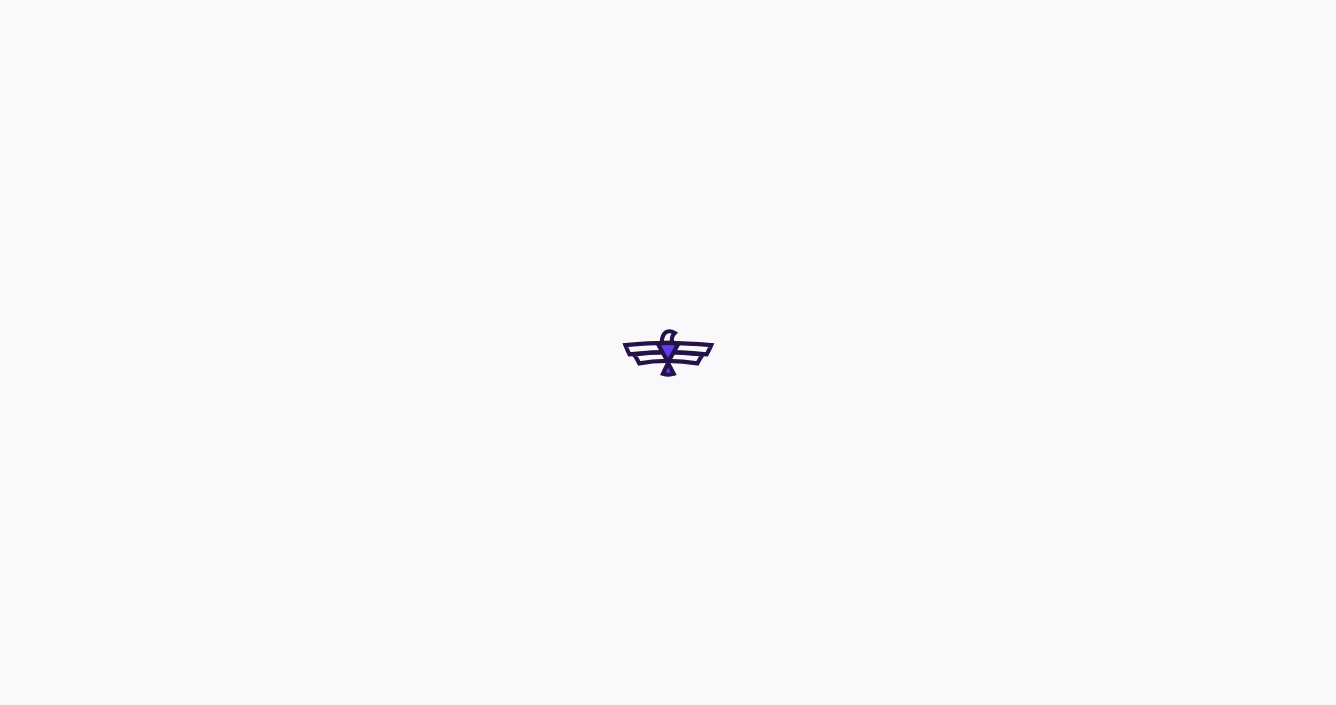 scroll, scrollTop: 0, scrollLeft: 0, axis: both 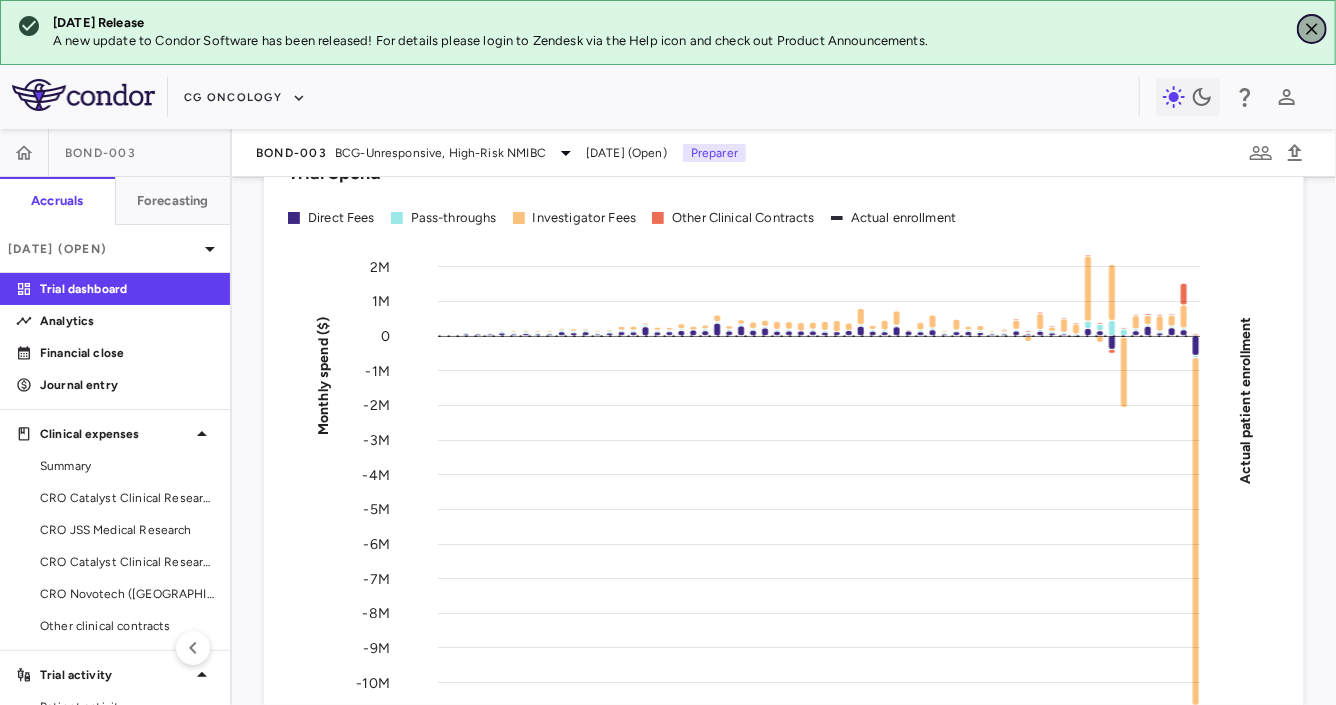 click 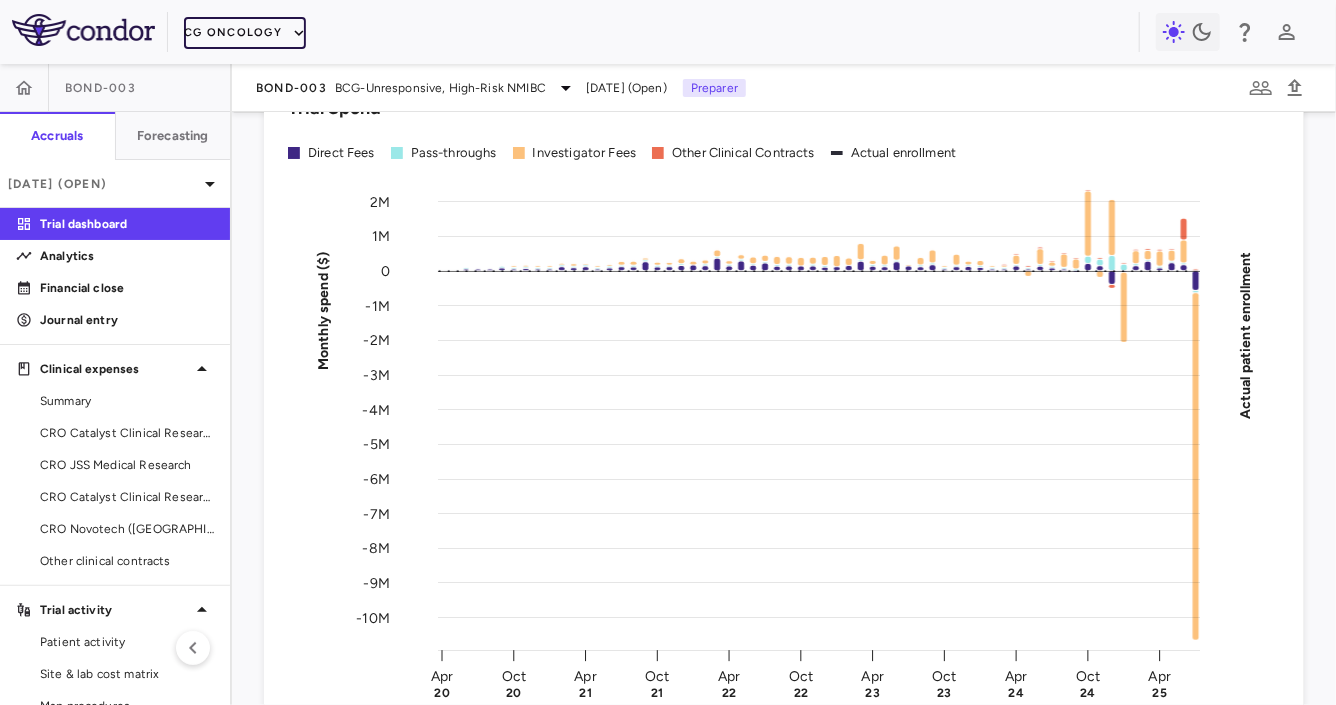 click on "CG Oncology" at bounding box center [245, 33] 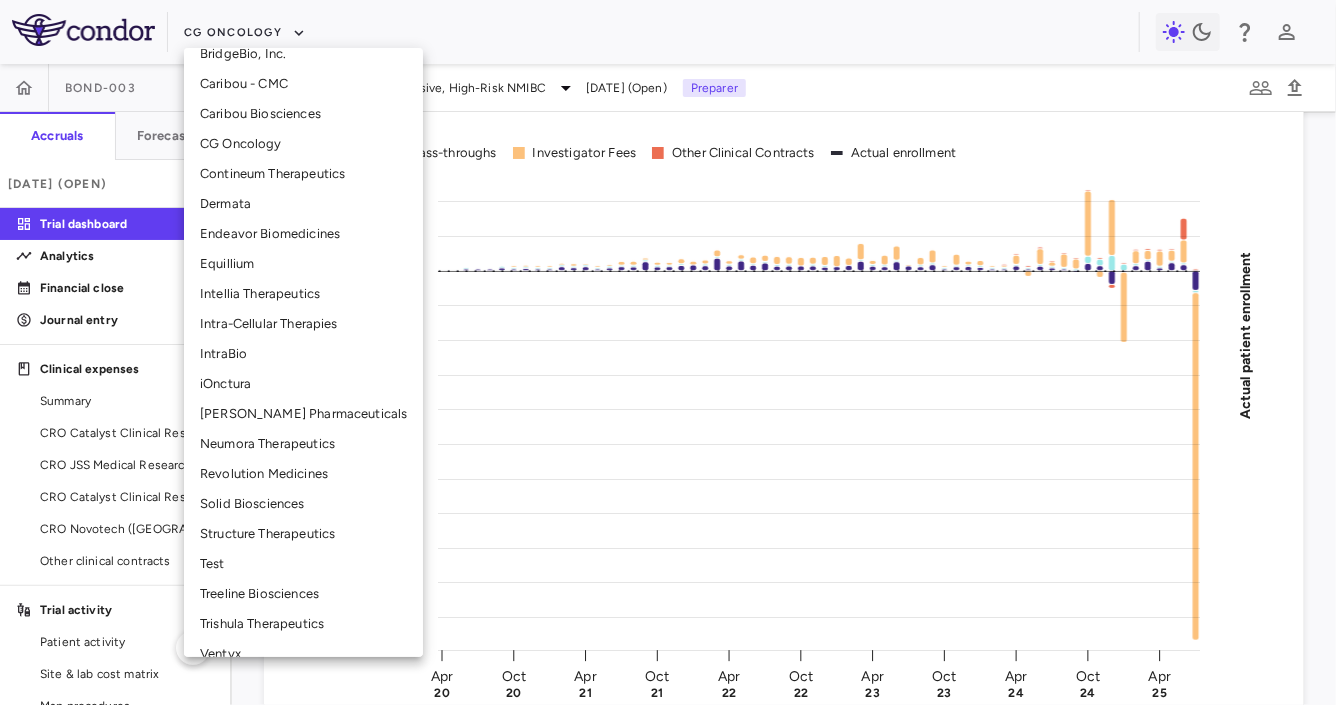 scroll, scrollTop: 365, scrollLeft: 0, axis: vertical 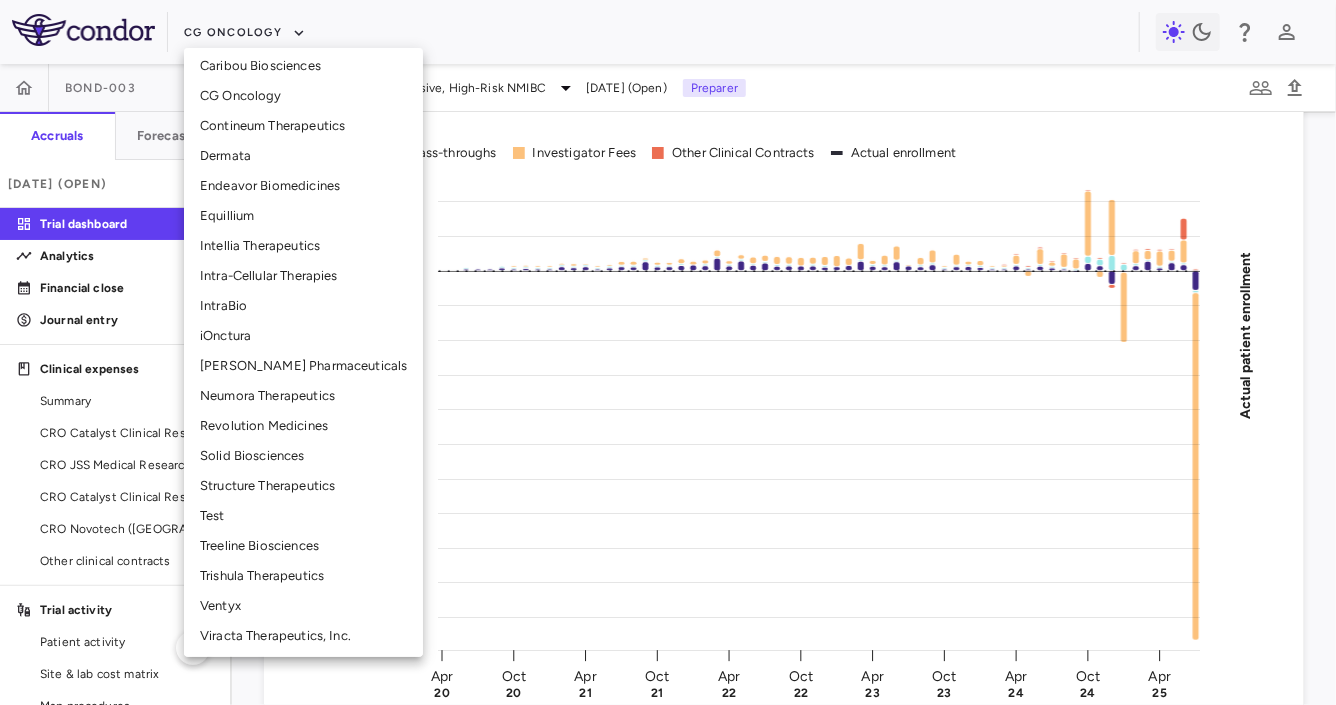 click on "Trishula Therapeutics" at bounding box center [303, 576] 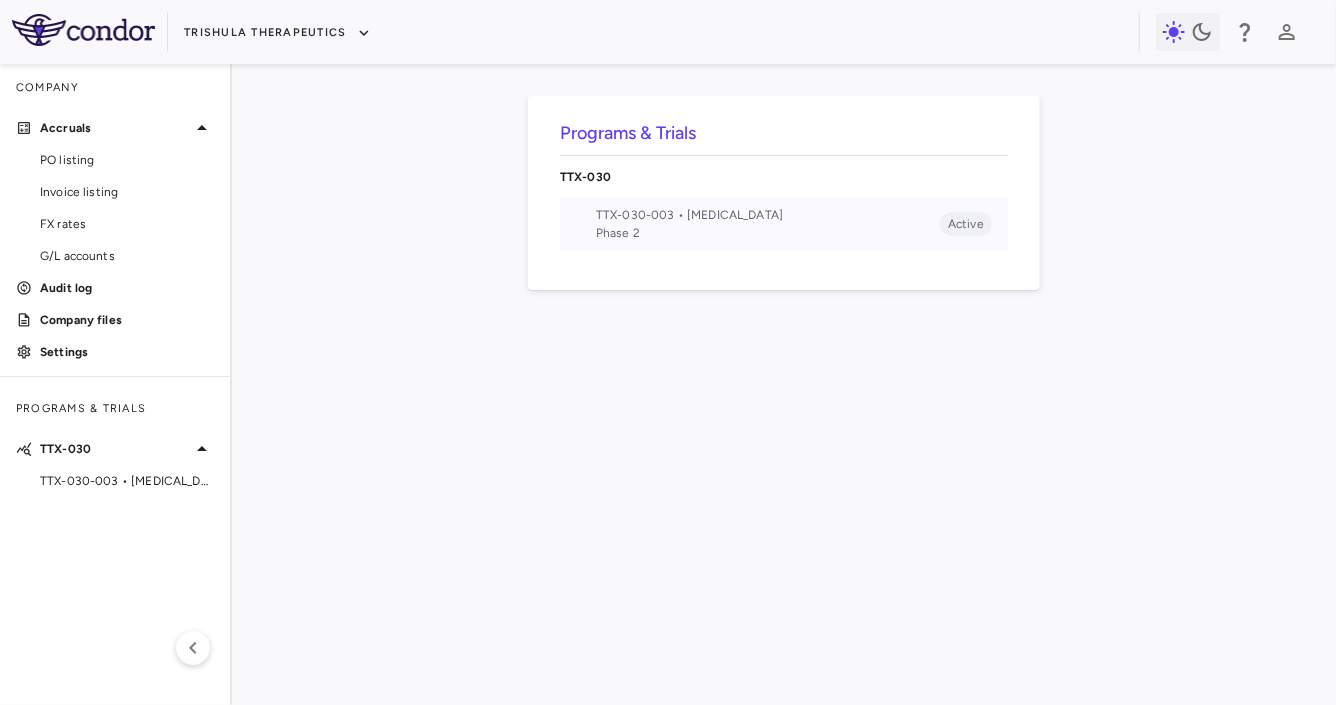click on "TTX-030-003 • [MEDICAL_DATA]" at bounding box center [768, 215] 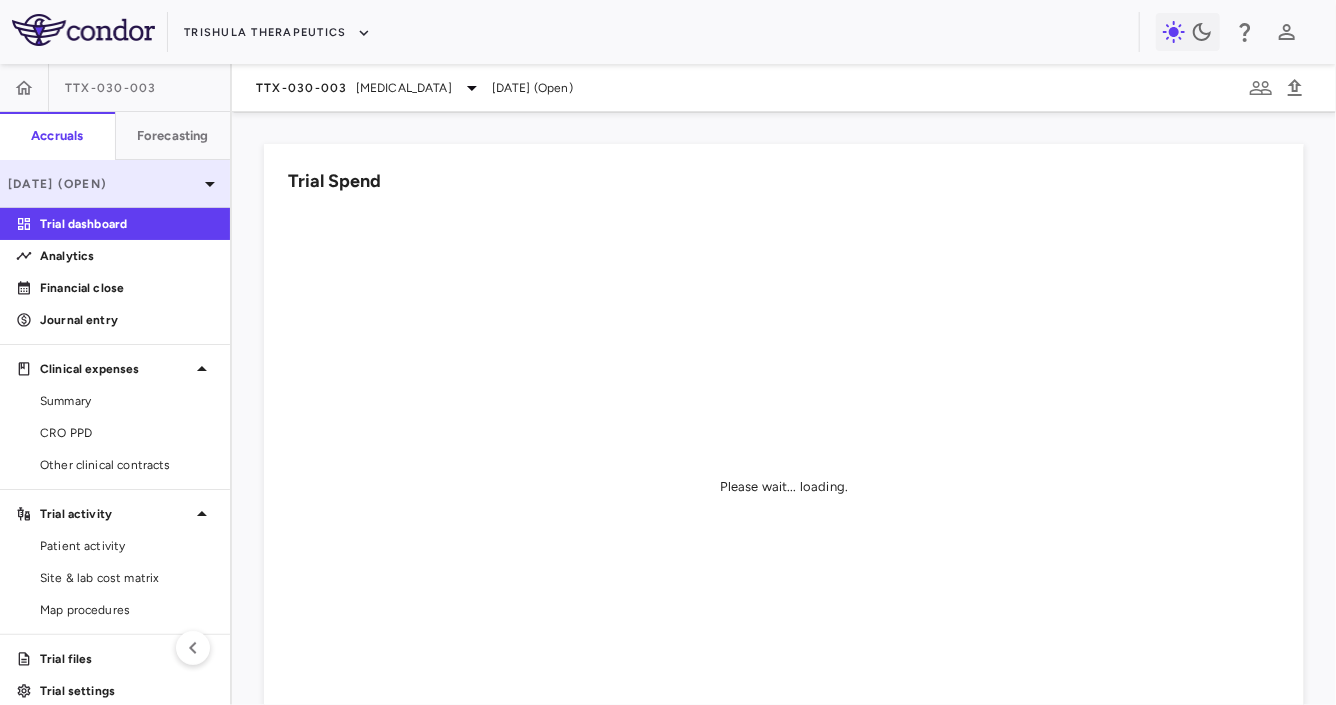 click on "[DATE] (Open)" at bounding box center (115, 184) 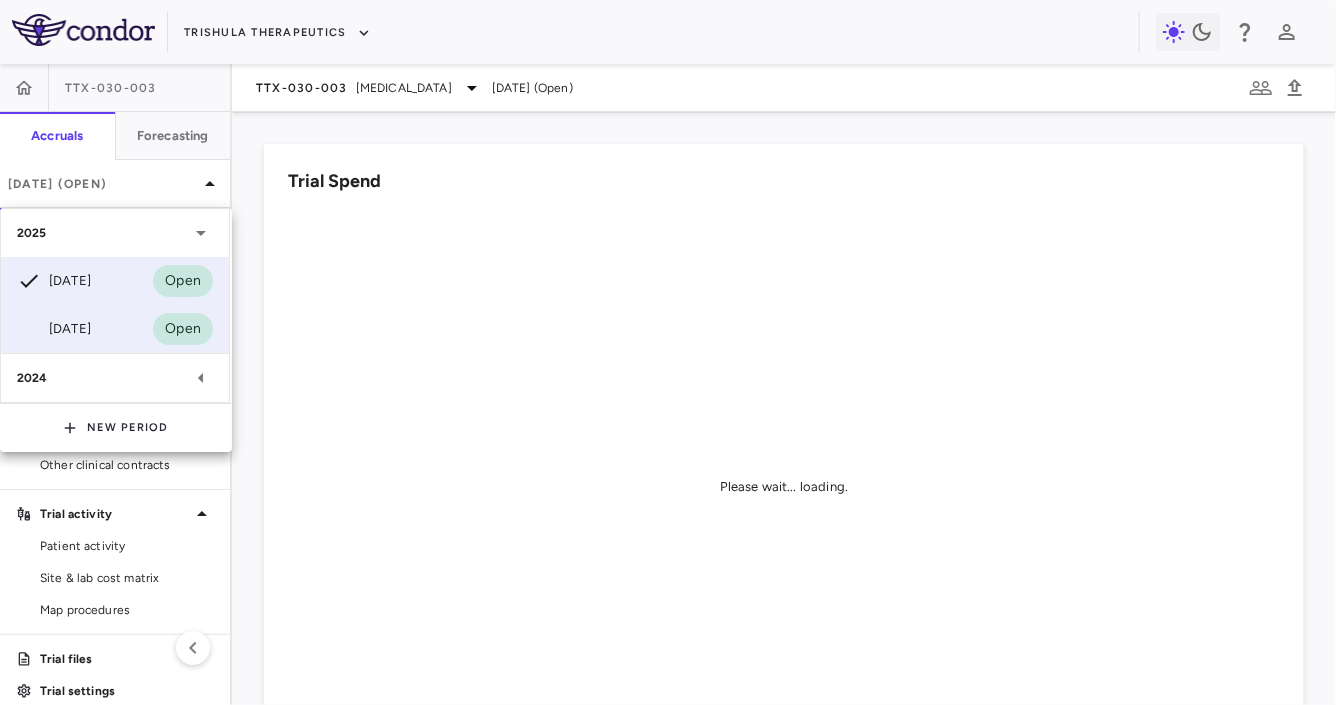 click on "[DATE] Open" at bounding box center (115, 329) 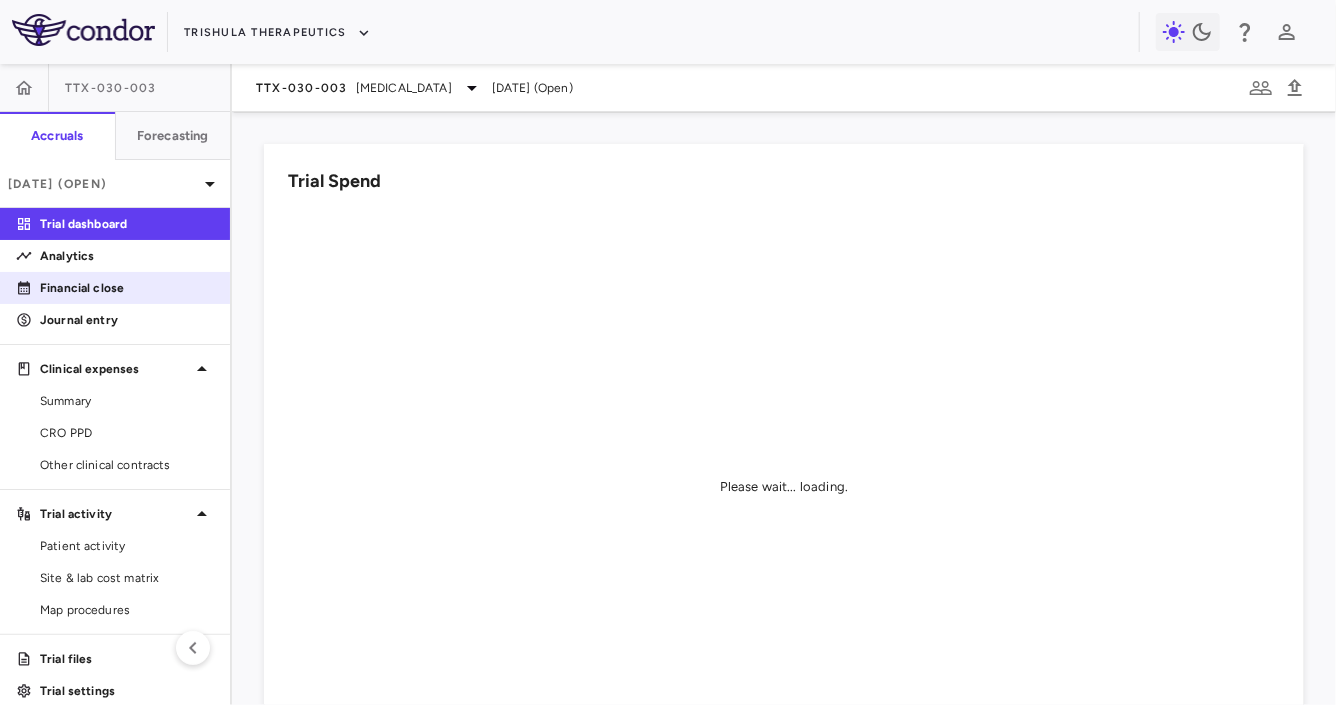 click on "Financial close" at bounding box center (127, 288) 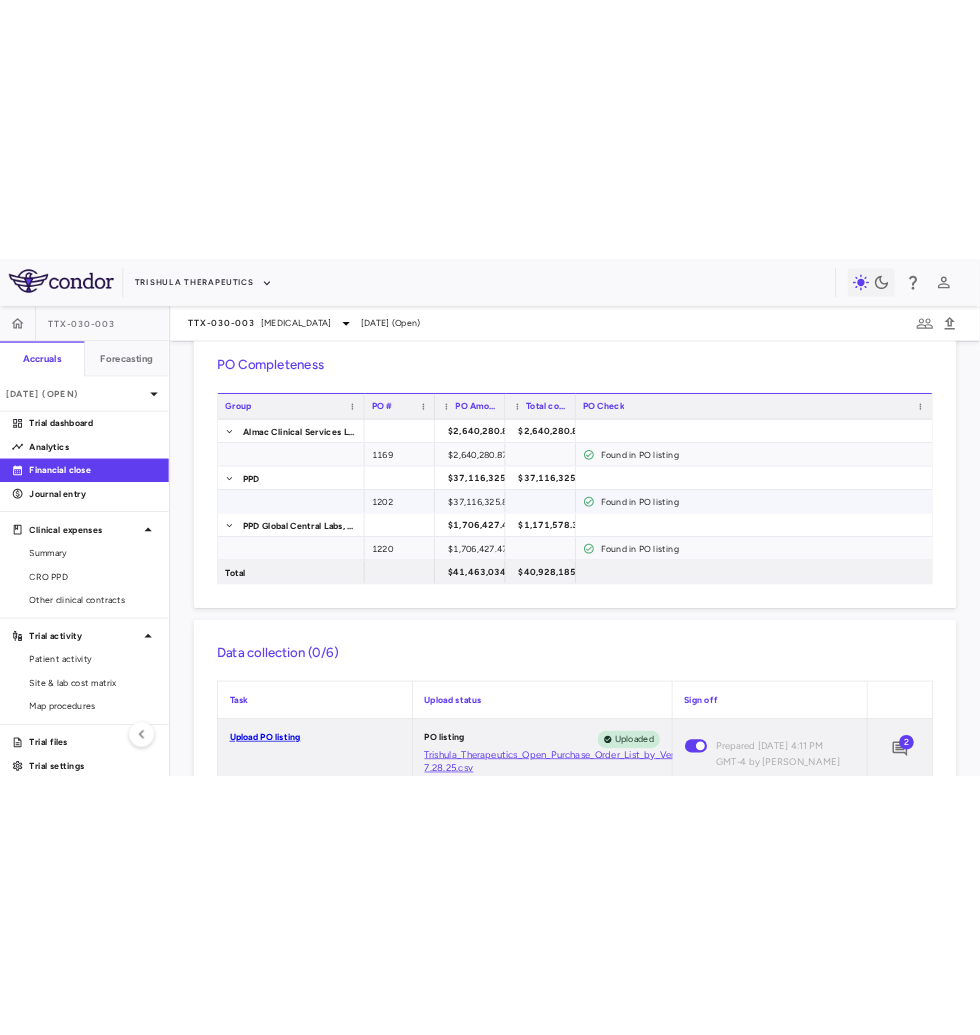 scroll, scrollTop: 94, scrollLeft: 0, axis: vertical 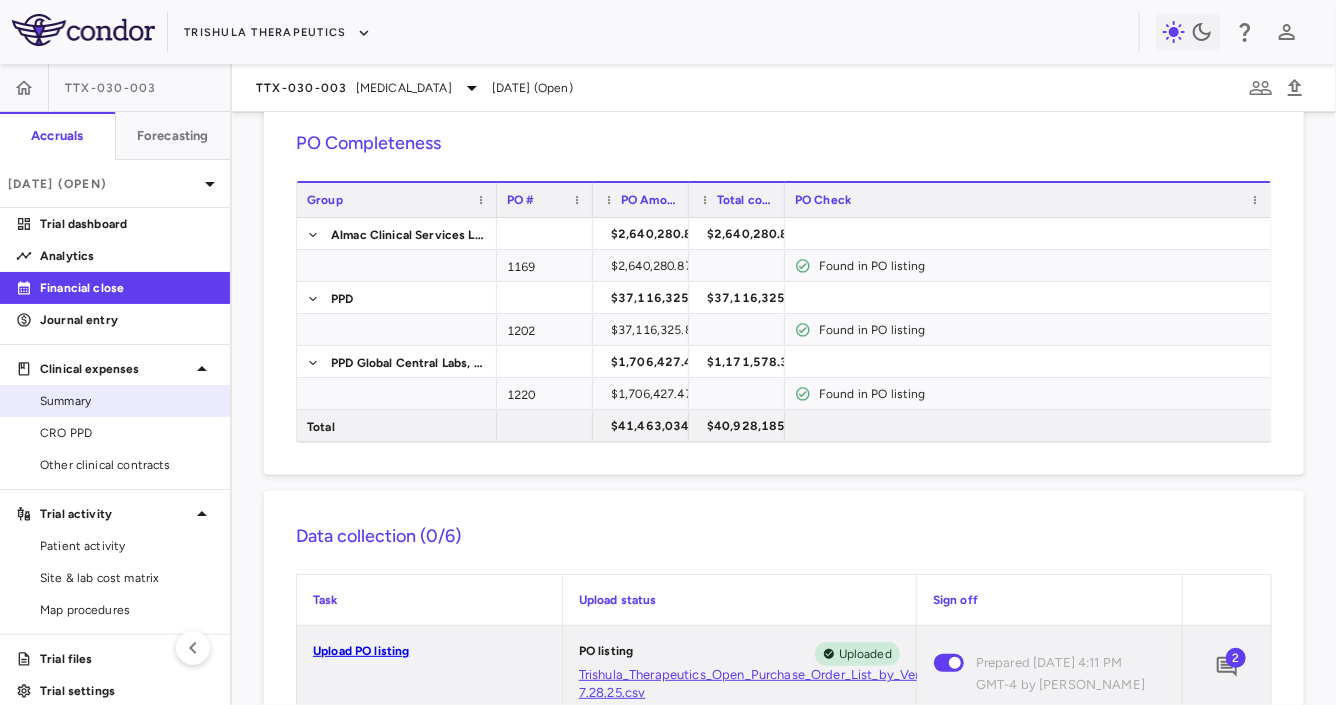 click on "Summary" at bounding box center (127, 401) 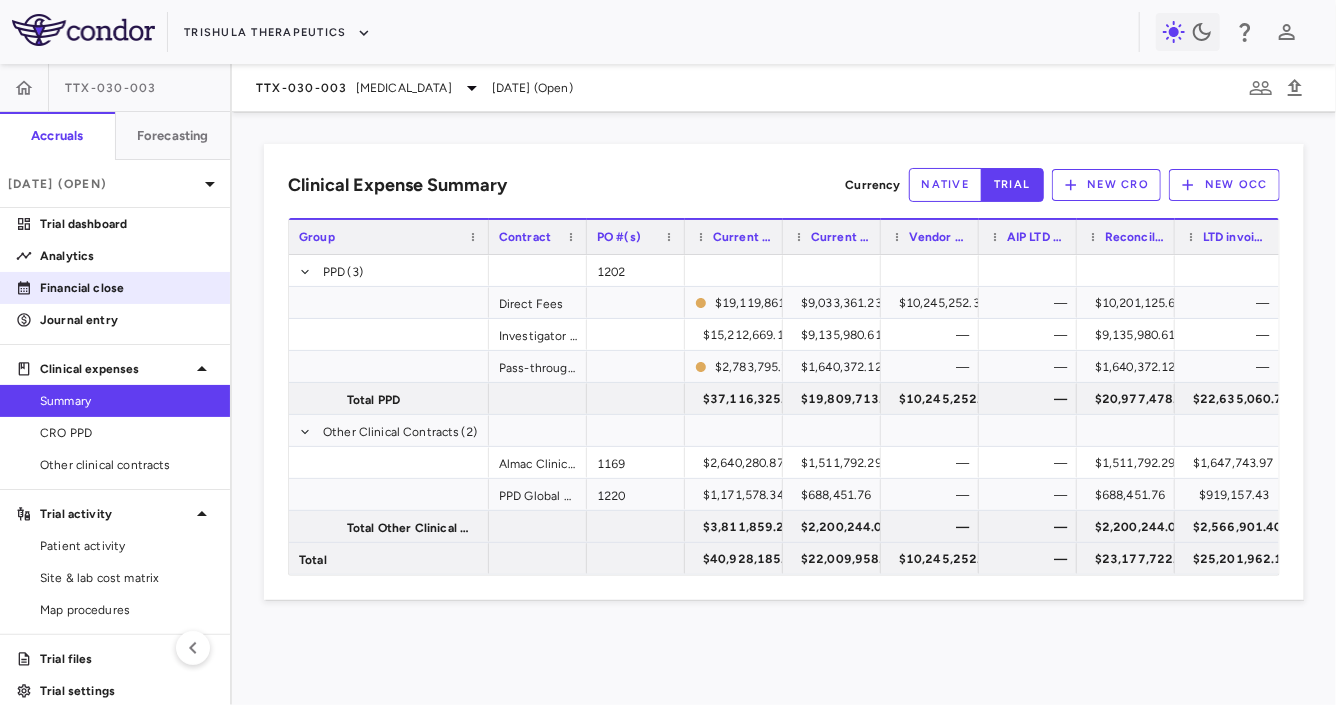 click on "Financial close" at bounding box center [127, 288] 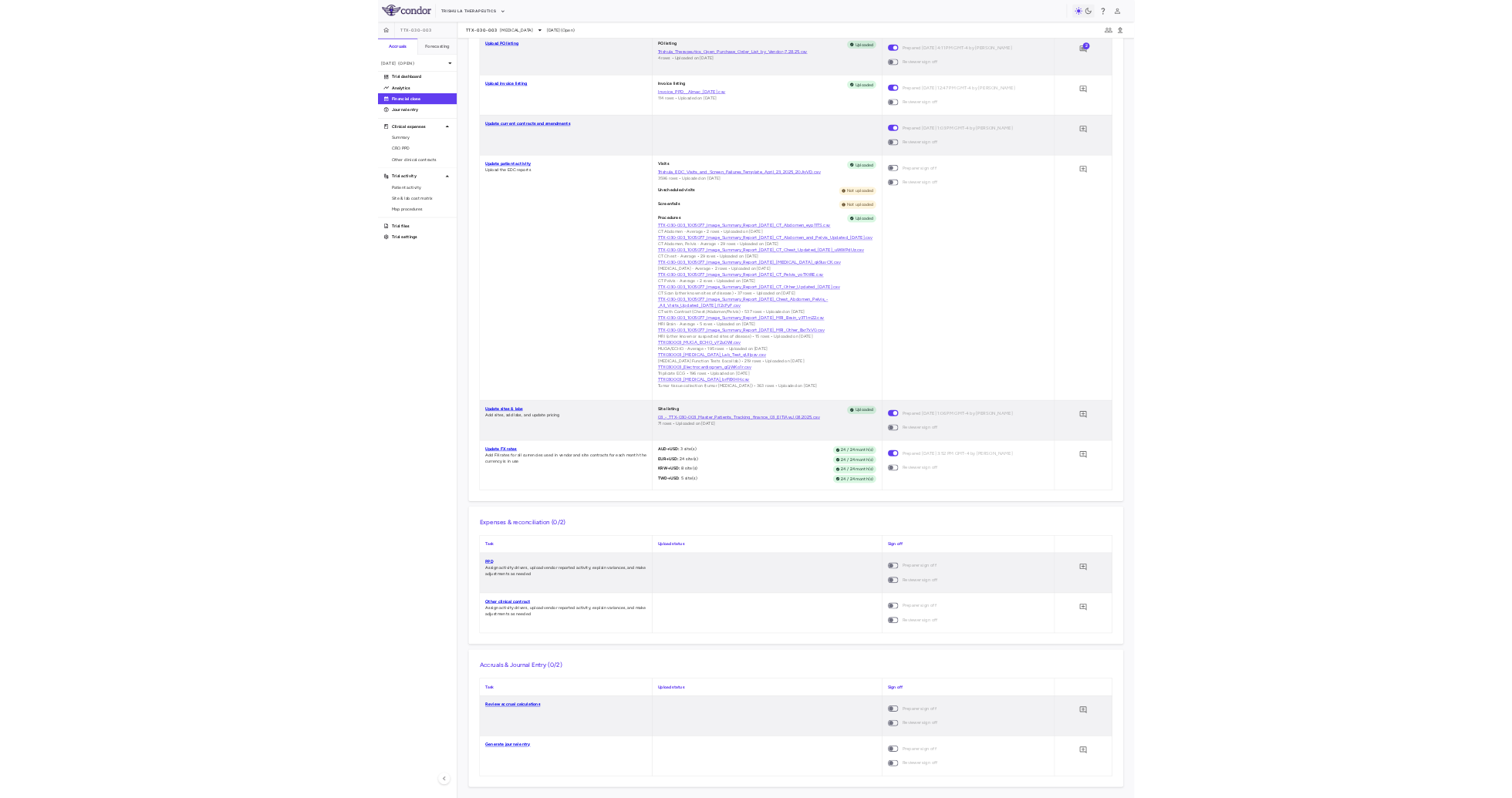 scroll, scrollTop: 504, scrollLeft: 0, axis: vertical 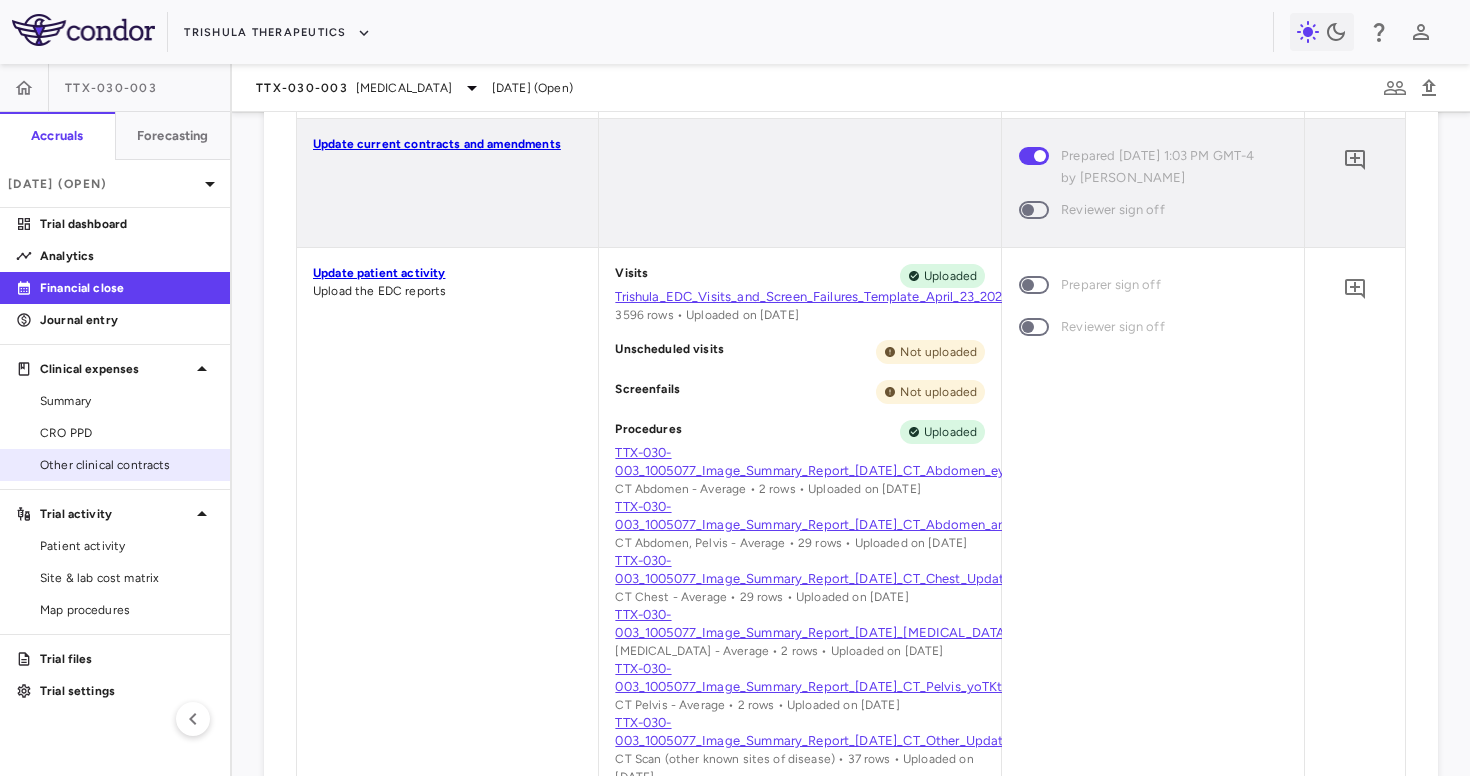 click on "Other clinical contracts" at bounding box center (127, 465) 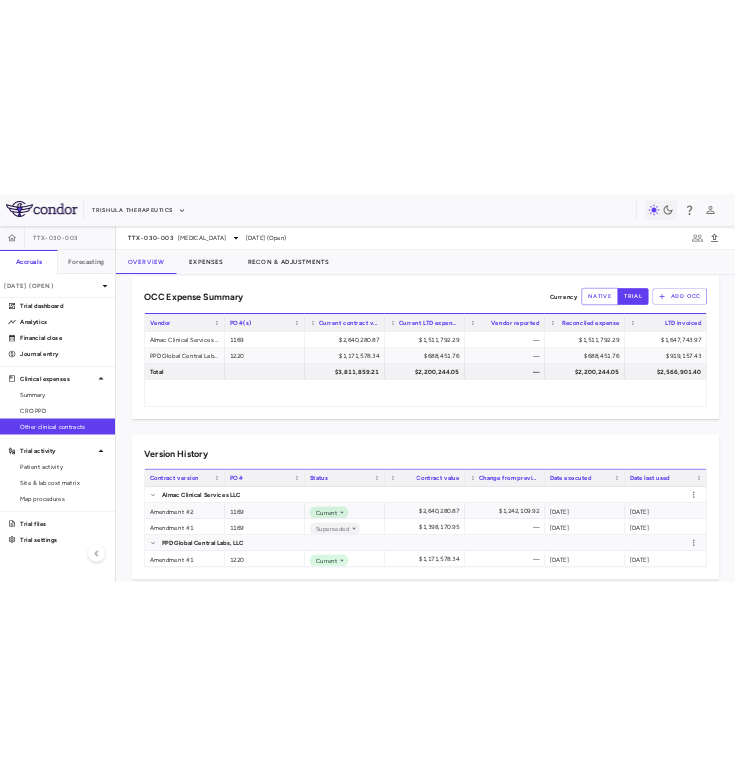 scroll, scrollTop: 56, scrollLeft: 0, axis: vertical 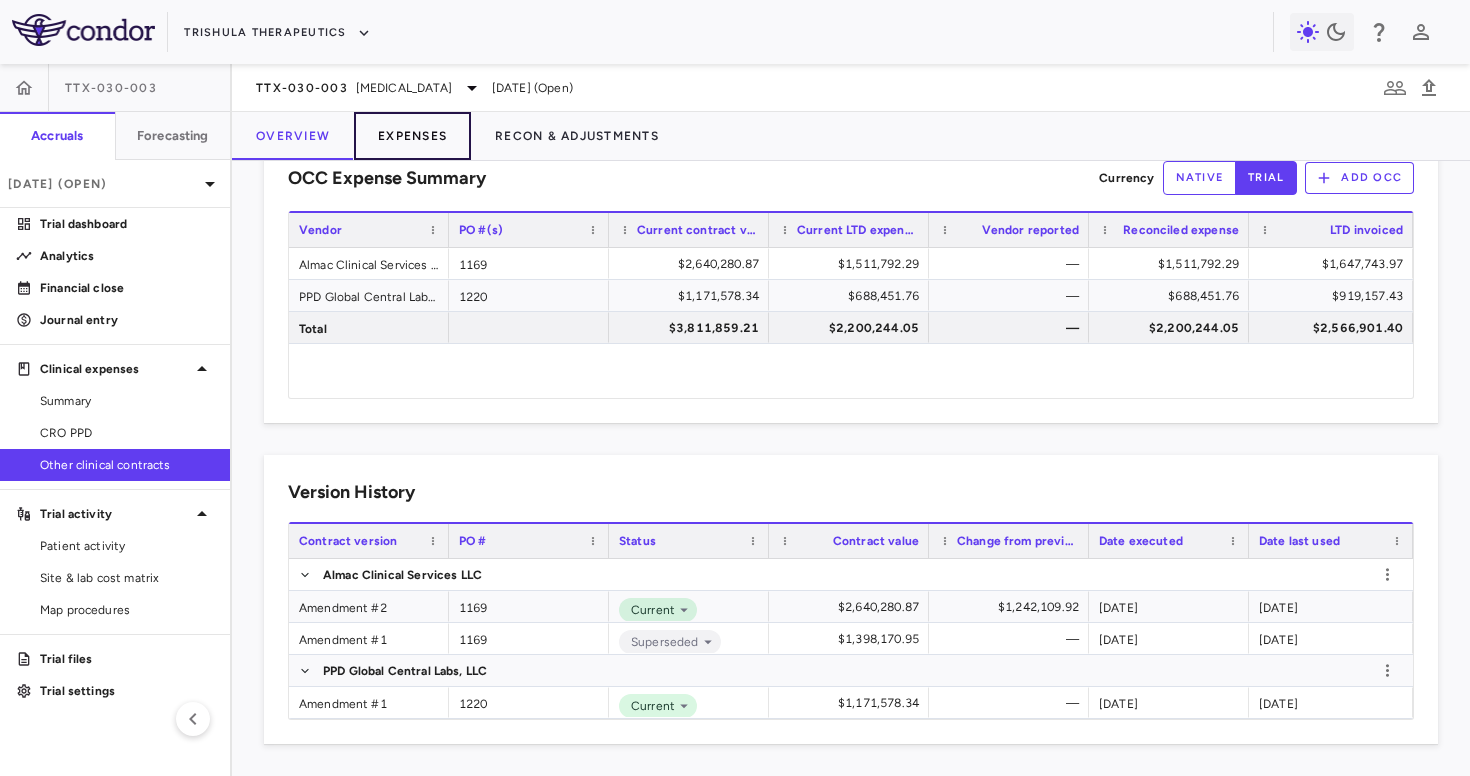 click on "Expenses" at bounding box center (412, 136) 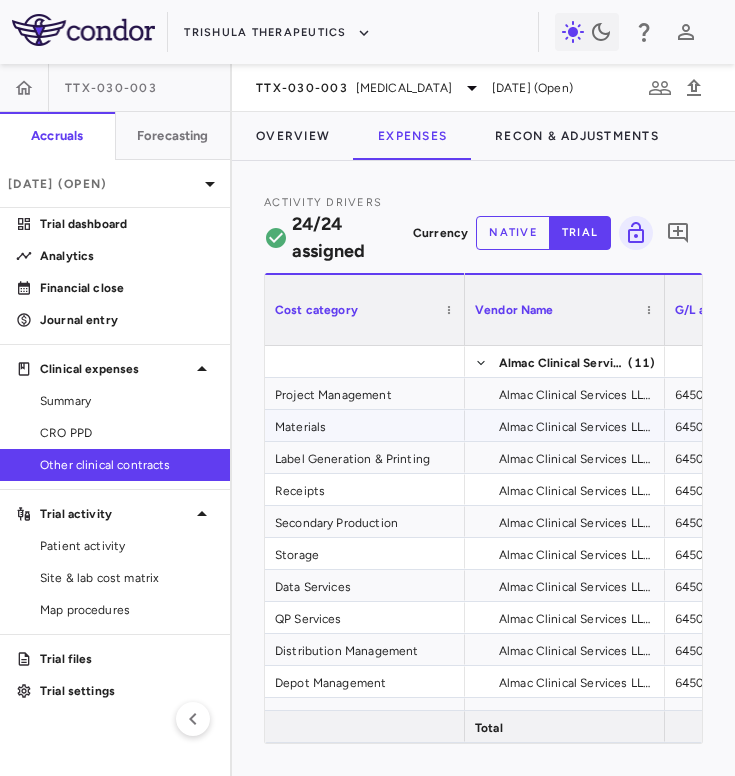 scroll, scrollTop: 58, scrollLeft: 0, axis: vertical 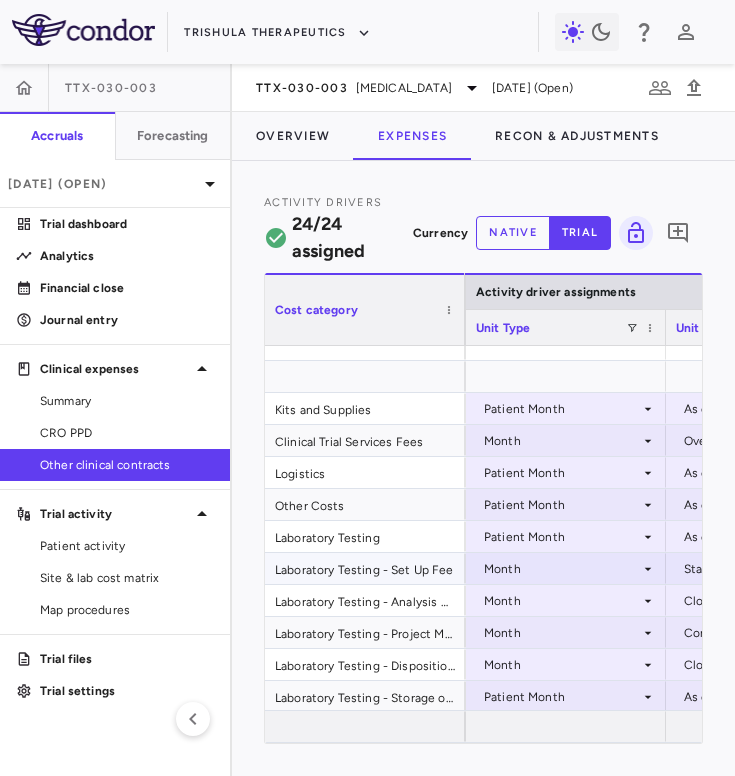 click on "Laboratory Testing - Set Up Fee" at bounding box center [365, 568] 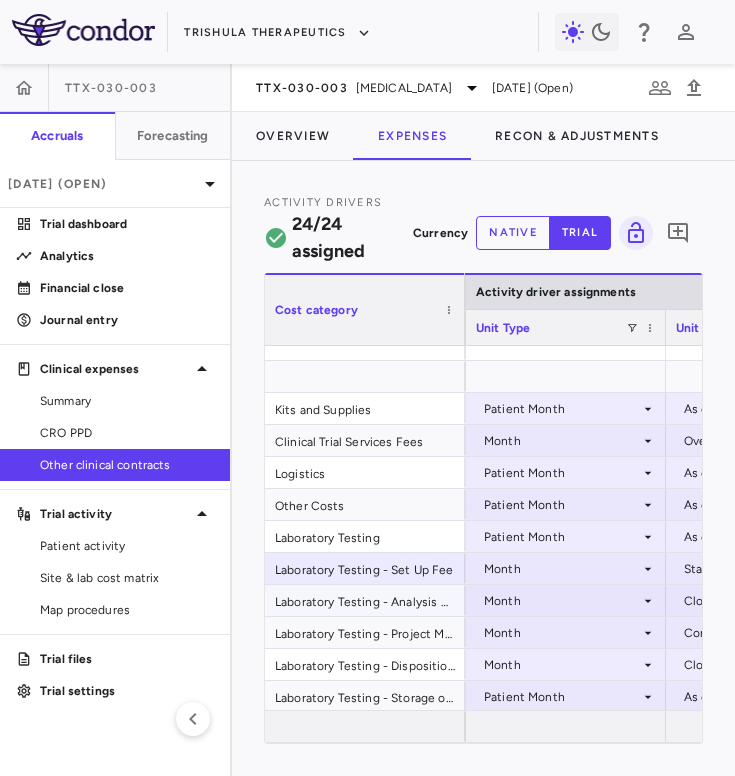 click on "Laboratory Testing - Analysis Report Fee" at bounding box center [365, 600] 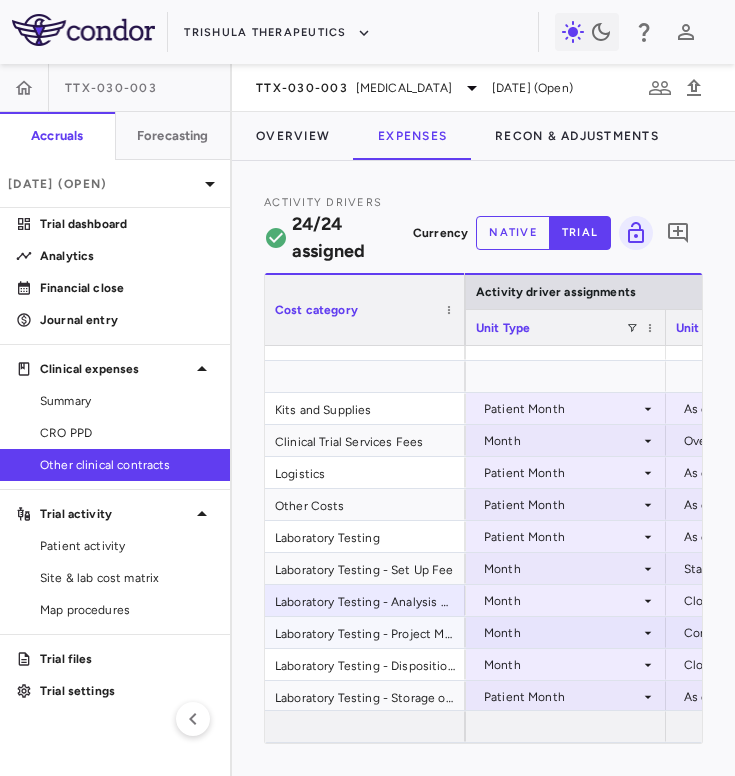 click on "Laboratory Testing - Project Management" at bounding box center [365, 632] 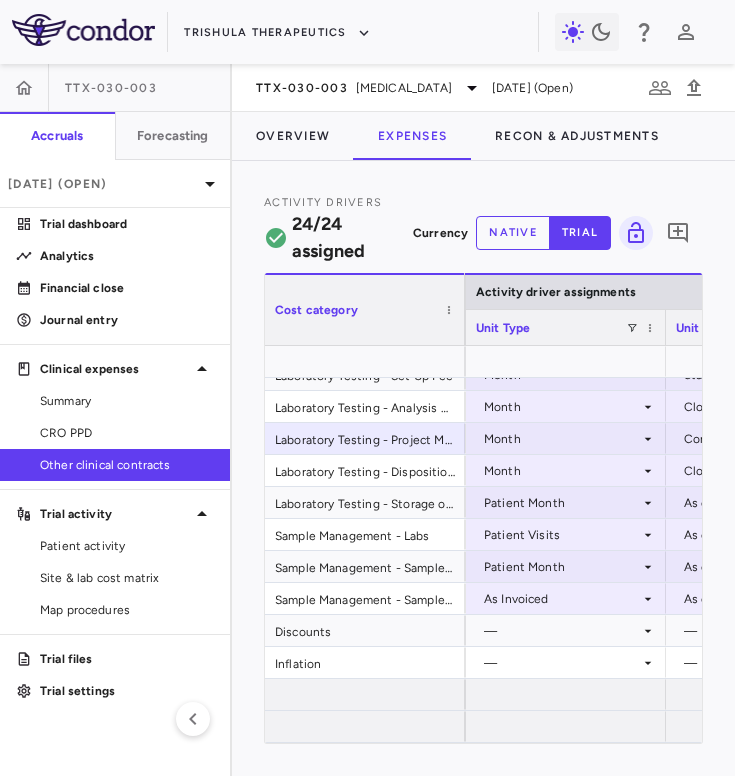 click on "Laboratory Testing - Disposition or Return of Samples" at bounding box center (365, 470) 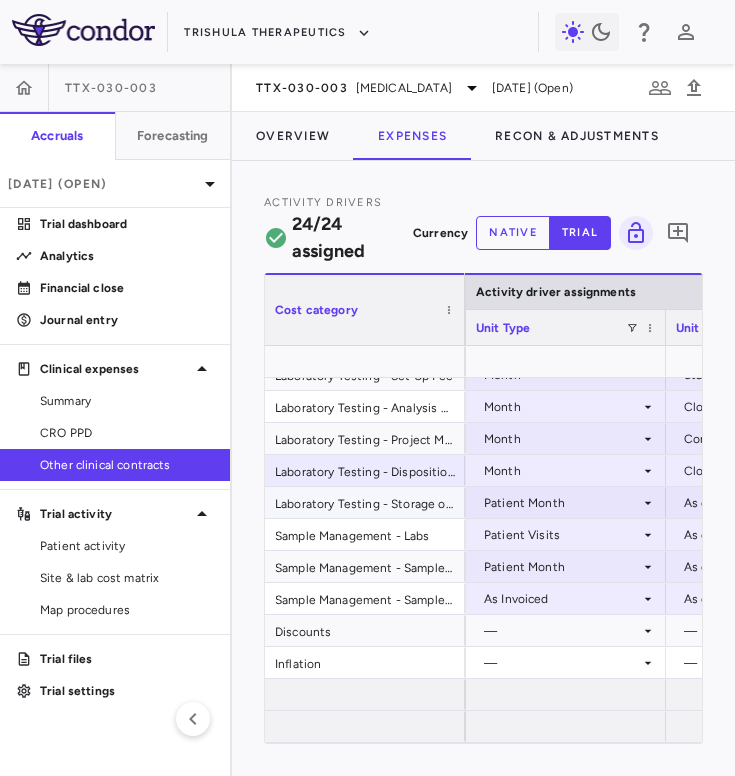 click on "Laboratory Testing - Storage of Samples" at bounding box center [365, 502] 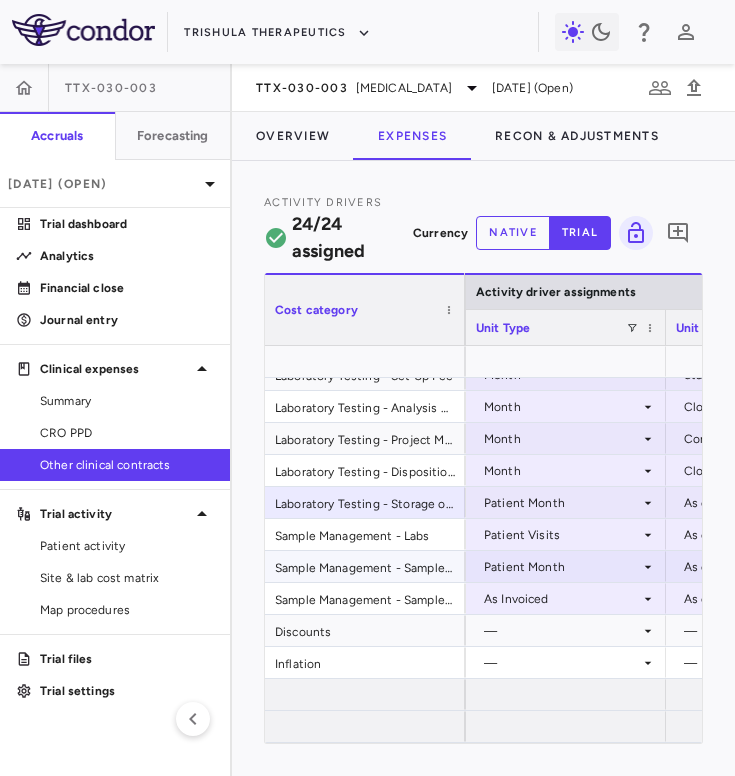 click on "Sample Management - Labs" at bounding box center [365, 534] 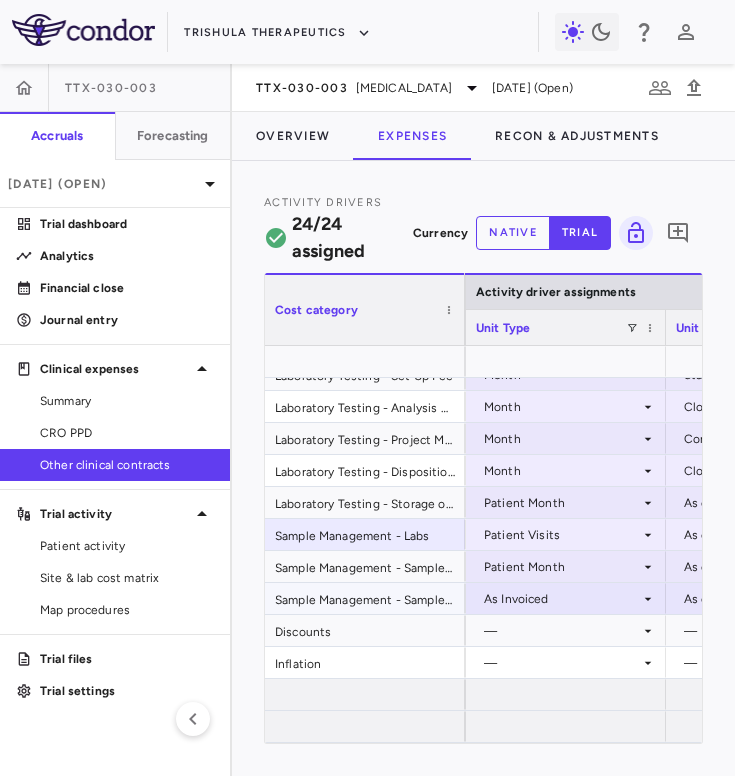 click on "Sample Management - Sample Destruction Fee" at bounding box center (365, 598) 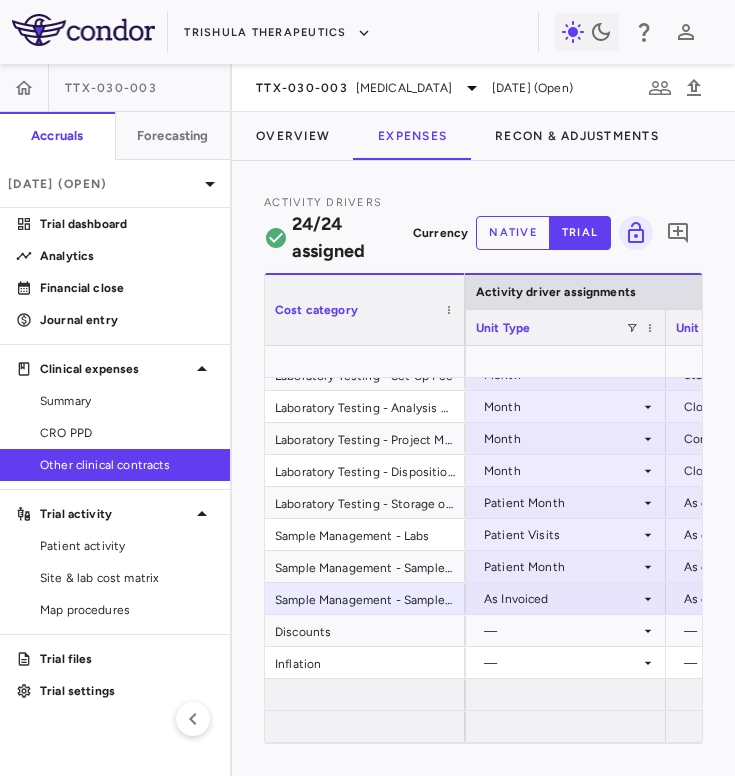 click on "Sample Management - Sample Storage" at bounding box center [365, 566] 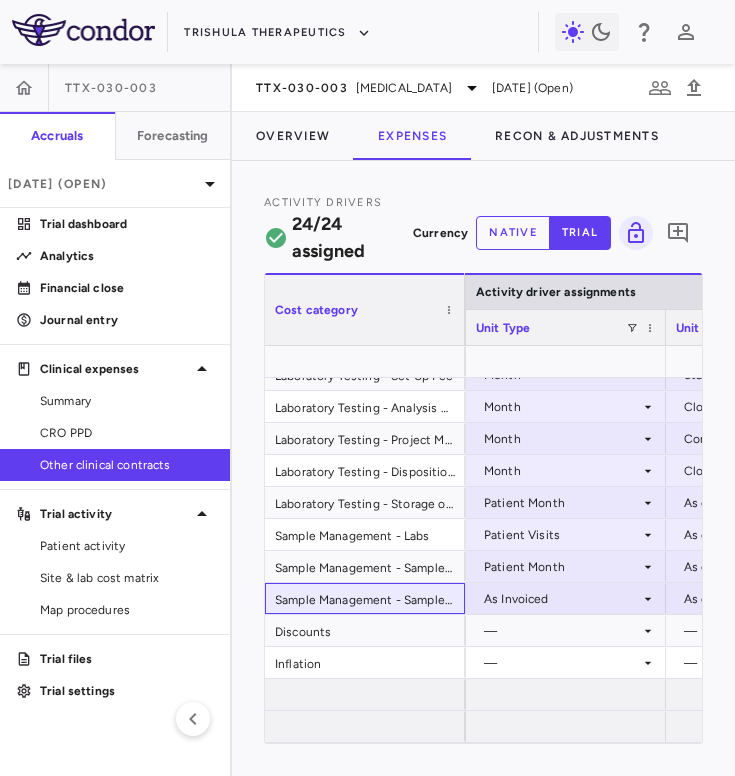 click on "Sample Management - Sample Destruction Fee" at bounding box center (365, 598) 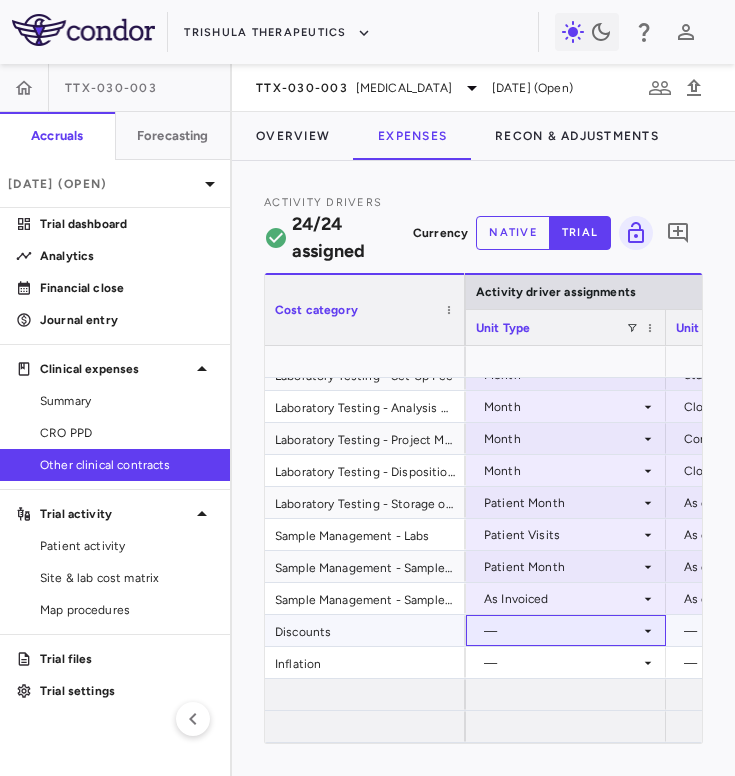 click on "—" at bounding box center (562, 631) 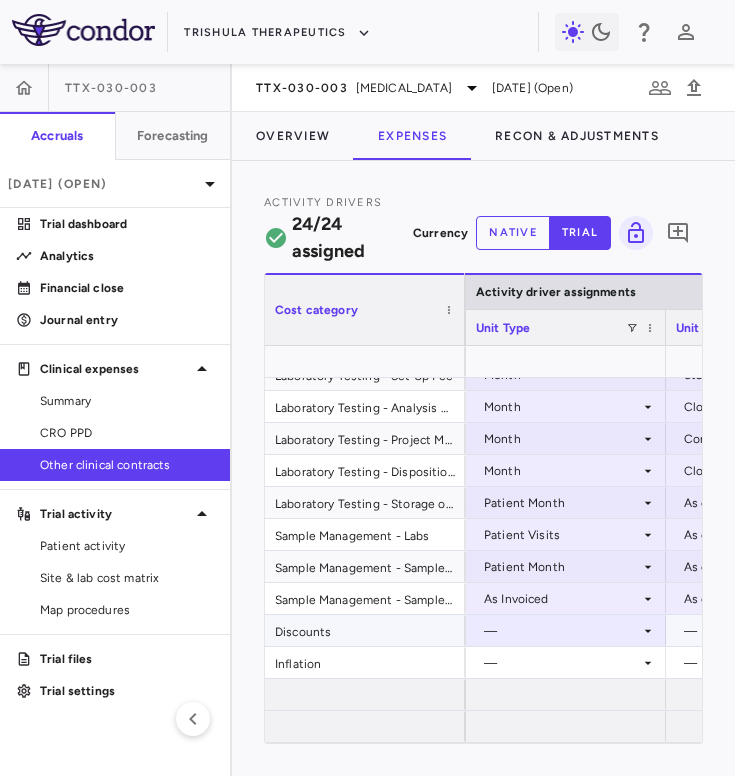click on "Discounts" at bounding box center [365, 630] 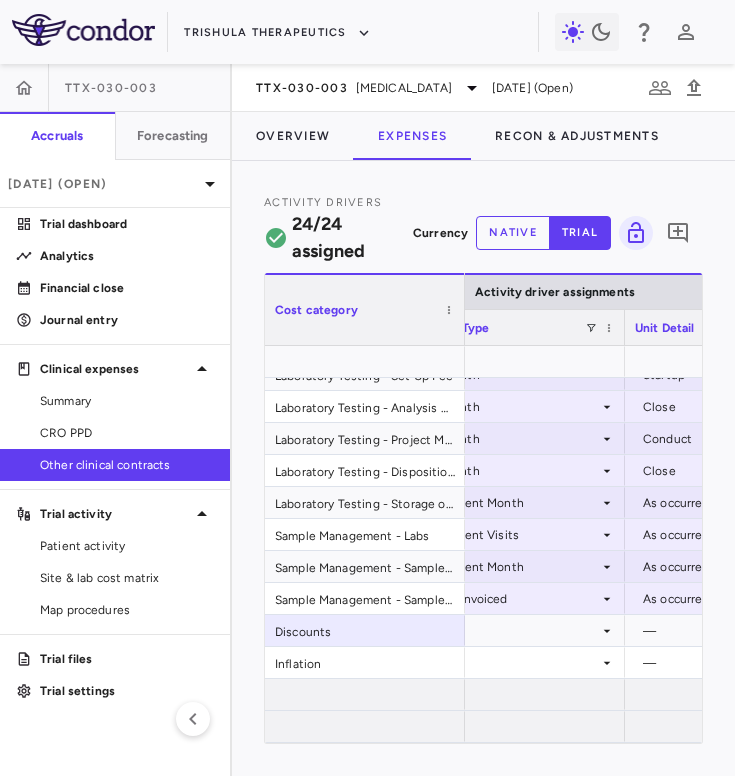 click on "Other clinical contracts" at bounding box center [127, 465] 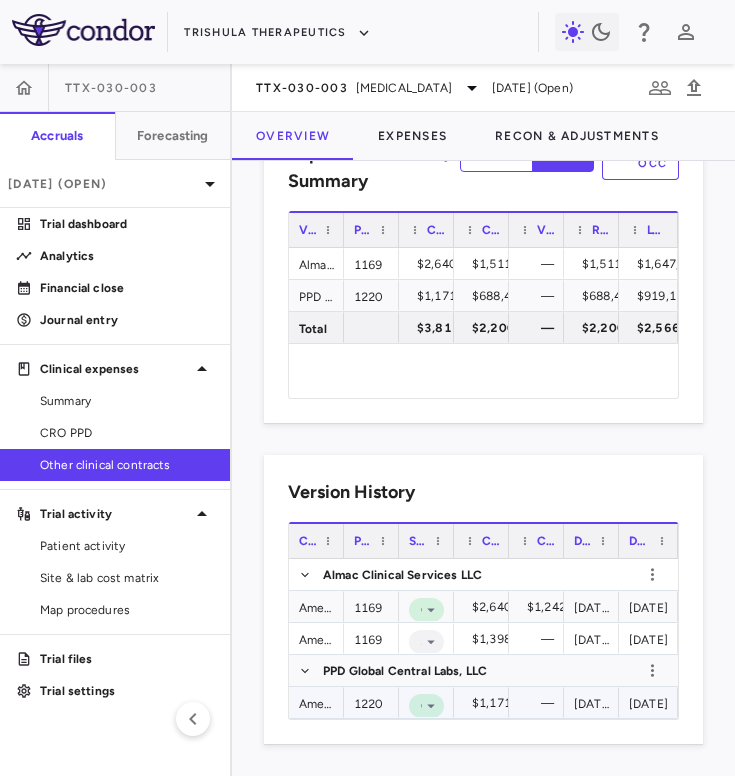click on "Amendment #1" at bounding box center [316, 702] 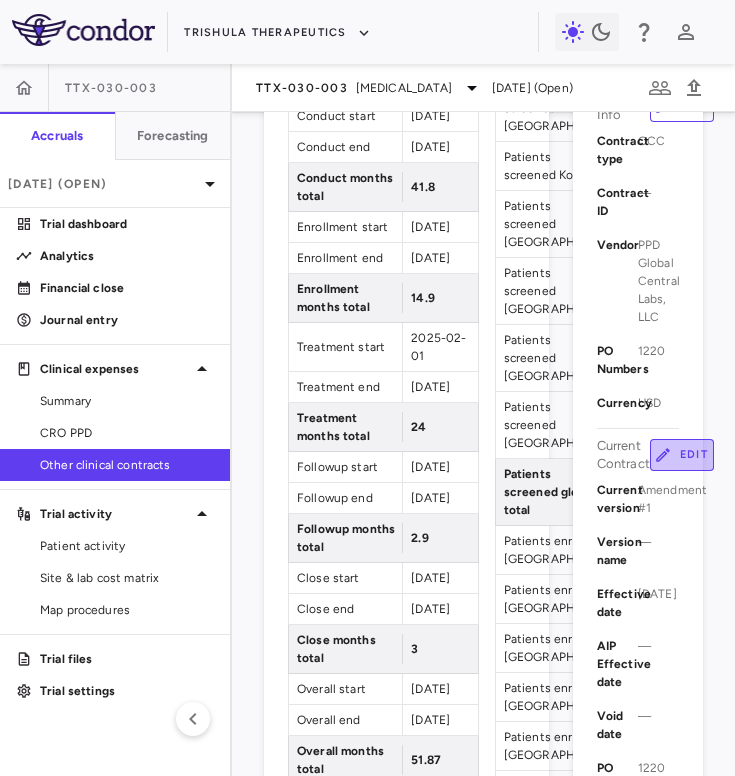 click on "Edit" at bounding box center [682, 455] 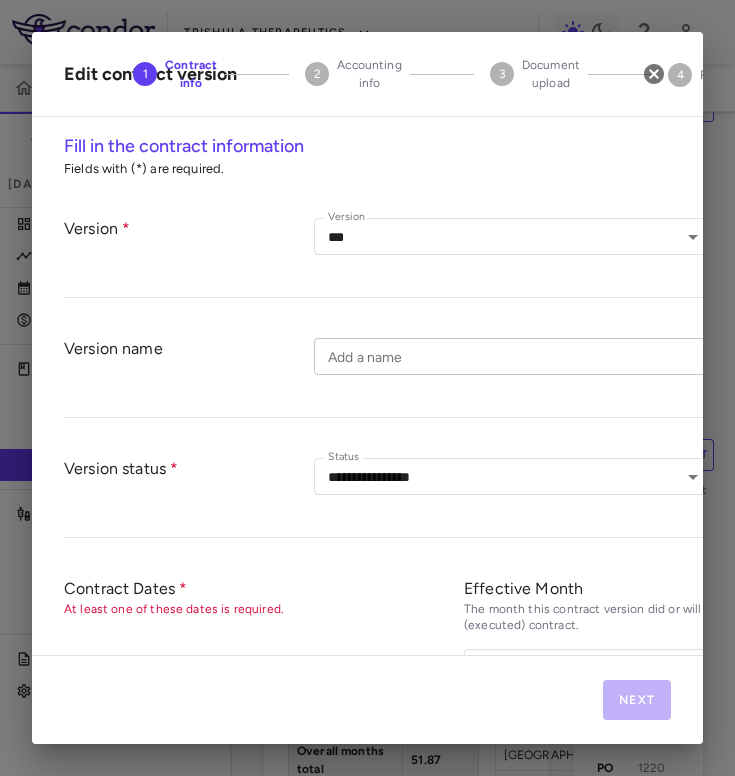 type on "*********" 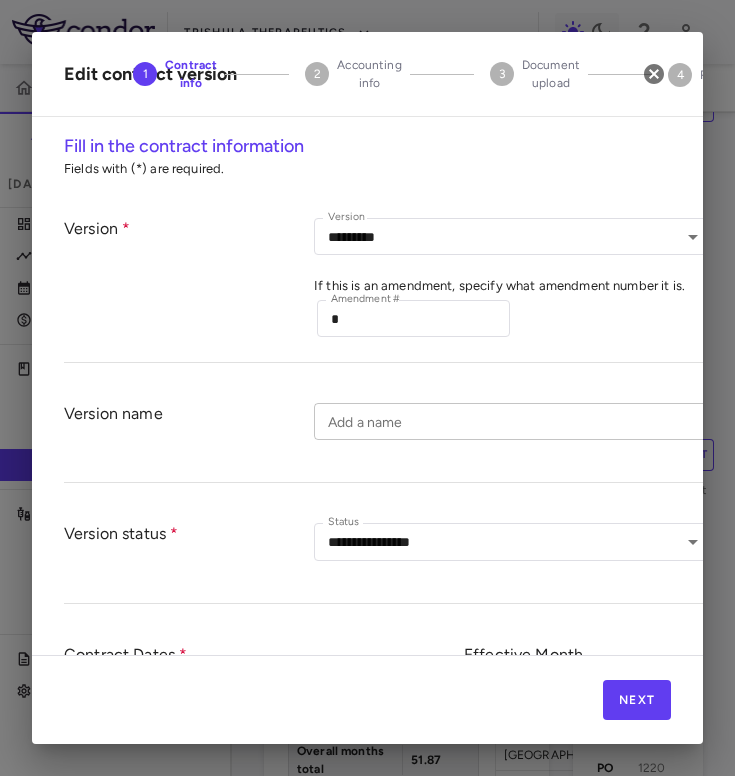 click on "Add a name" at bounding box center [514, 421] 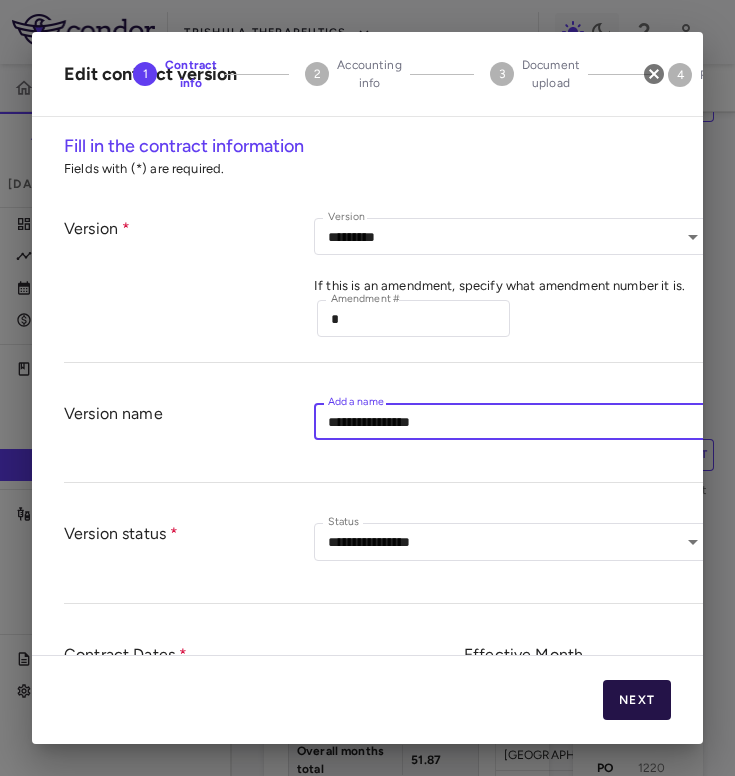 type on "**********" 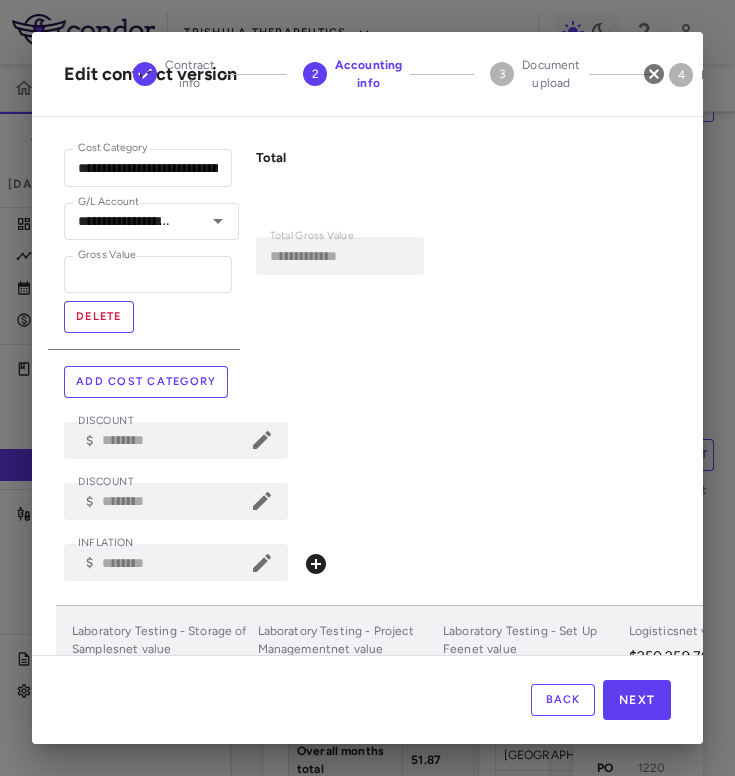 click on "Back" at bounding box center (563, 700) 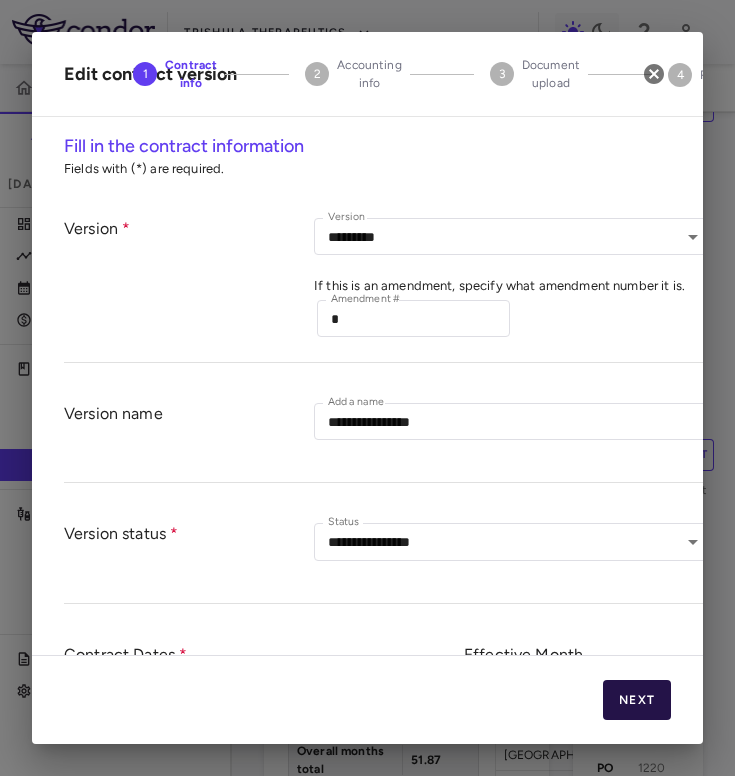 click on "Next" at bounding box center [637, 700] 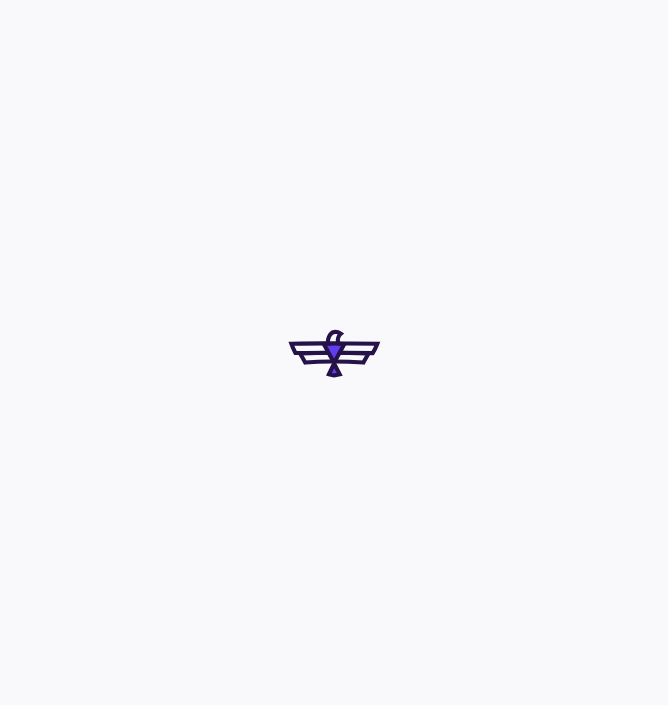 scroll, scrollTop: 0, scrollLeft: 0, axis: both 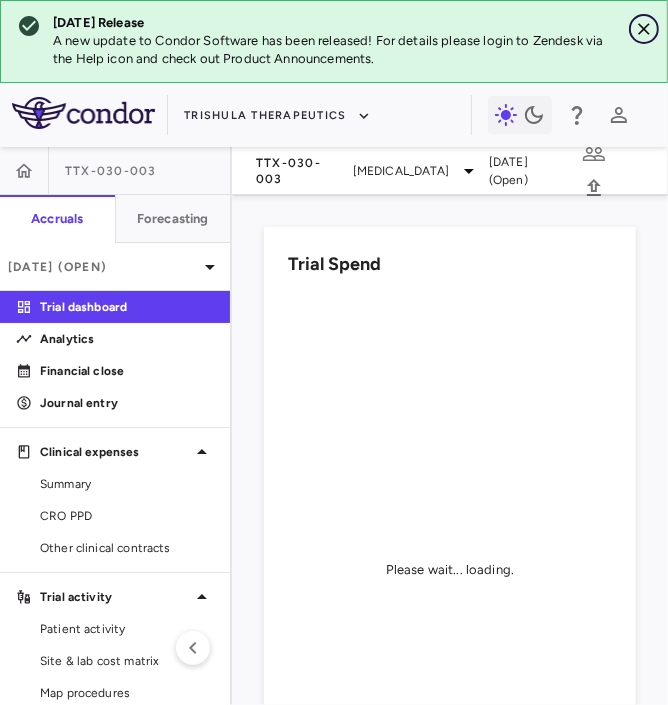click 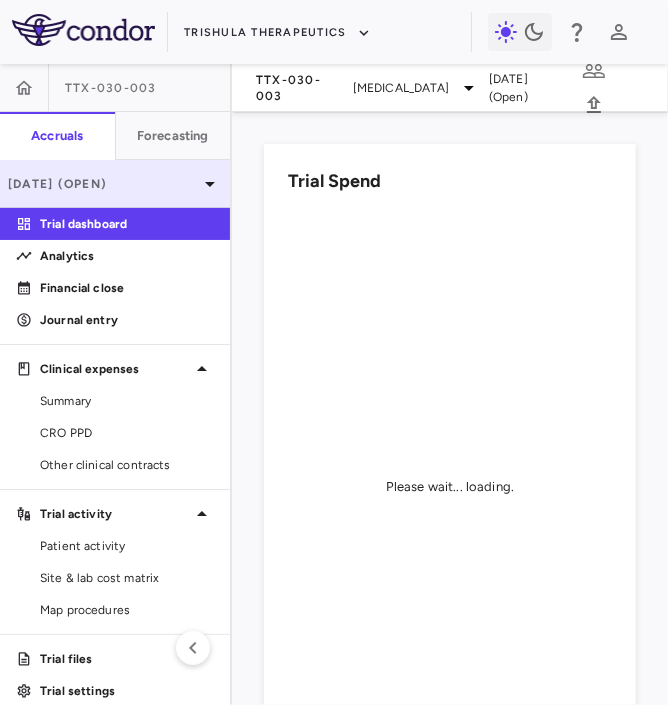 click on "[DATE] (Open)" at bounding box center [103, 184] 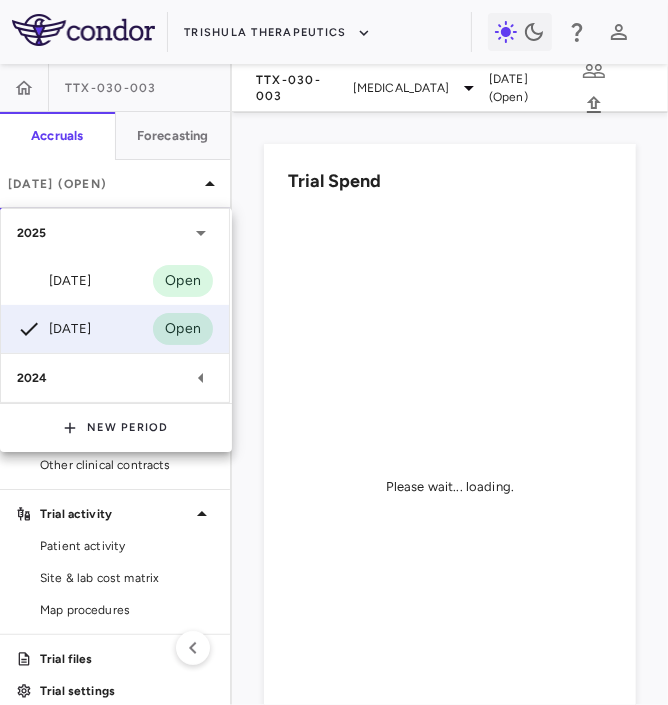 click on "2024" at bounding box center (103, 378) 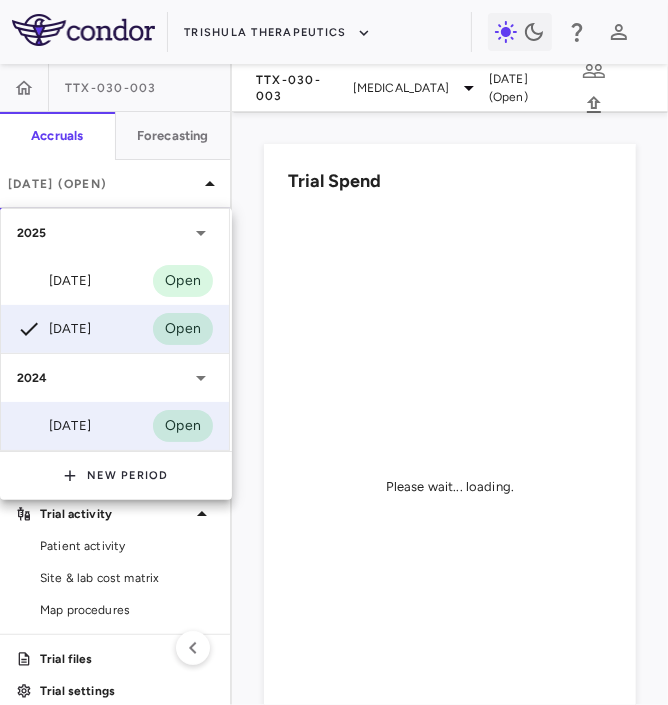 click on "[DATE]" at bounding box center (54, 426) 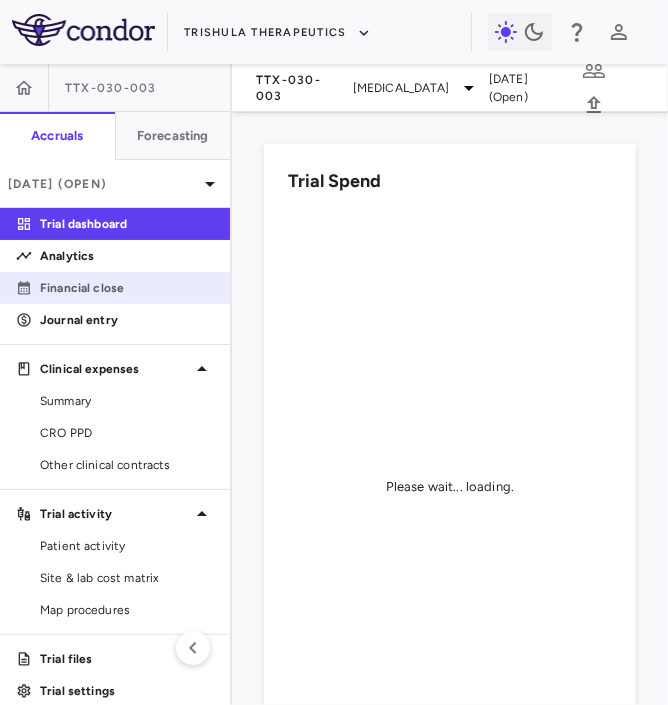 click on "Financial close" at bounding box center [127, 288] 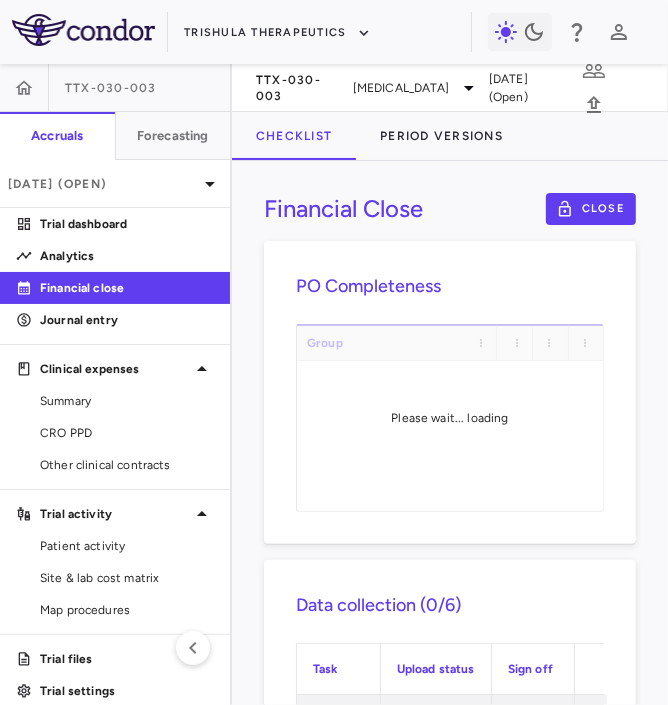 scroll, scrollTop: 0, scrollLeft: 0, axis: both 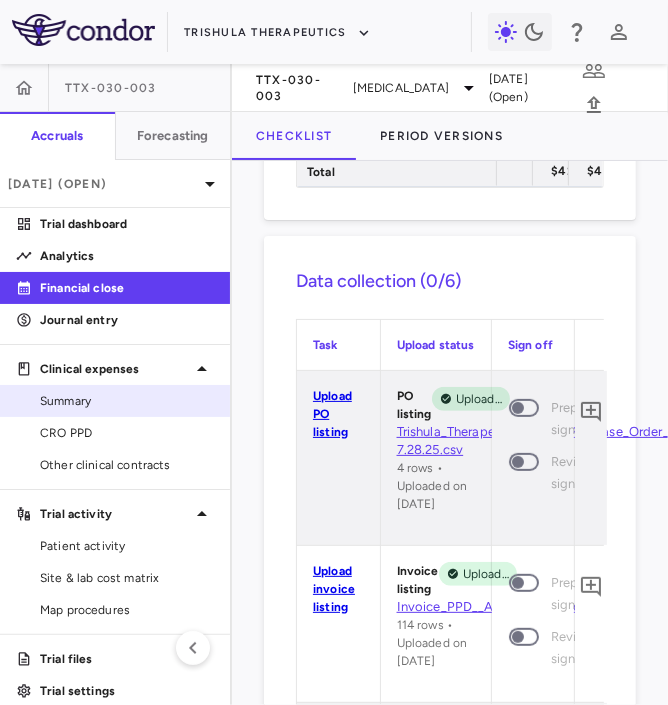 click on "Summary" at bounding box center (127, 401) 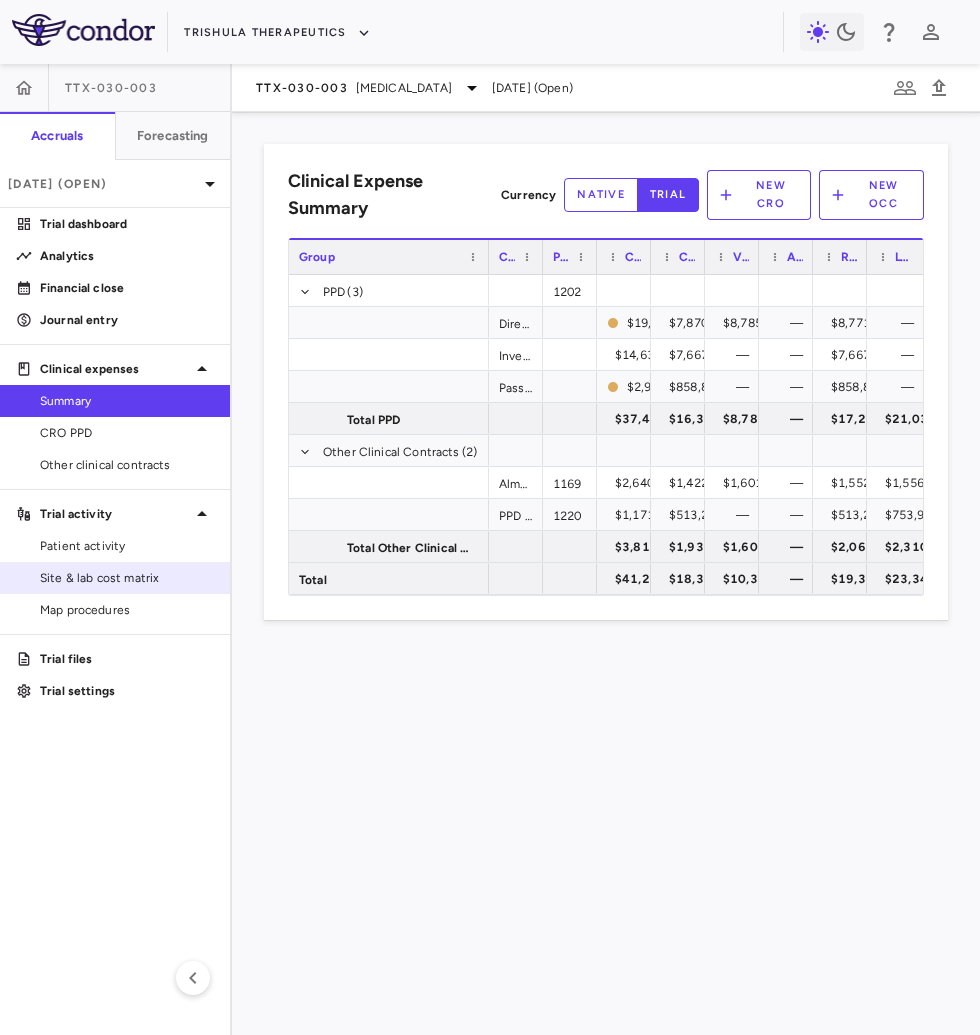 click on "Site & lab cost matrix" at bounding box center (127, 578) 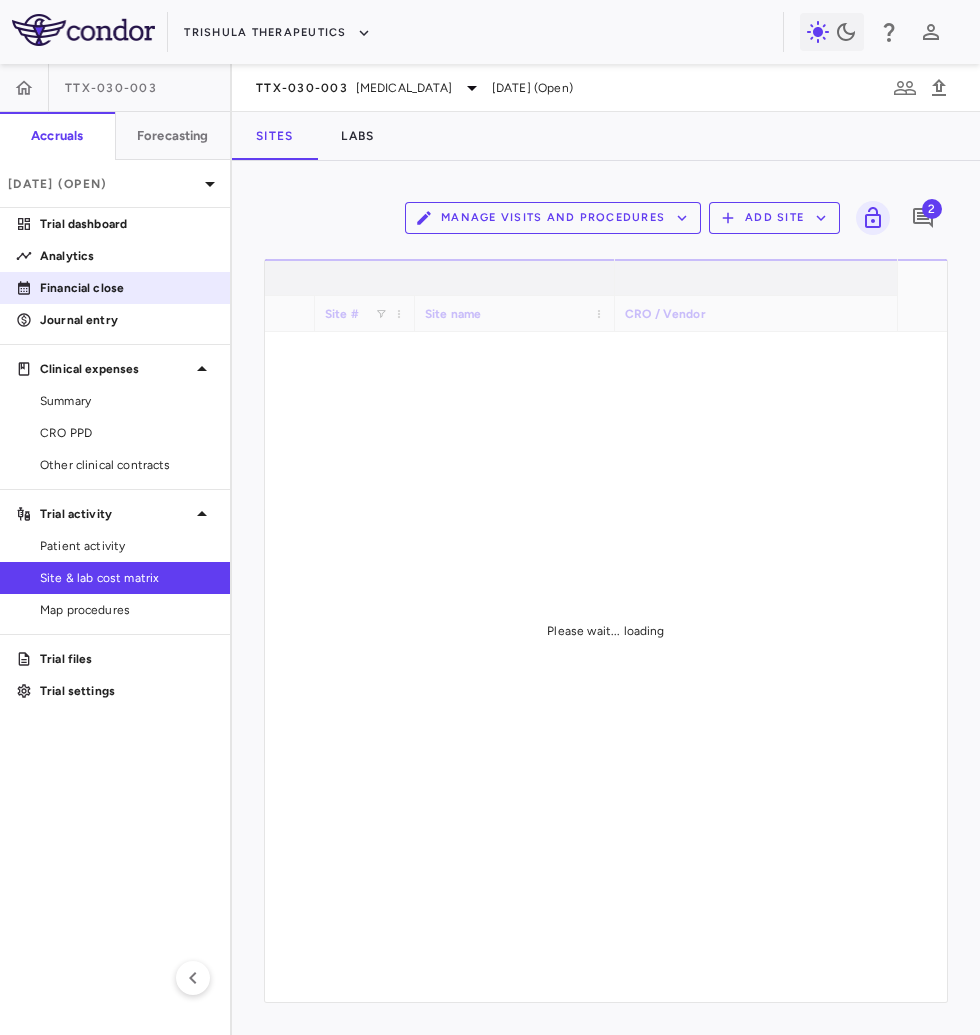 click on "Financial close" at bounding box center [127, 288] 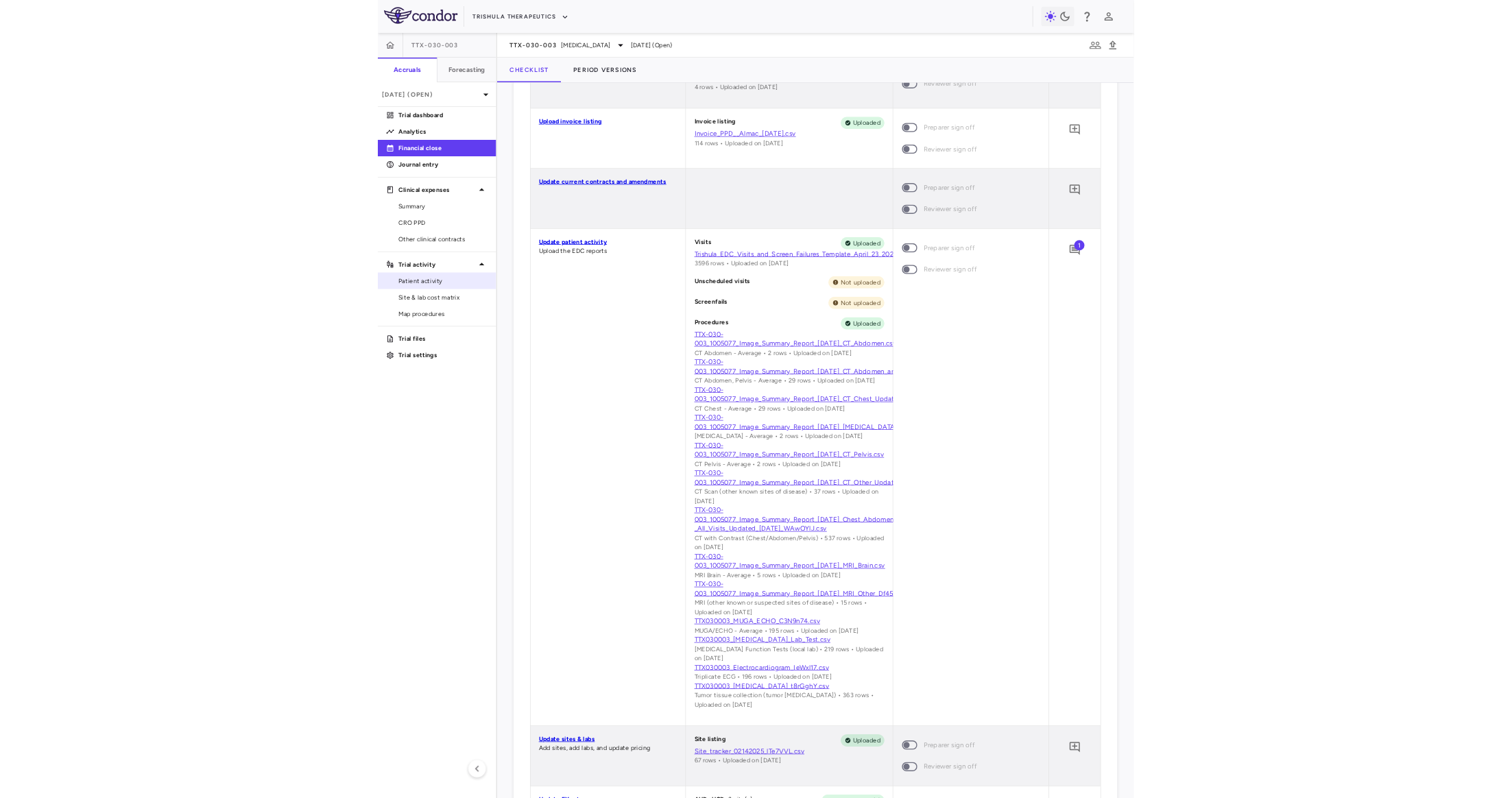 scroll, scrollTop: 470, scrollLeft: 0, axis: vertical 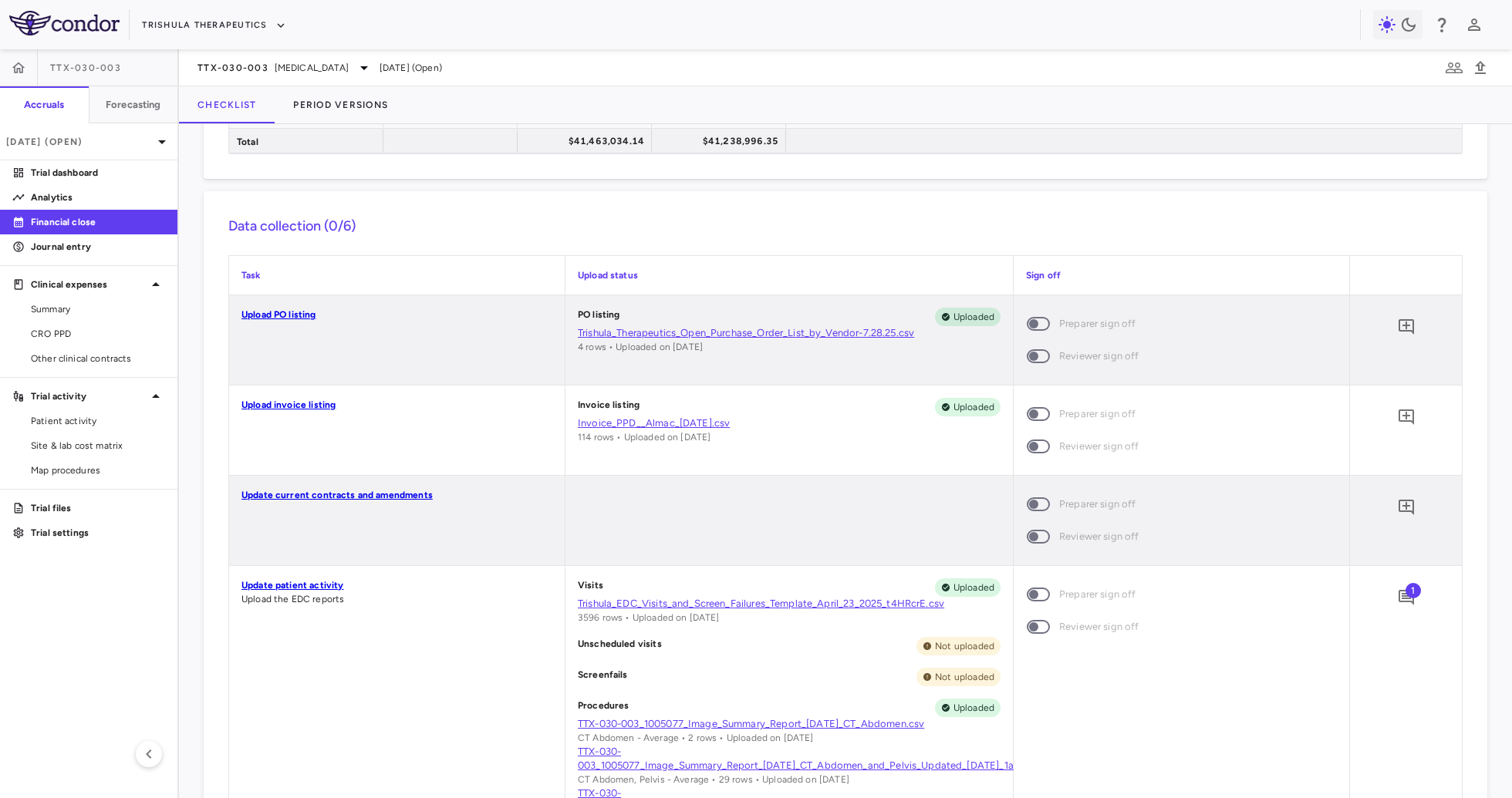 click on "1" at bounding box center (1413, 591) 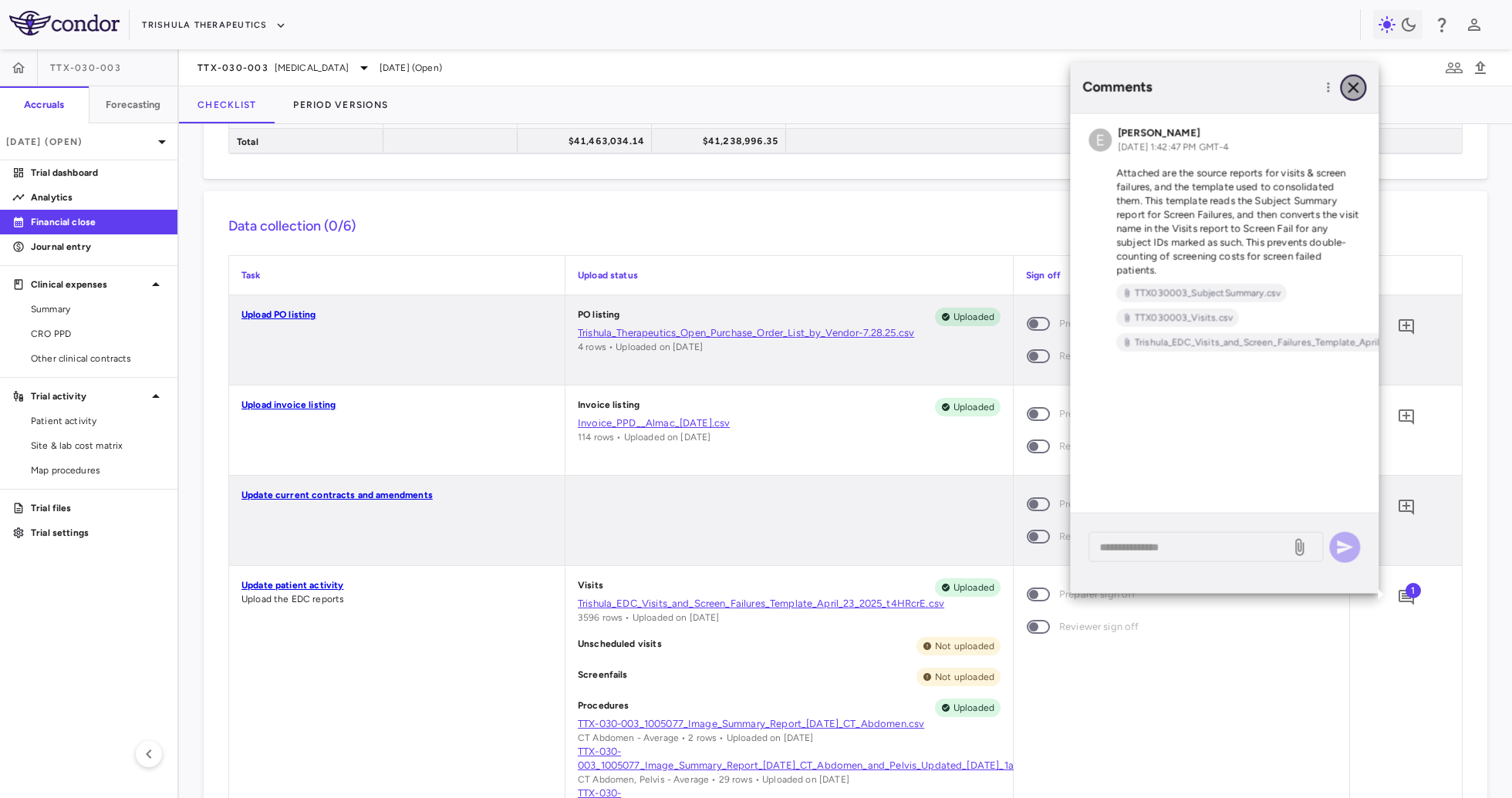 click 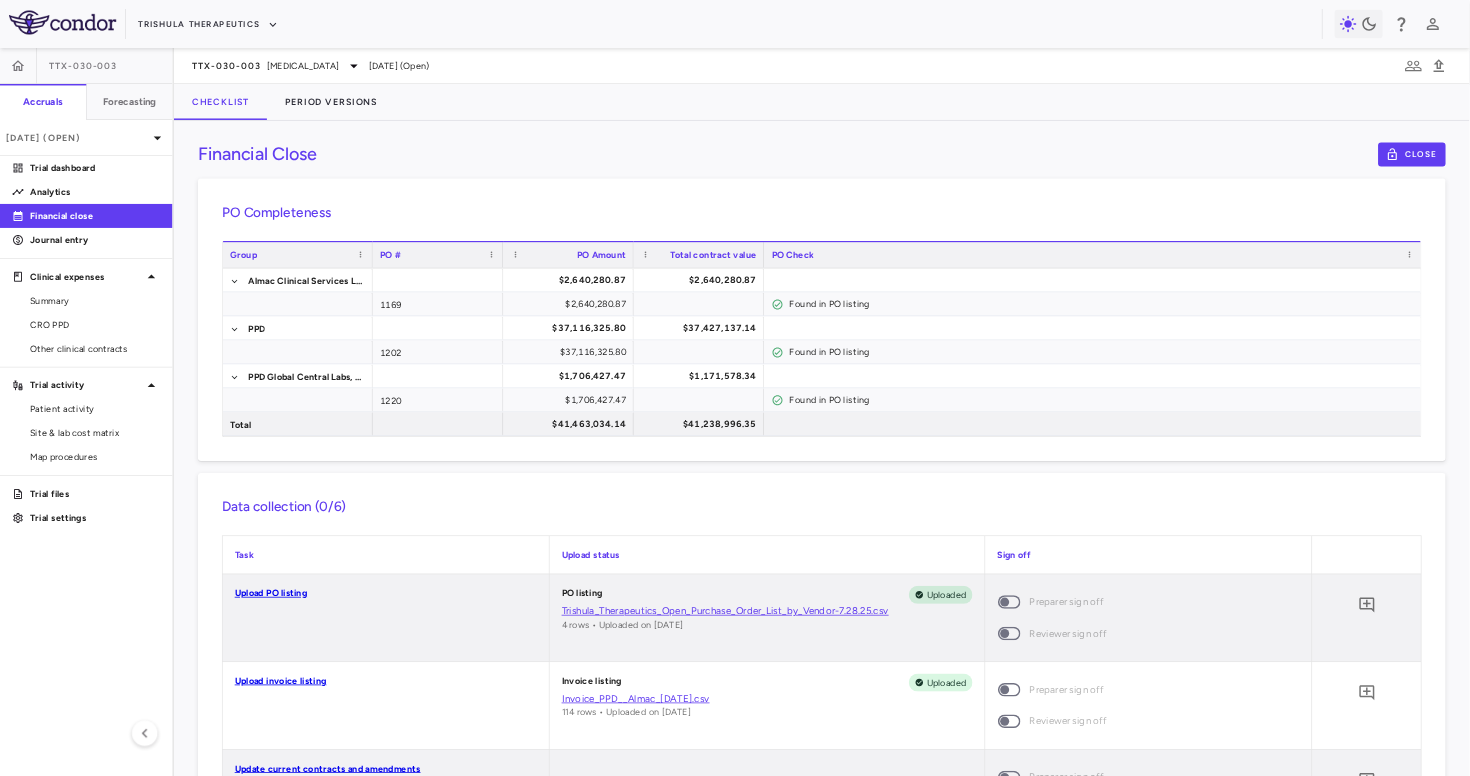 scroll, scrollTop: 0, scrollLeft: 0, axis: both 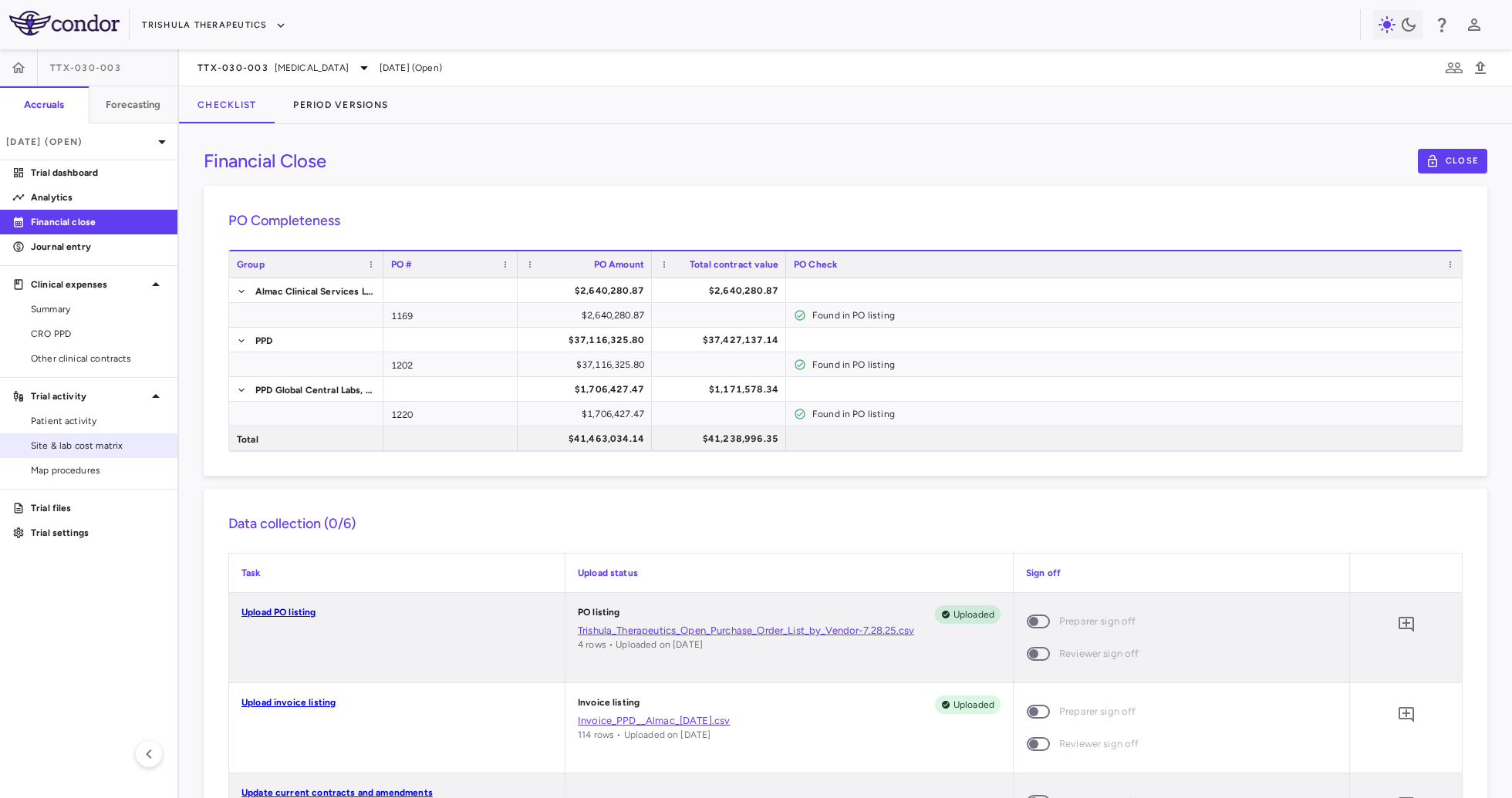 click on "Site & lab cost matrix" at bounding box center [98, 446] 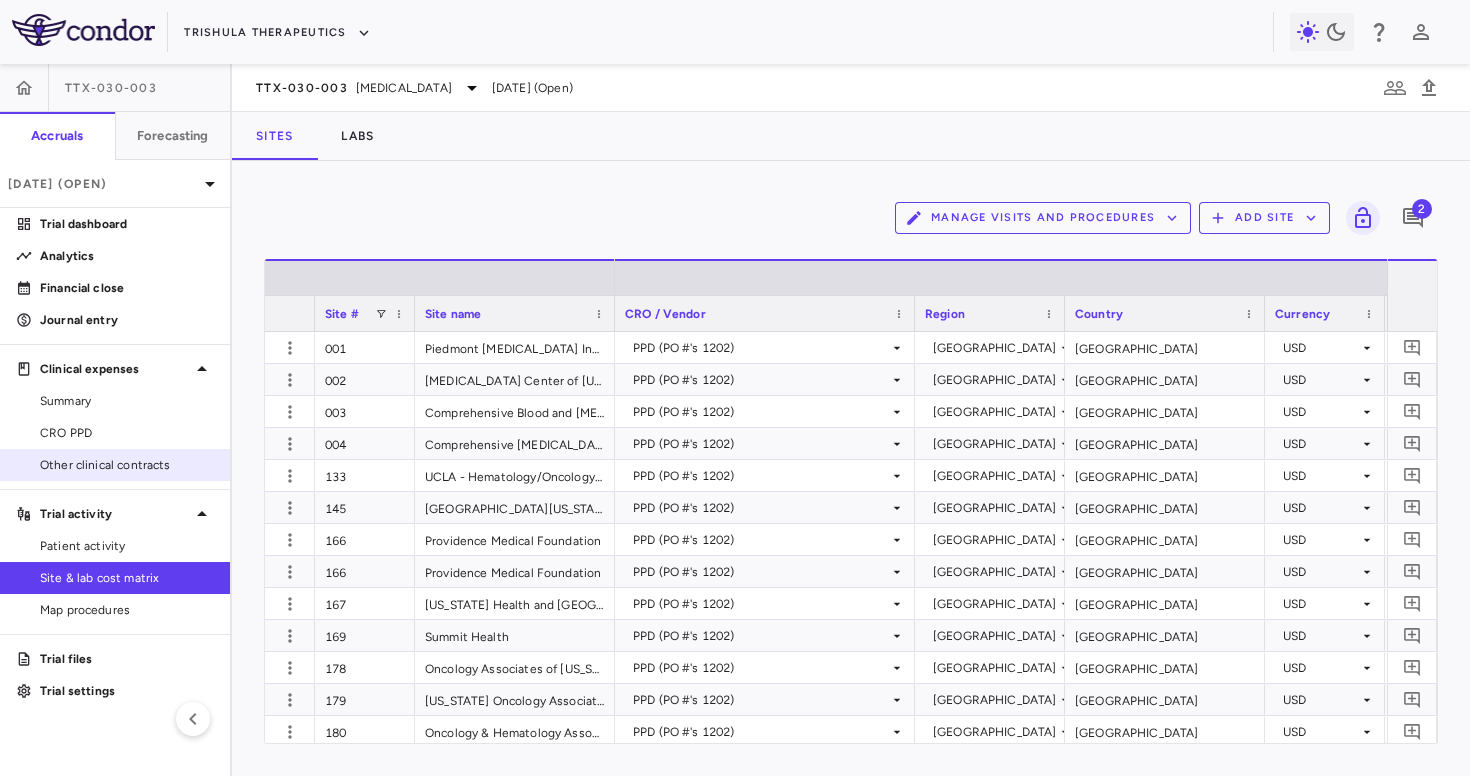 click on "Other clinical contracts" at bounding box center (127, 465) 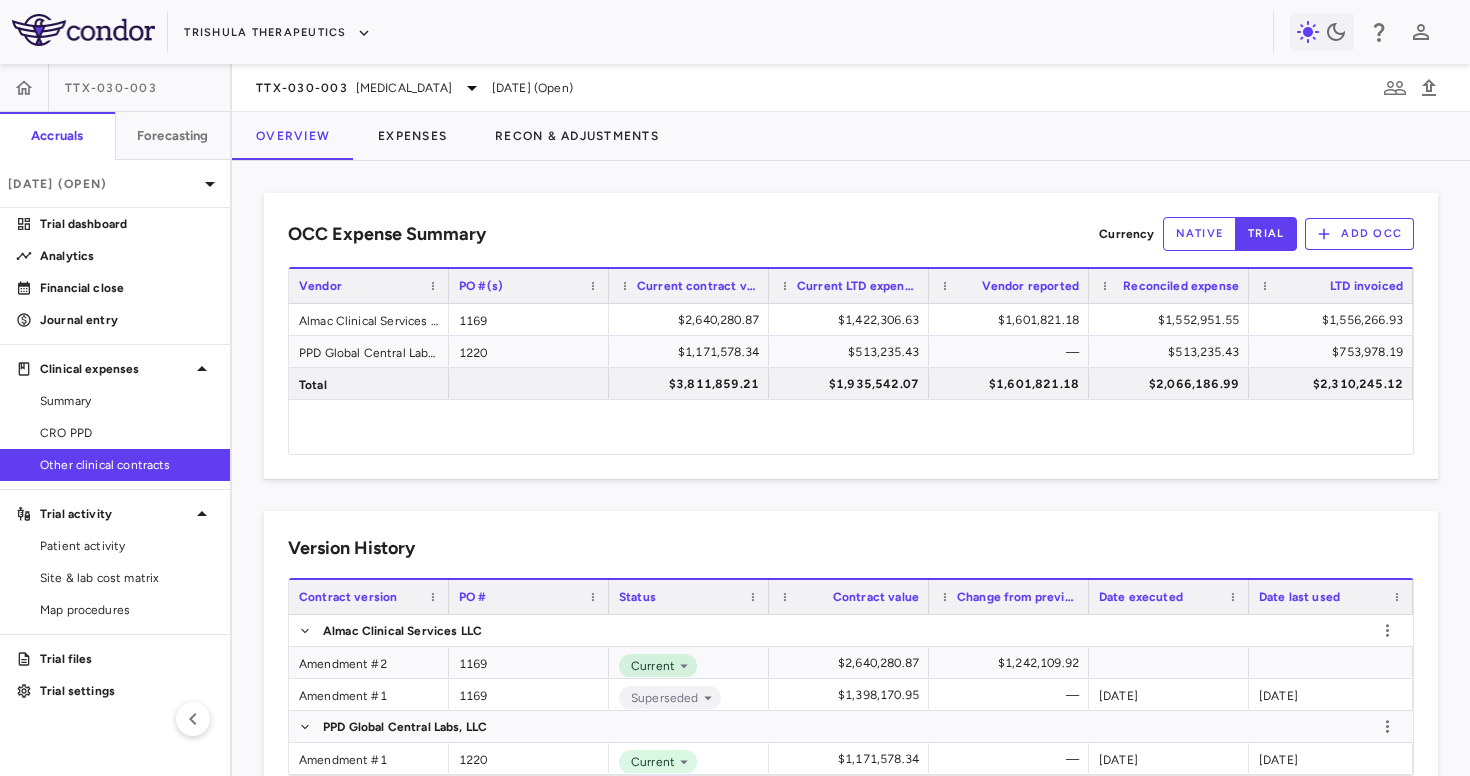 scroll, scrollTop: 56, scrollLeft: 0, axis: vertical 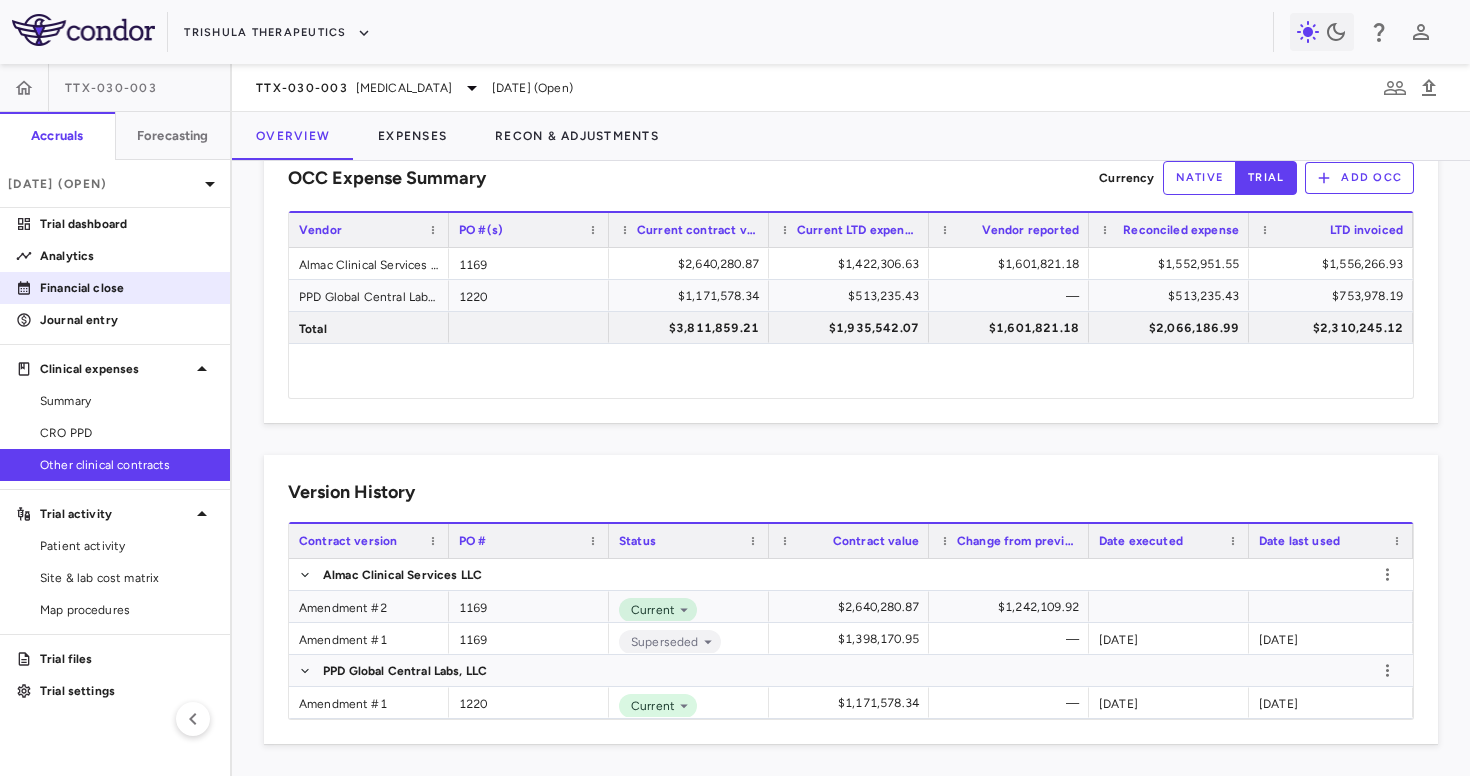 click on "Financial close" at bounding box center (127, 288) 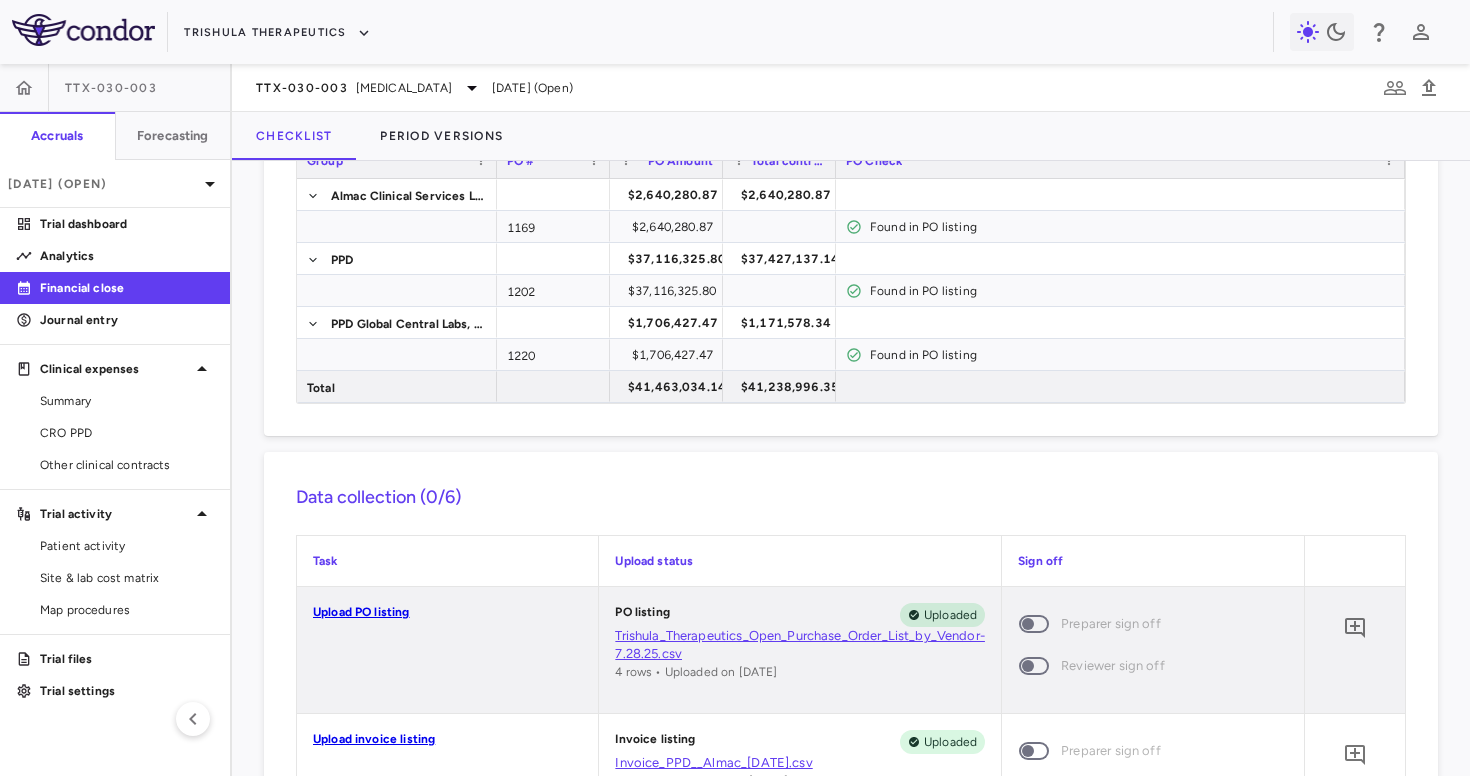 scroll, scrollTop: 181, scrollLeft: 0, axis: vertical 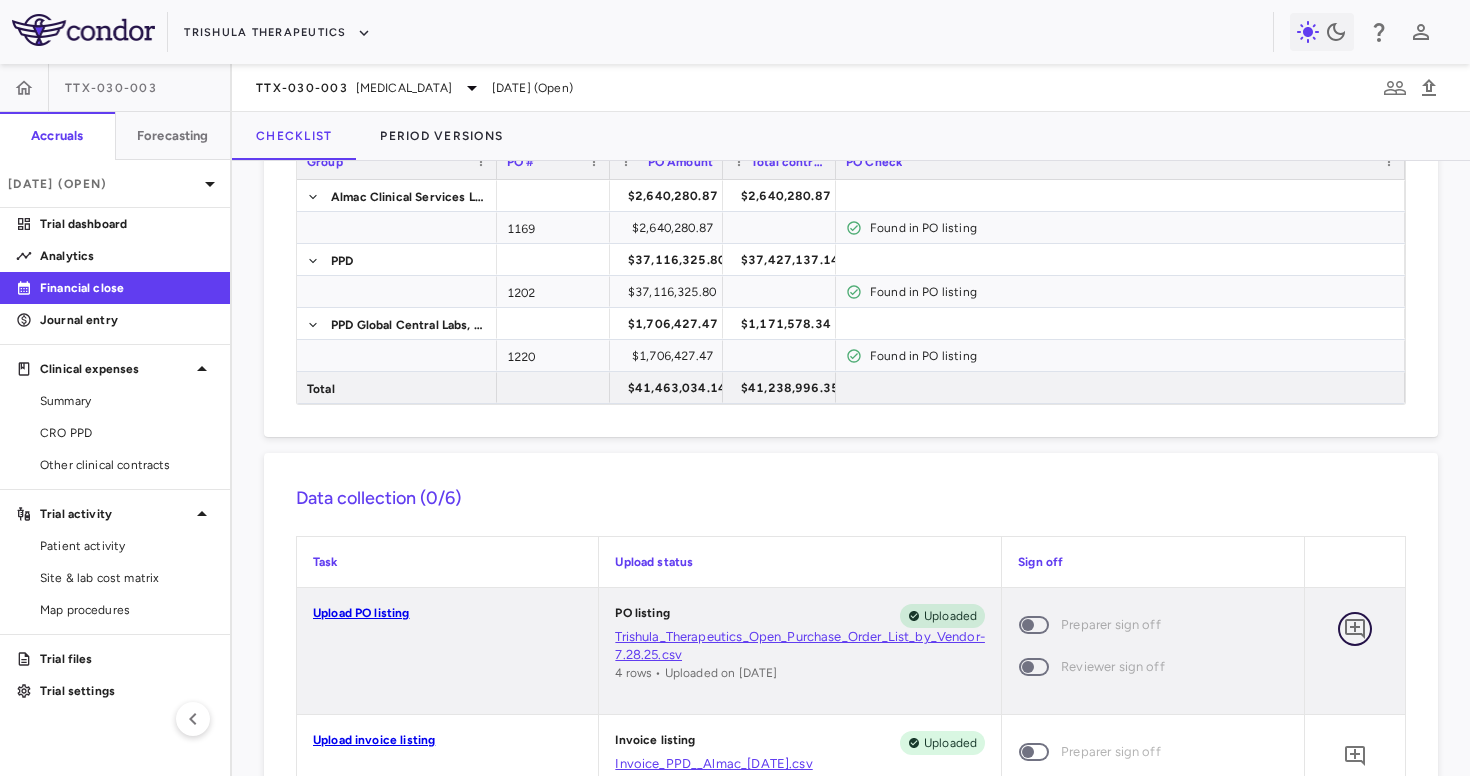 click 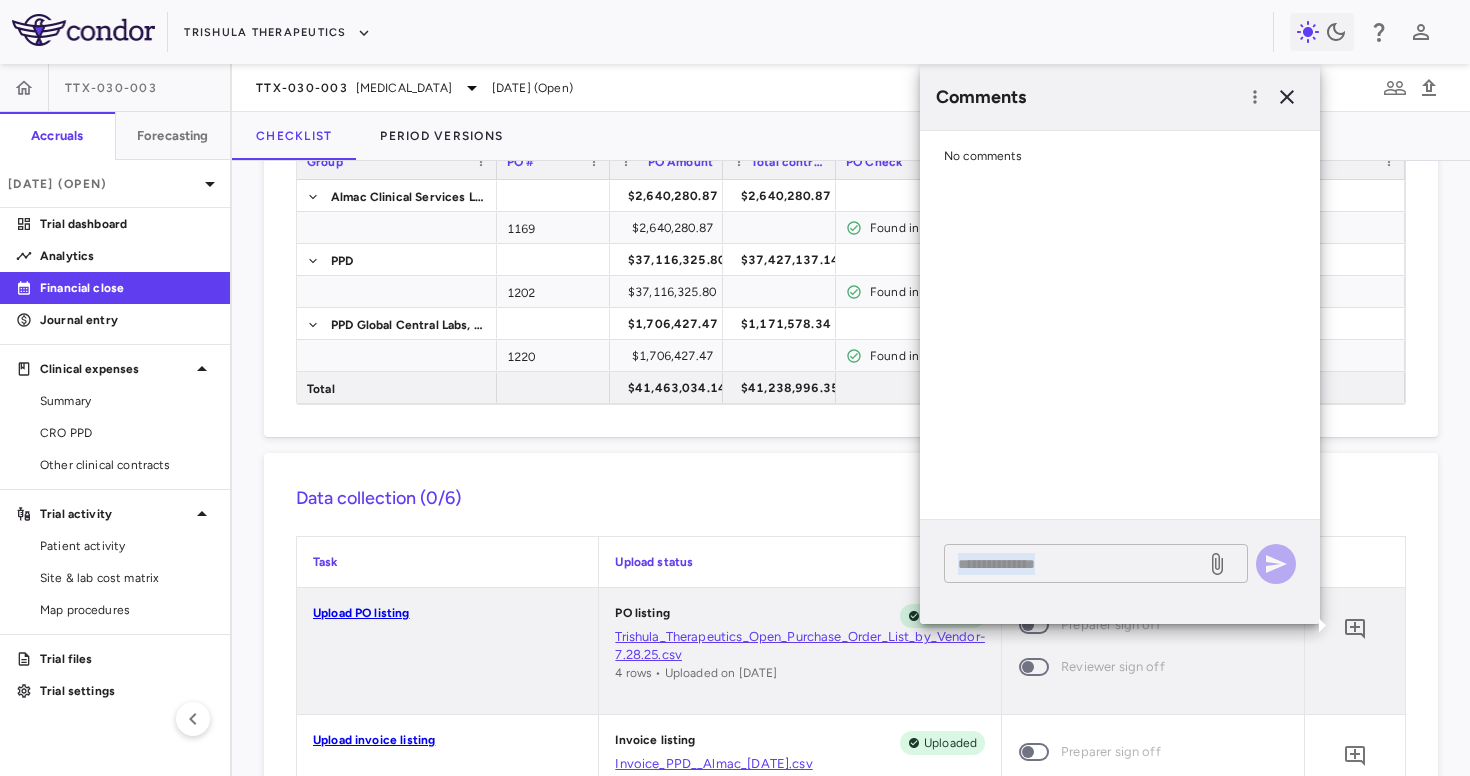 click on "* ​" at bounding box center [1096, 563] 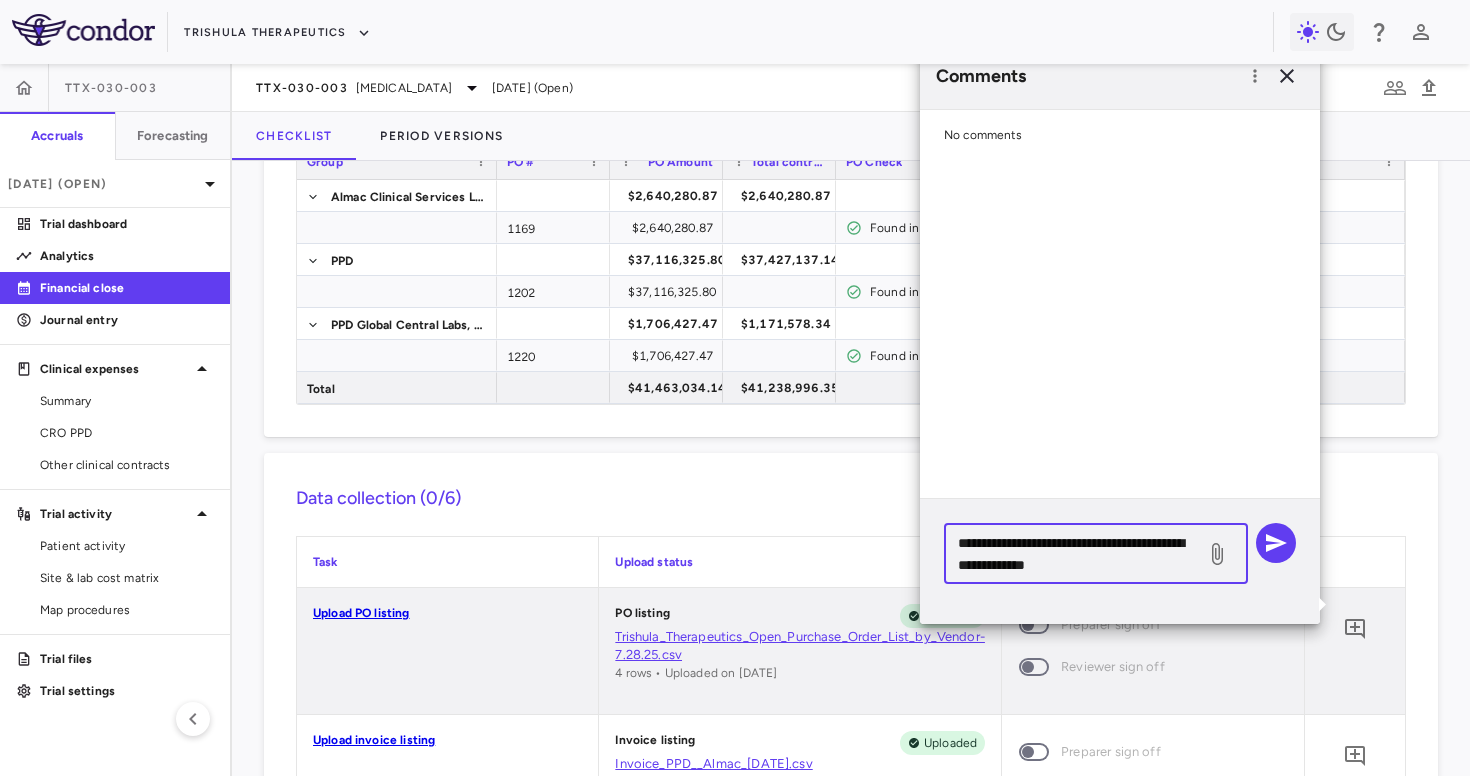 click on "**********" at bounding box center [1075, 554] 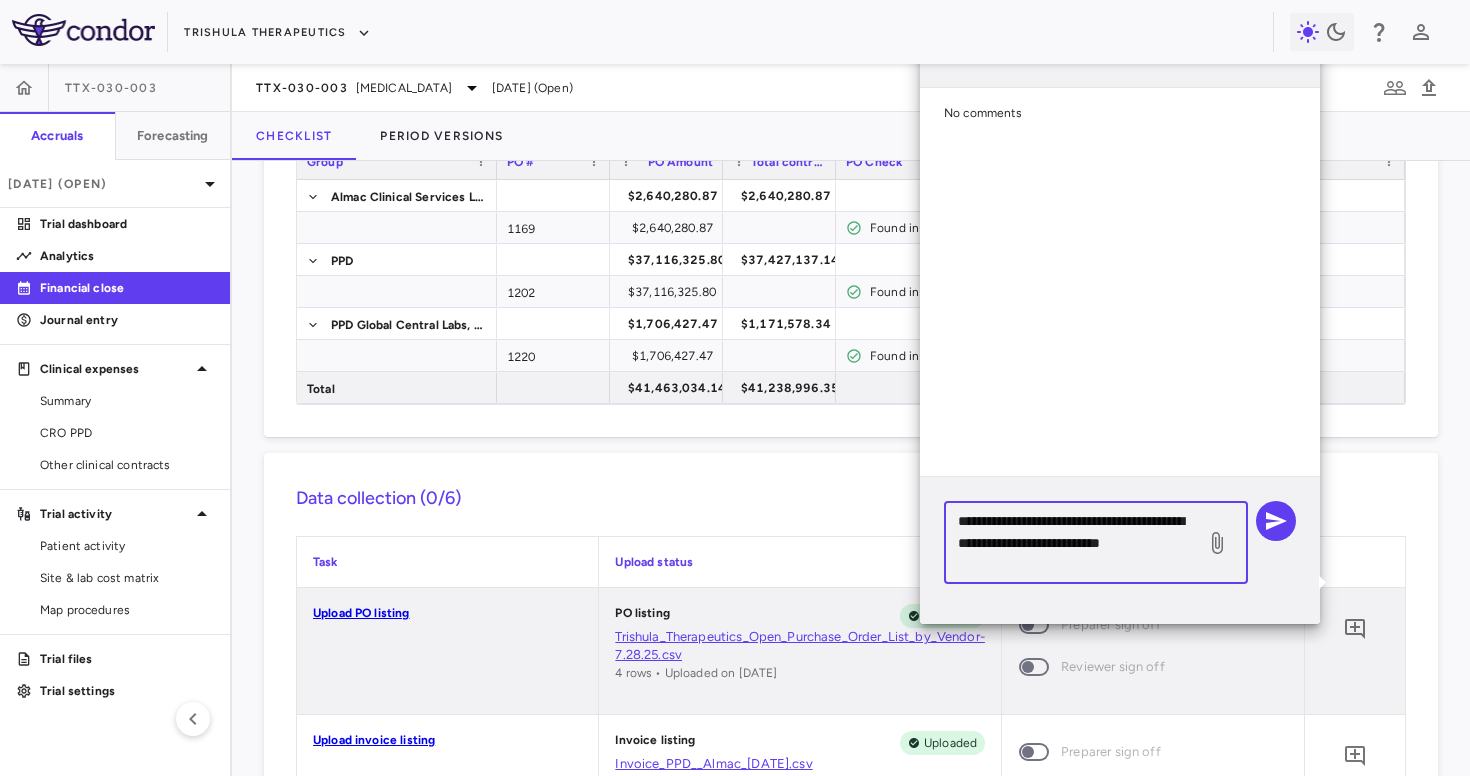 click on "**********" at bounding box center [1075, 543] 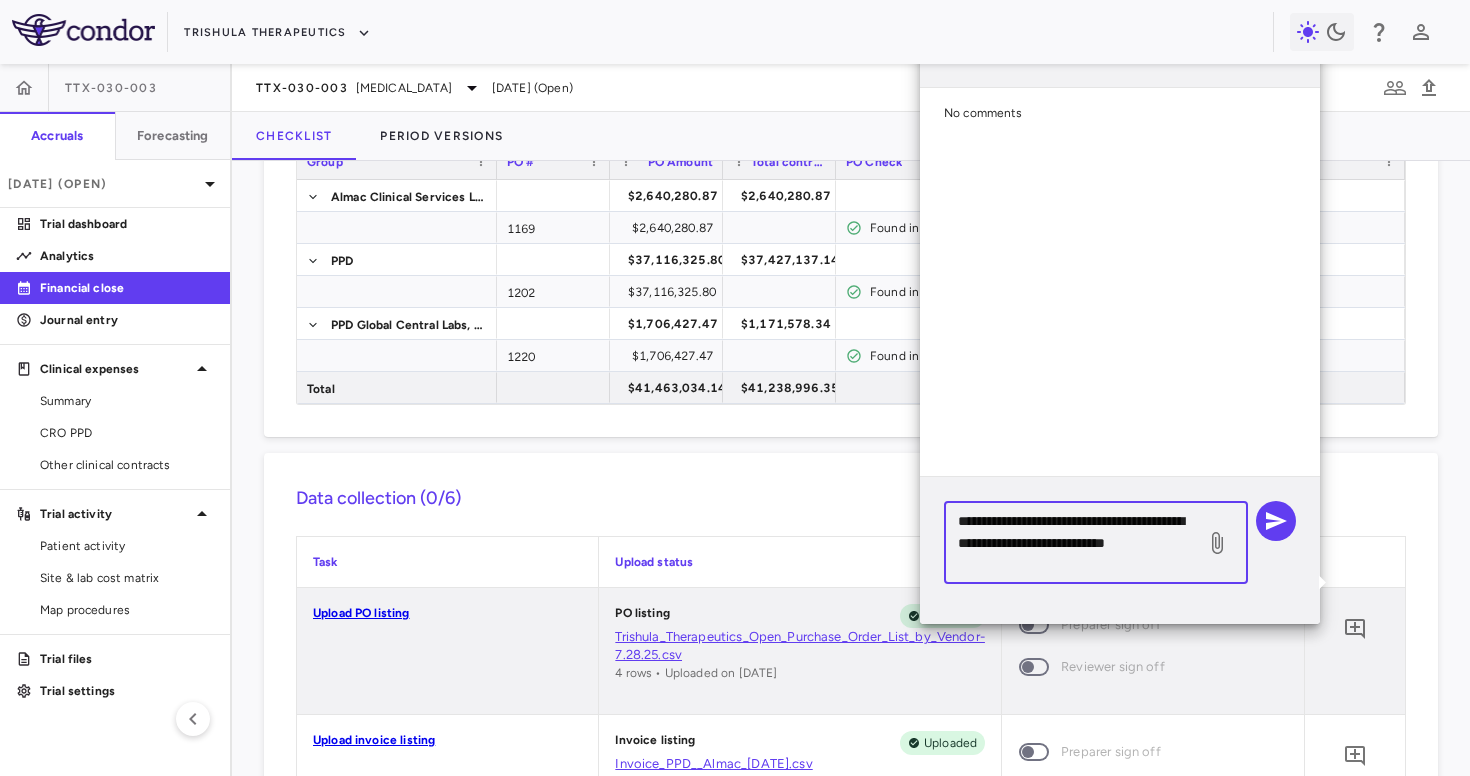 click on "**********" at bounding box center [1075, 543] 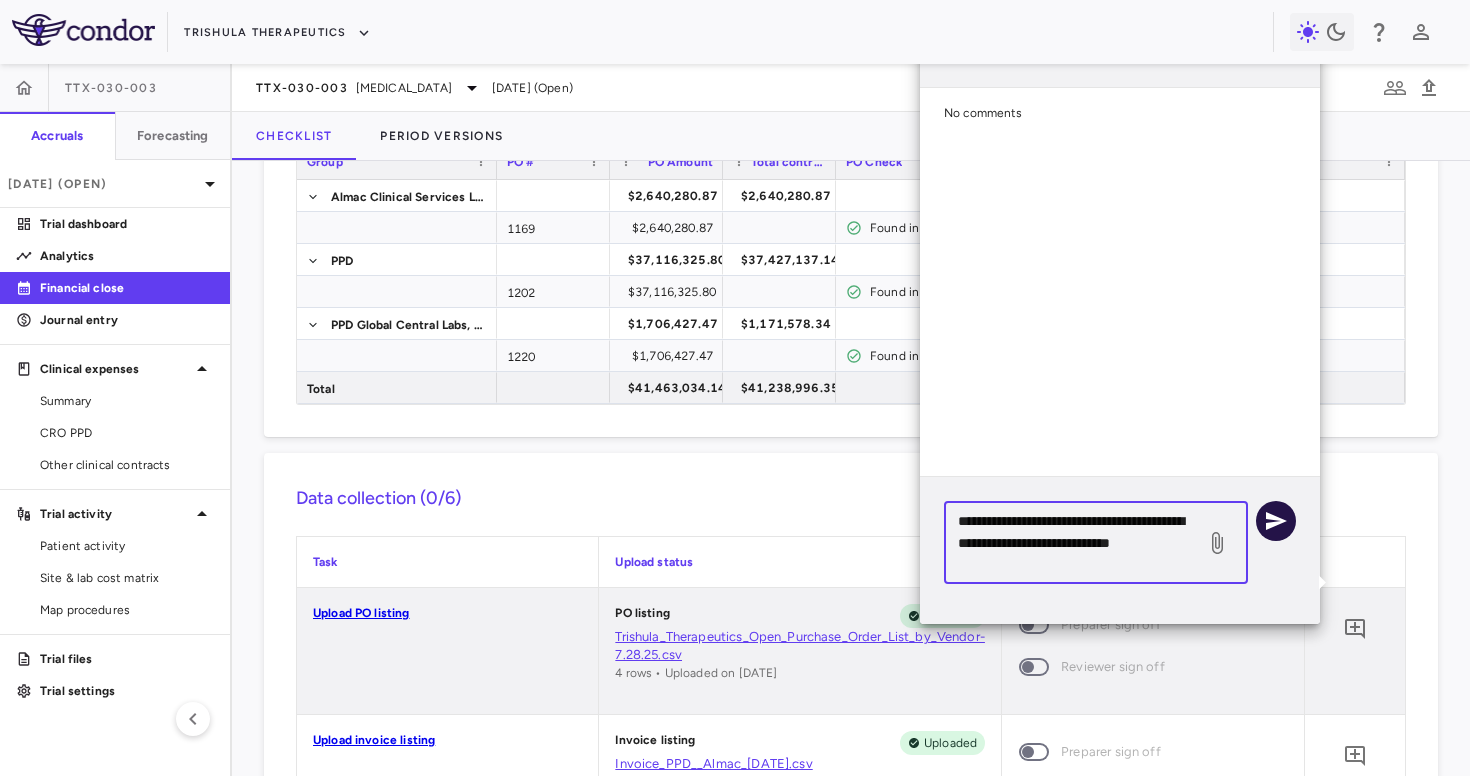 type on "**********" 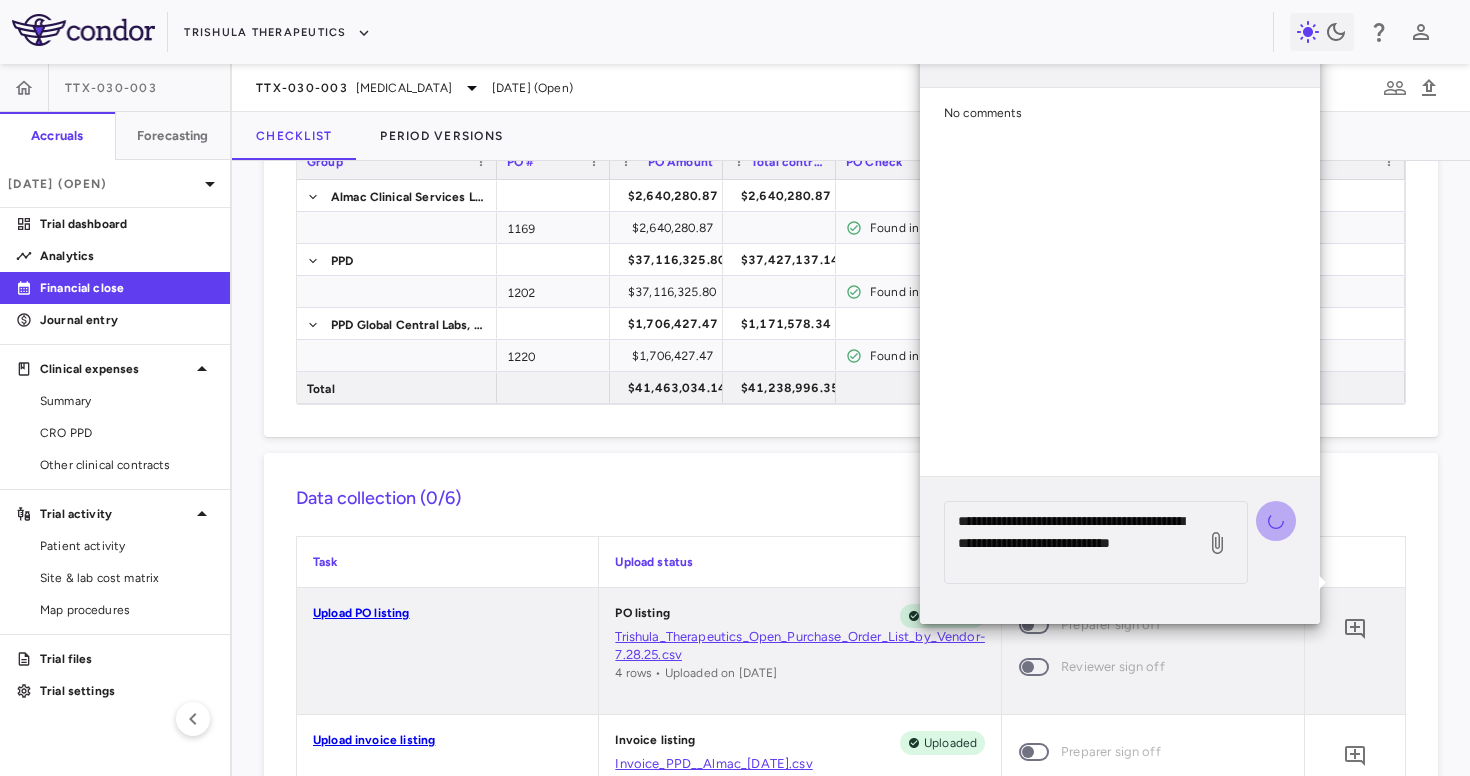 type 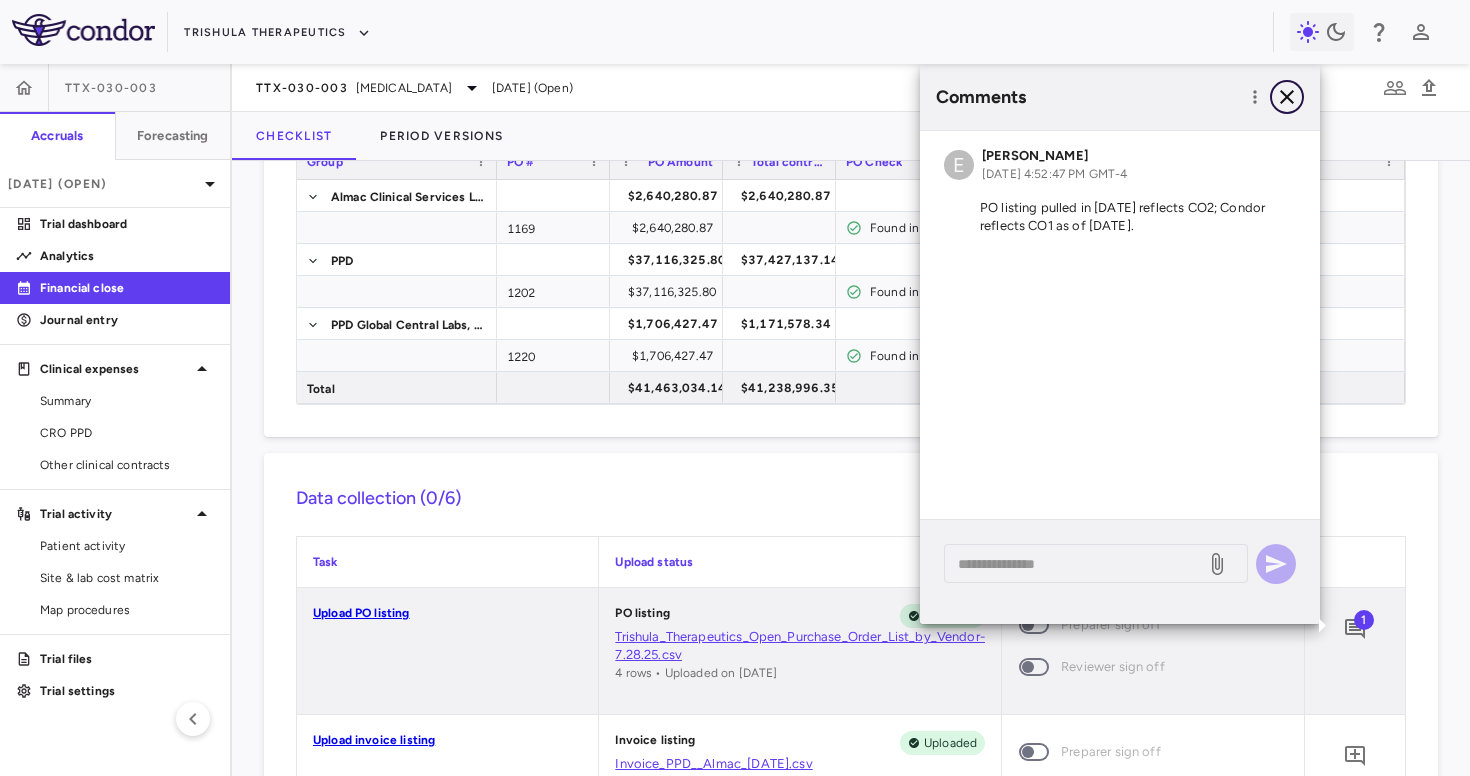 click 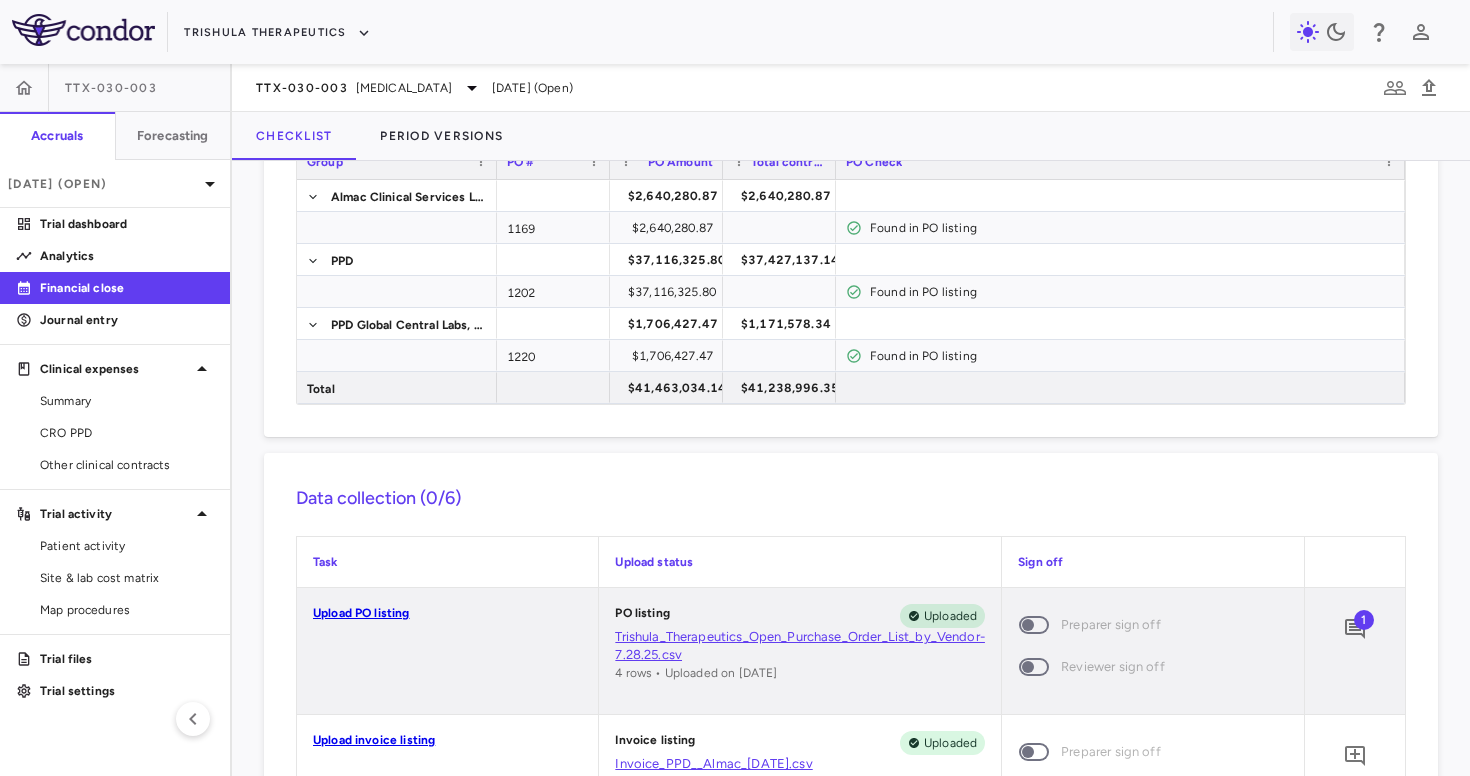 scroll, scrollTop: 257, scrollLeft: 0, axis: vertical 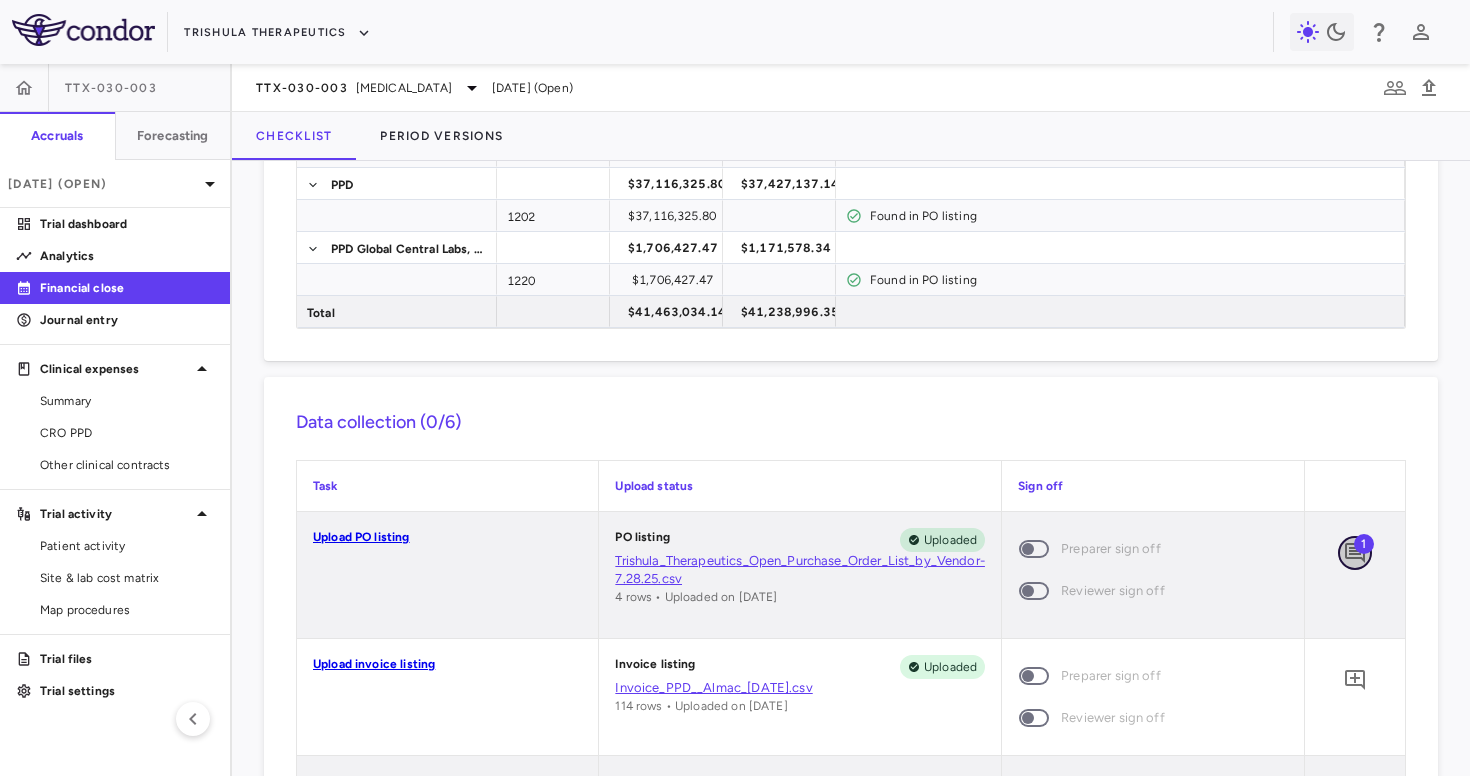 click 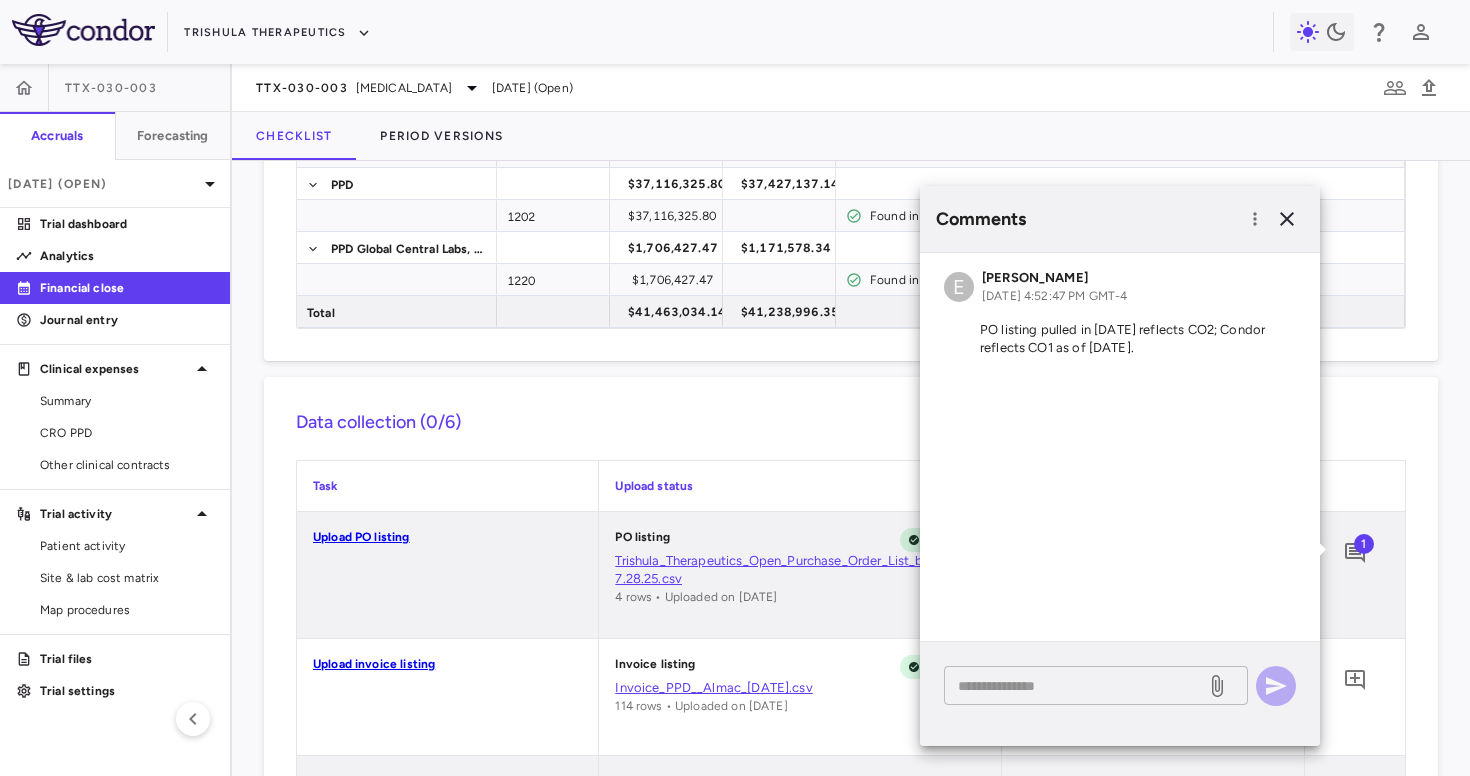 click at bounding box center (1075, 686) 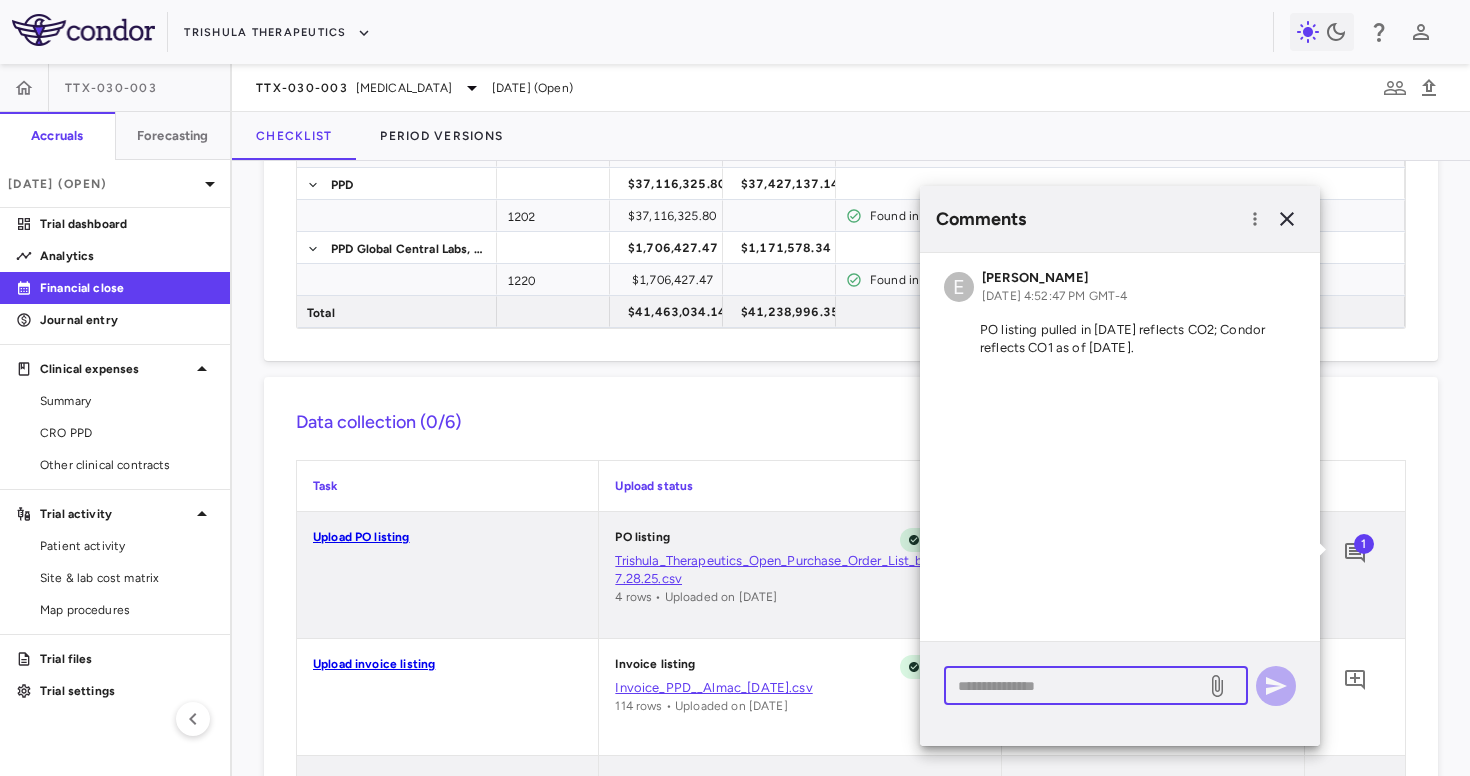type on "*" 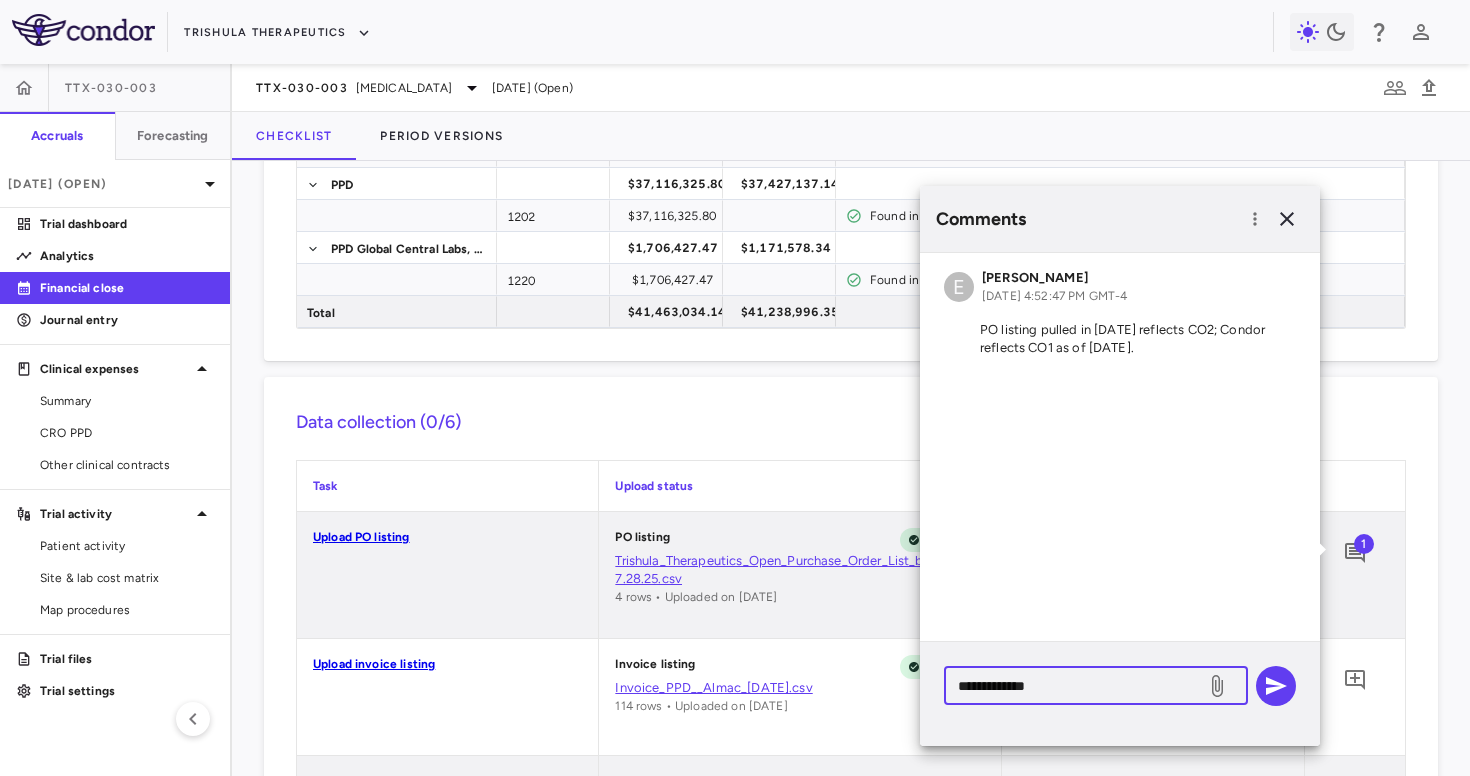 click on "**********" at bounding box center [1075, 686] 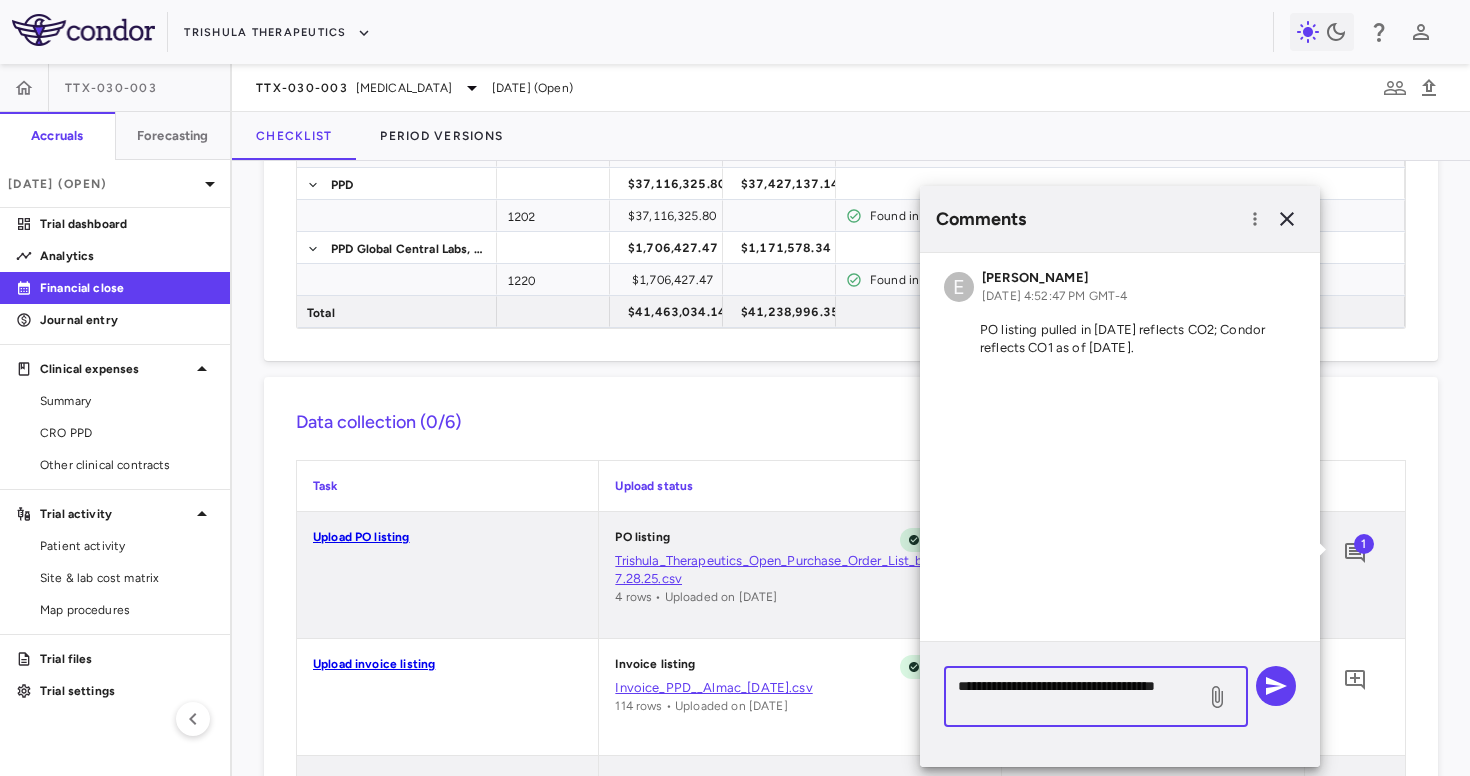 click on "**********" at bounding box center (1075, 697) 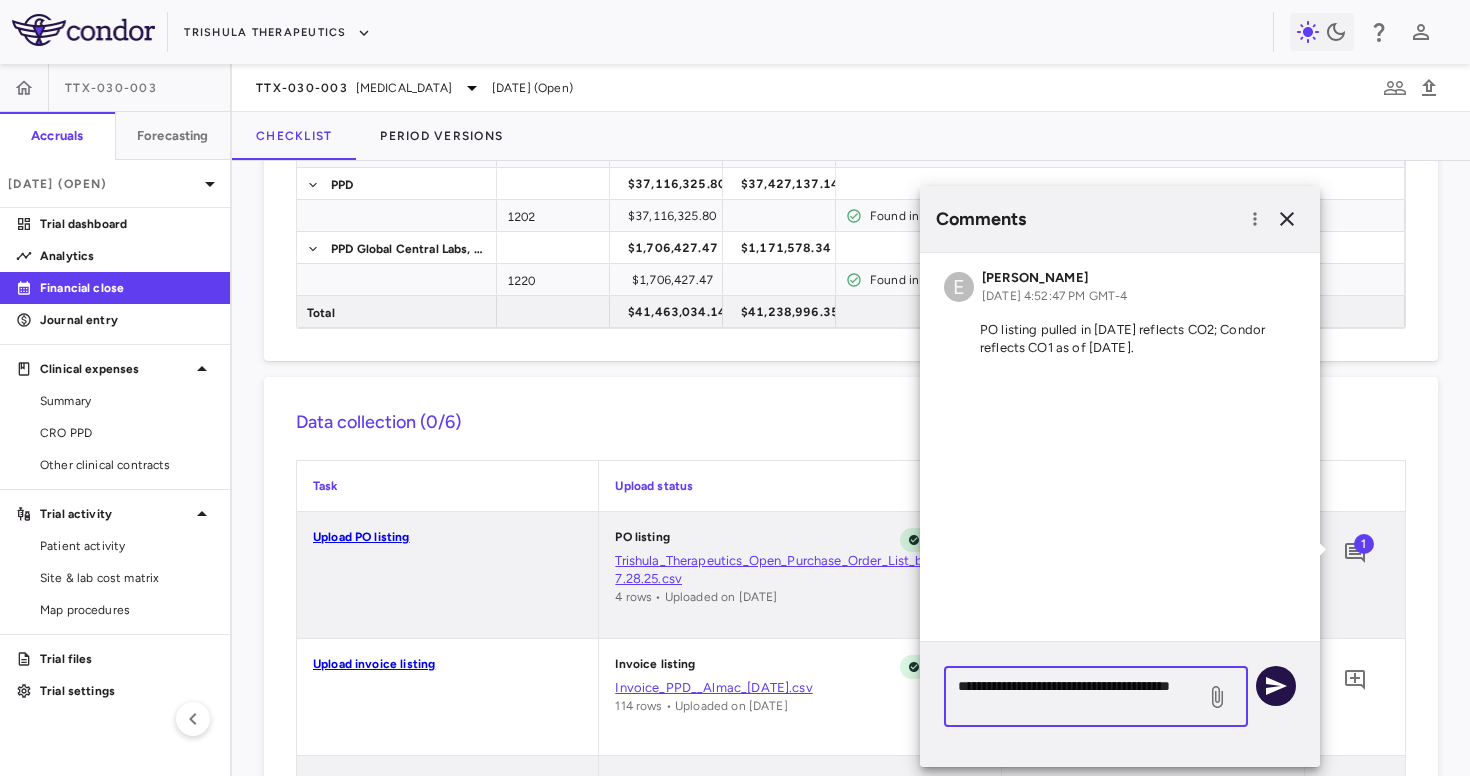 type on "**********" 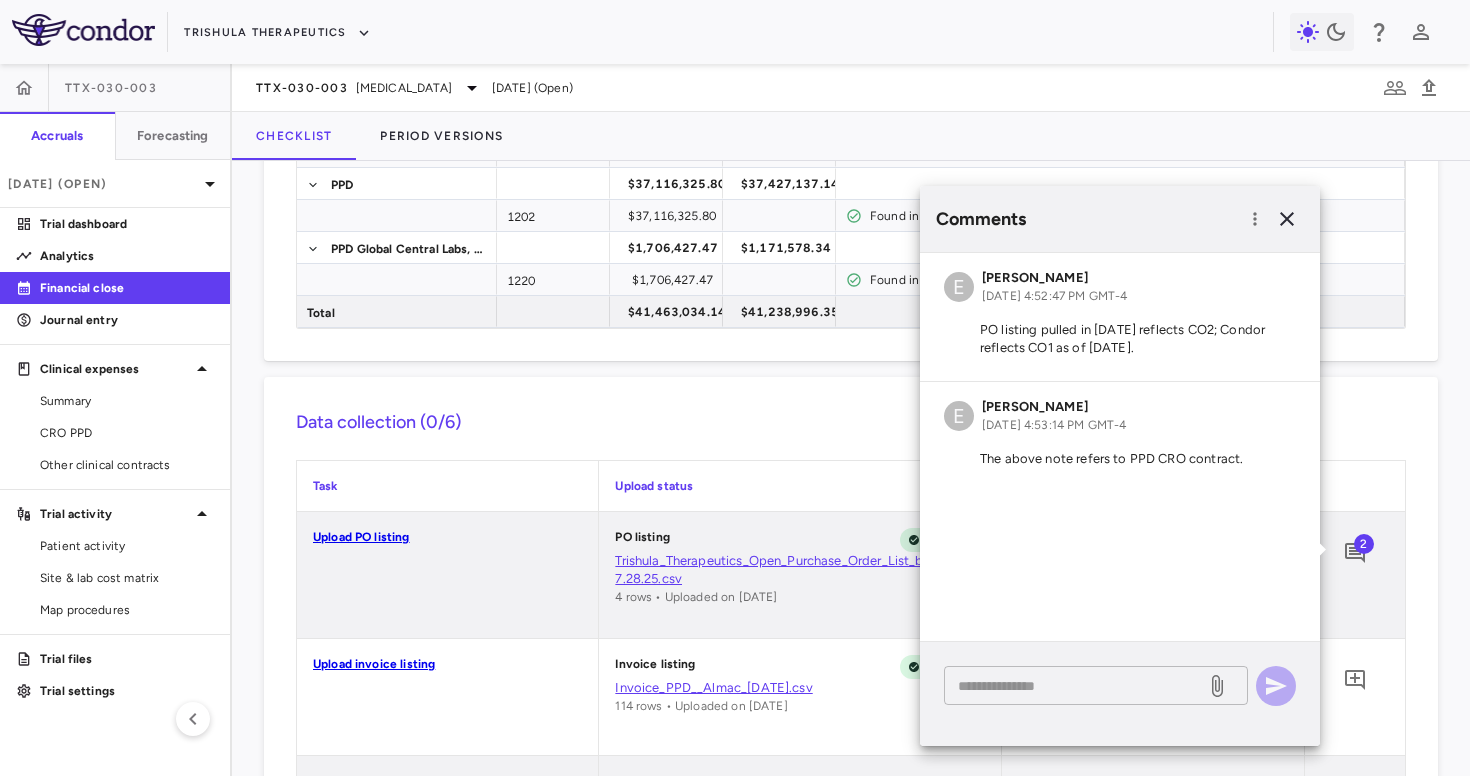 click on "* ​" at bounding box center (1096, 685) 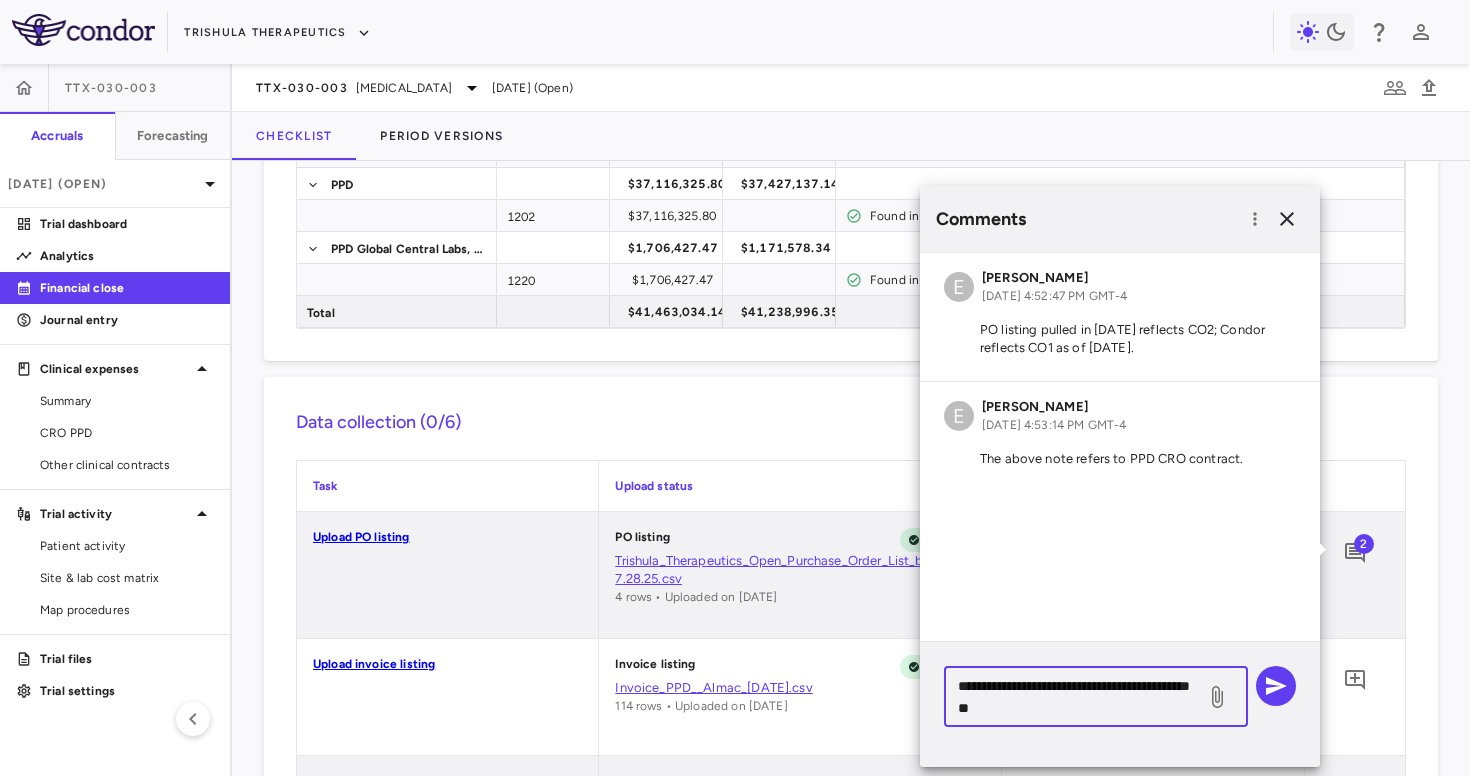 drag, startPoint x: 1068, startPoint y: 708, endPoint x: 1014, endPoint y: 707, distance: 54.00926 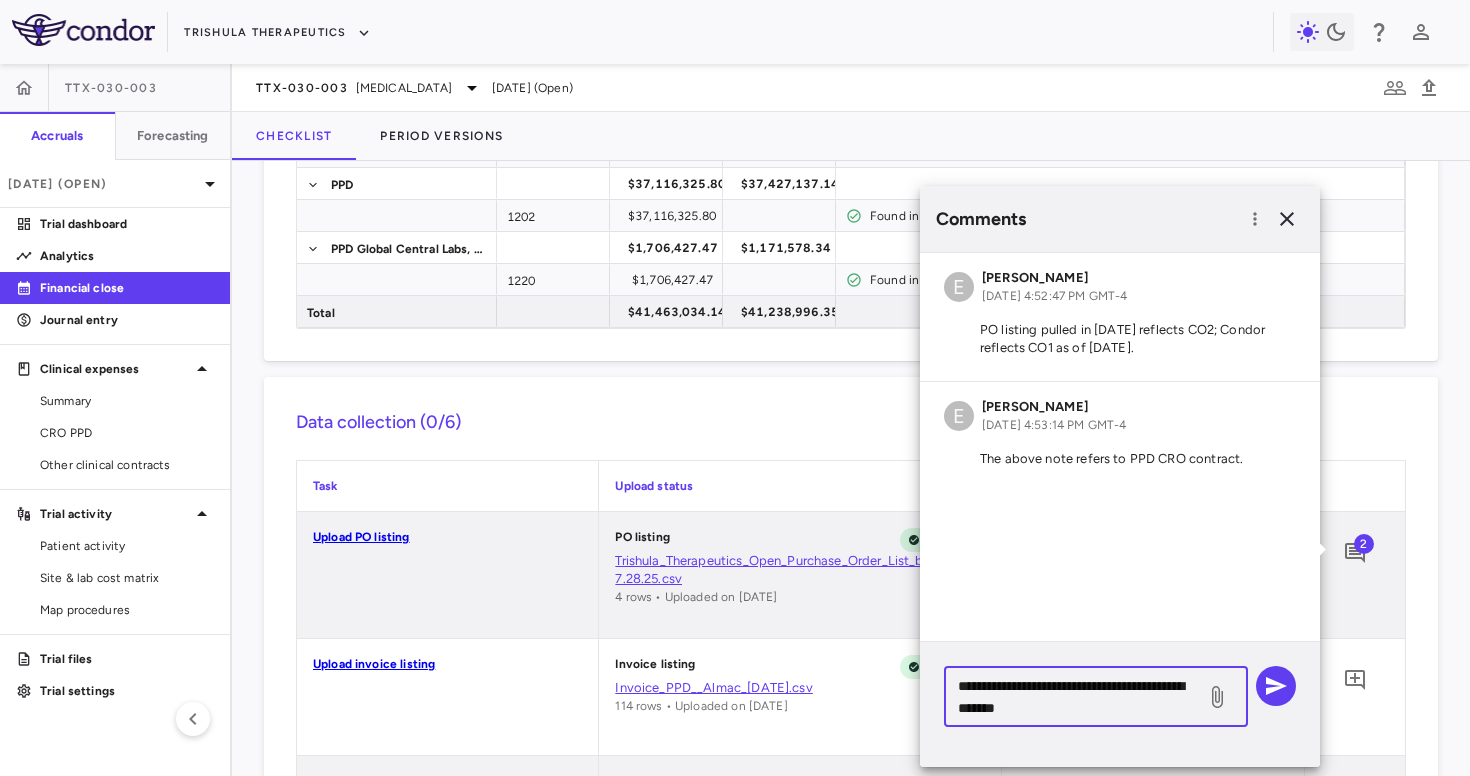 click on "**********" at bounding box center [1075, 697] 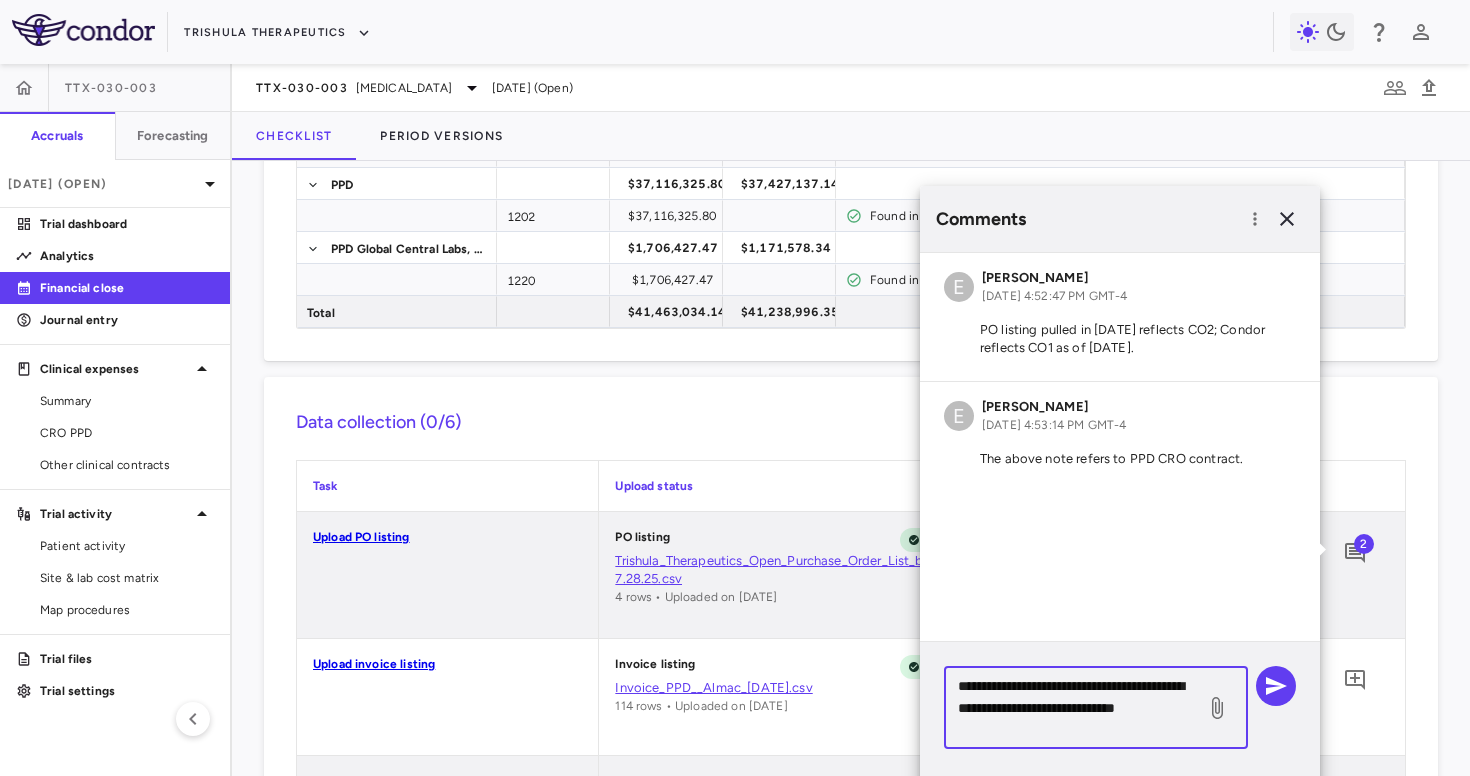 click on "**********" at bounding box center [1096, 707] 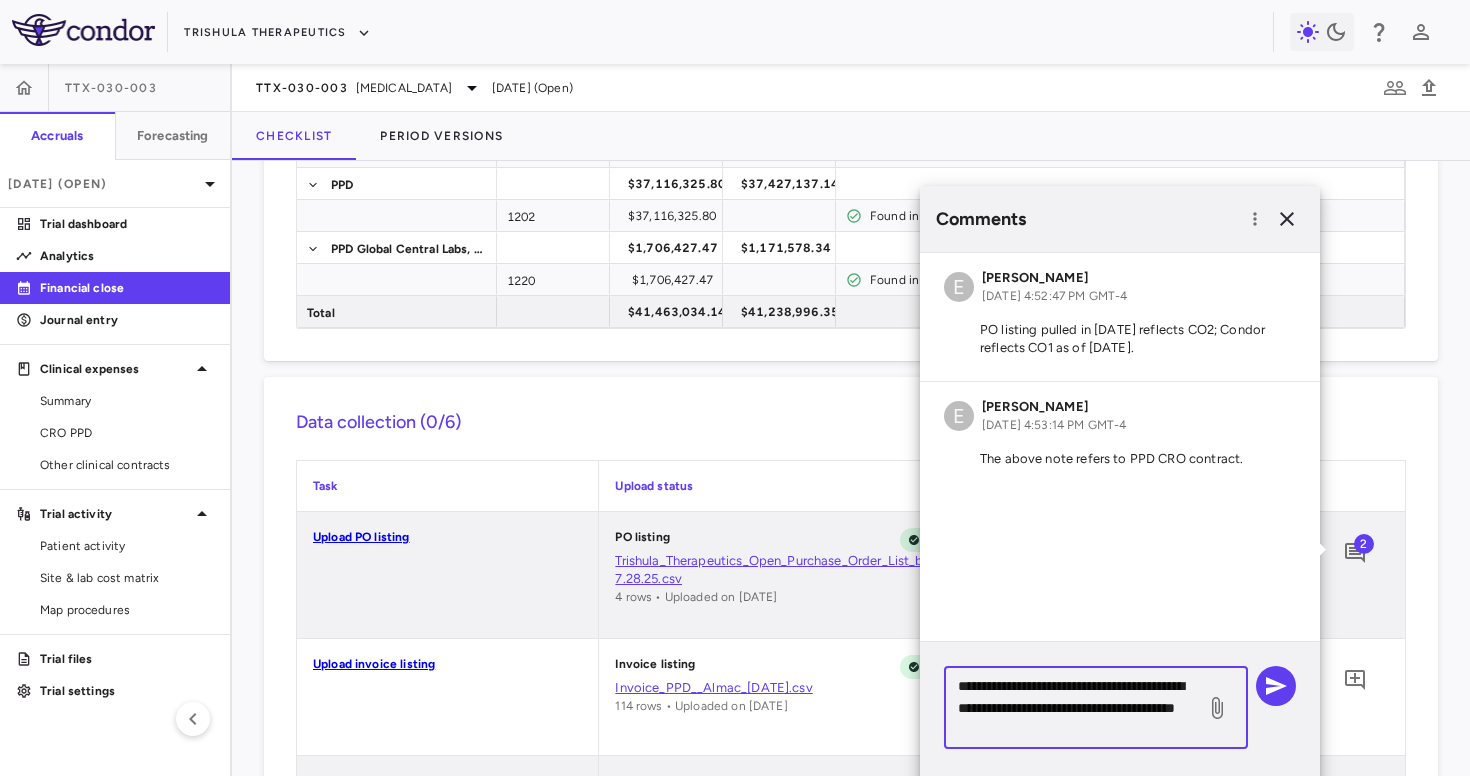 drag, startPoint x: 1133, startPoint y: 731, endPoint x: 954, endPoint y: 738, distance: 179.13683 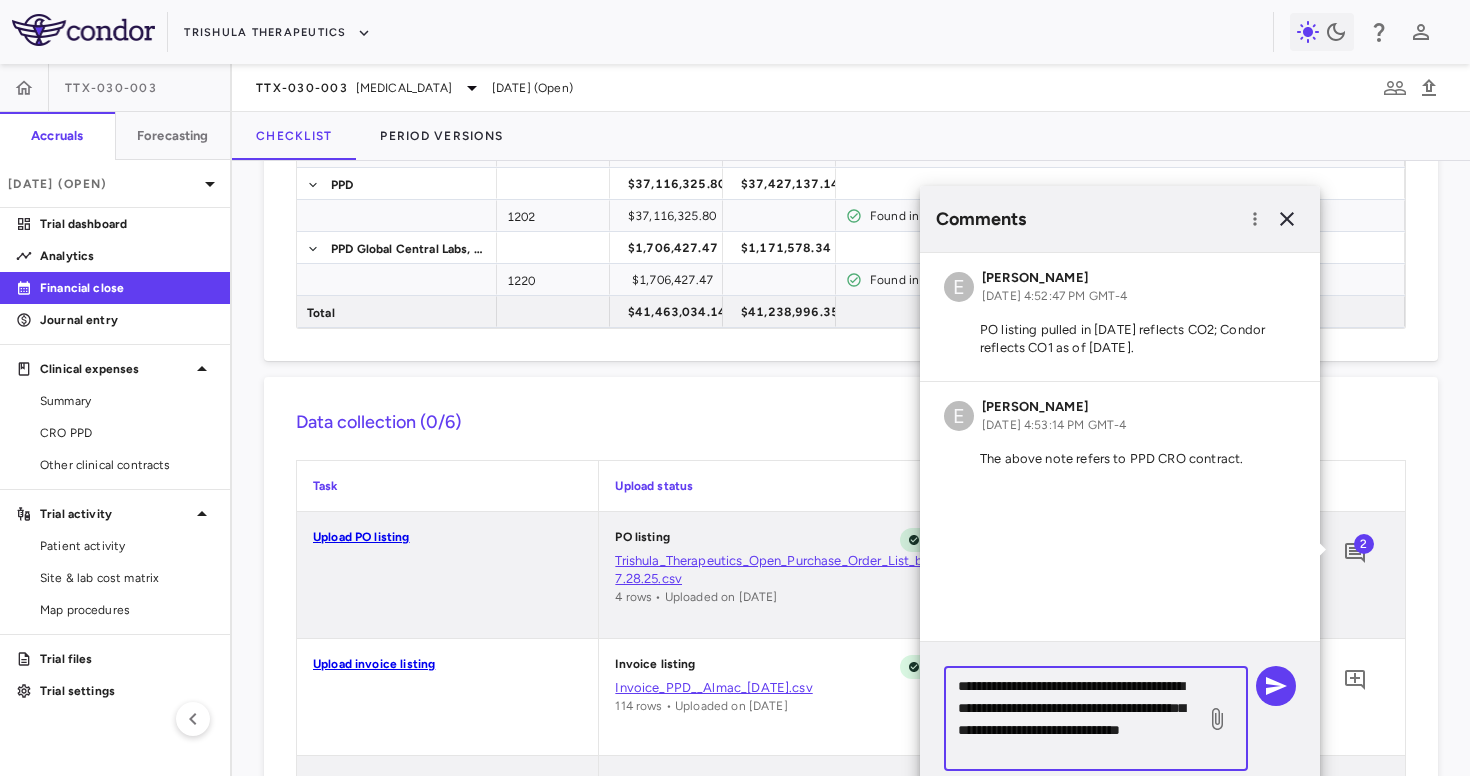 scroll, scrollTop: 6, scrollLeft: 0, axis: vertical 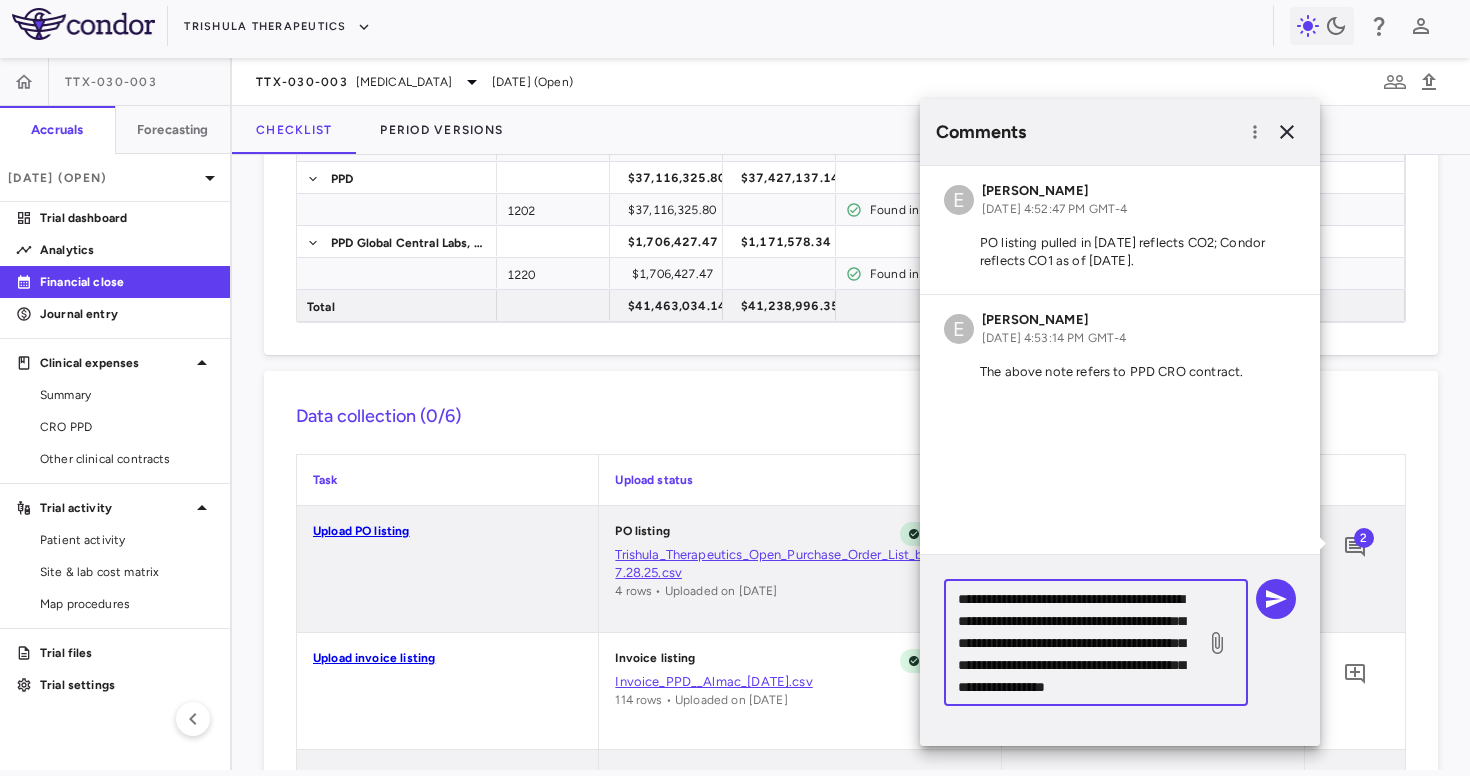 drag, startPoint x: 1094, startPoint y: 679, endPoint x: 937, endPoint y: 586, distance: 182.4774 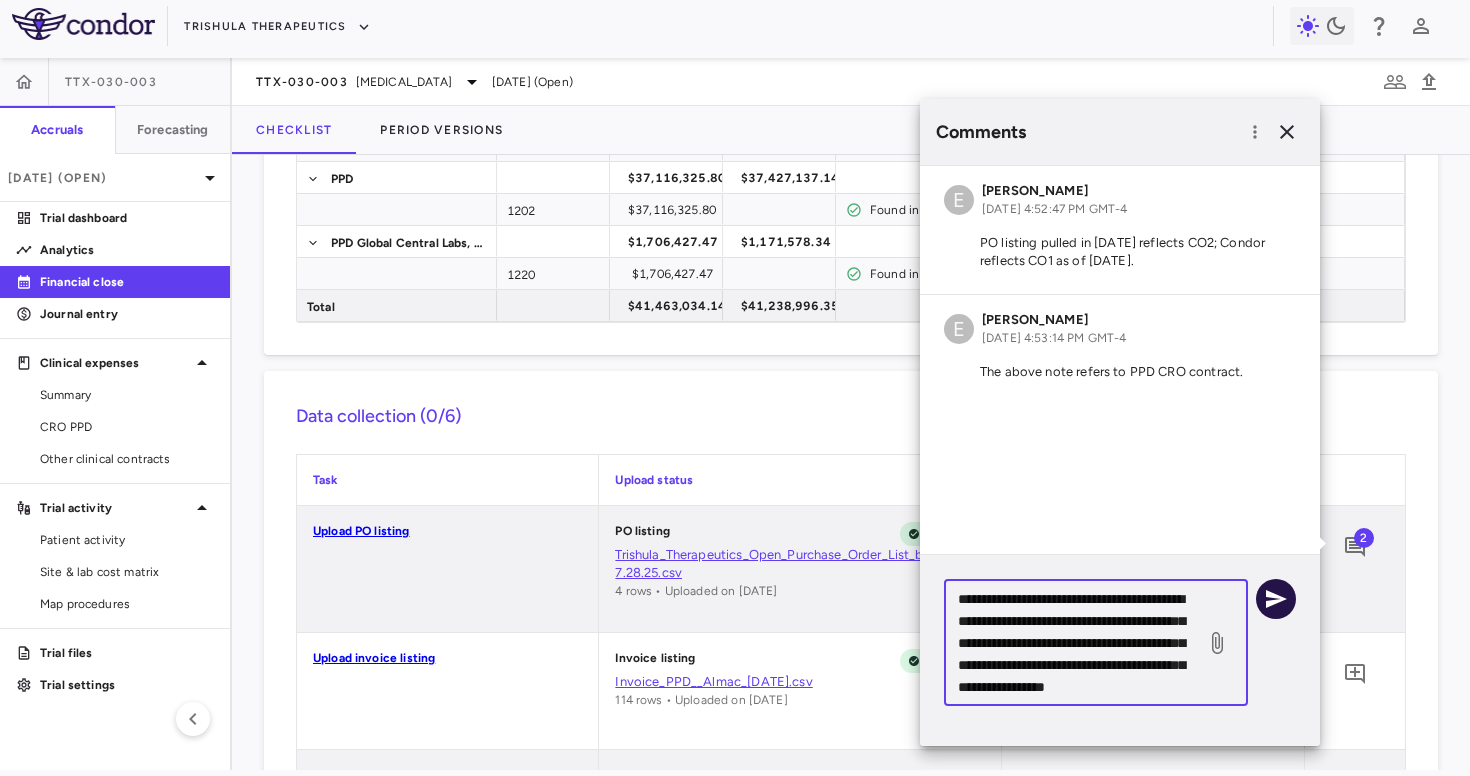 type on "**********" 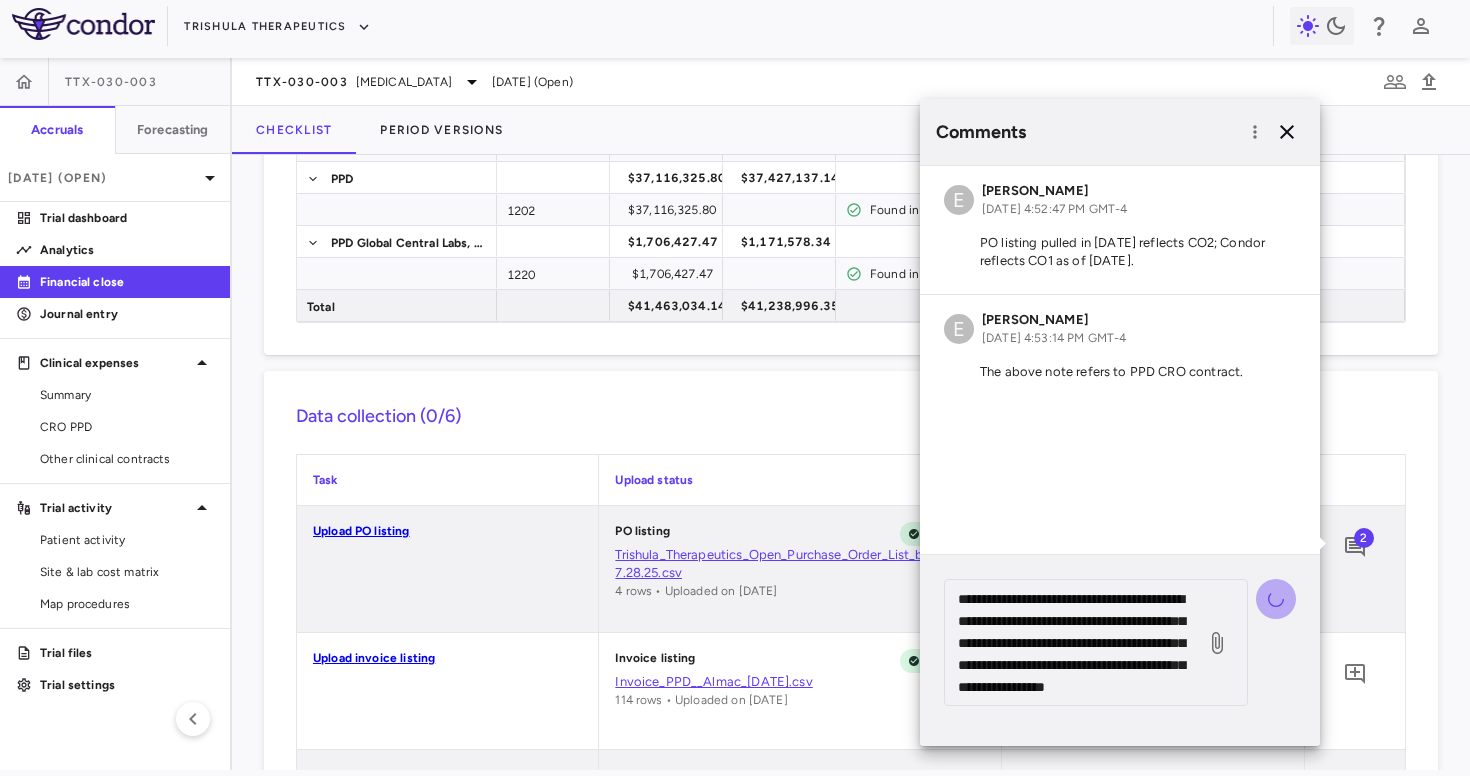 type 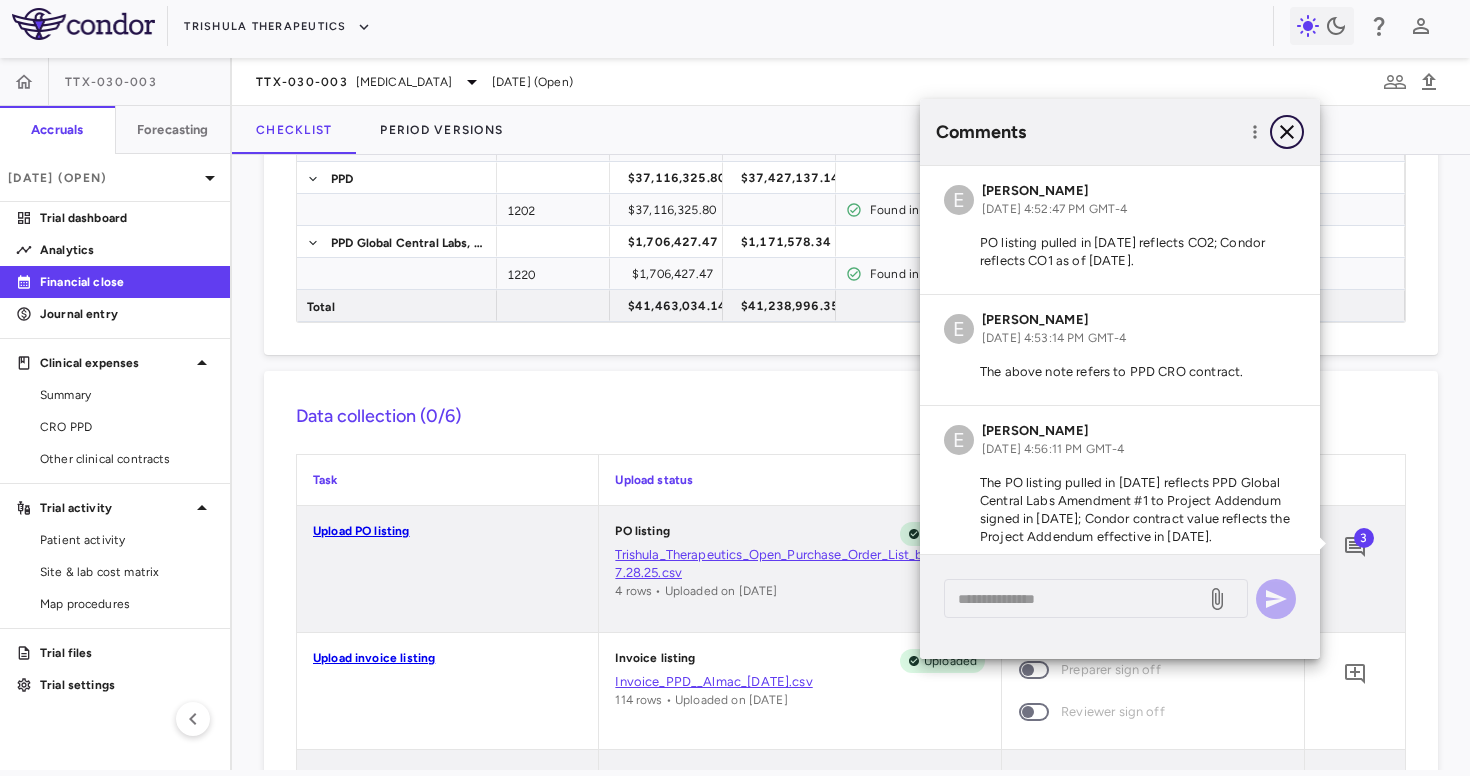 click 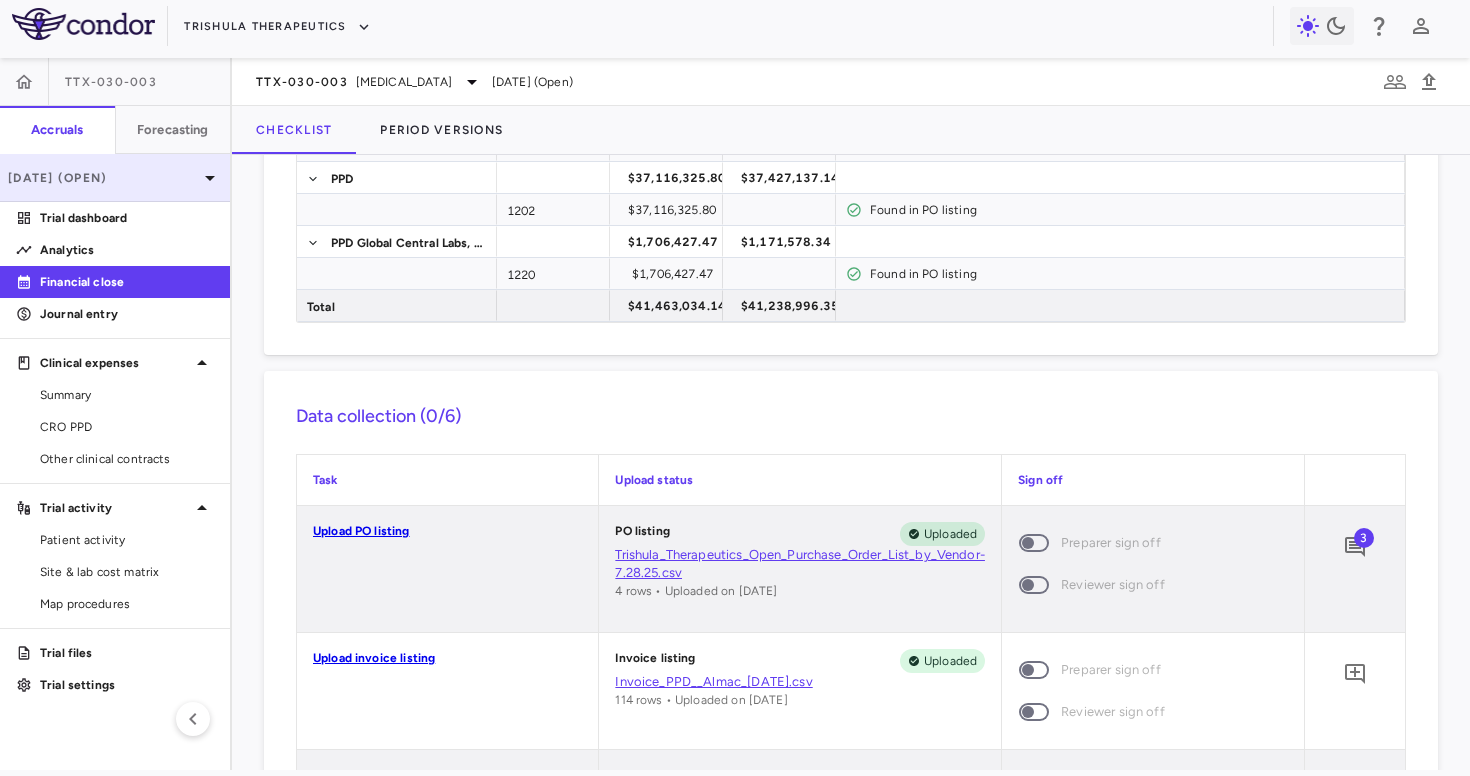 click on "[DATE] (Open)" at bounding box center (115, 178) 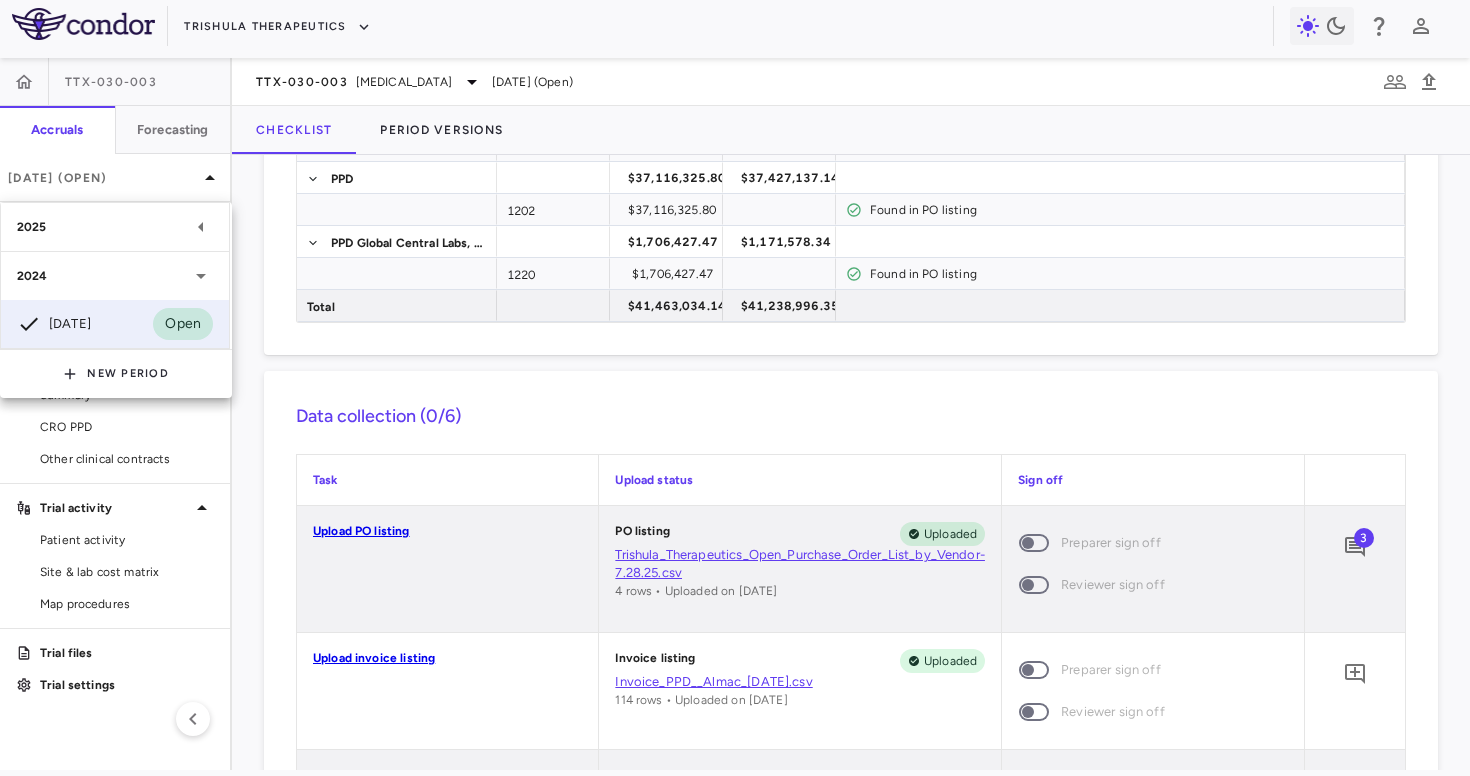 click at bounding box center [735, 388] 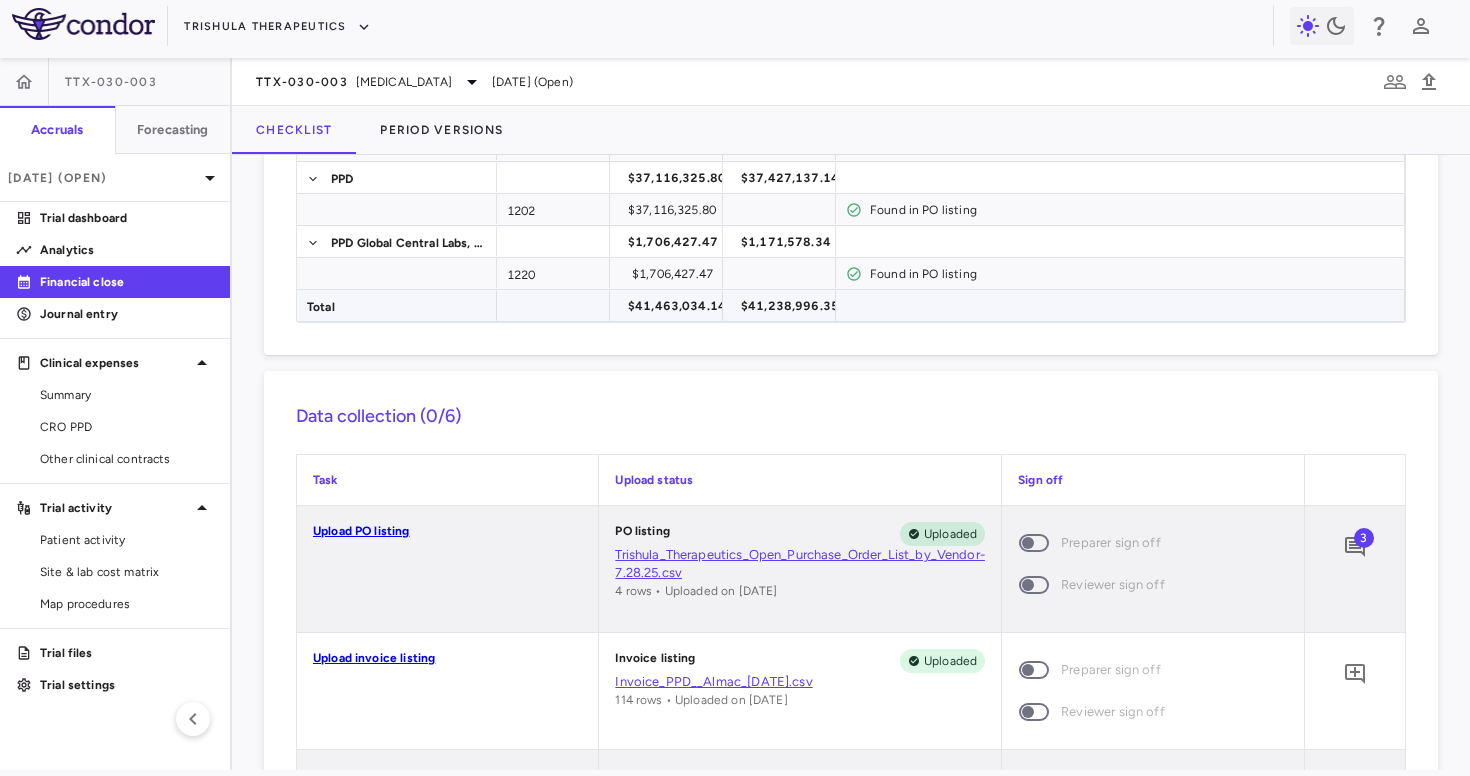 scroll, scrollTop: 0, scrollLeft: 0, axis: both 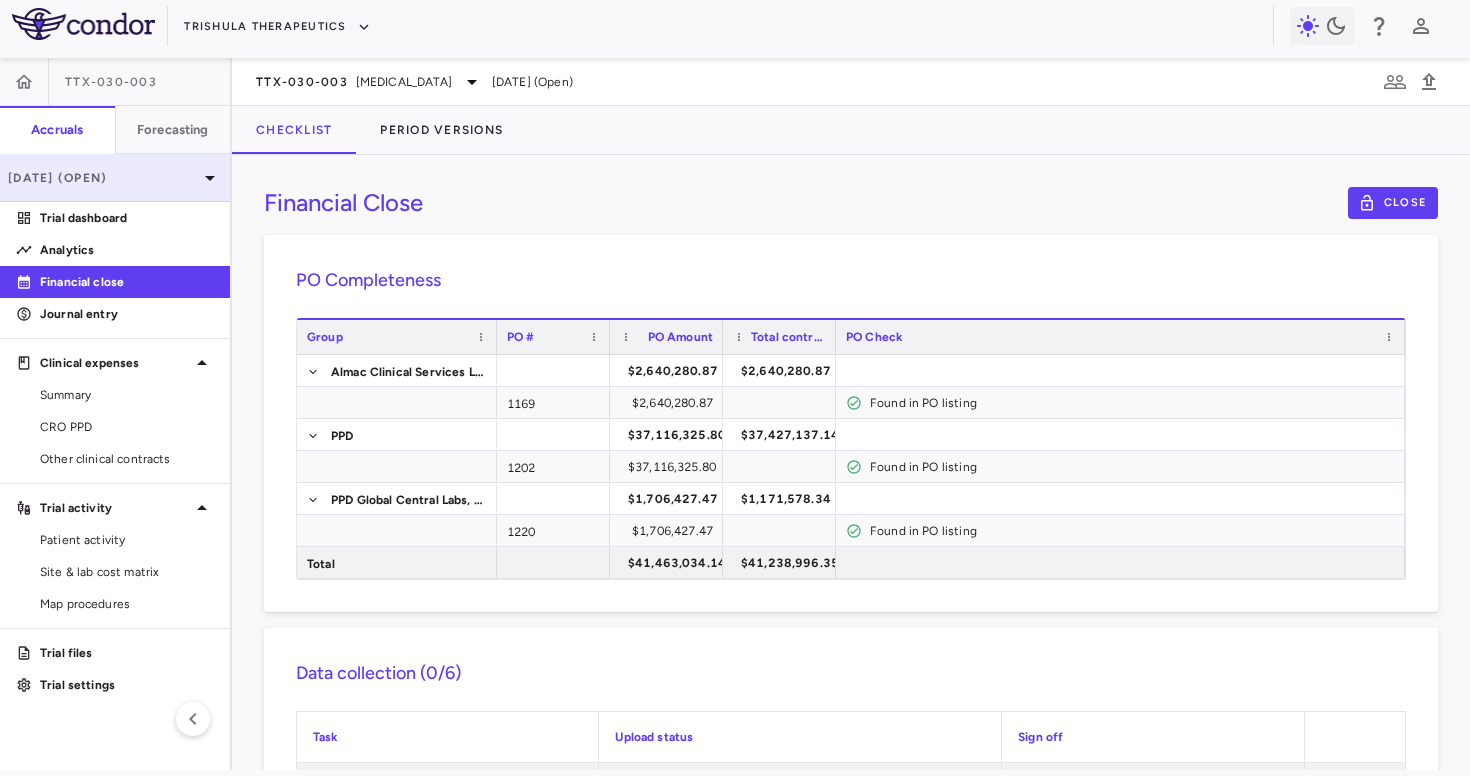 click on "[DATE] (Open)" at bounding box center [115, 178] 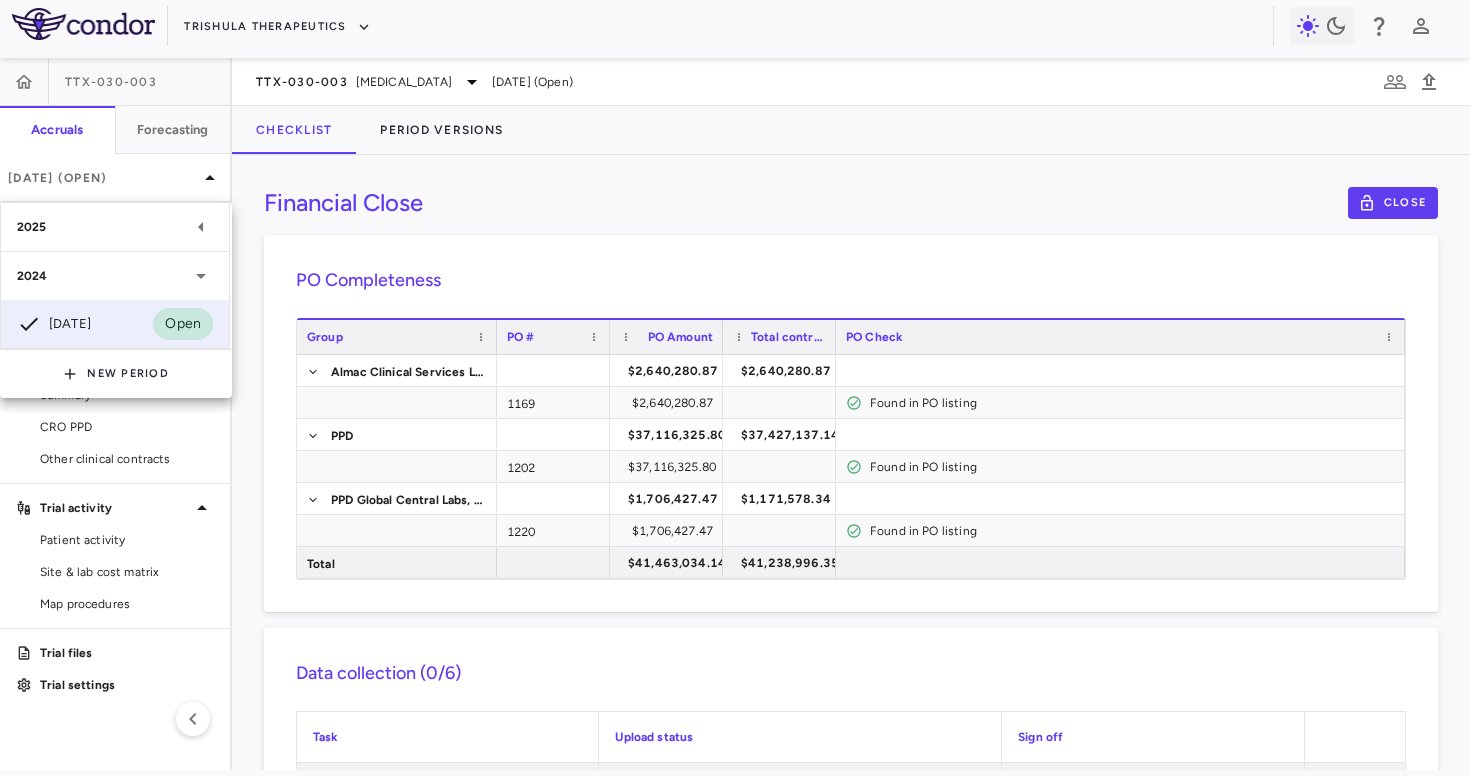 click on "2025" at bounding box center (115, 227) 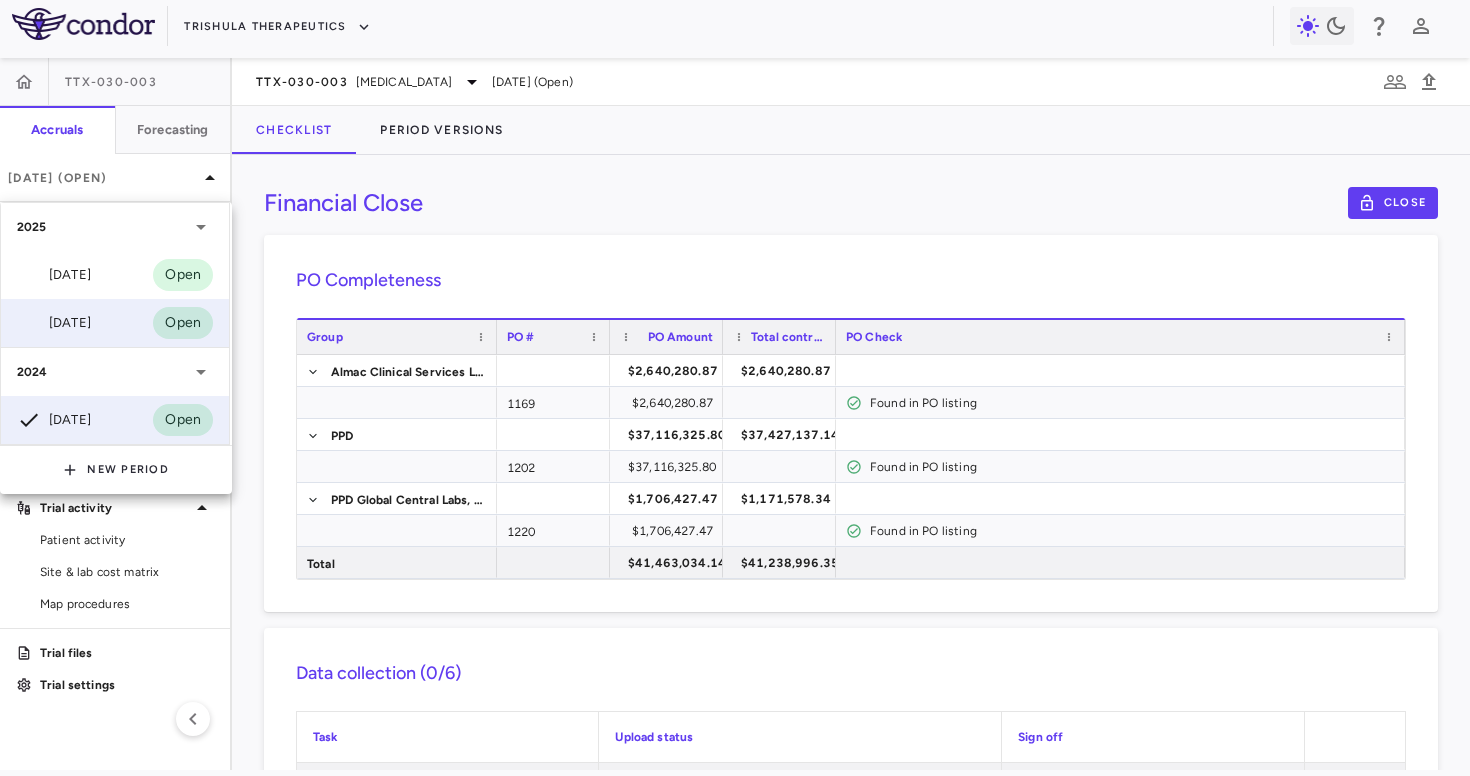 click on "[DATE] Open" at bounding box center [115, 323] 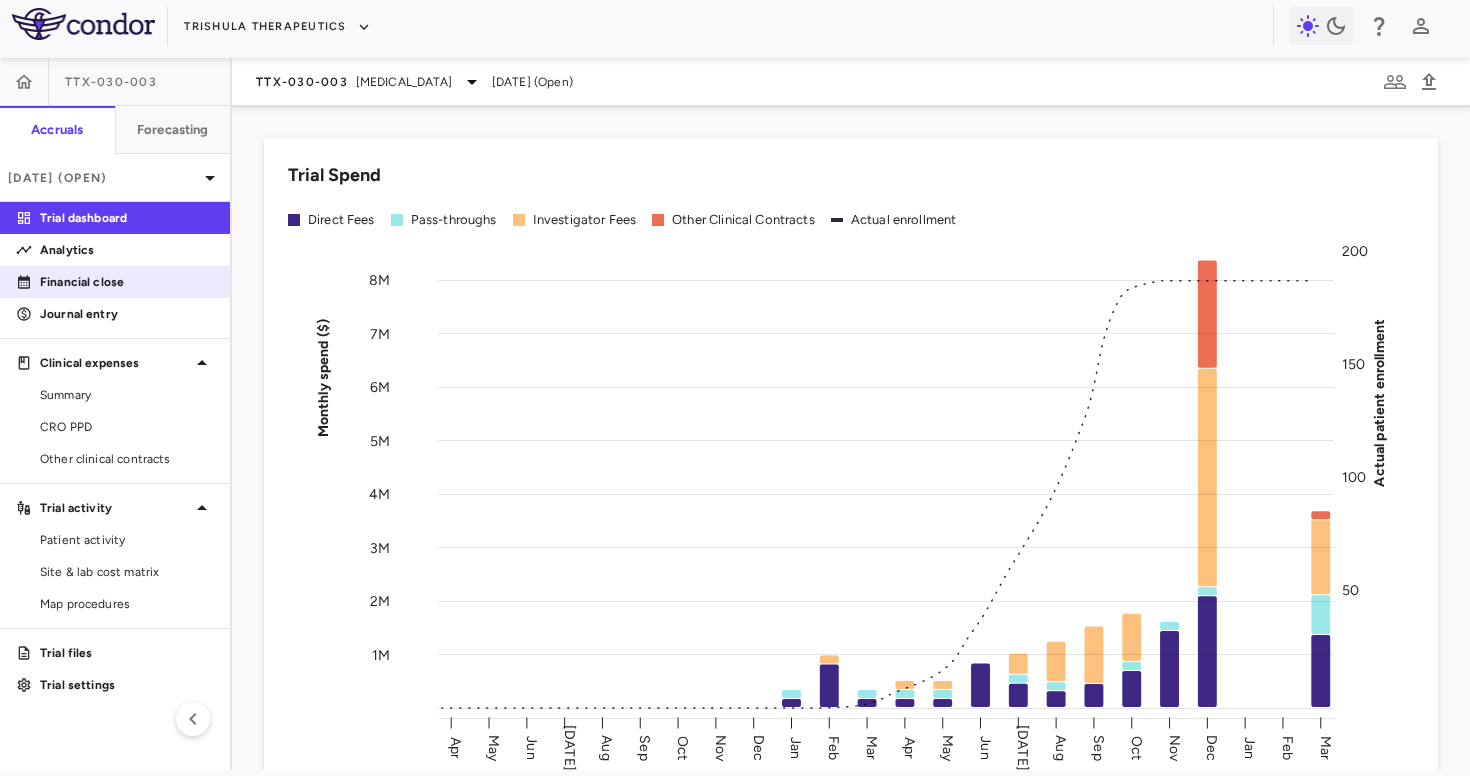 click on "Financial close" at bounding box center (127, 282) 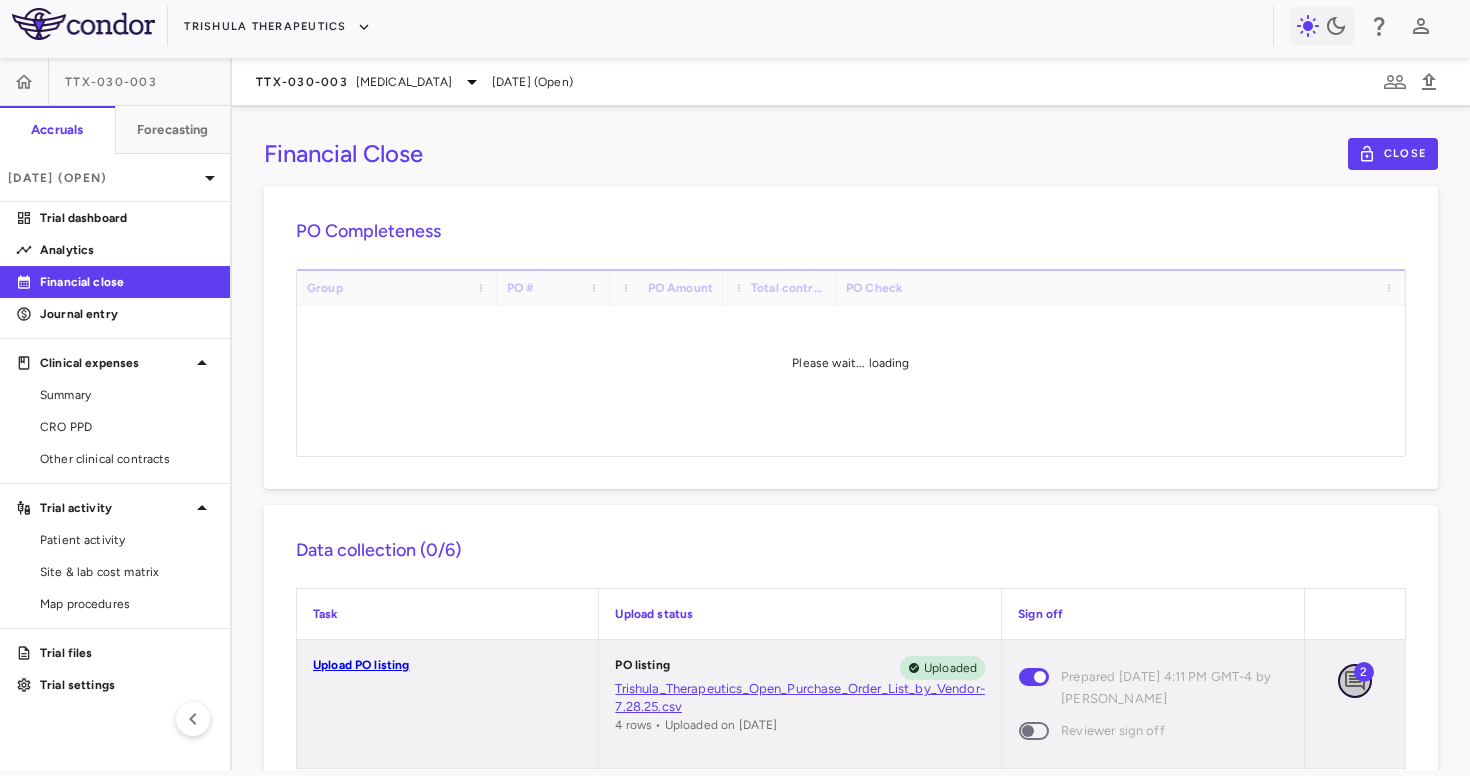 click 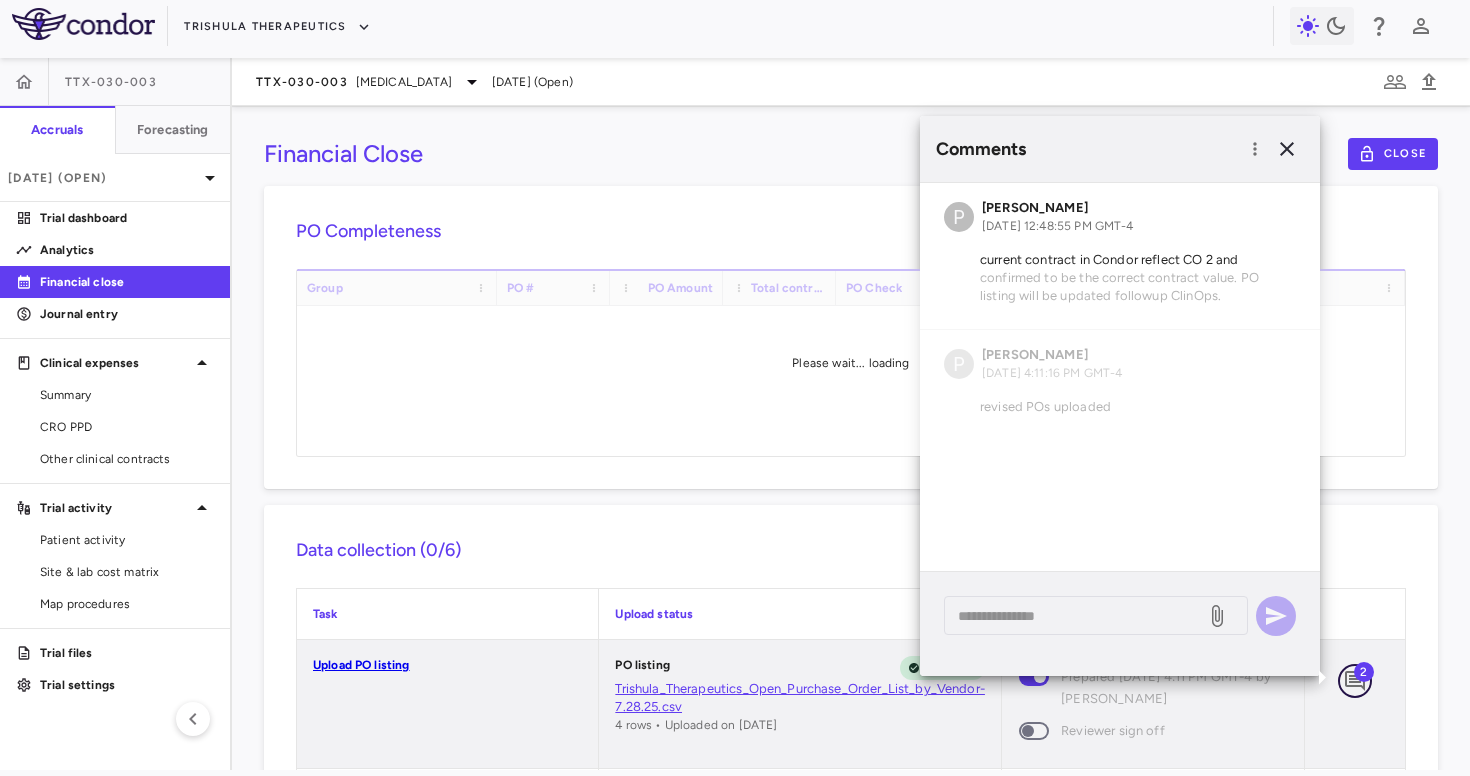 scroll, scrollTop: 0, scrollLeft: 0, axis: both 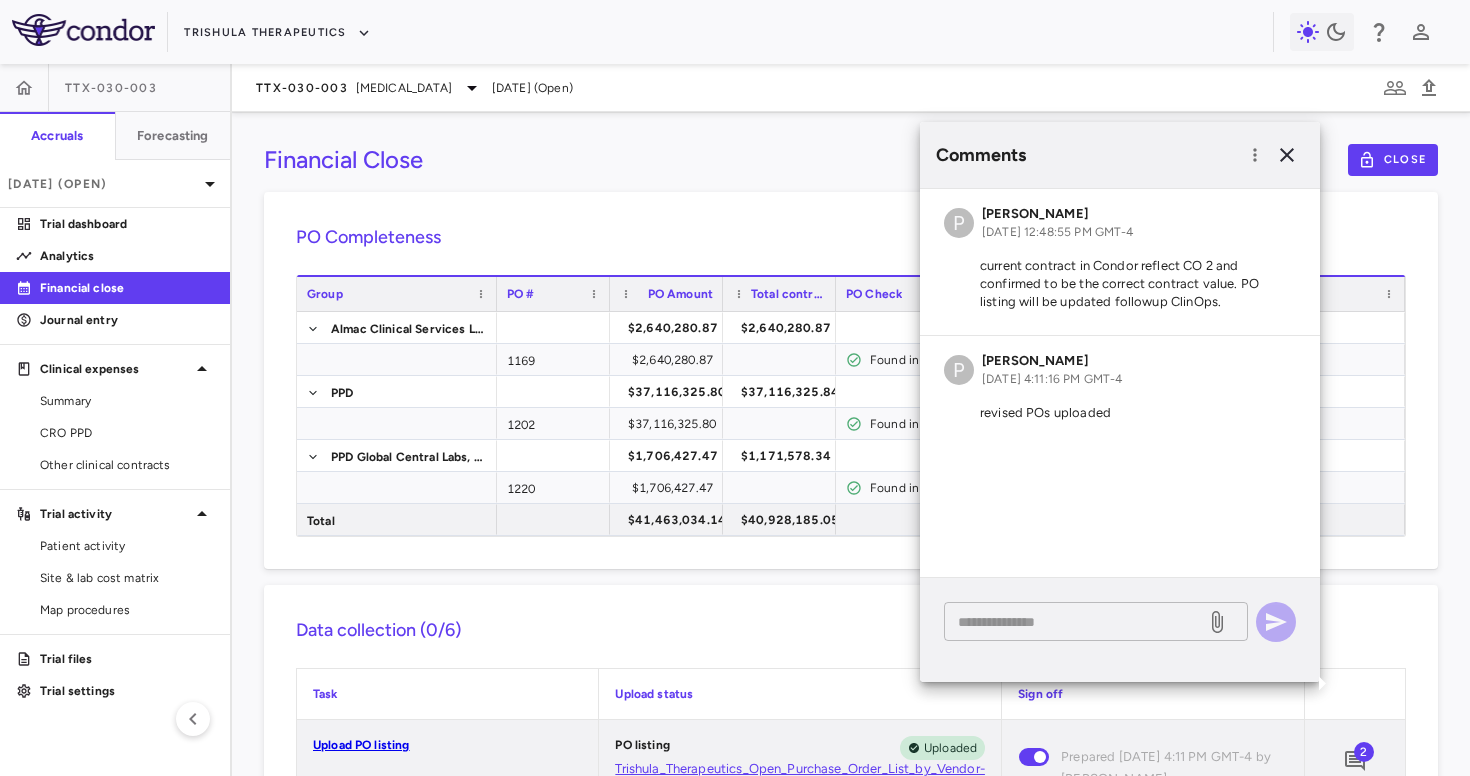 click at bounding box center [1075, 622] 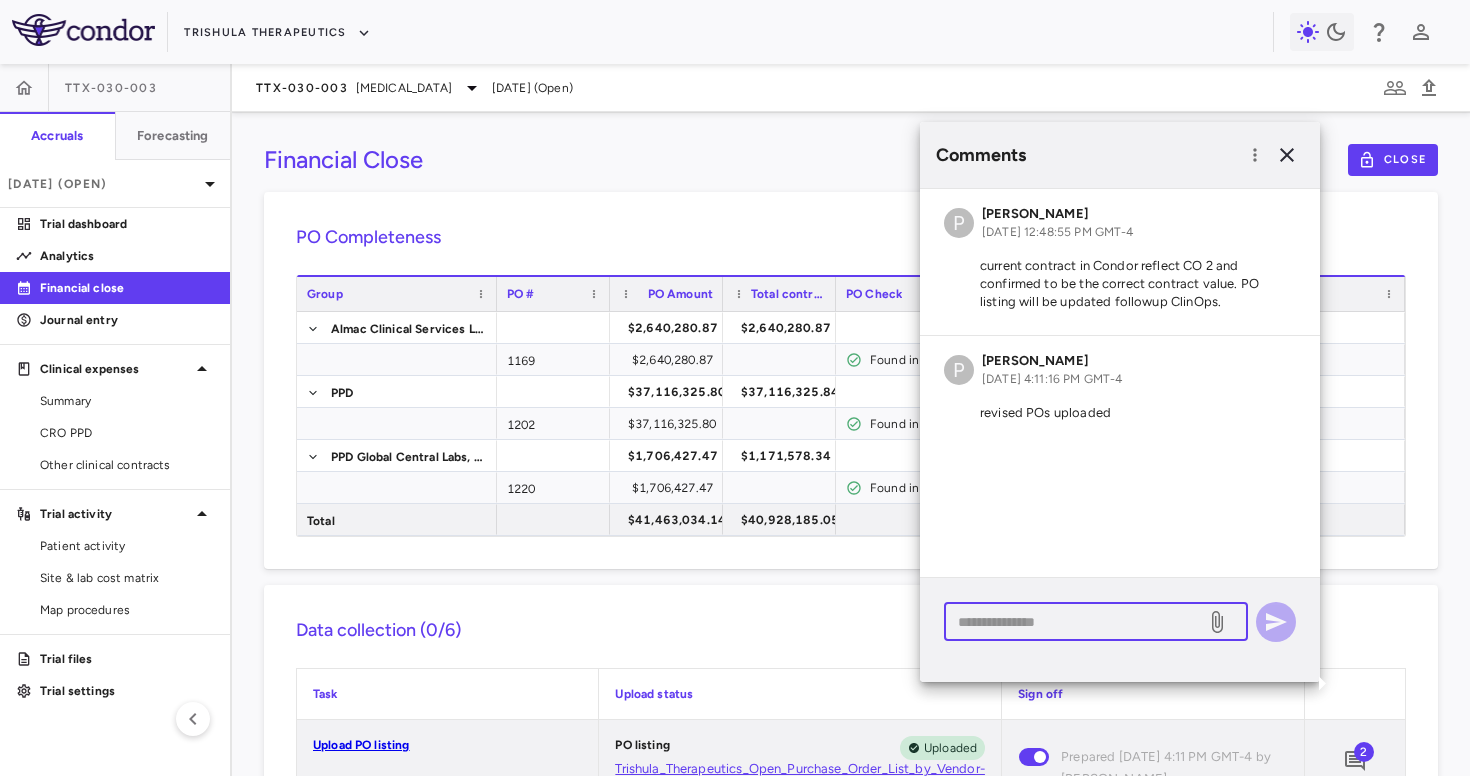 paste on "**********" 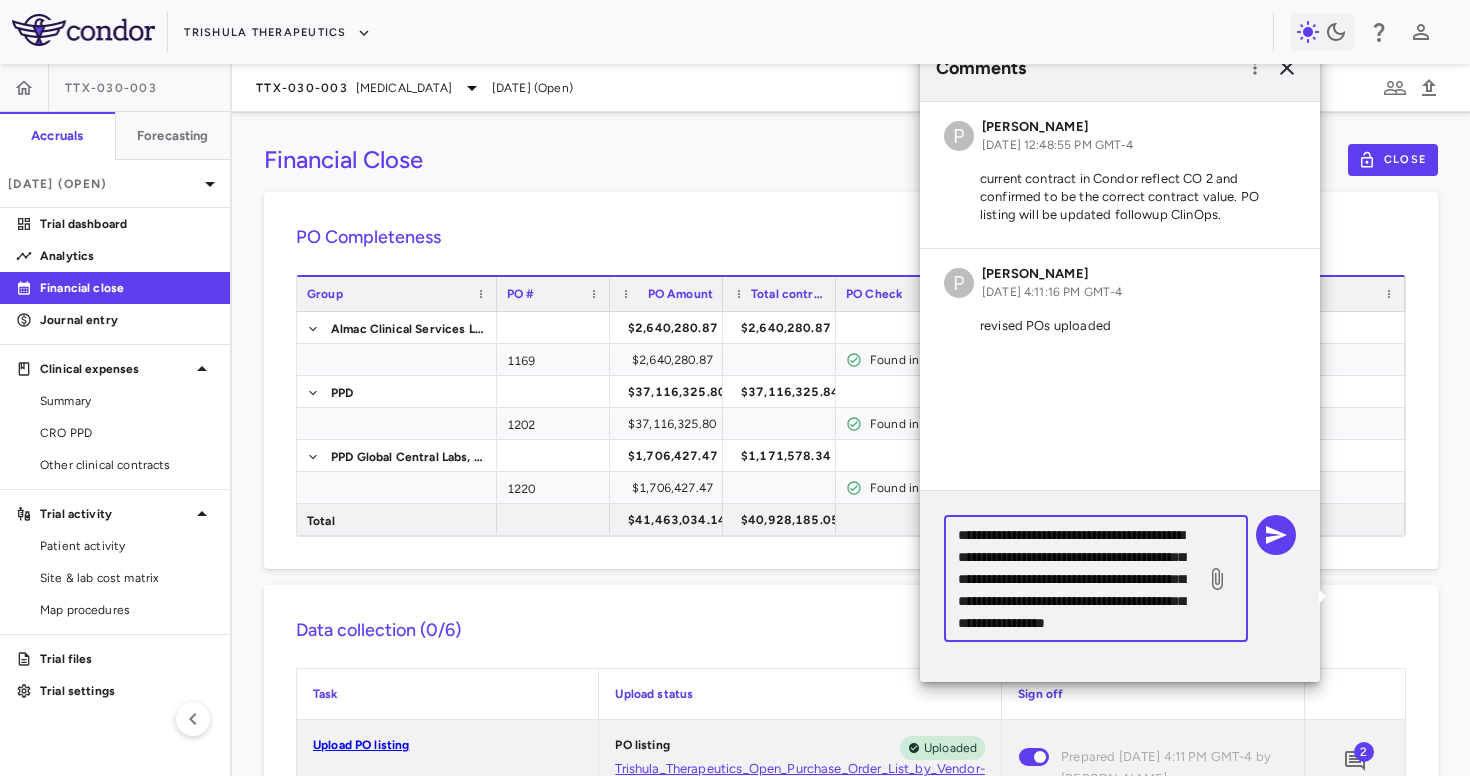 scroll, scrollTop: 44, scrollLeft: 0, axis: vertical 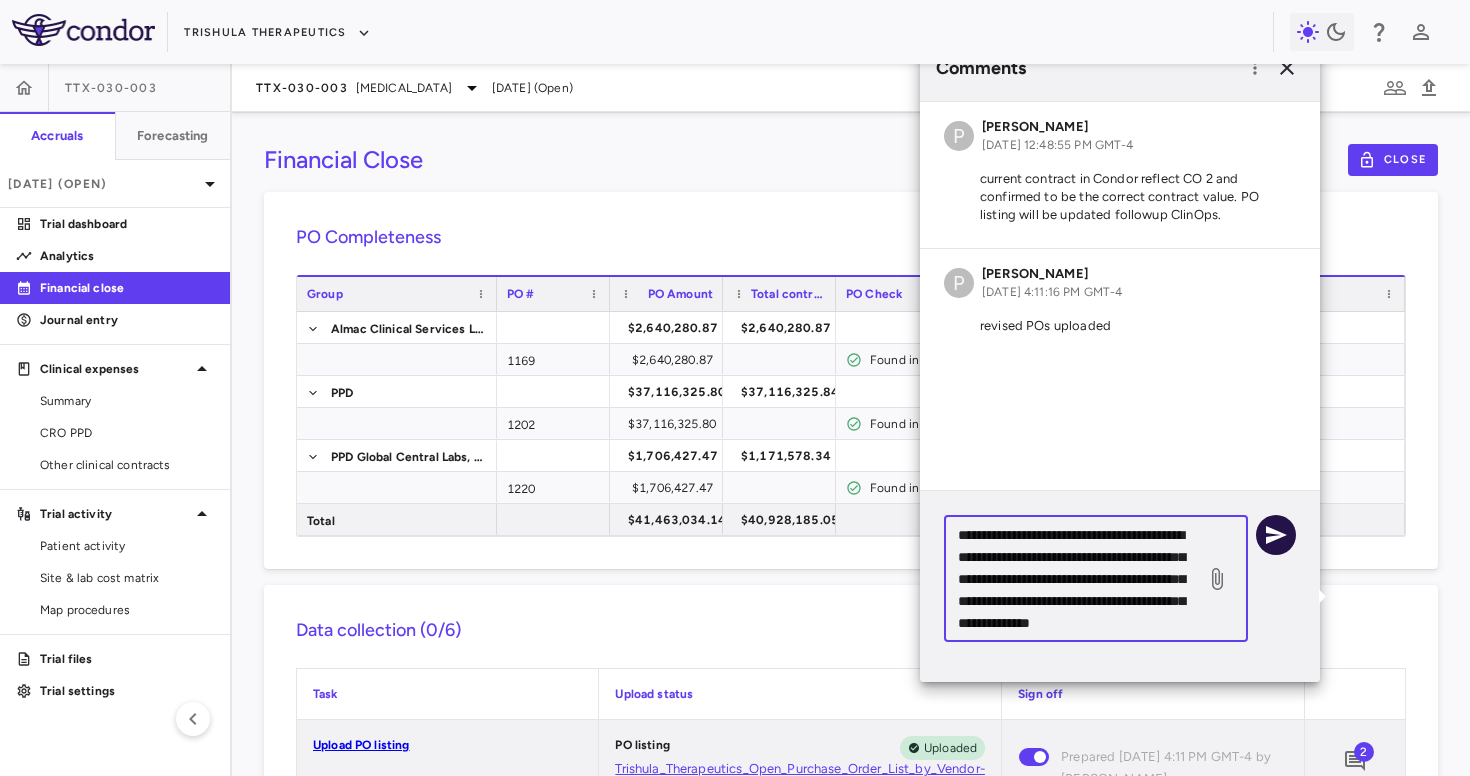 type on "**********" 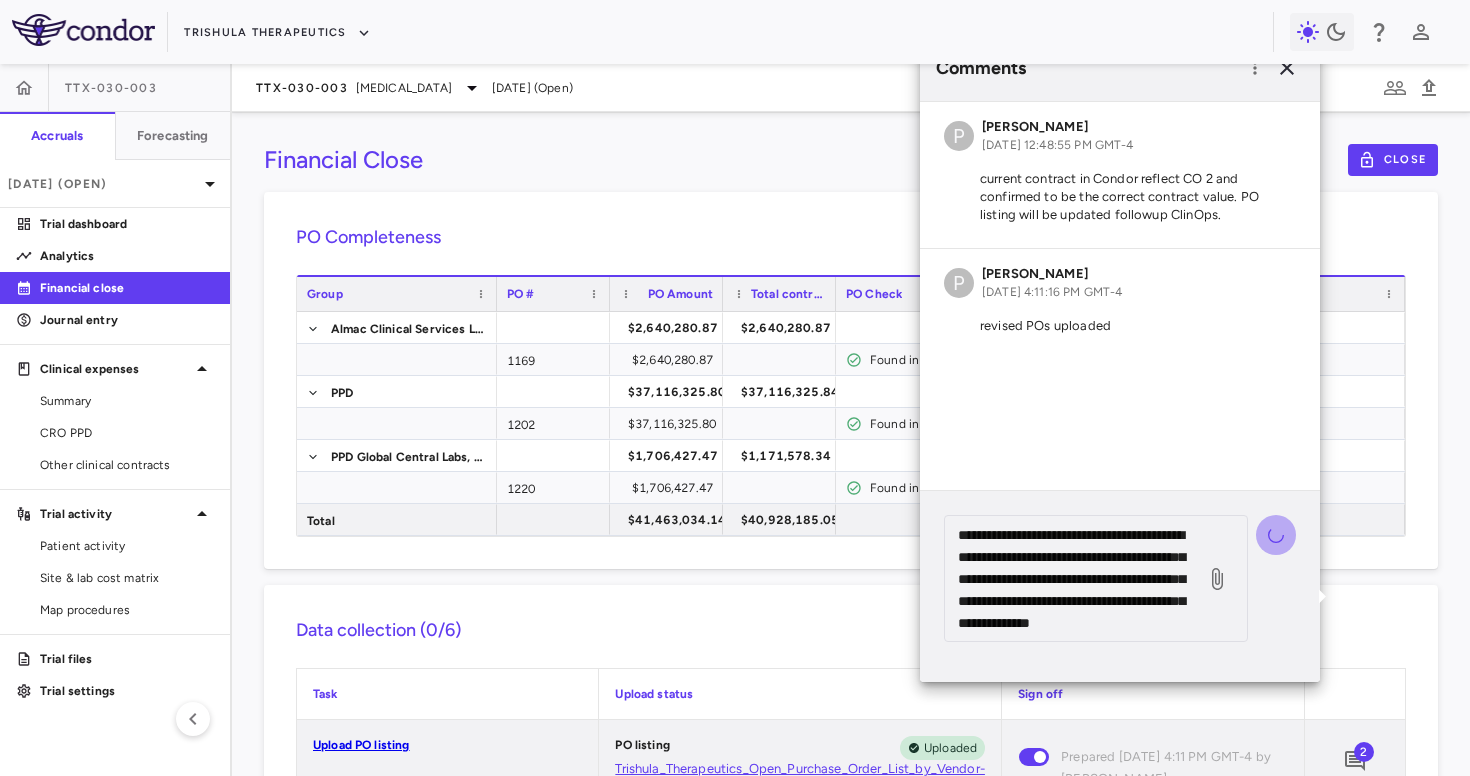 type 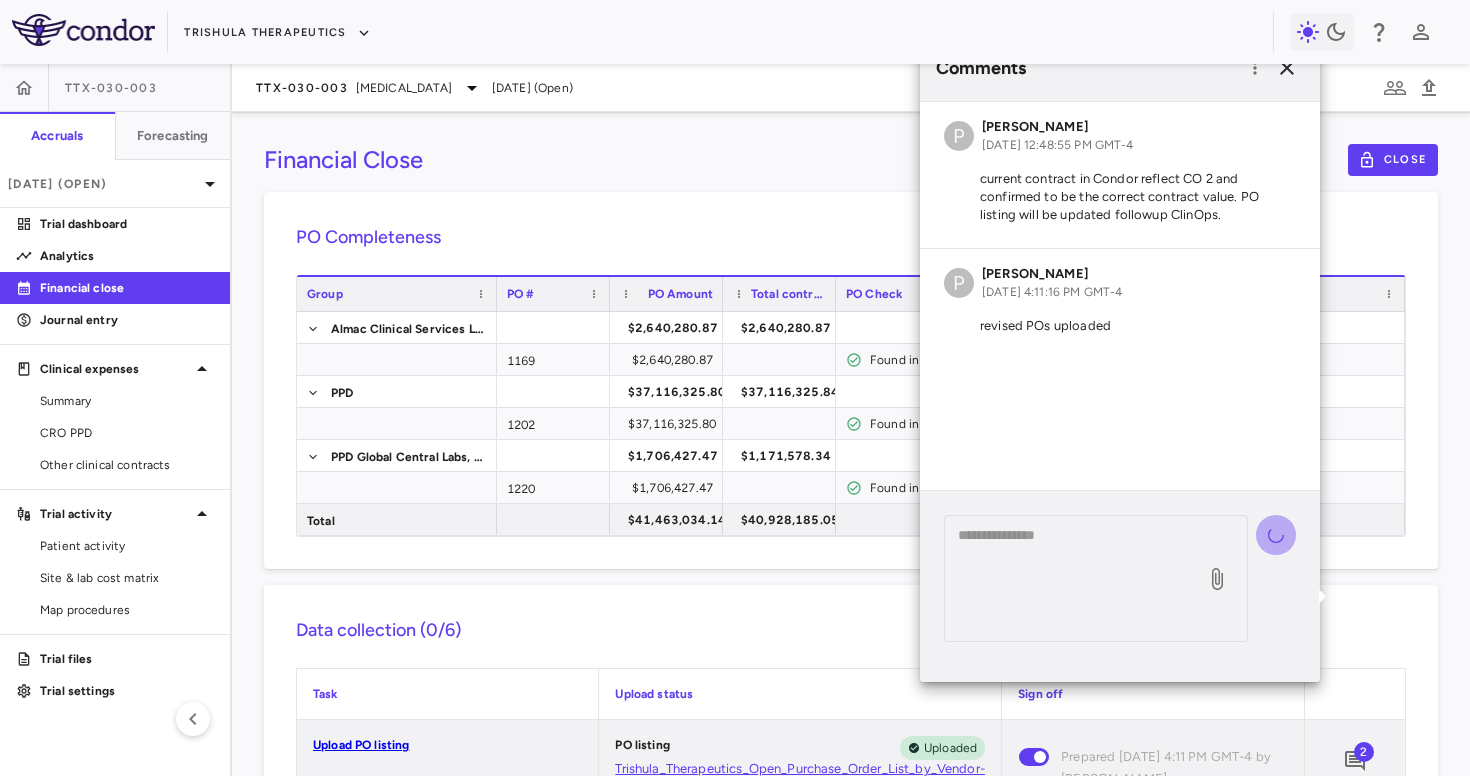 scroll, scrollTop: 0, scrollLeft: 0, axis: both 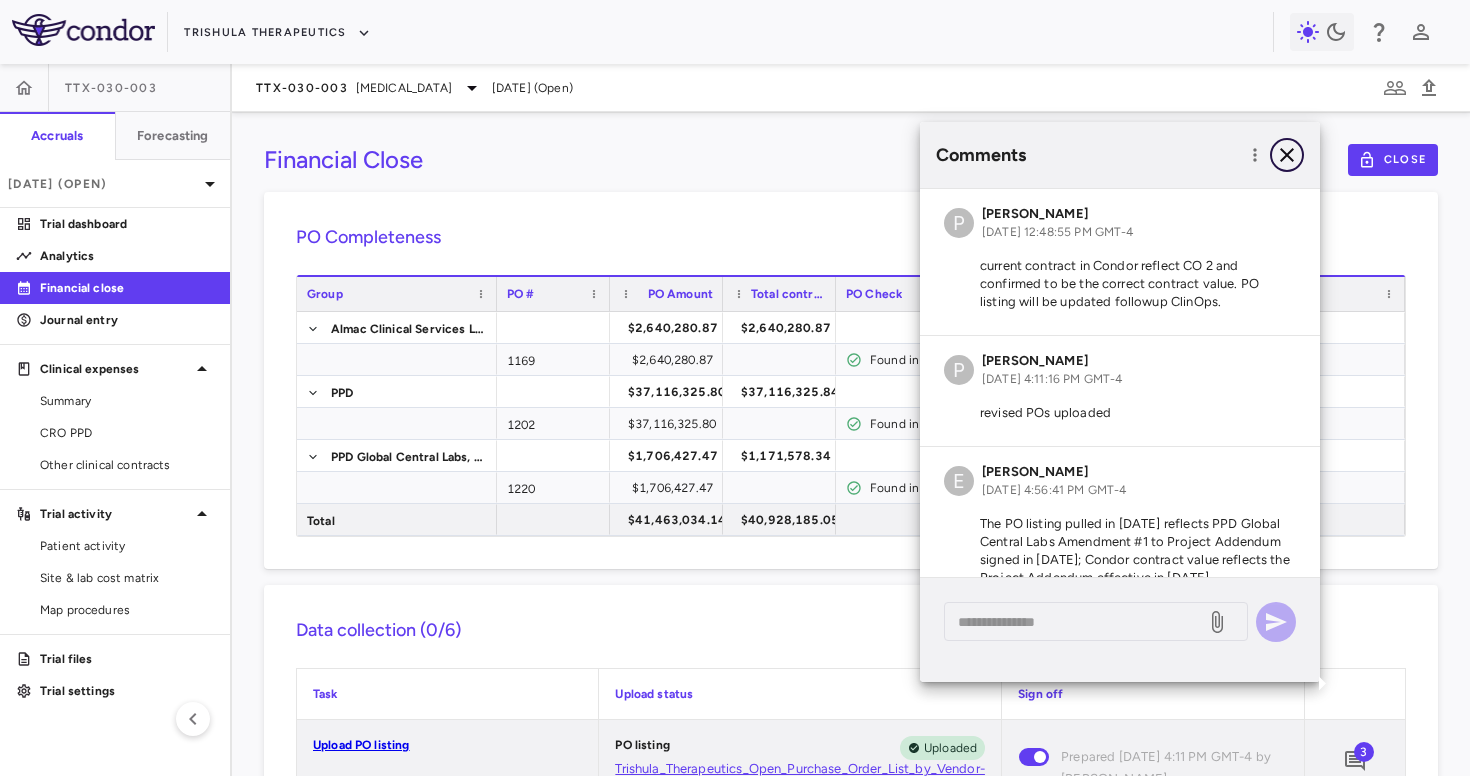 click 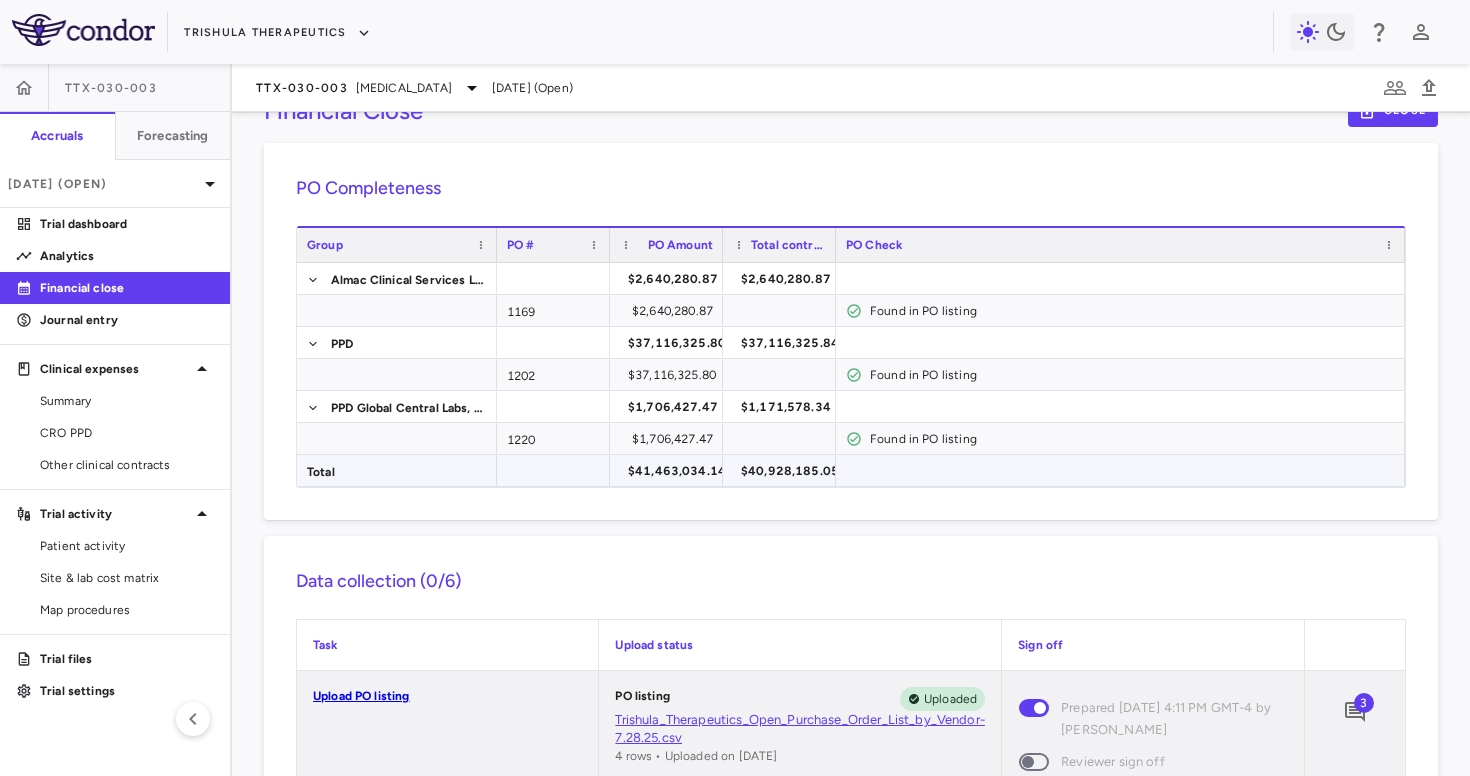 scroll, scrollTop: 53, scrollLeft: 0, axis: vertical 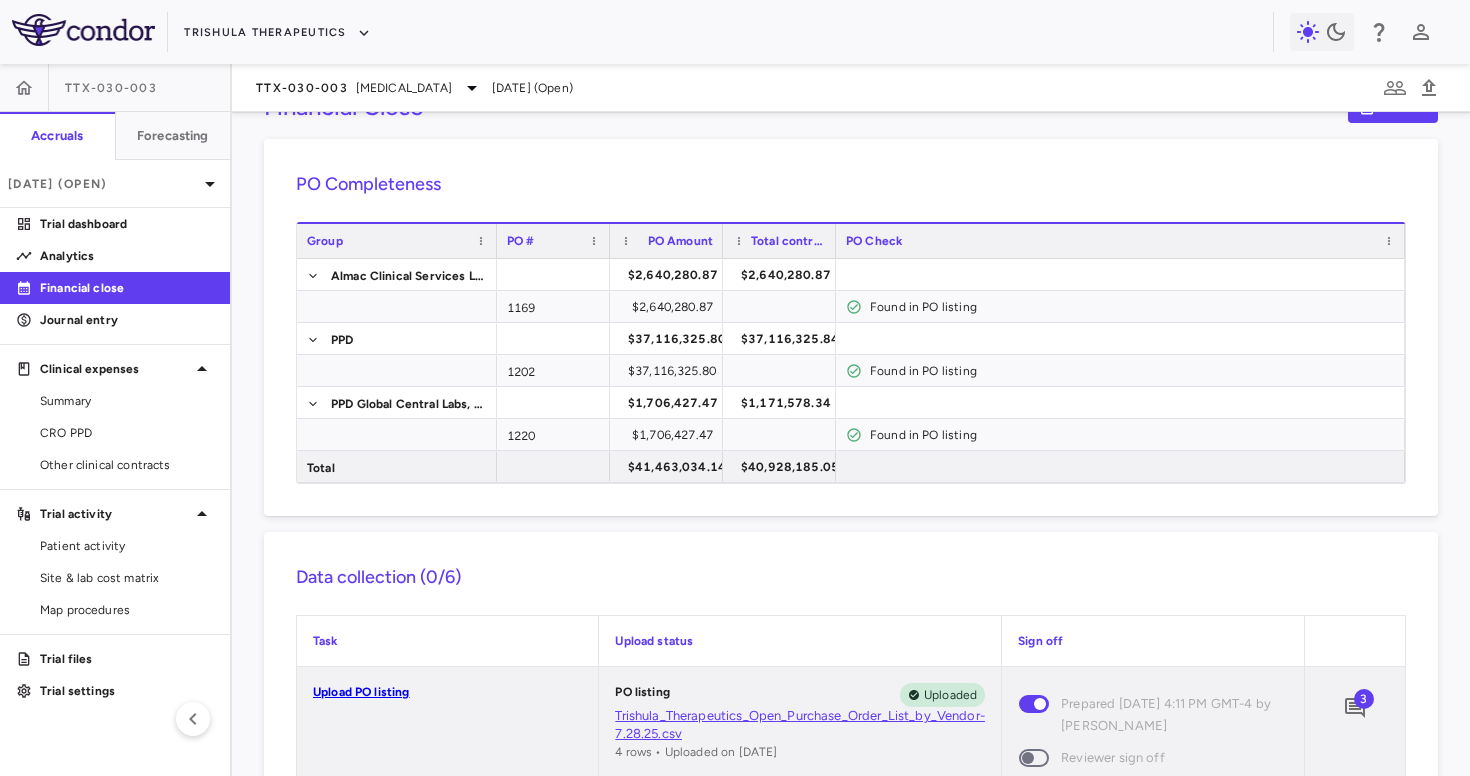 click on "3" at bounding box center [1364, 699] 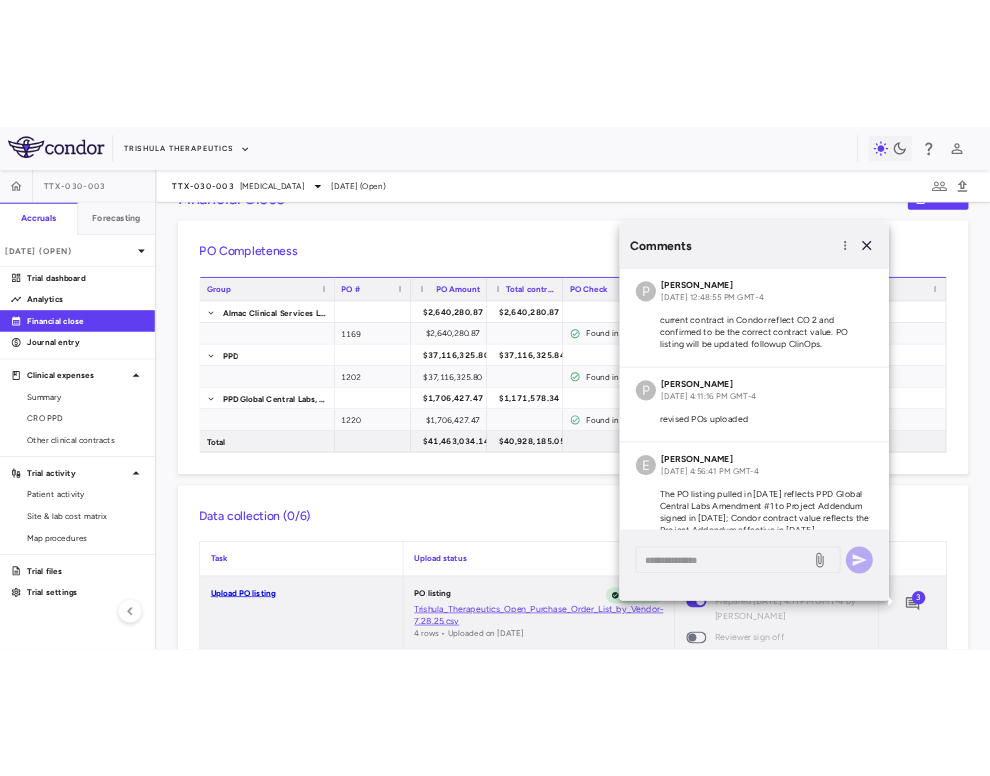 scroll, scrollTop: 35, scrollLeft: 0, axis: vertical 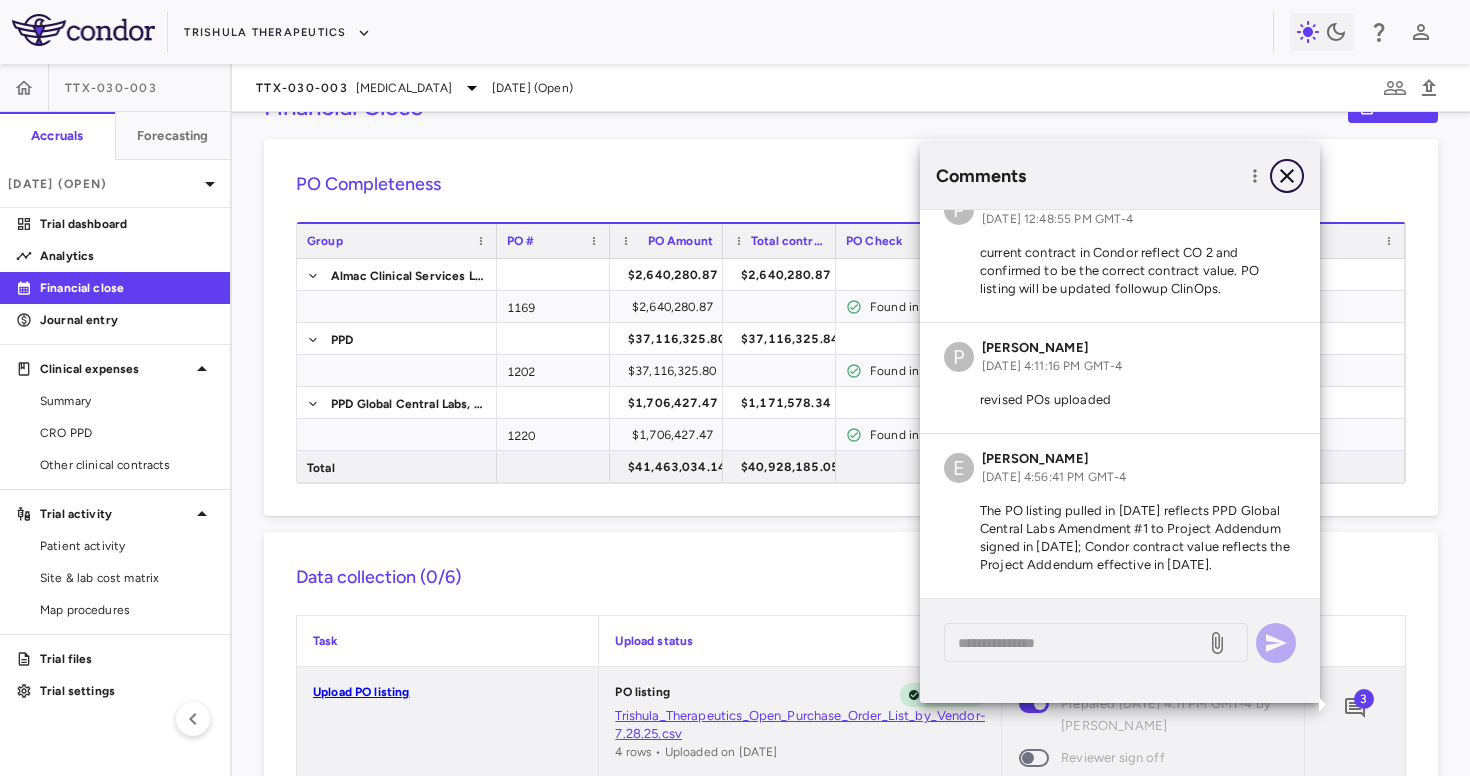click 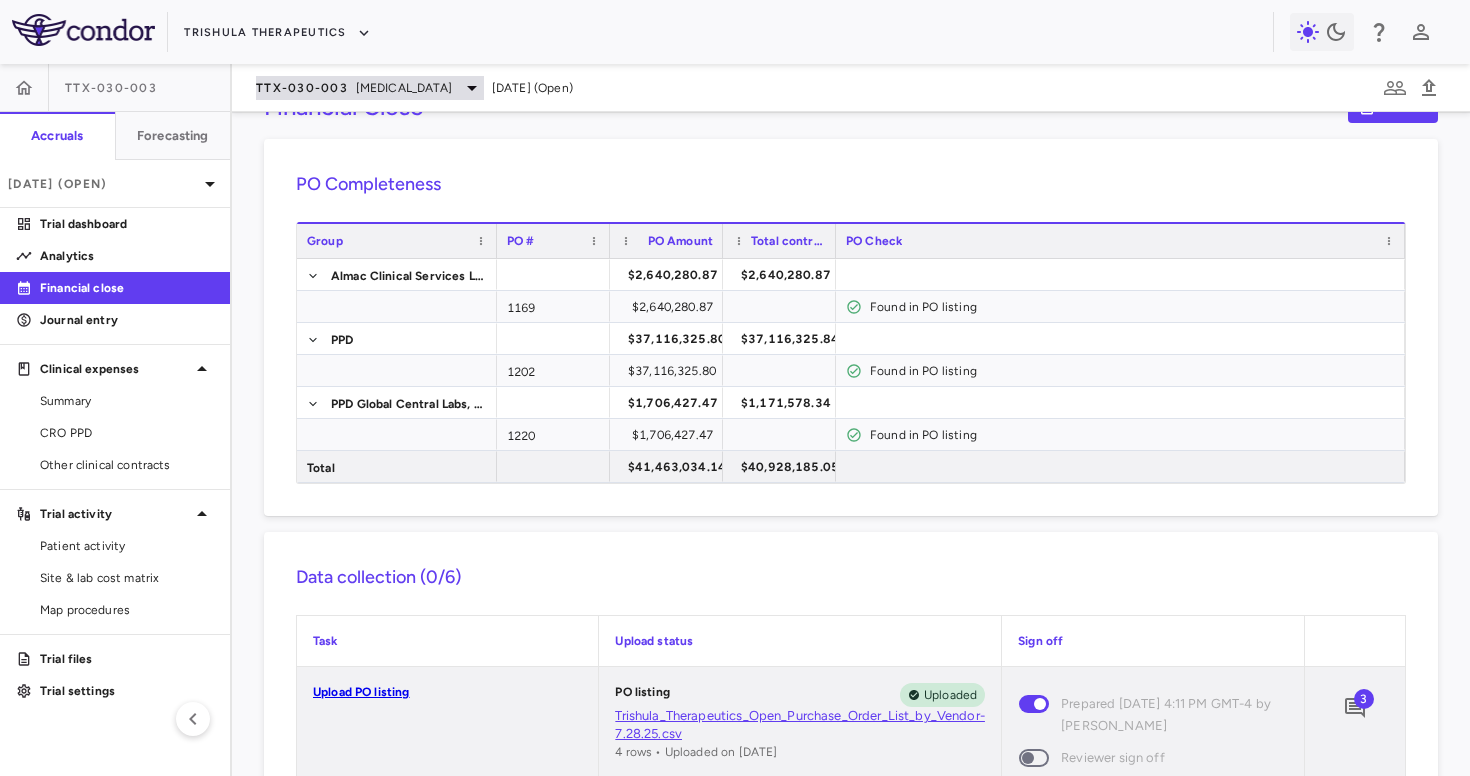 click on "TTX-030-003 [MEDICAL_DATA]" at bounding box center (370, 88) 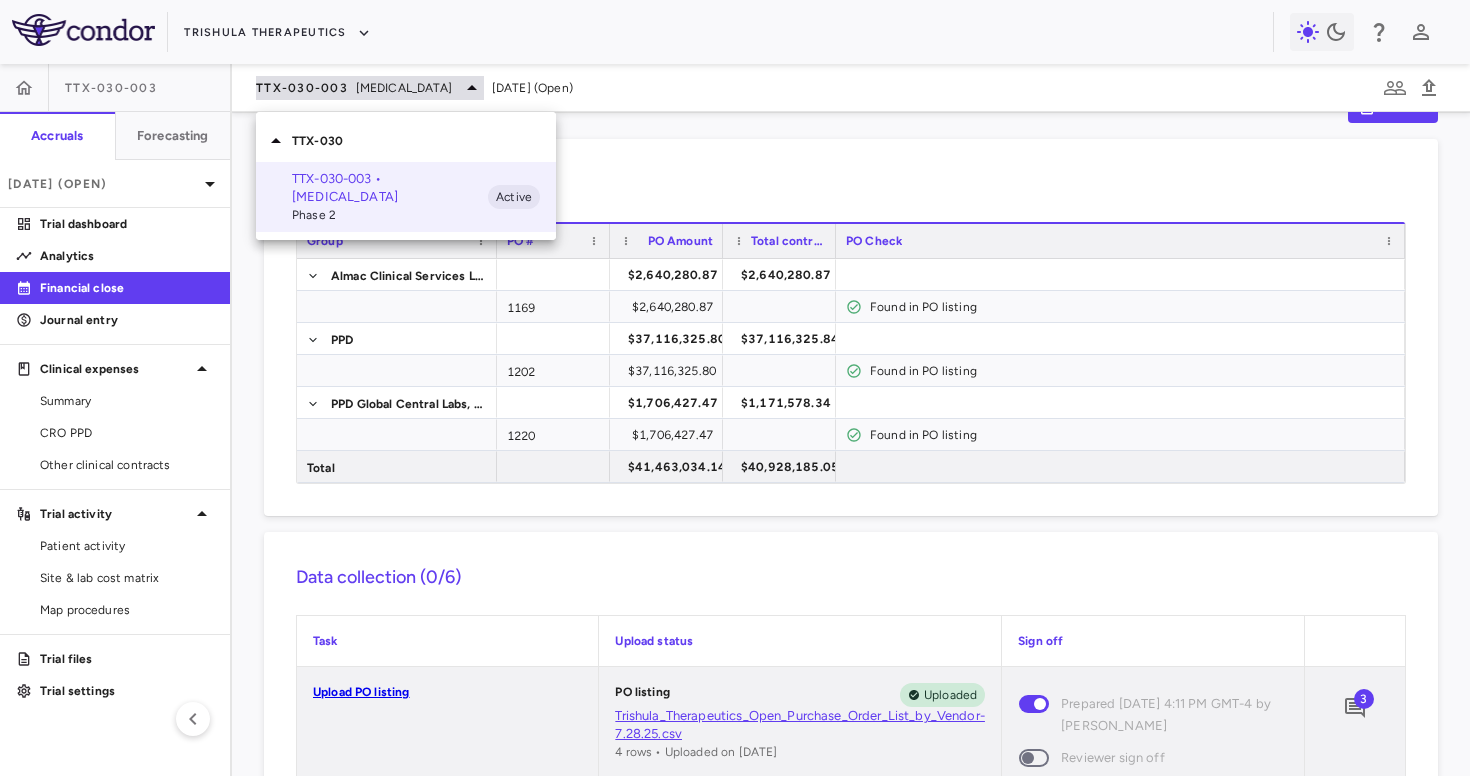 click at bounding box center [735, 388] 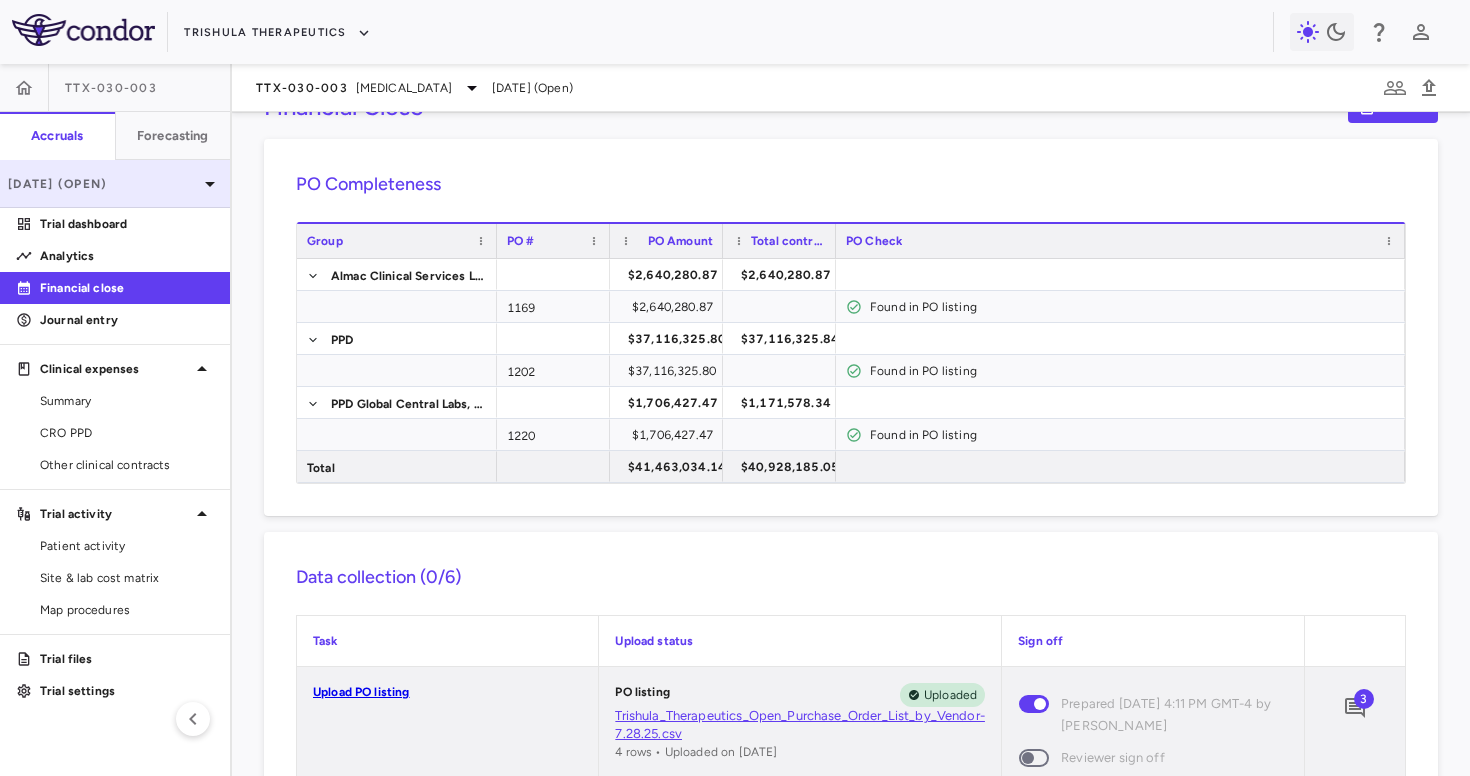click on "[DATE] (Open)" at bounding box center [115, 184] 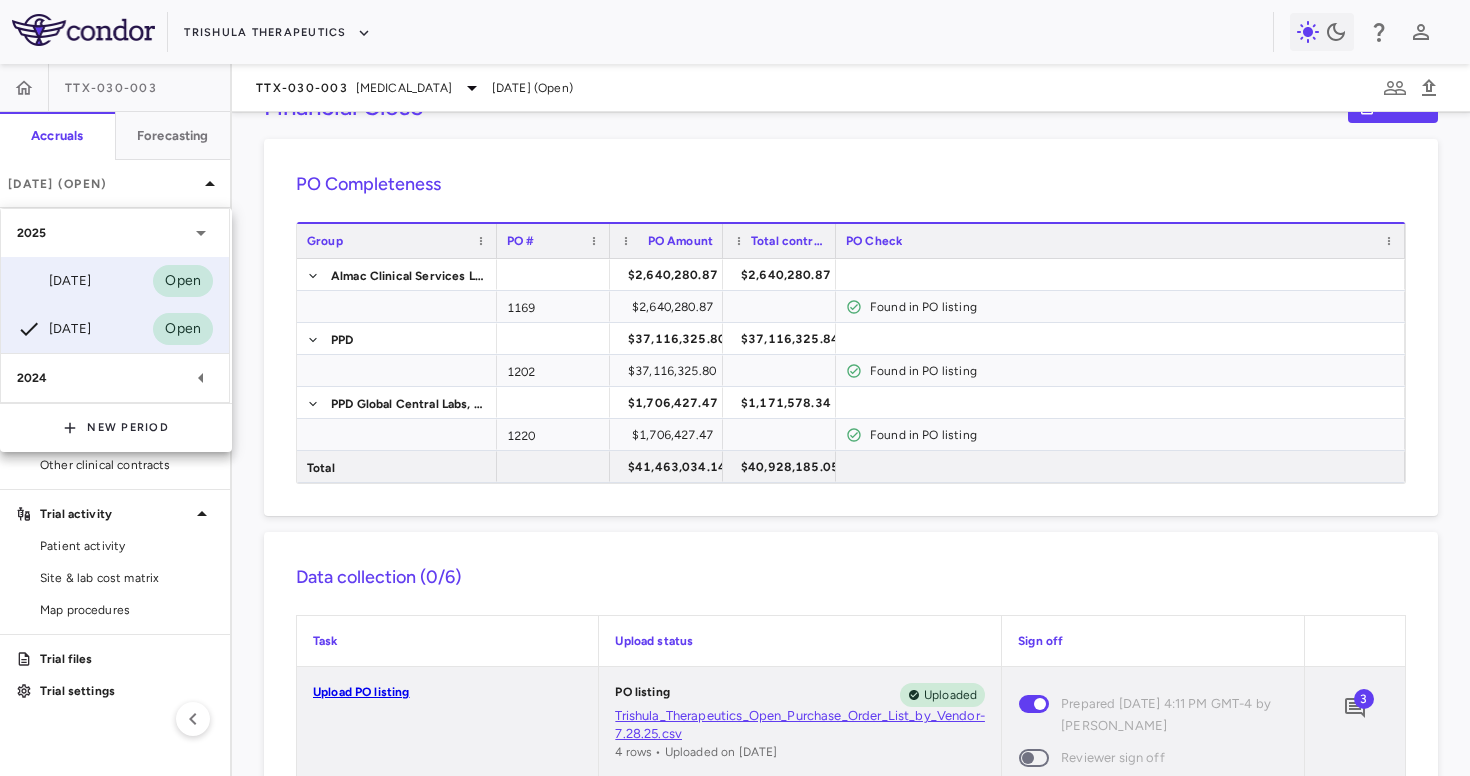 click on "[DATE]" at bounding box center (54, 281) 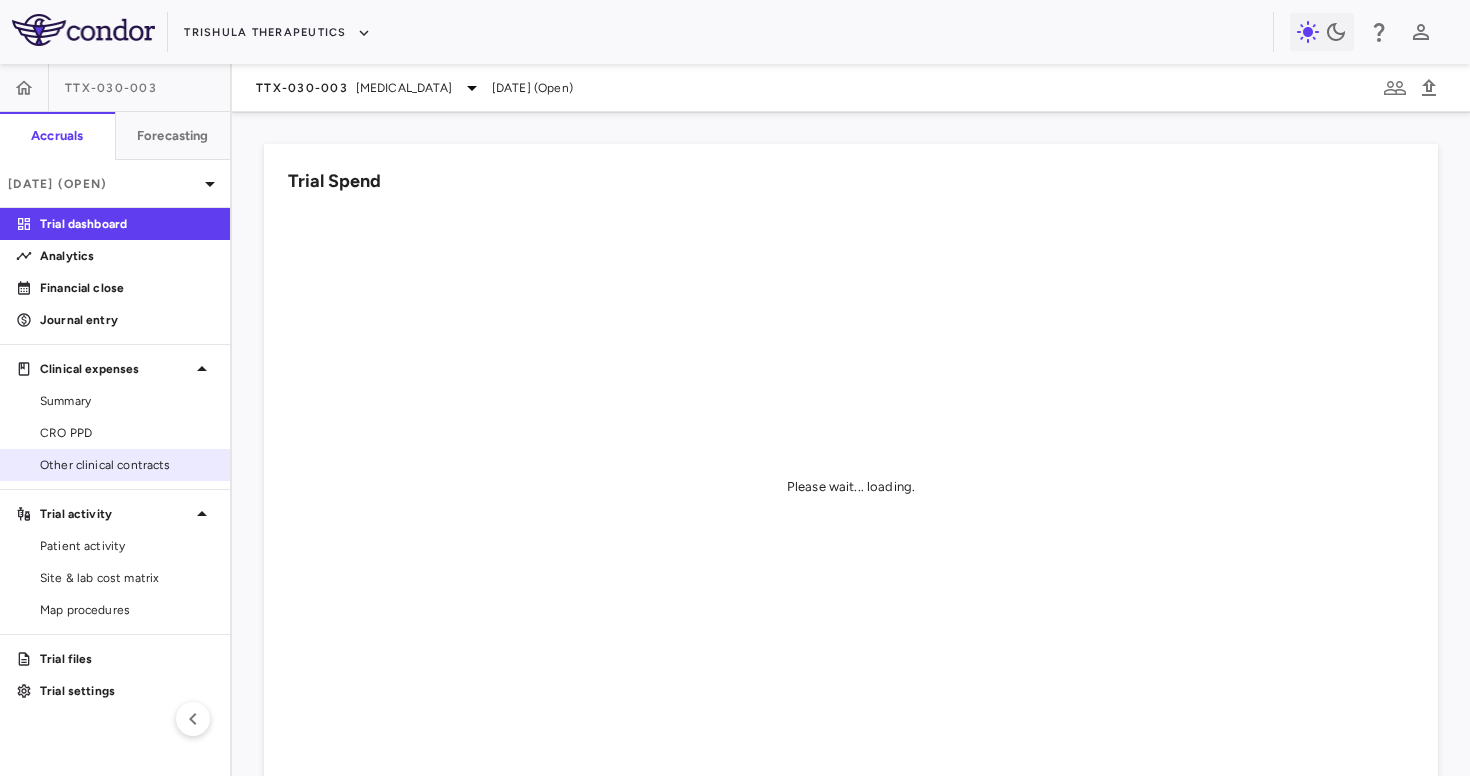 click on "Other clinical contracts" at bounding box center [127, 465] 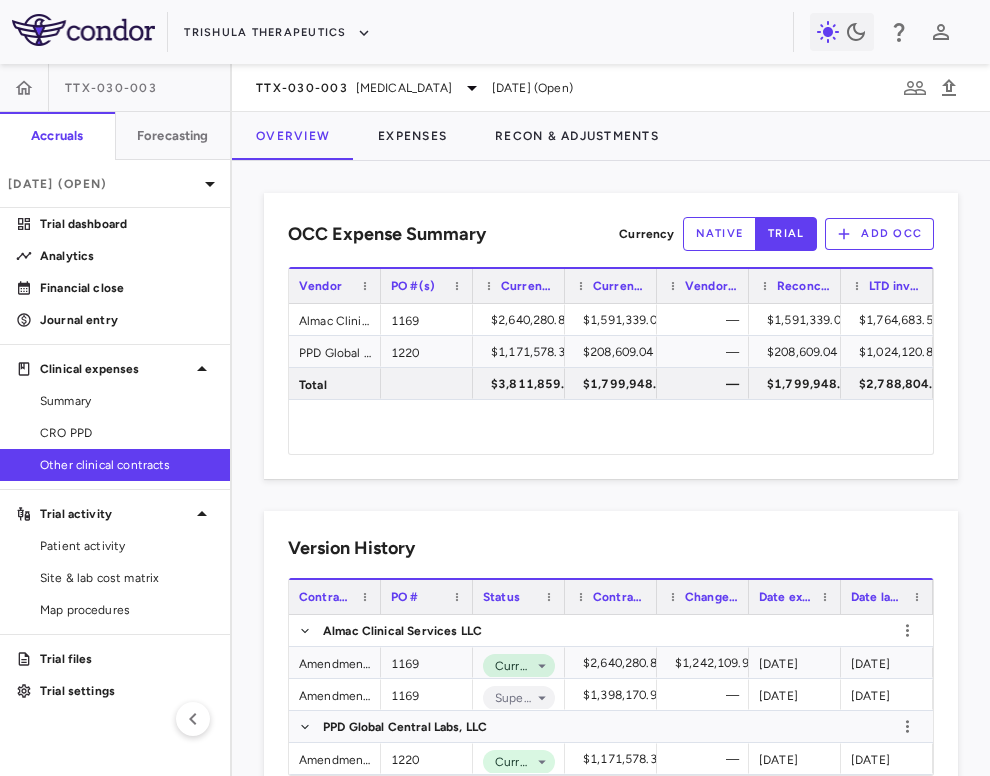 scroll, scrollTop: 56, scrollLeft: 0, axis: vertical 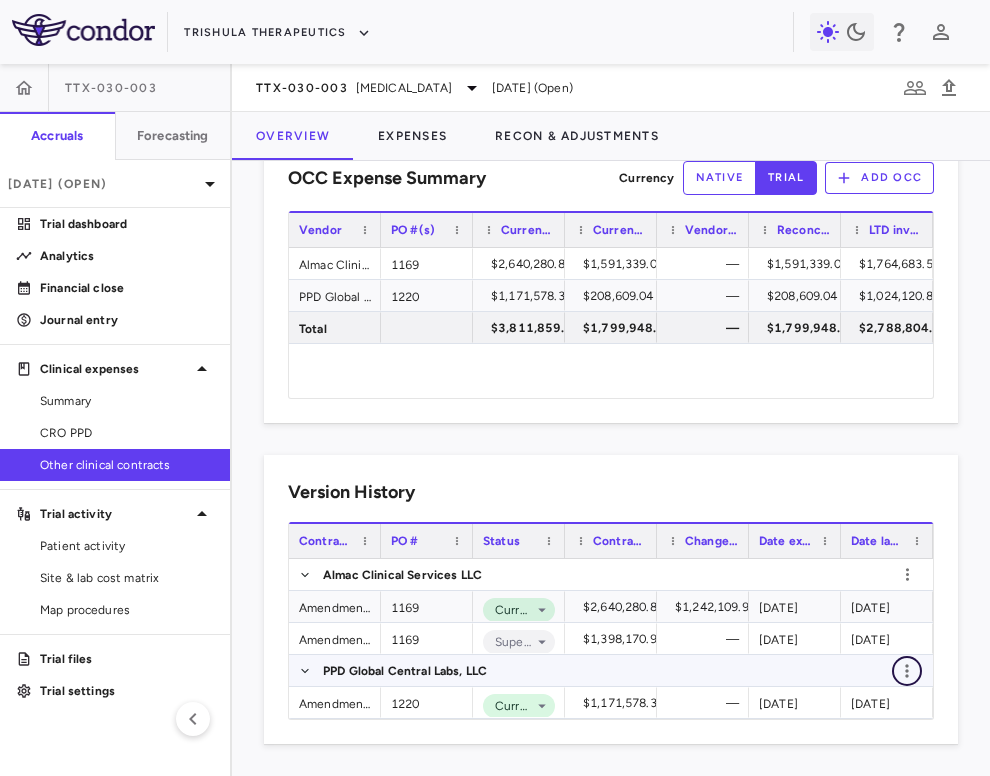 click 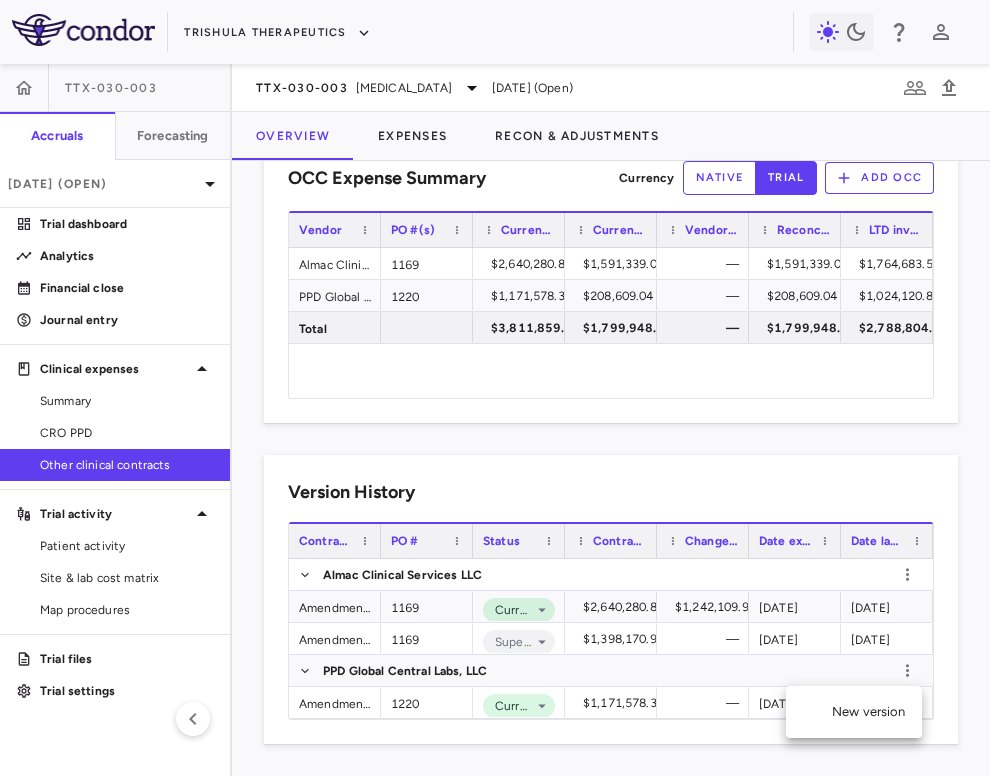 click on "New version" at bounding box center [854, 712] 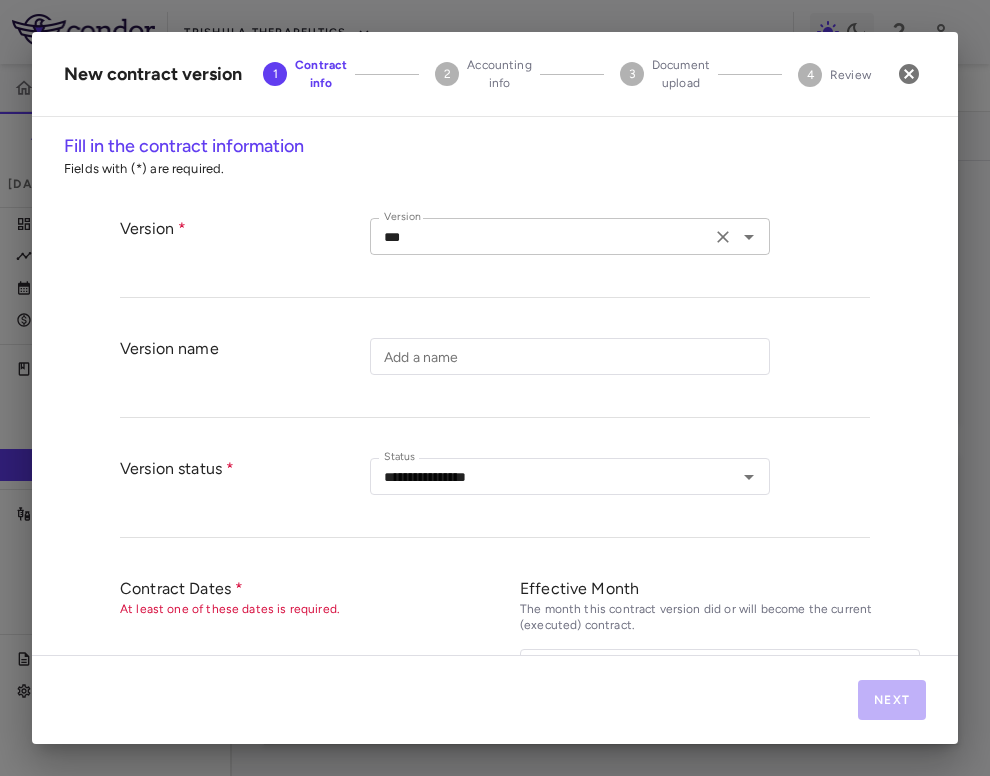 click on "***" at bounding box center (540, 236) 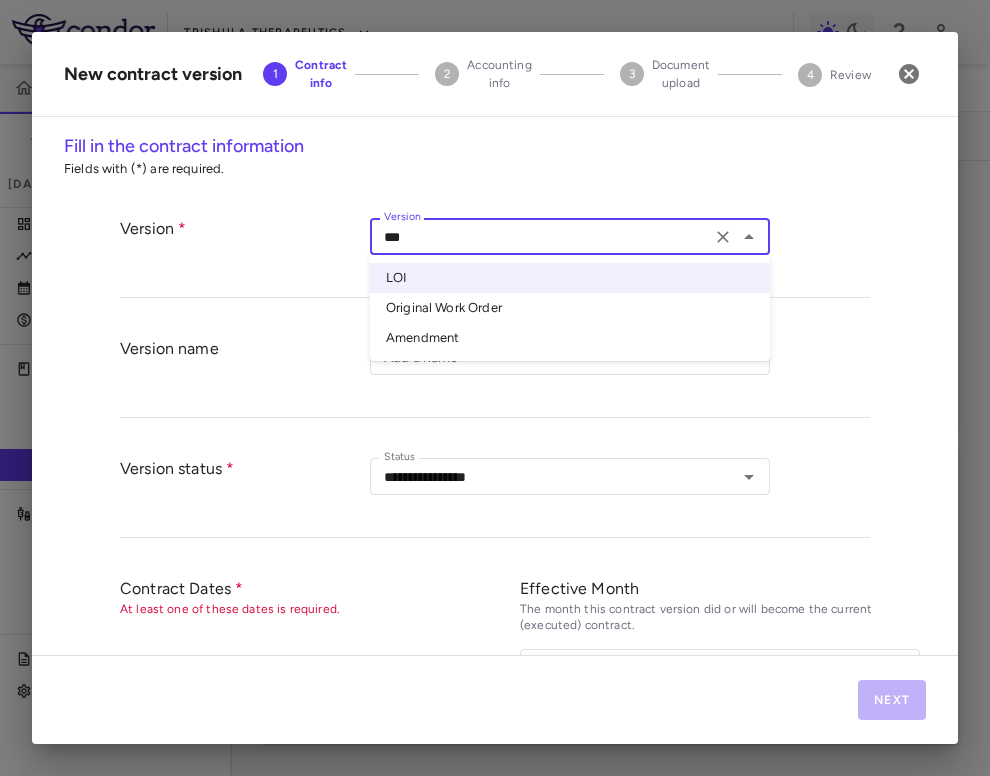 click on "Amendment" at bounding box center [570, 338] 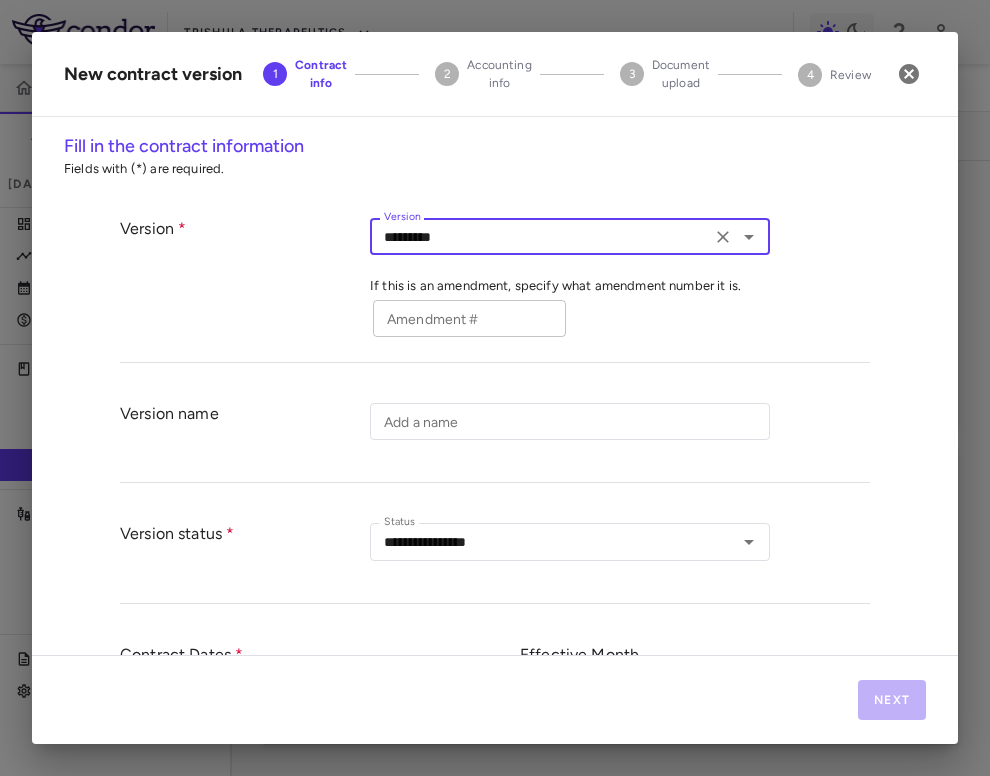 click on "Amendment #" at bounding box center [469, 318] 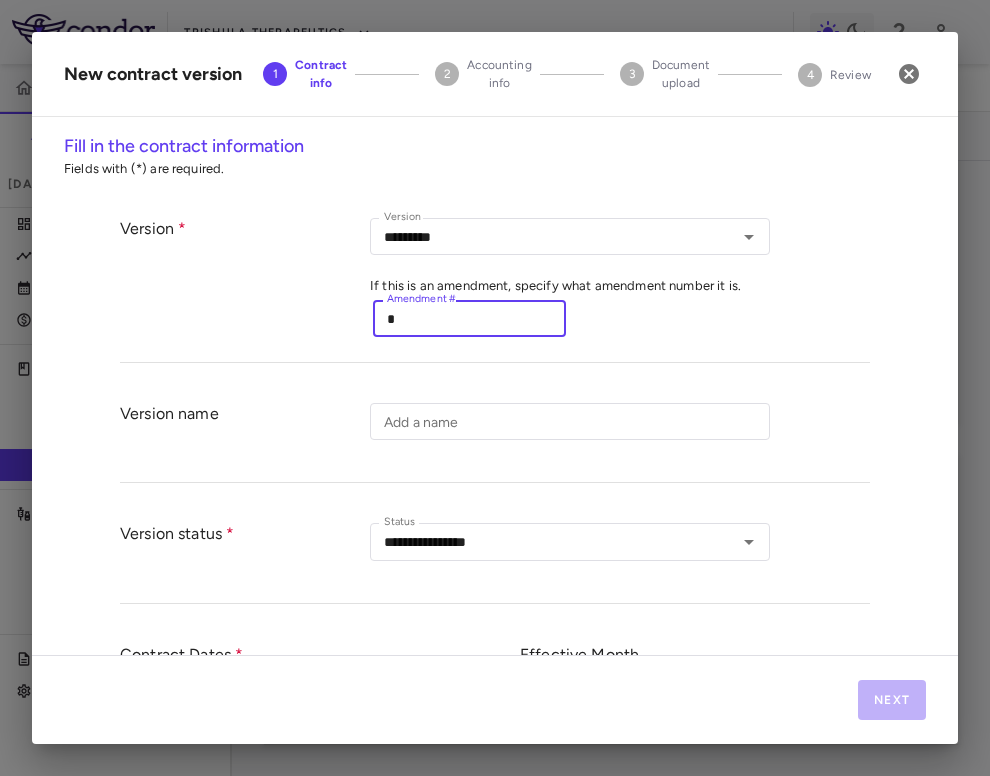 type on "*" 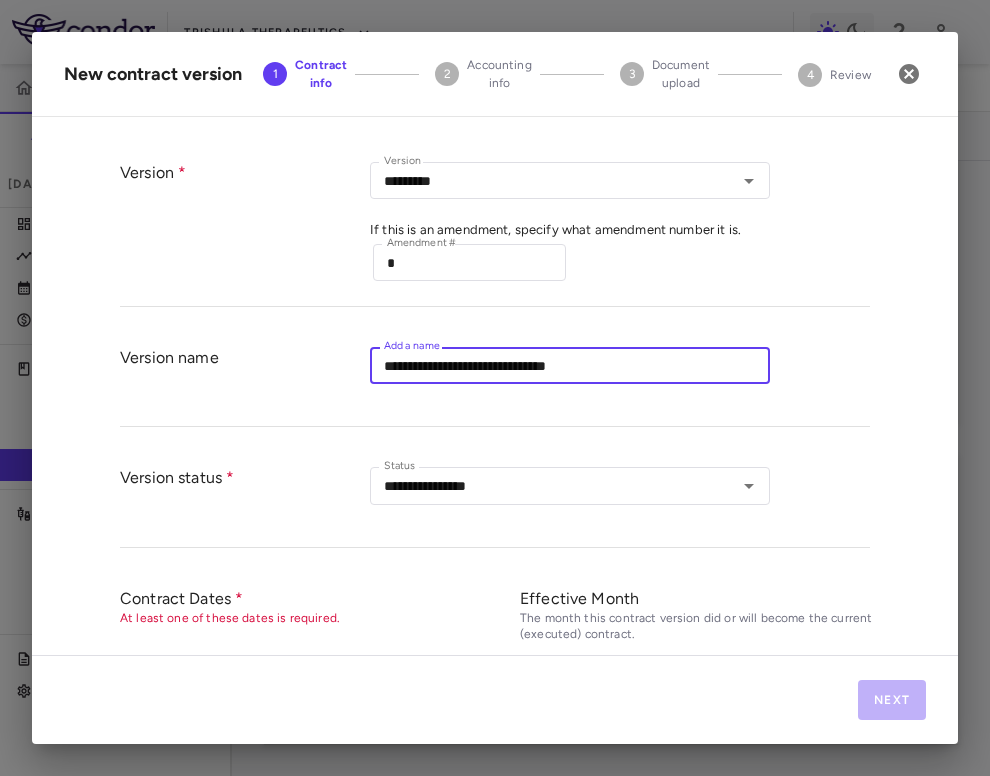 scroll, scrollTop: 93, scrollLeft: 0, axis: vertical 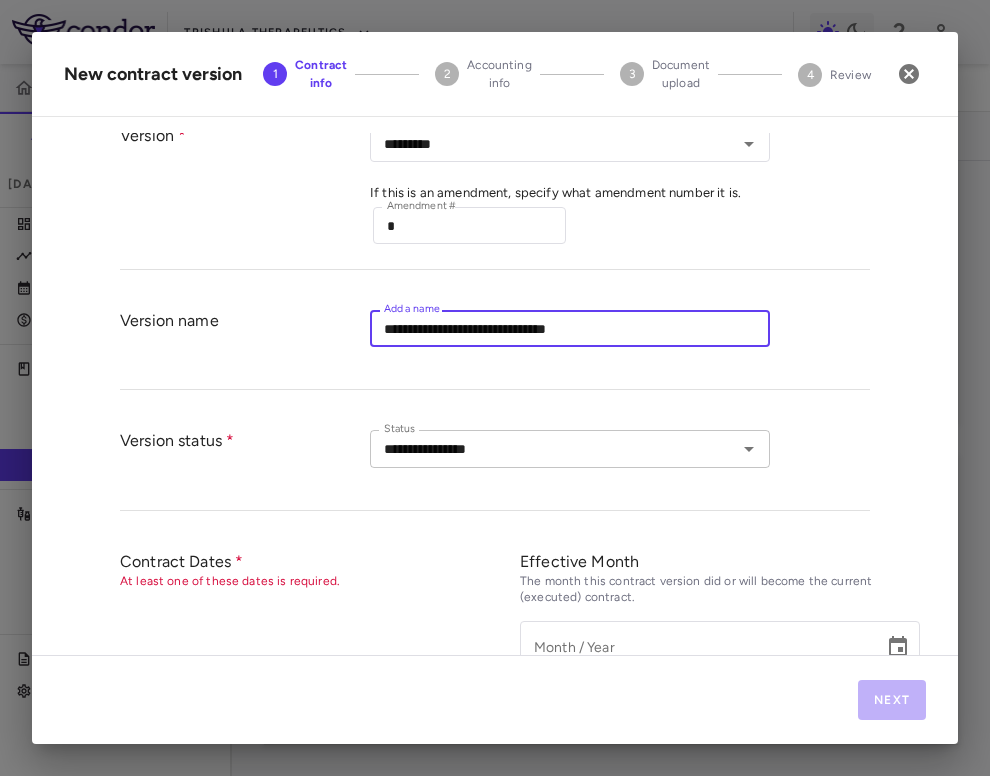 click on "**********" at bounding box center (570, 448) 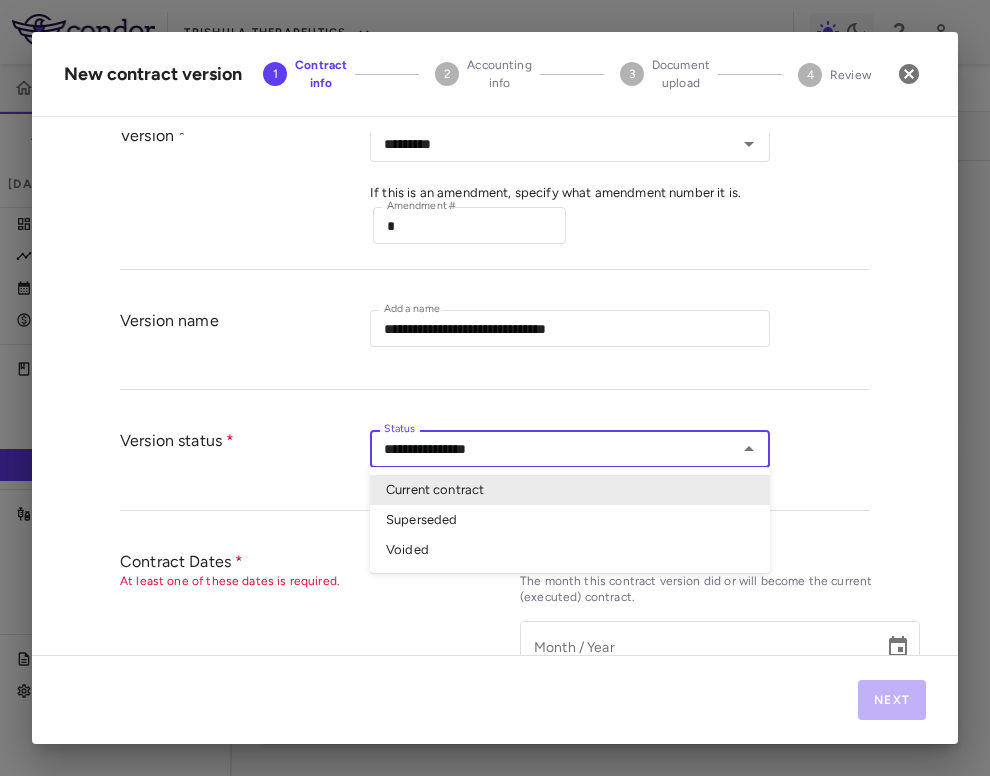 click on "**********" at bounding box center (495, 394) 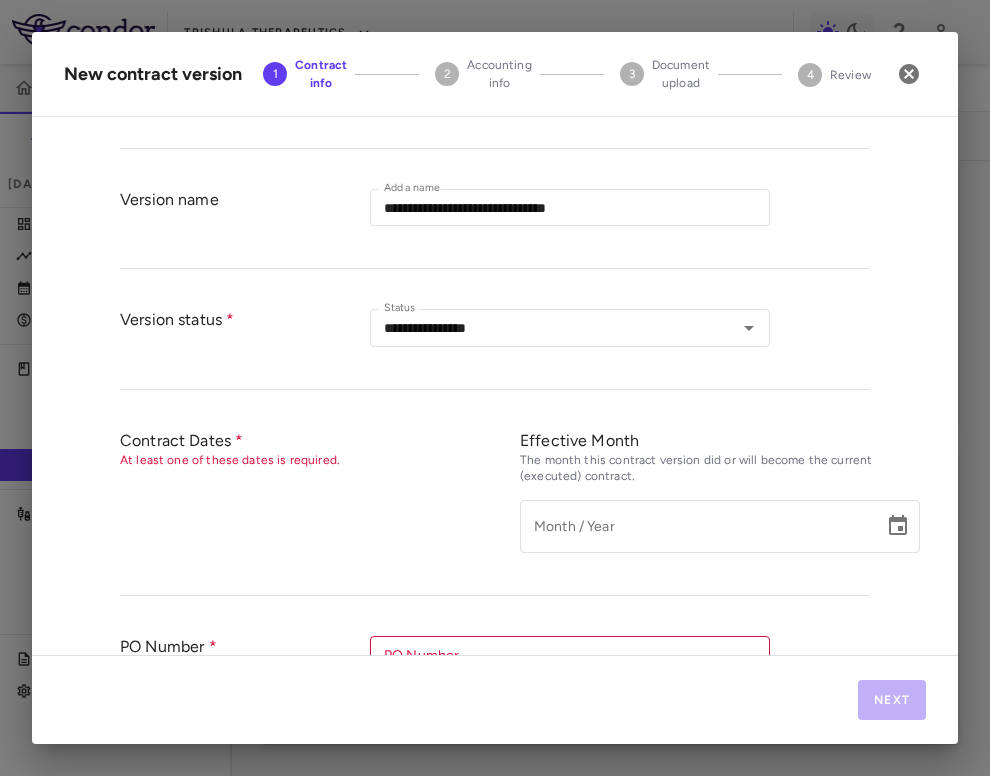 scroll, scrollTop: 269, scrollLeft: 0, axis: vertical 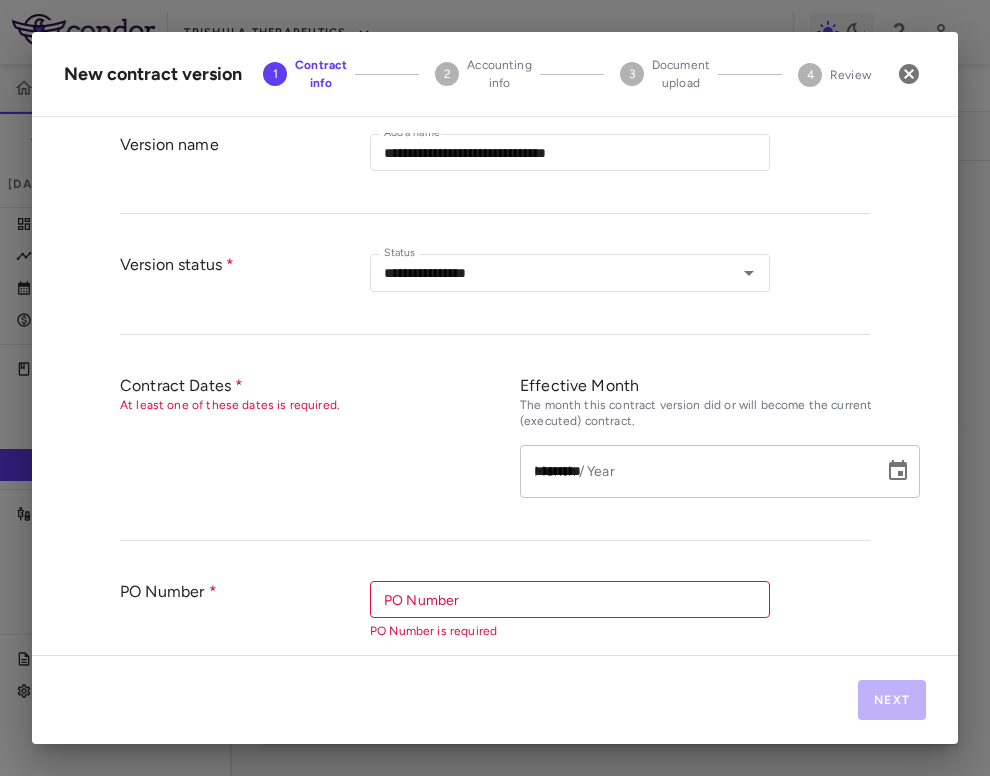 click on "*********" at bounding box center [695, 471] 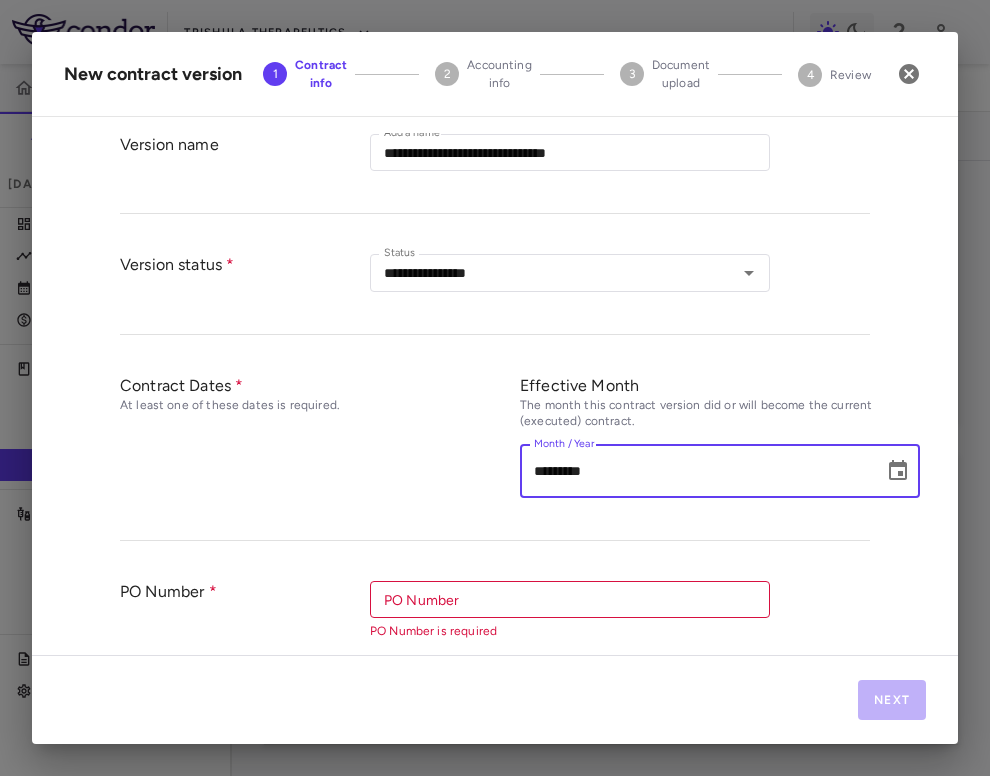 type on "*********" 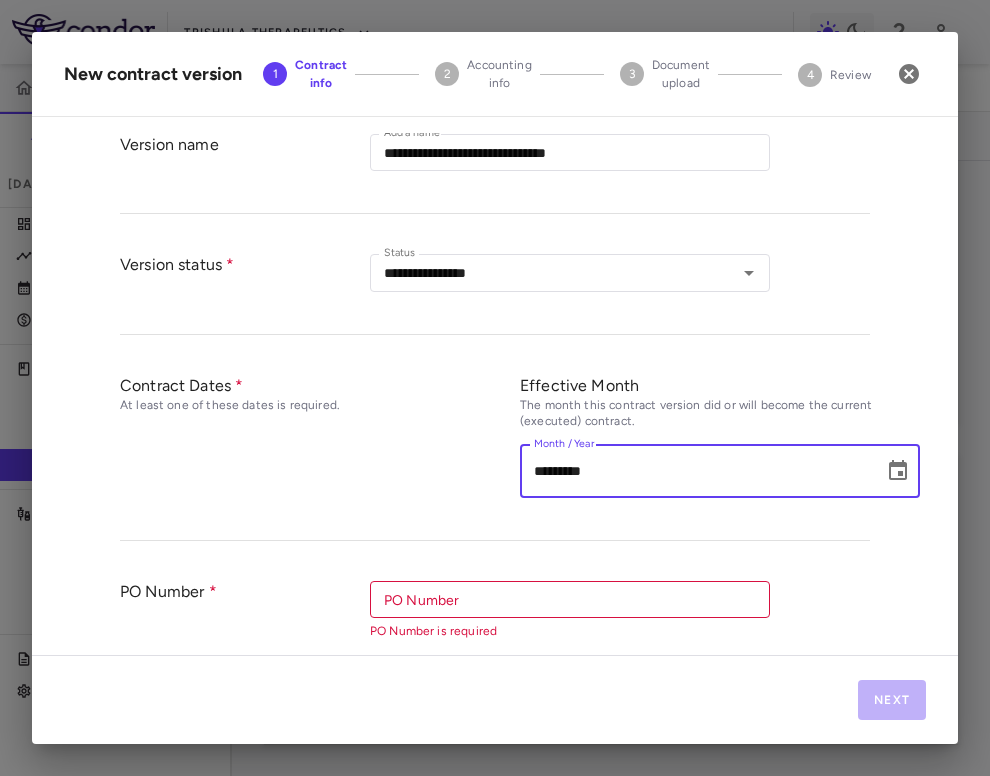 click on "PO Number" at bounding box center [568, 599] 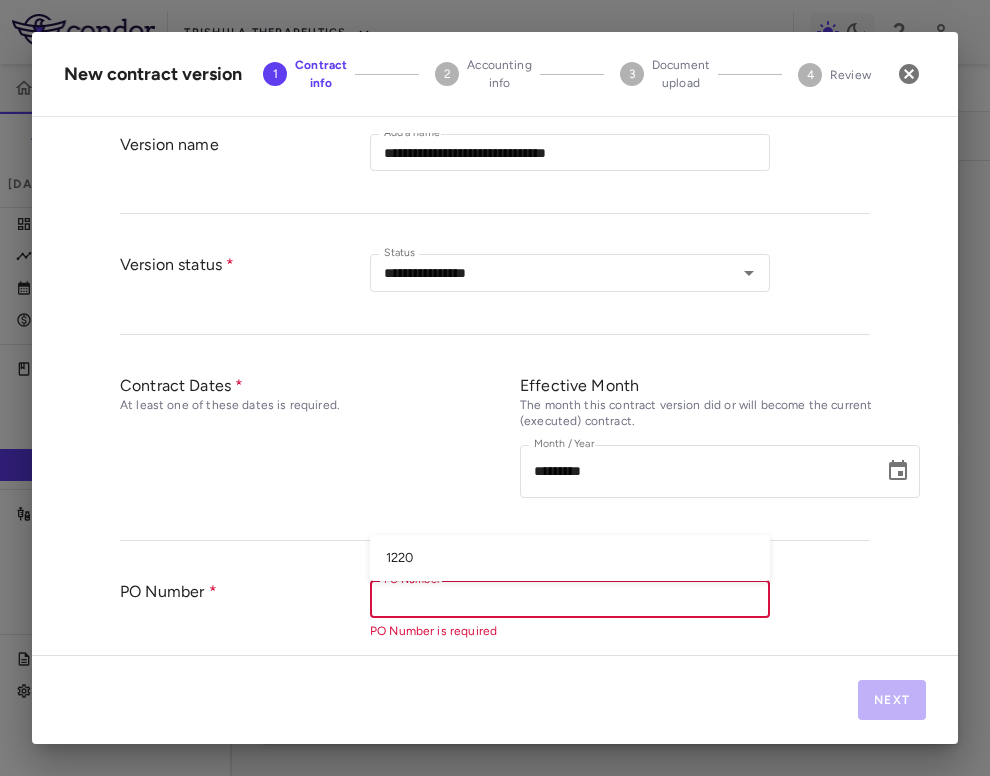 click on "1220" at bounding box center [570, 558] 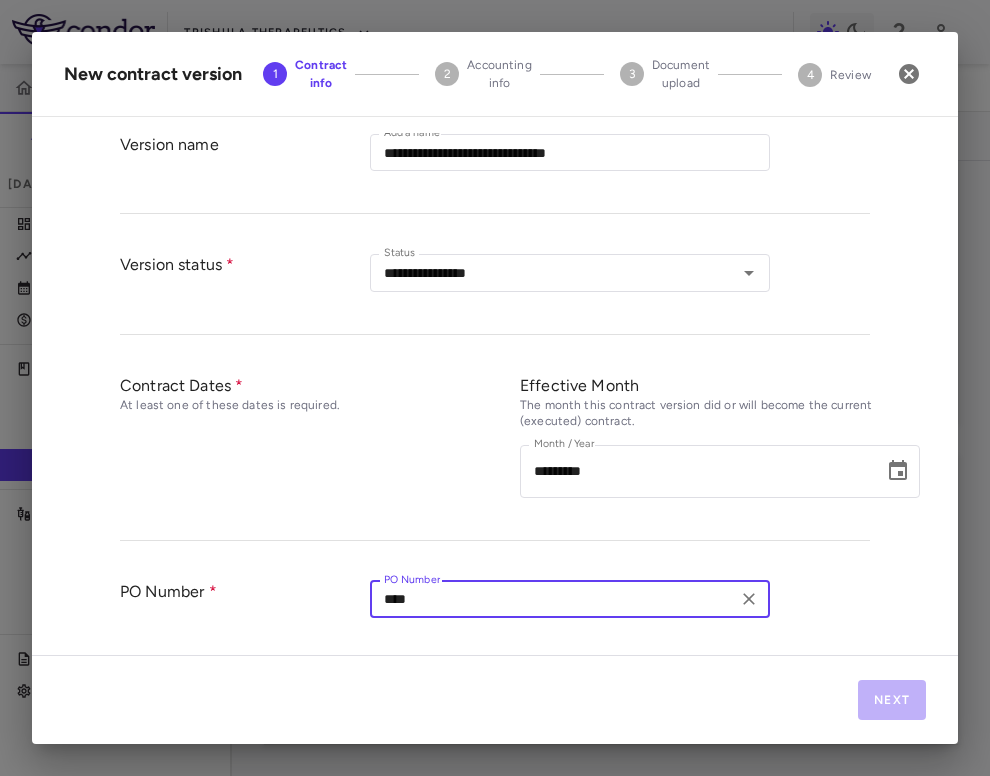scroll, scrollTop: 573, scrollLeft: 0, axis: vertical 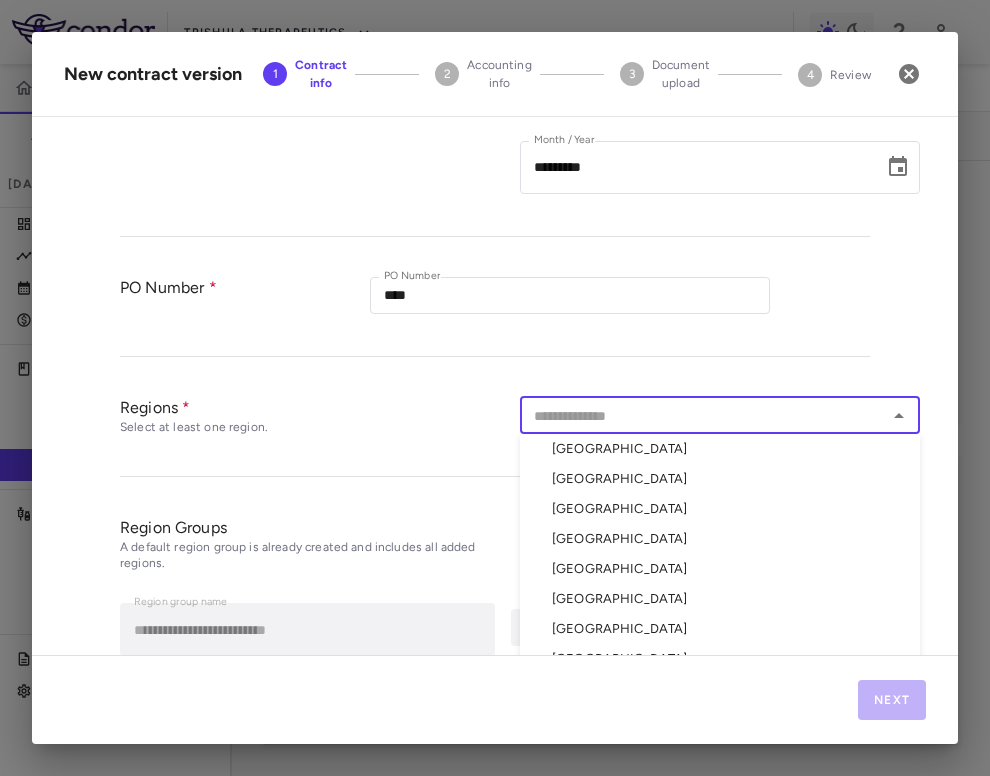 click at bounding box center (703, 415) 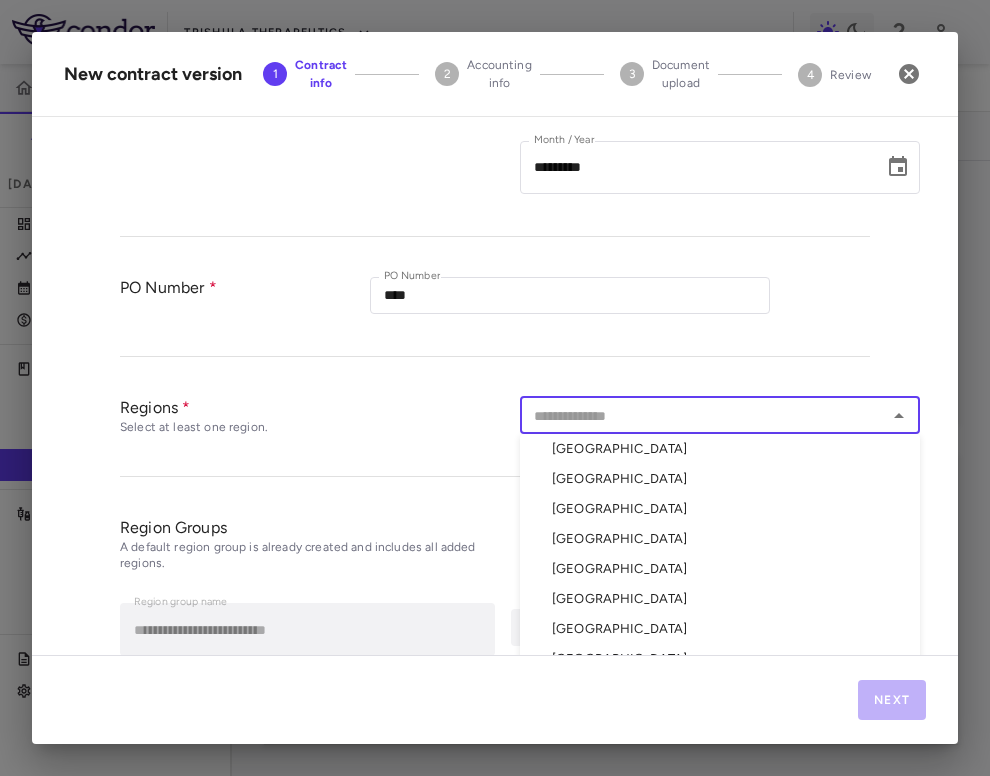 click on "[GEOGRAPHIC_DATA]" at bounding box center (720, 449) 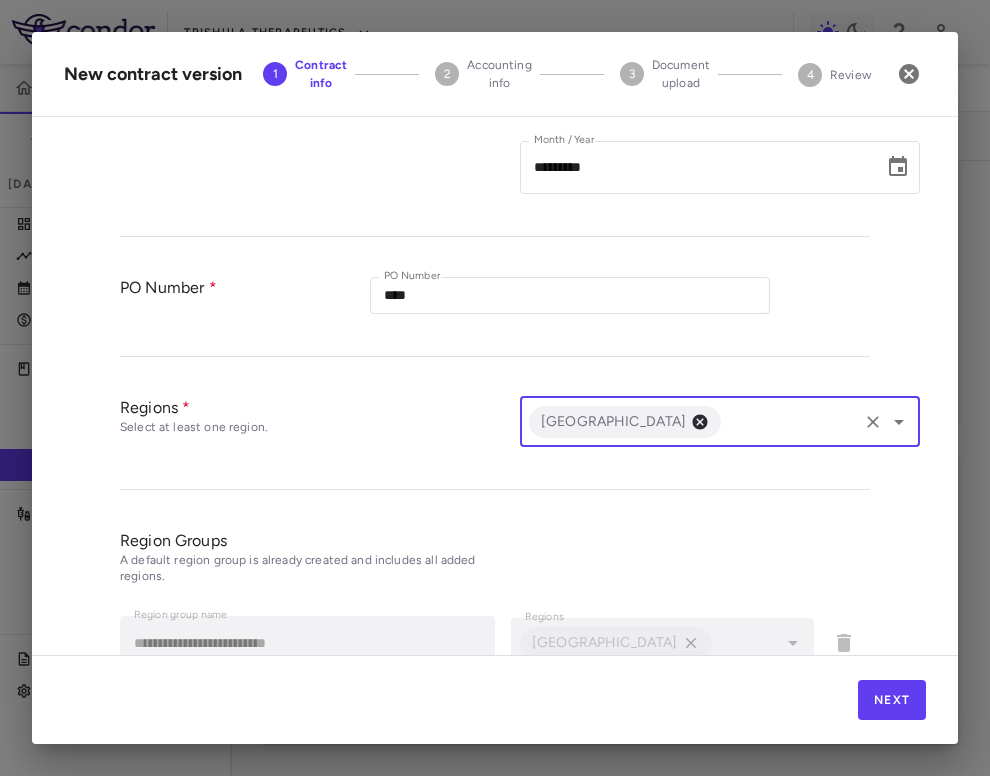 click on "Australia ​" at bounding box center (720, 422) 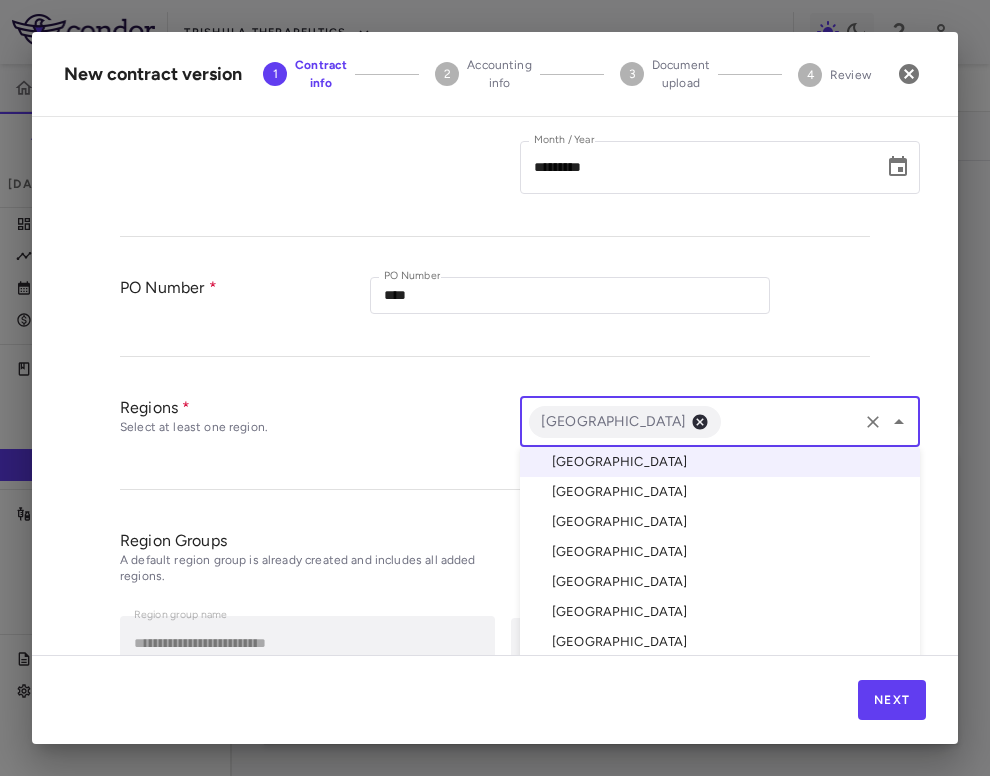 click on "[GEOGRAPHIC_DATA]" at bounding box center (720, 492) 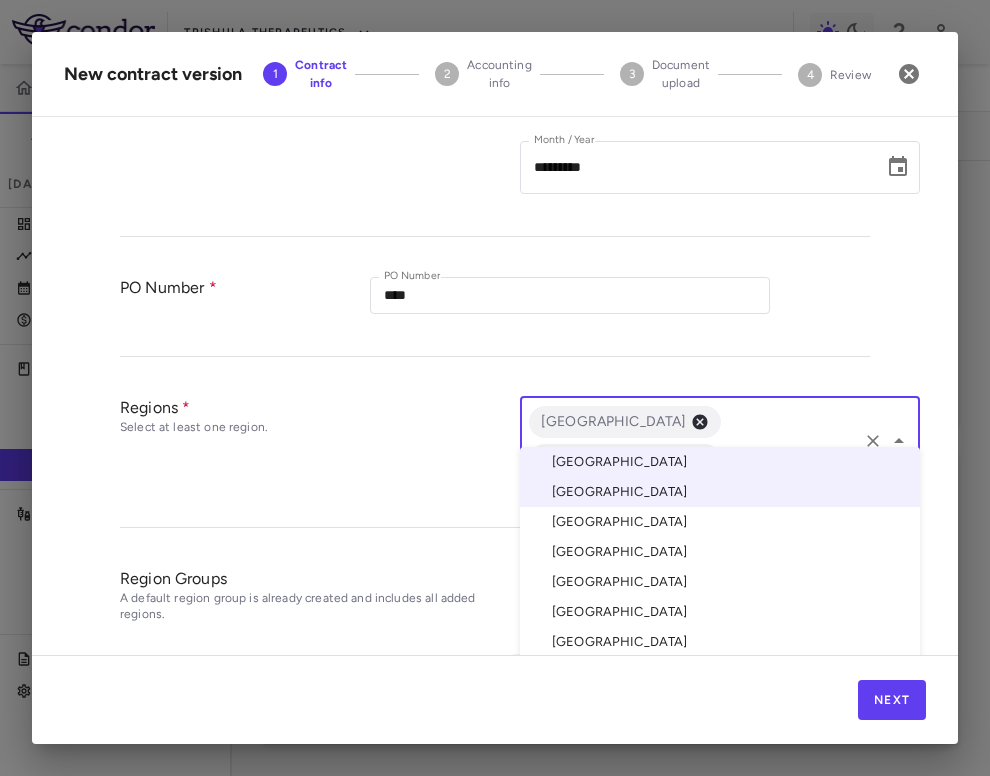click at bounding box center [789, 459] 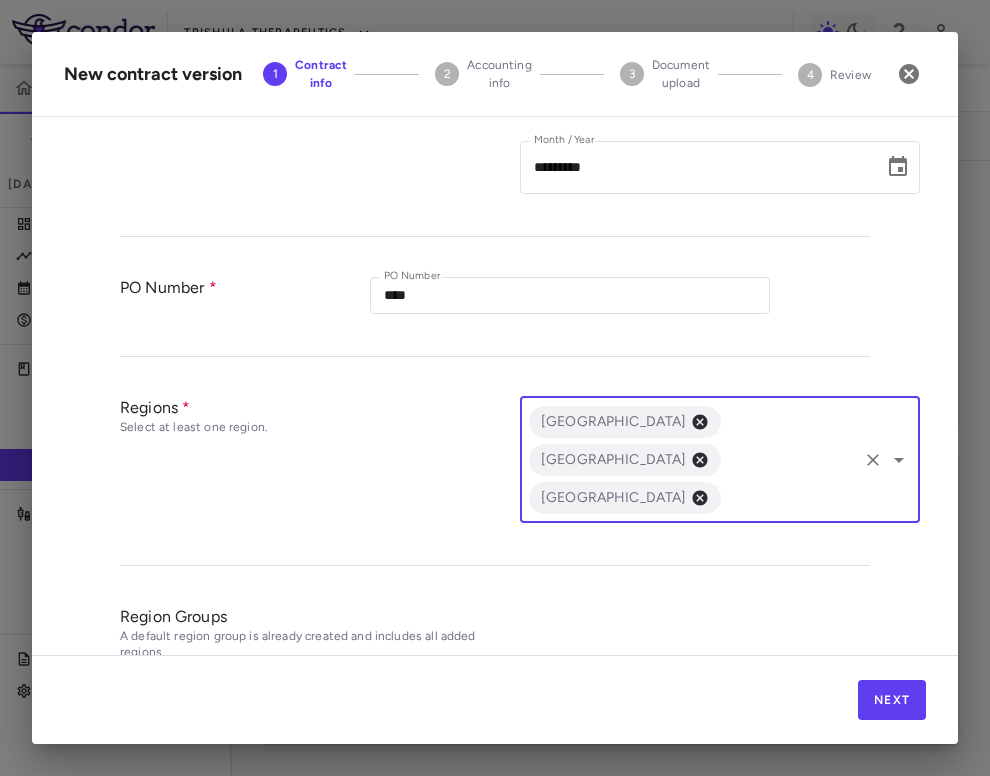 click at bounding box center (789, 497) 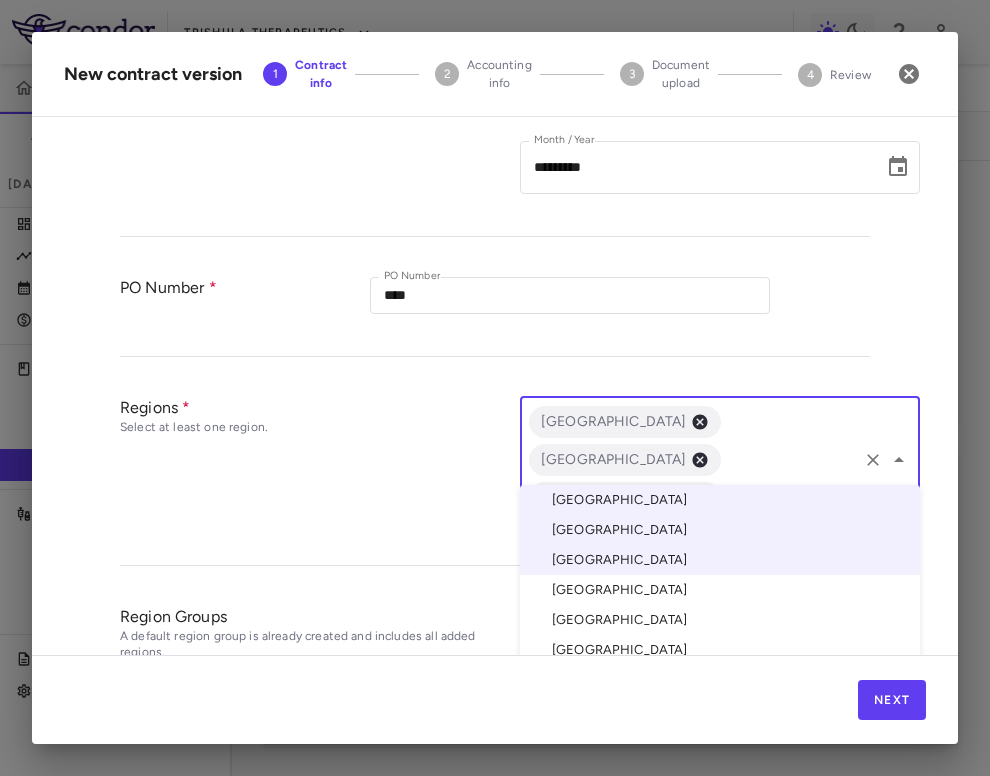 click on "[GEOGRAPHIC_DATA]" at bounding box center [720, 590] 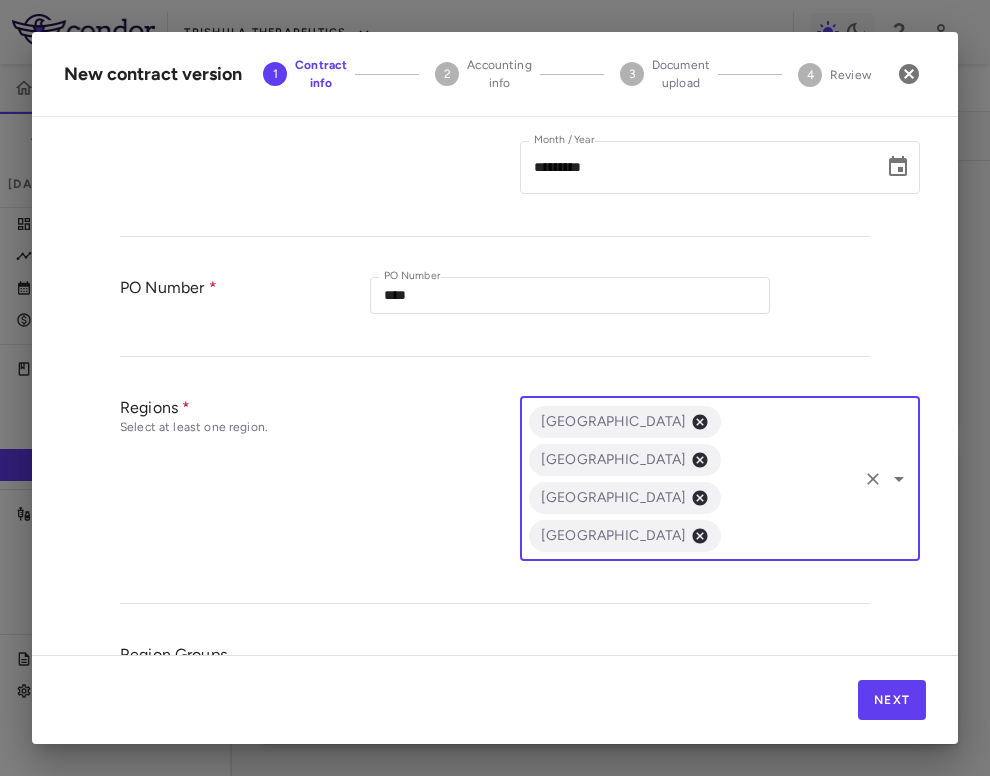 click on "[GEOGRAPHIC_DATA] [GEOGRAPHIC_DATA] [GEOGRAPHIC_DATA] [GEOGRAPHIC_DATA] ​" at bounding box center [720, 479] 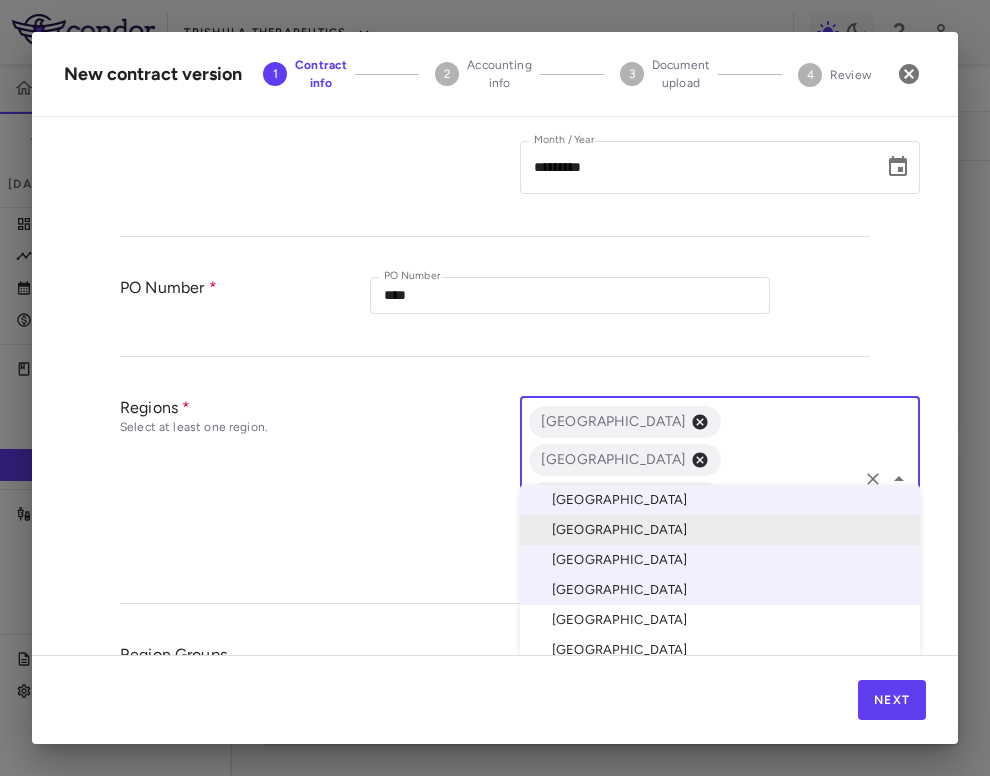 scroll, scrollTop: 68, scrollLeft: 0, axis: vertical 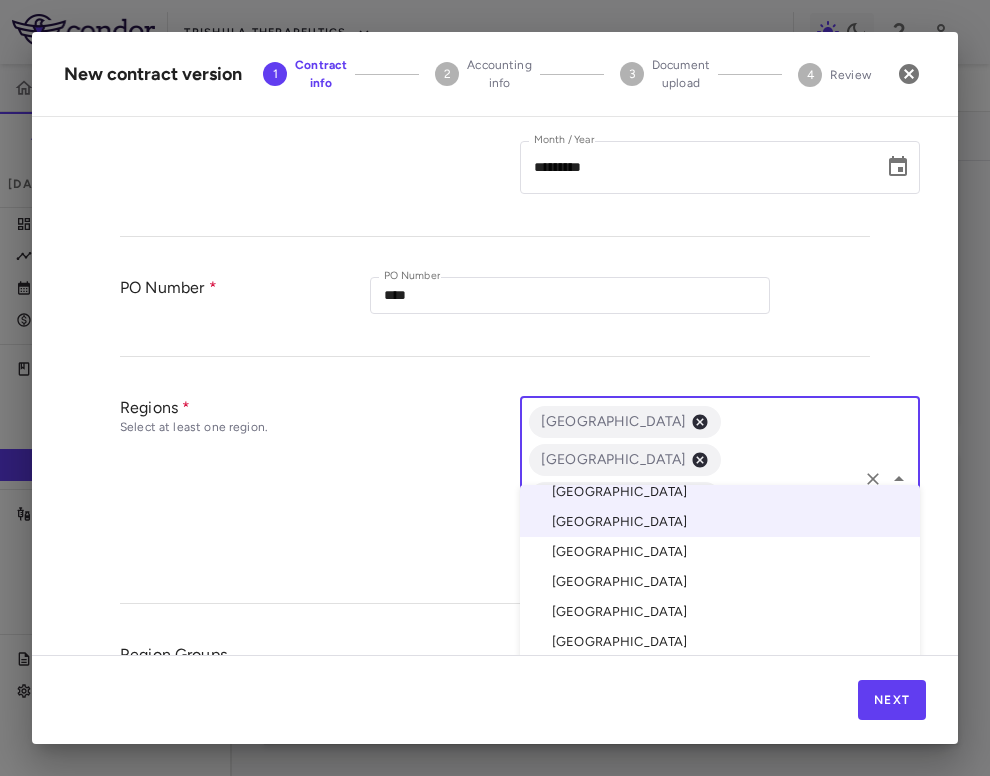 click on "[GEOGRAPHIC_DATA]" at bounding box center [720, 582] 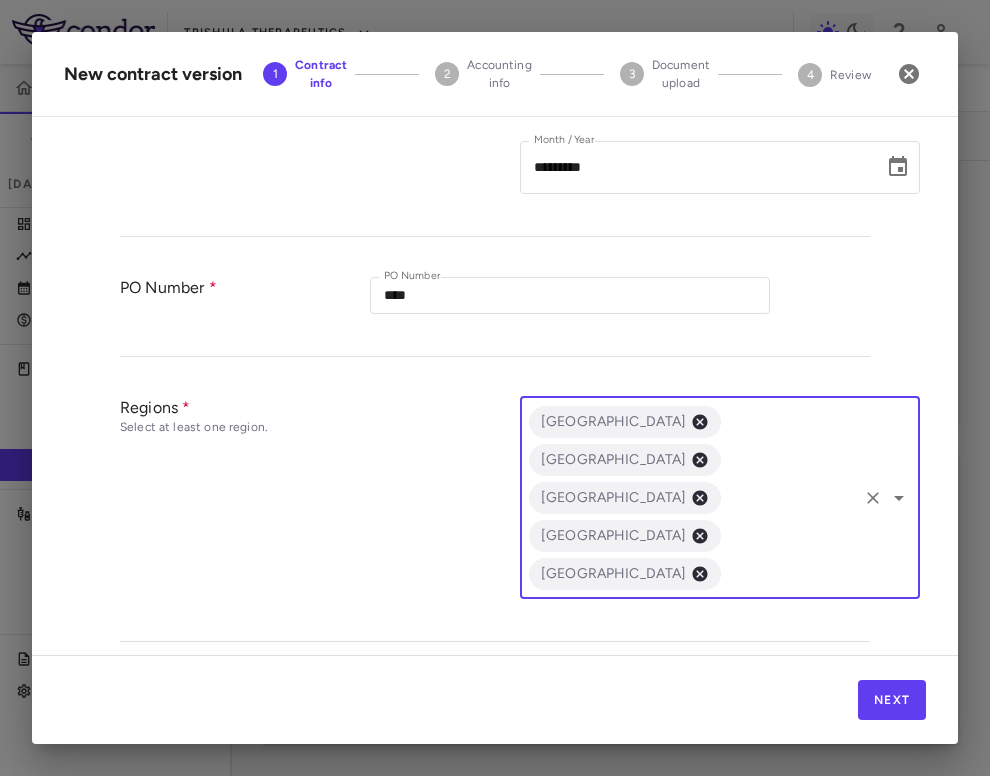 click at bounding box center (789, 573) 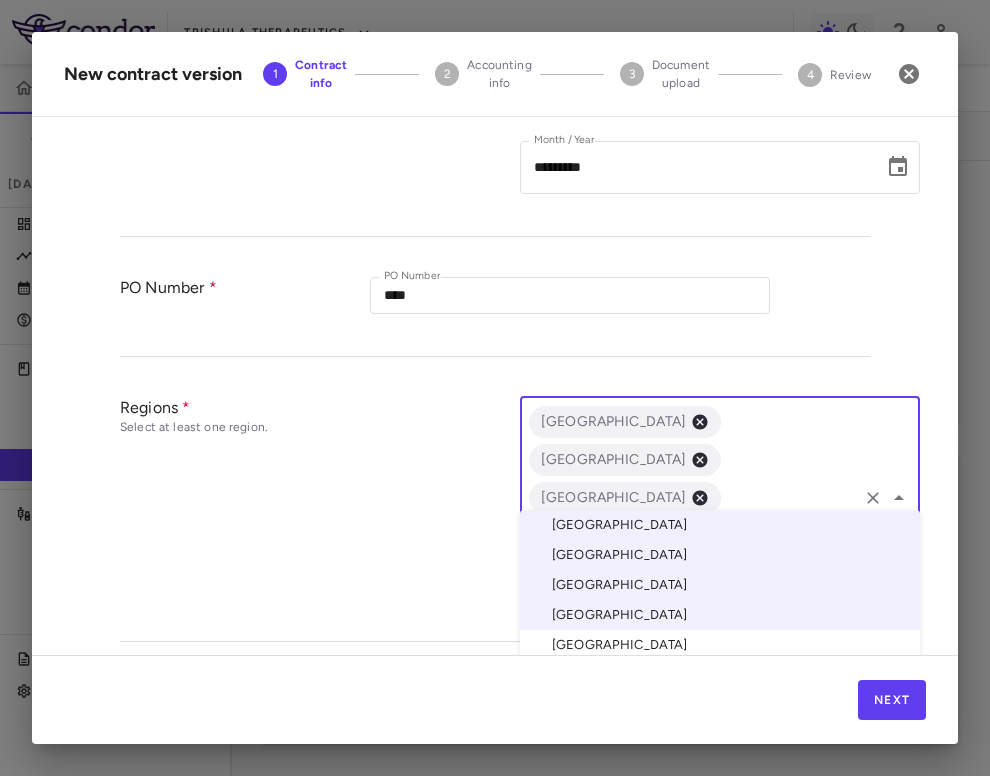 click on "[GEOGRAPHIC_DATA]" at bounding box center (720, 645) 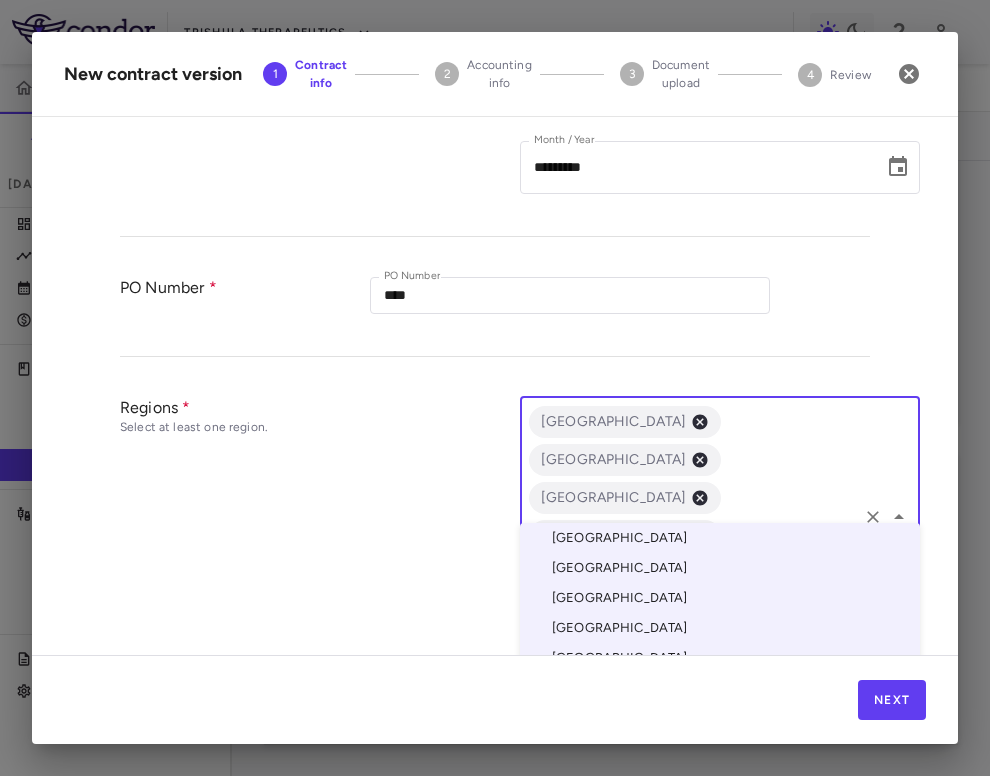 click at bounding box center [789, 611] 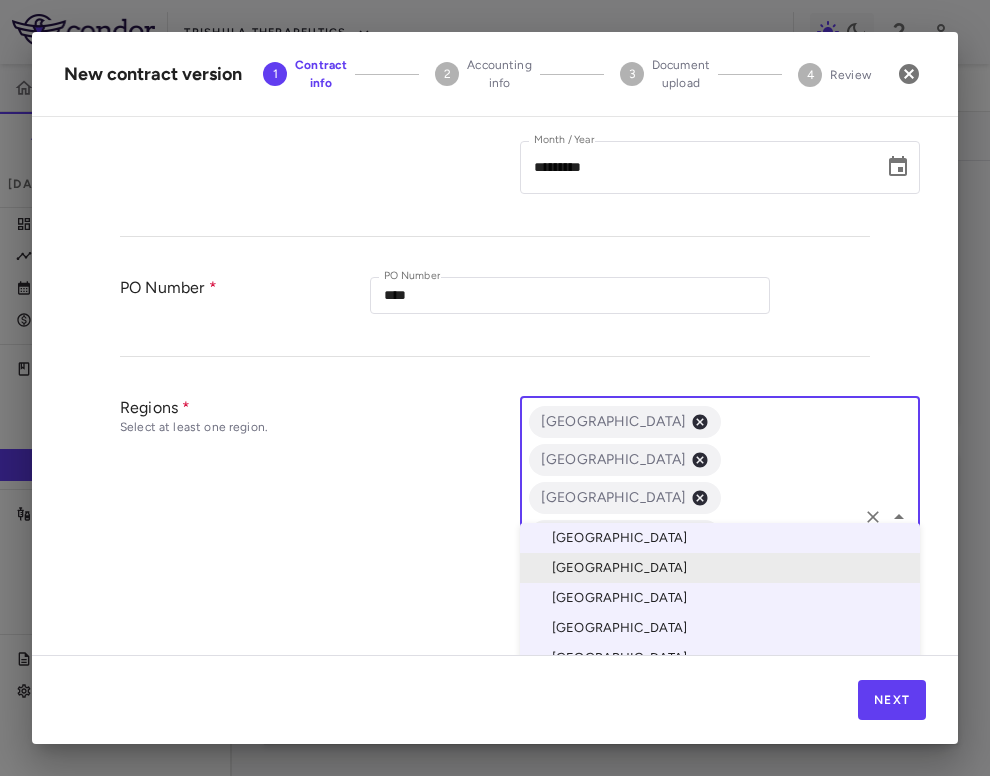 scroll, scrollTop: 68, scrollLeft: 0, axis: vertical 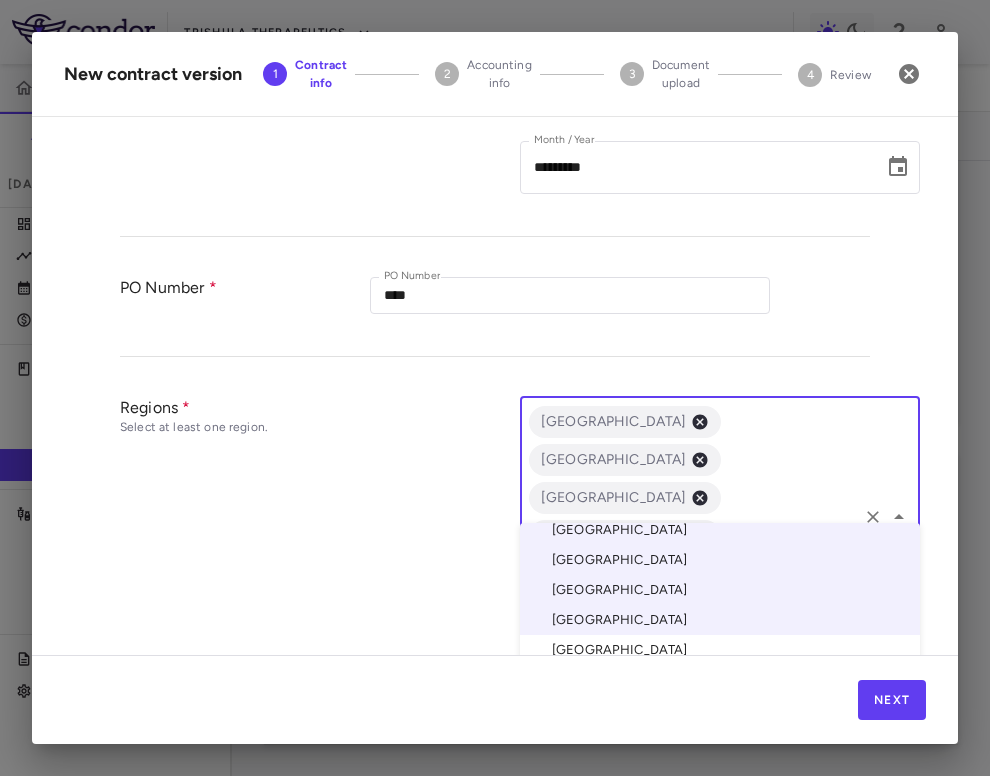 click on "[GEOGRAPHIC_DATA]" at bounding box center [720, 650] 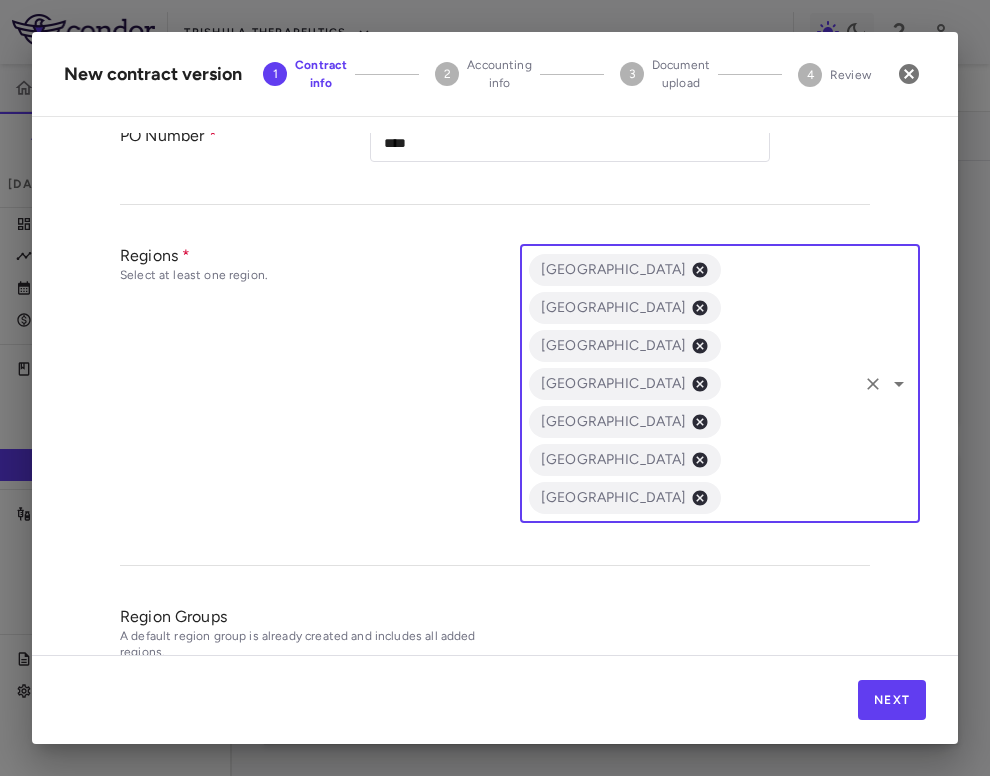 click at bounding box center (789, 497) 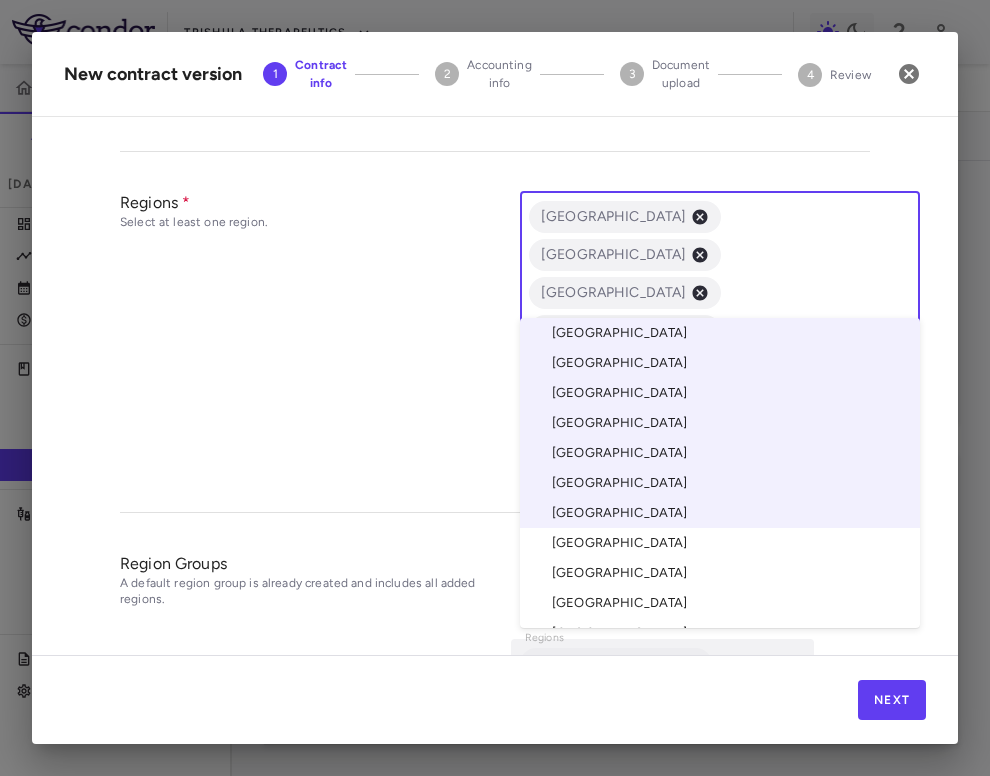 scroll, scrollTop: 792, scrollLeft: 0, axis: vertical 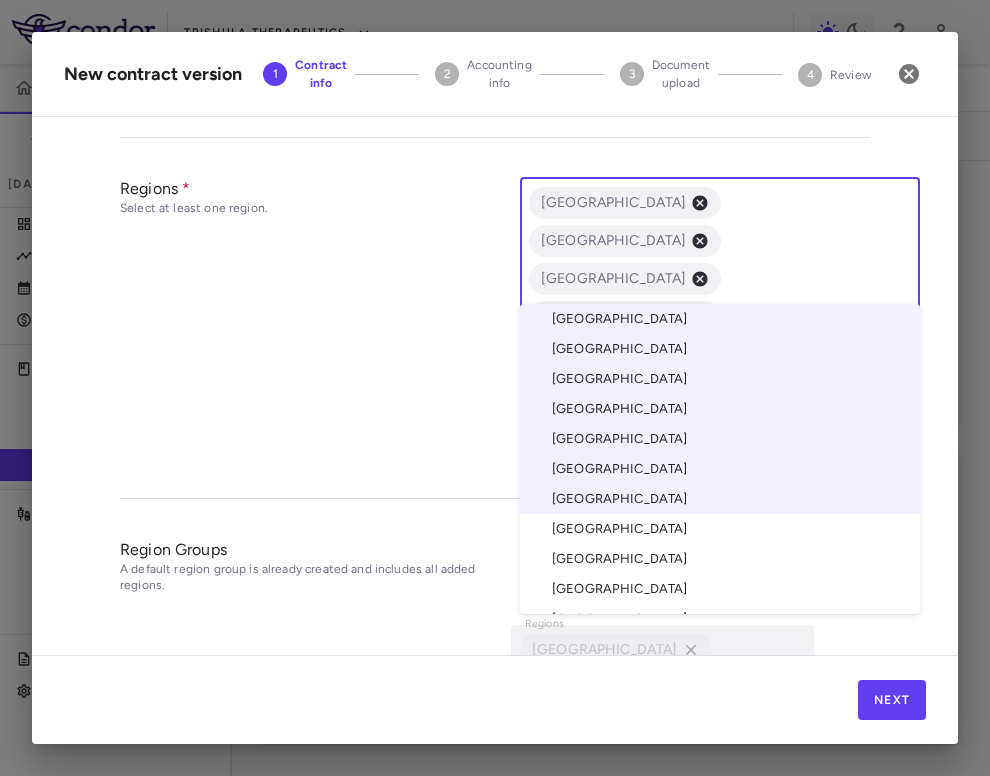 click on "[GEOGRAPHIC_DATA]" at bounding box center [720, 529] 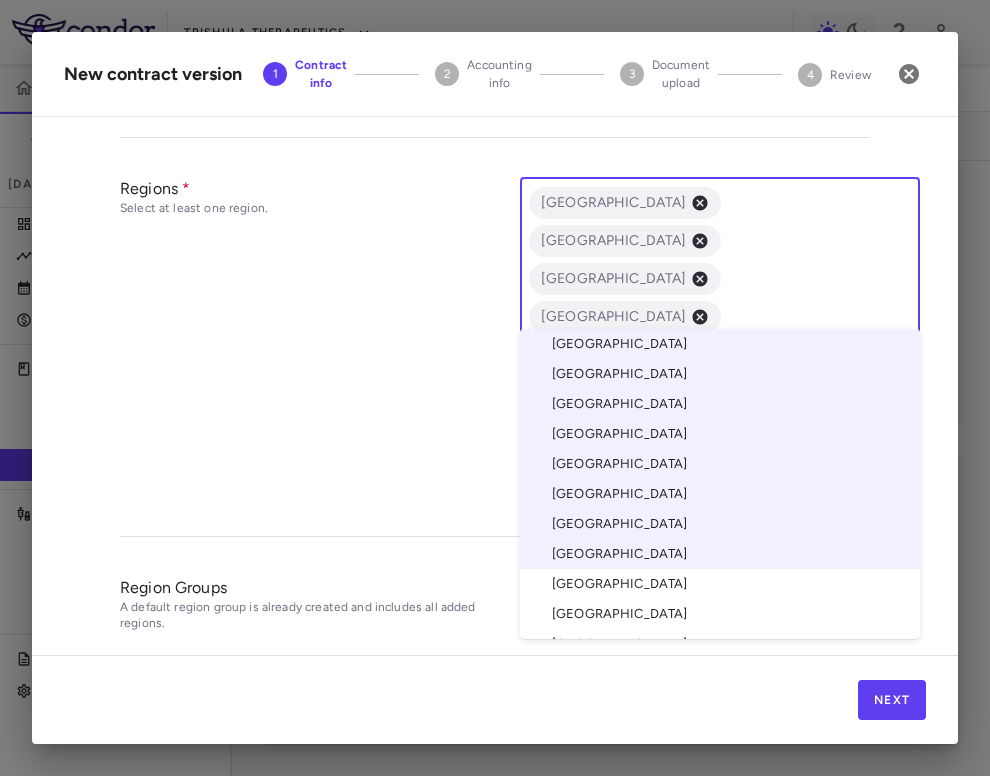 click at bounding box center [789, 468] 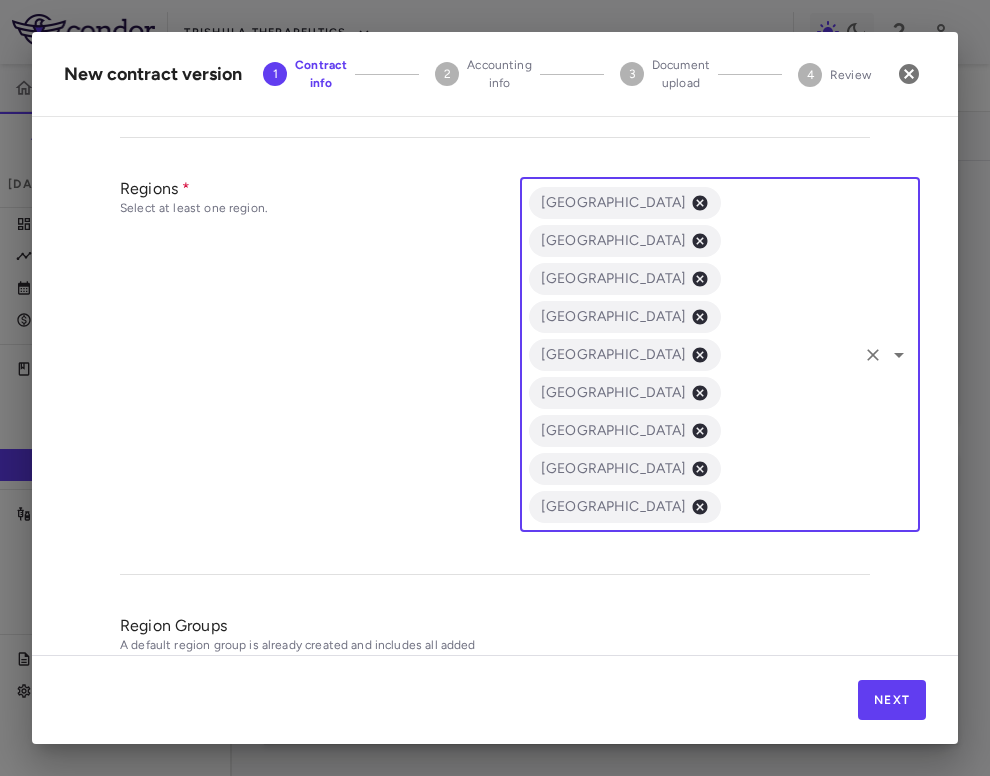 click at bounding box center (789, 506) 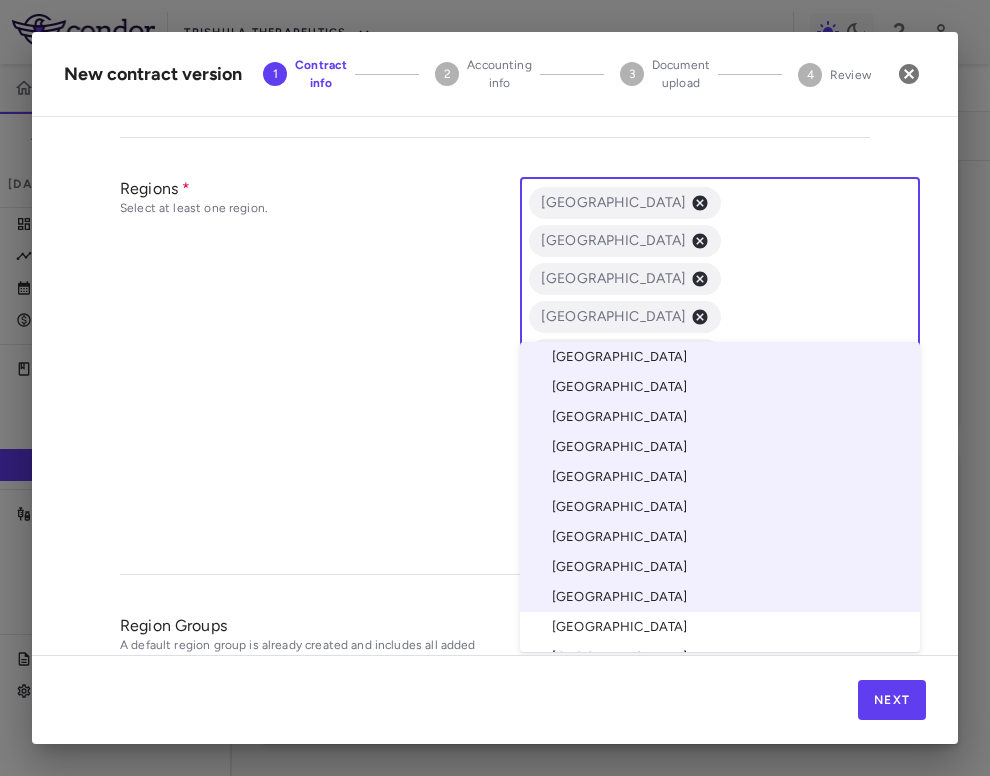 click on "[GEOGRAPHIC_DATA]" at bounding box center (720, 627) 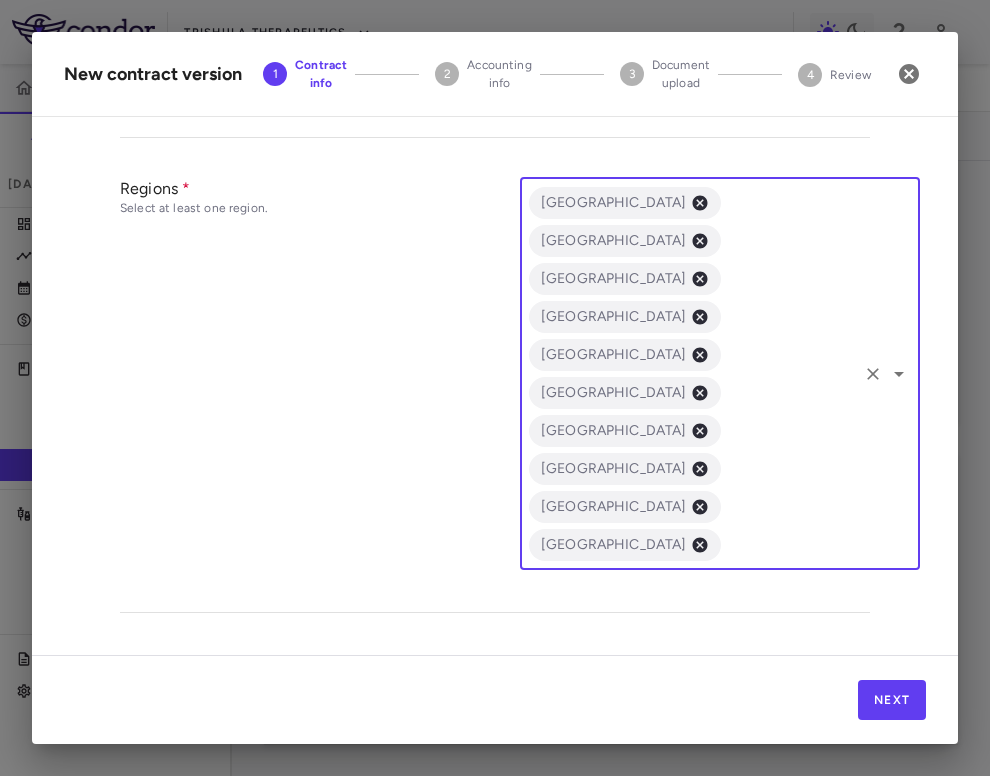 scroll, scrollTop: 833, scrollLeft: 0, axis: vertical 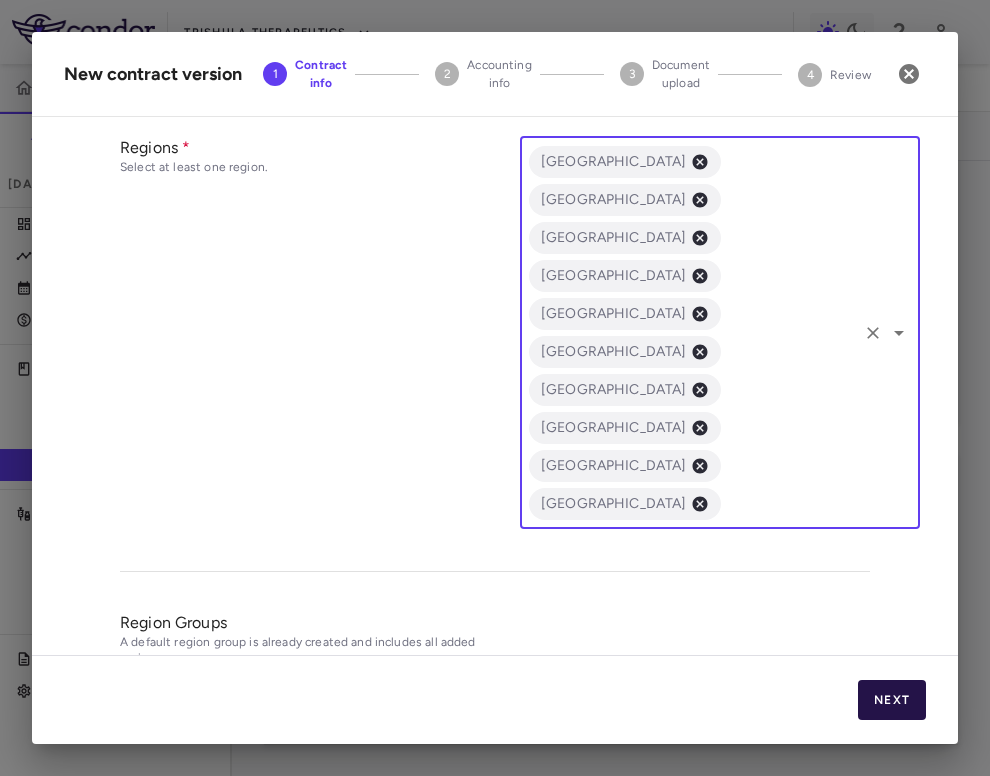 click on "Next" at bounding box center (892, 700) 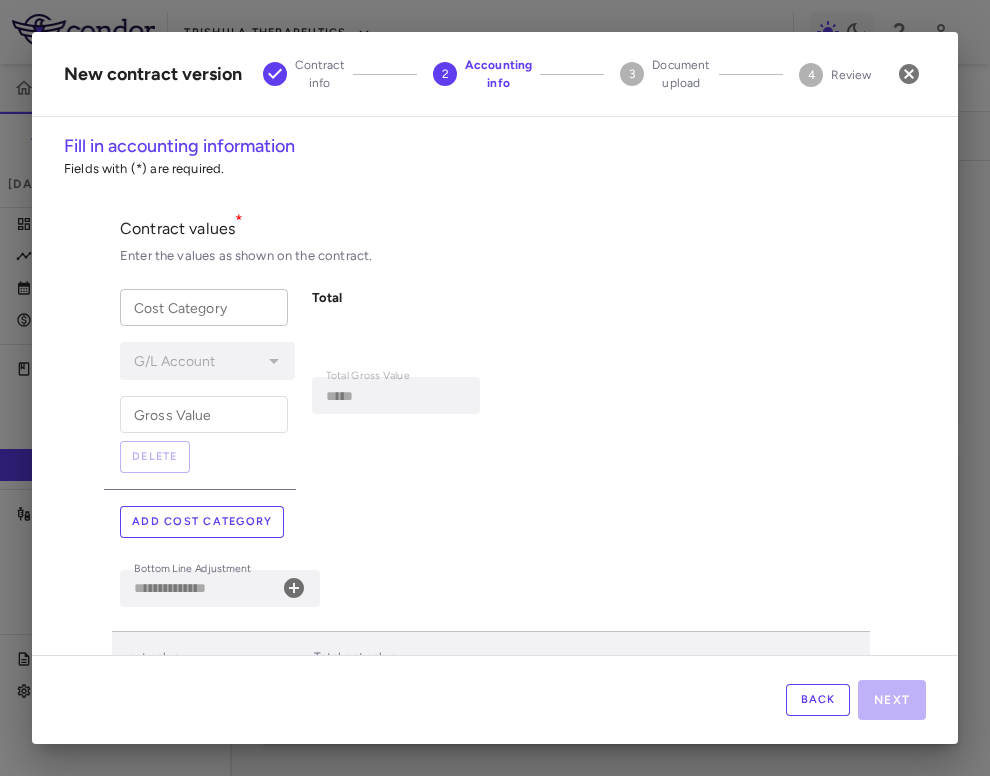 click on "Cost Category" at bounding box center (204, 307) 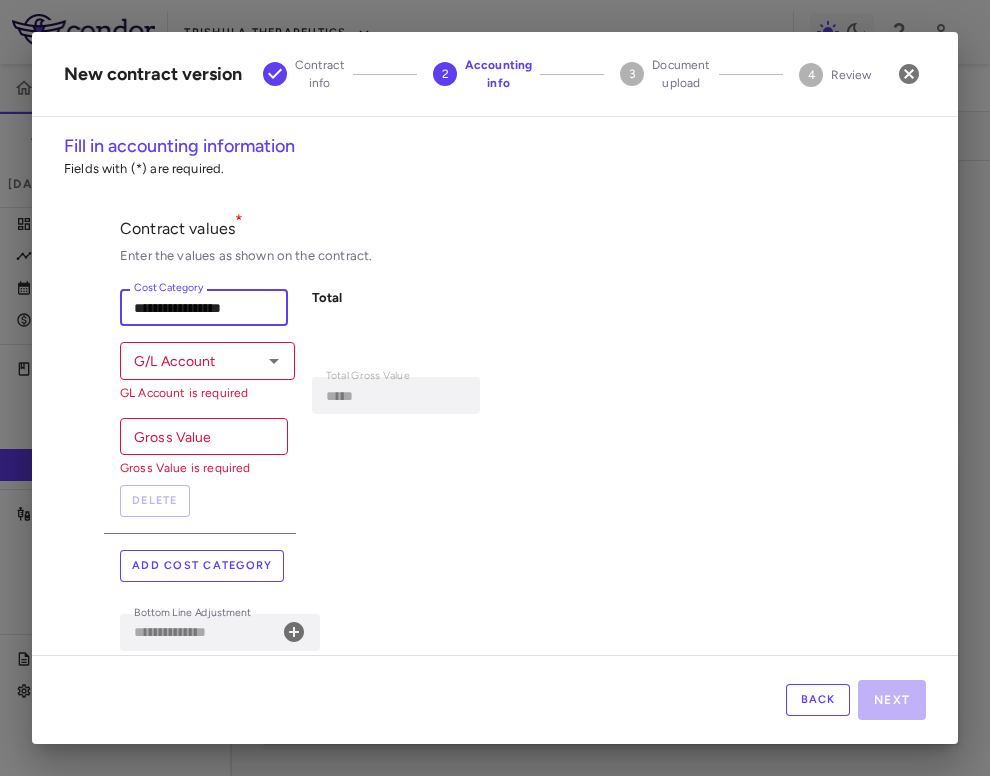 type on "**********" 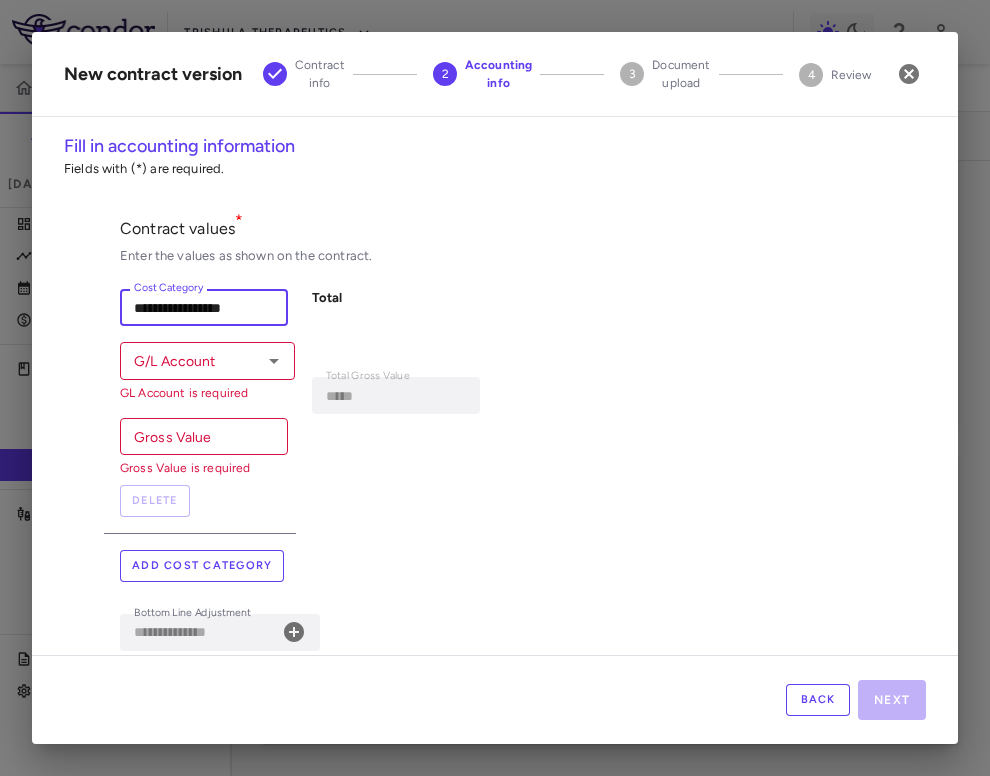 click on "Add cost category" at bounding box center (202, 566) 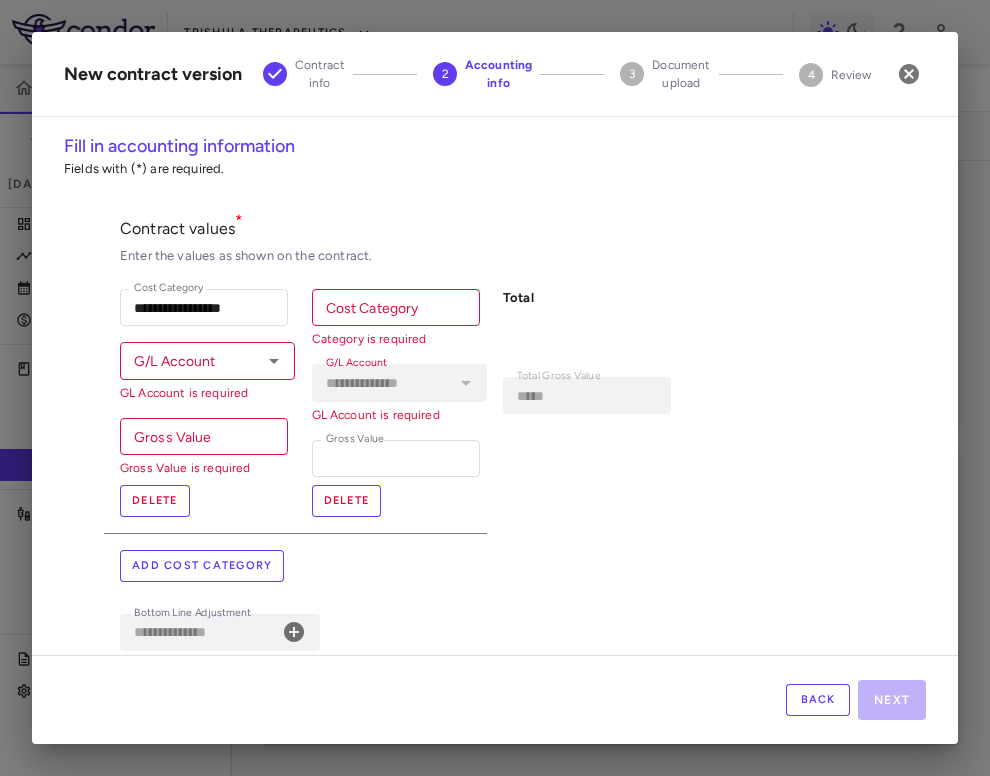 click on "Cost Category Cost Category Category is required" at bounding box center (396, 318) 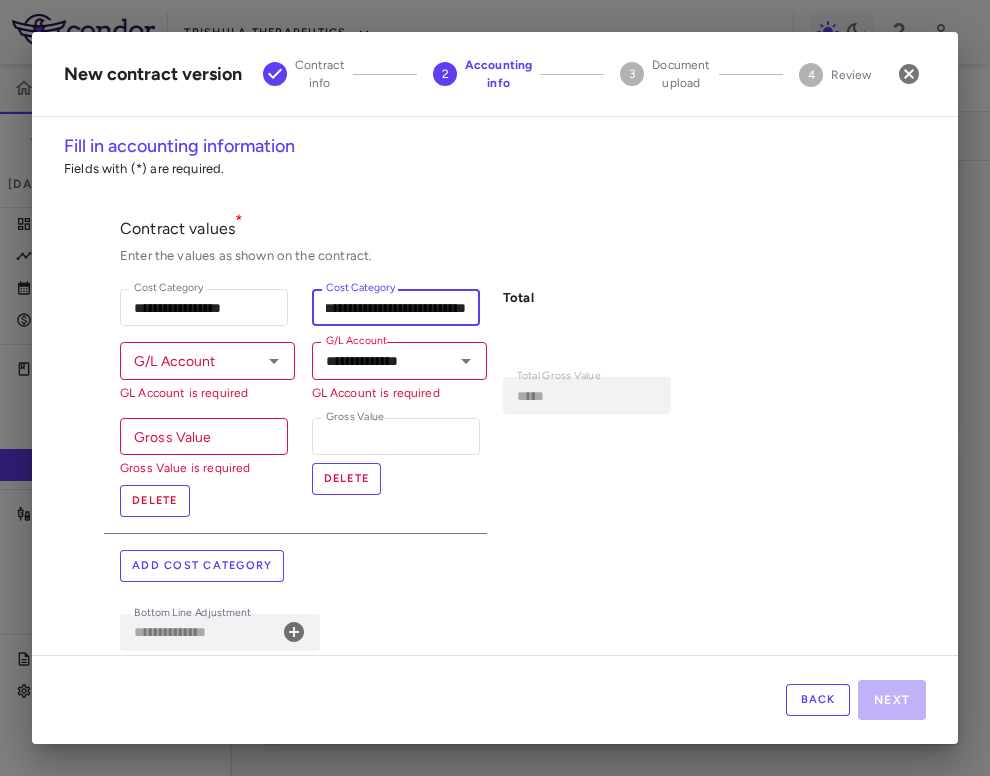 scroll, scrollTop: 0, scrollLeft: 27, axis: horizontal 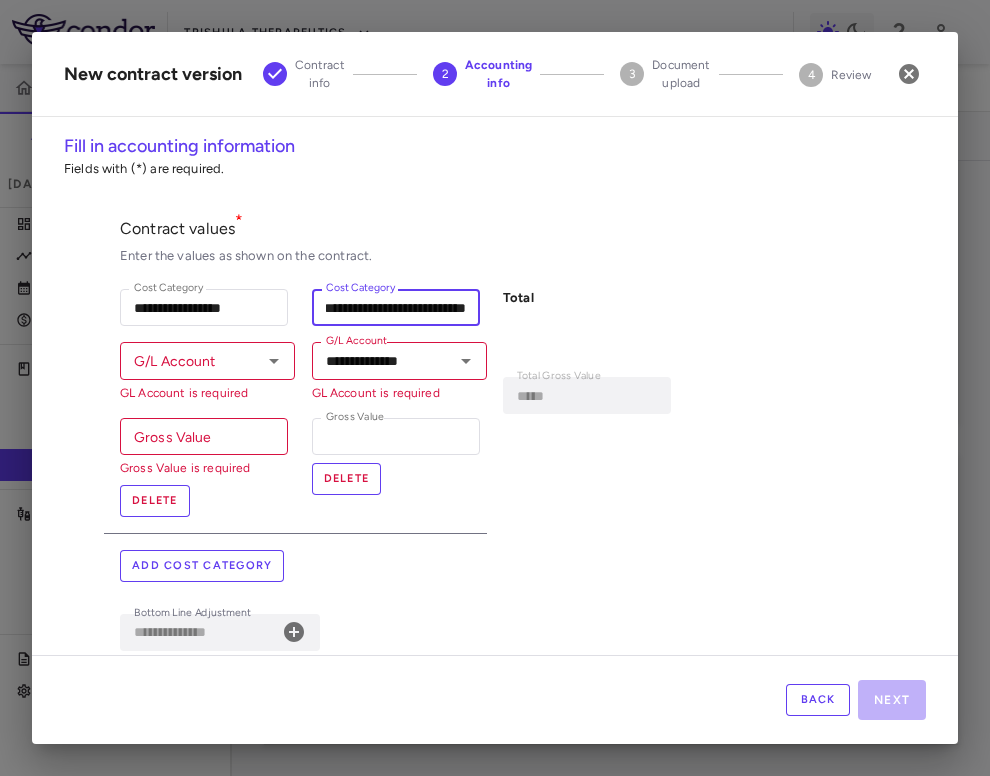 type on "**********" 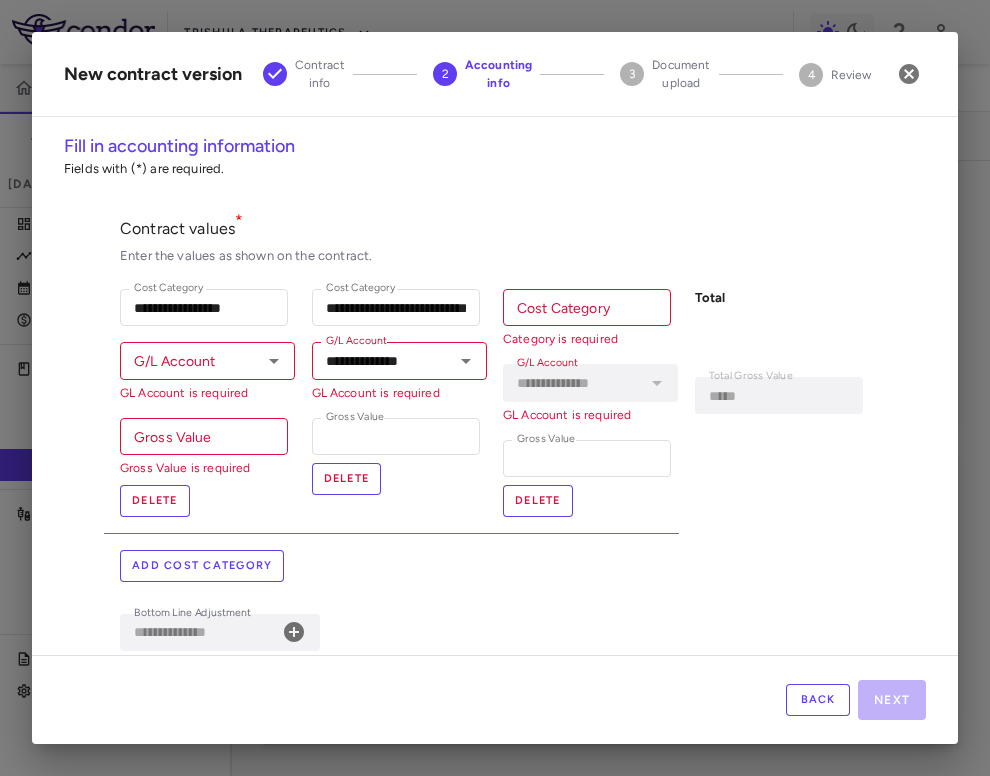 click on "Cost Category" at bounding box center (587, 307) 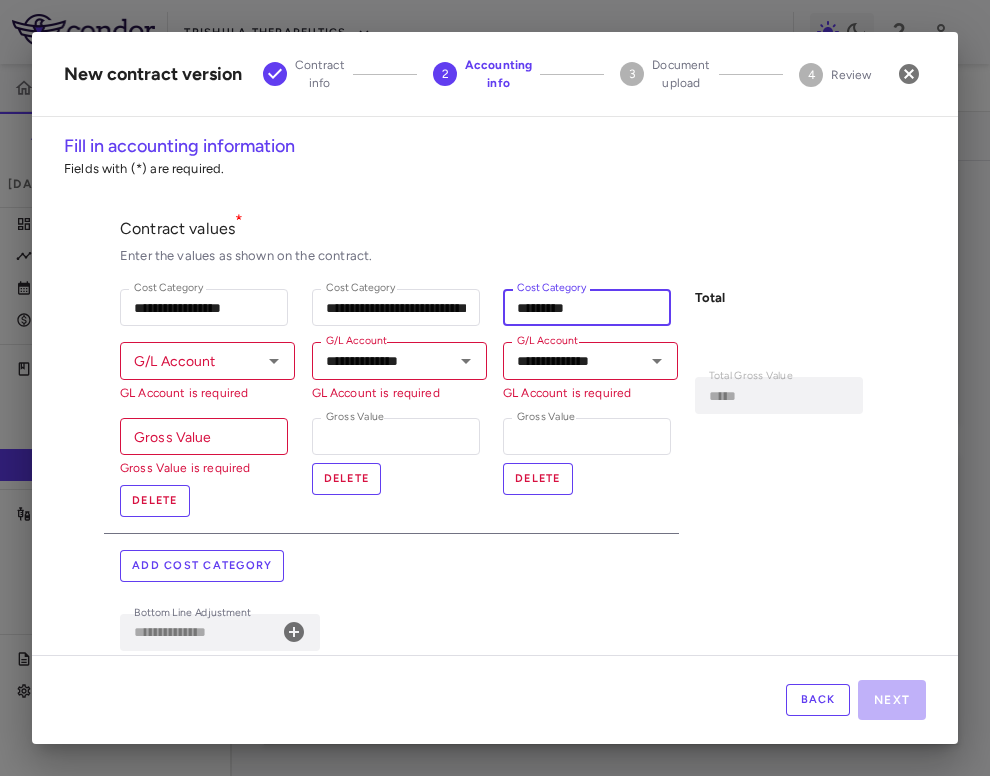 type on "*********" 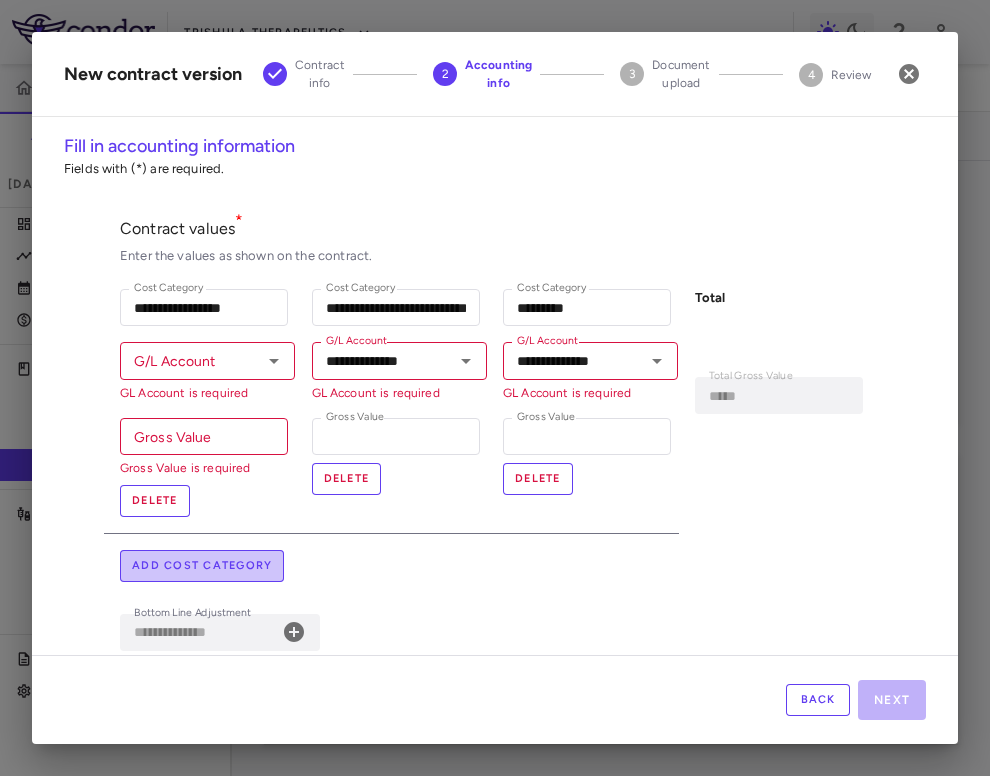 click on "Add cost category" at bounding box center [202, 566] 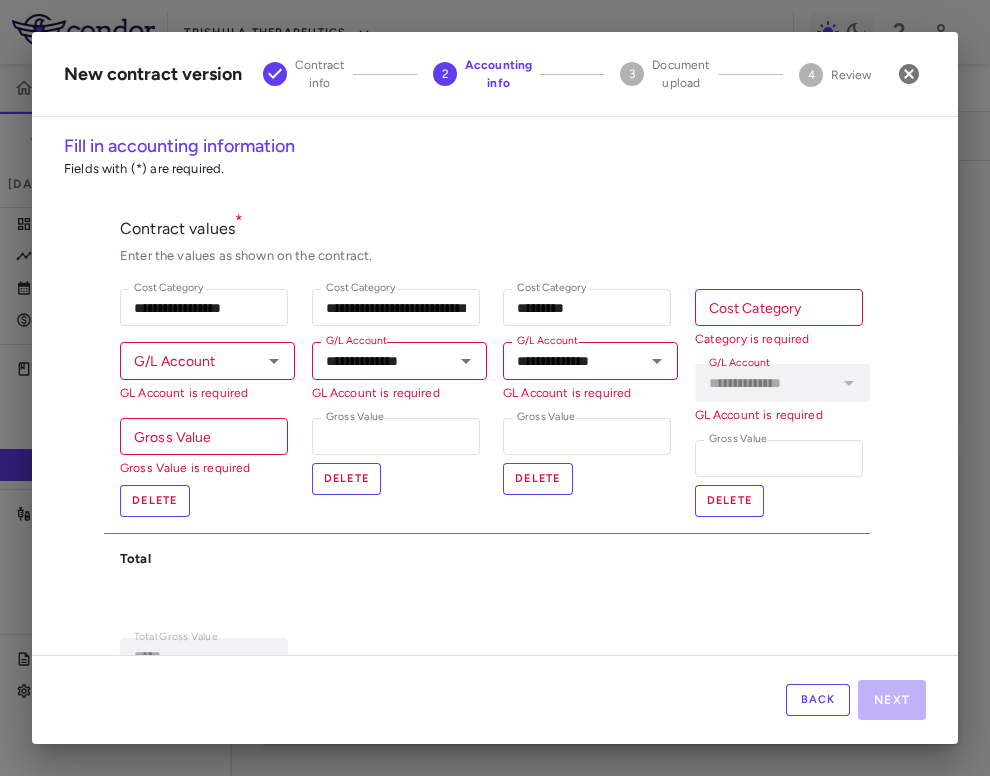 click on "Cost Category" at bounding box center [779, 307] 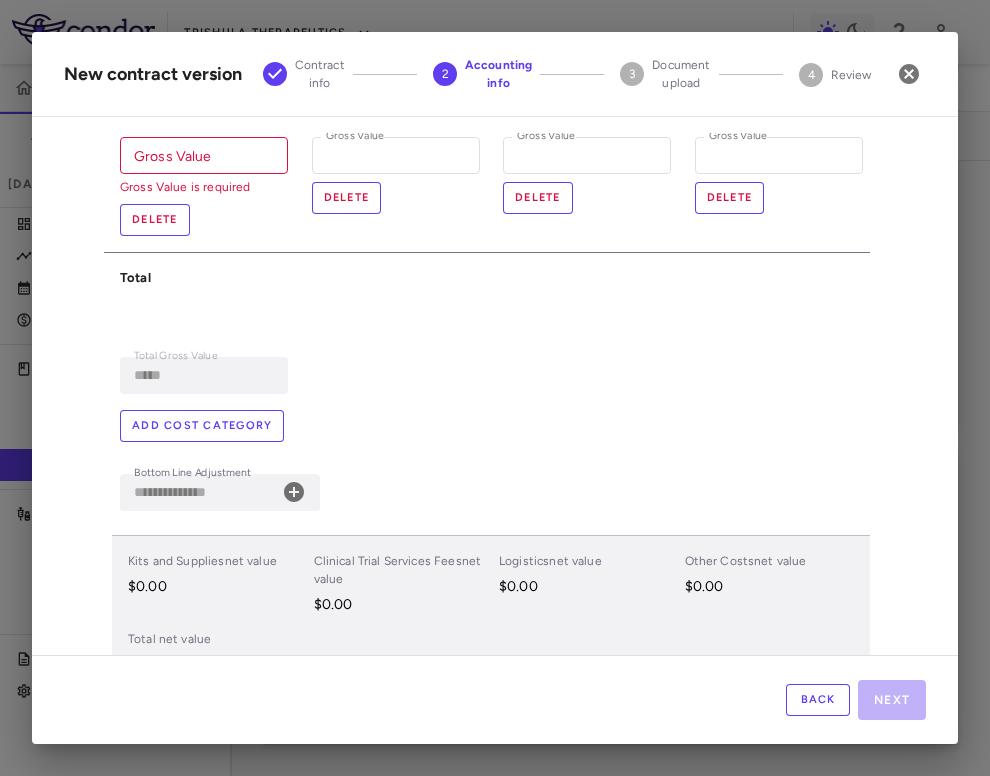 scroll, scrollTop: 284, scrollLeft: 0, axis: vertical 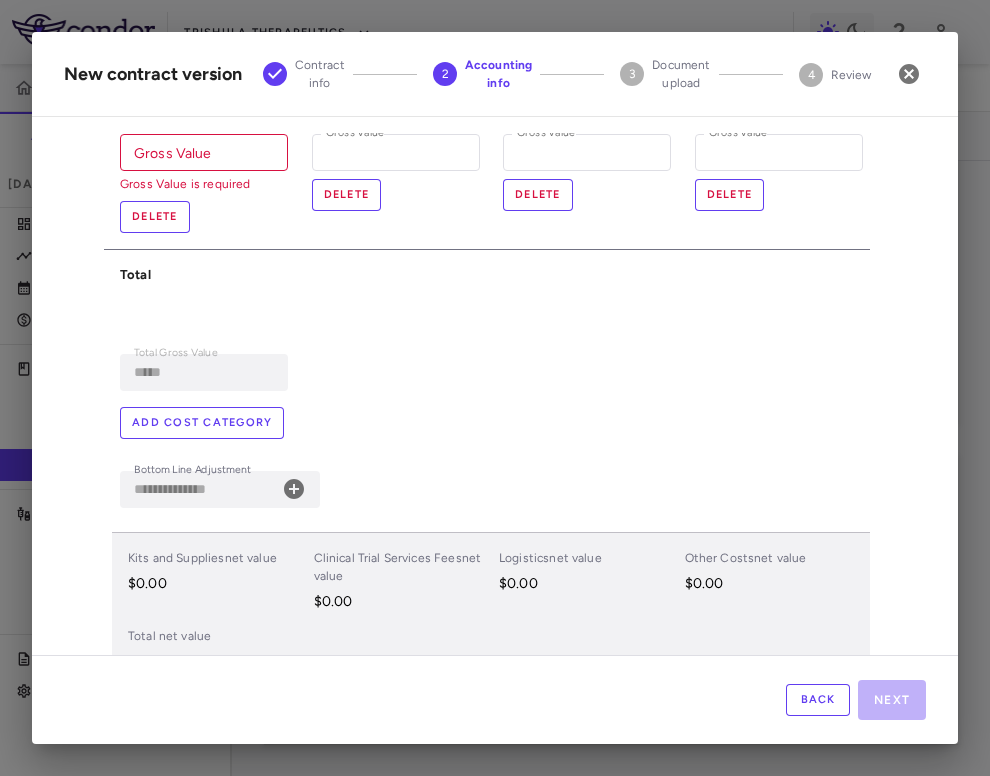 type on "**********" 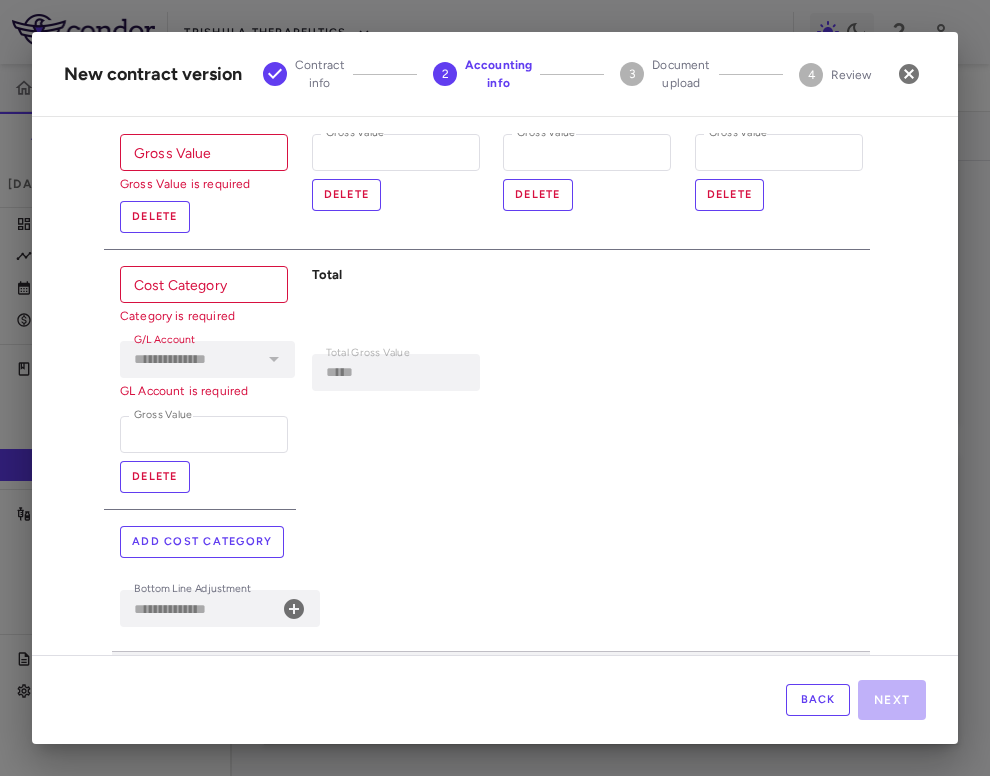 click on "Add cost category" at bounding box center (202, 542) 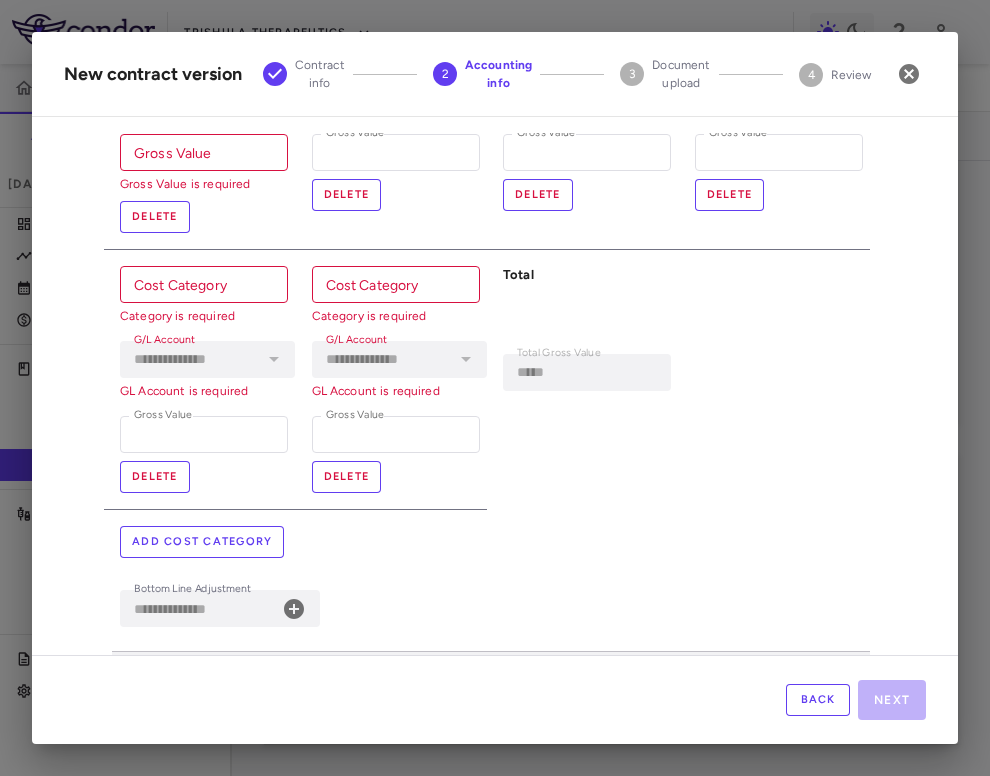 click on "Add cost category" at bounding box center (202, 542) 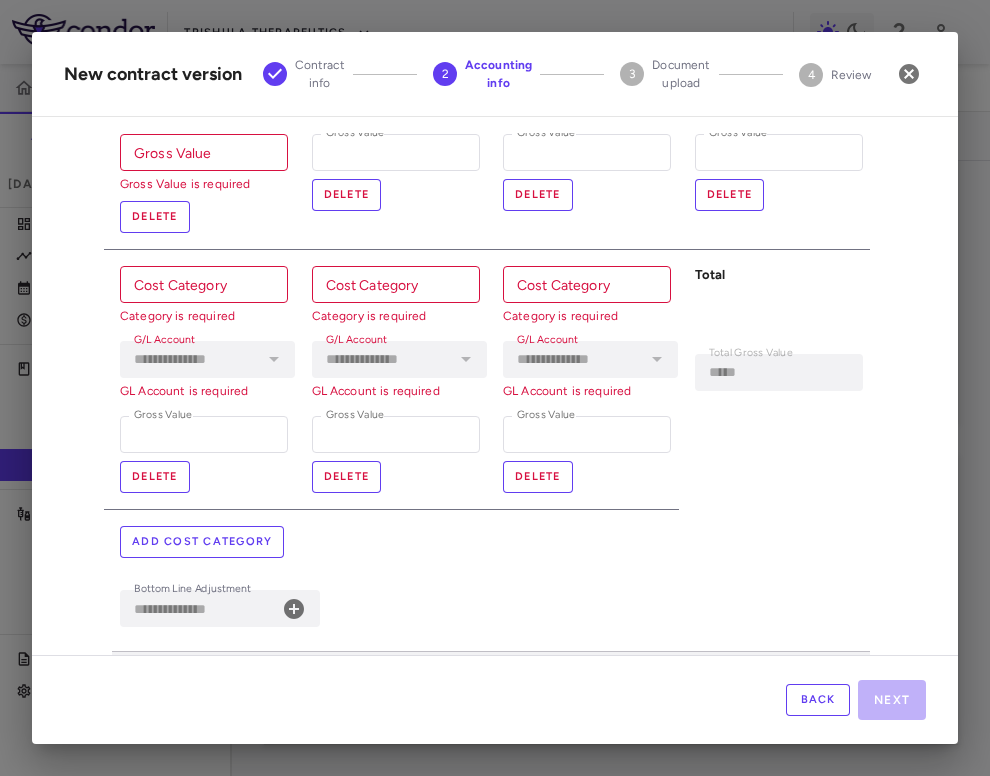 click on "Add cost category" at bounding box center [202, 542] 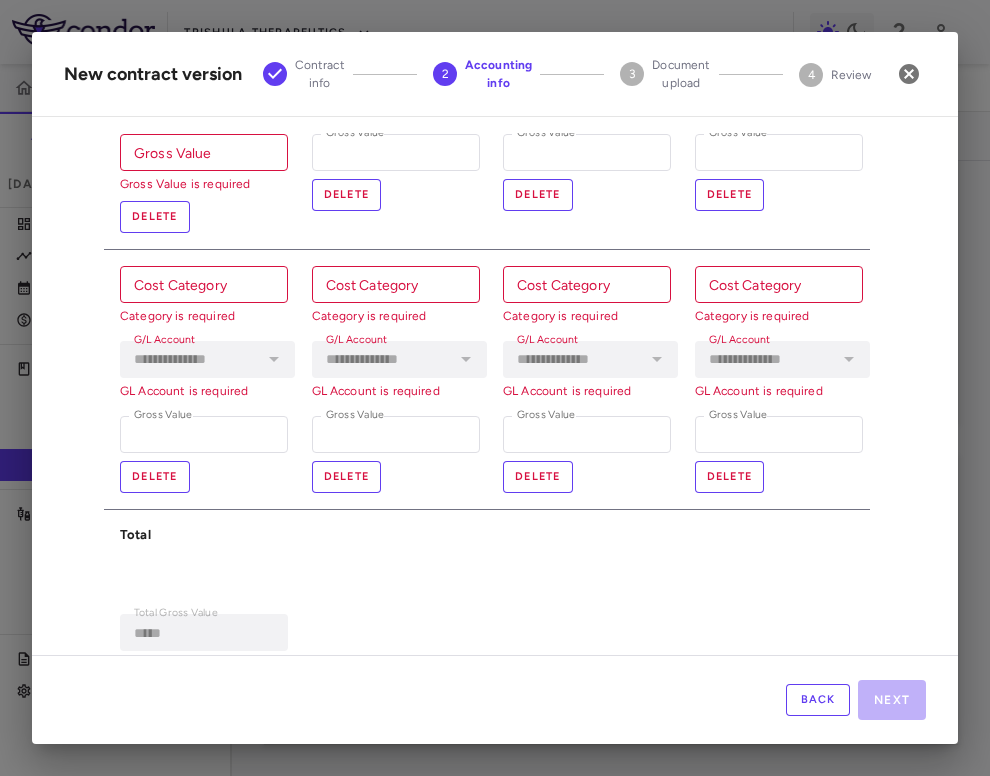click on "Cost Category" at bounding box center [204, 284] 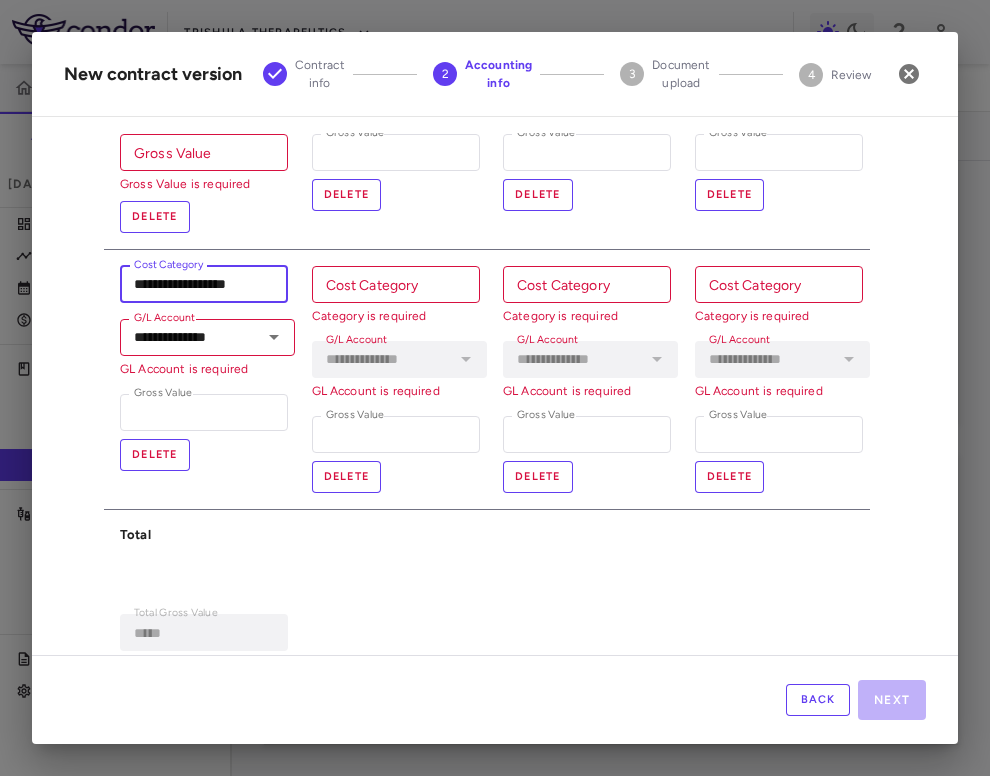 type on "**********" 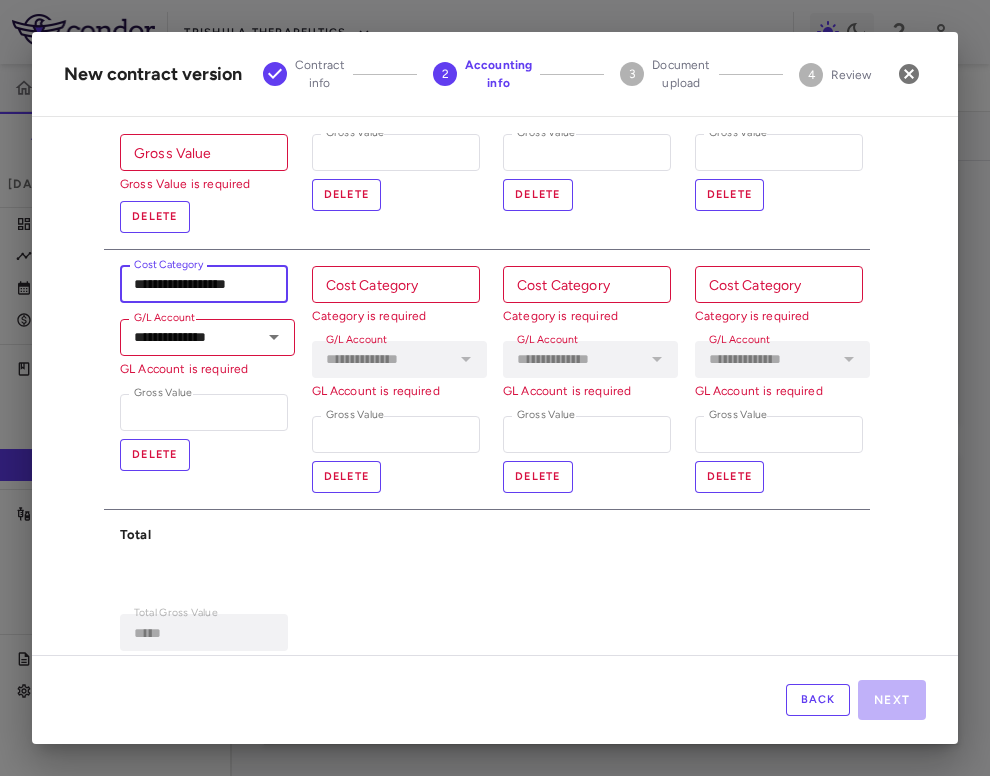 click on "Cost Category" at bounding box center [396, 284] 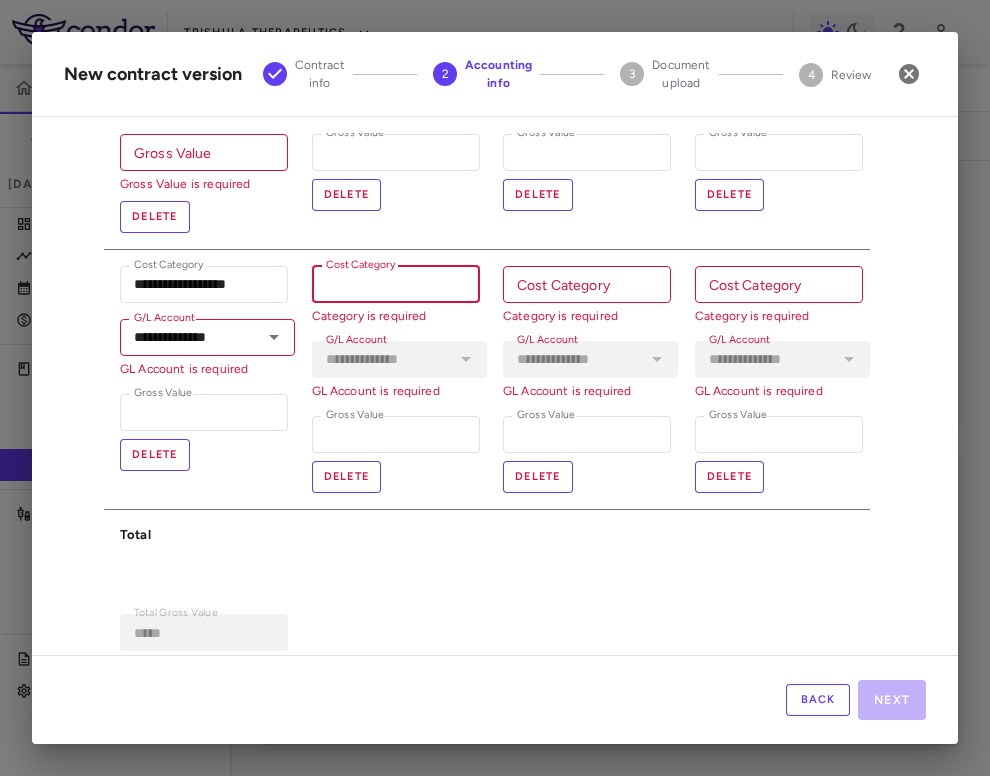 paste on "**********" 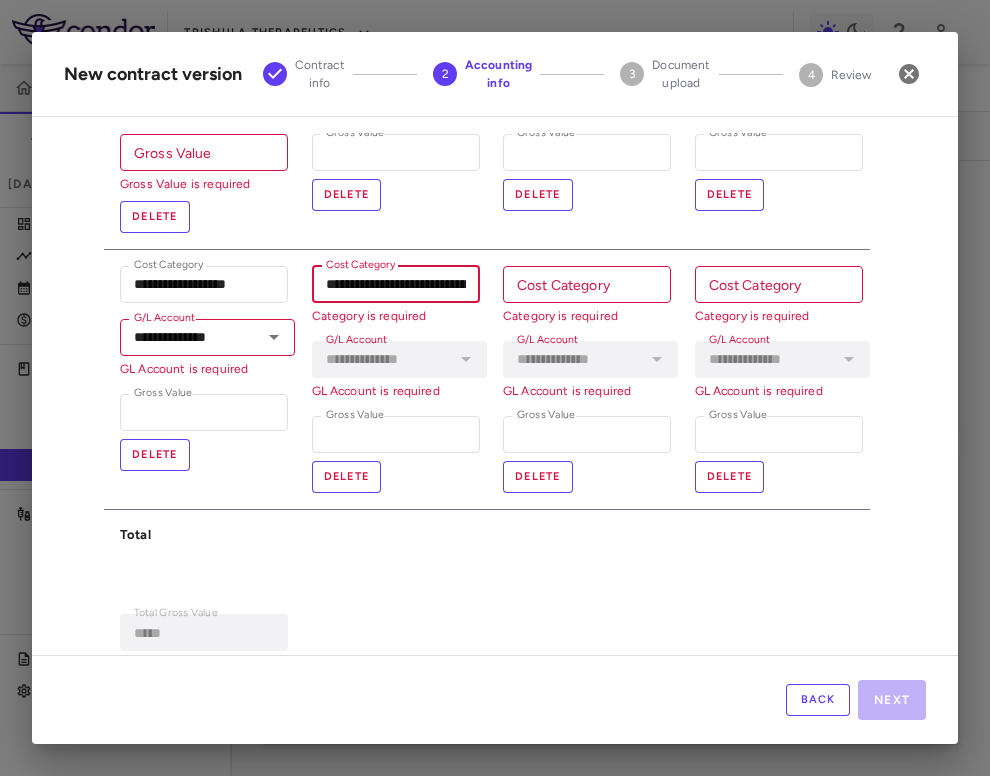 scroll, scrollTop: 0, scrollLeft: 63, axis: horizontal 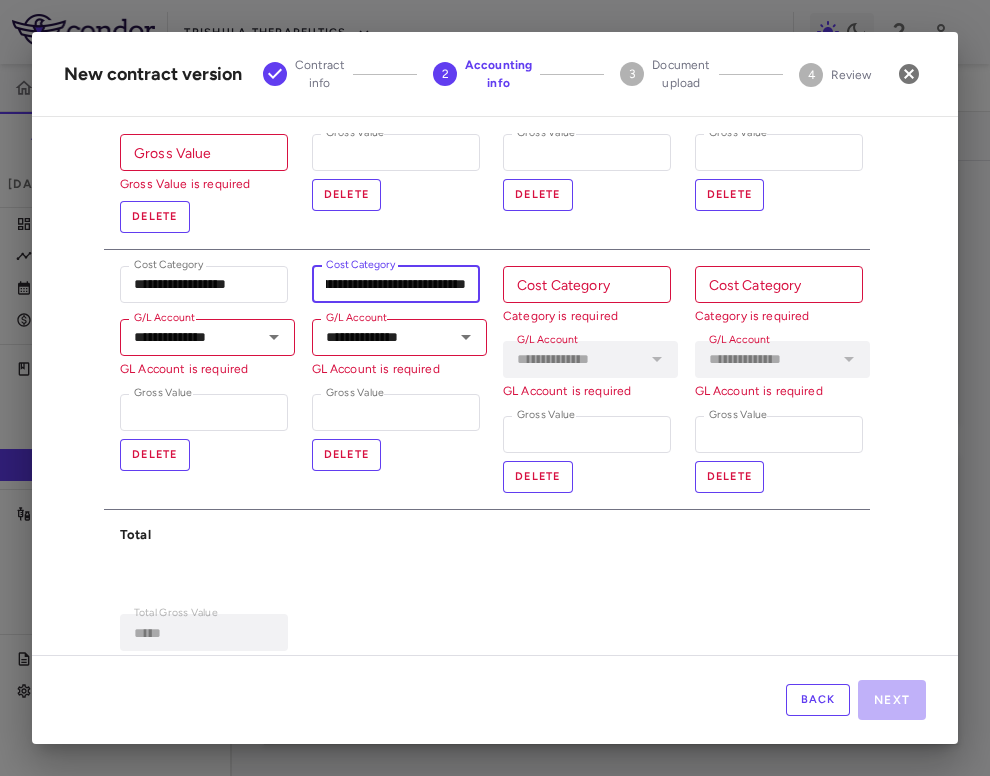 type on "**********" 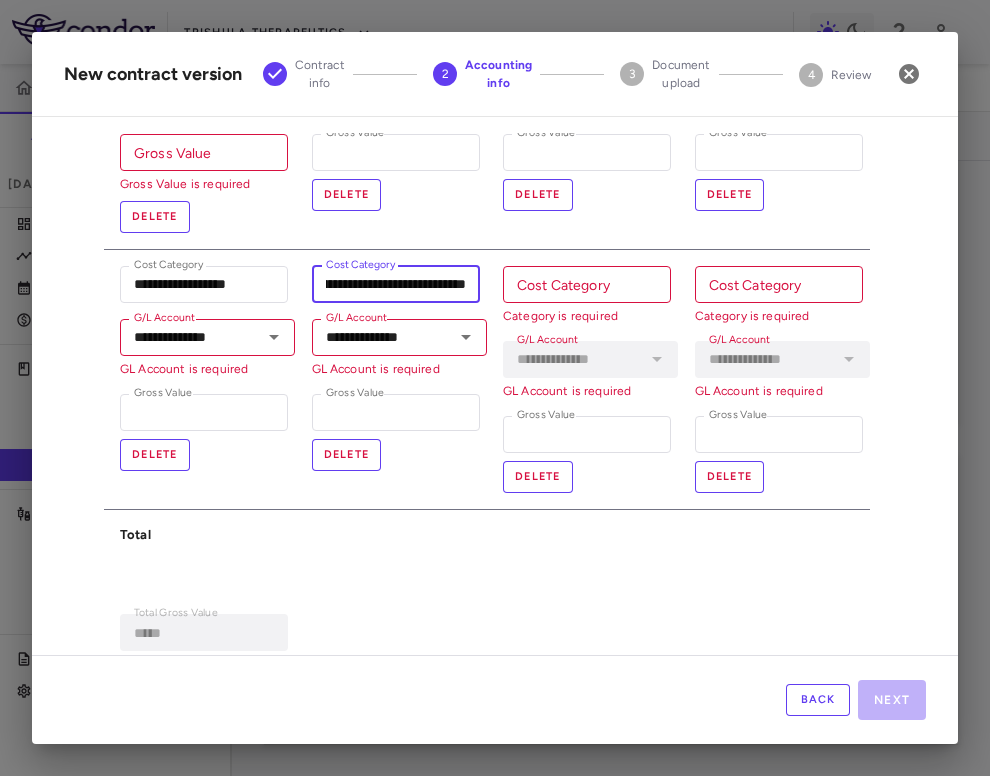 scroll, scrollTop: 0, scrollLeft: 0, axis: both 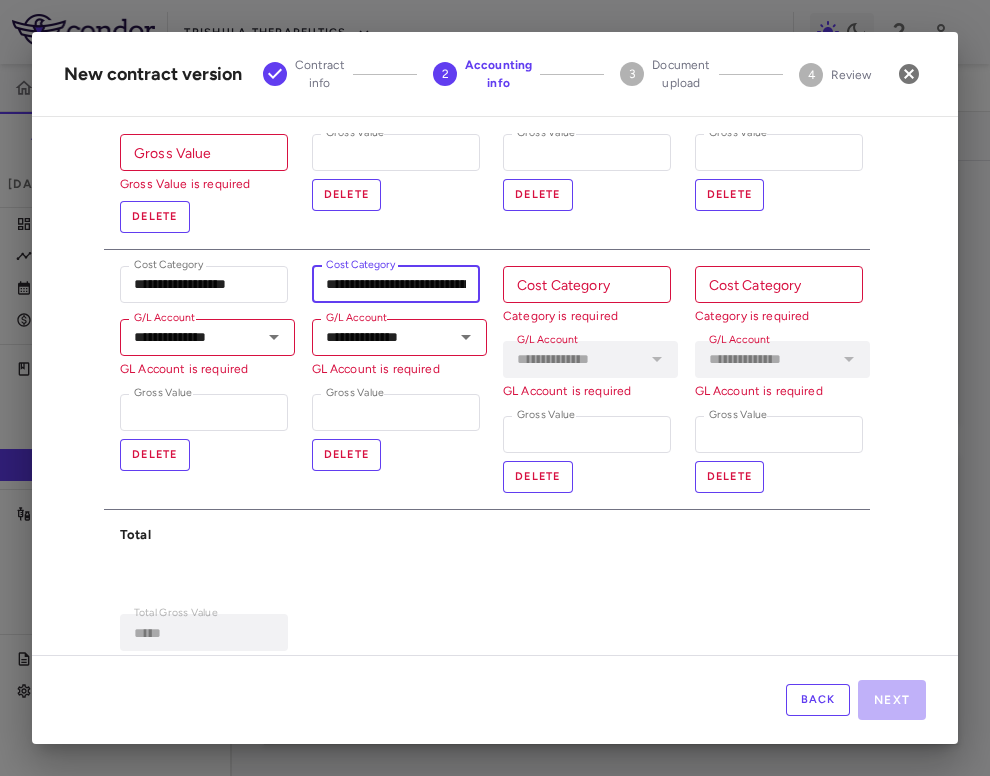 click on "Cost Category" at bounding box center (587, 284) 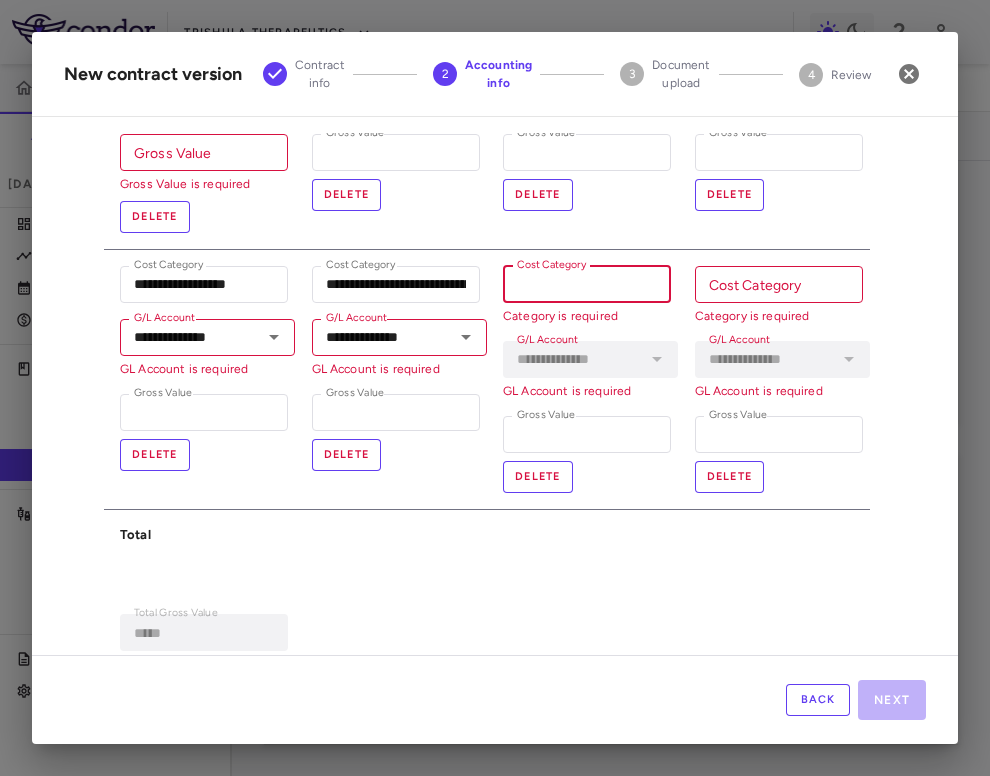 paste on "**********" 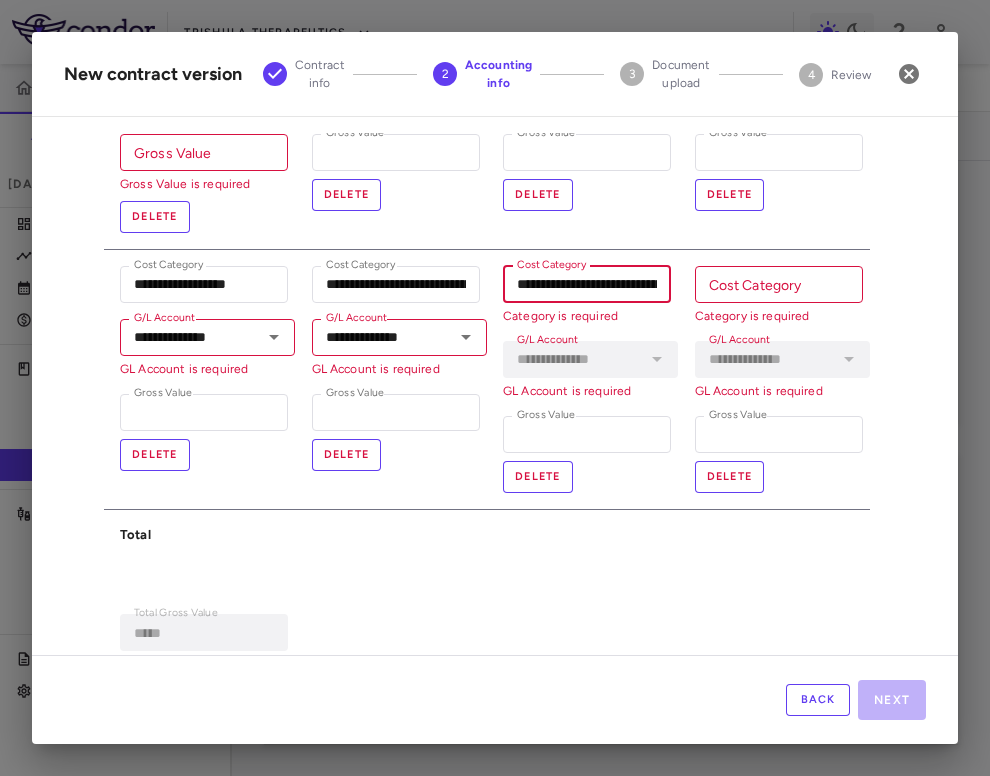 scroll, scrollTop: 0, scrollLeft: 119, axis: horizontal 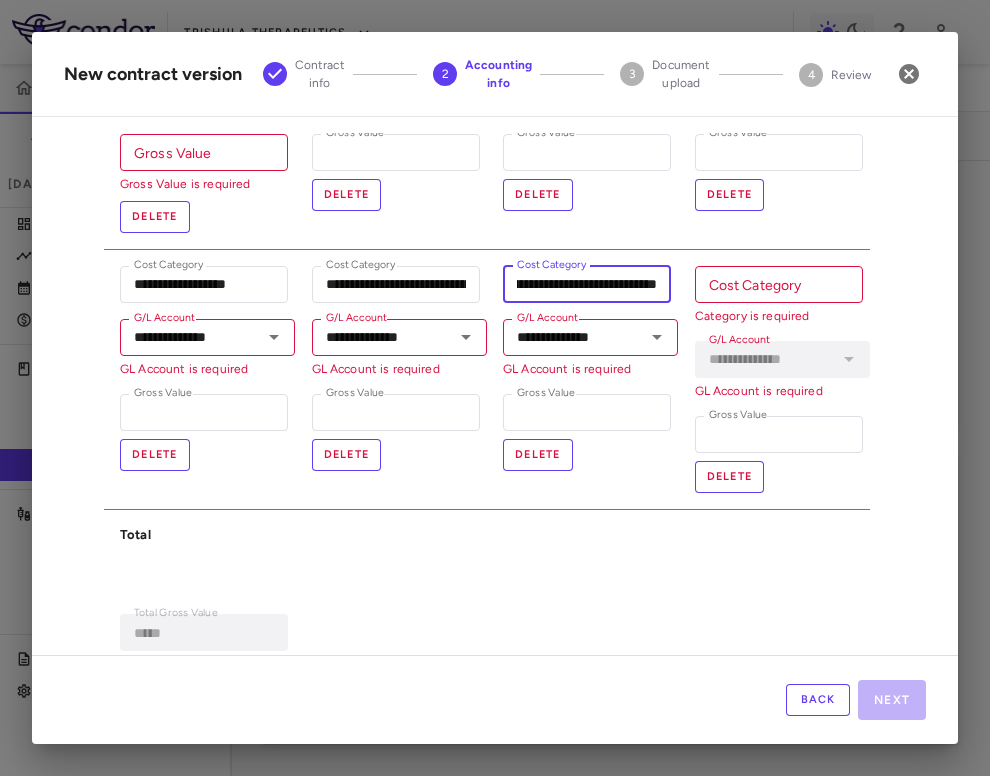 type on "**********" 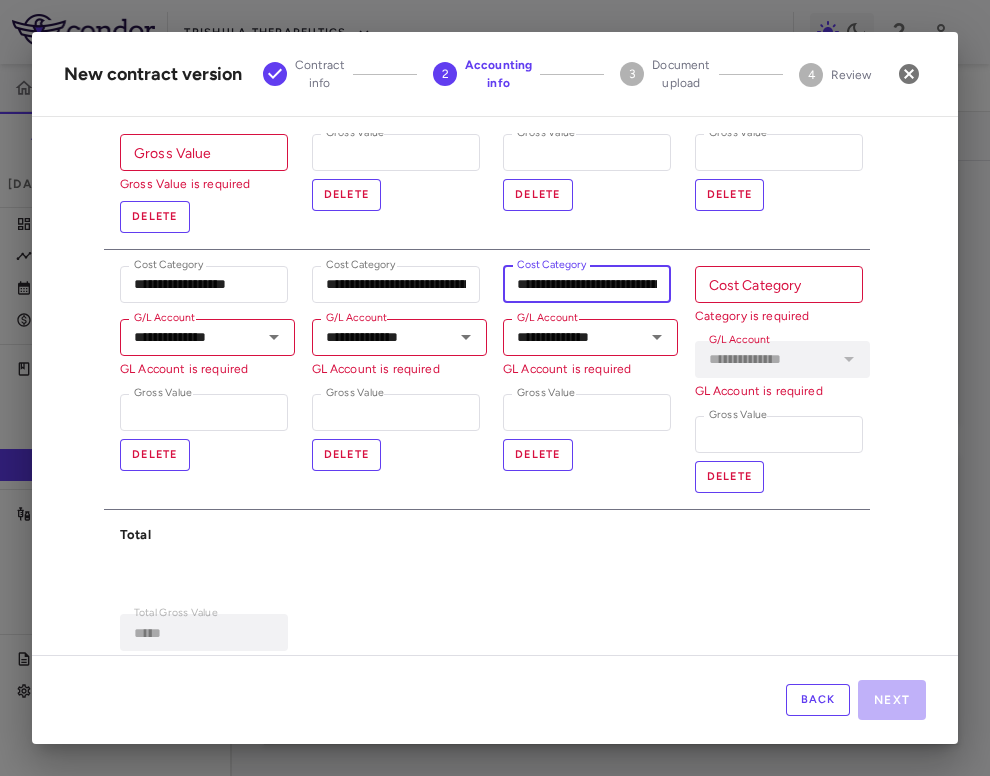 click on "Cost Category" at bounding box center [779, 284] 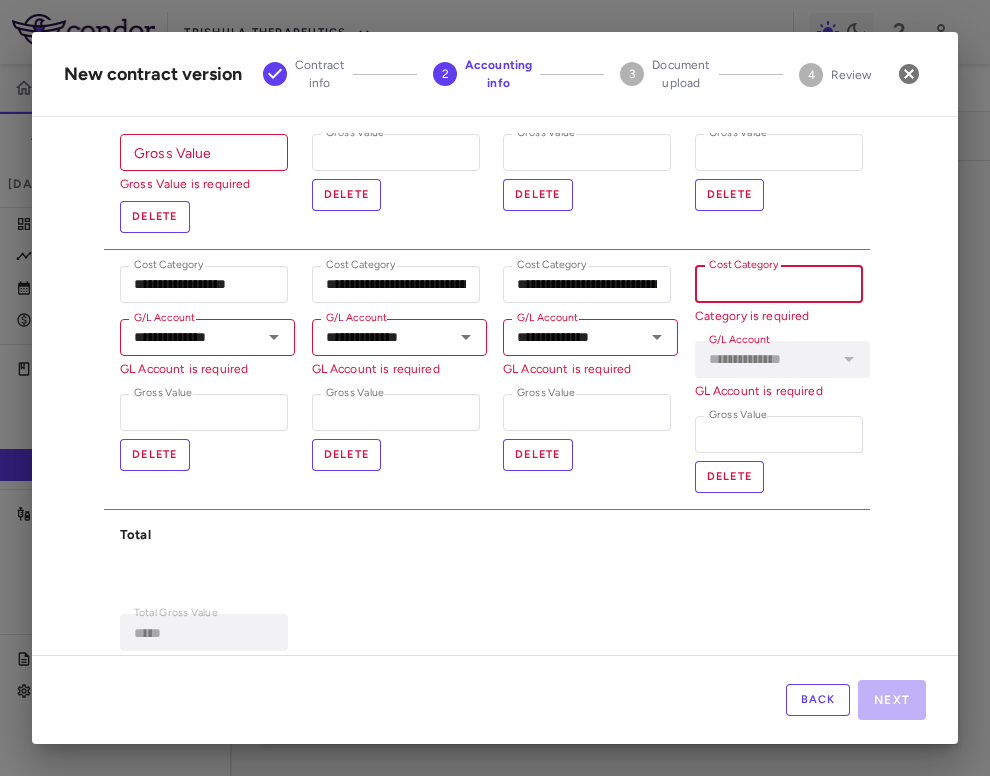 paste on "**********" 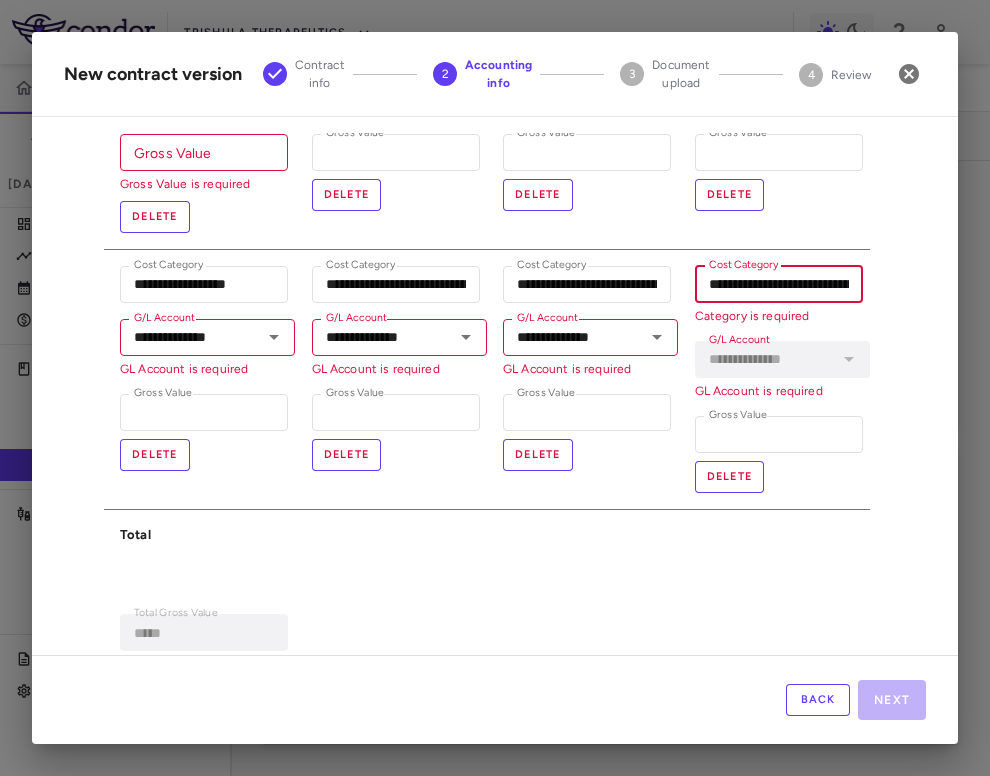 scroll, scrollTop: 0, scrollLeft: 126, axis: horizontal 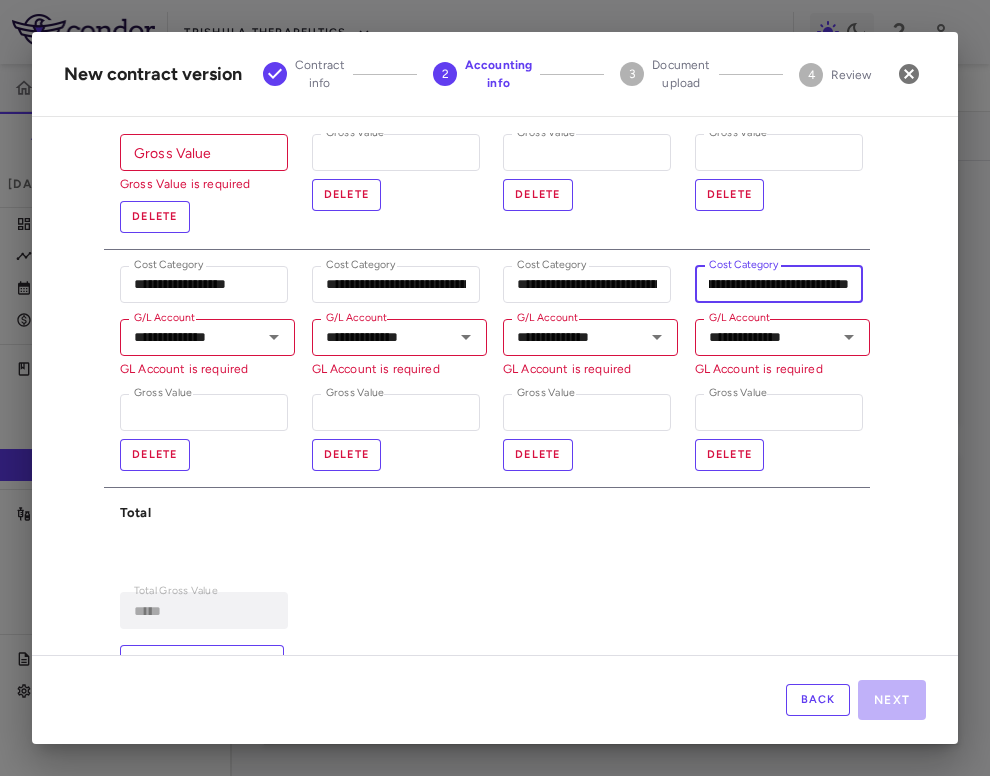 type on "**********" 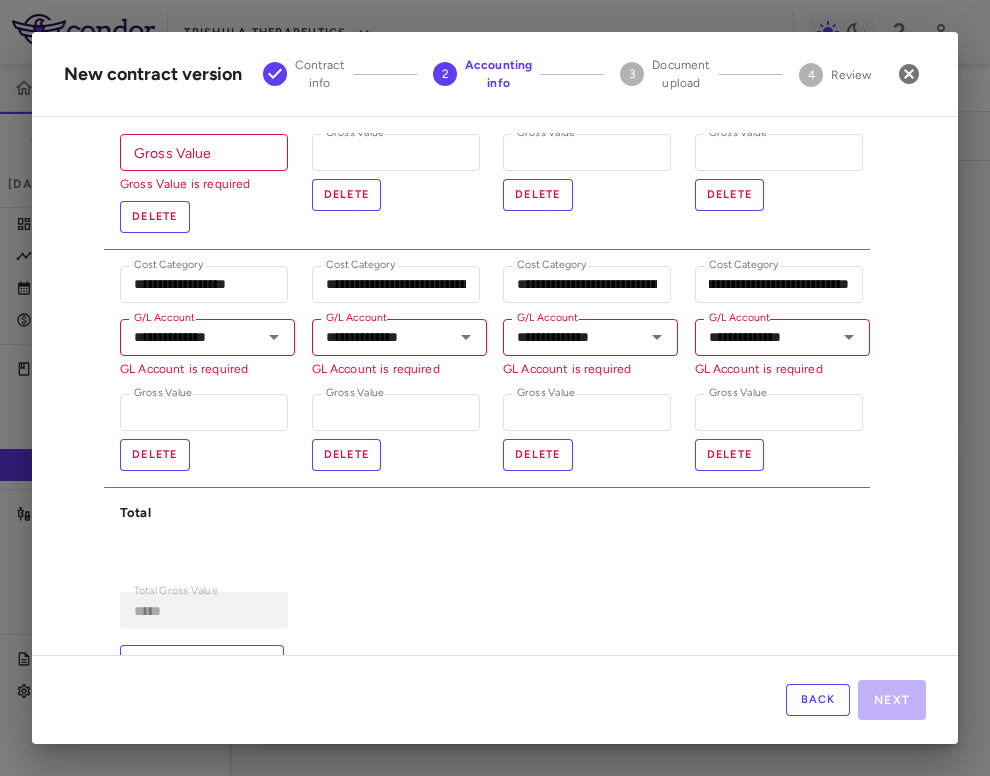 click on "**********" at bounding box center (487, 309) 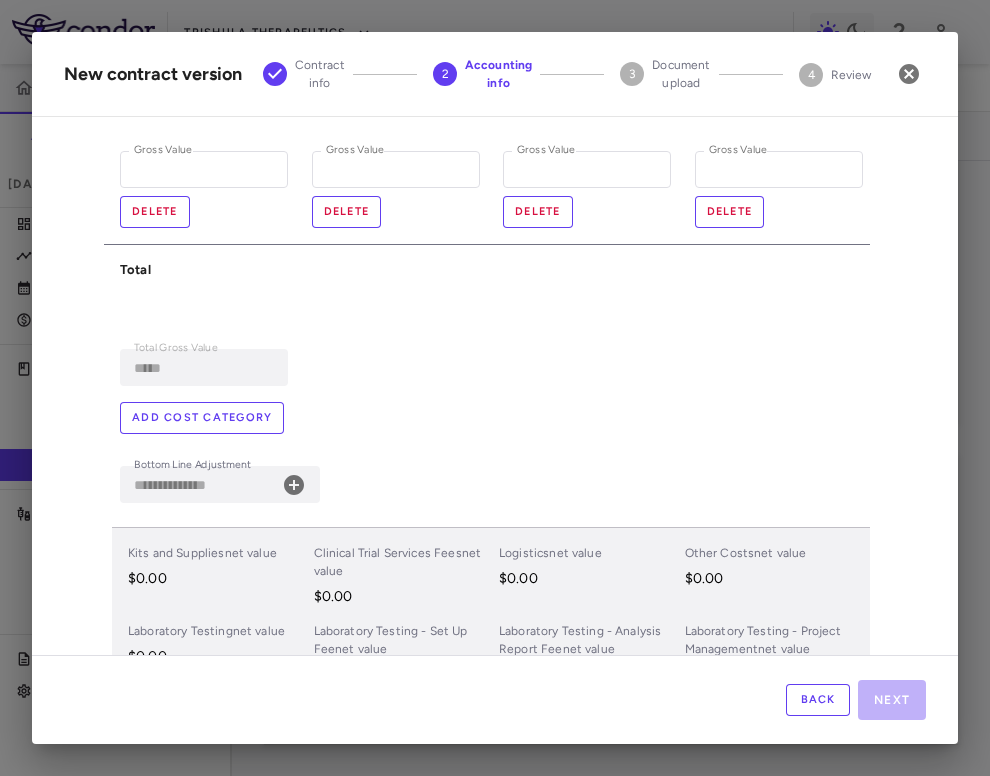 scroll, scrollTop: 534, scrollLeft: 0, axis: vertical 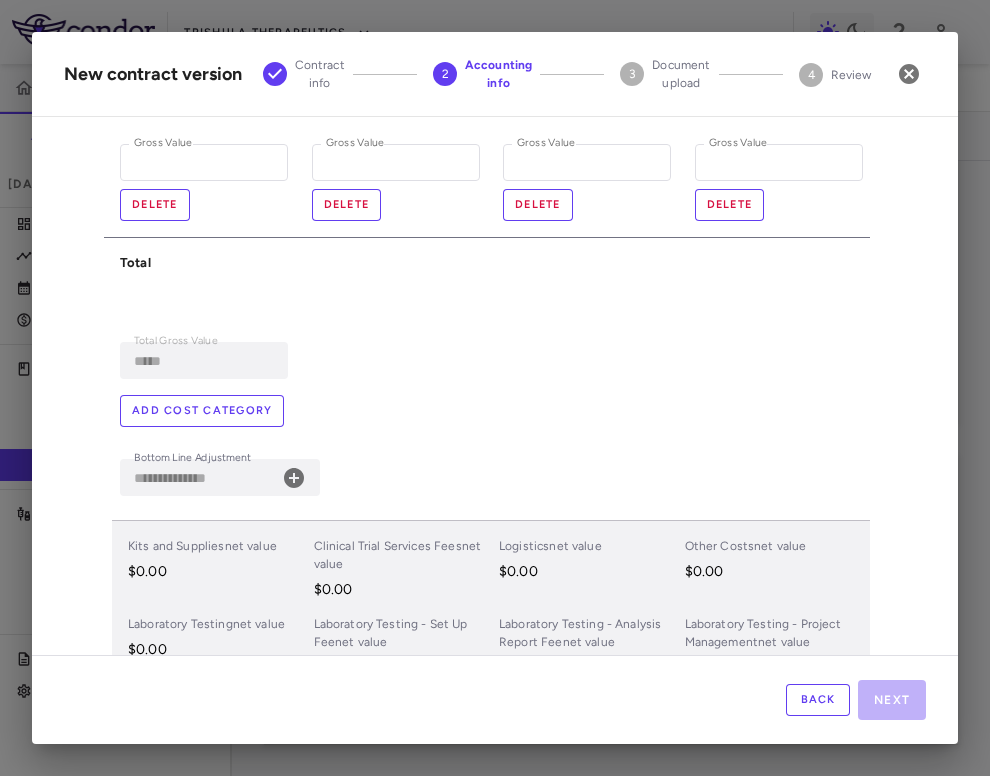 click on "Add cost category" at bounding box center [202, 411] 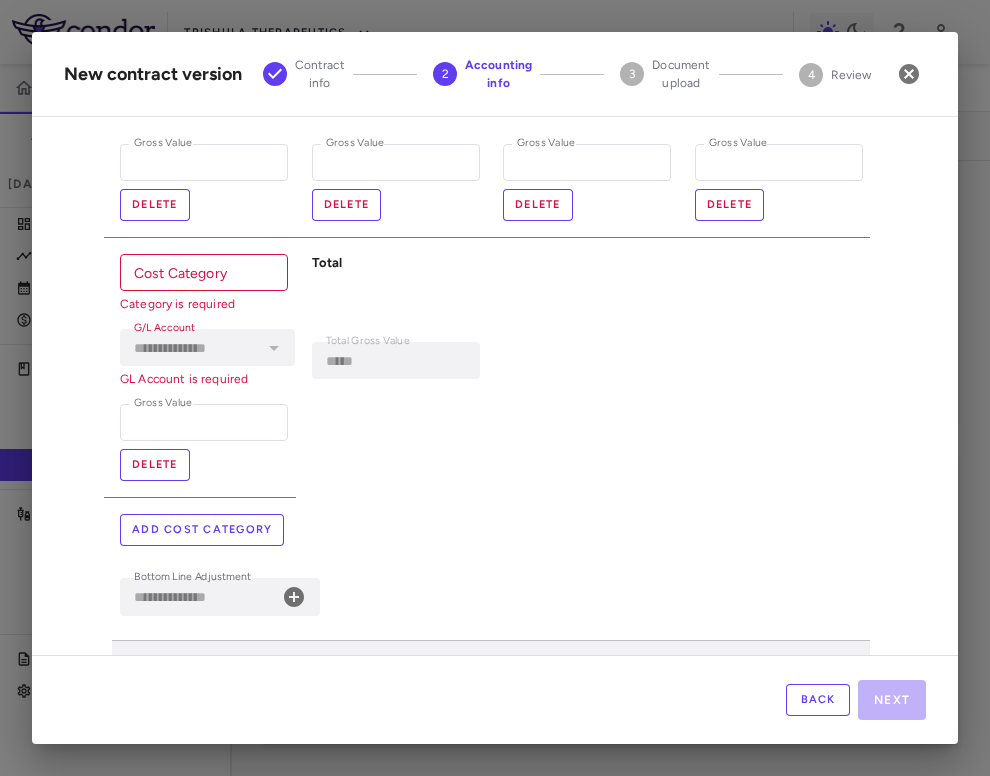 click on "Add cost category" at bounding box center [202, 530] 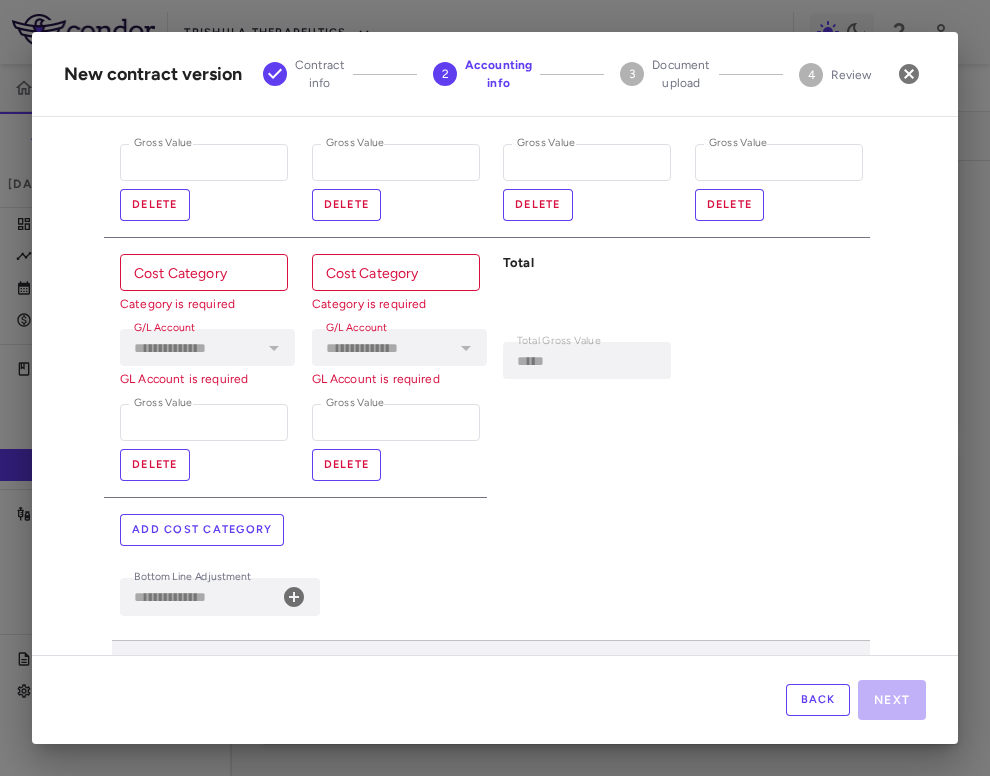 click on "Cost Category" at bounding box center [204, 272] 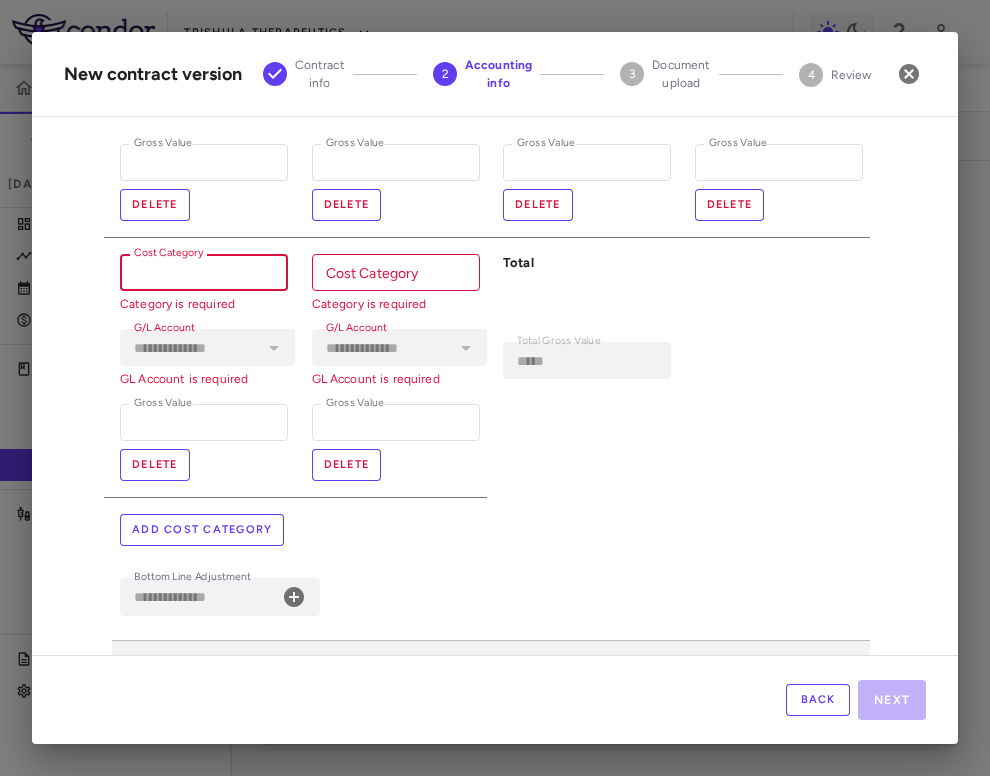 paste on "**********" 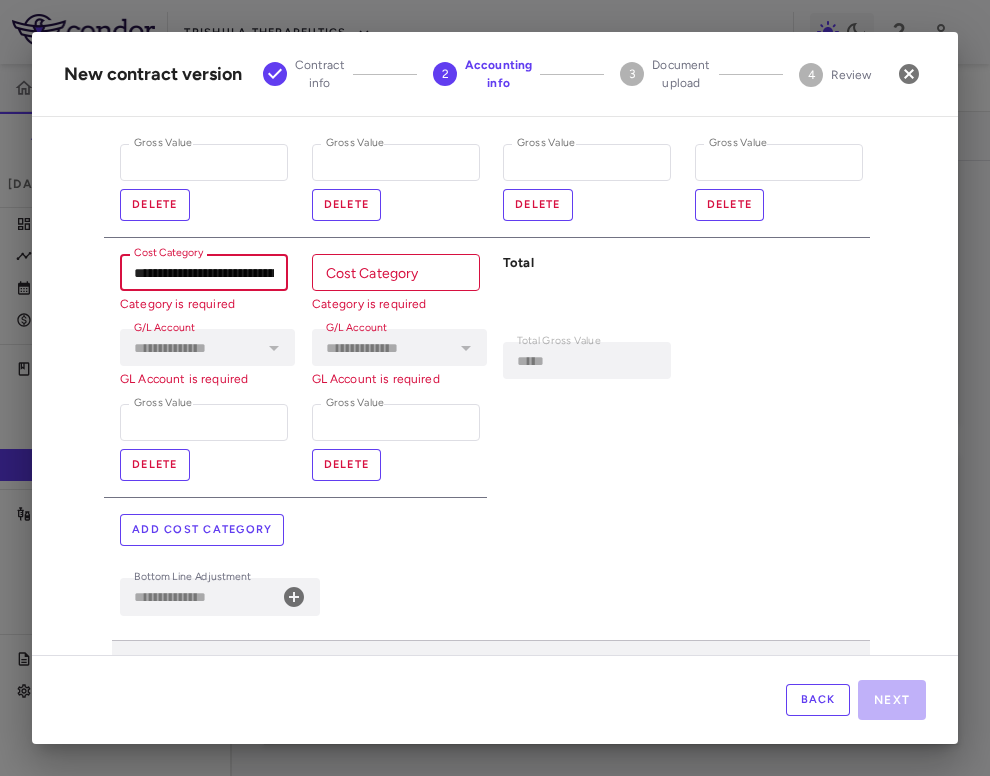 scroll, scrollTop: 0, scrollLeft: 202, axis: horizontal 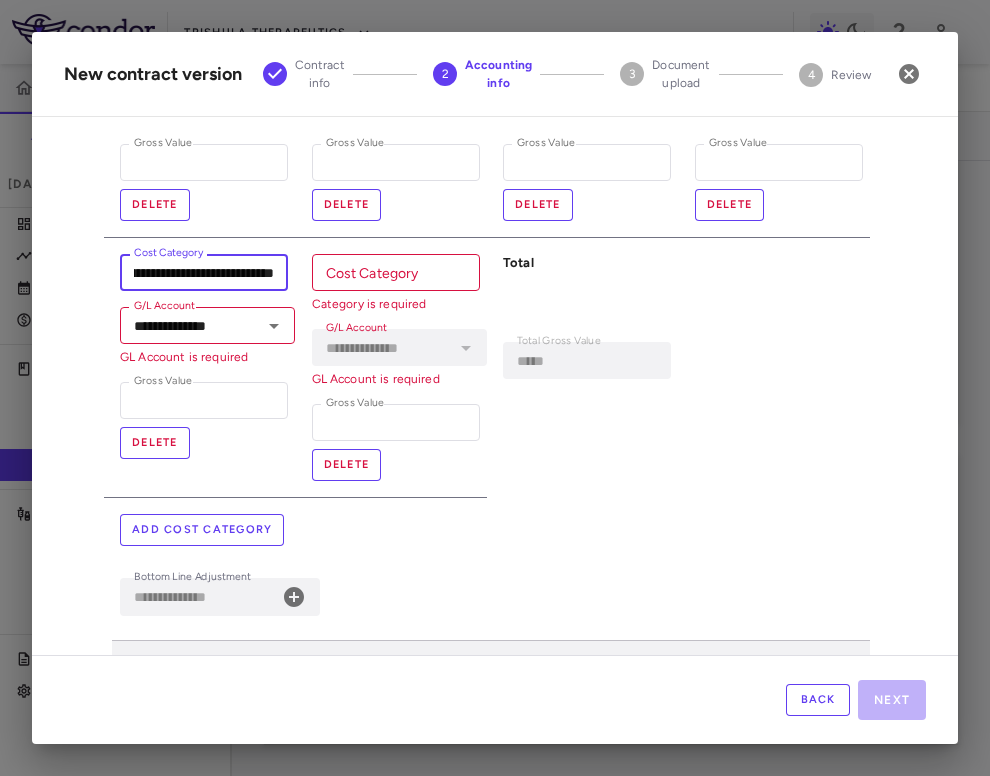 type on "**********" 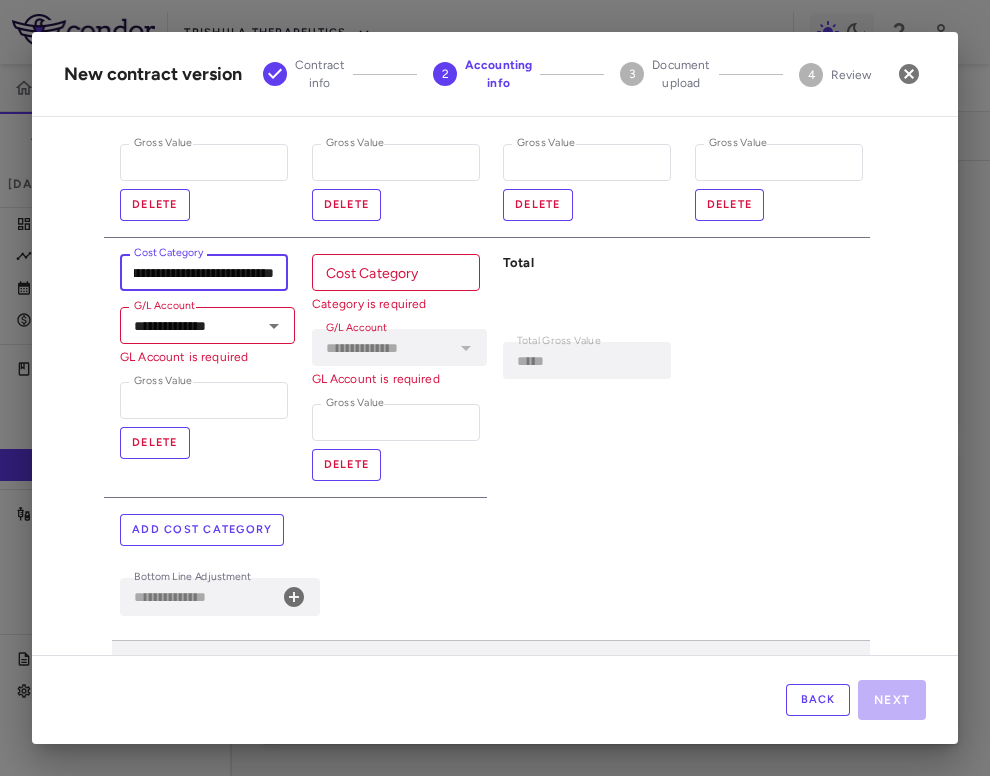 scroll, scrollTop: 0, scrollLeft: 0, axis: both 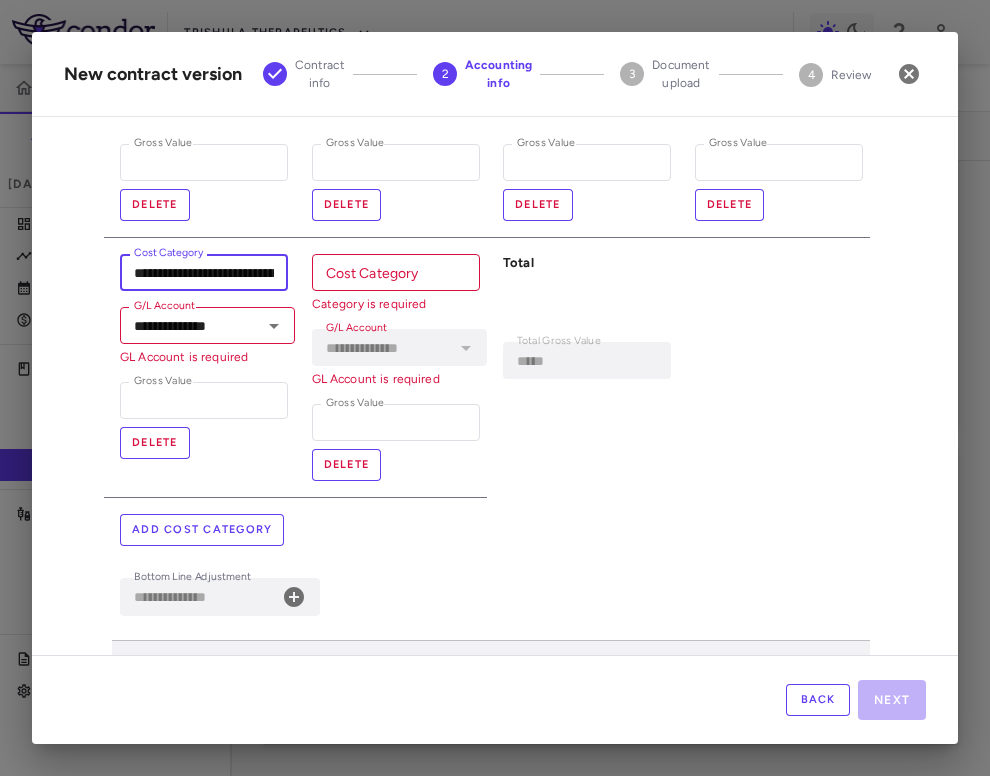 click on "Cost Category" at bounding box center (396, 272) 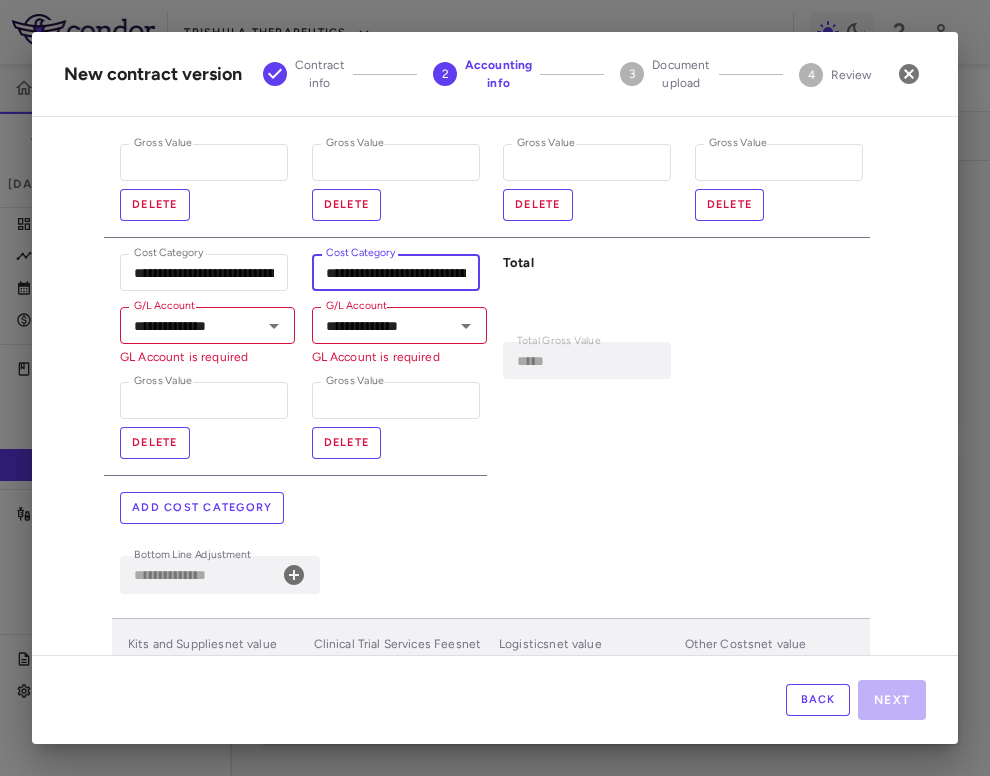 scroll, scrollTop: 0, scrollLeft: 118, axis: horizontal 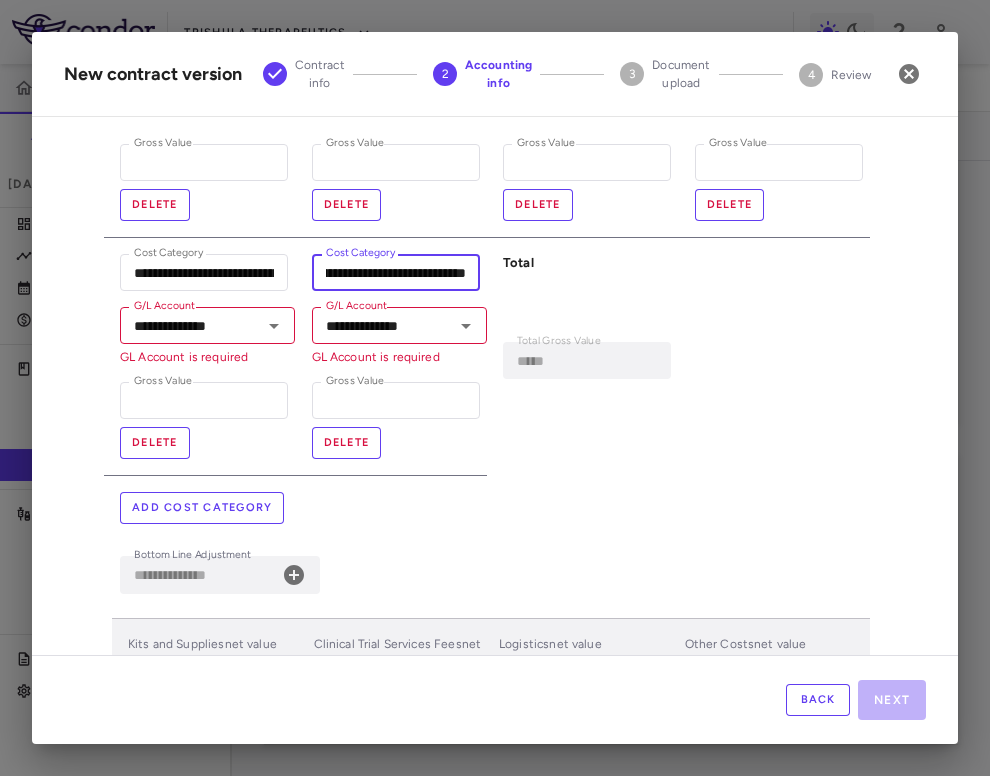 type on "**********" 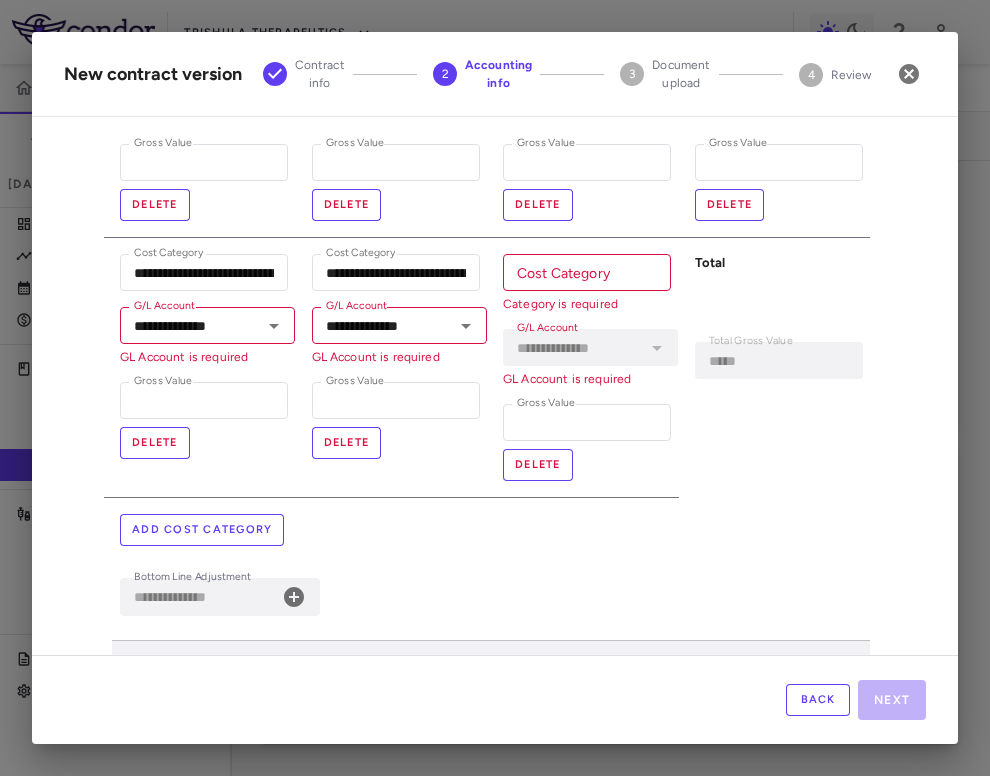 click on "Add cost category" at bounding box center [202, 530] 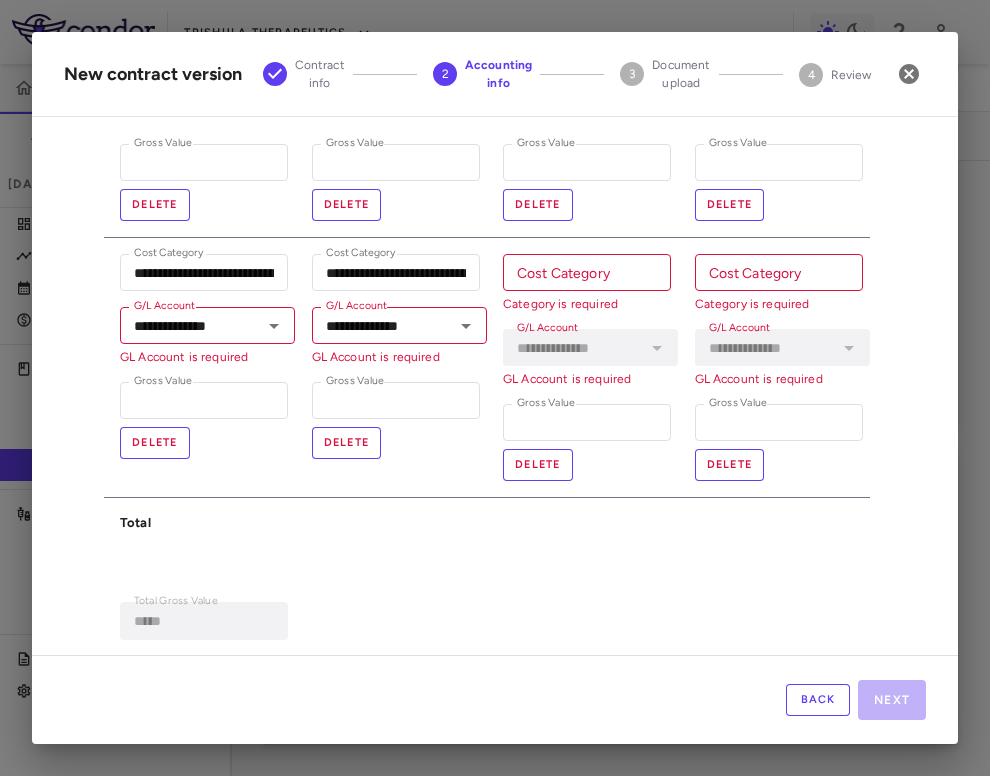 click on "Cost Category" at bounding box center [587, 272] 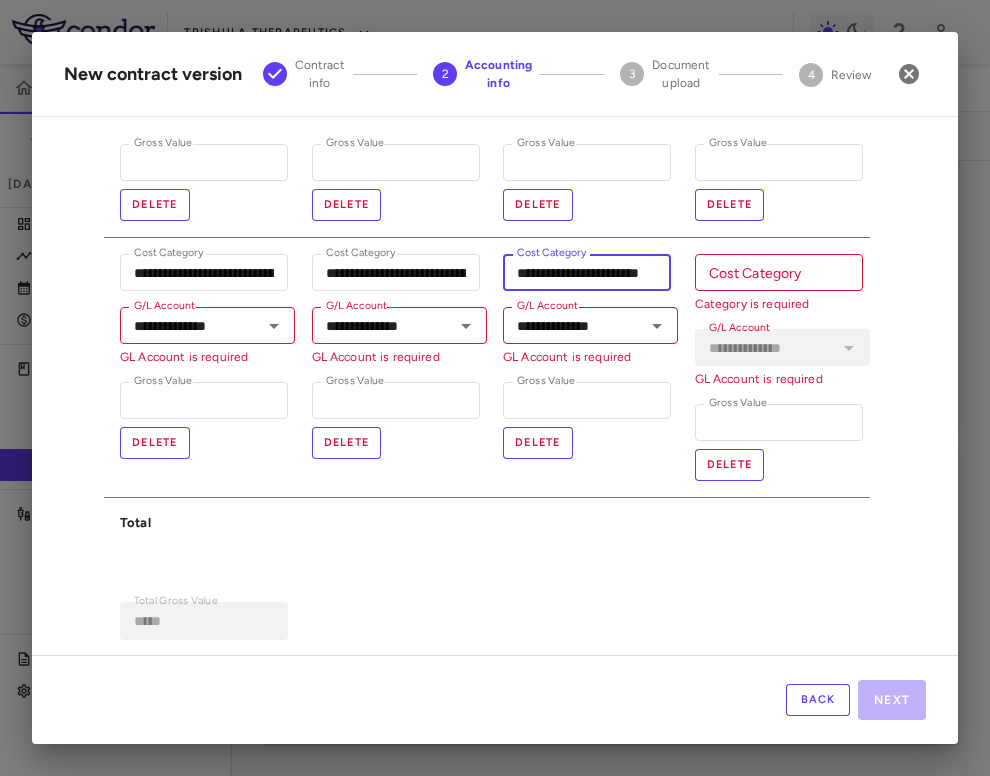 scroll, scrollTop: 0, scrollLeft: 38, axis: horizontal 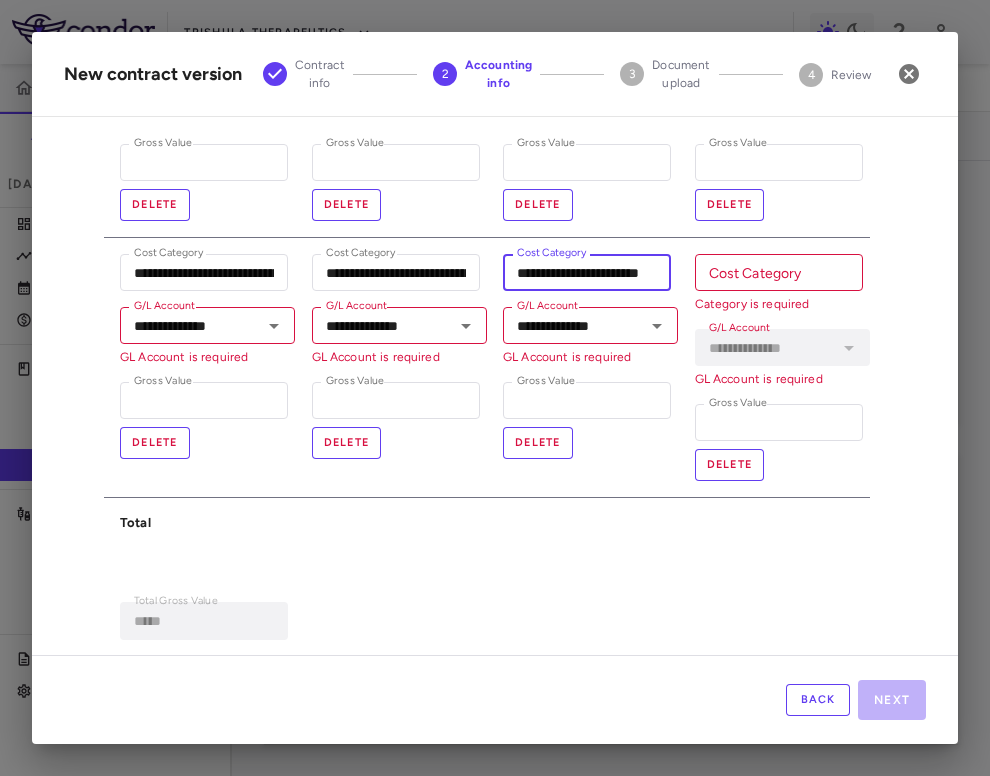 type on "**********" 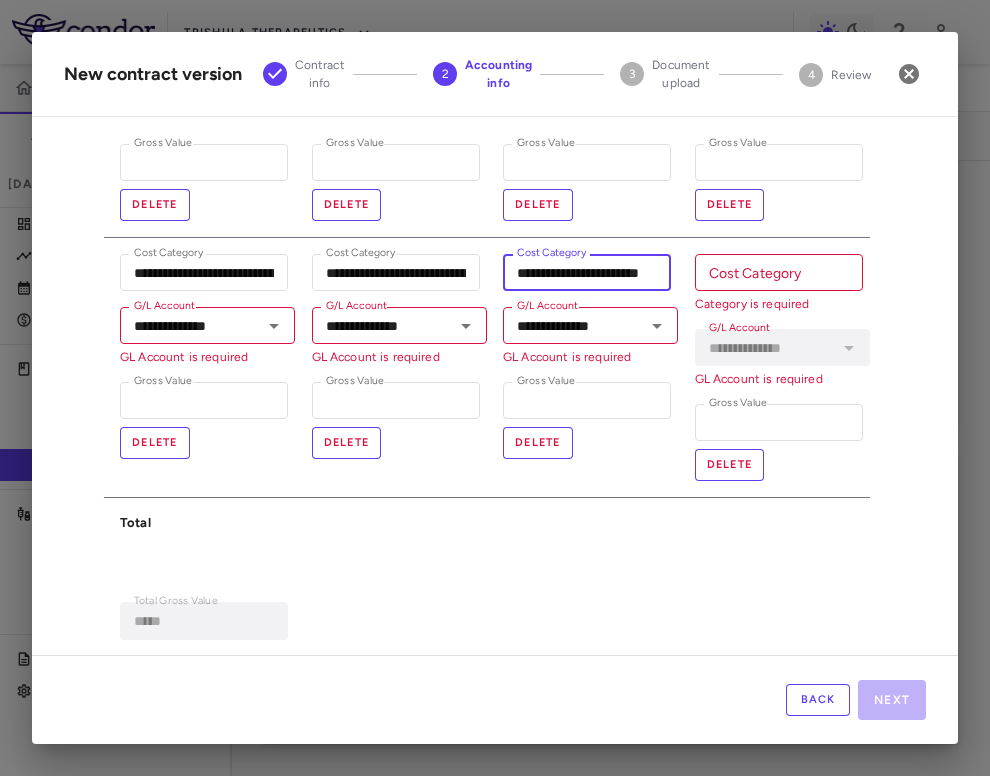 click on "Cost Category Cost Category Category is required" at bounding box center (779, 283) 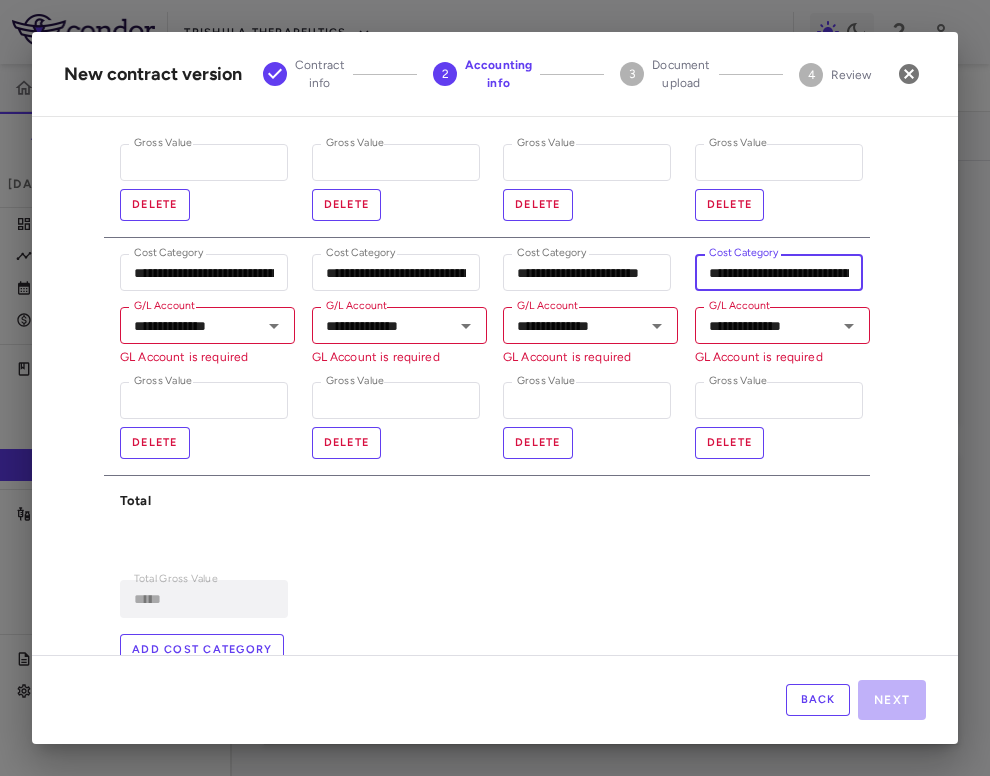 scroll, scrollTop: 0, scrollLeft: 110, axis: horizontal 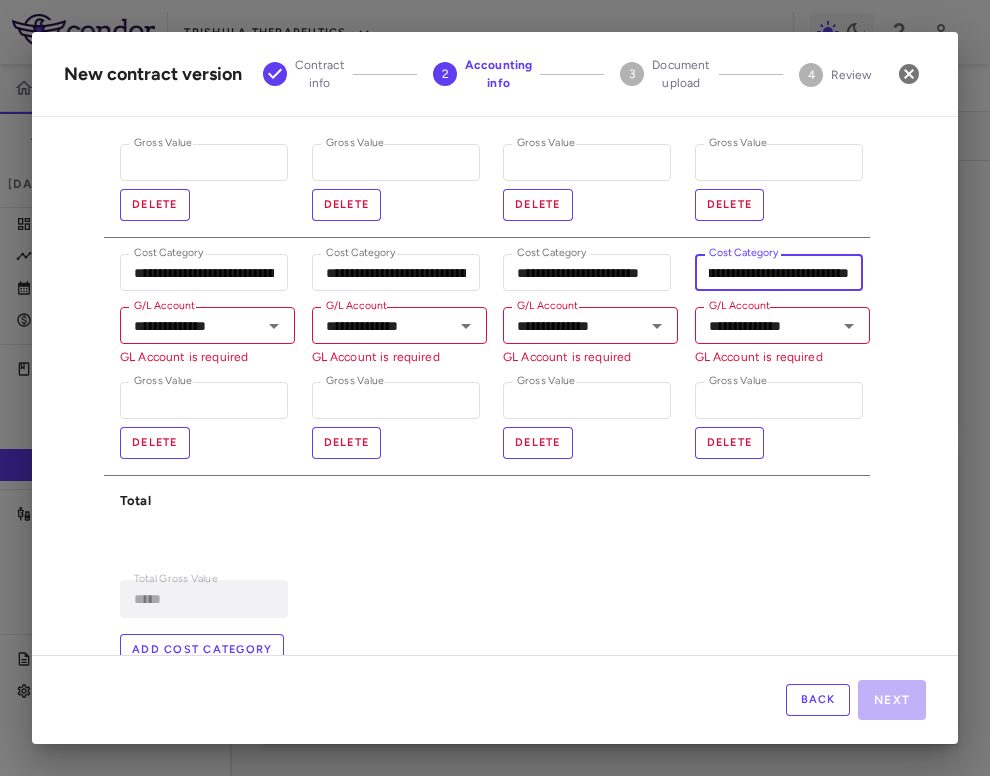 type on "**********" 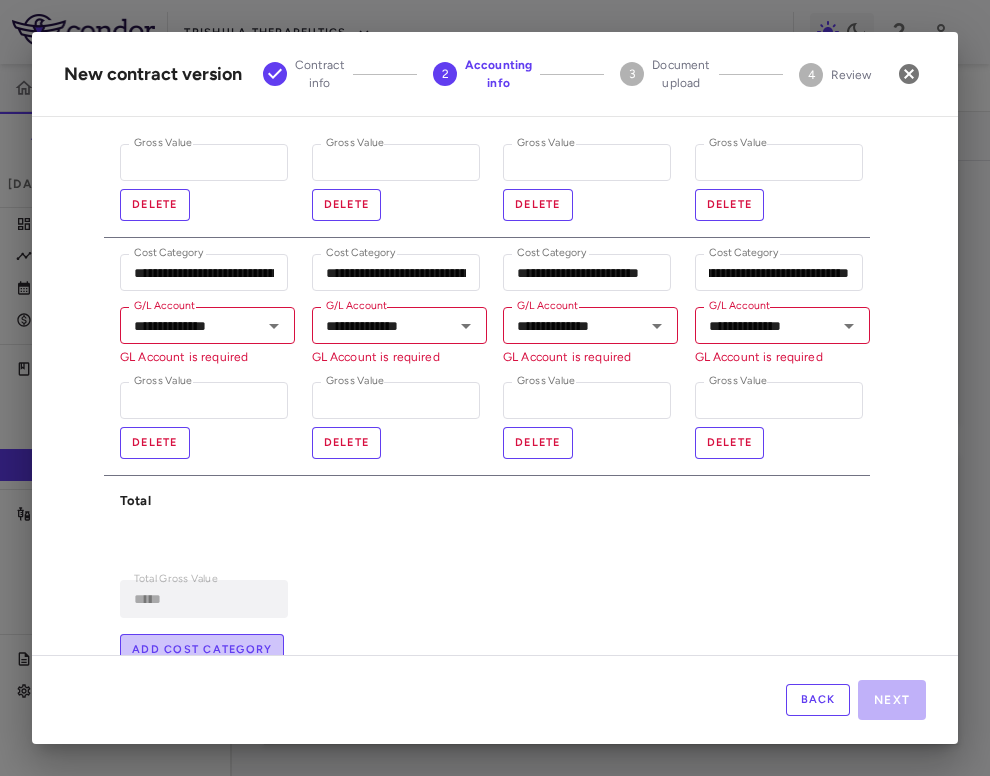 click on "Add cost category" at bounding box center (202, 650) 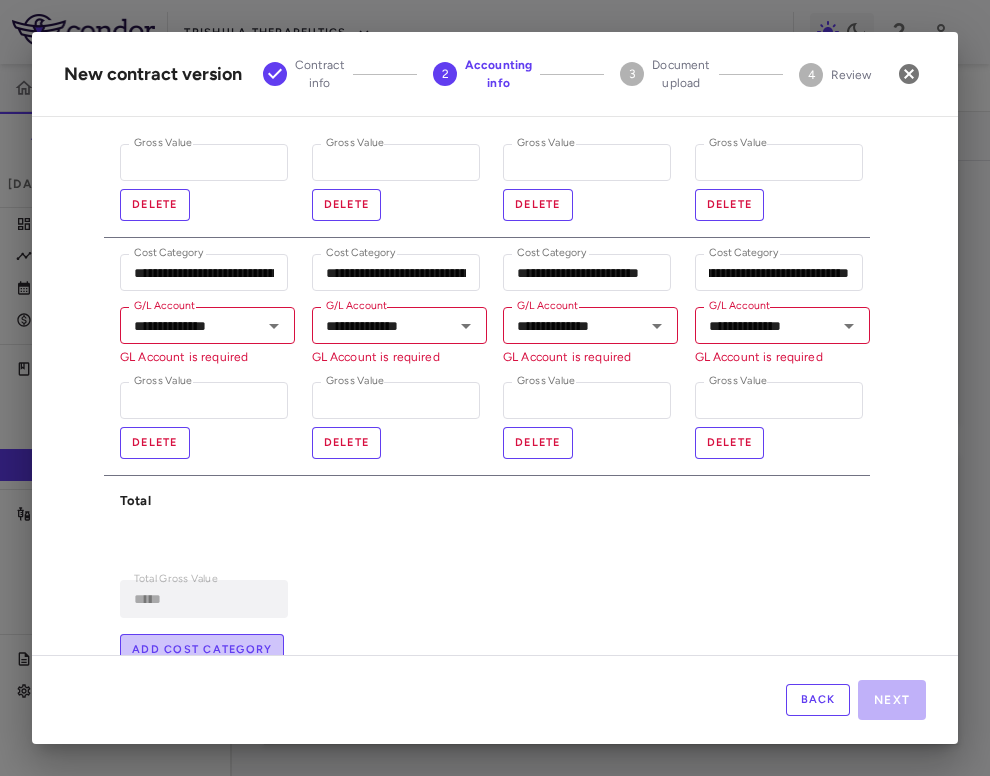 scroll, scrollTop: 0, scrollLeft: 0, axis: both 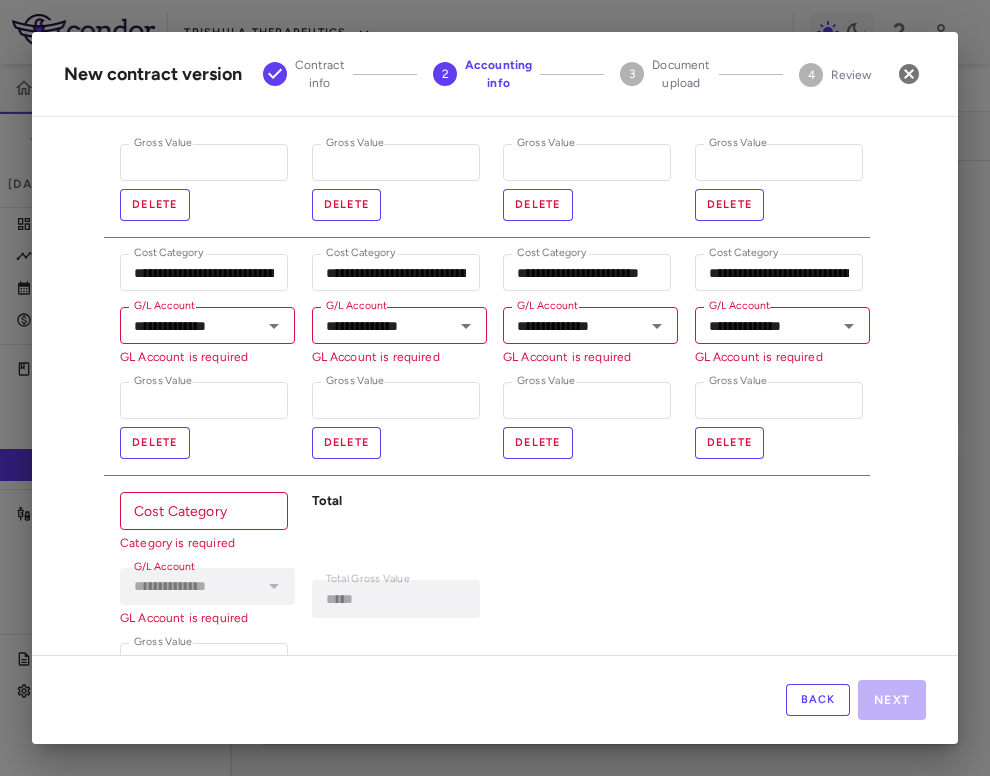 click on "Cost Category" at bounding box center (204, 510) 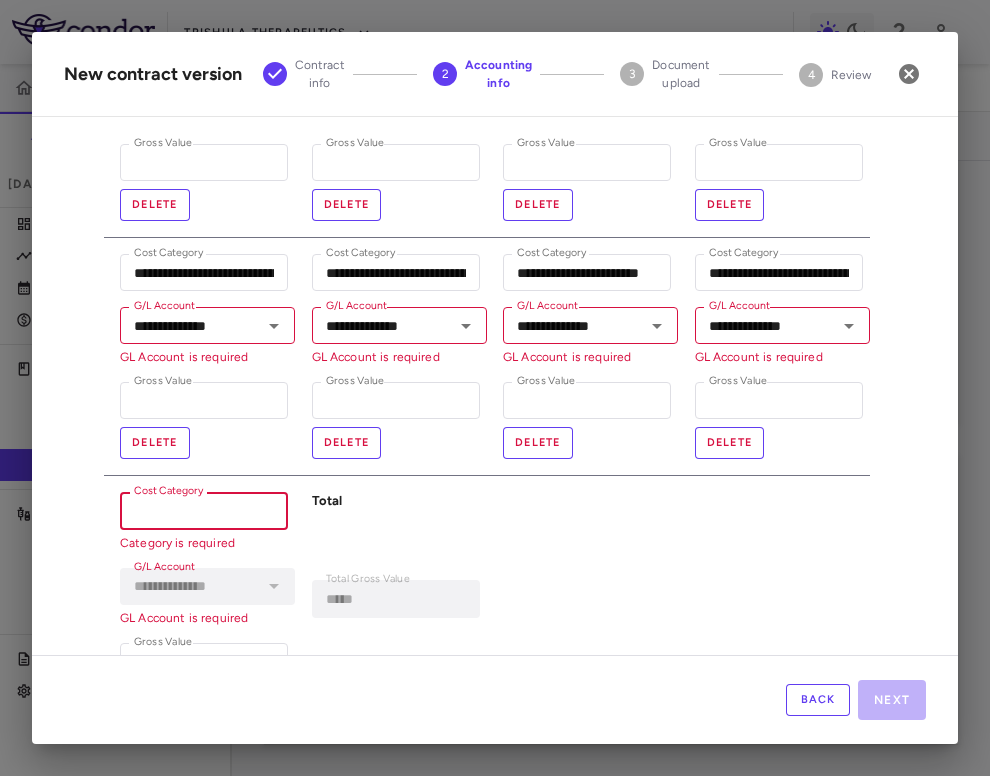 paste on "**********" 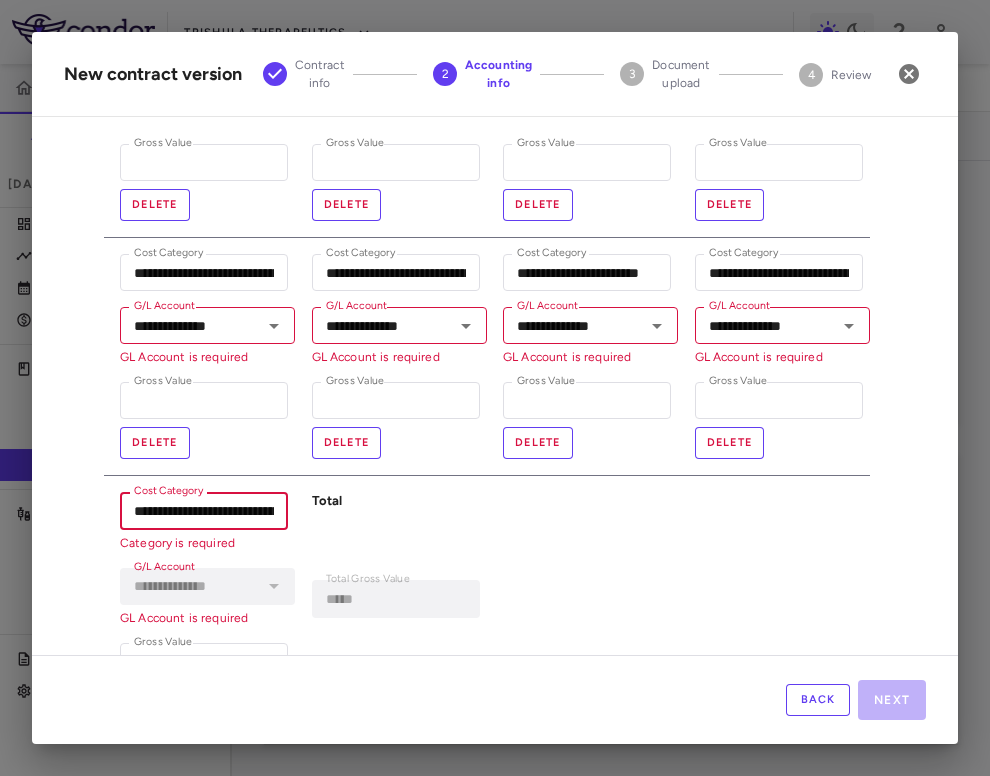 scroll, scrollTop: 0, scrollLeft: 161, axis: horizontal 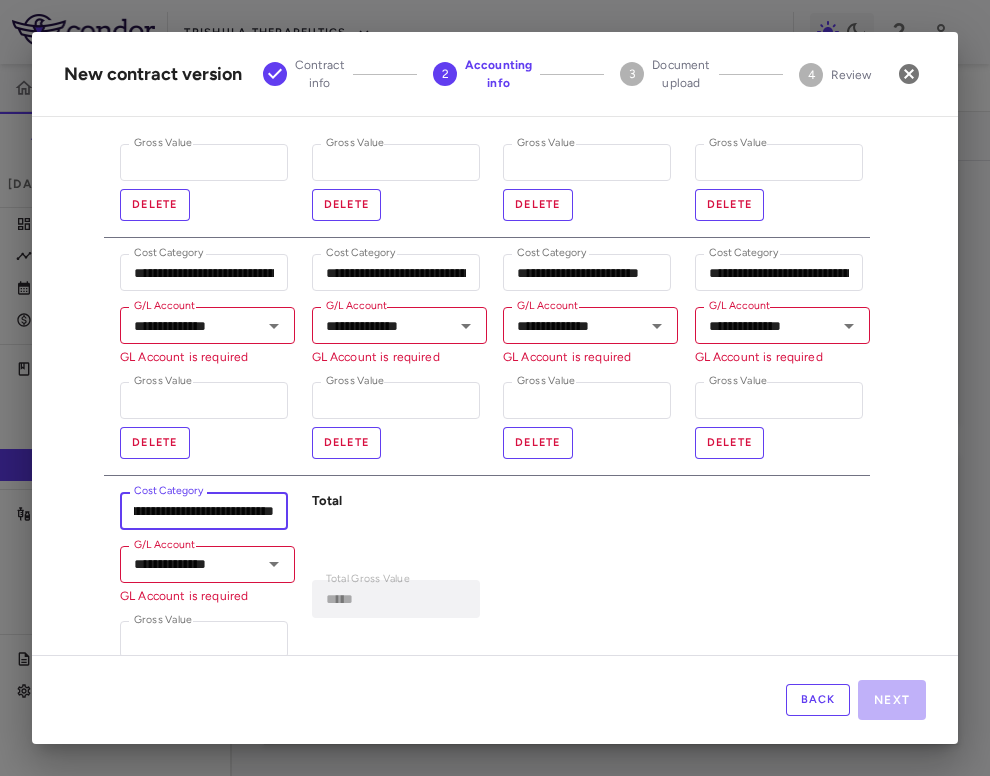 type on "**********" 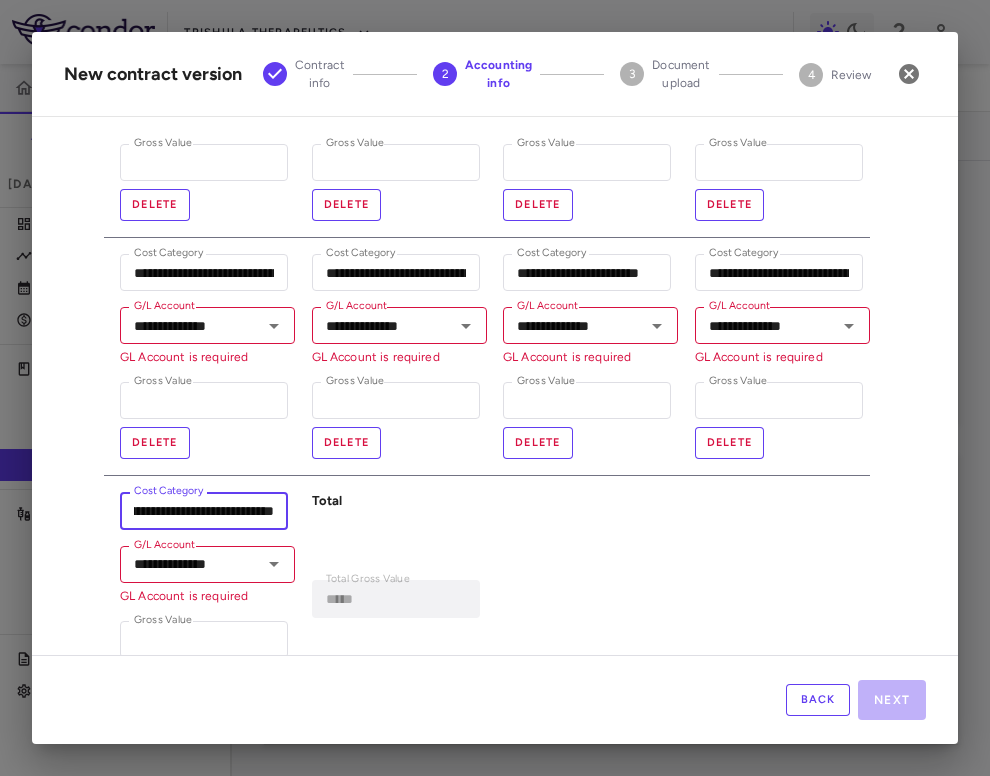 click on "**********" at bounding box center (487, 227) 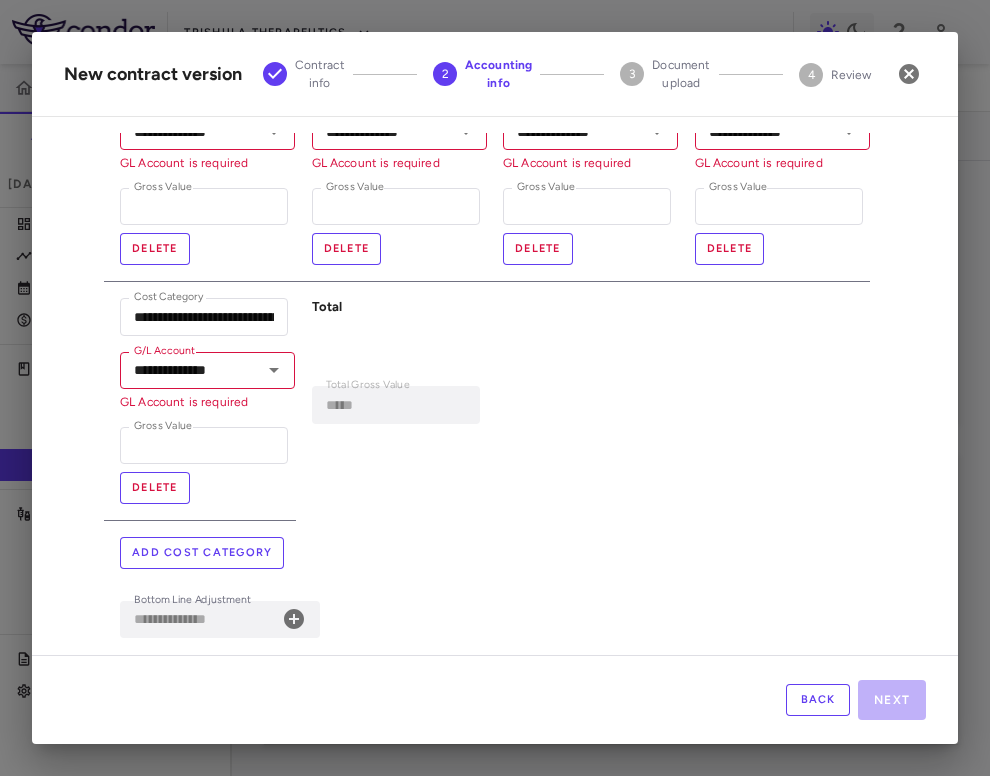 scroll, scrollTop: 757, scrollLeft: 0, axis: vertical 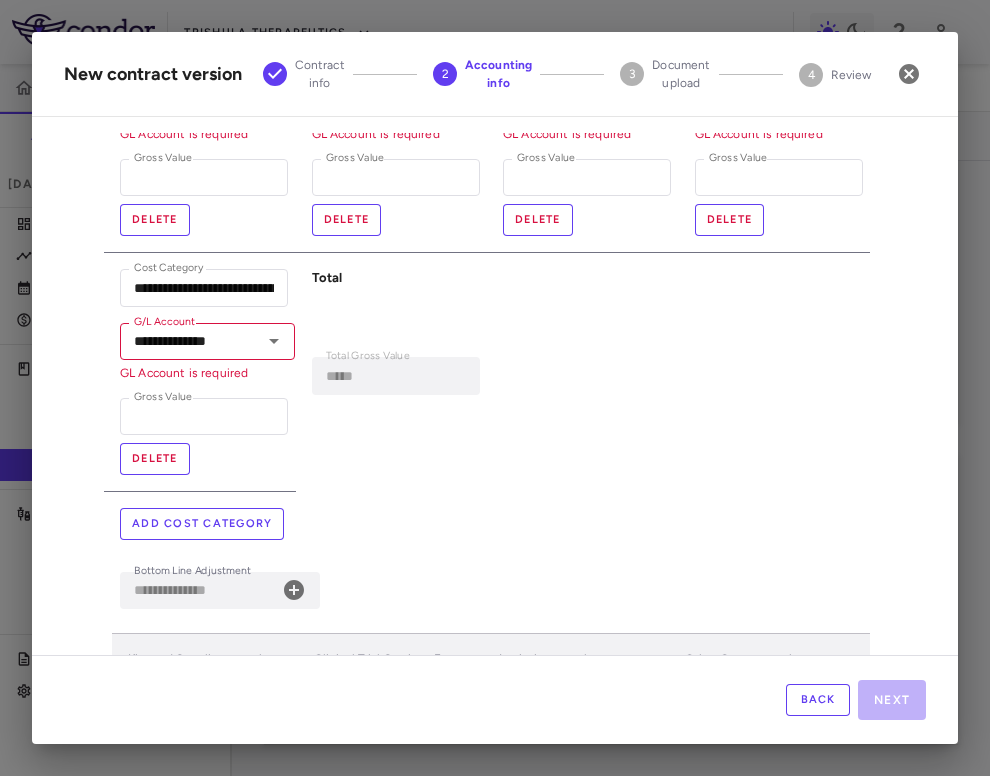 click 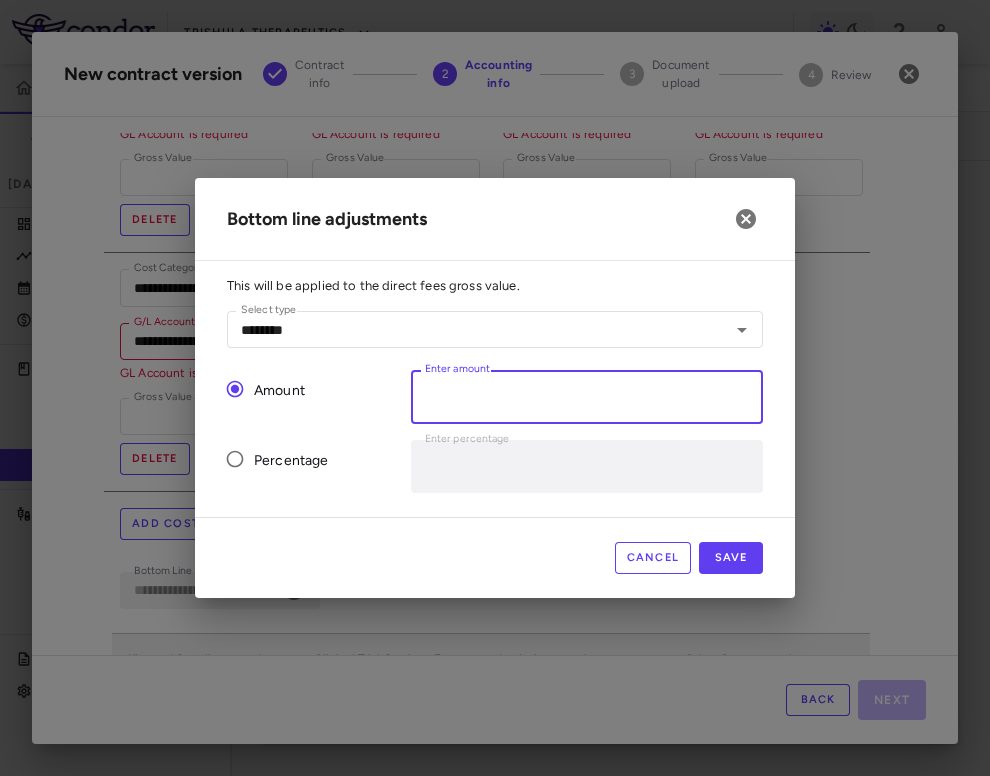 click on "*" at bounding box center (587, 396) 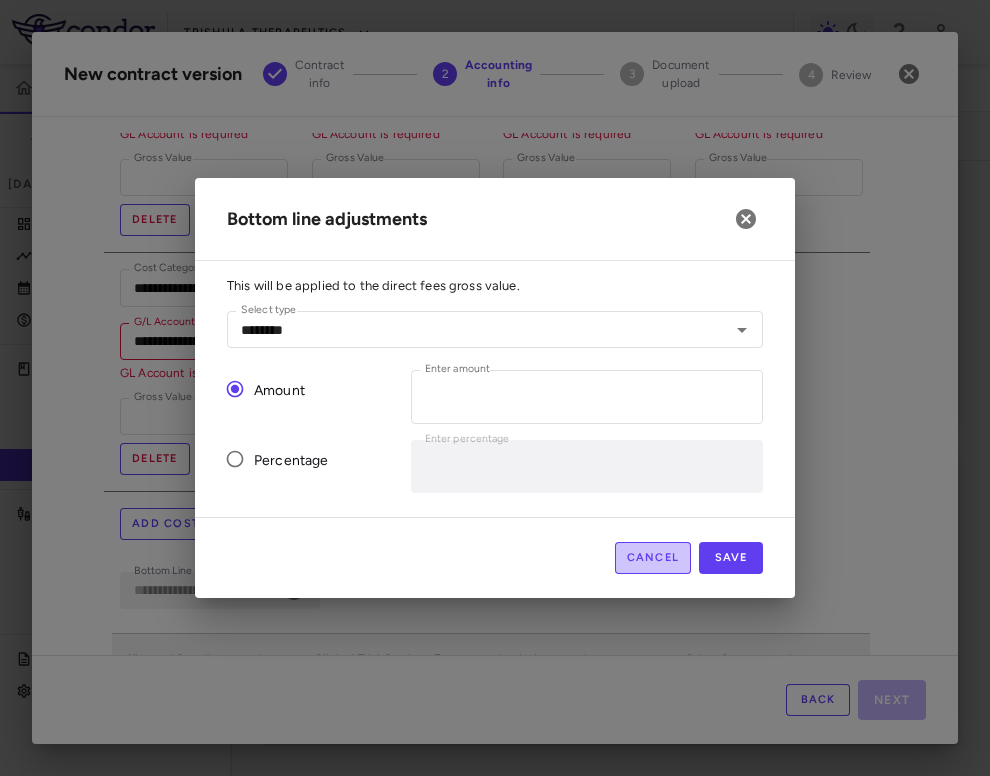 click on "Cancel" at bounding box center (653, 558) 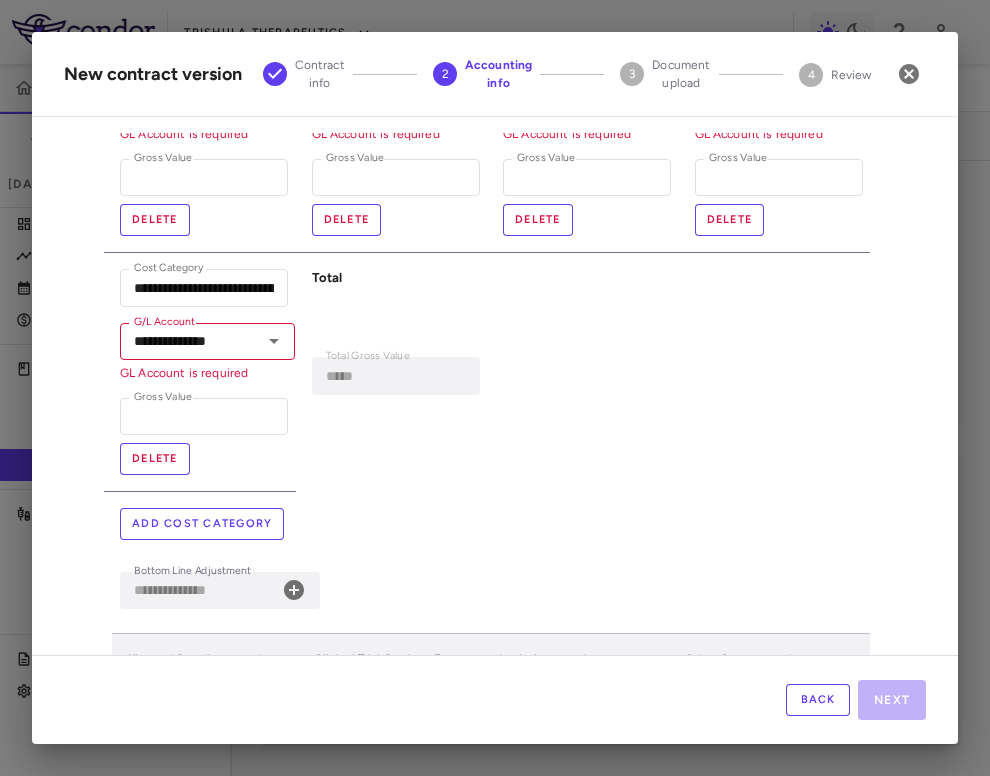 scroll, scrollTop: 663, scrollLeft: 0, axis: vertical 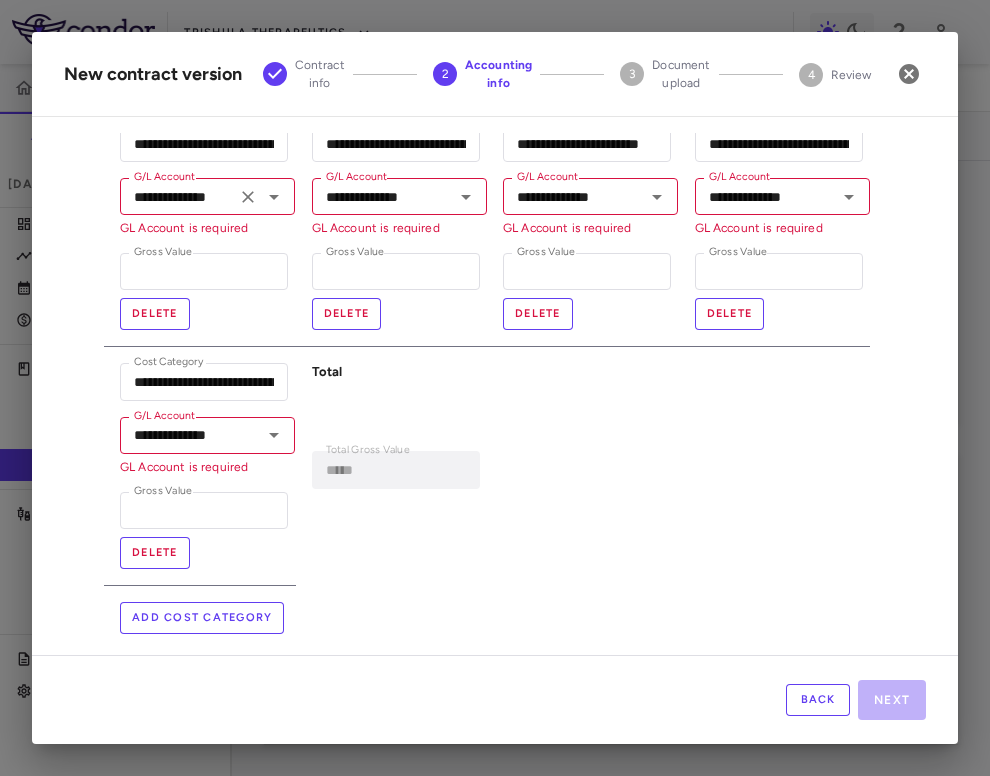 click on "**********" at bounding box center (178, 196) 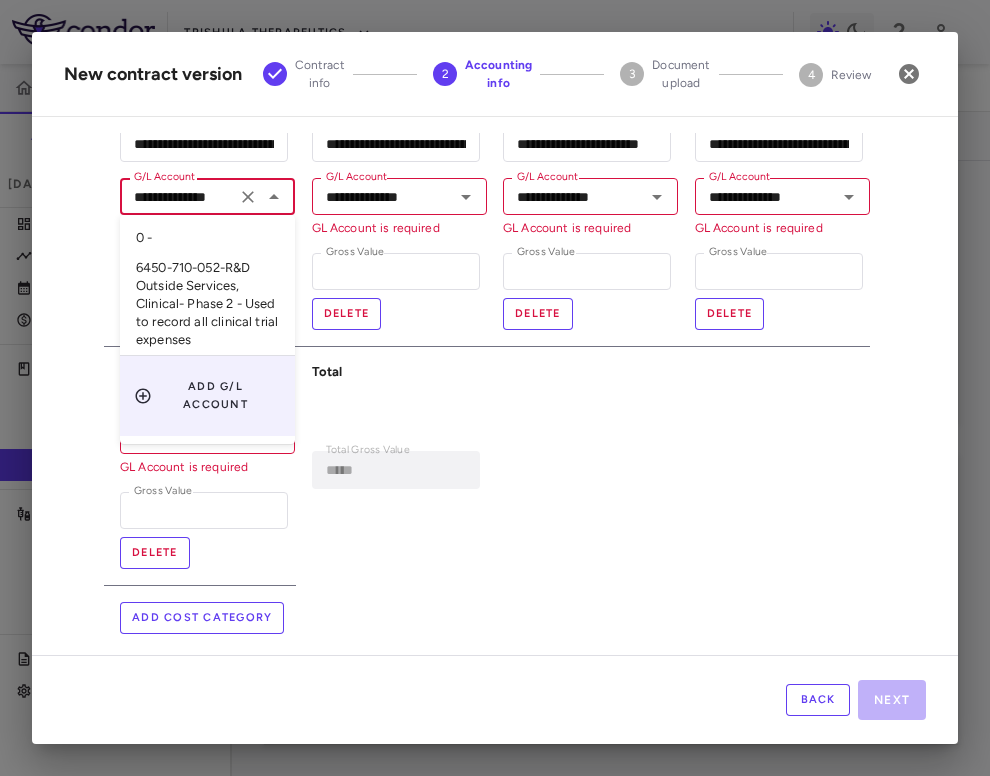 click on "6450-710-052-R&D Outside Services, Clinical- Phase 2 - Used to record all clinical trial expenses" at bounding box center [207, 304] 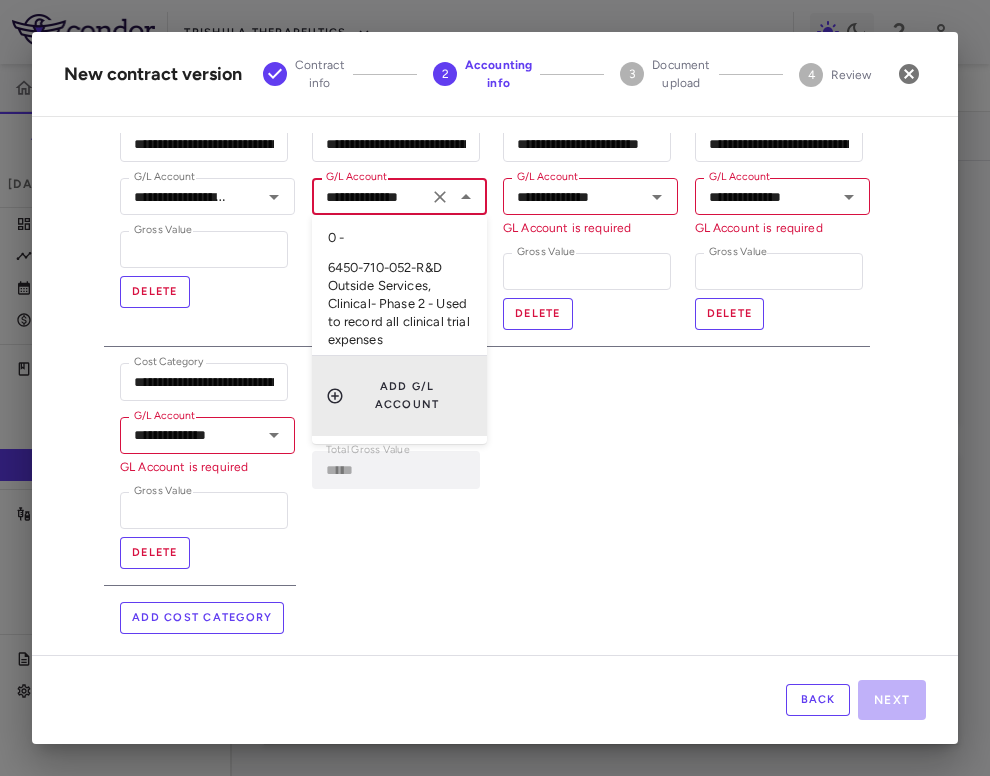 click on "**********" at bounding box center [370, 196] 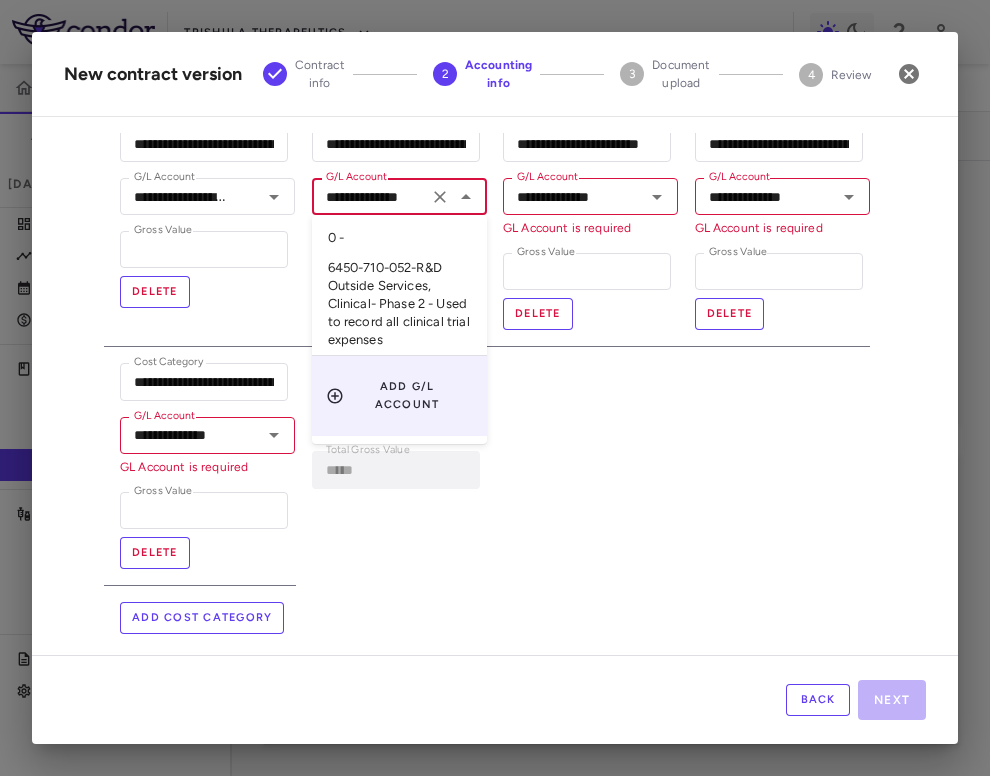 click on "6450-710-052-R&D Outside Services, Clinical- Phase 2 - Used to record all clinical trial expenses" at bounding box center (399, 304) 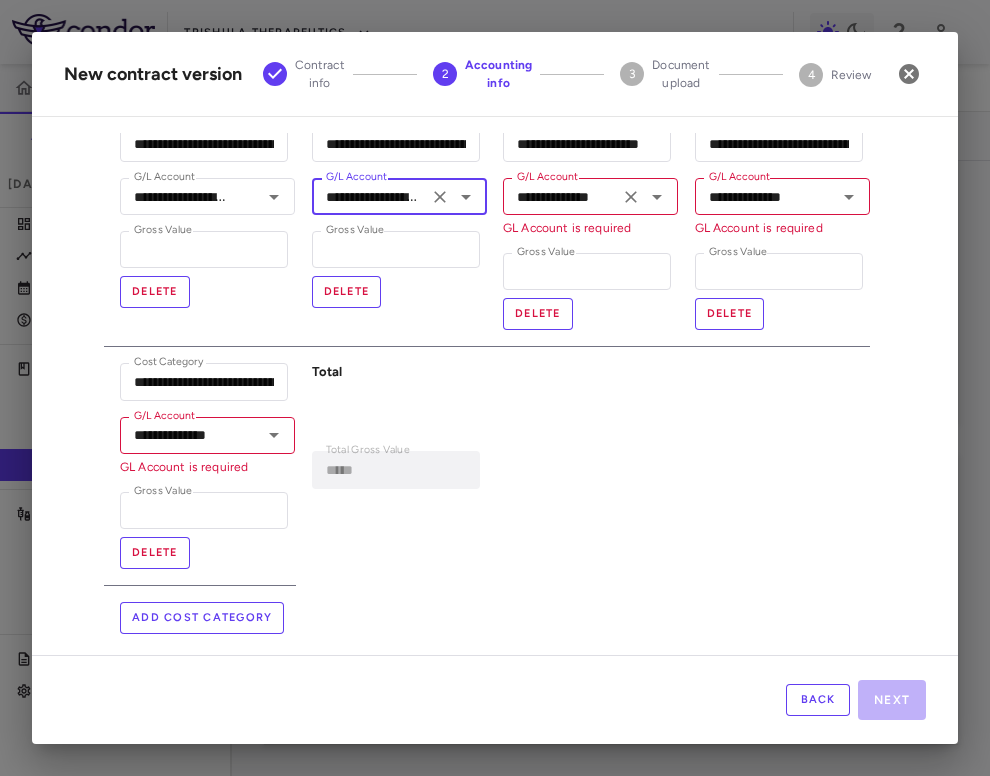 click on "**********" at bounding box center [561, 196] 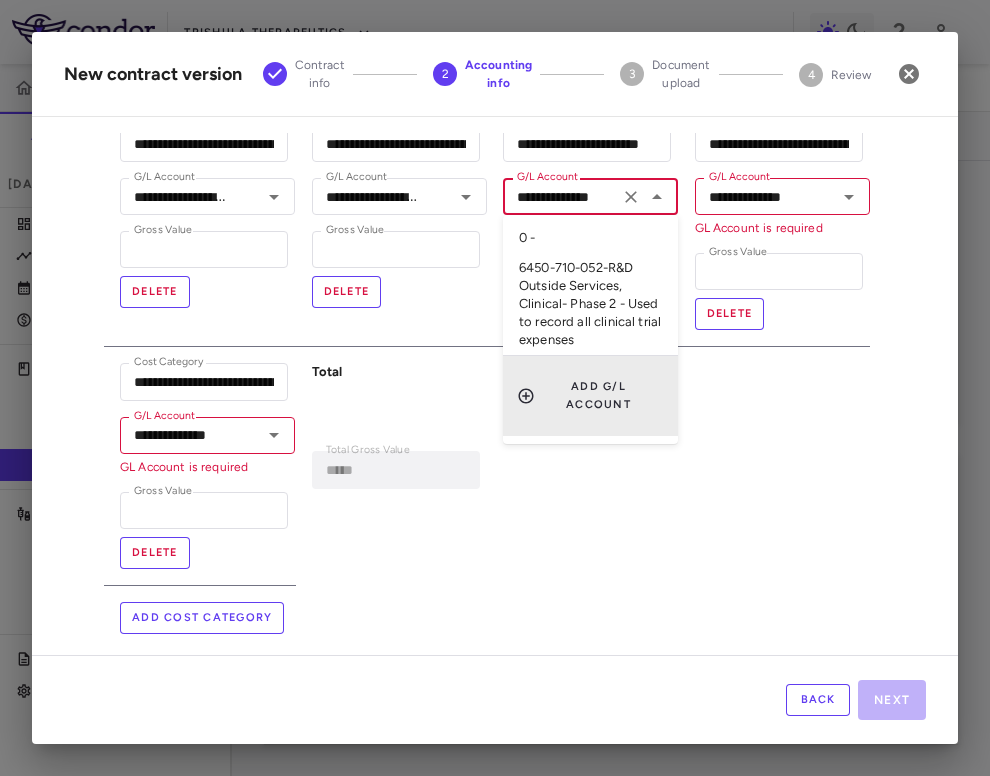 click on "6450-710-052-R&D Outside Services, Clinical- Phase 2 - Used to record all clinical trial expenses" at bounding box center [590, 304] 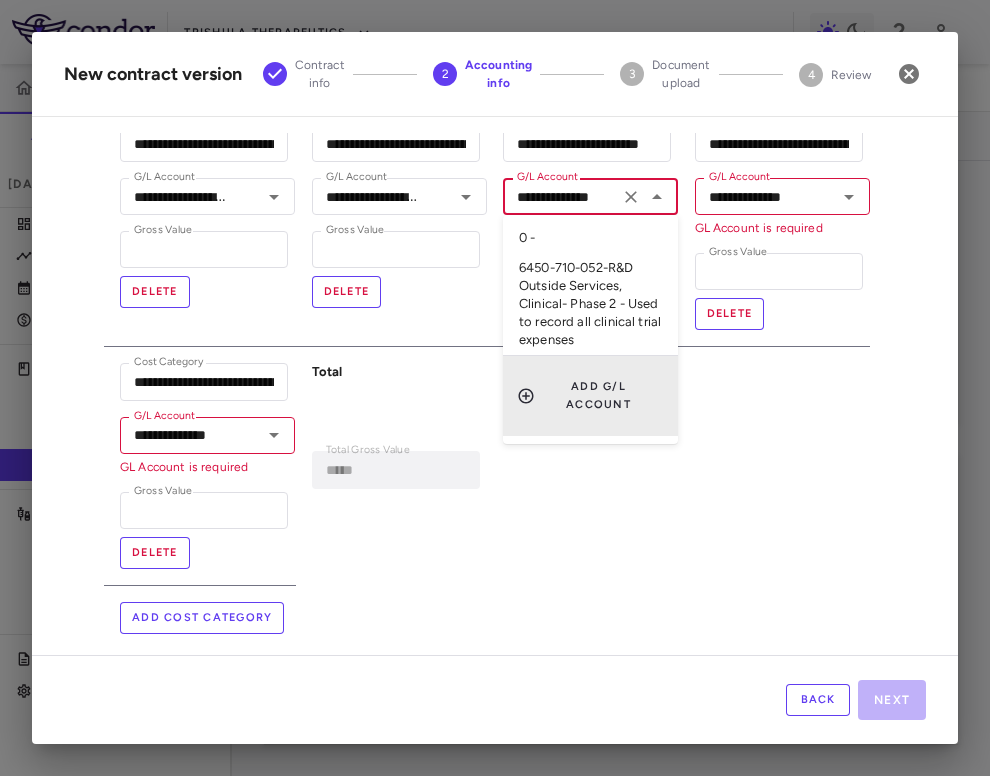 type on "**********" 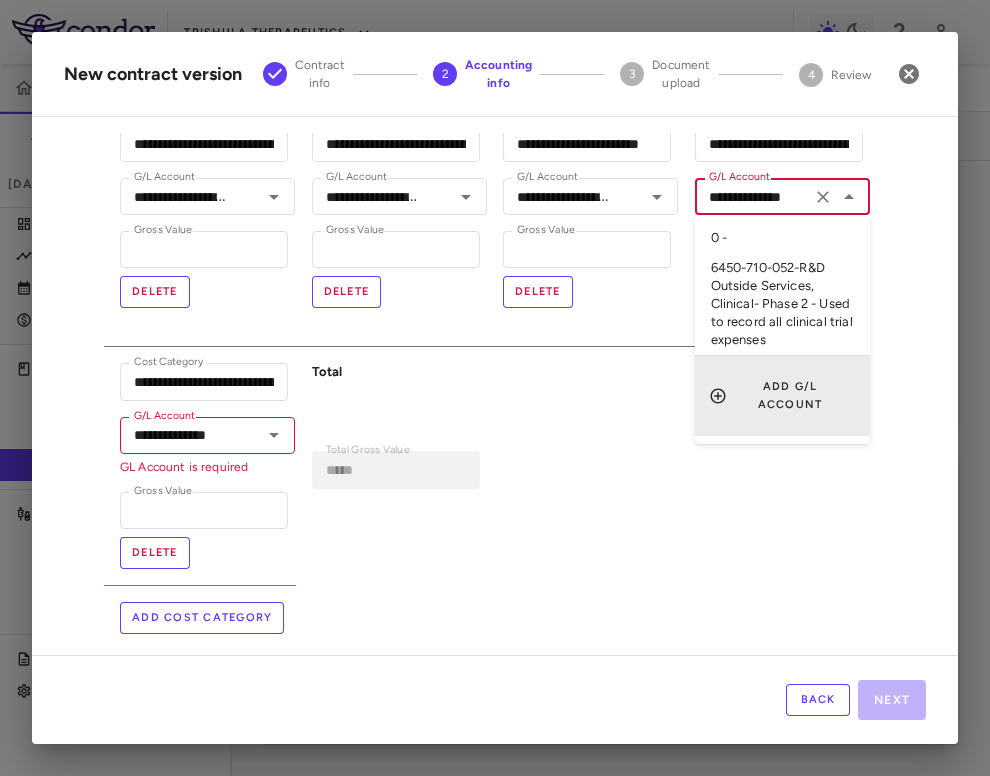 click on "**********" at bounding box center (753, 196) 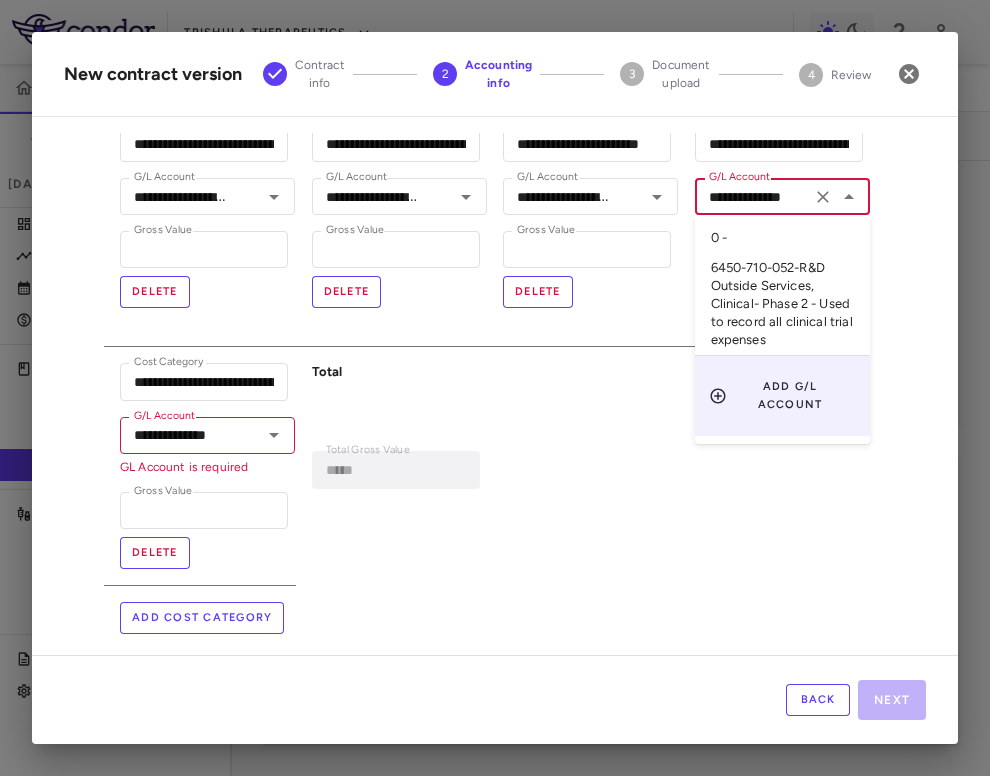 click on "6450-710-052-R&D Outside Services, Clinical- Phase 2 - Used to record all clinical trial expenses" at bounding box center [782, 304] 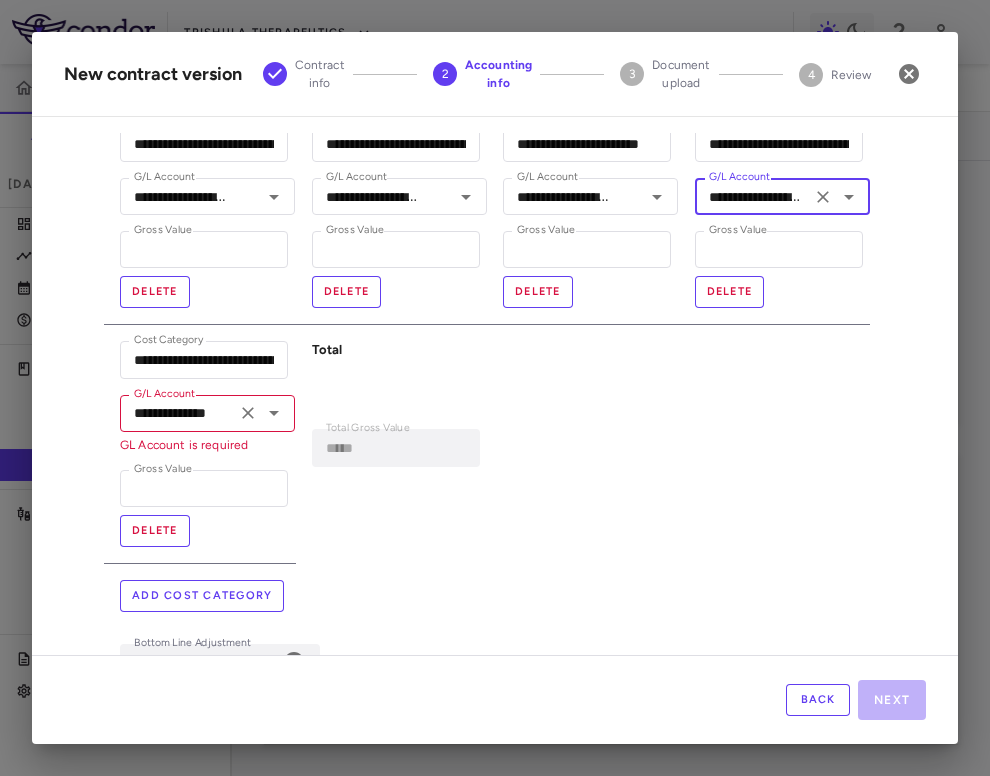click on "**********" at bounding box center [178, 413] 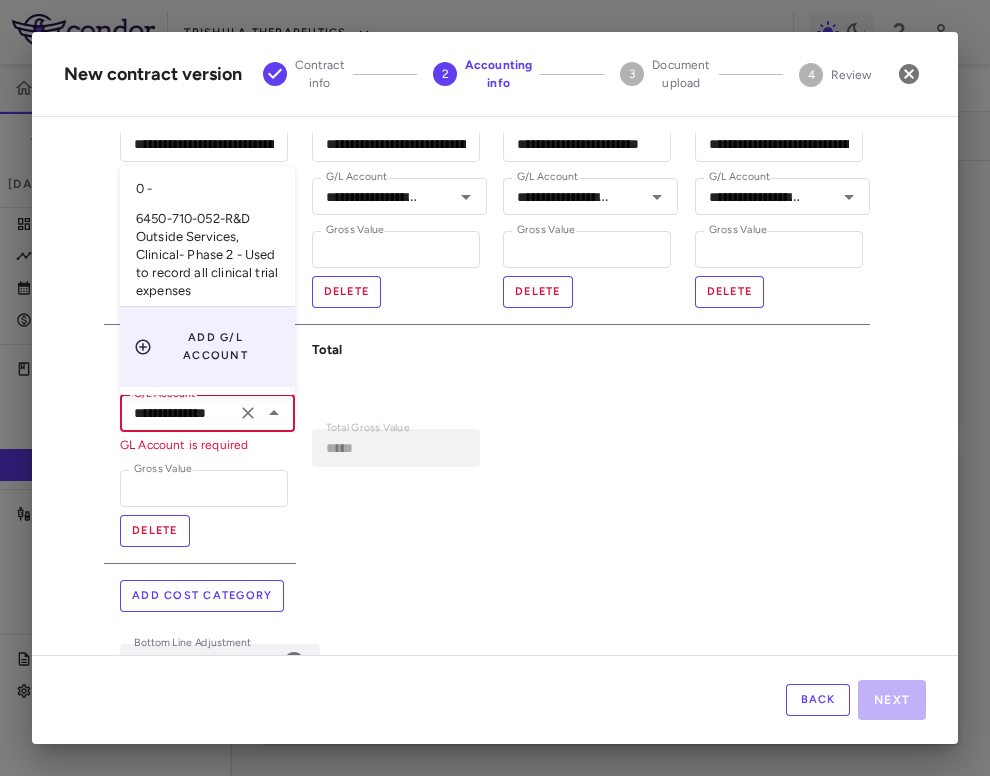 click on "6450-710-052-R&D Outside Services, Clinical- Phase 2 - Used to record all clinical trial expenses" at bounding box center [207, 255] 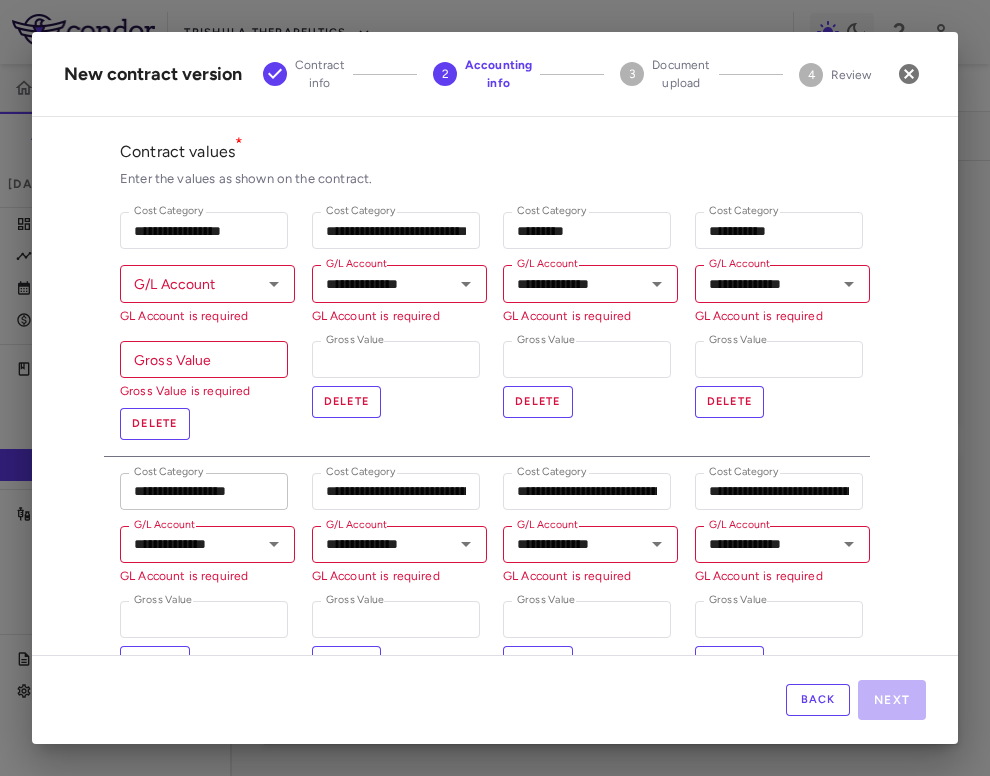 scroll, scrollTop: 0, scrollLeft: 0, axis: both 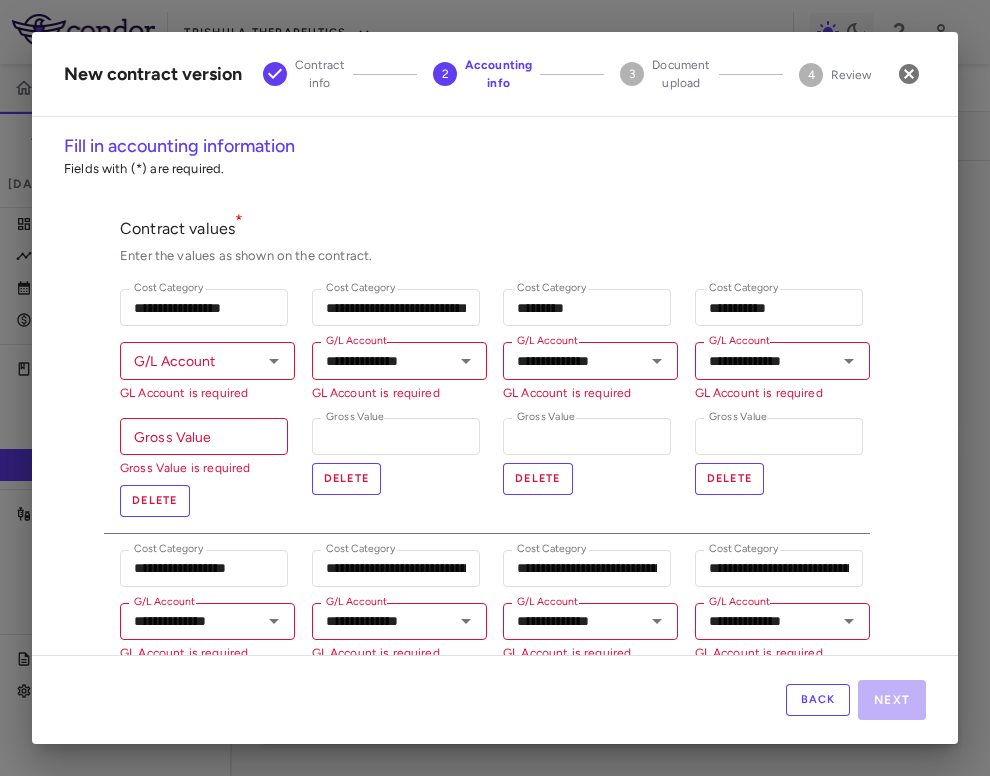 click on "G/L Account" at bounding box center (191, 360) 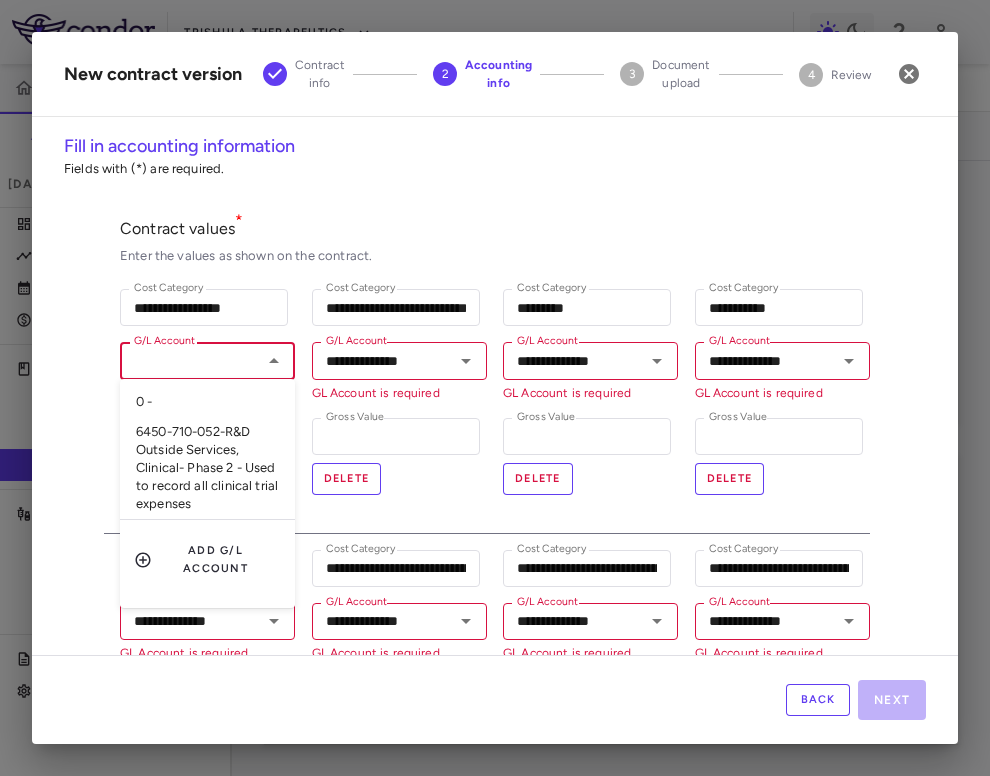 click on "6450-710-052-R&D Outside Services, Clinical- Phase 2 - Used to record all clinical trial expenses" at bounding box center (207, 468) 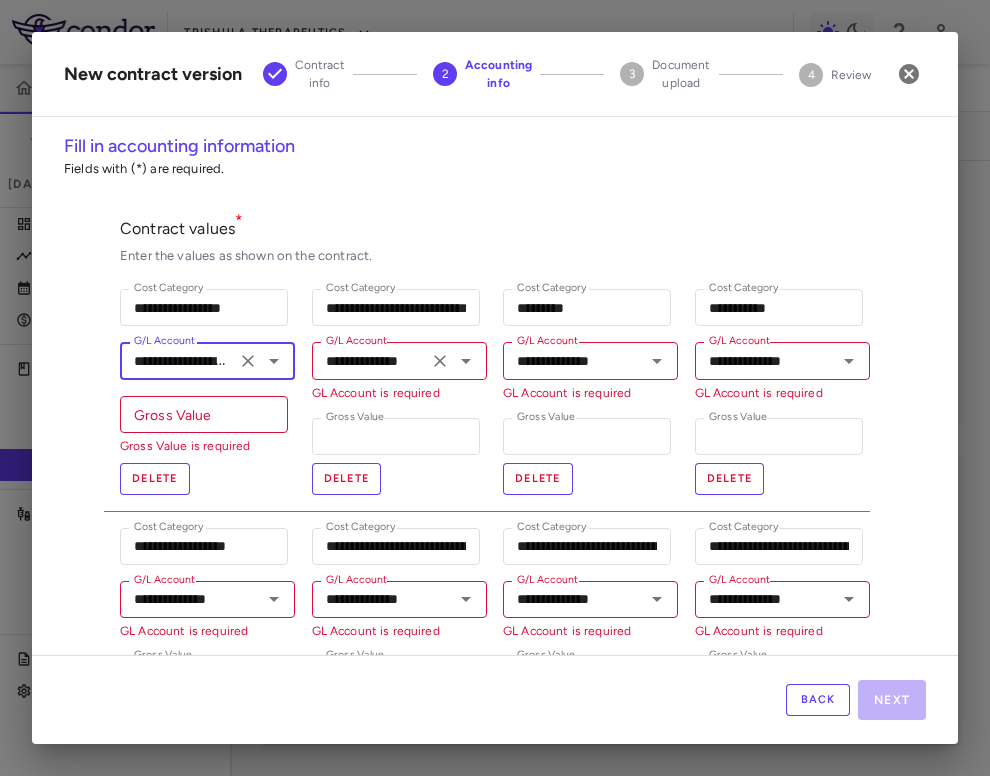 click on "**********" at bounding box center [370, 360] 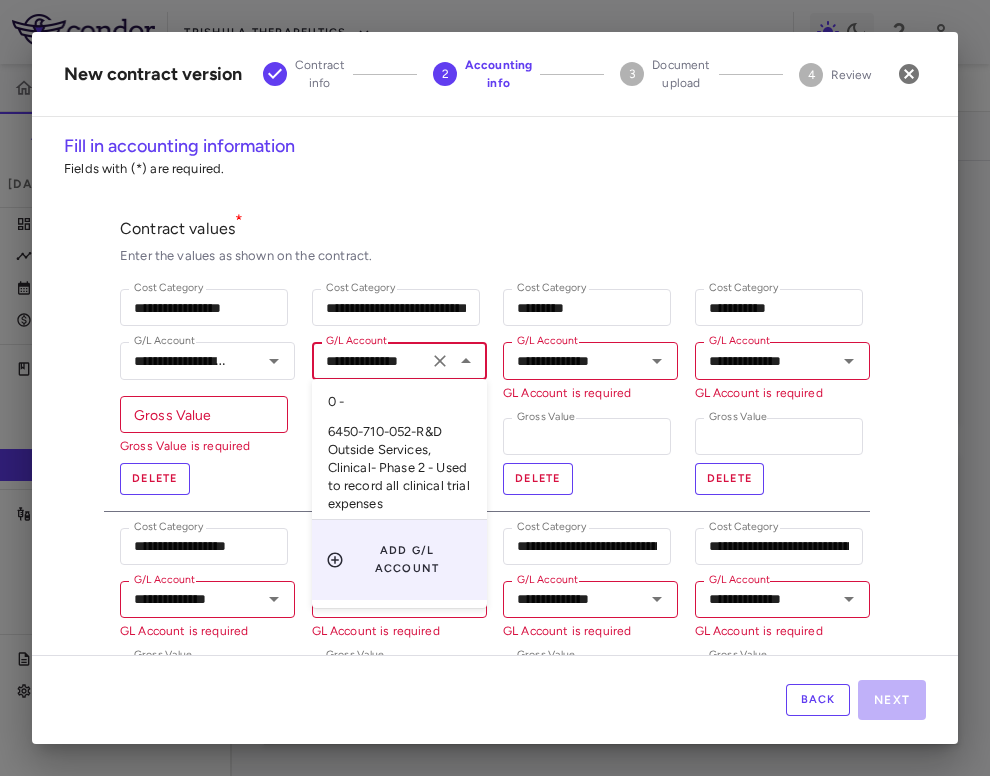 click on "6450-710-052-R&D Outside Services, Clinical- Phase 2 - Used to record all clinical trial expenses" at bounding box center [399, 468] 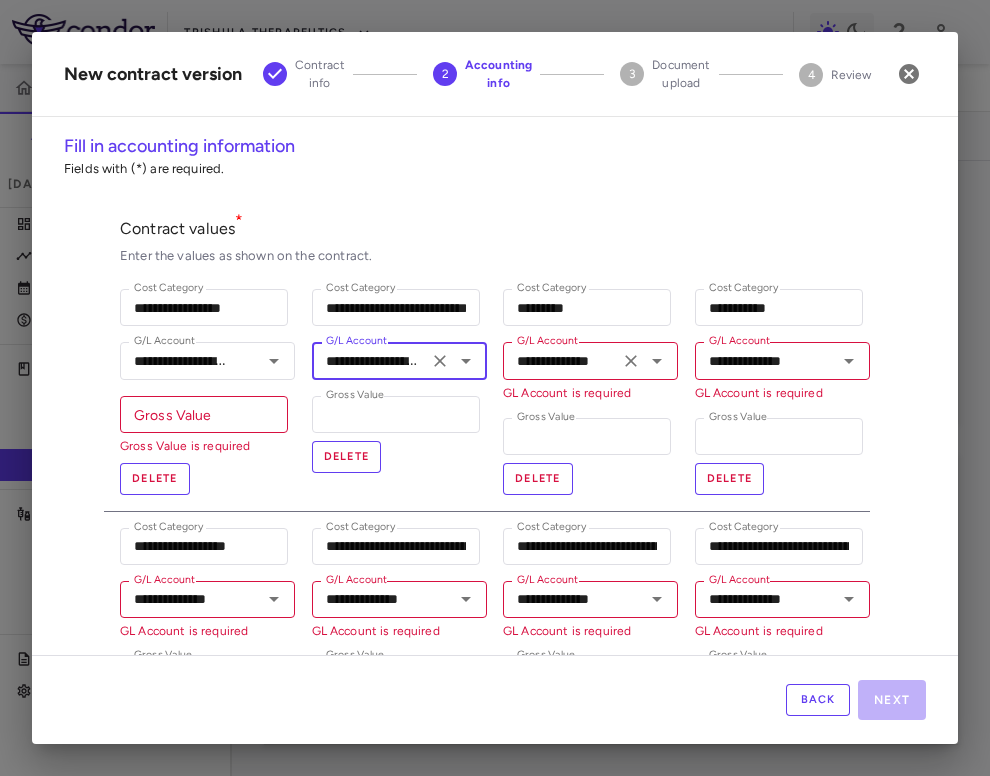 click on "**********" at bounding box center (590, 360) 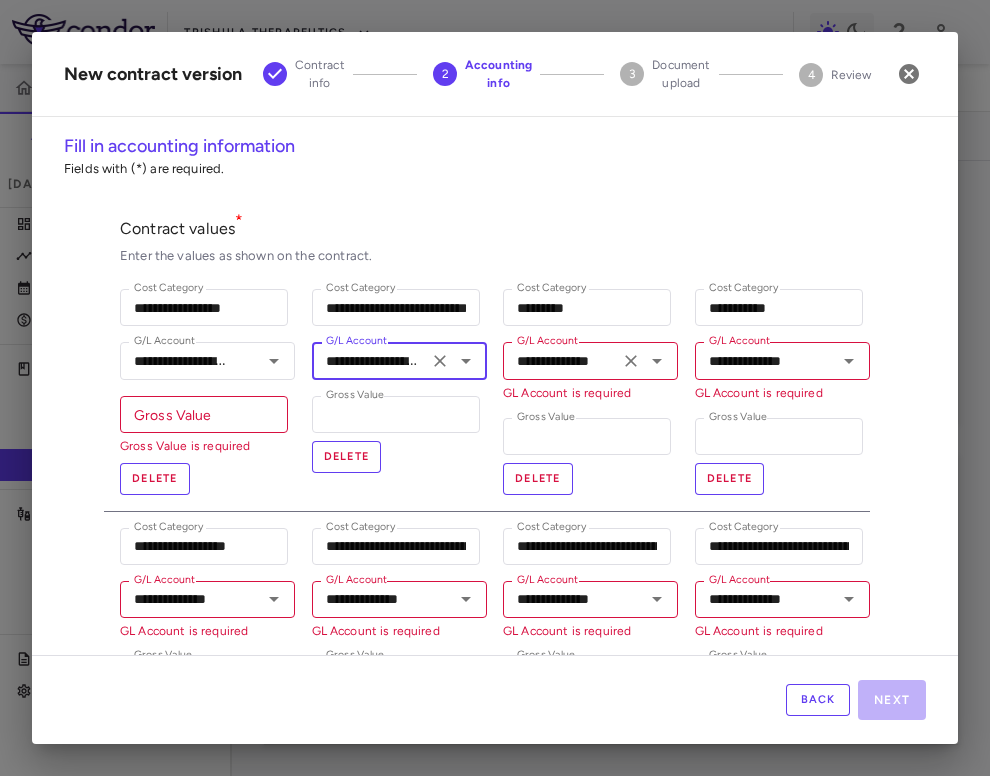 scroll, scrollTop: 0, scrollLeft: 11, axis: horizontal 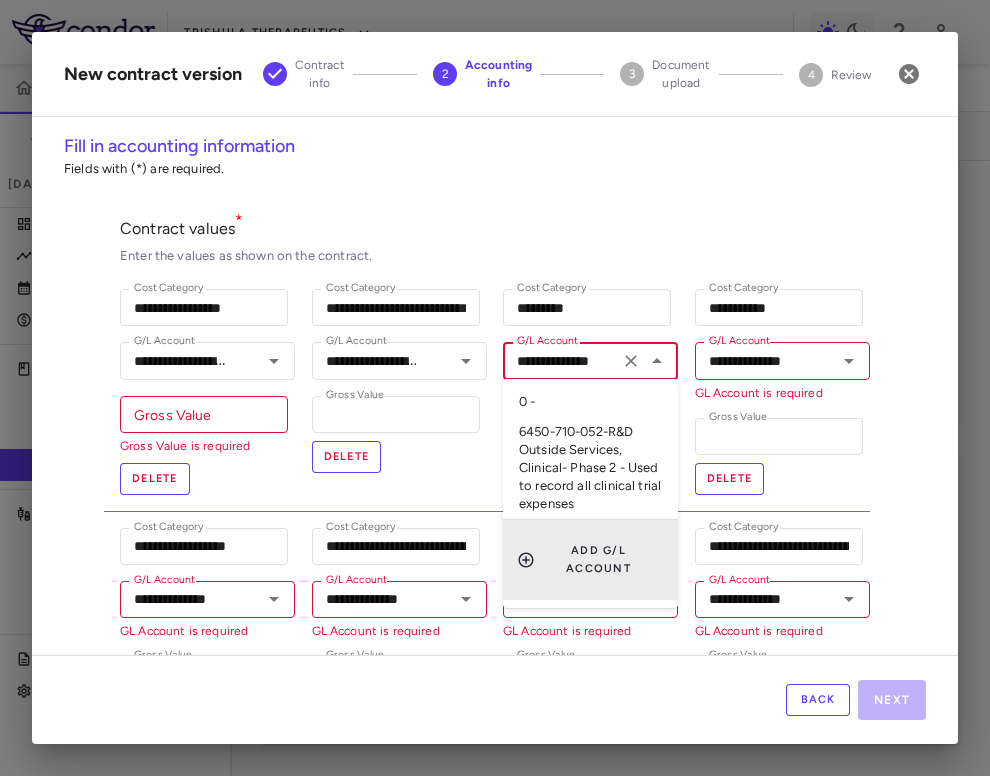 click on "6450-710-052-R&D Outside Services, Clinical- Phase 2 - Used to record all clinical trial expenses" at bounding box center [590, 468] 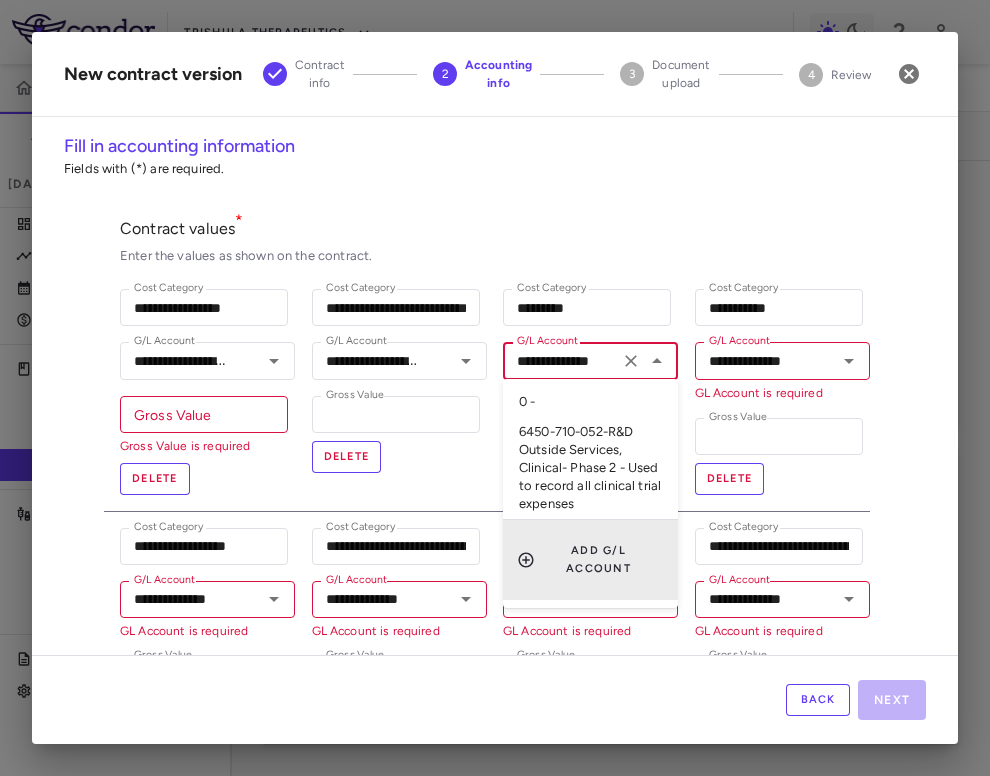 type on "**********" 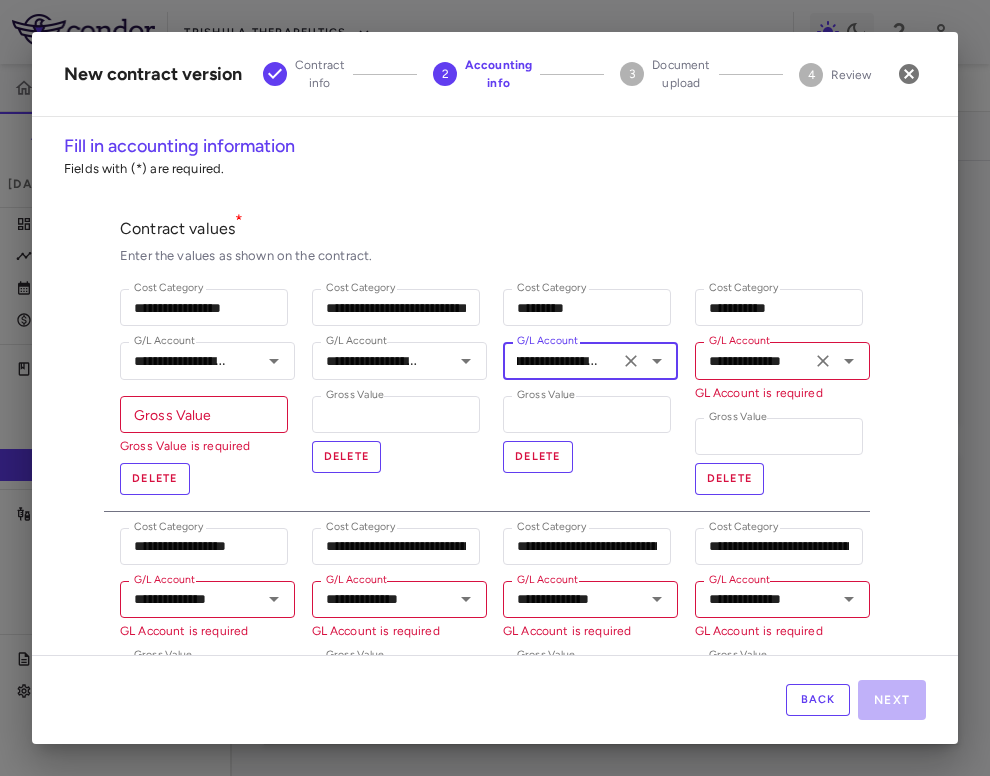 click on "**********" at bounding box center (782, 360) 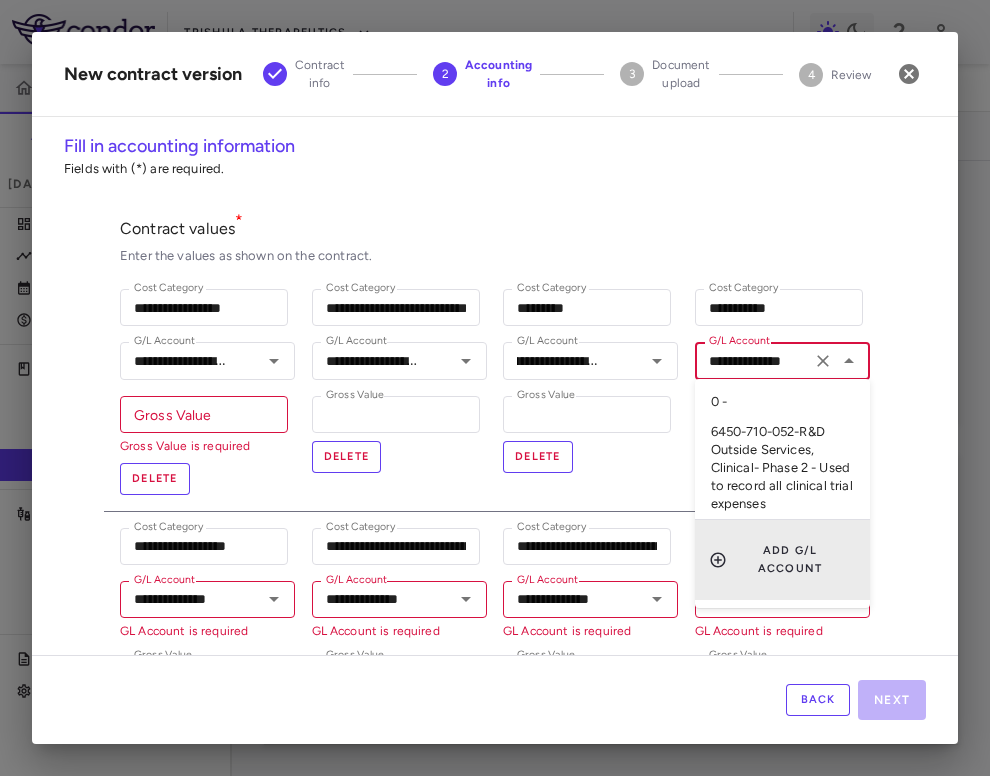 scroll, scrollTop: 0, scrollLeft: 0, axis: both 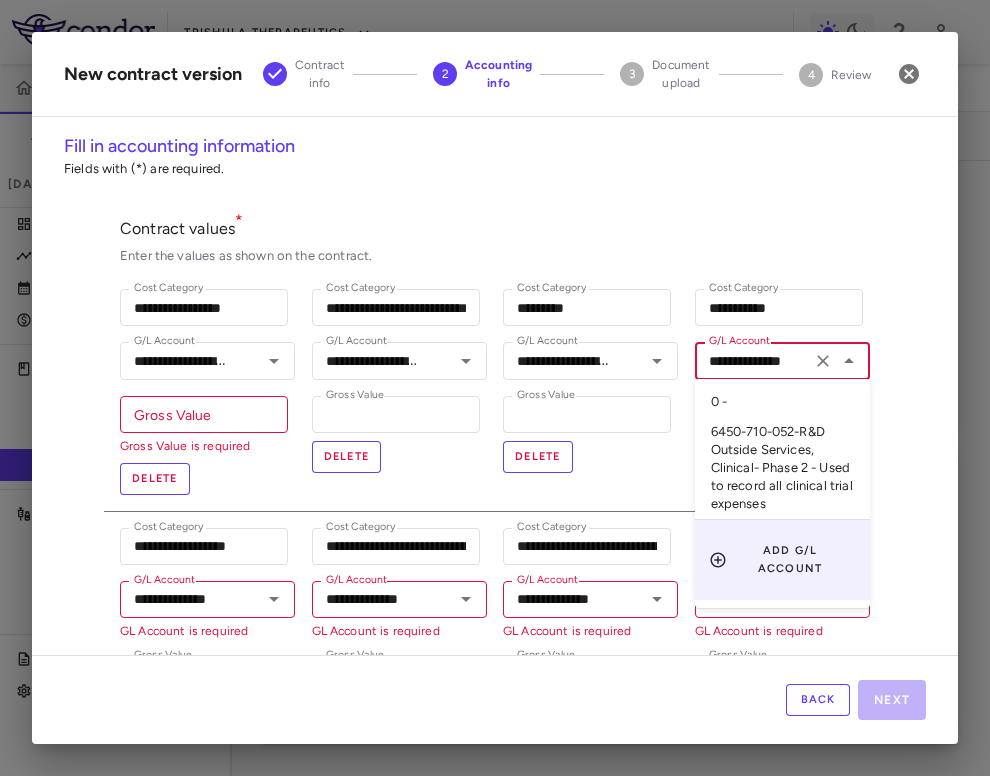 click on "6450-710-052-R&D Outside Services, Clinical- Phase 2 - Used to record all clinical trial expenses" at bounding box center [782, 468] 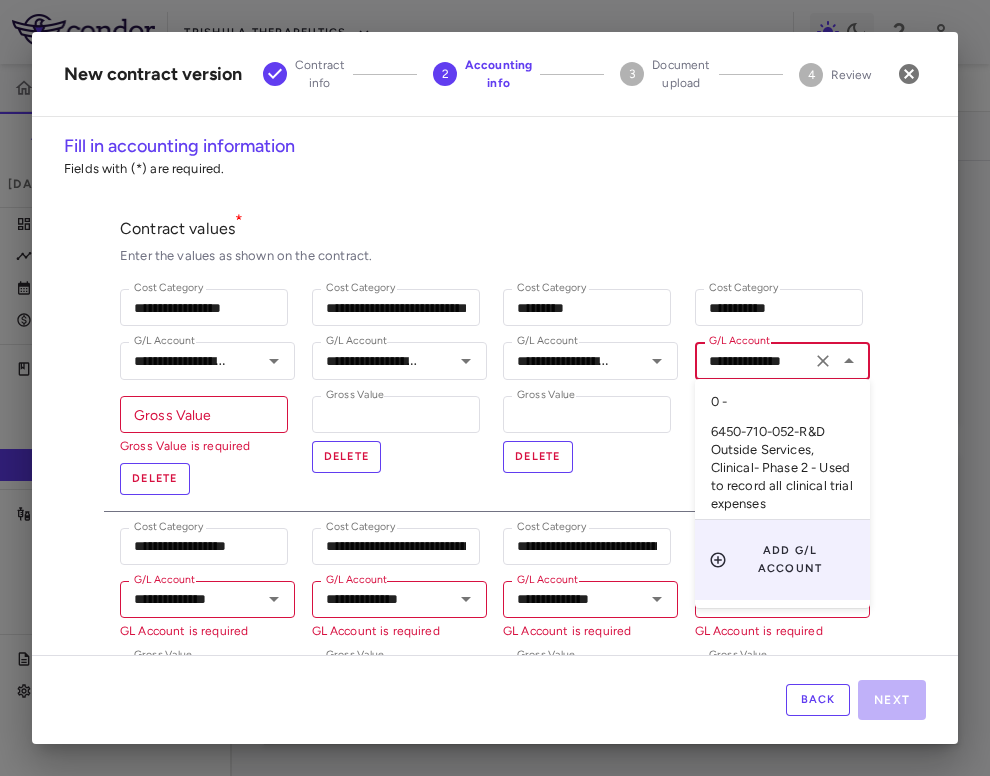 type on "**********" 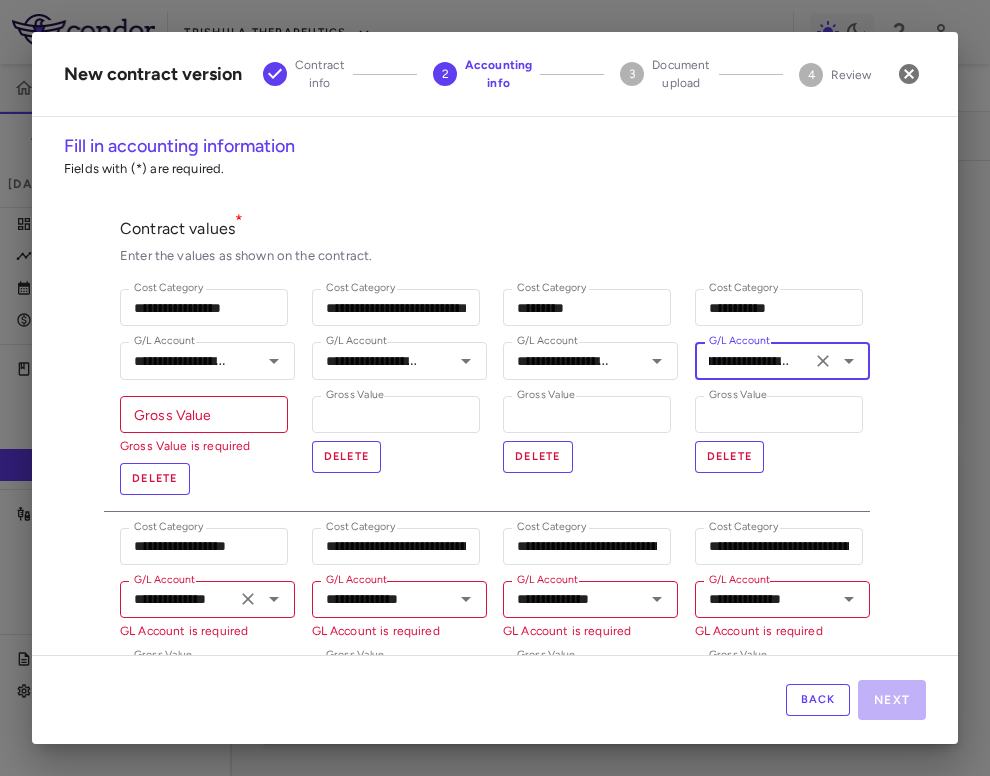 click on "**********" at bounding box center [178, 599] 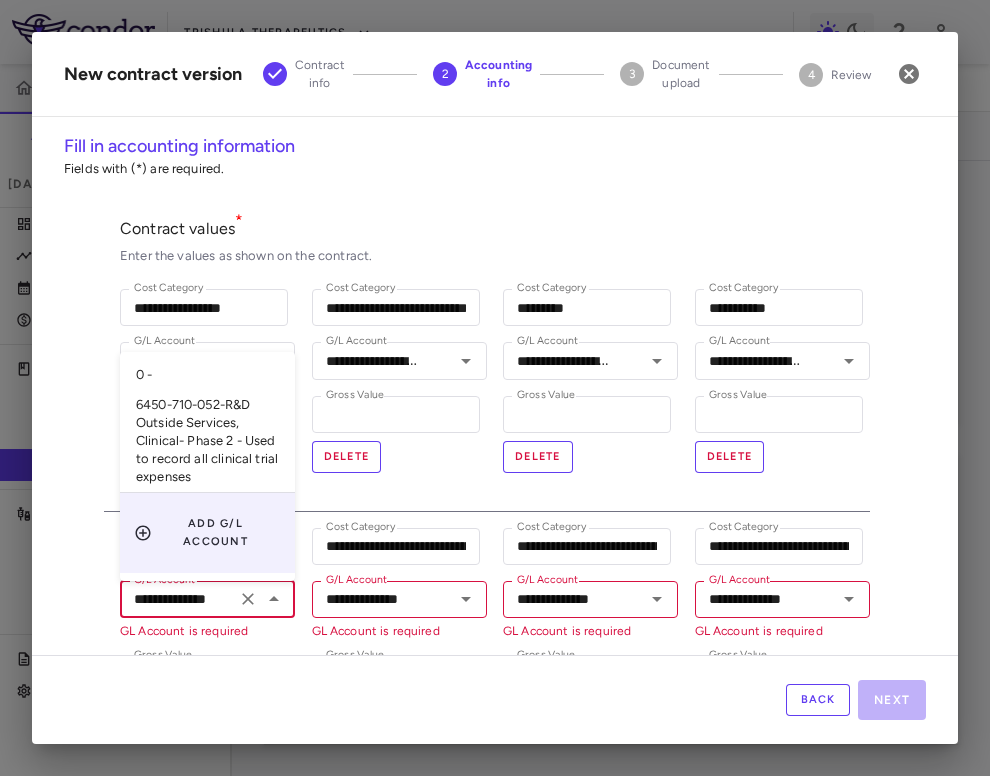 click on "6450-710-052-R&D Outside Services, Clinical- Phase 2 - Used to record all clinical trial expenses" at bounding box center [207, 441] 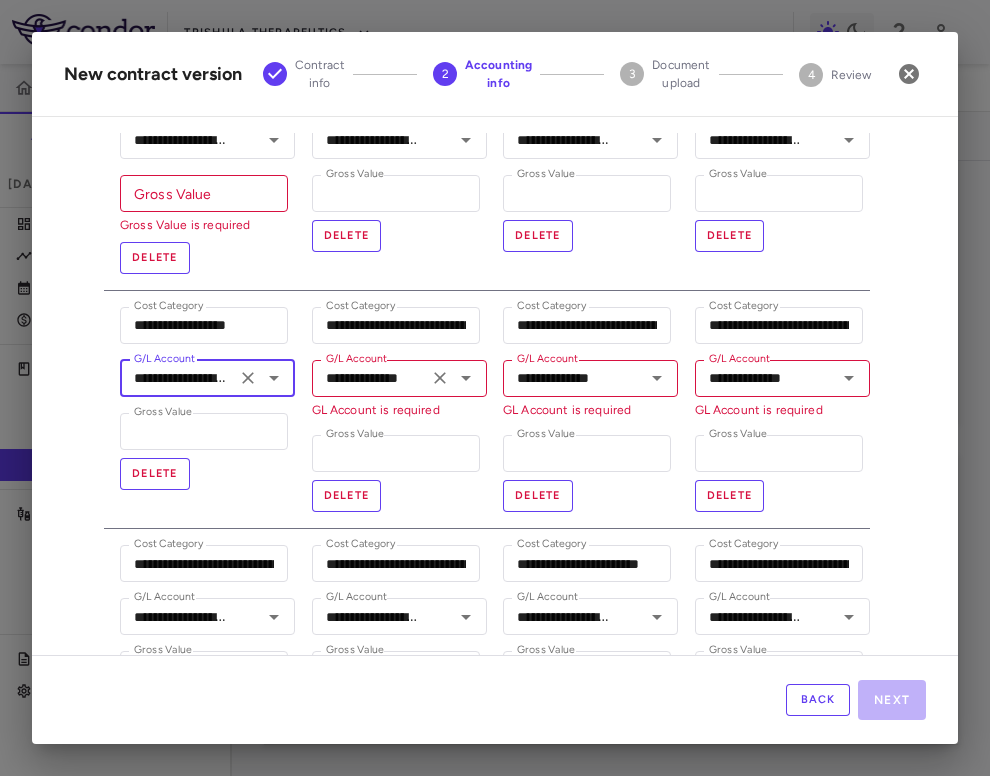 scroll, scrollTop: 254, scrollLeft: 0, axis: vertical 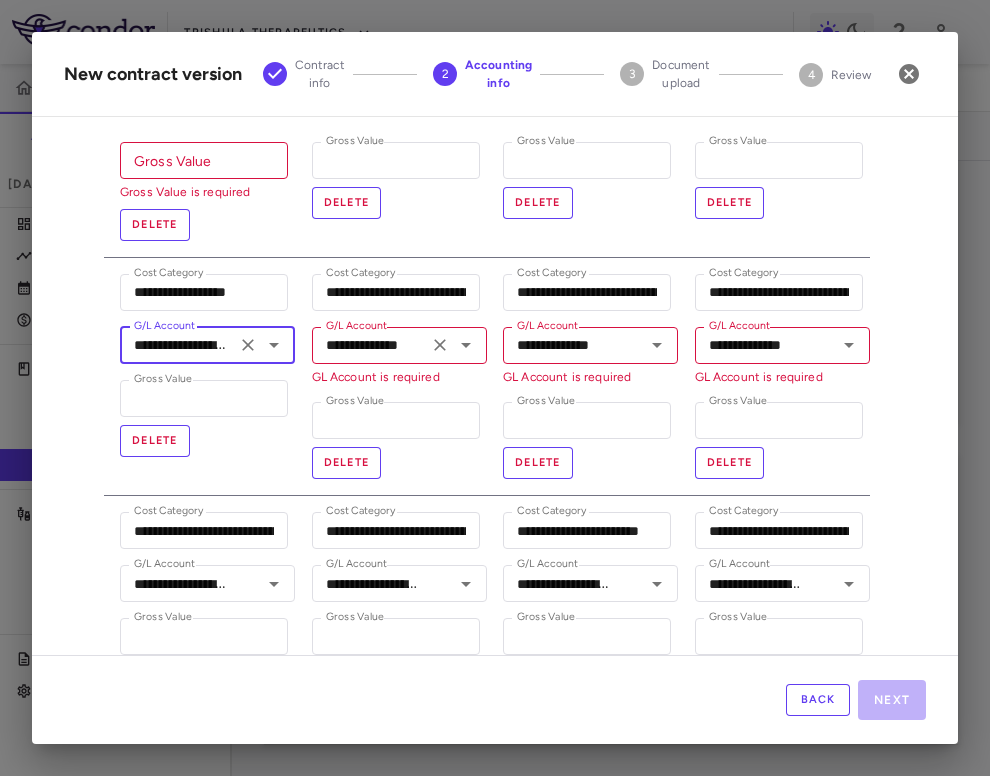 click on "**********" at bounding box center (370, 345) 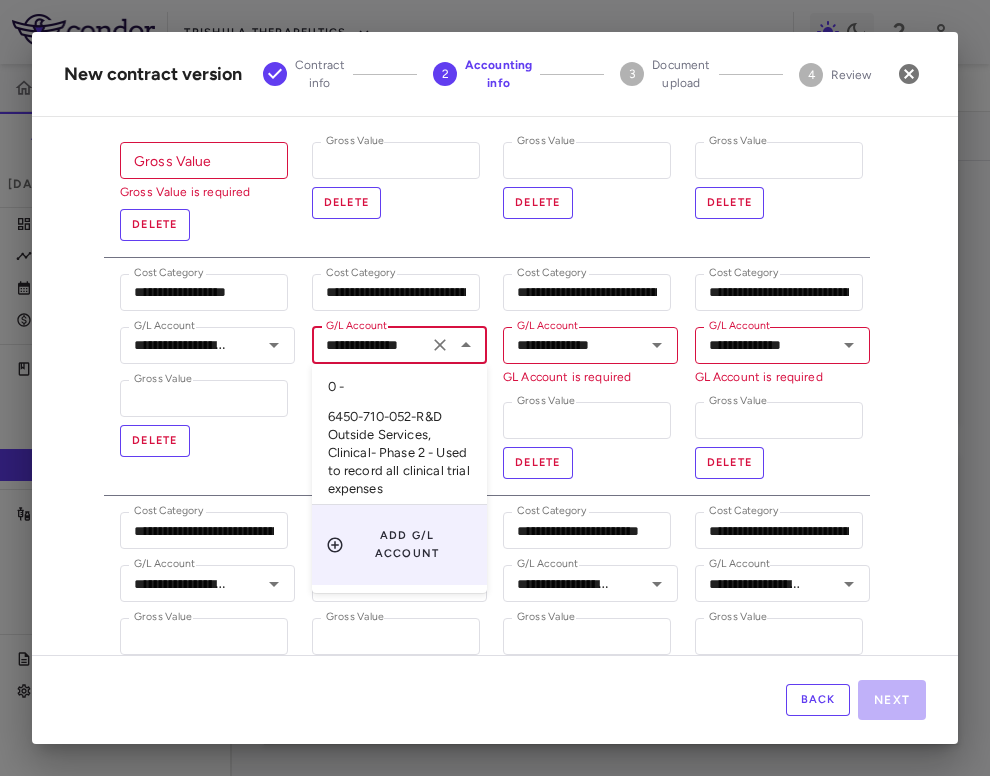 click on "6450-710-052-R&D Outside Services, Clinical- Phase 2 - Used to record all clinical trial expenses" at bounding box center (399, 453) 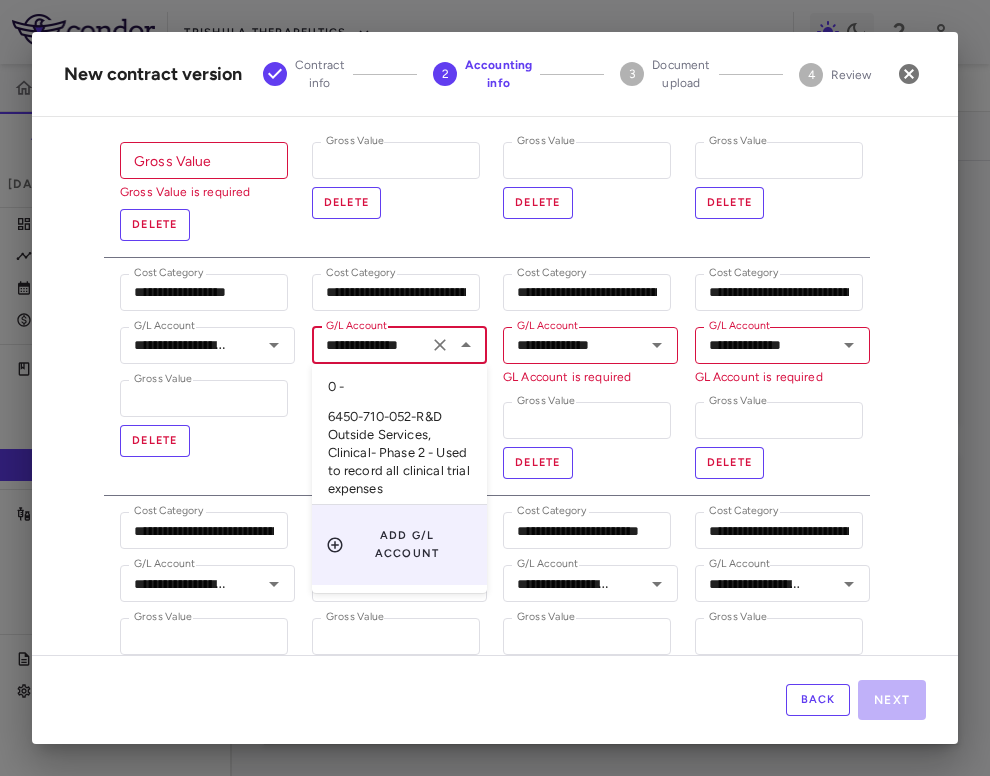 type on "**********" 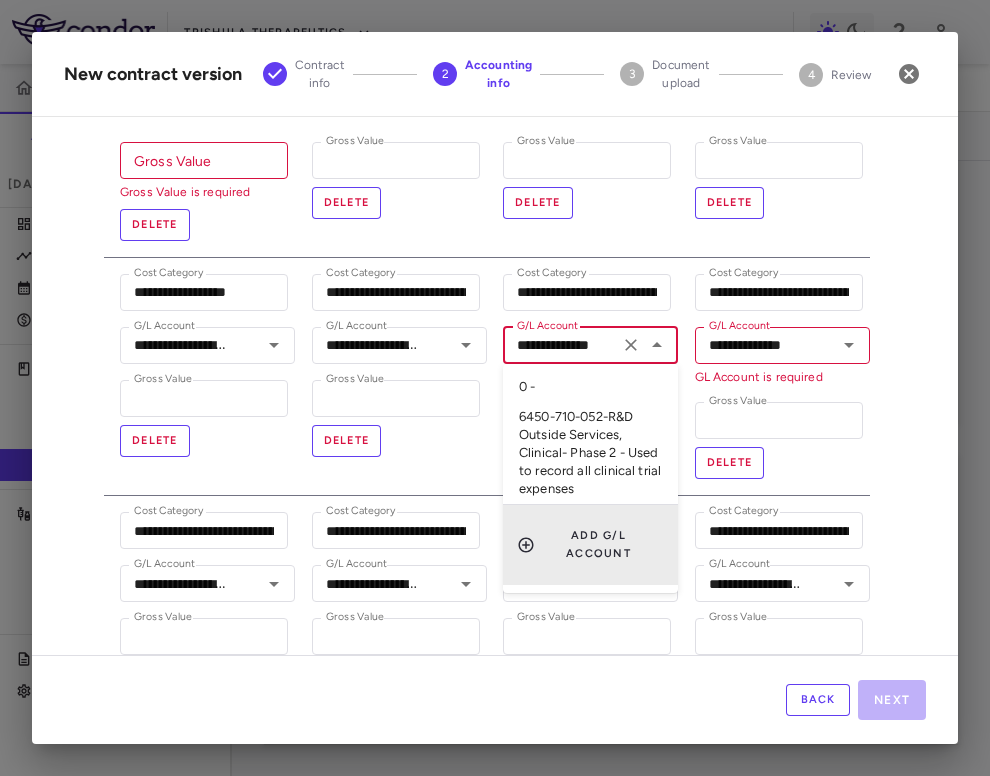 click on "**********" at bounding box center (561, 345) 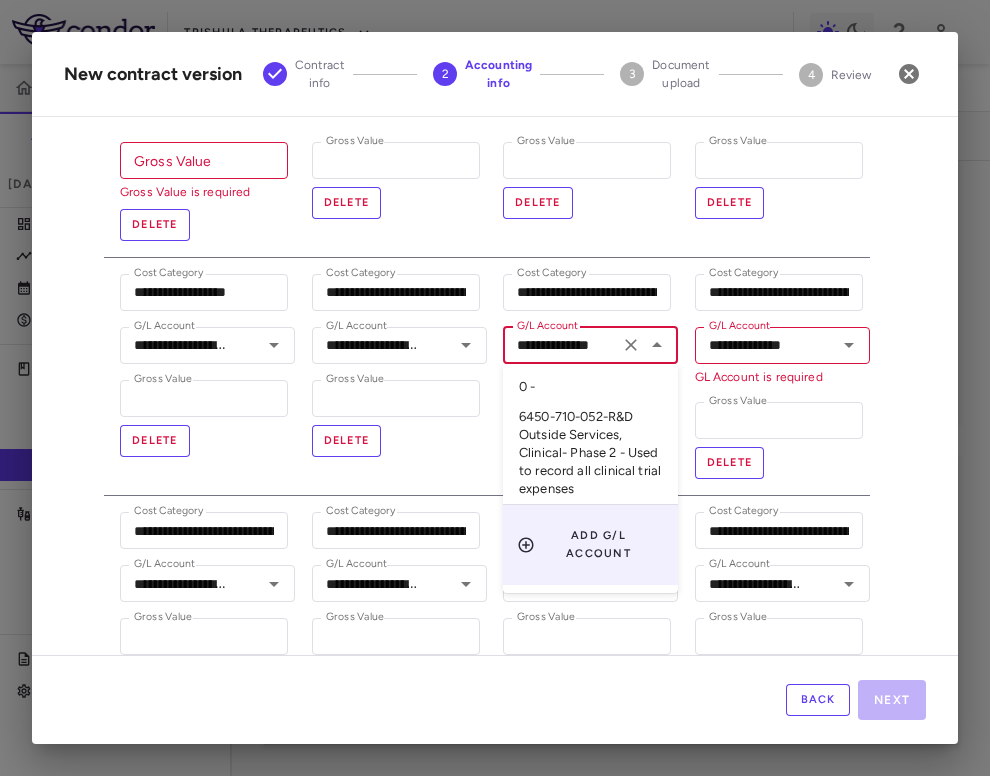 click on "6450-710-052-R&D Outside Services, Clinical- Phase 2 - Used to record all clinical trial expenses" at bounding box center [590, 453] 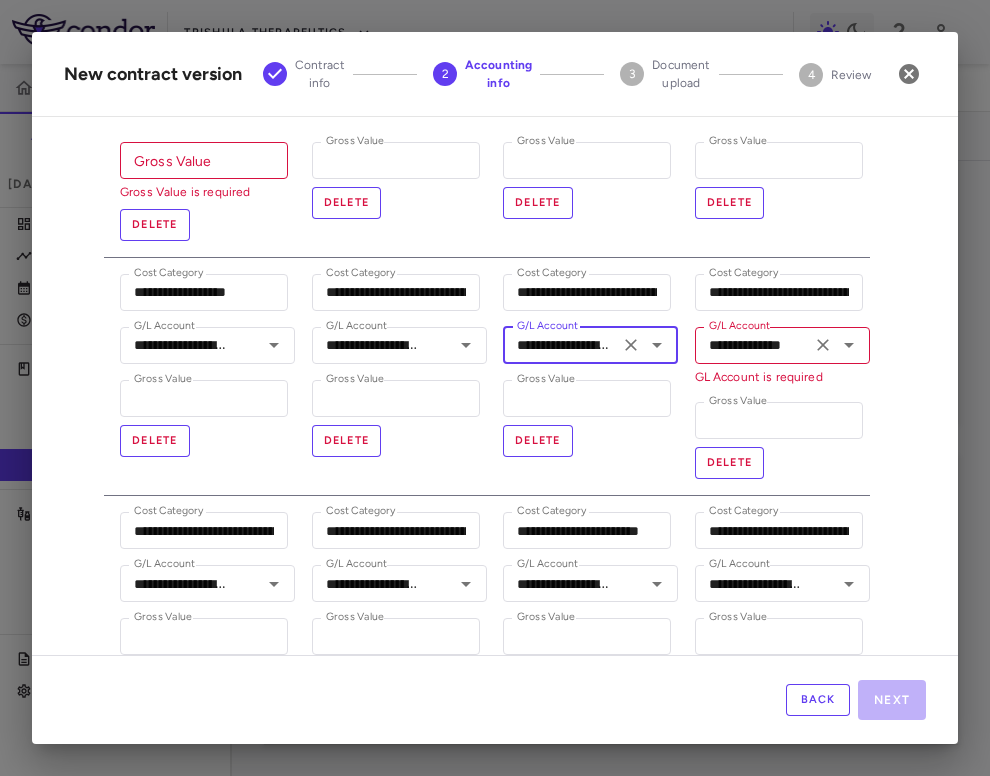 click on "**********" at bounding box center (753, 345) 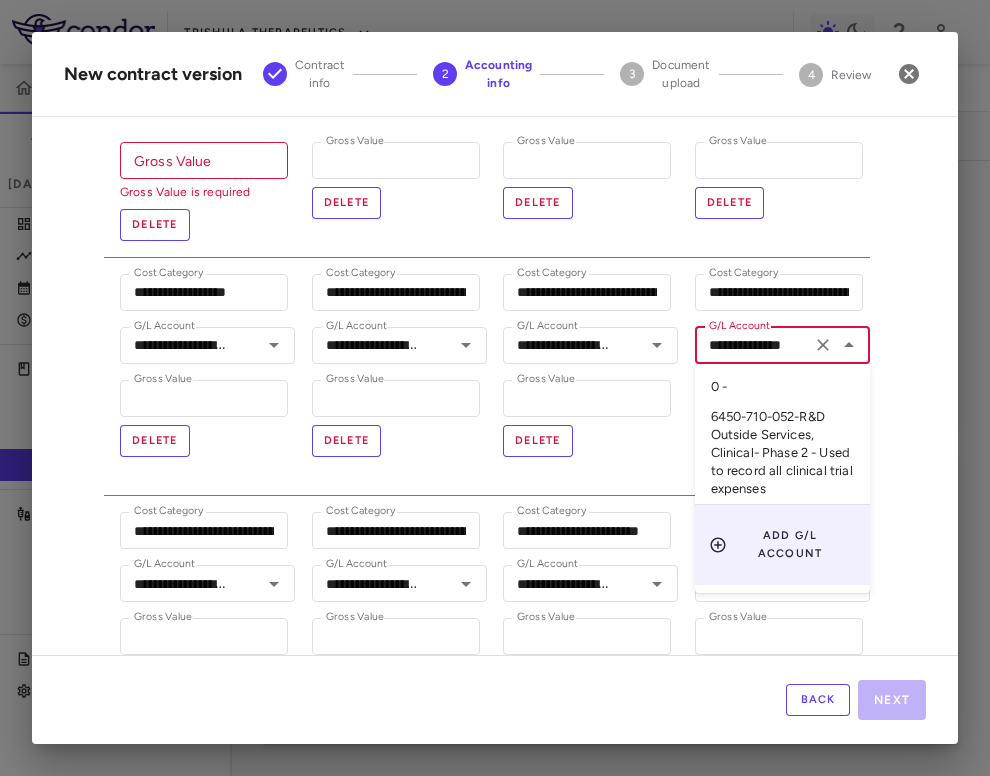 click on "6450-710-052-R&D Outside Services, Clinical- Phase 2 - Used to record all clinical trial expenses" at bounding box center [782, 453] 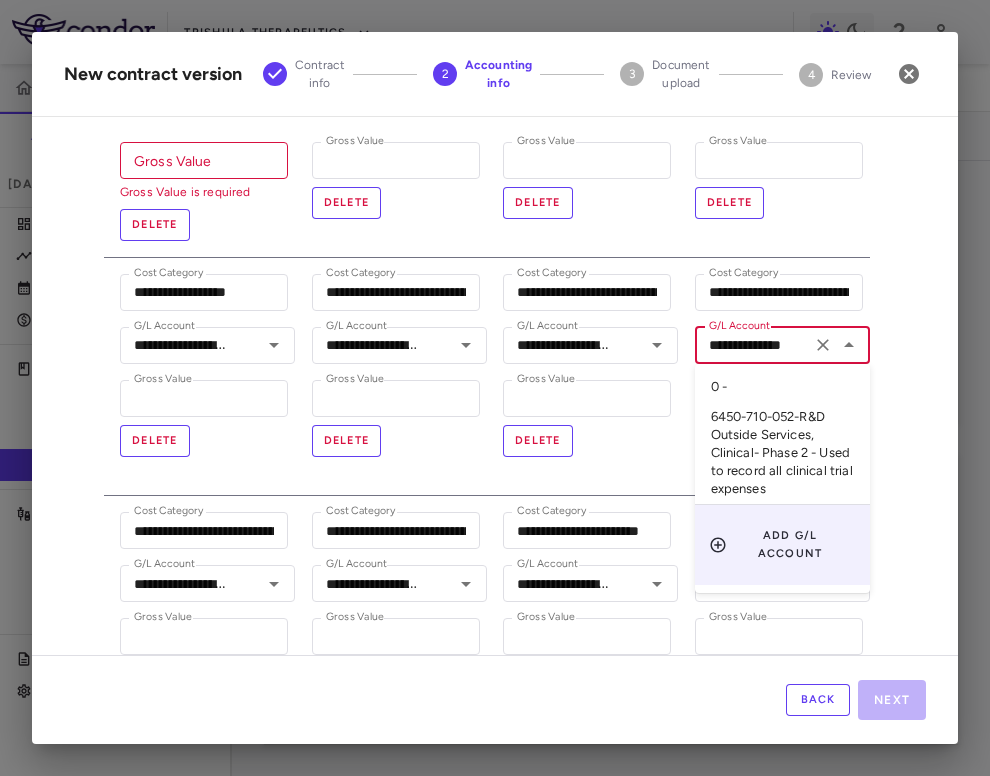 type on "**********" 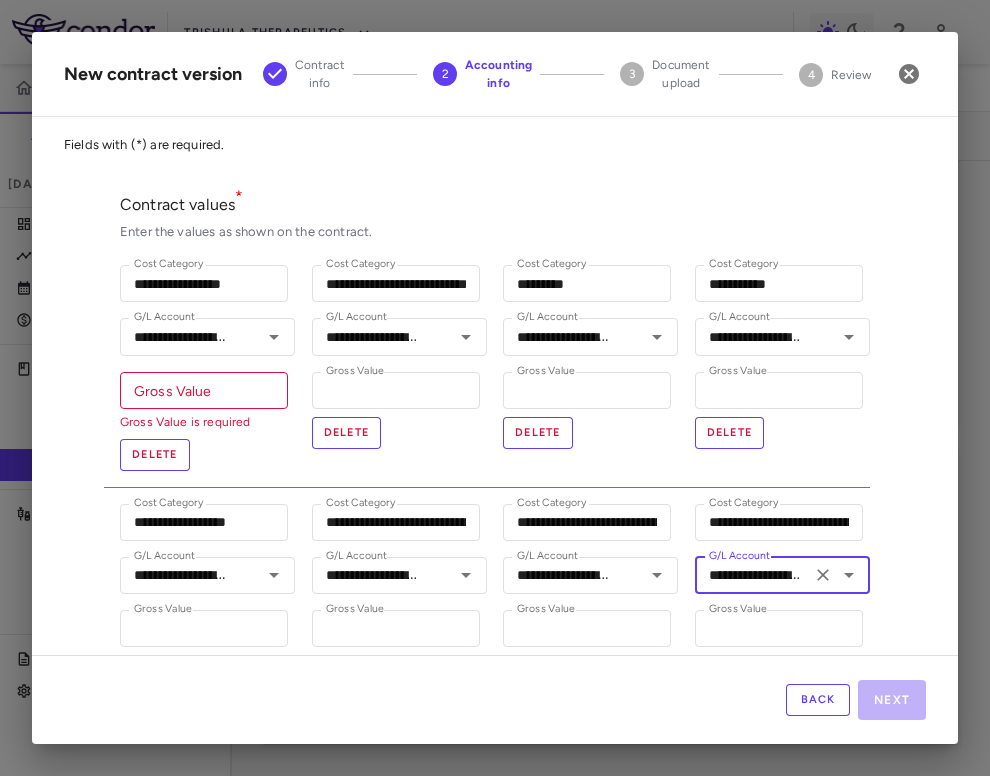 scroll, scrollTop: 23, scrollLeft: 0, axis: vertical 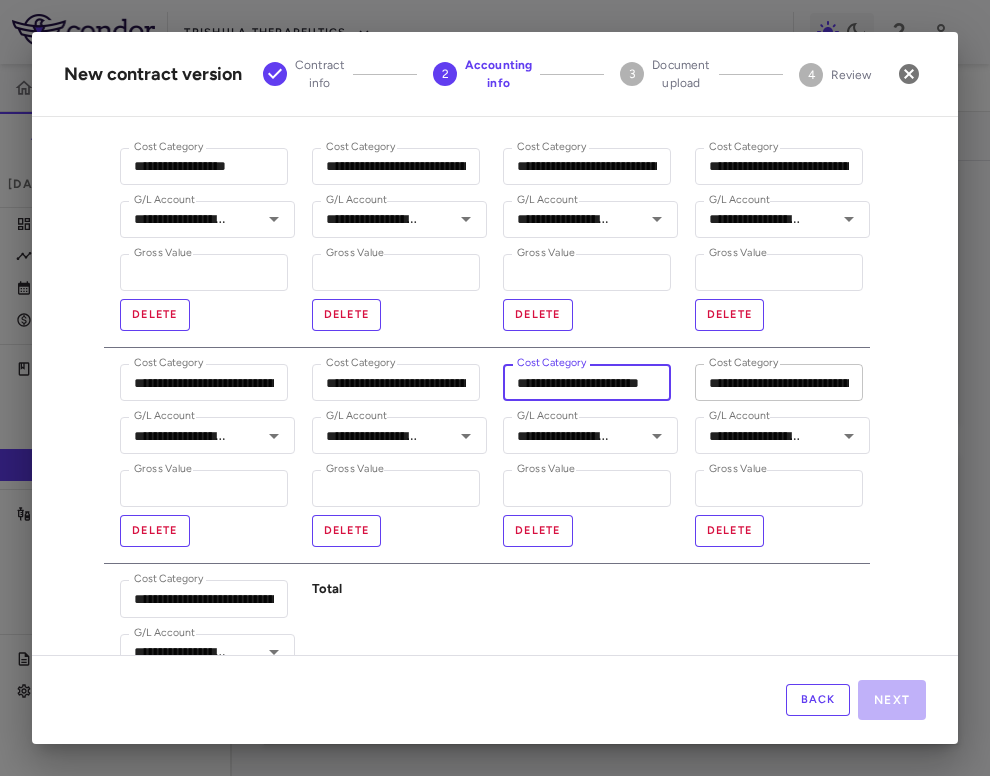 drag, startPoint x: 559, startPoint y: 391, endPoint x: 706, endPoint y: 393, distance: 147.01361 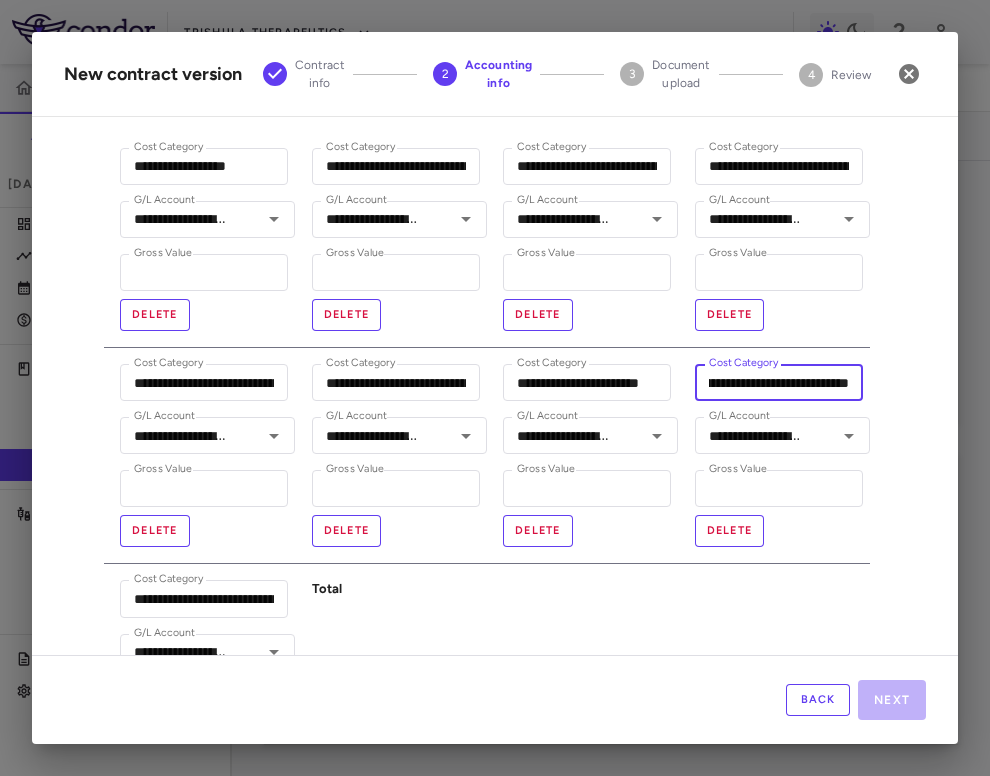 scroll, scrollTop: 0, scrollLeft: 110, axis: horizontal 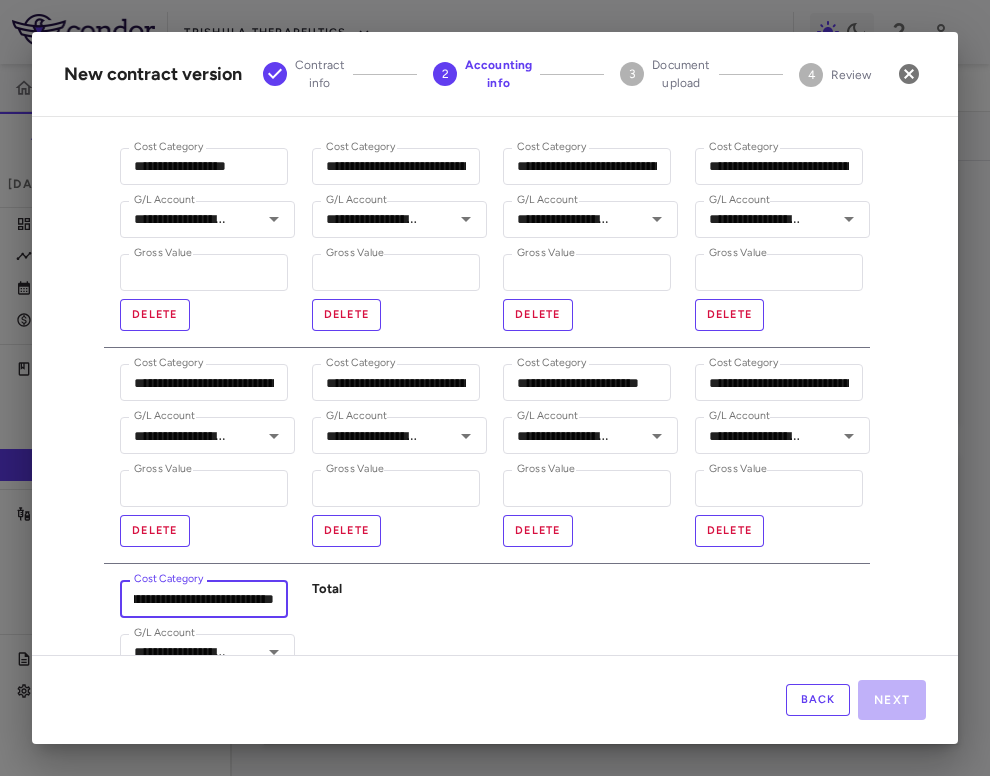 drag, startPoint x: 169, startPoint y: 603, endPoint x: 399, endPoint y: 602, distance: 230.00217 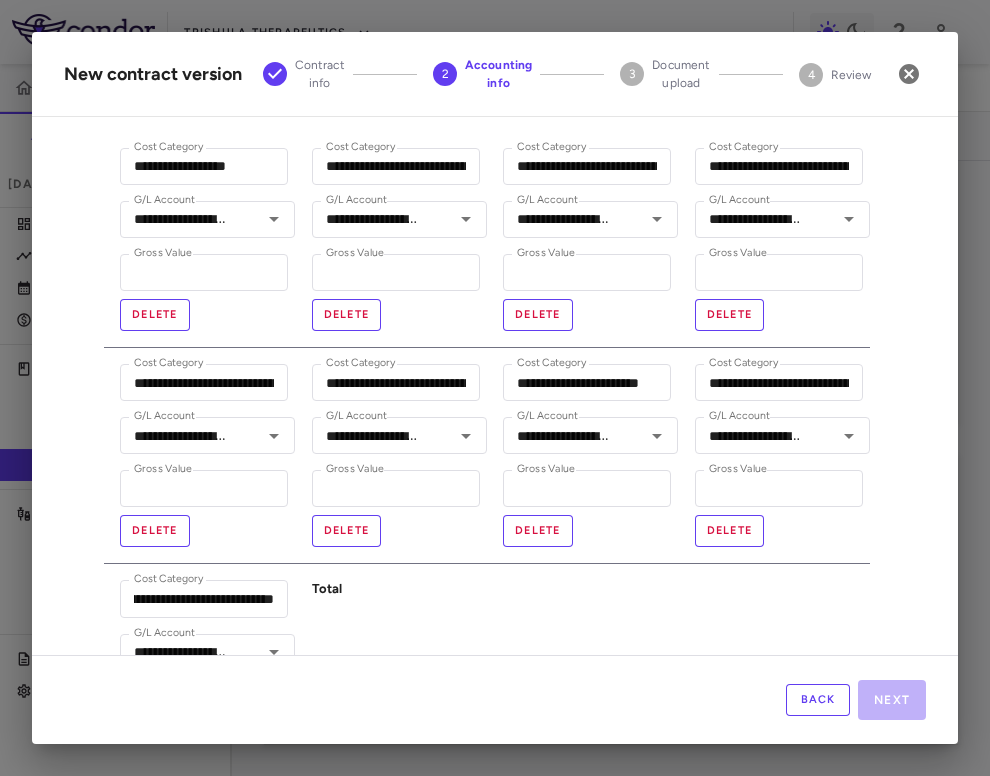 click at bounding box center [400, 633] 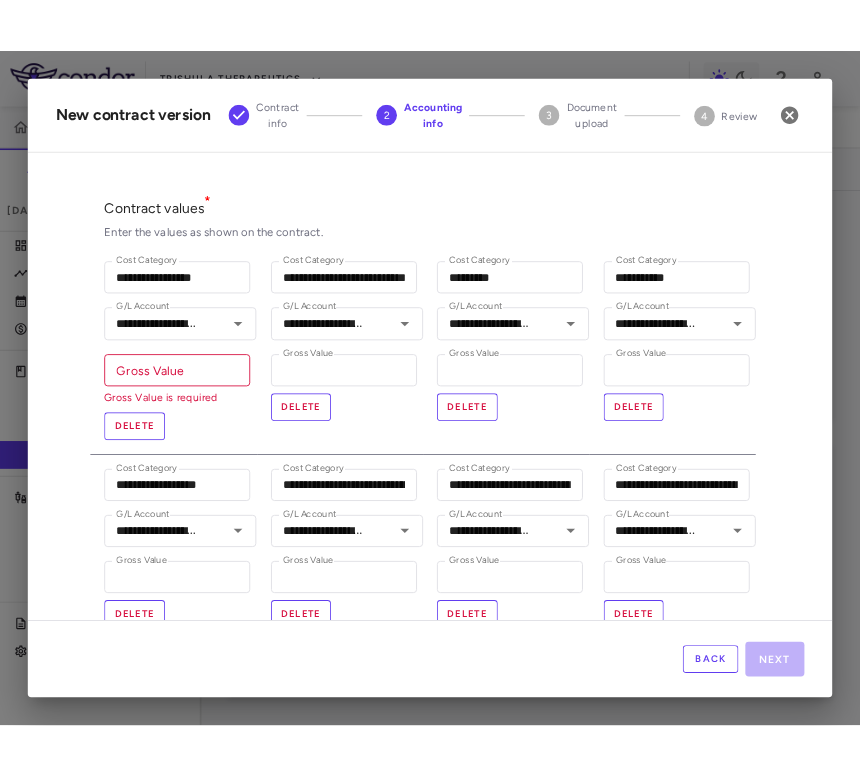 scroll, scrollTop: 36, scrollLeft: 0, axis: vertical 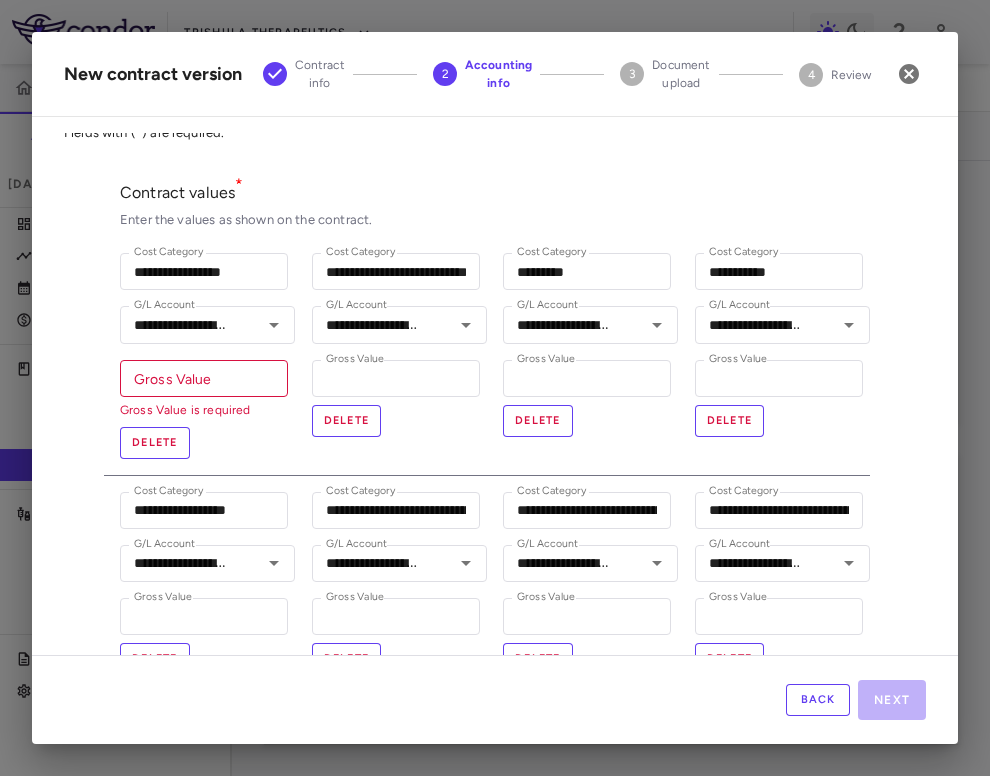 click on "Gross Value" at bounding box center (204, 378) 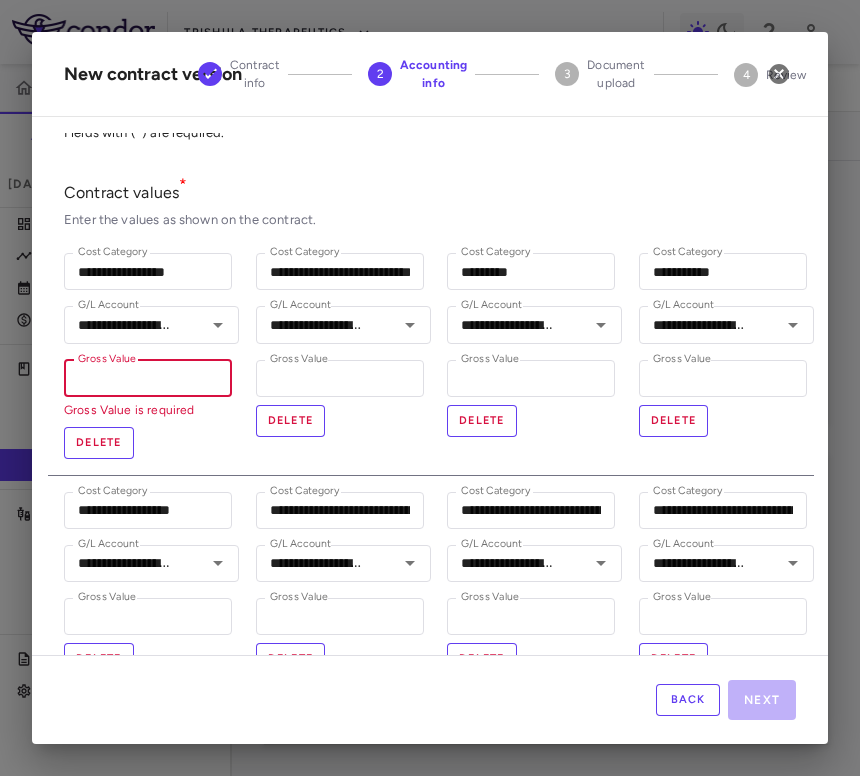 type on "*" 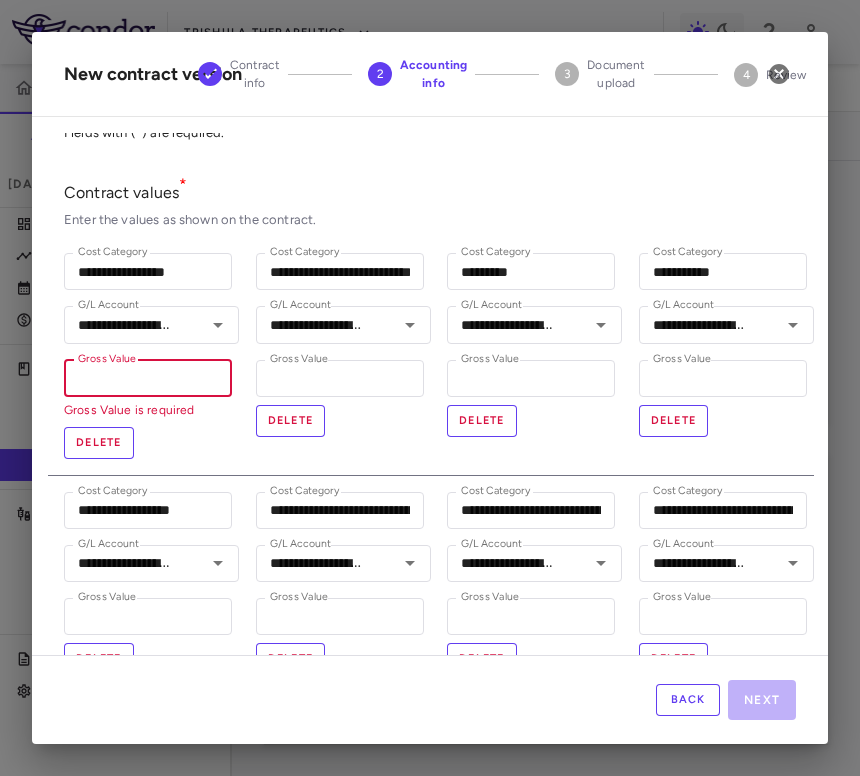 type on "*****" 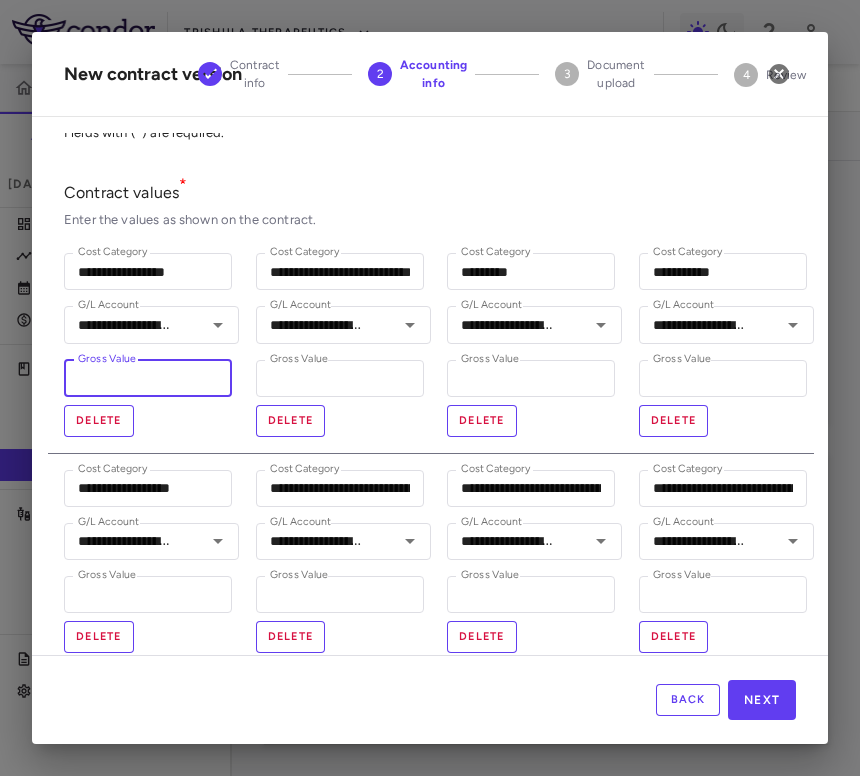 type on "**" 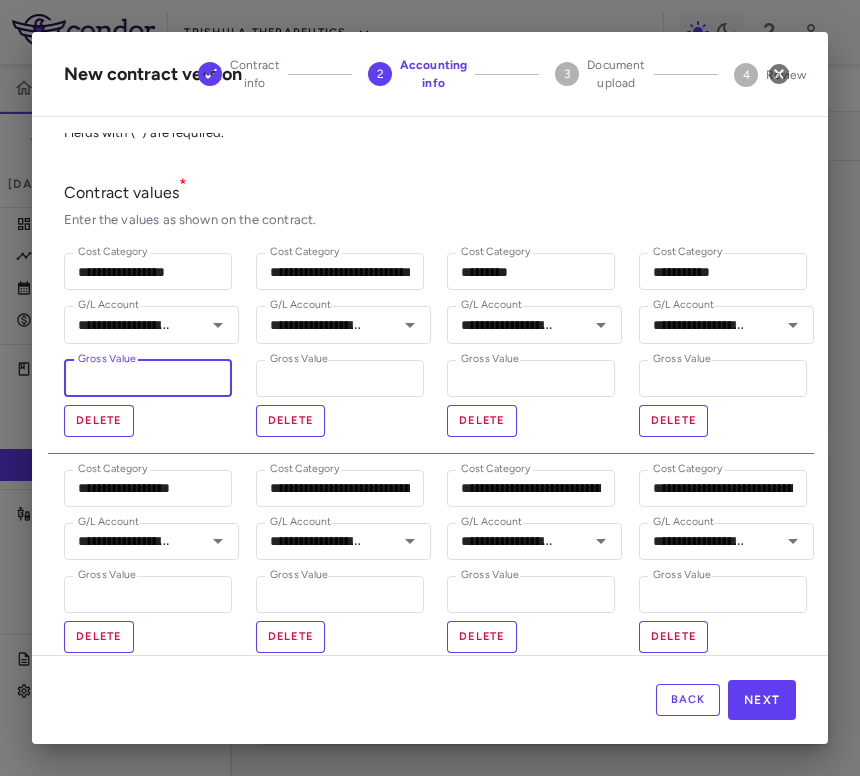 type on "******" 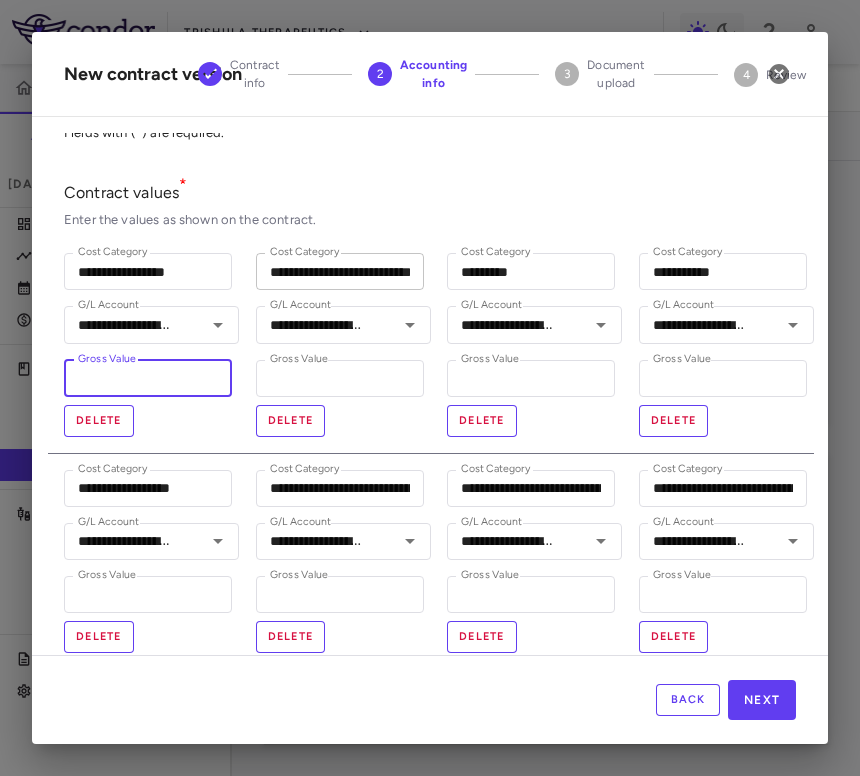 type on "*********" 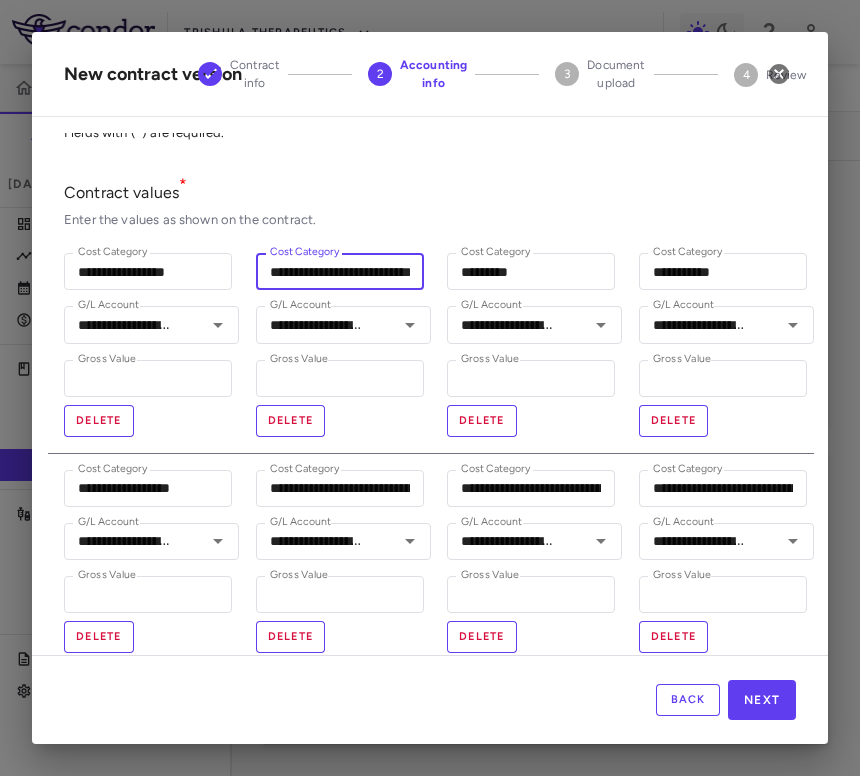 scroll, scrollTop: 0, scrollLeft: 27, axis: horizontal 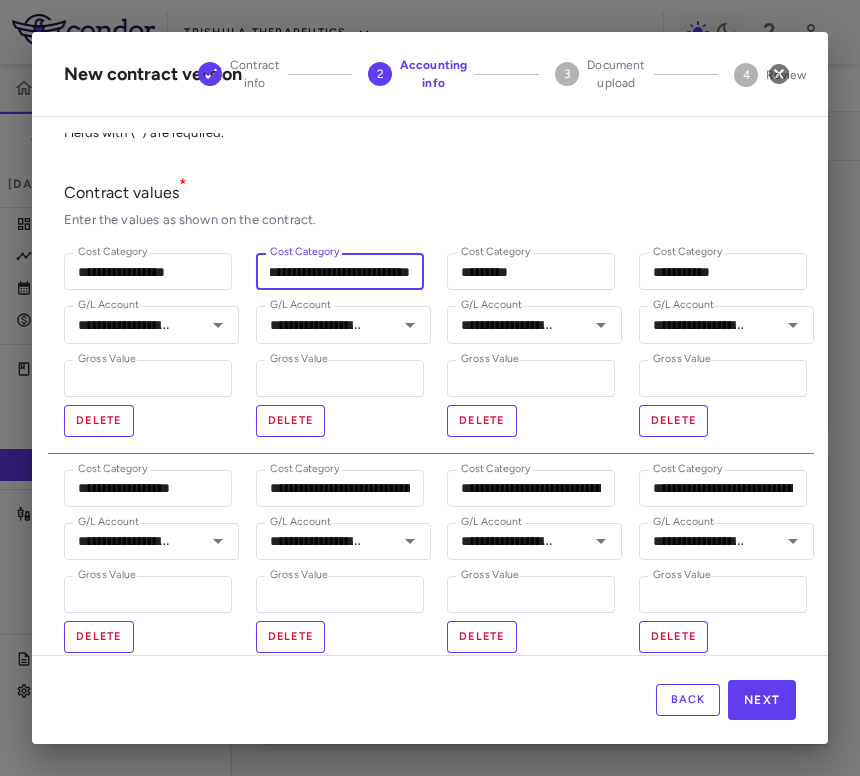 drag, startPoint x: 367, startPoint y: 273, endPoint x: 443, endPoint y: 272, distance: 76.00658 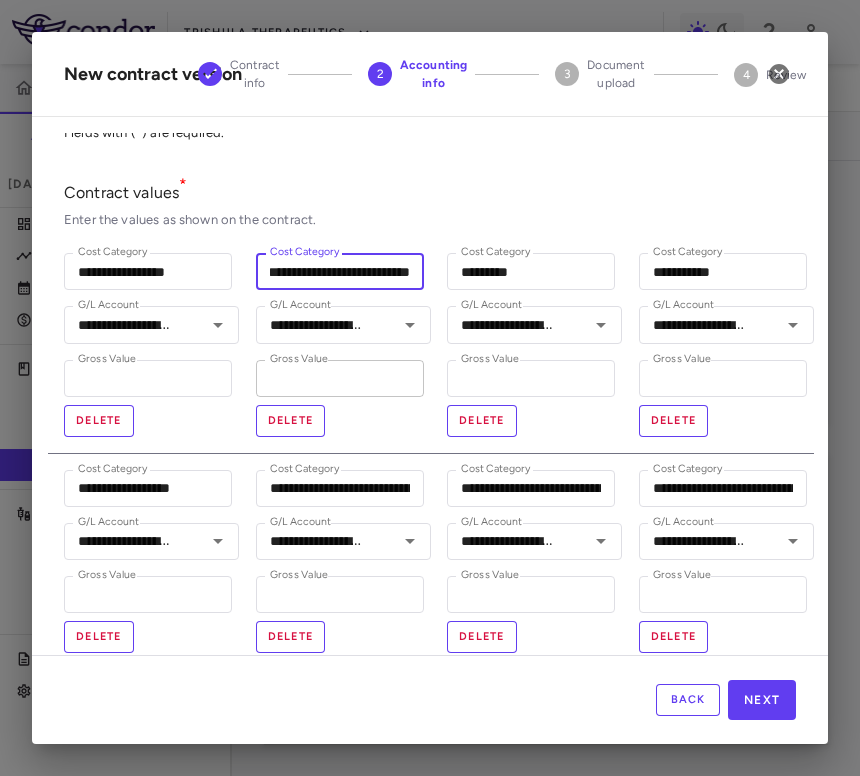 click on "*" at bounding box center (340, 378) 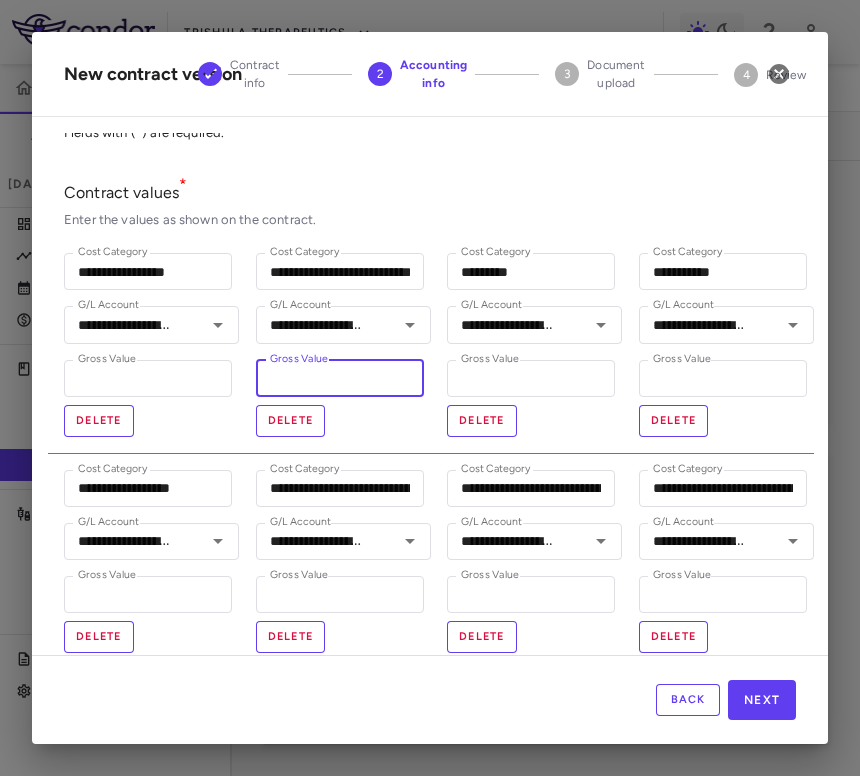 type on "****" 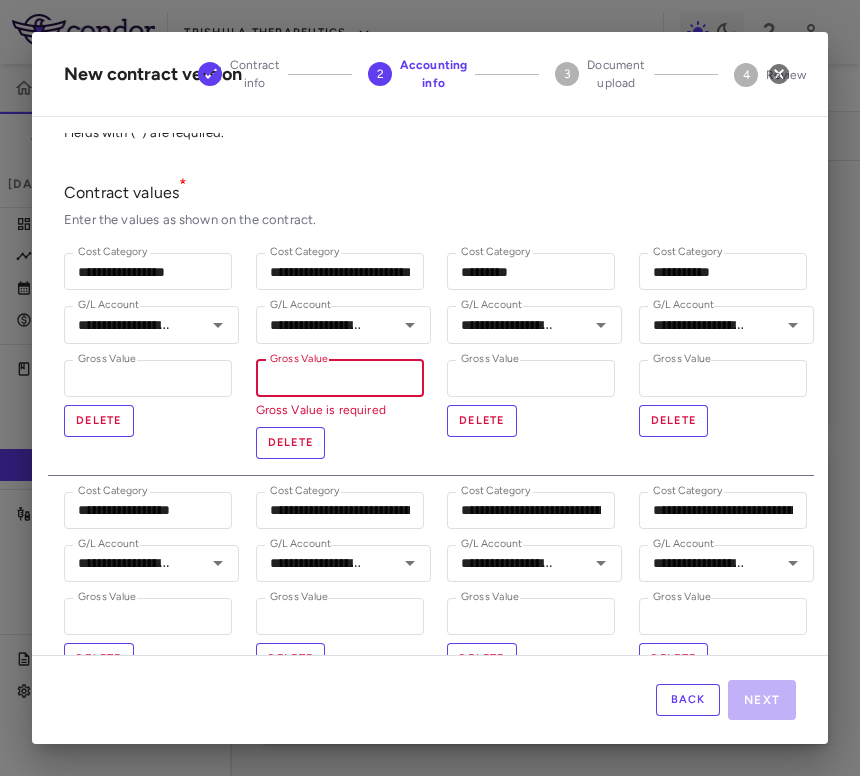 type on "**********" 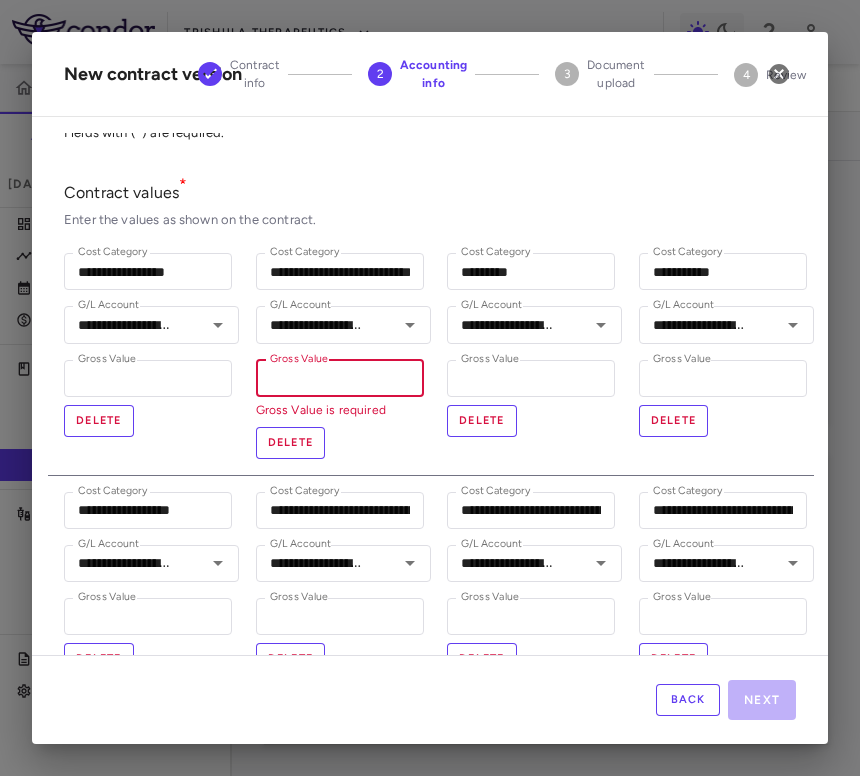 type on "*" 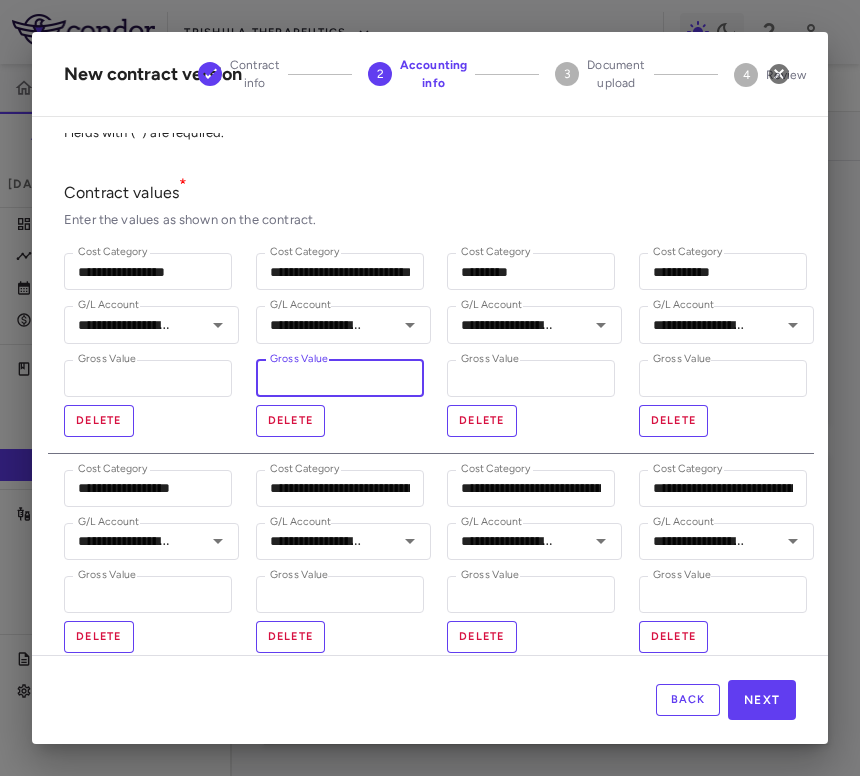 type on "**********" 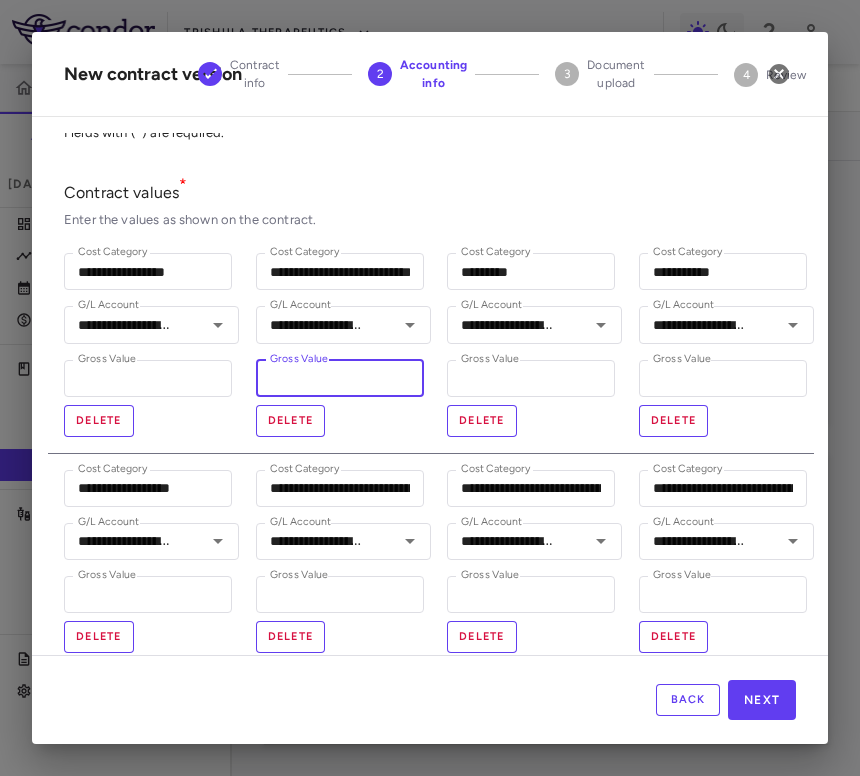 type on "**" 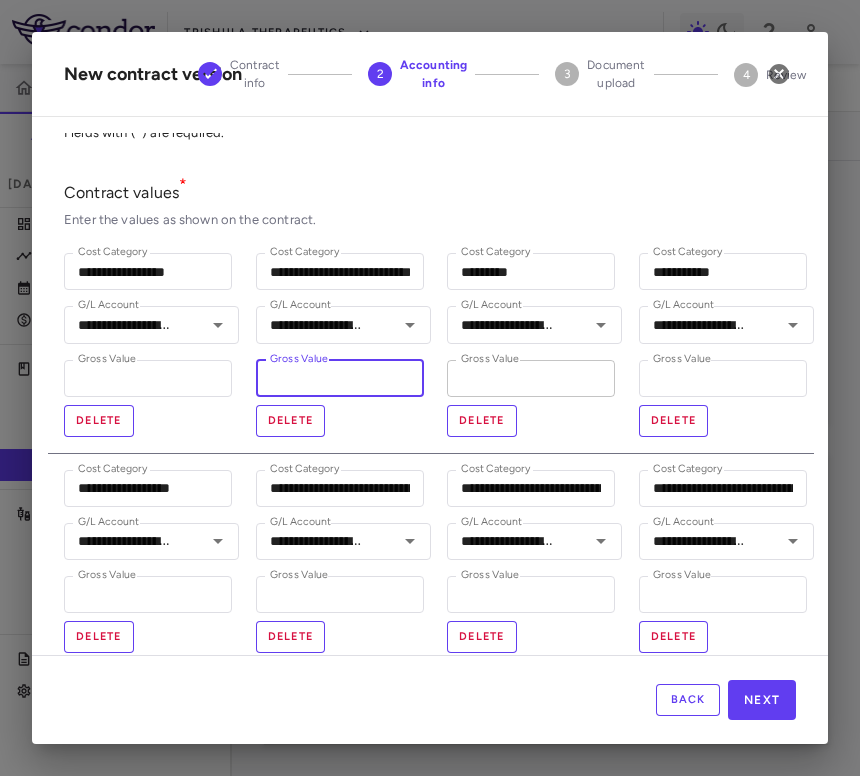 type on "*********" 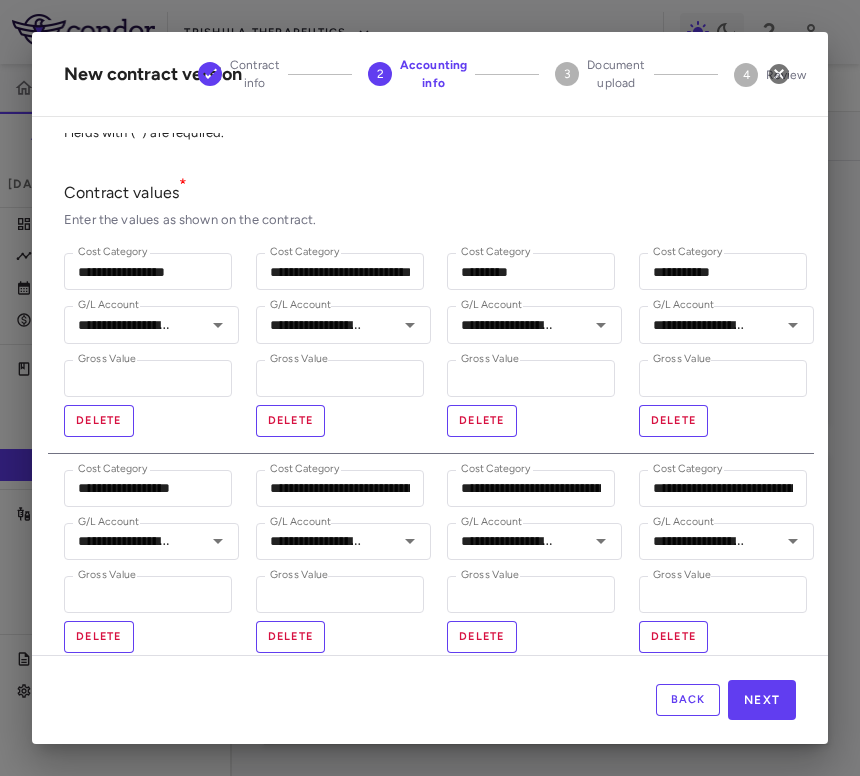 click on "**********" at bounding box center (719, 345) 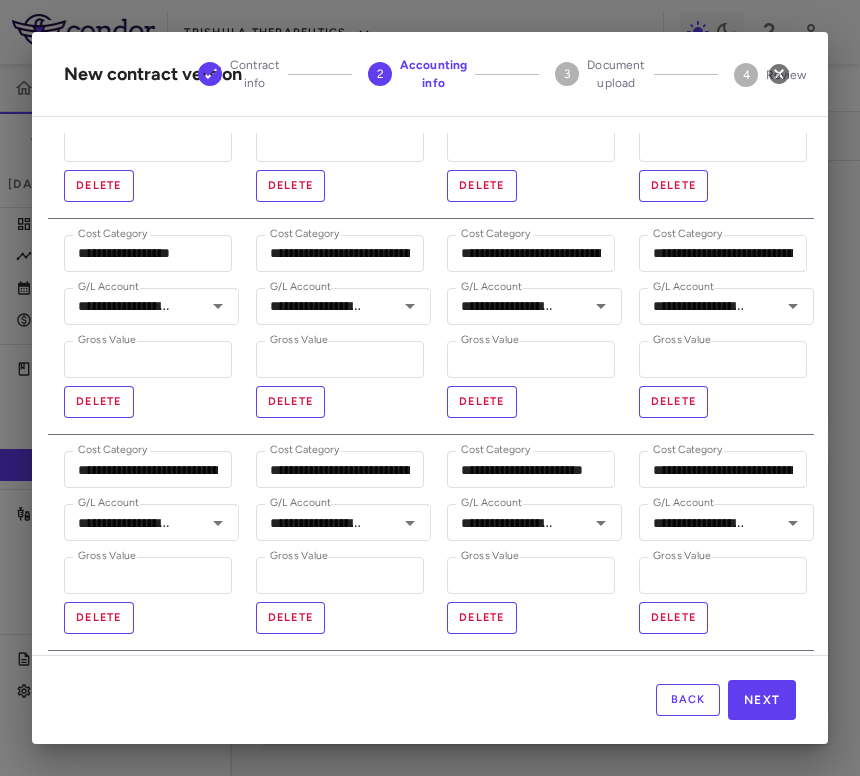 scroll, scrollTop: 279, scrollLeft: 0, axis: vertical 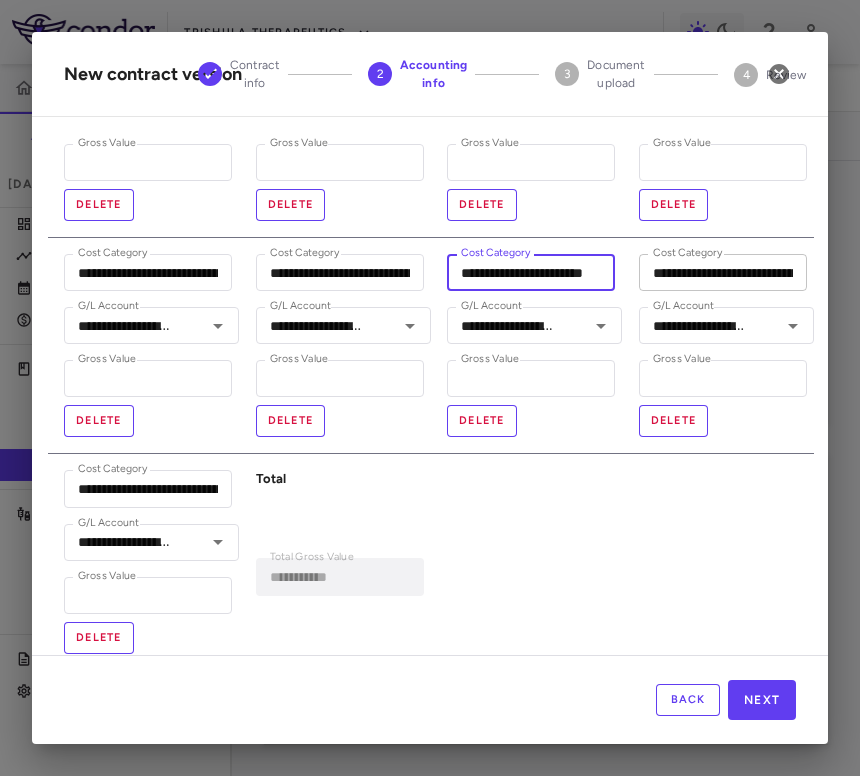 drag, startPoint x: 518, startPoint y: 270, endPoint x: 640, endPoint y: 272, distance: 122.016396 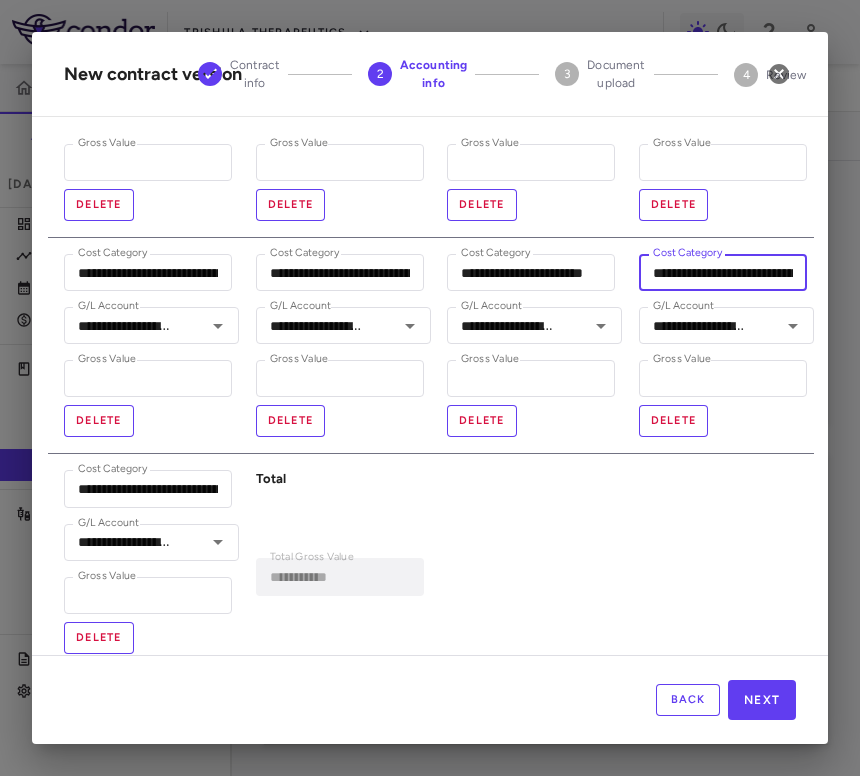 scroll, scrollTop: 0, scrollLeft: 0, axis: both 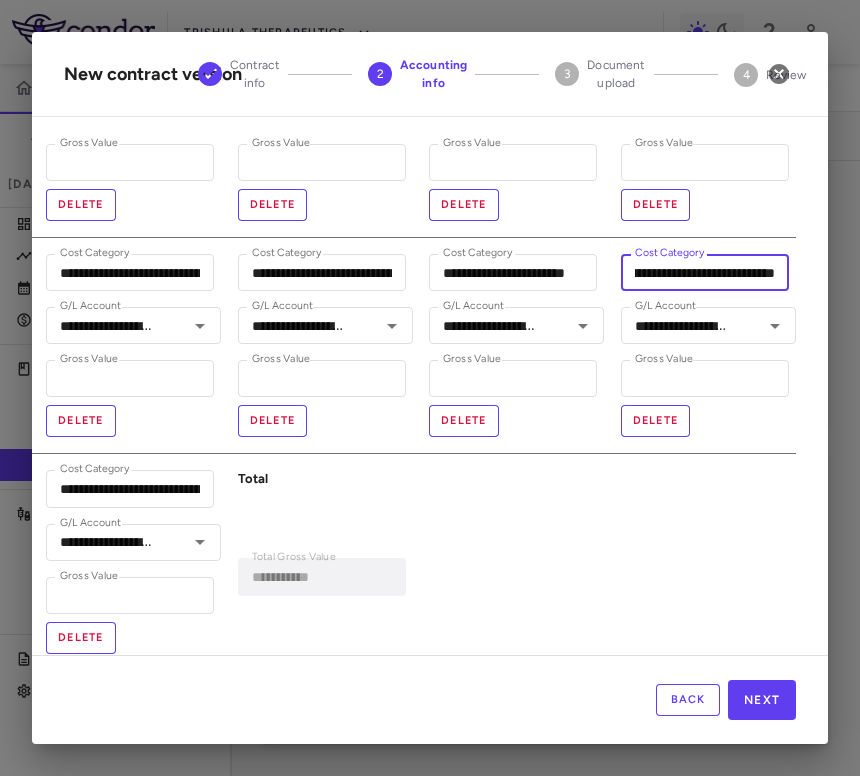 drag, startPoint x: 678, startPoint y: 272, endPoint x: 851, endPoint y: 278, distance: 173.10402 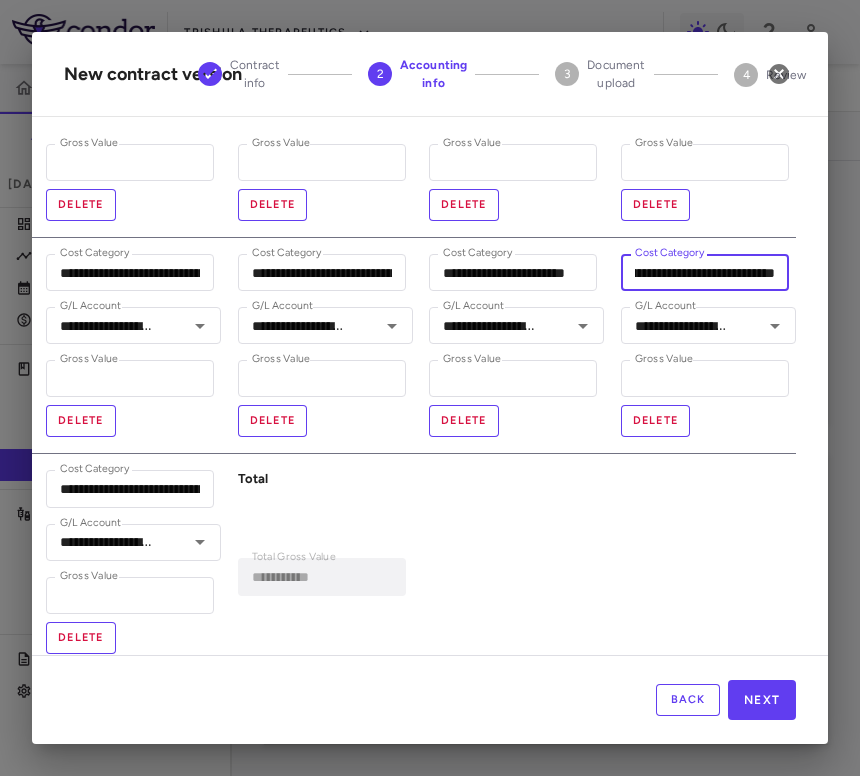 click on "**********" at bounding box center (430, 388) 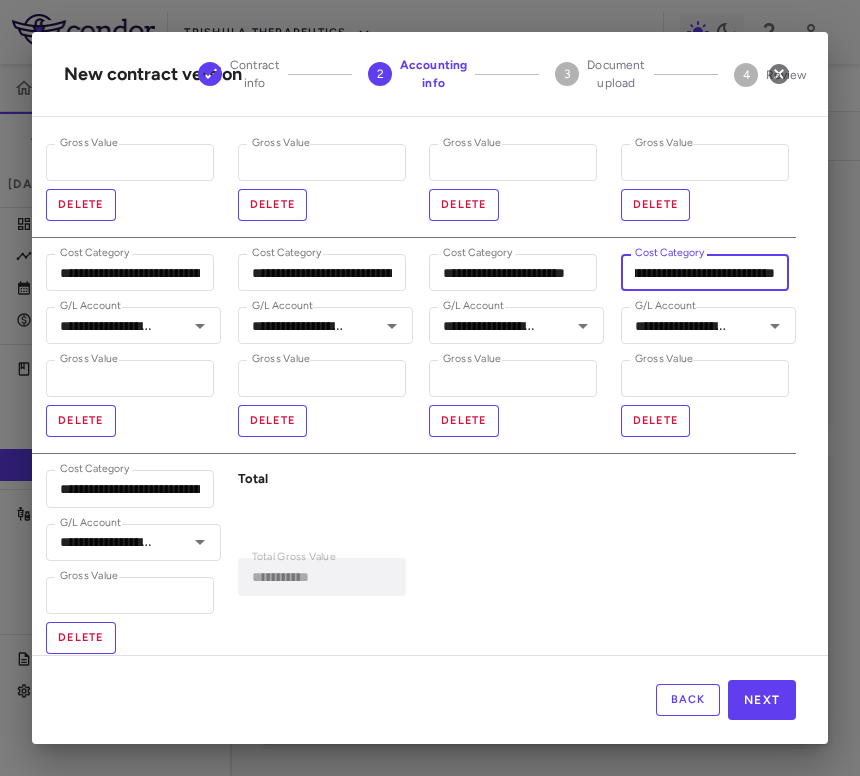scroll, scrollTop: 0, scrollLeft: 0, axis: both 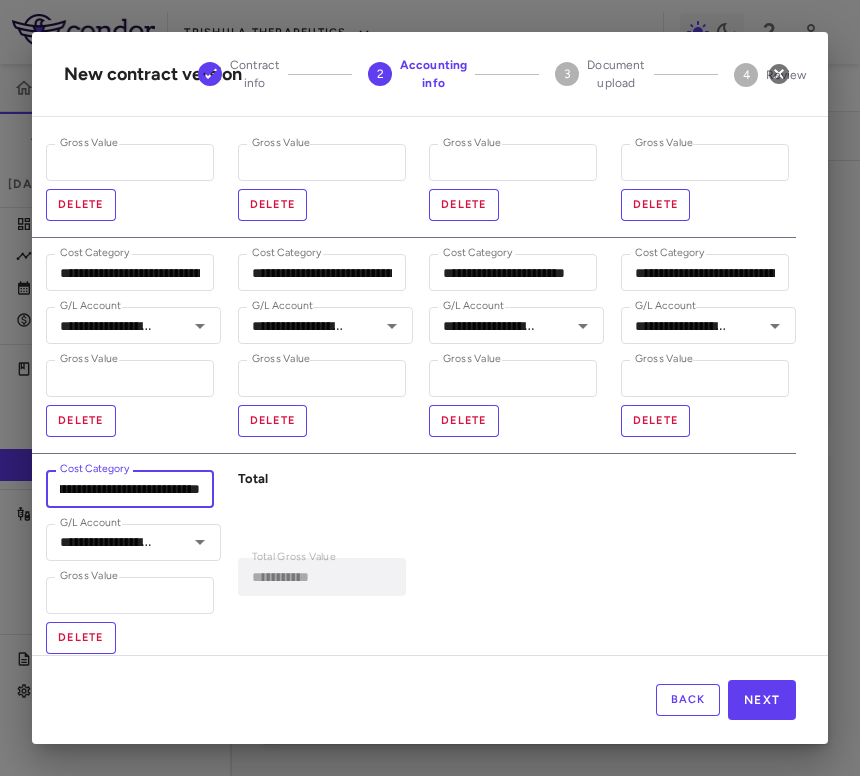 drag, startPoint x: 130, startPoint y: 485, endPoint x: 390, endPoint y: 484, distance: 260.00192 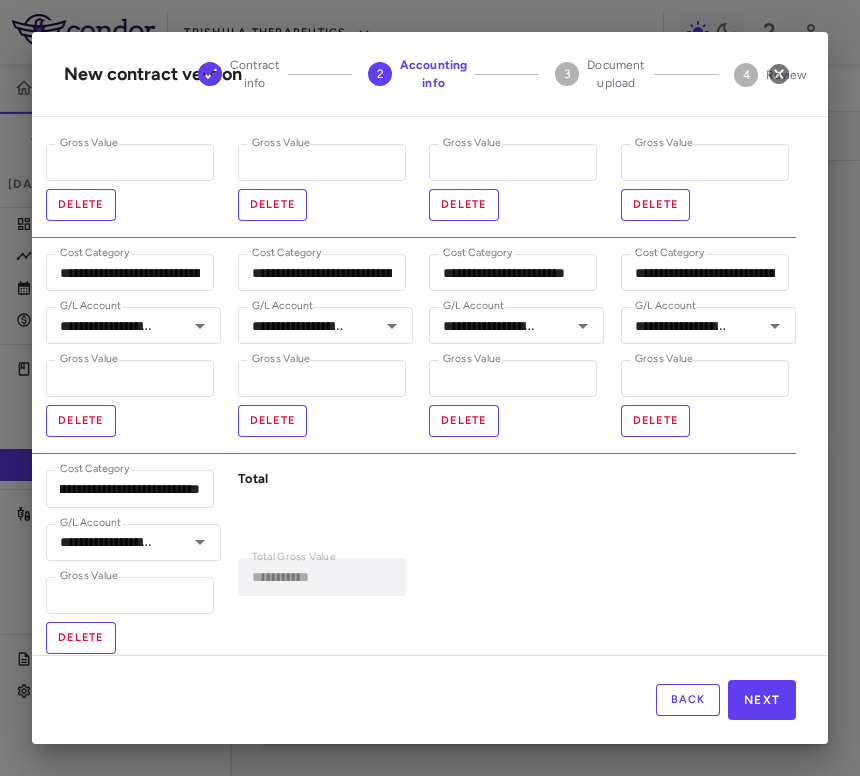 scroll, scrollTop: 0, scrollLeft: 0, axis: both 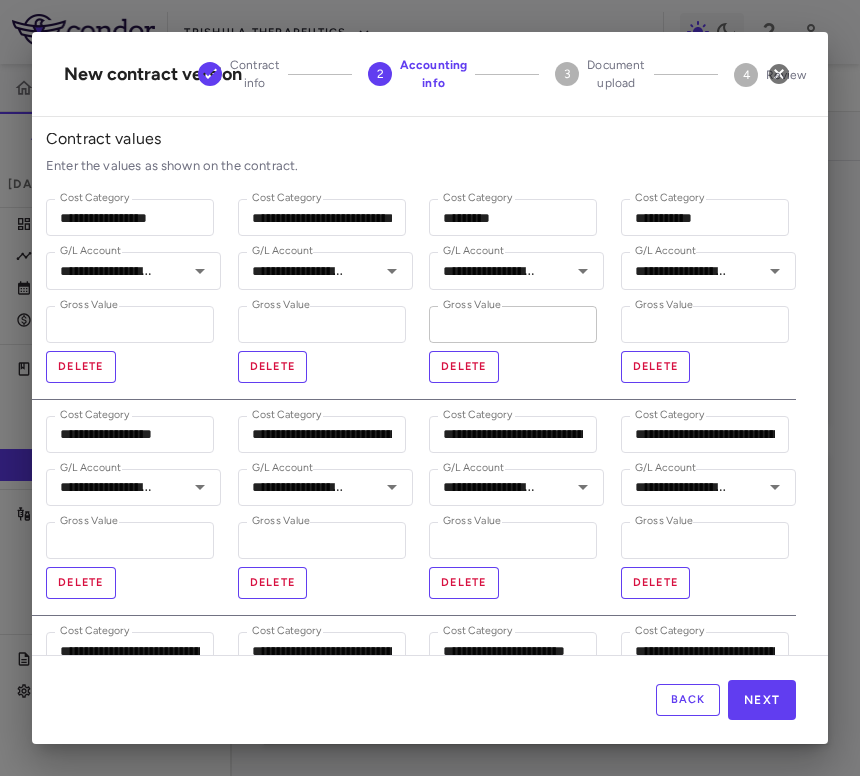 click on "*" at bounding box center [513, 324] 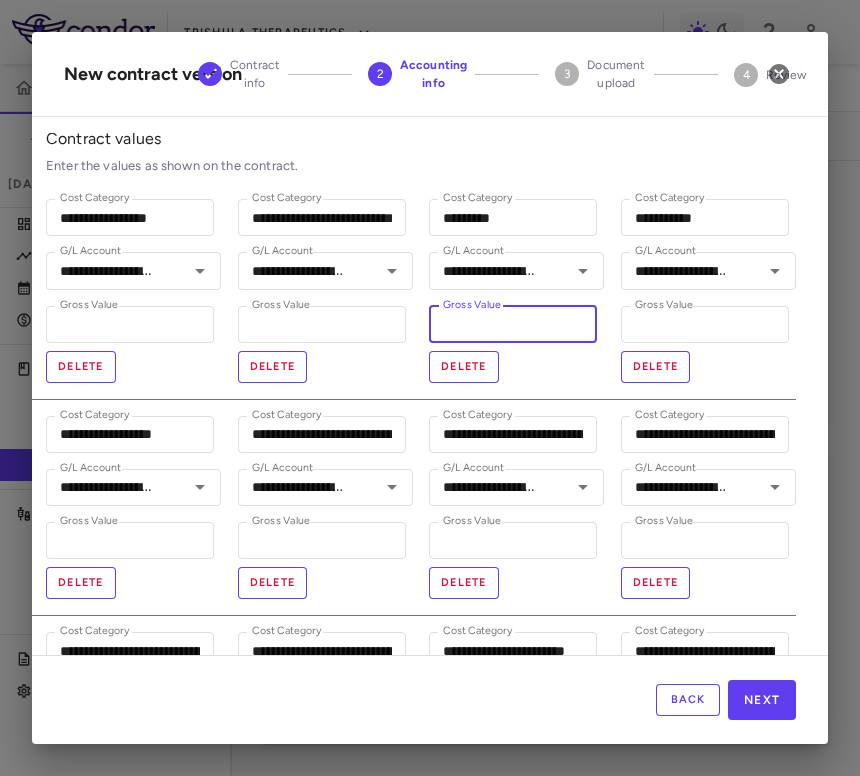 type 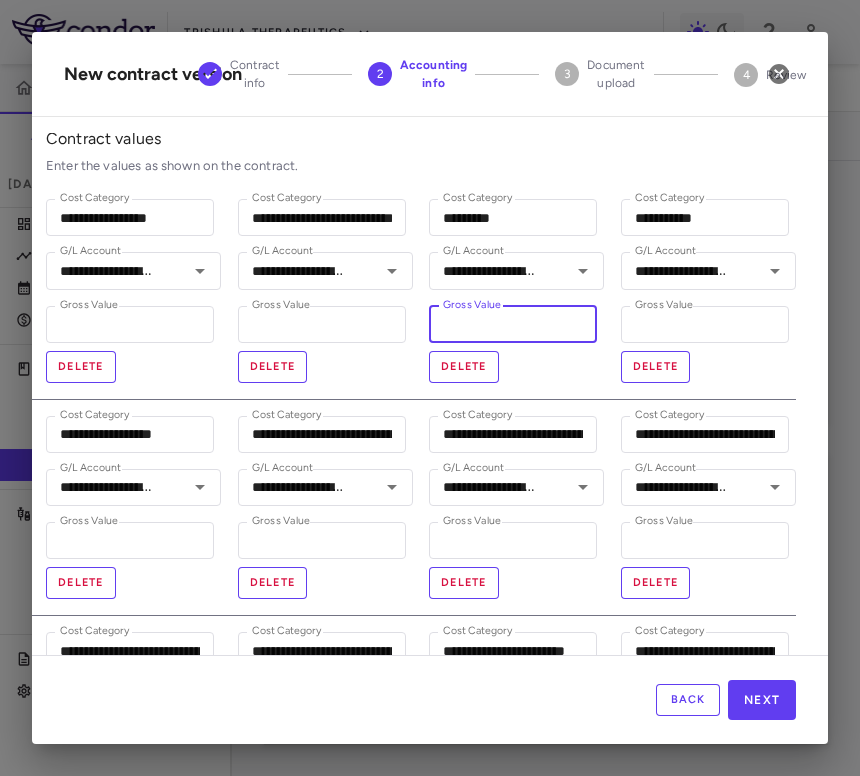 click on "**********" at bounding box center [701, 291] 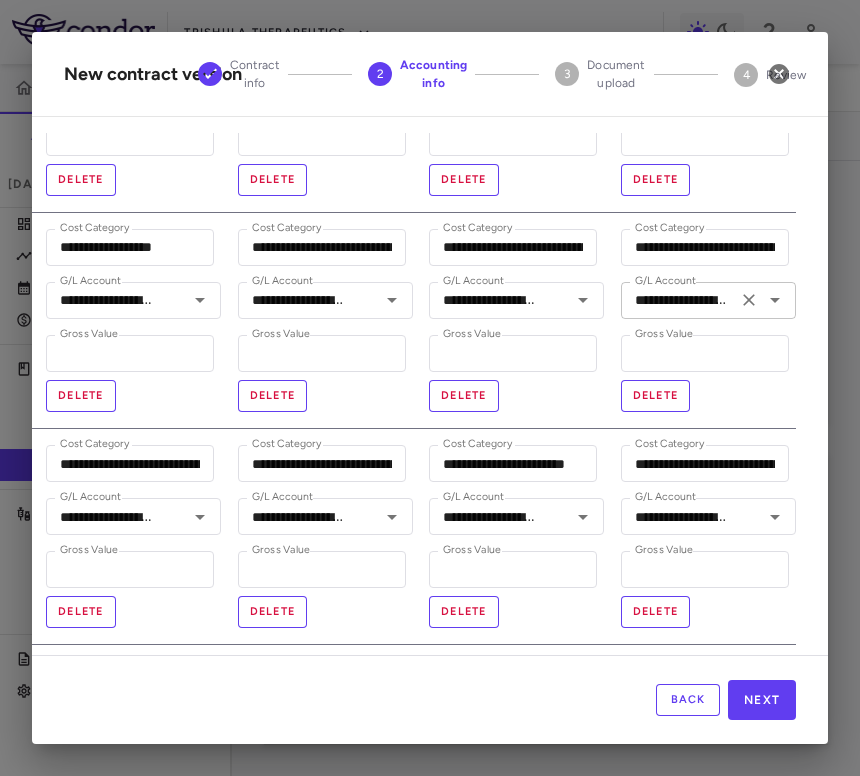 scroll, scrollTop: 278, scrollLeft: 18, axis: both 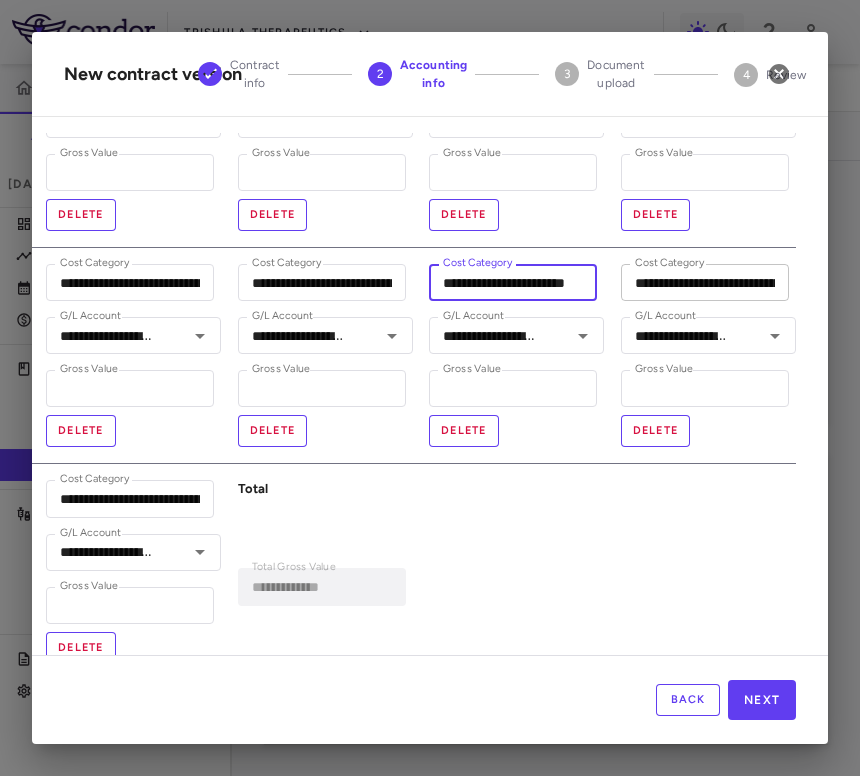drag, startPoint x: 517, startPoint y: 292, endPoint x: 625, endPoint y: 292, distance: 108 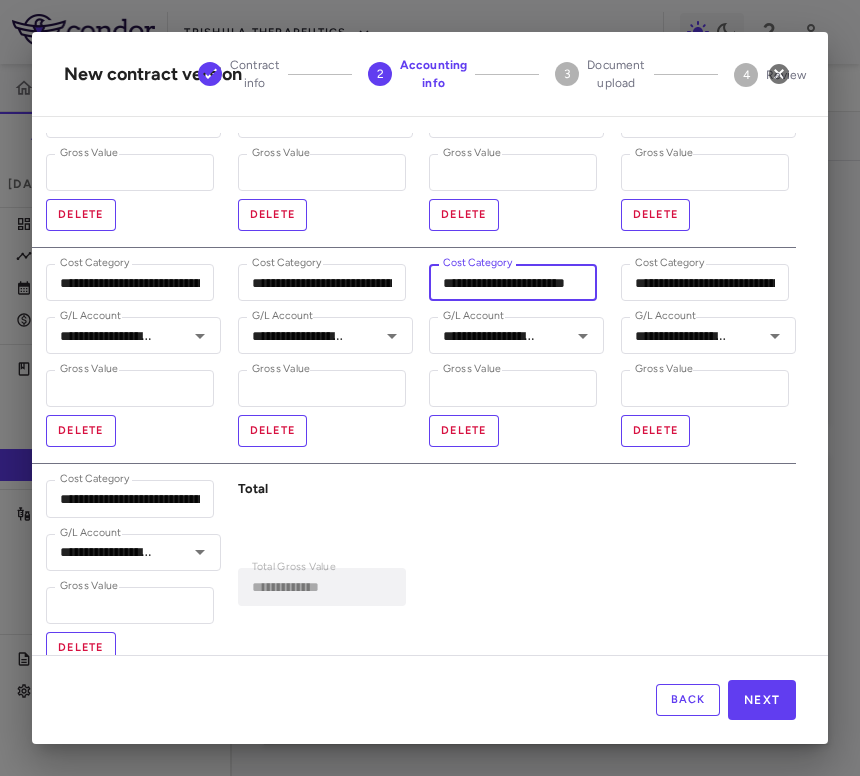 scroll, scrollTop: 0, scrollLeft: 0, axis: both 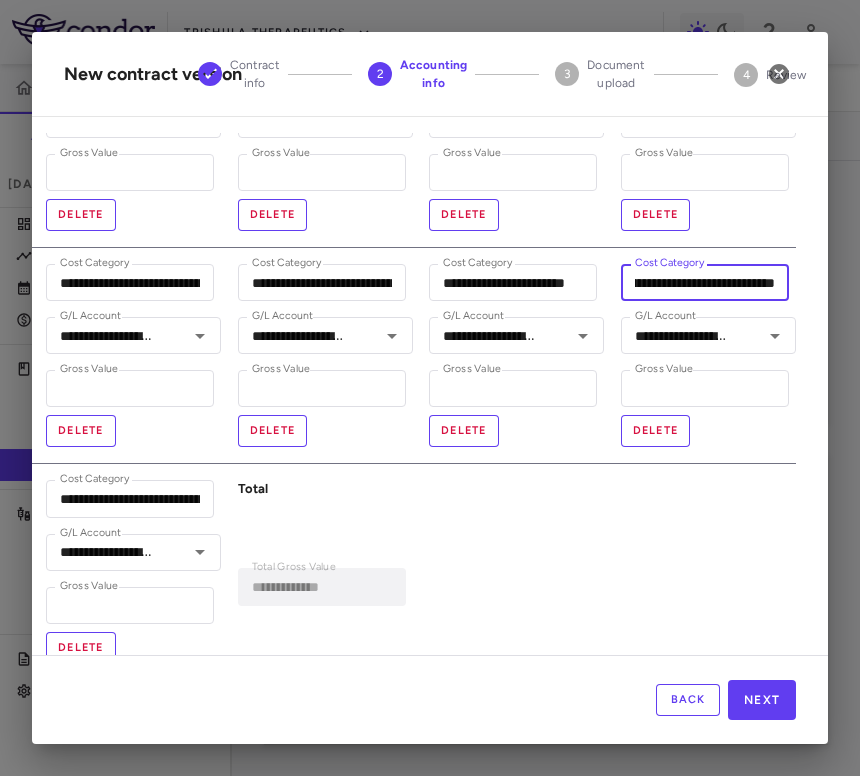 drag, startPoint x: 670, startPoint y: 292, endPoint x: 836, endPoint y: 291, distance: 166.003 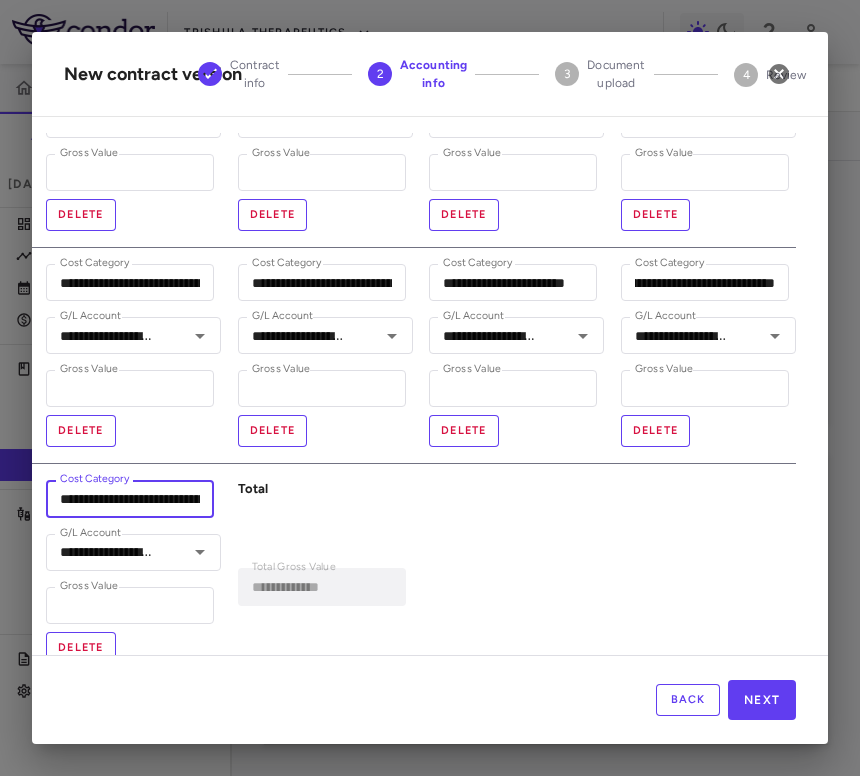 scroll, scrollTop: 0, scrollLeft: 0, axis: both 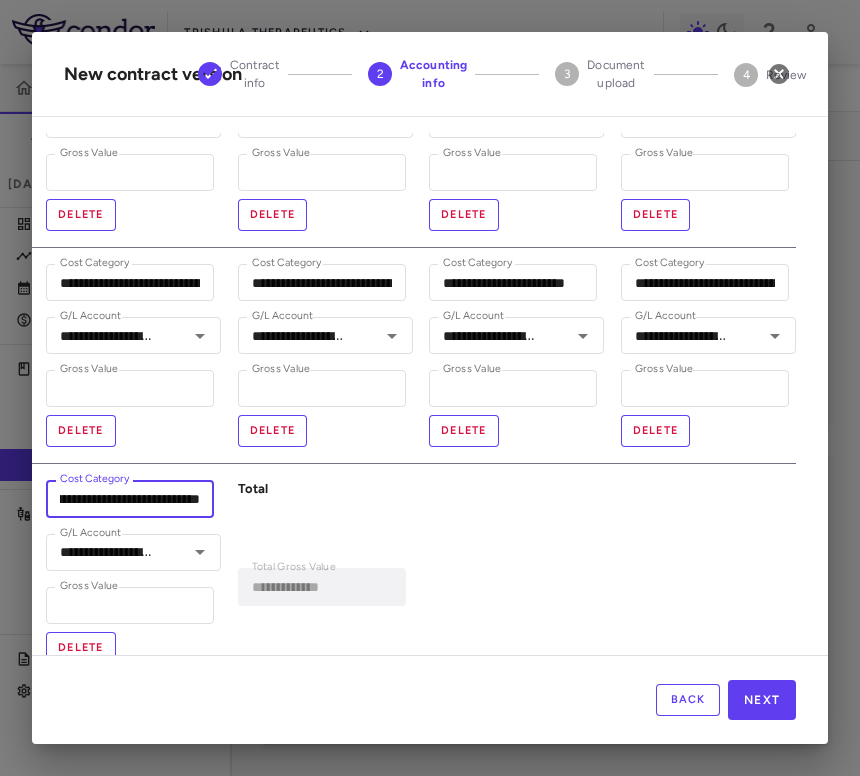 drag, startPoint x: 122, startPoint y: 499, endPoint x: 295, endPoint y: 504, distance: 173.07224 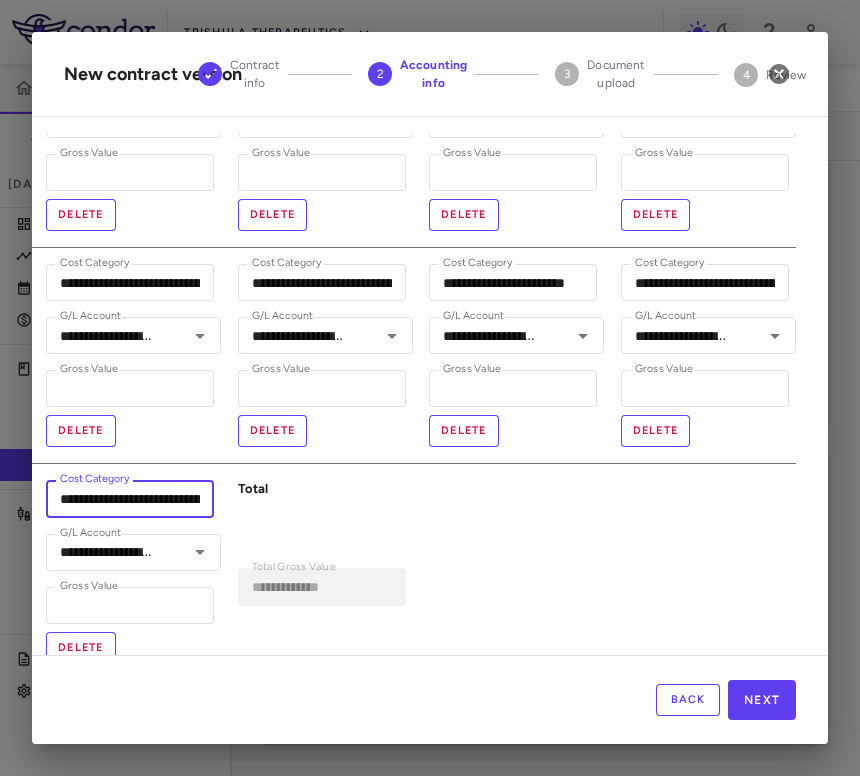scroll, scrollTop: 0, scrollLeft: 161, axis: horizontal 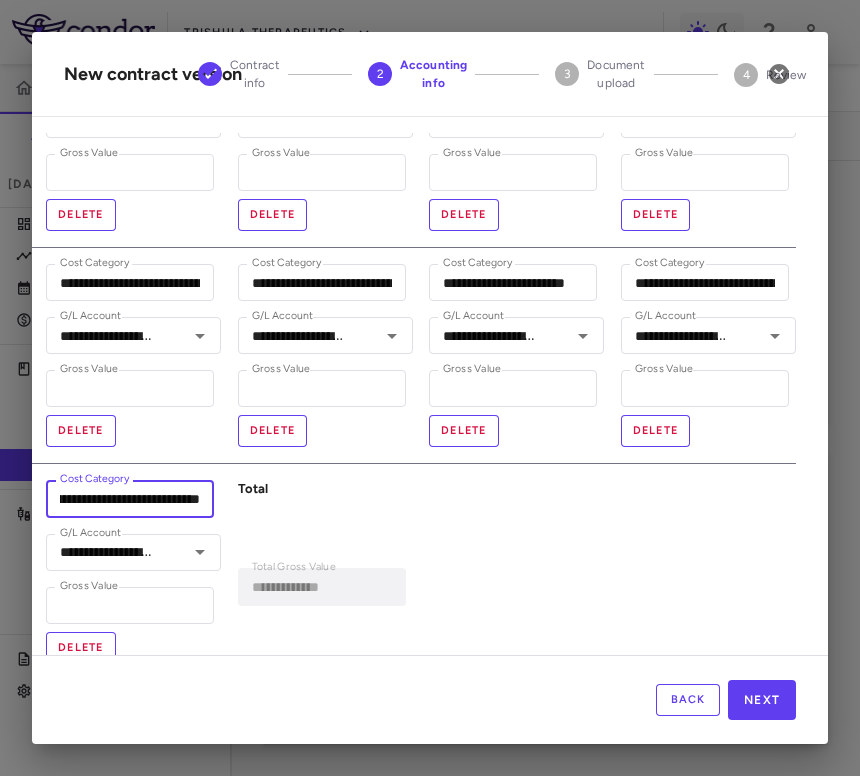 drag, startPoint x: 128, startPoint y: 497, endPoint x: 262, endPoint y: 497, distance: 134 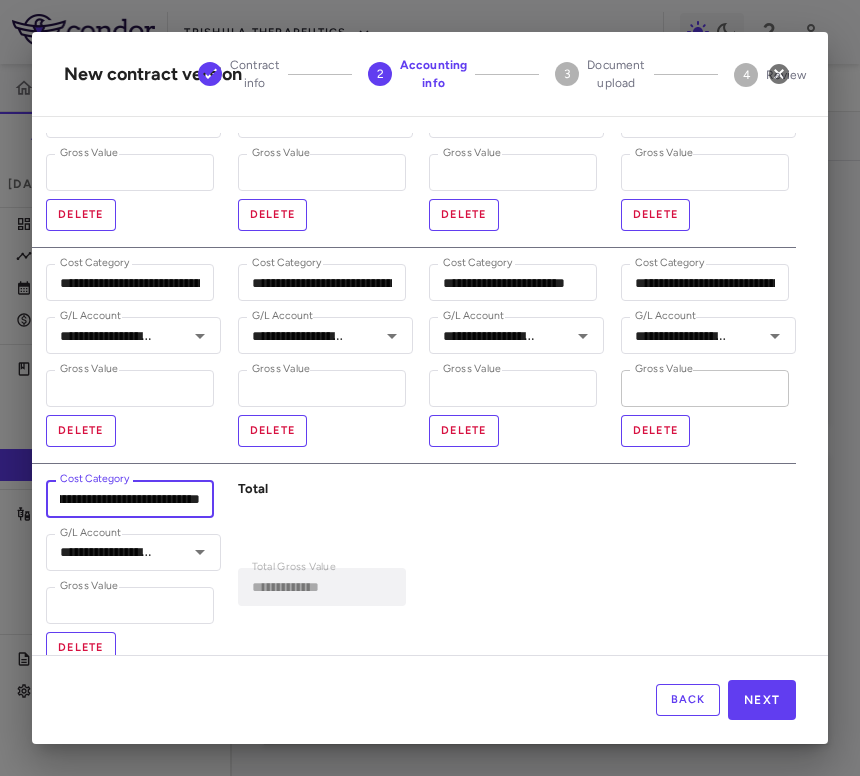 click on "*" at bounding box center (705, 388) 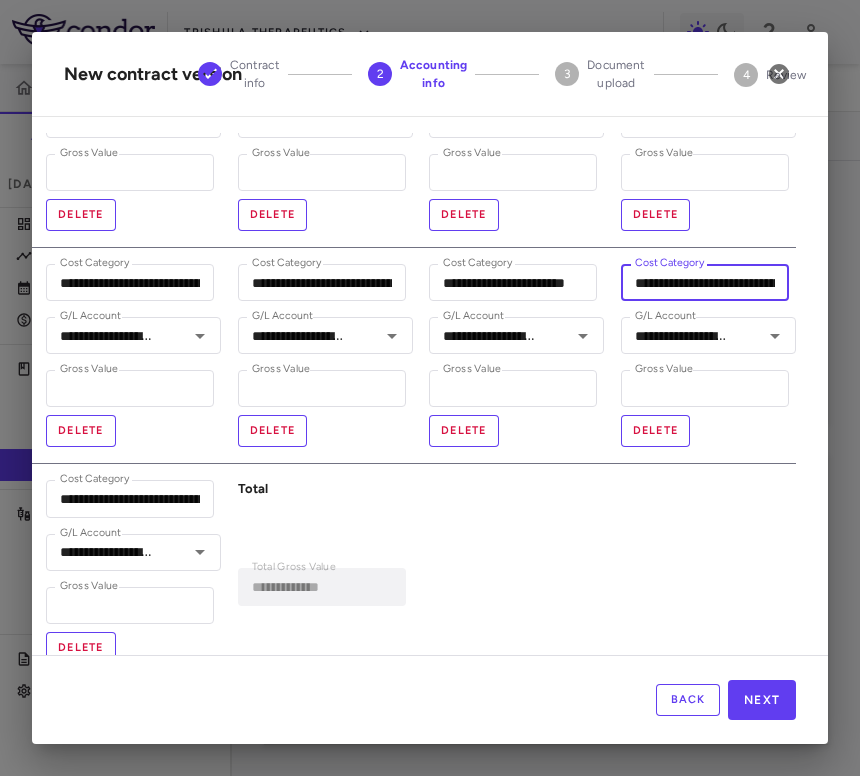 drag, startPoint x: 688, startPoint y: 296, endPoint x: 819, endPoint y: 291, distance: 131.09538 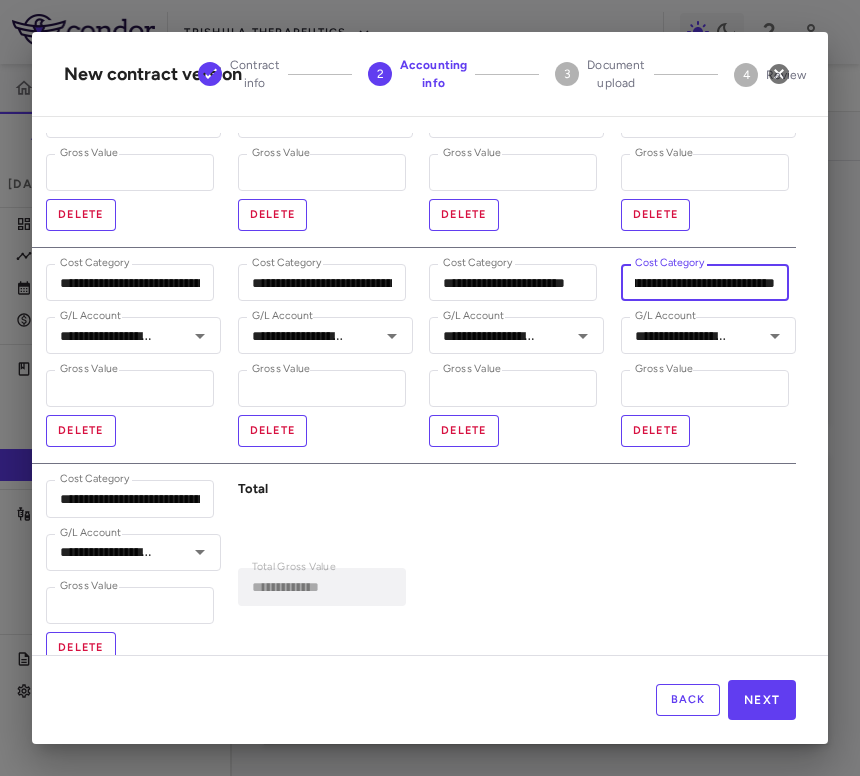 drag, startPoint x: 735, startPoint y: 282, endPoint x: 888, endPoint y: 281, distance: 153.00327 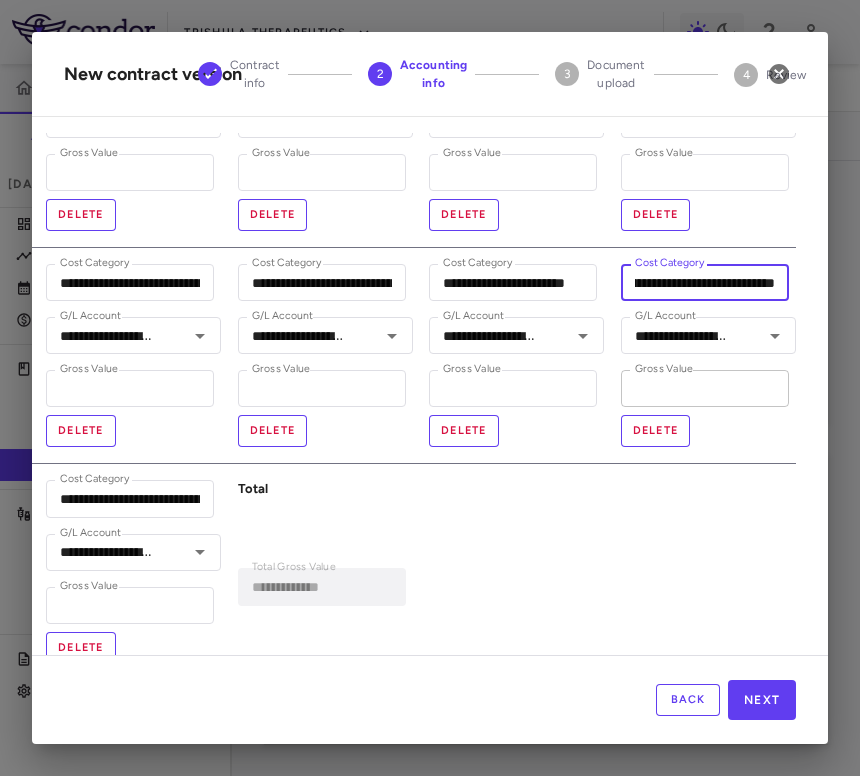 click on "*" at bounding box center [705, 388] 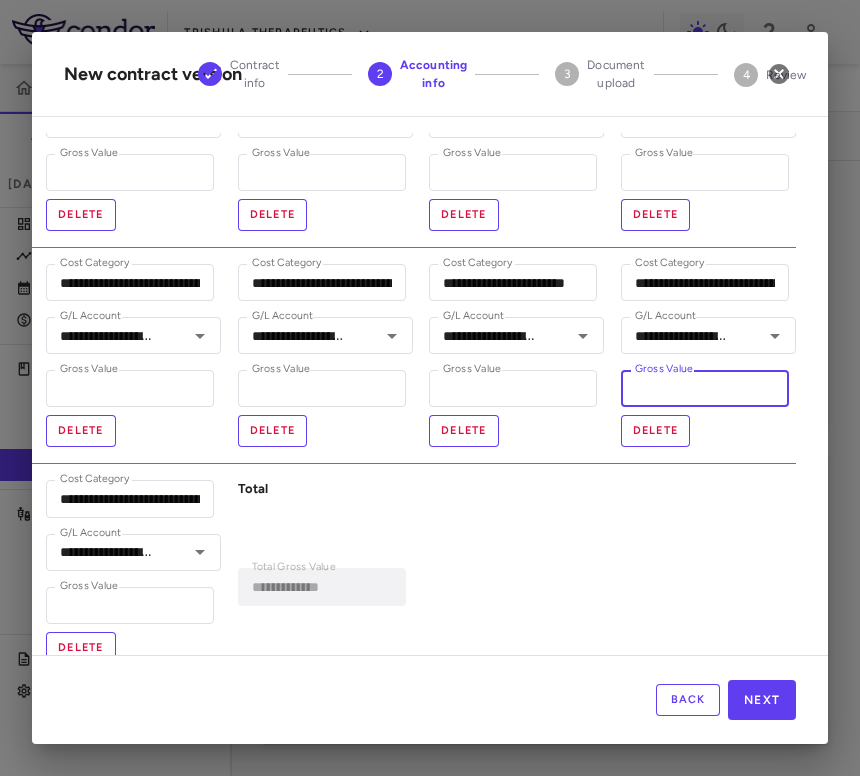 type on "****" 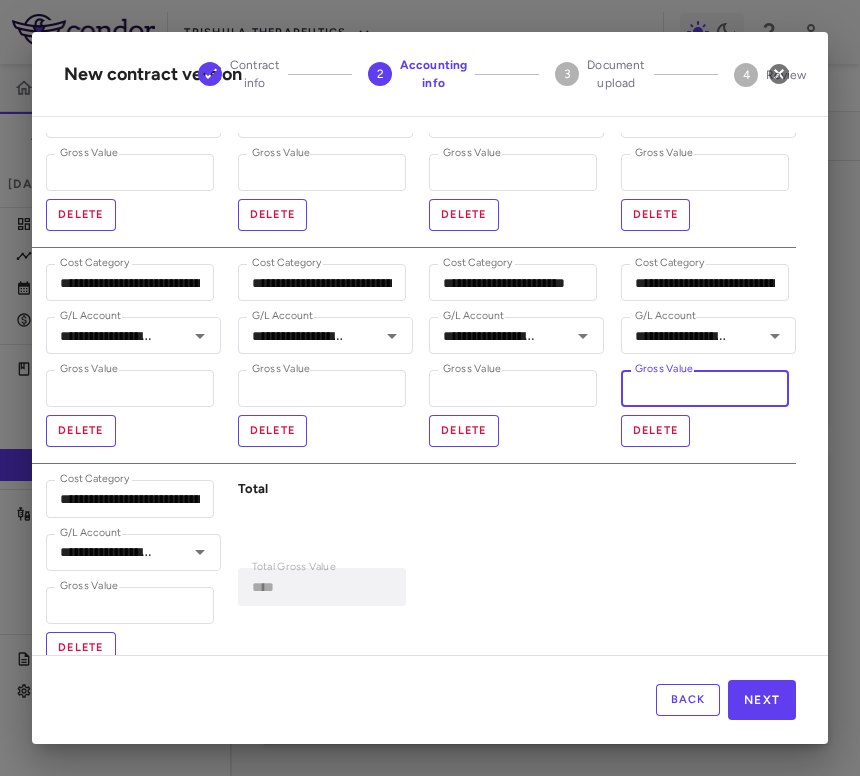 type 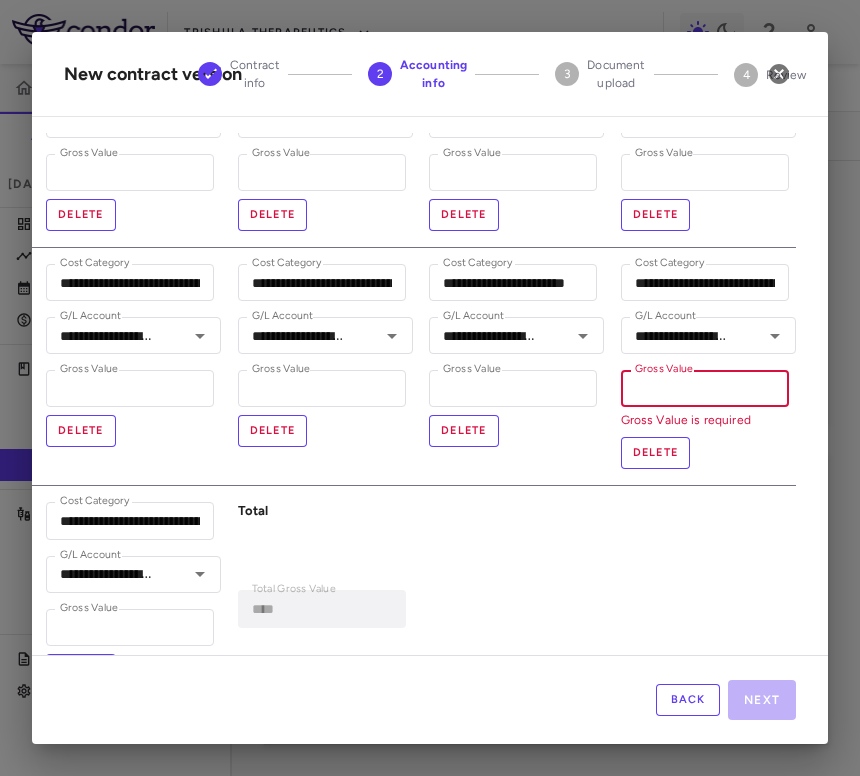 type on "**********" 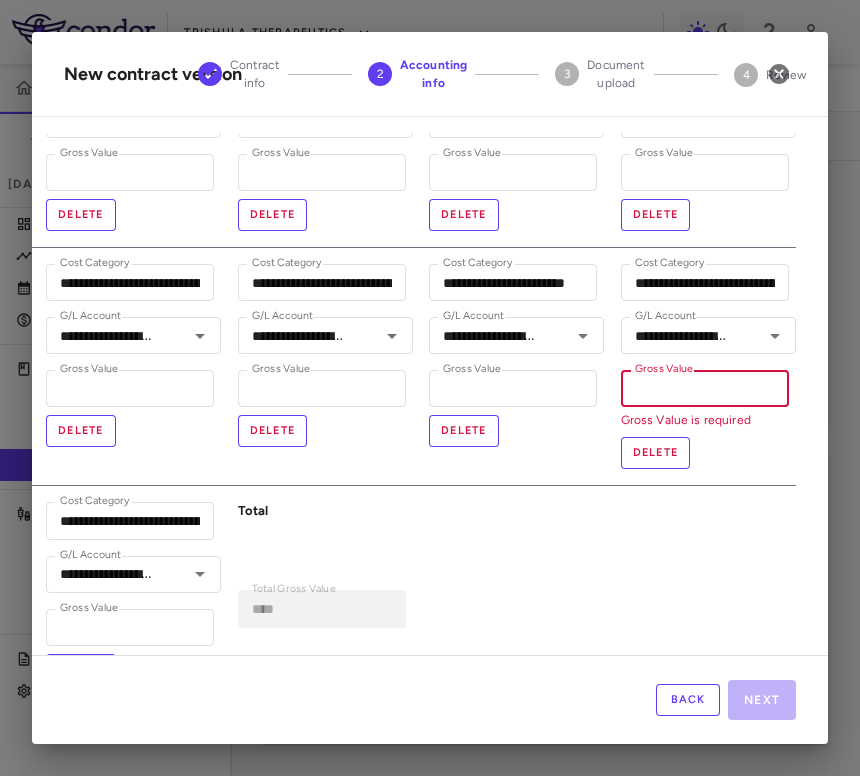 type on "*" 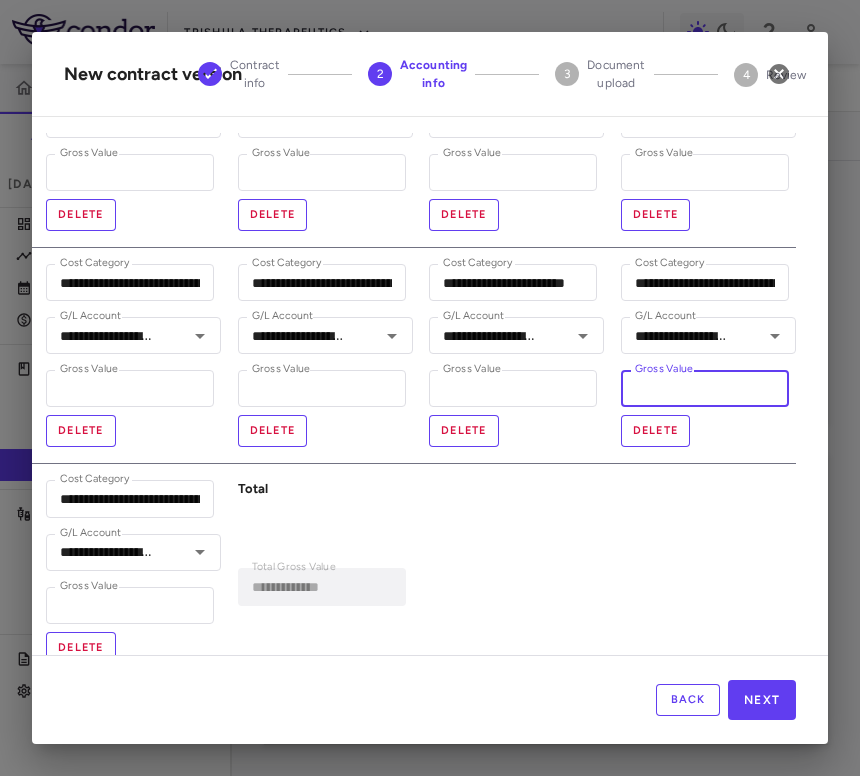 type on "**********" 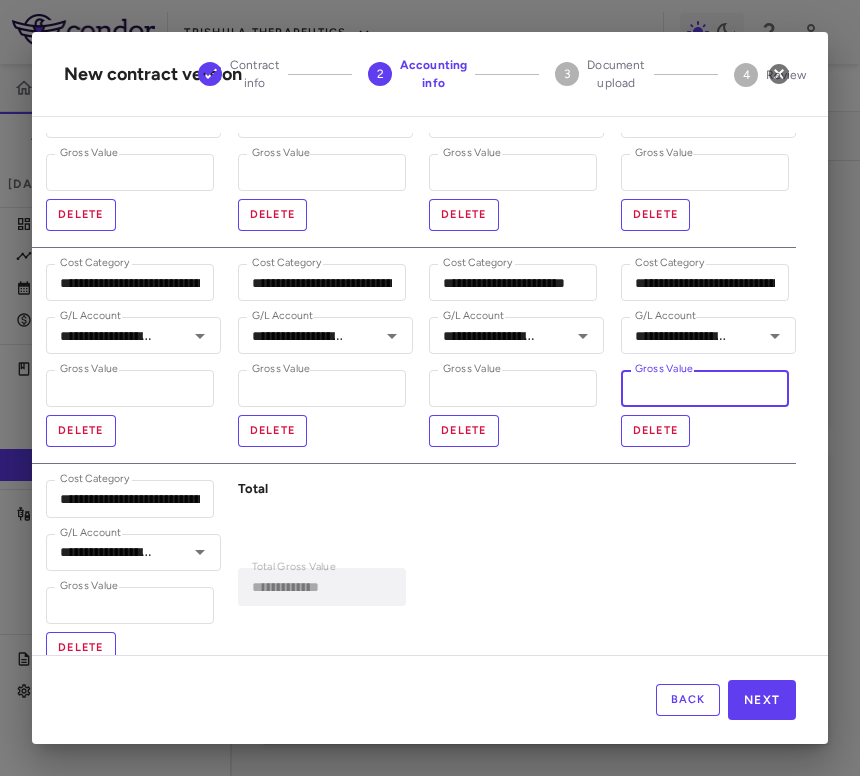 type on "**" 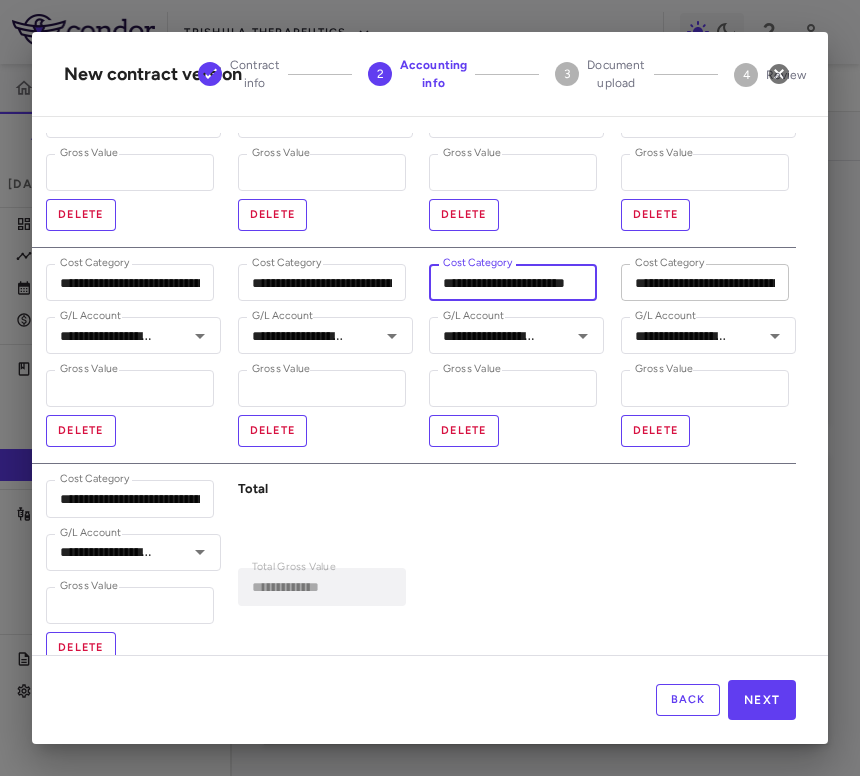 scroll, scrollTop: 0, scrollLeft: 38, axis: horizontal 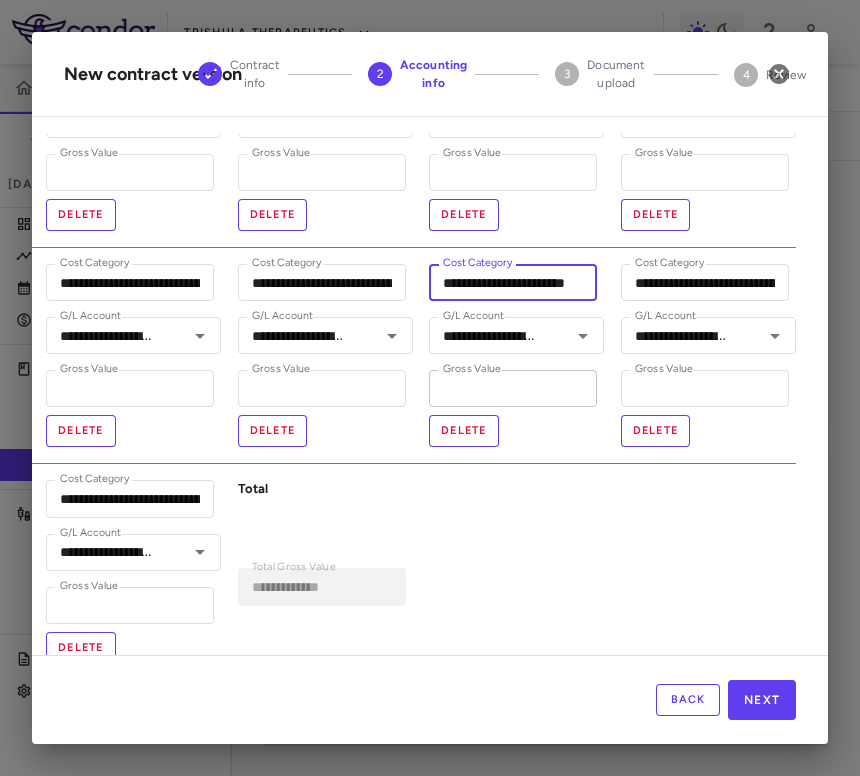 click on "*" at bounding box center (513, 388) 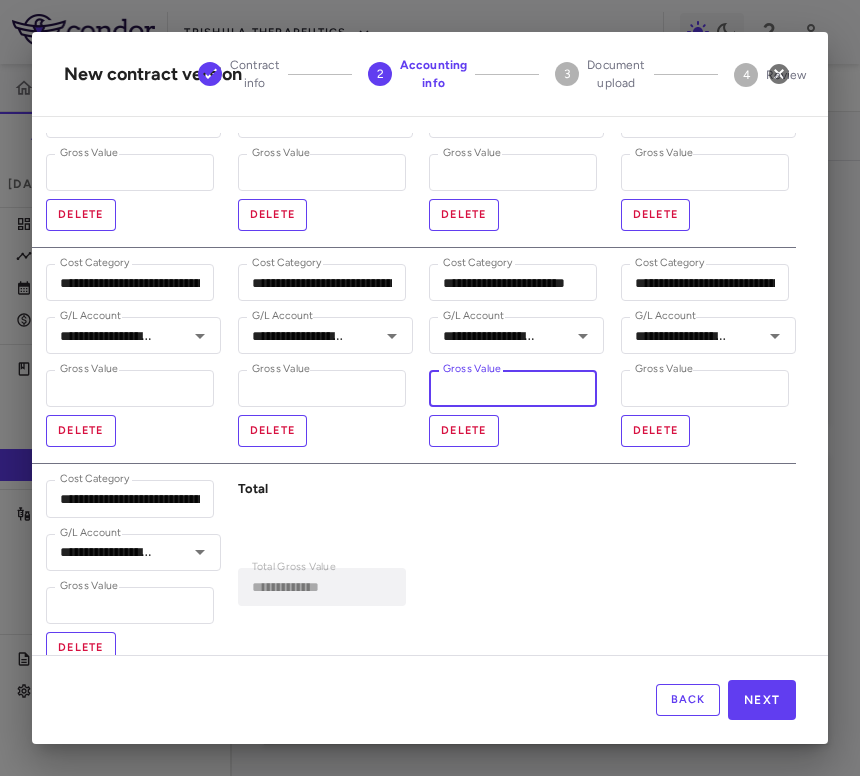 type on "****" 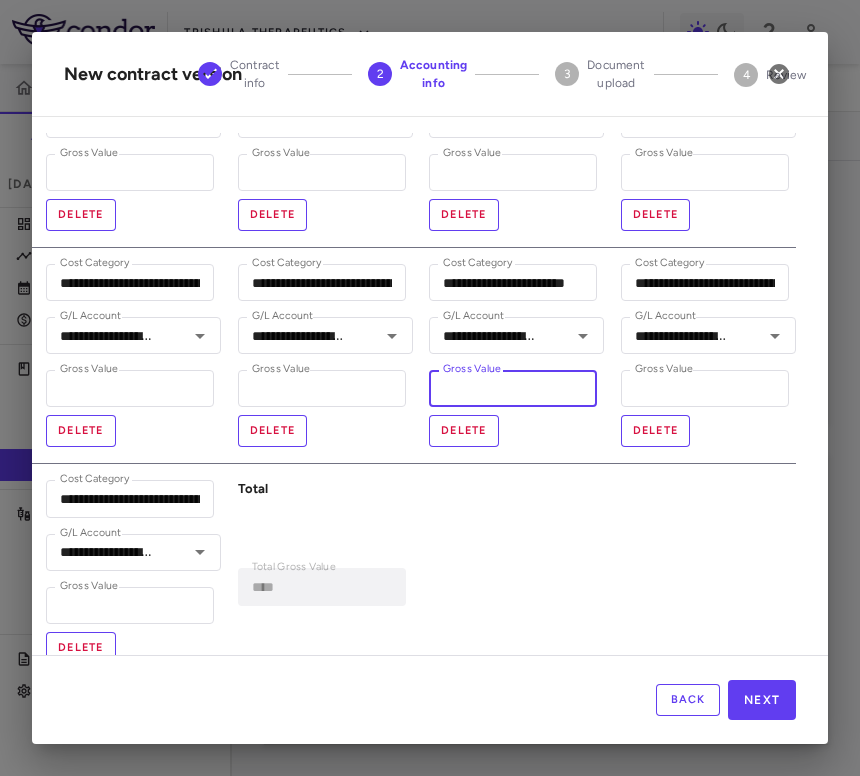 type 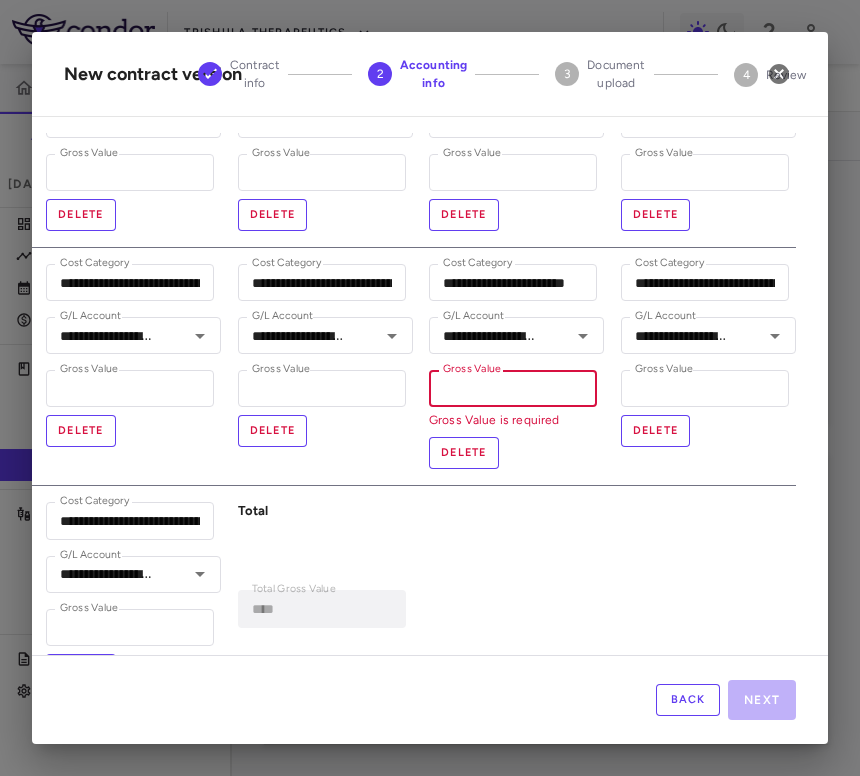 type on "**********" 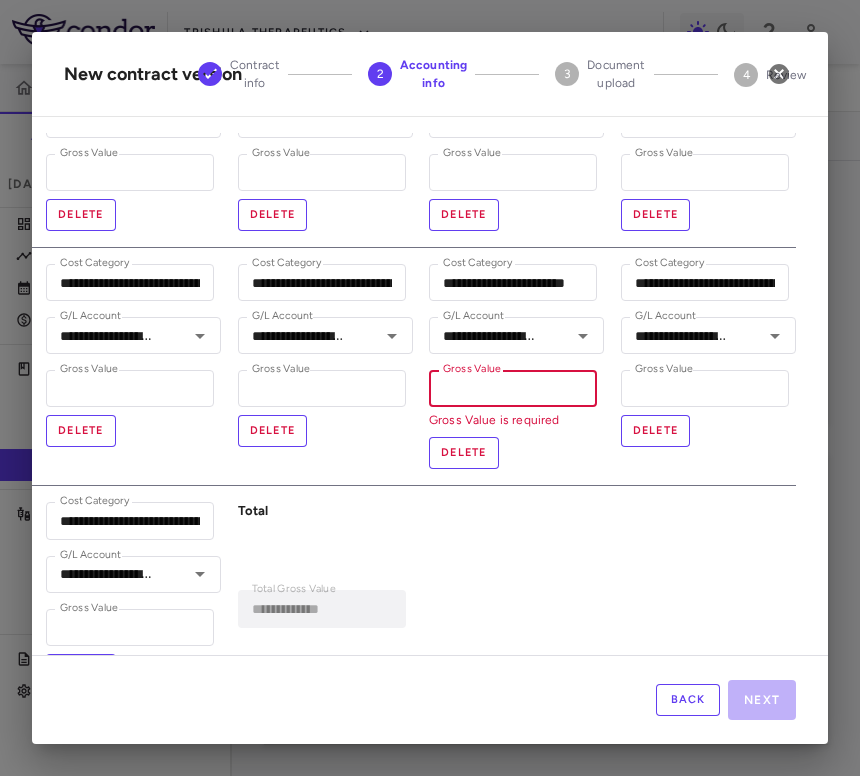 type on "**" 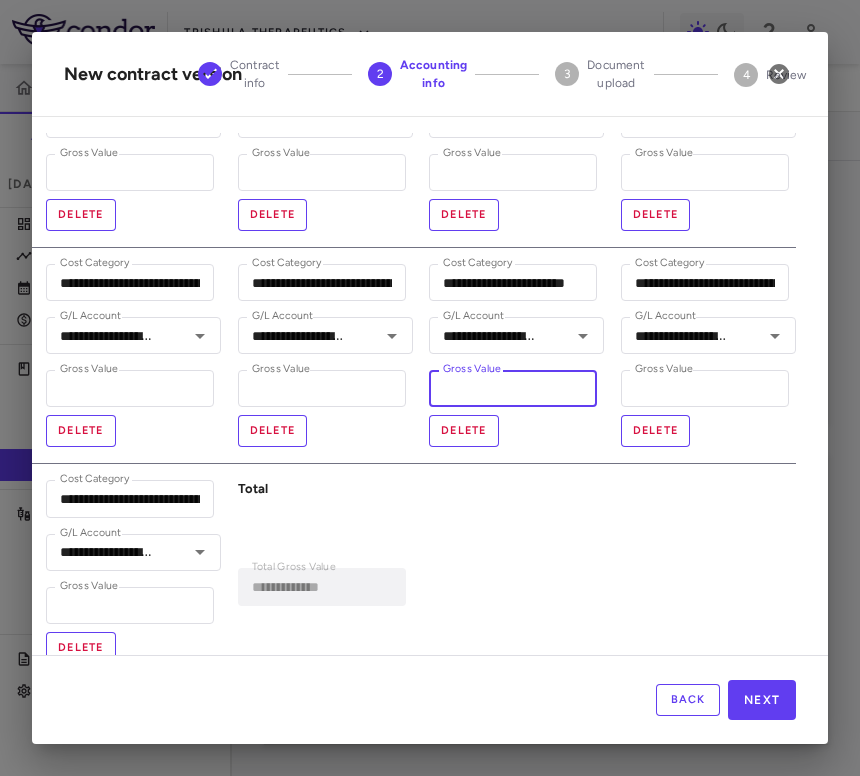 type on "**********" 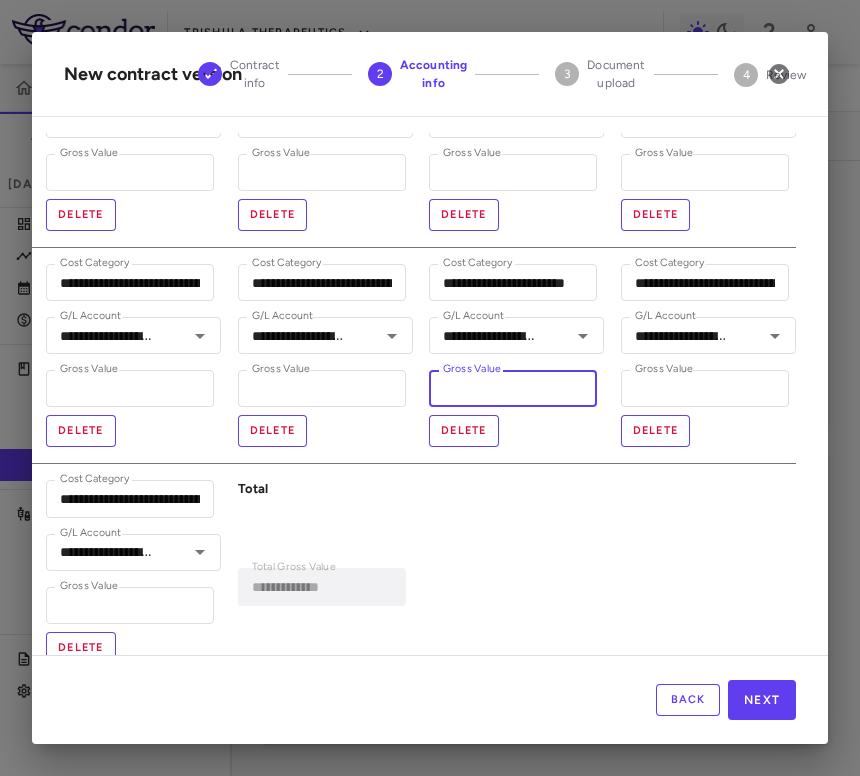 type on "***" 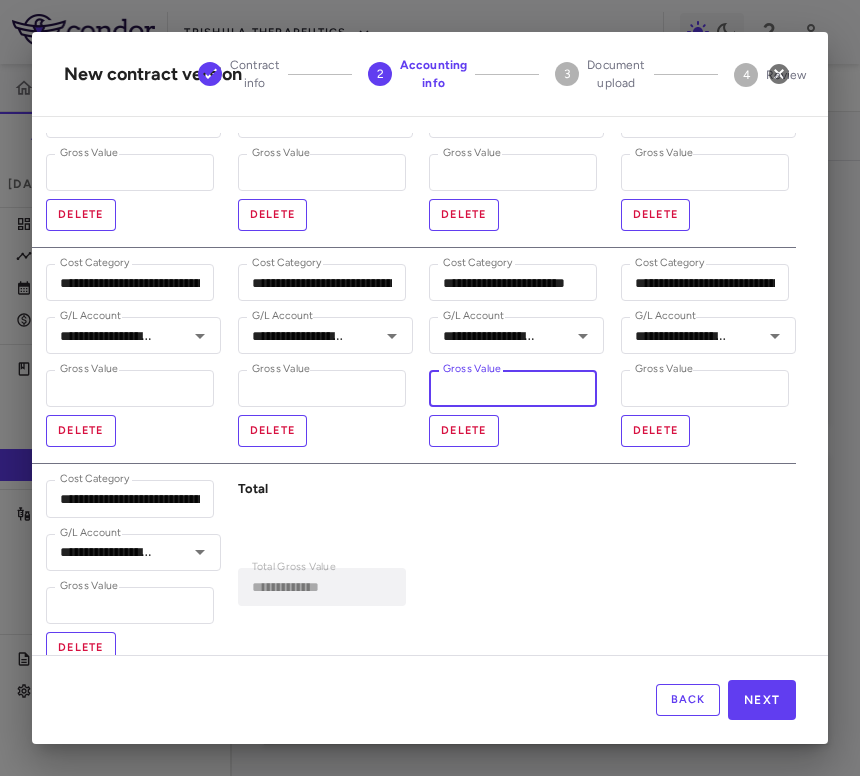 type on "**********" 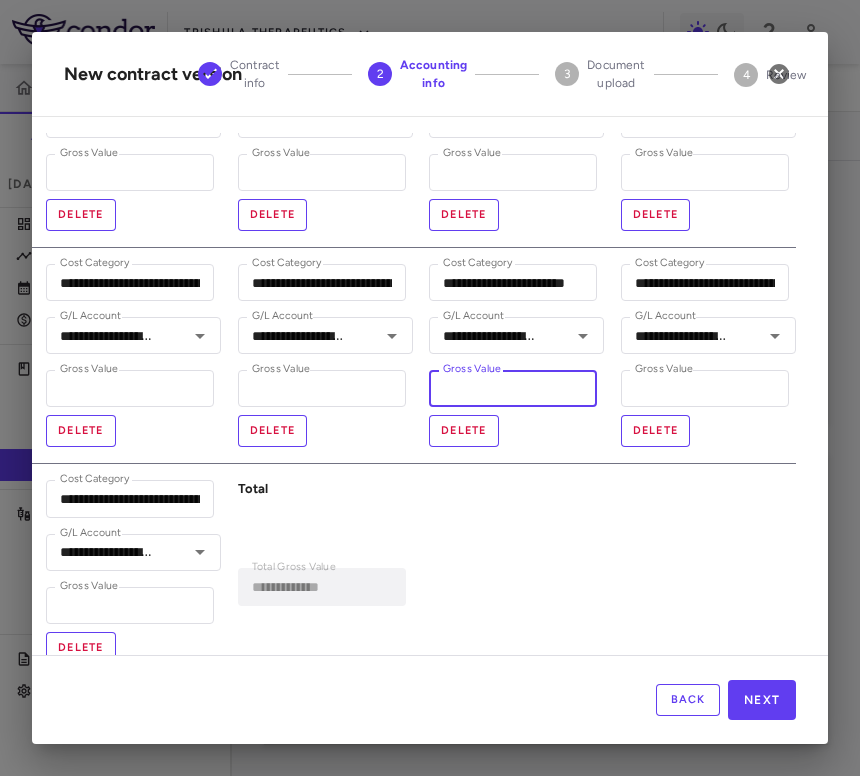 type on "****" 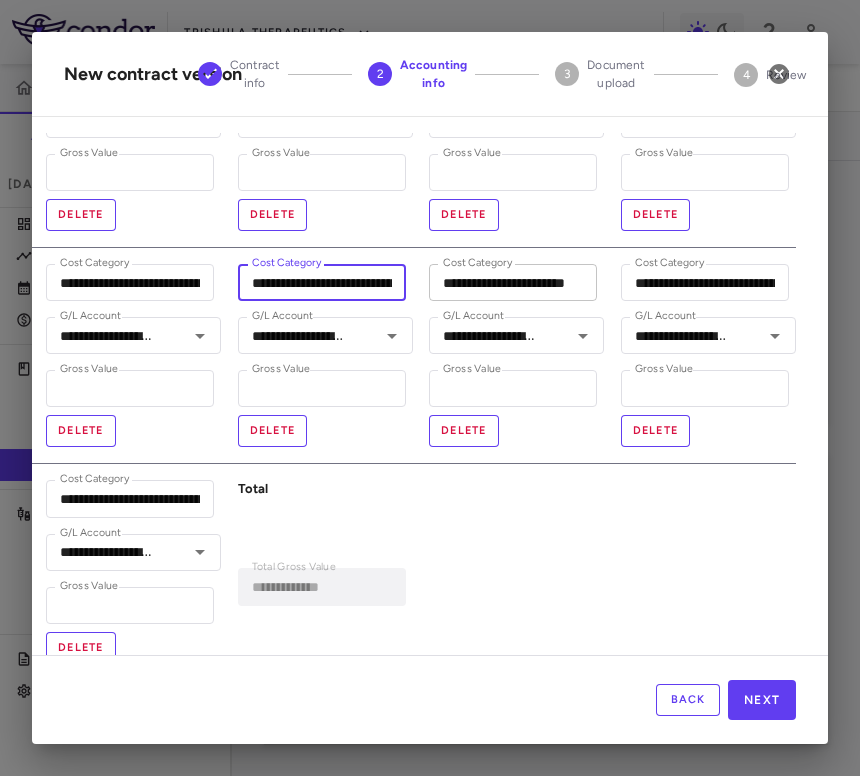 scroll, scrollTop: 0, scrollLeft: 119, axis: horizontal 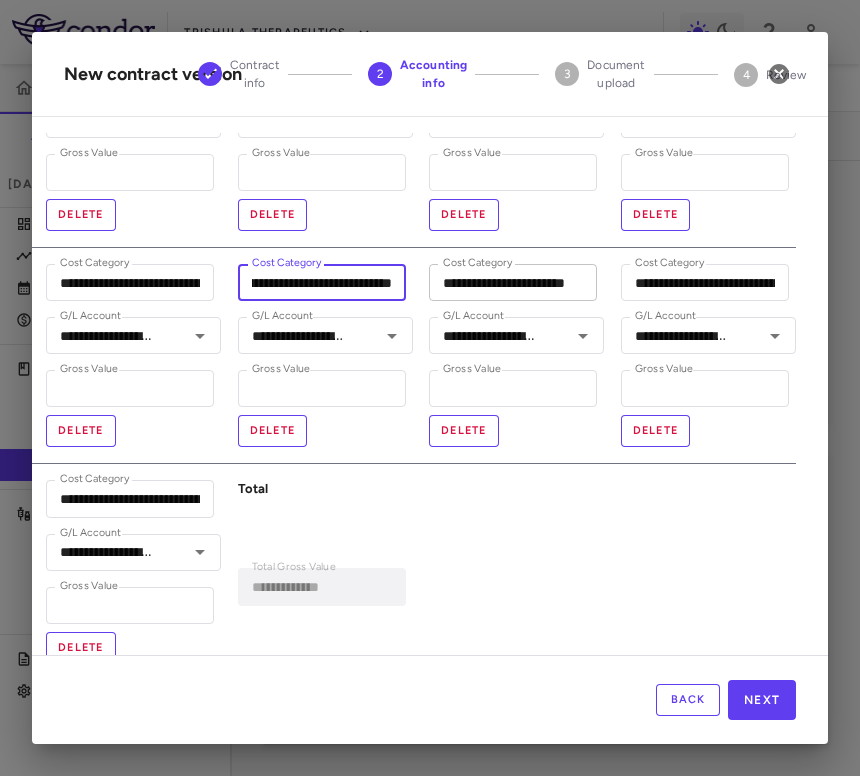 drag, startPoint x: 342, startPoint y: 287, endPoint x: 458, endPoint y: 287, distance: 116 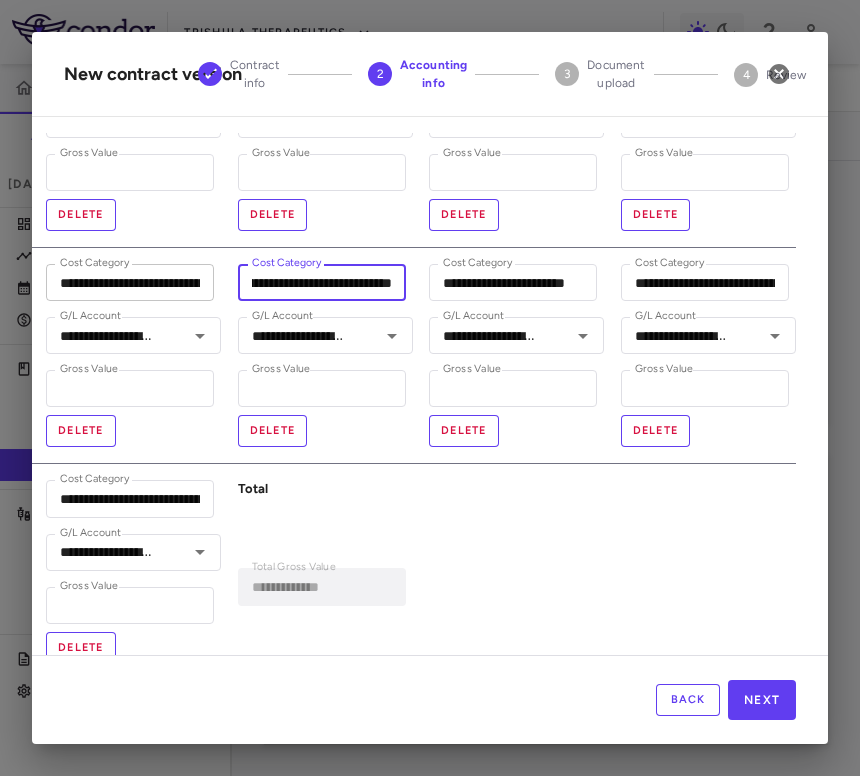 scroll, scrollTop: 0, scrollLeft: 0, axis: both 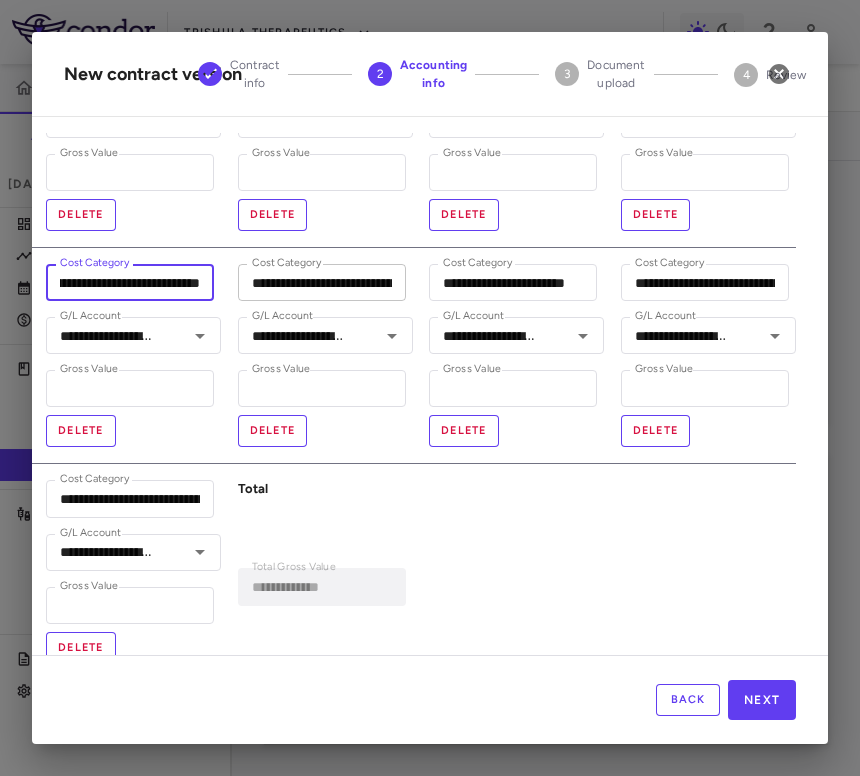 drag, startPoint x: 140, startPoint y: 285, endPoint x: 254, endPoint y: 283, distance: 114.01754 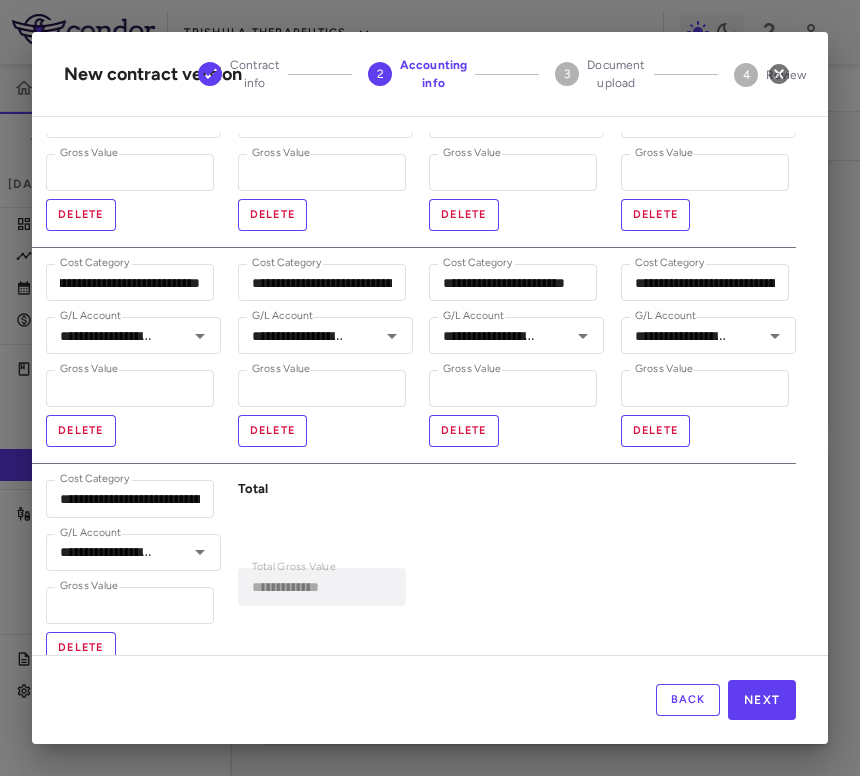 scroll, scrollTop: 0, scrollLeft: 0, axis: both 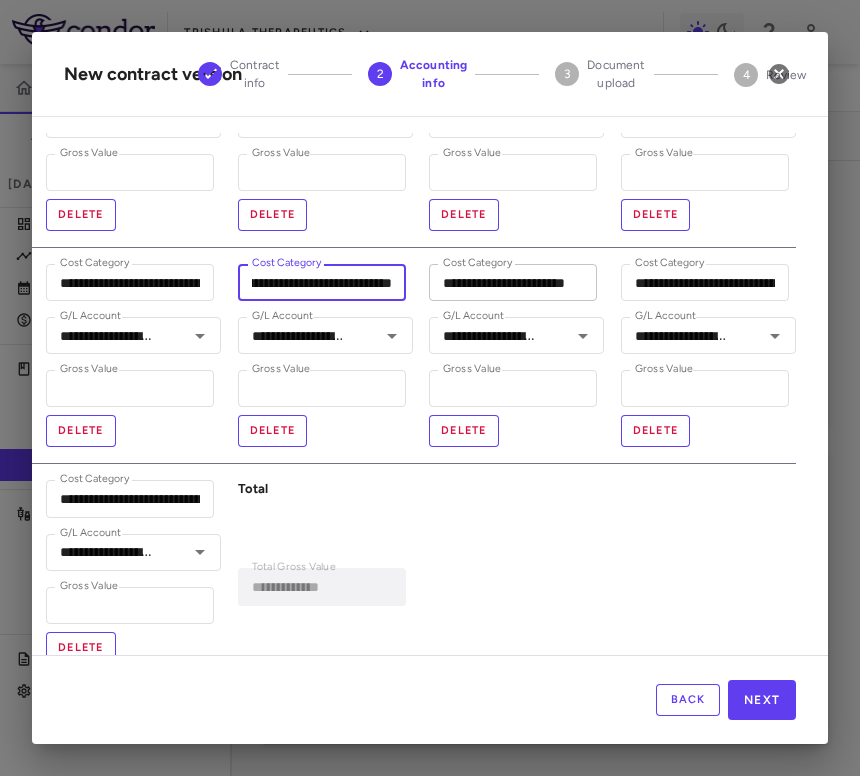 drag, startPoint x: 329, startPoint y: 276, endPoint x: 430, endPoint y: 282, distance: 101.17806 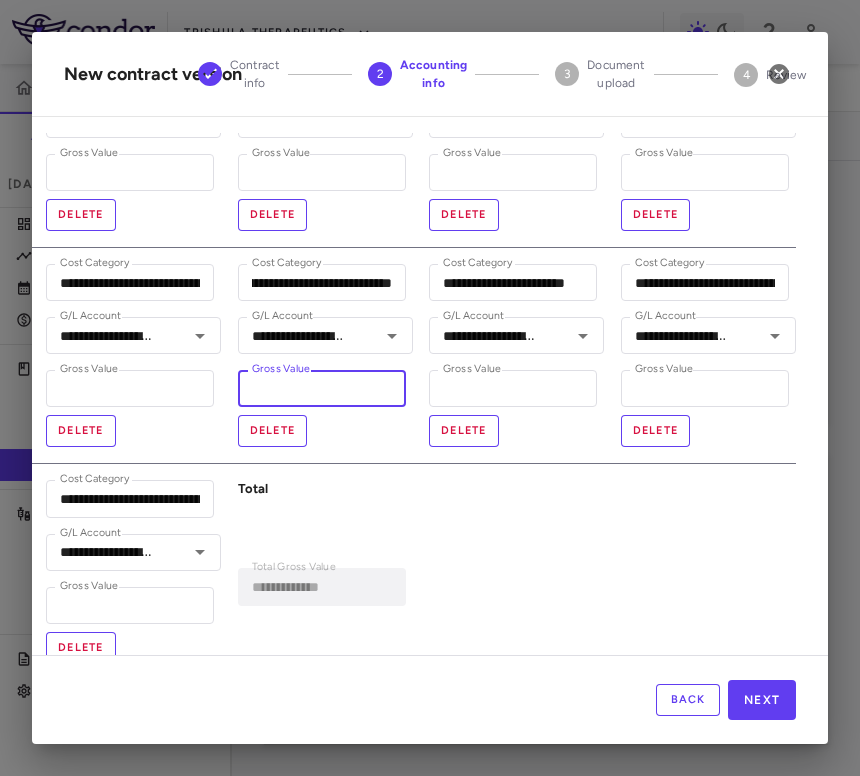 click on "*" at bounding box center [322, 388] 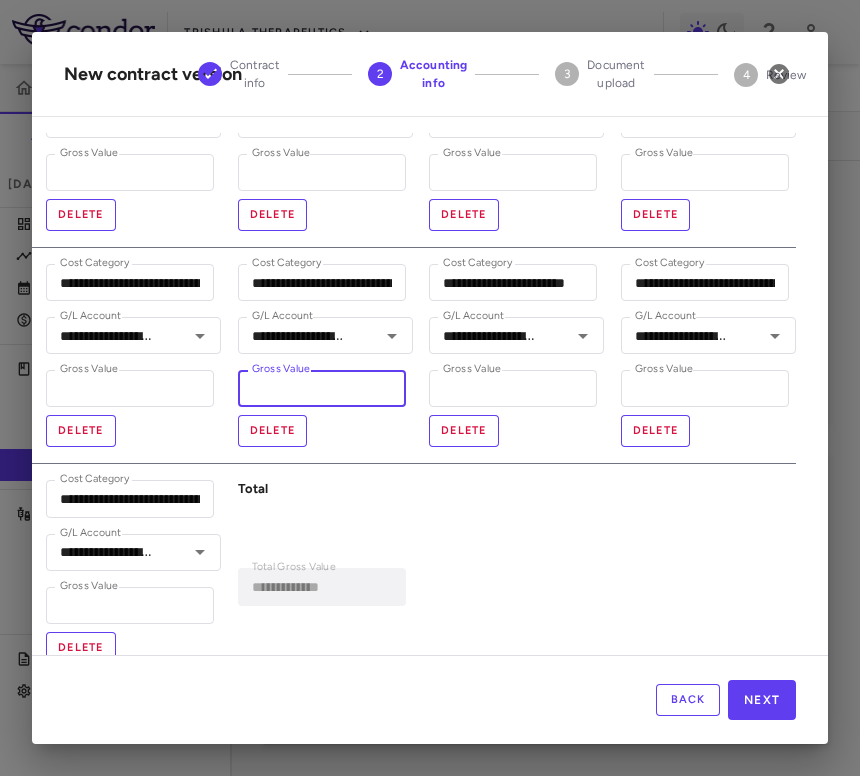 type on "****" 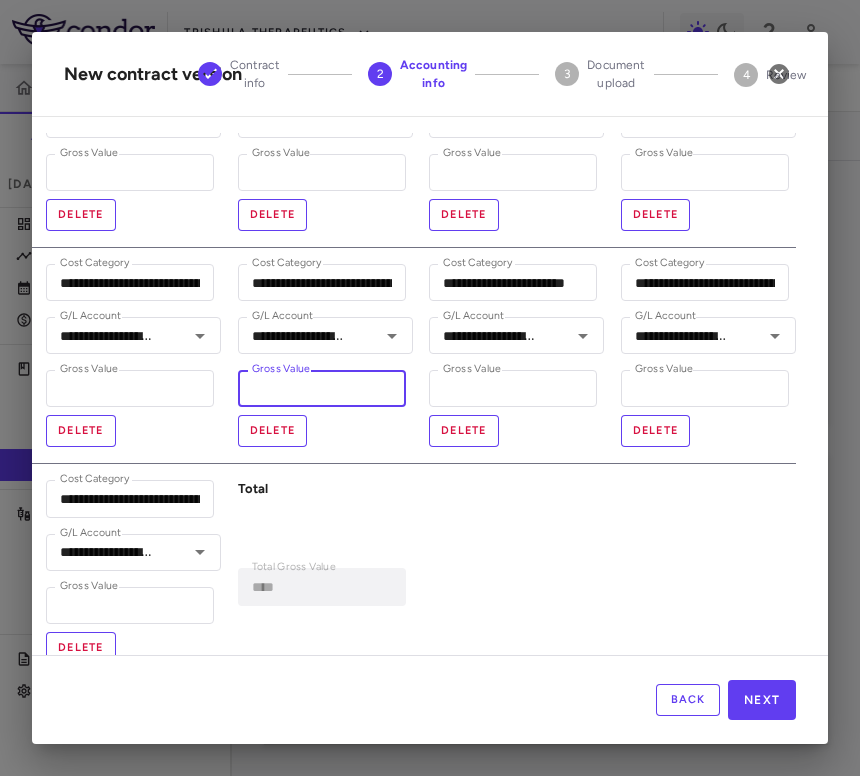 type 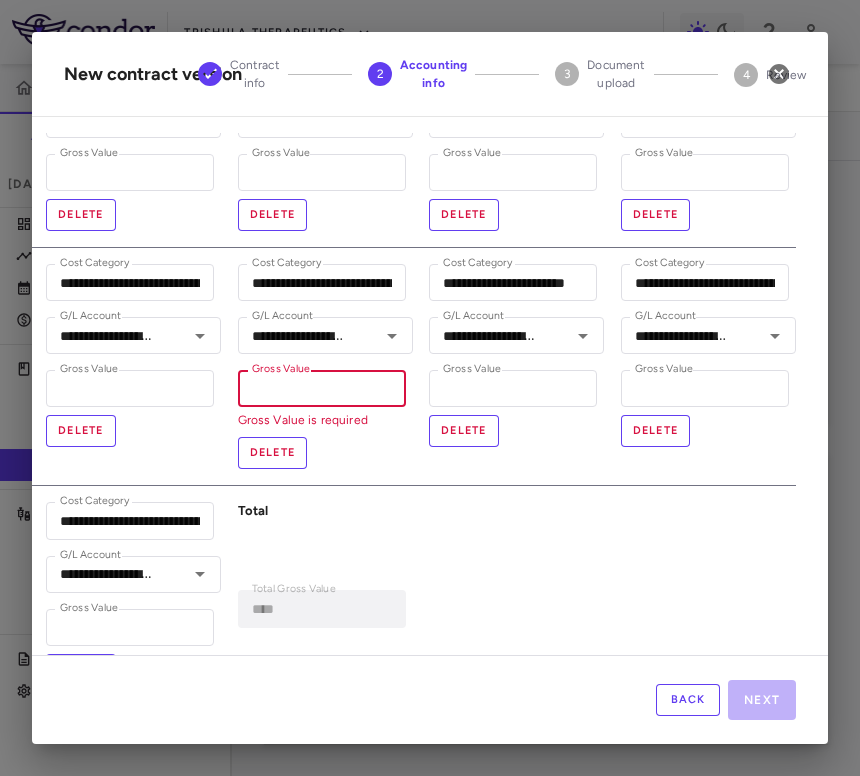 type on "**********" 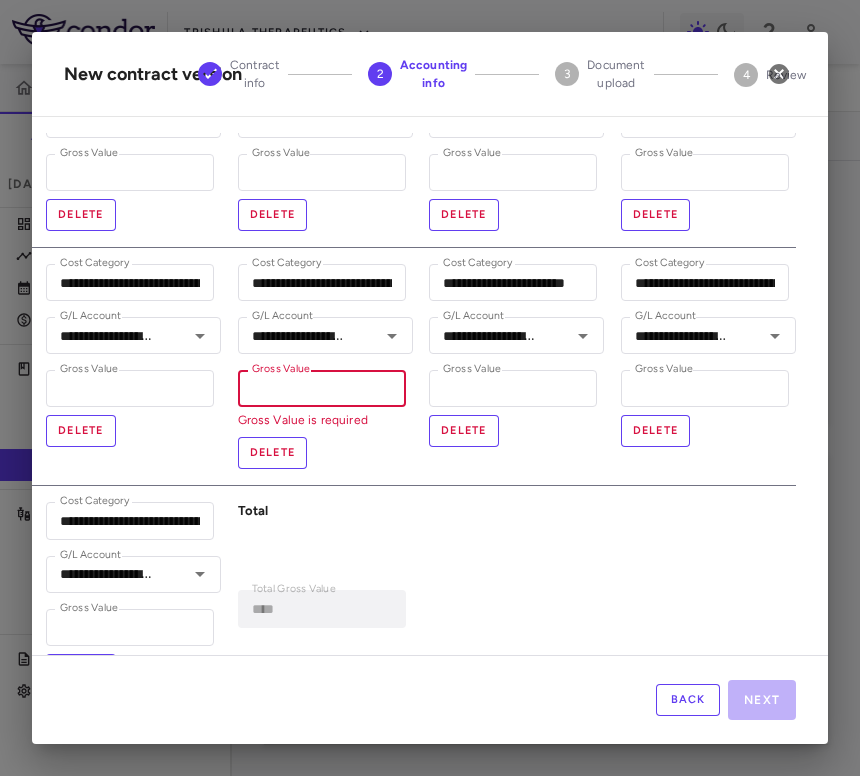type on "*" 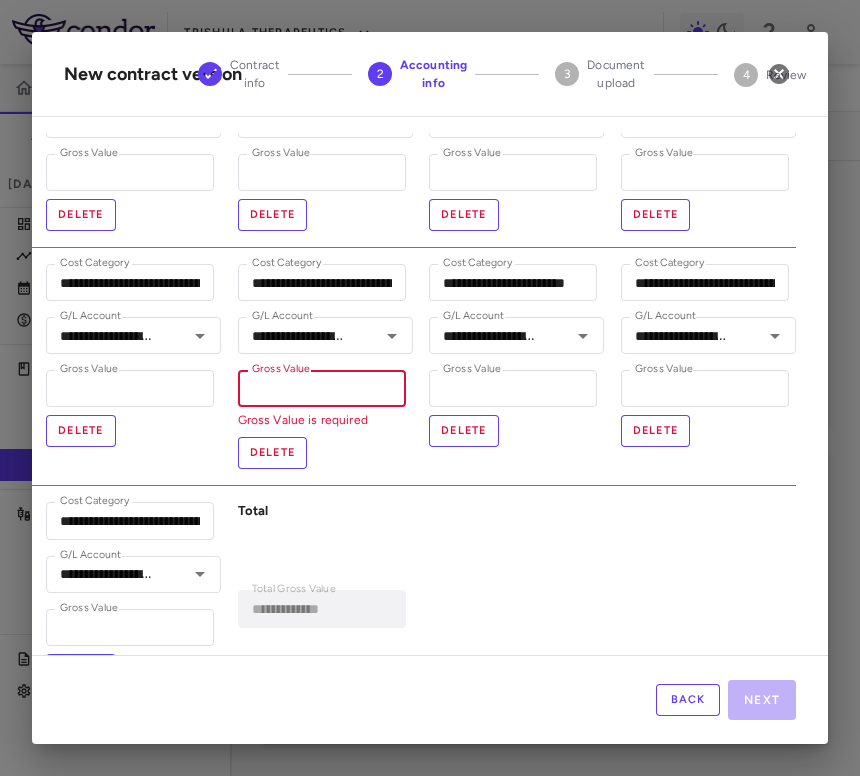 type on "**********" 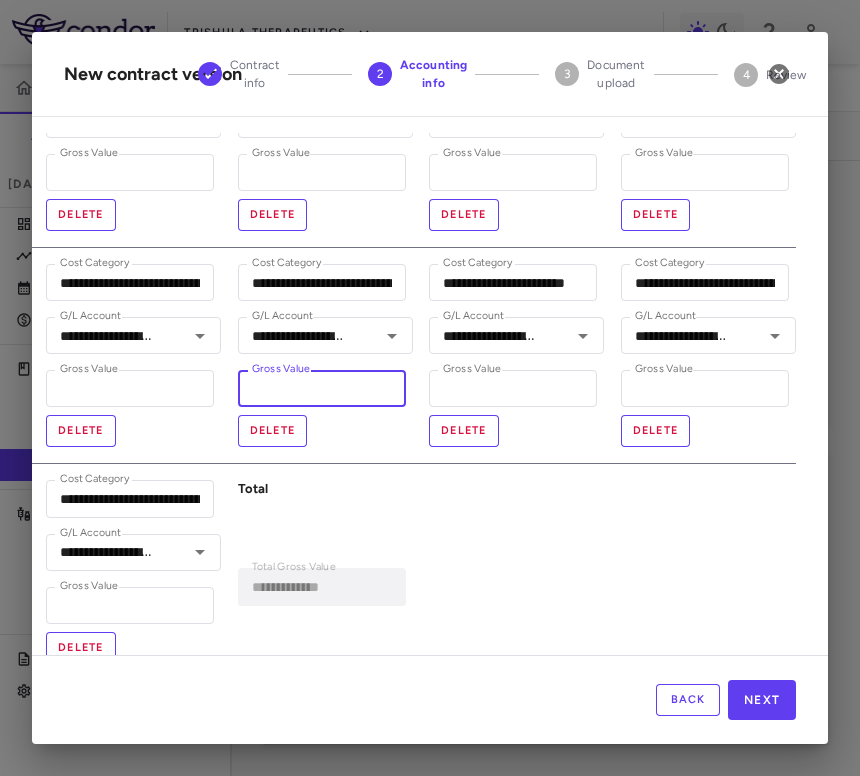 type on "***" 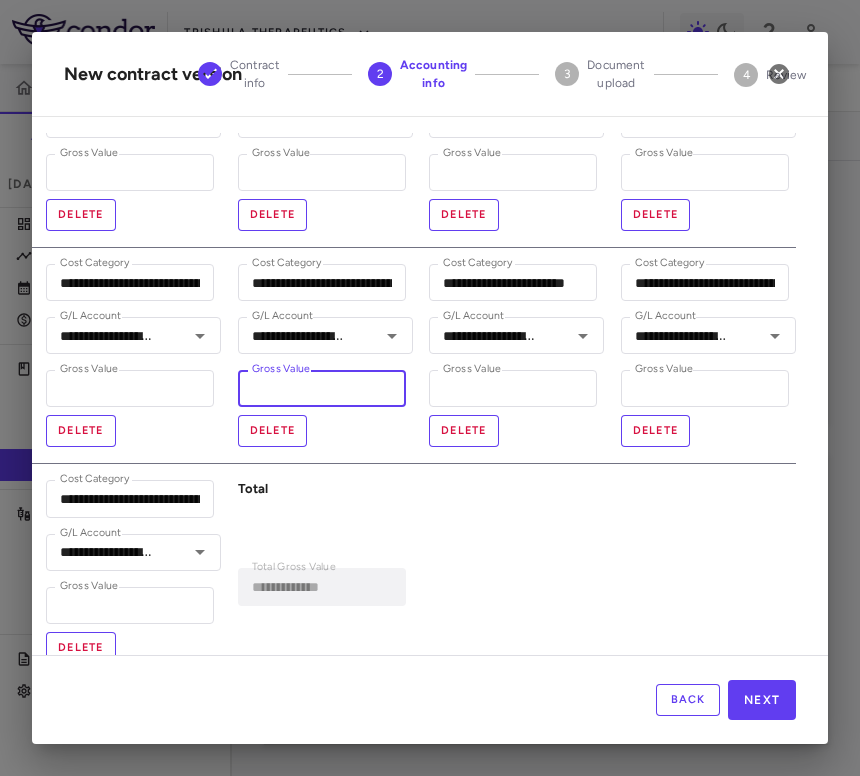 type on "**********" 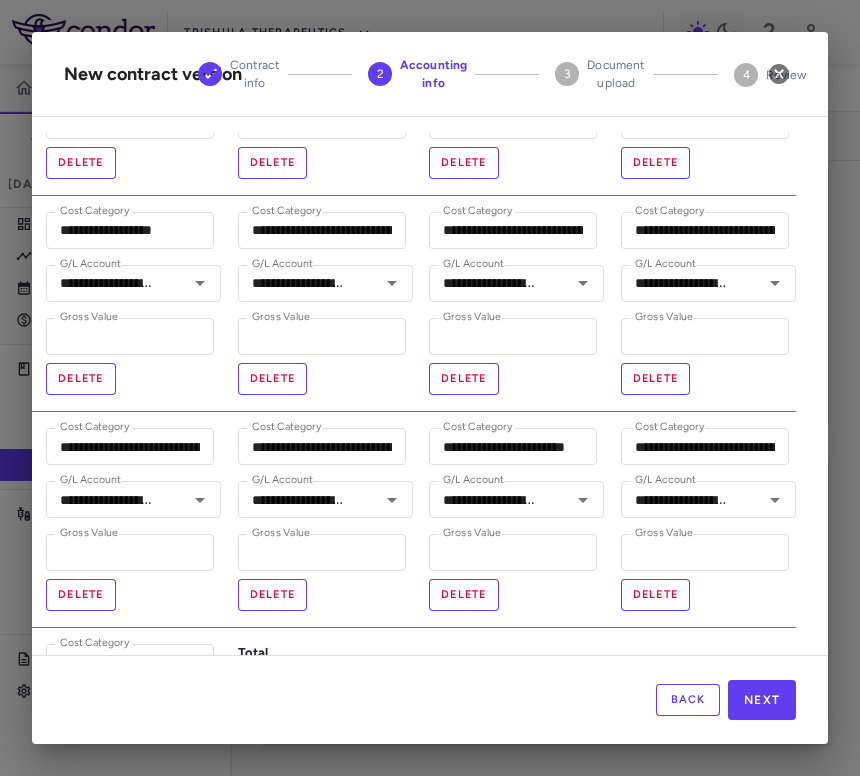 scroll, scrollTop: 293, scrollLeft: 18, axis: both 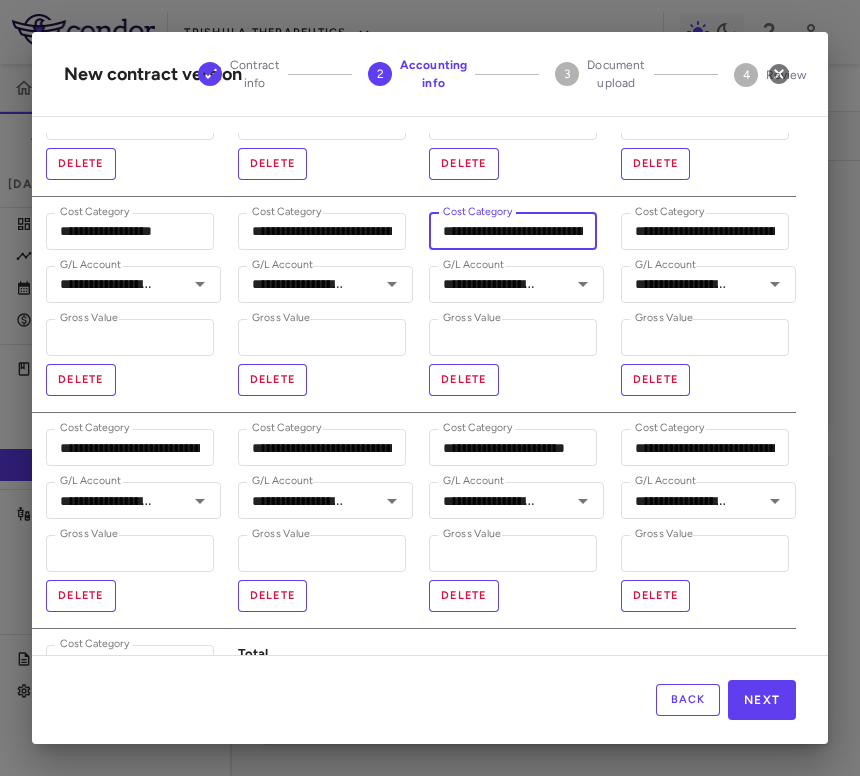drag, startPoint x: 527, startPoint y: 230, endPoint x: 613, endPoint y: 232, distance: 86.023254 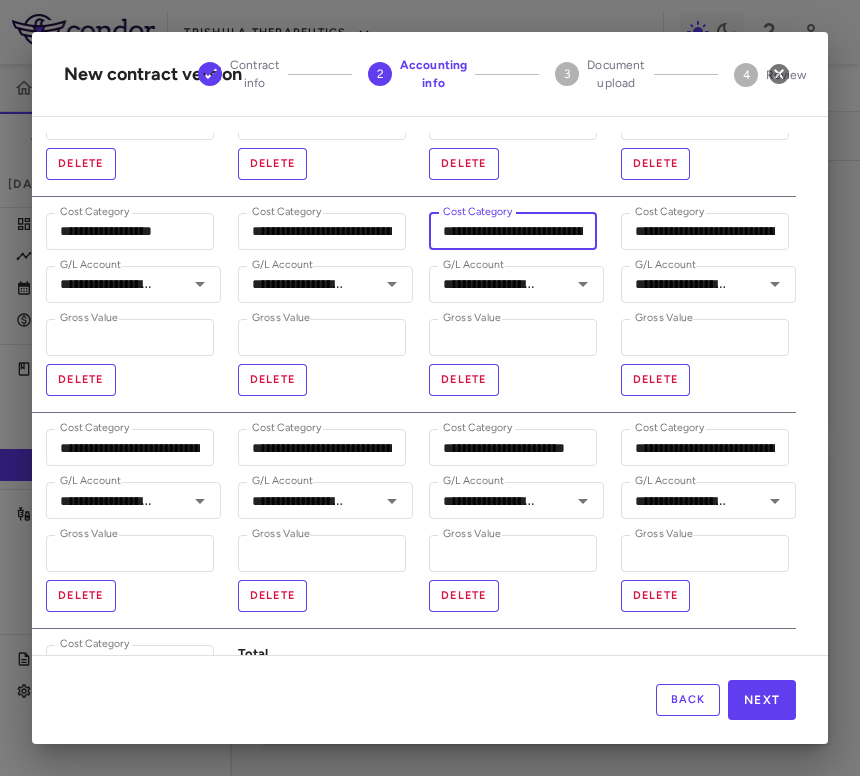 click on "**********" at bounding box center [413, 413] 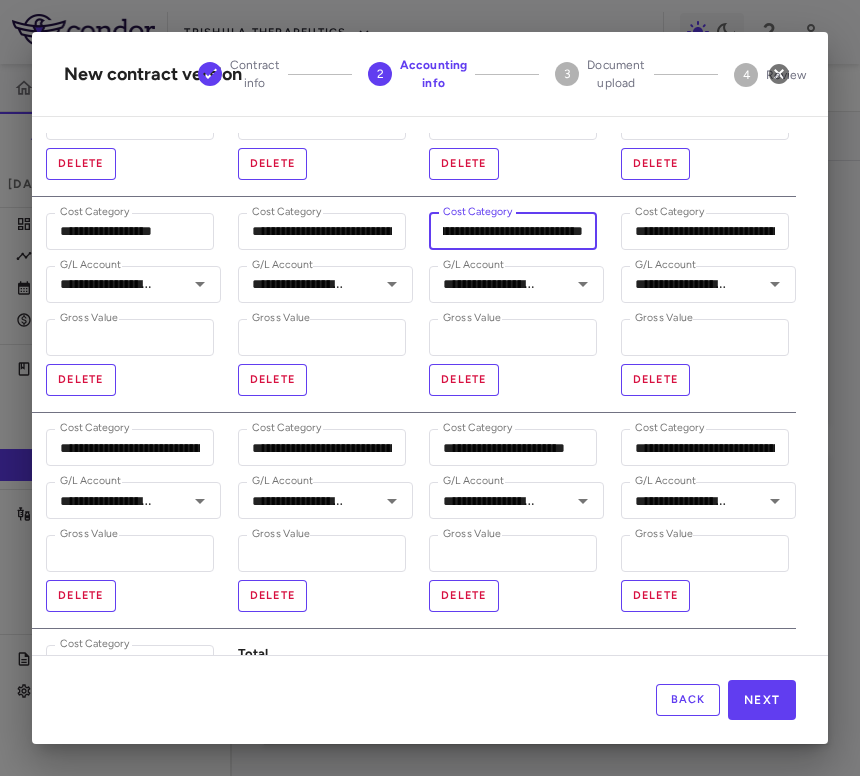 drag, startPoint x: 556, startPoint y: 225, endPoint x: 610, endPoint y: 225, distance: 54 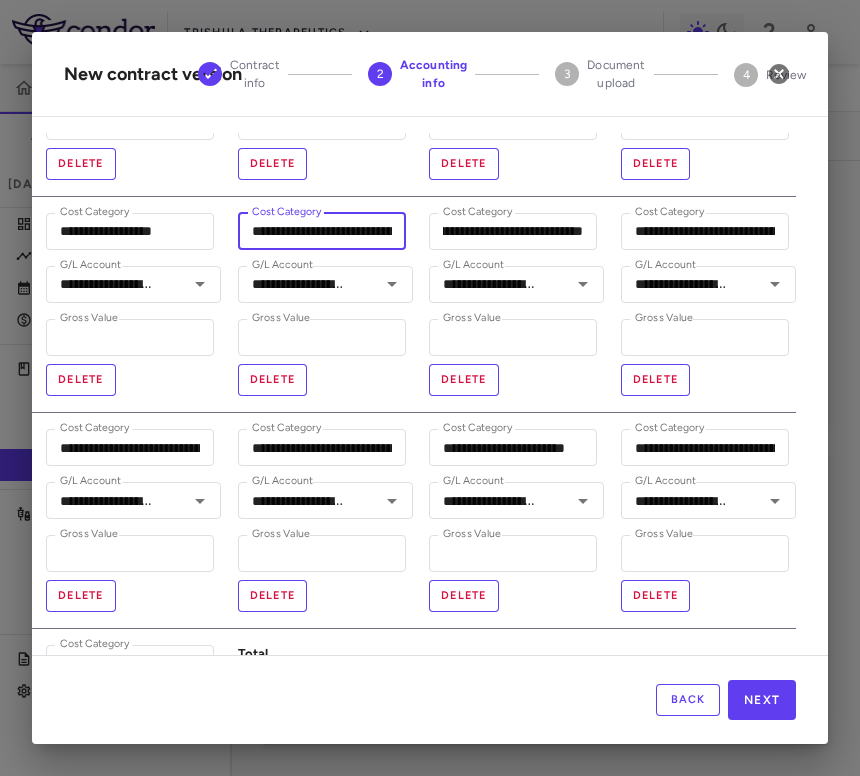 scroll, scrollTop: 0, scrollLeft: 0, axis: both 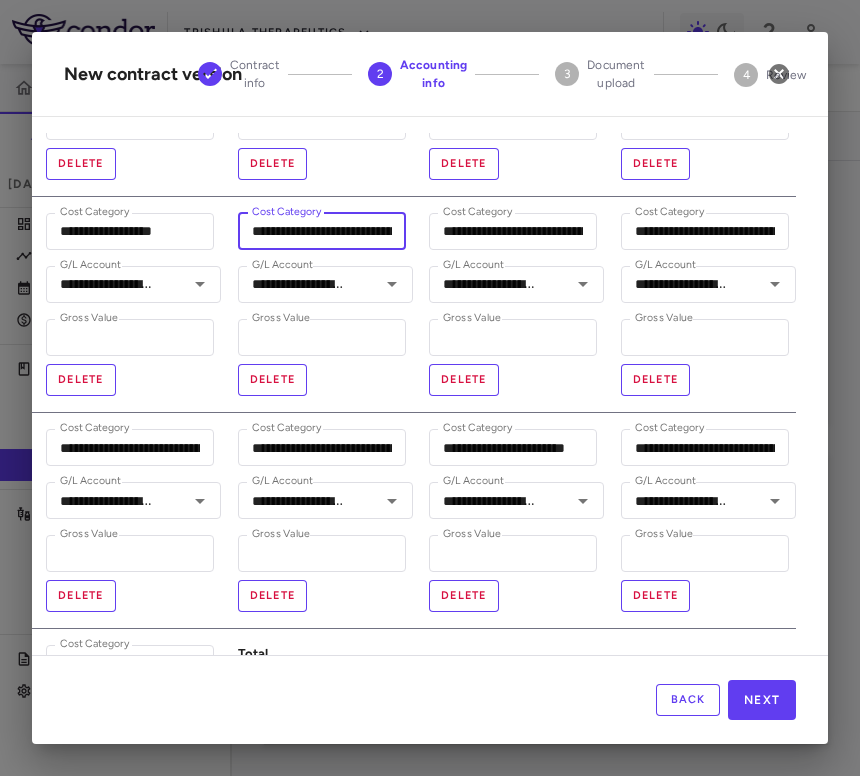 drag, startPoint x: 349, startPoint y: 243, endPoint x: 401, endPoint y: 241, distance: 52.03845 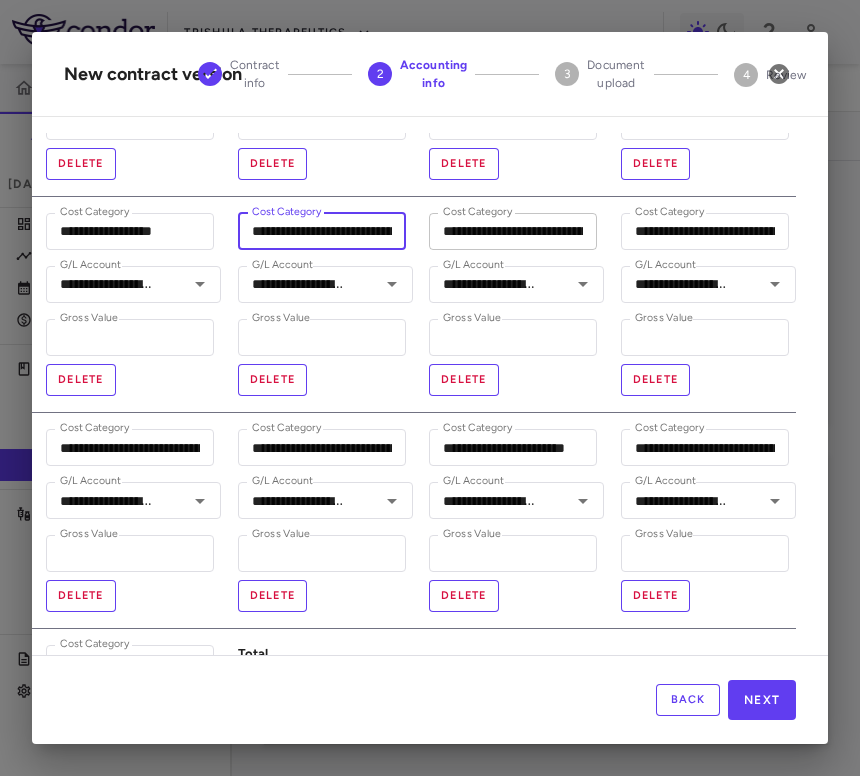 scroll, scrollTop: 0, scrollLeft: 64, axis: horizontal 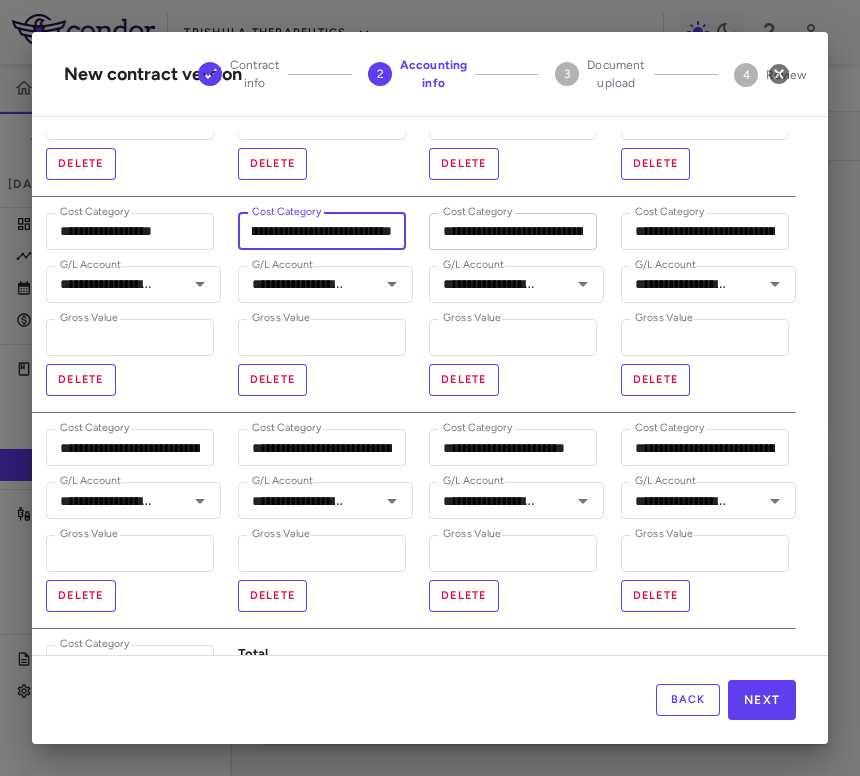drag, startPoint x: 347, startPoint y: 232, endPoint x: 465, endPoint y: 230, distance: 118.016945 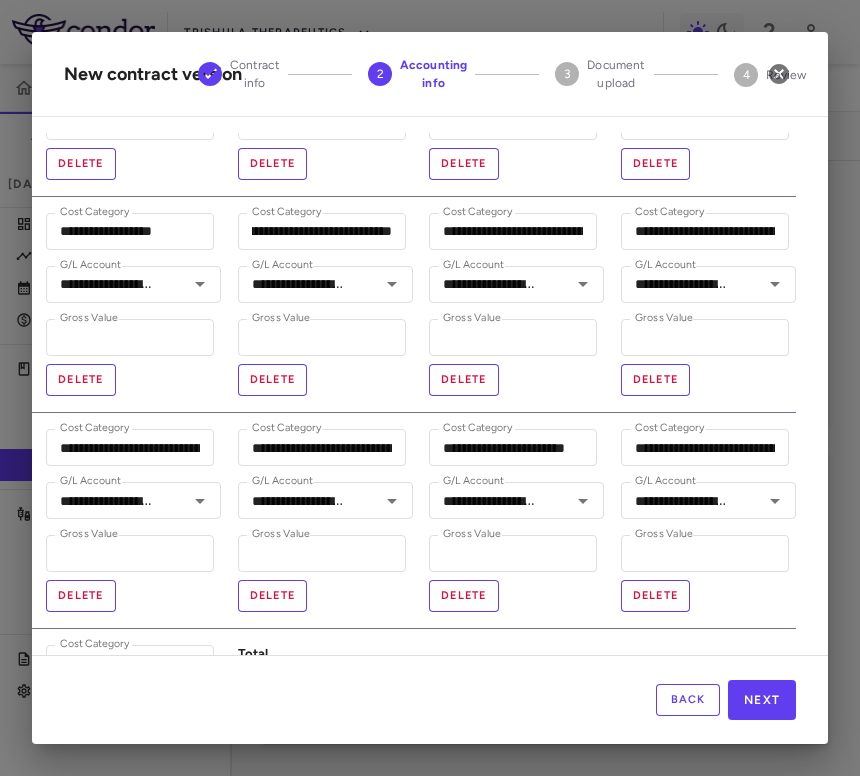 scroll, scrollTop: 0, scrollLeft: 0, axis: both 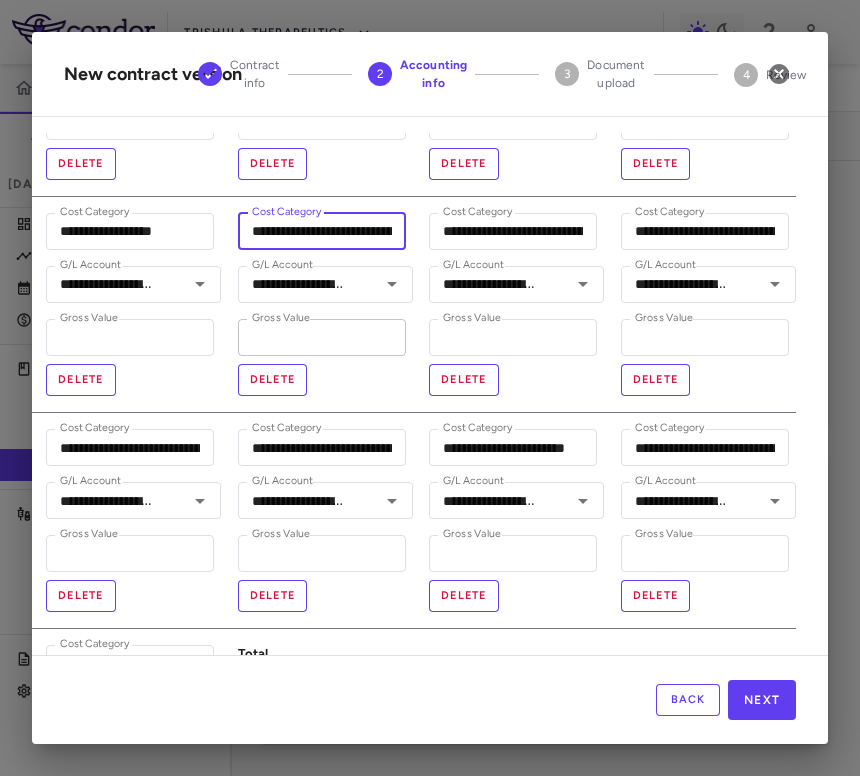 click on "*" at bounding box center [322, 337] 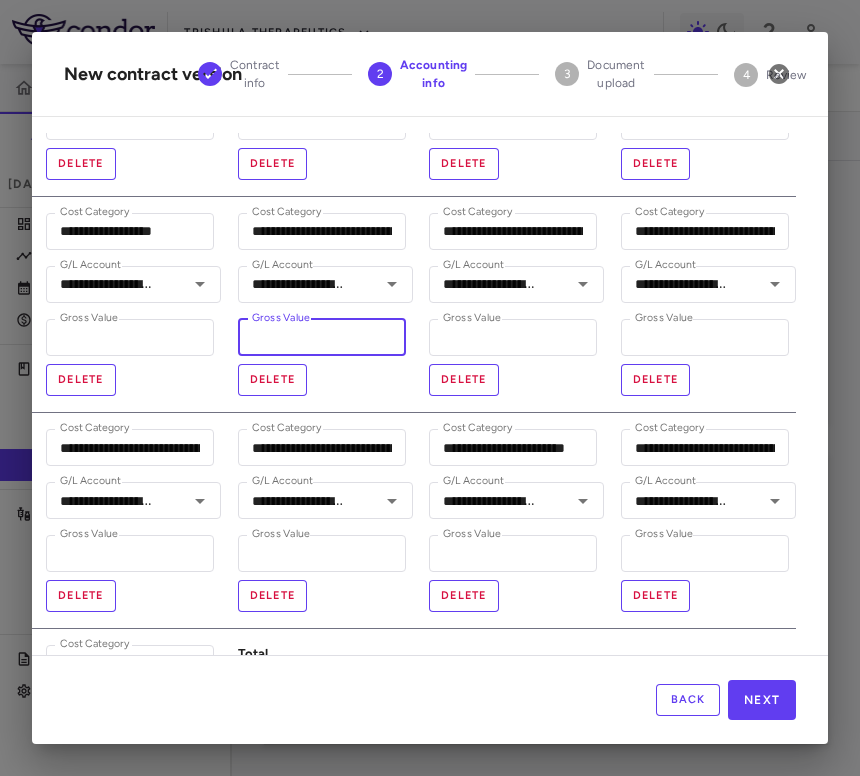 type on "****" 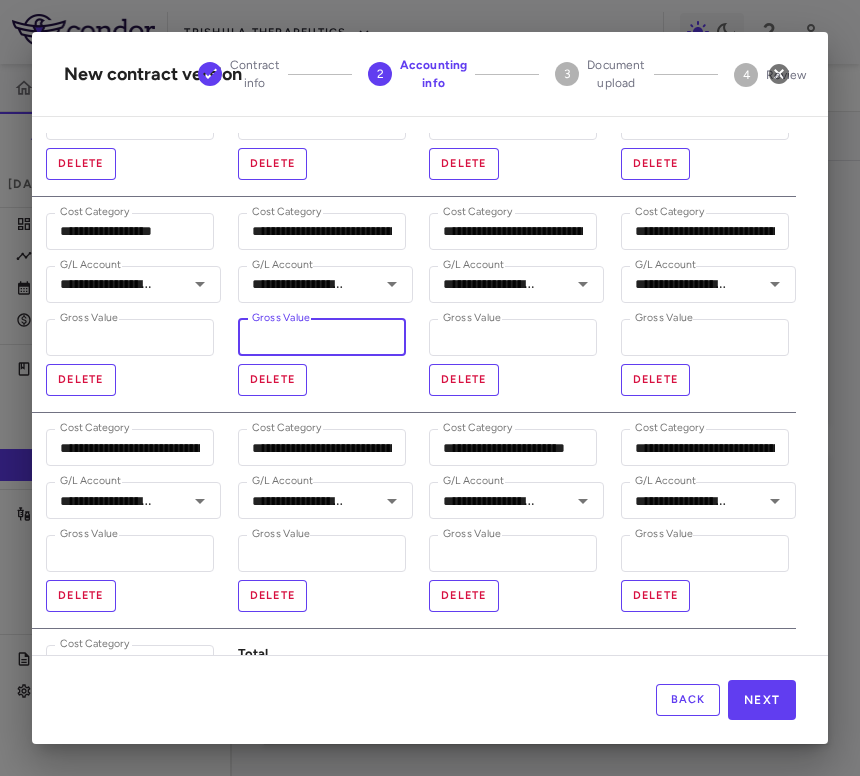 type 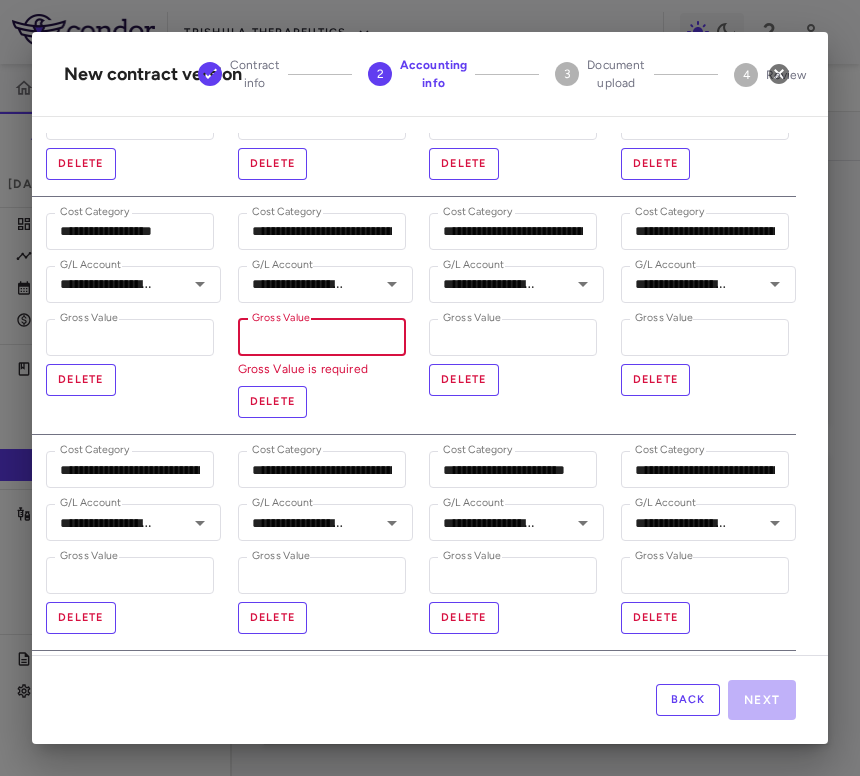type on "**********" 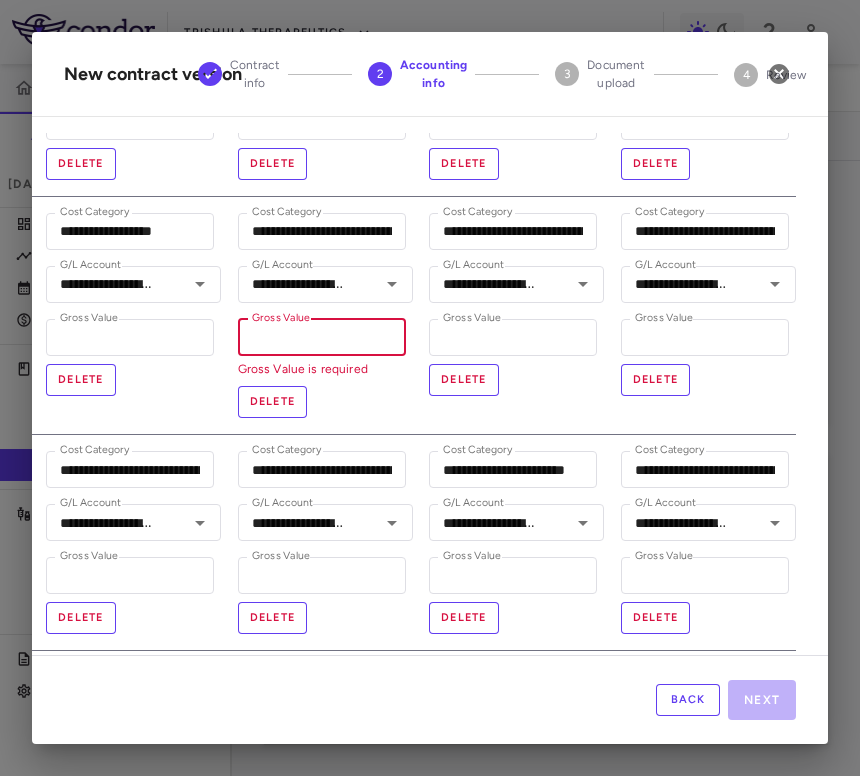 type on "*" 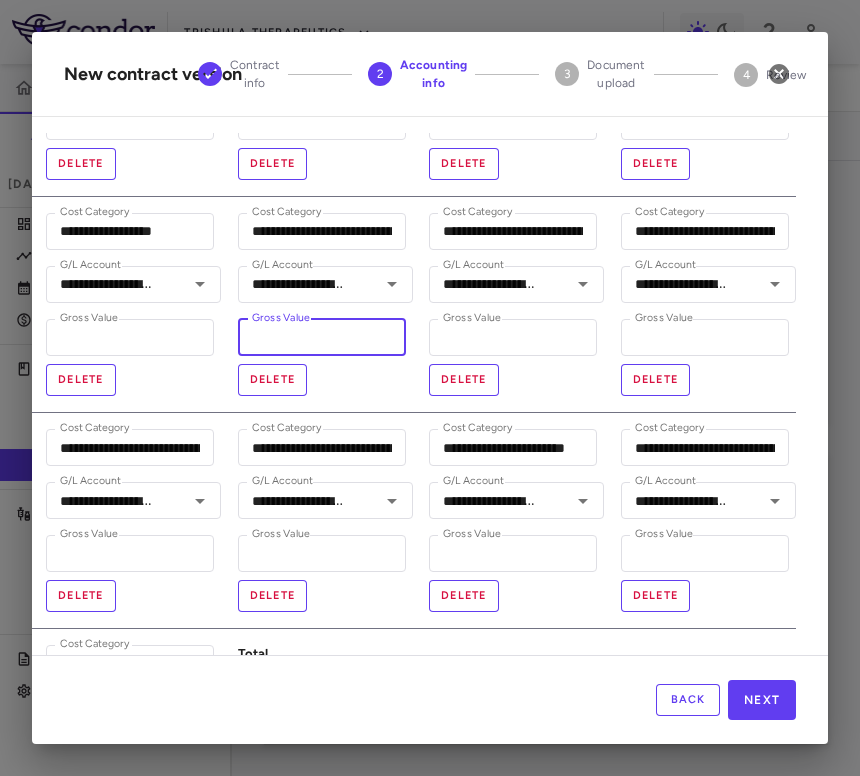type on "**********" 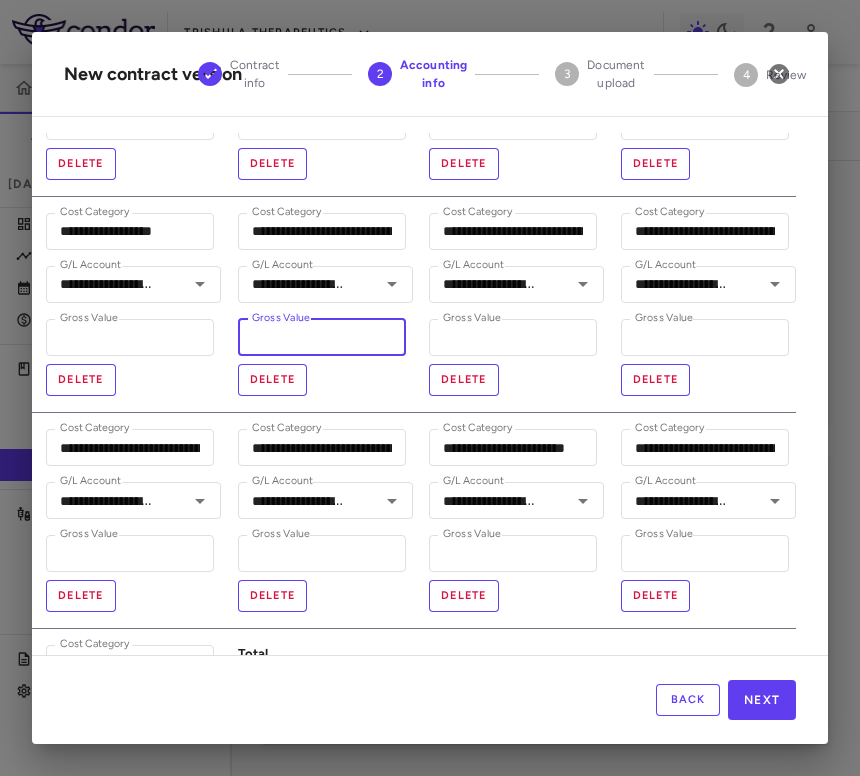 type on "***" 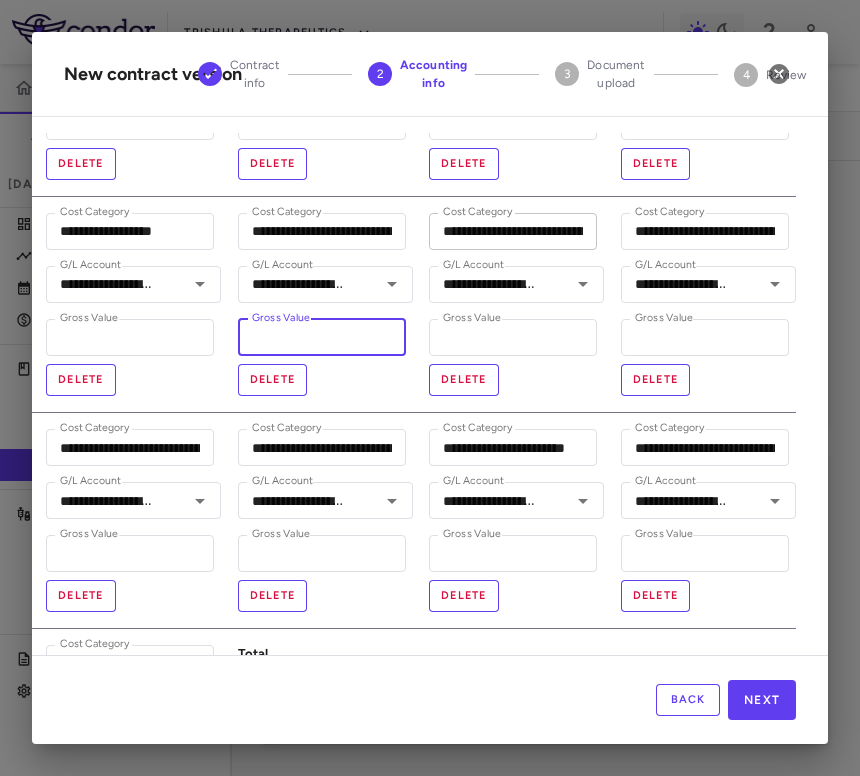 type on "****" 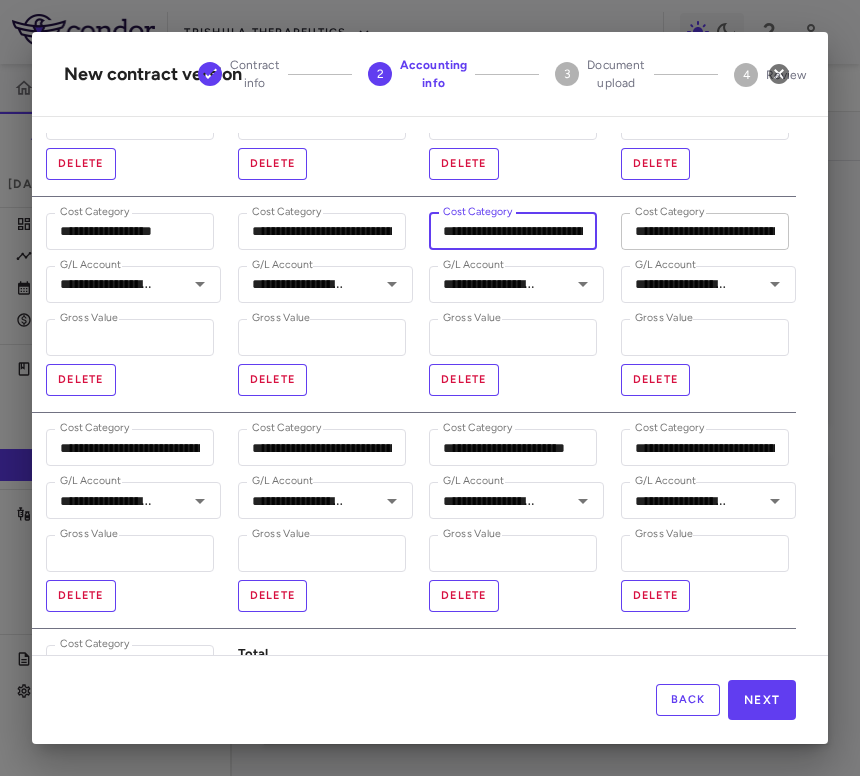 scroll, scrollTop: 0, scrollLeft: 119, axis: horizontal 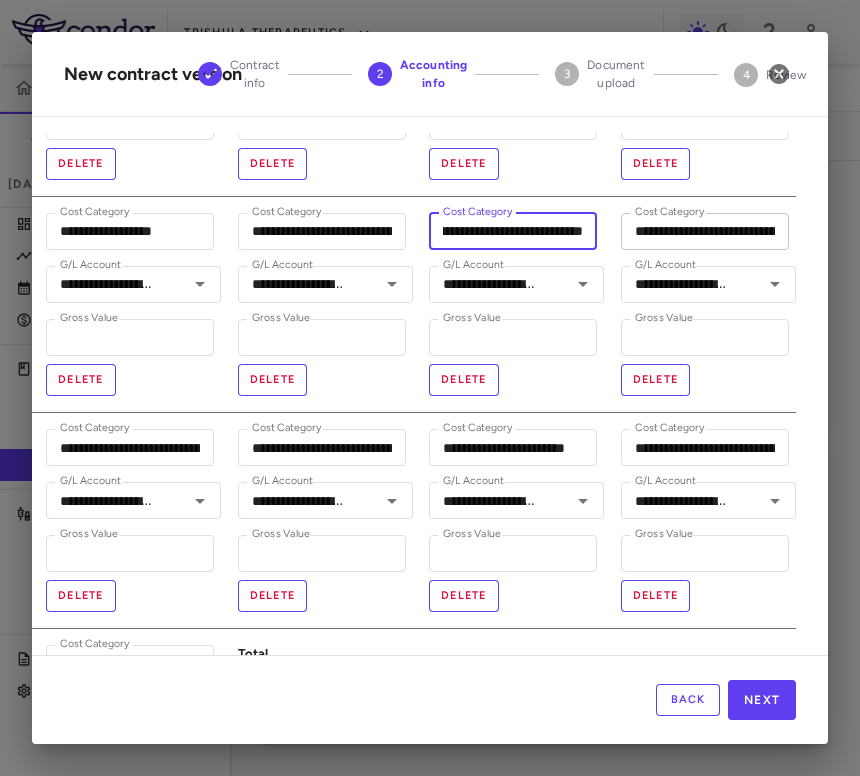 drag, startPoint x: 486, startPoint y: 228, endPoint x: 646, endPoint y: 234, distance: 160.11246 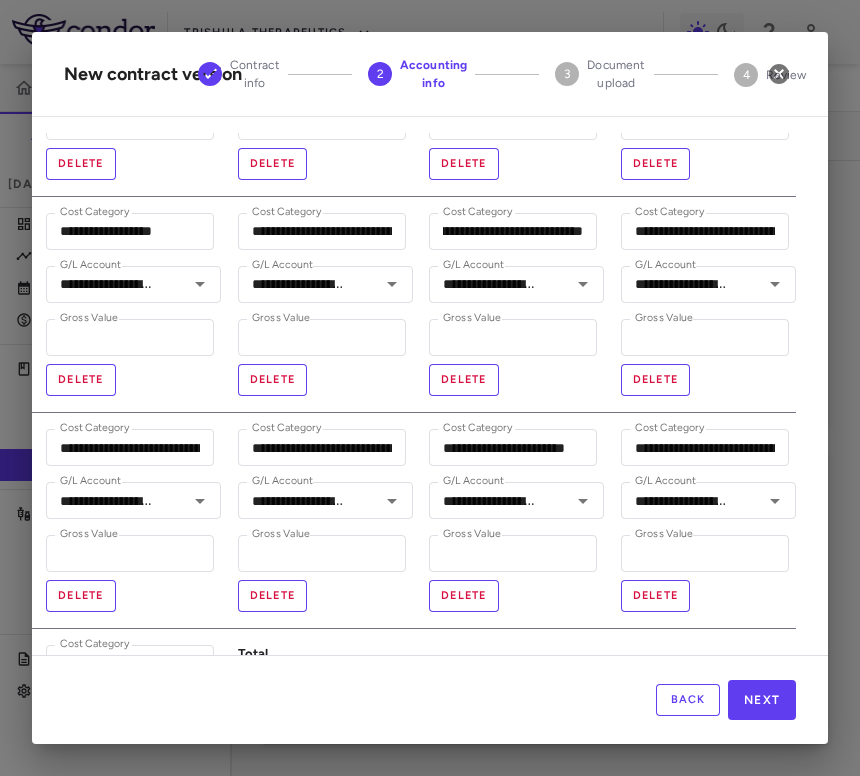 scroll, scrollTop: 0, scrollLeft: 0, axis: both 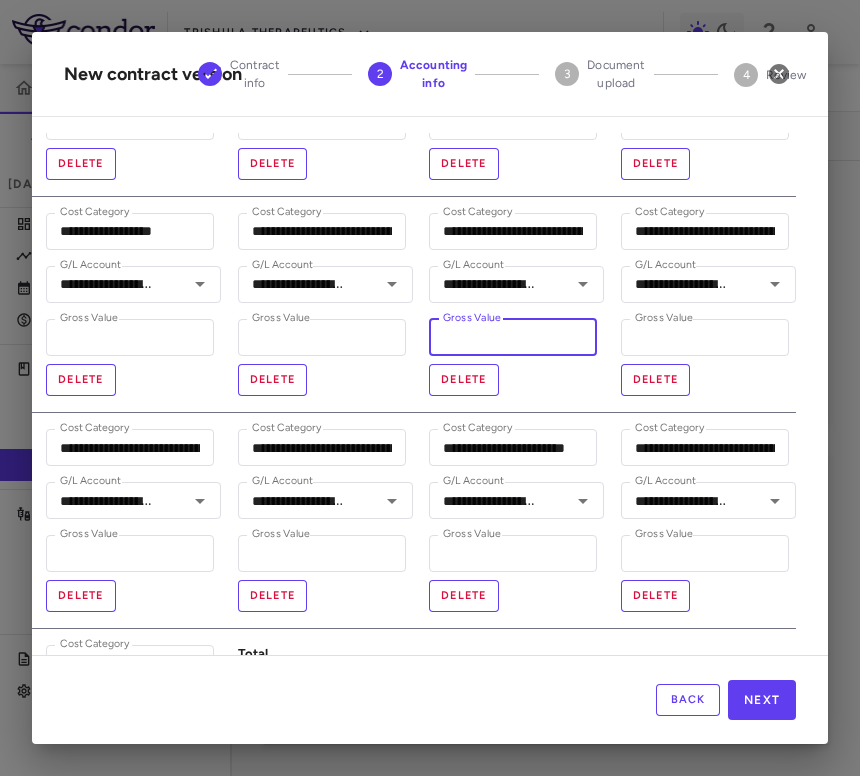 click on "*" at bounding box center [513, 337] 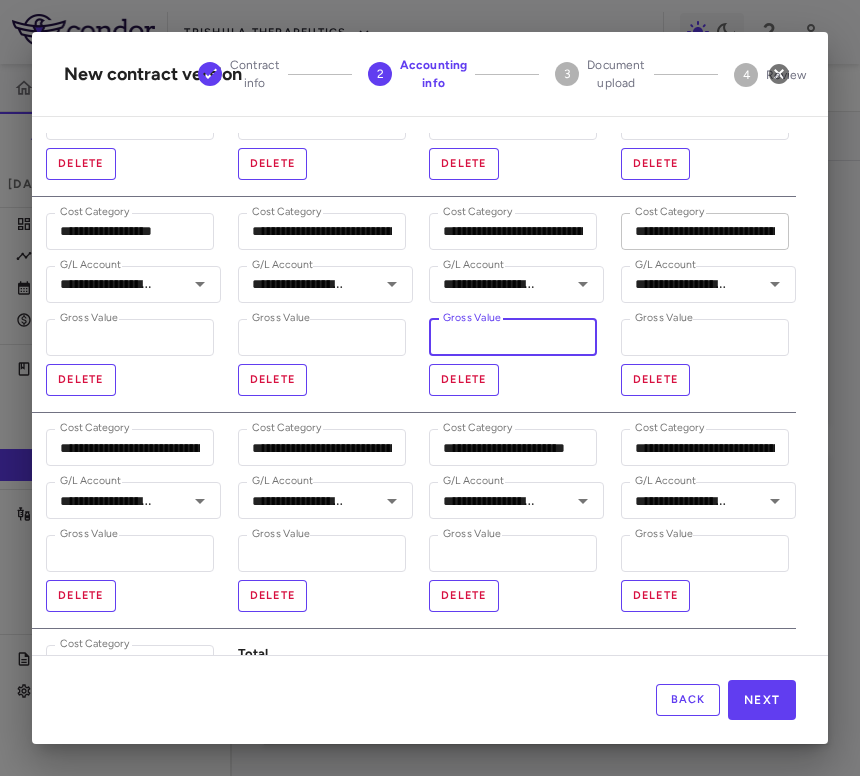 type on "****" 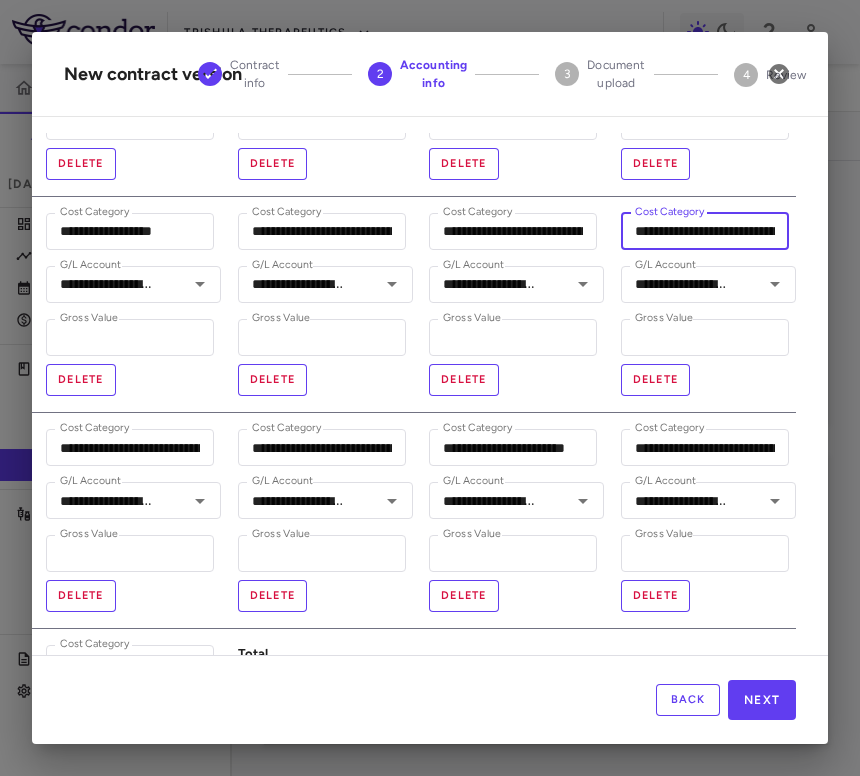 scroll, scrollTop: 0, scrollLeft: 127, axis: horizontal 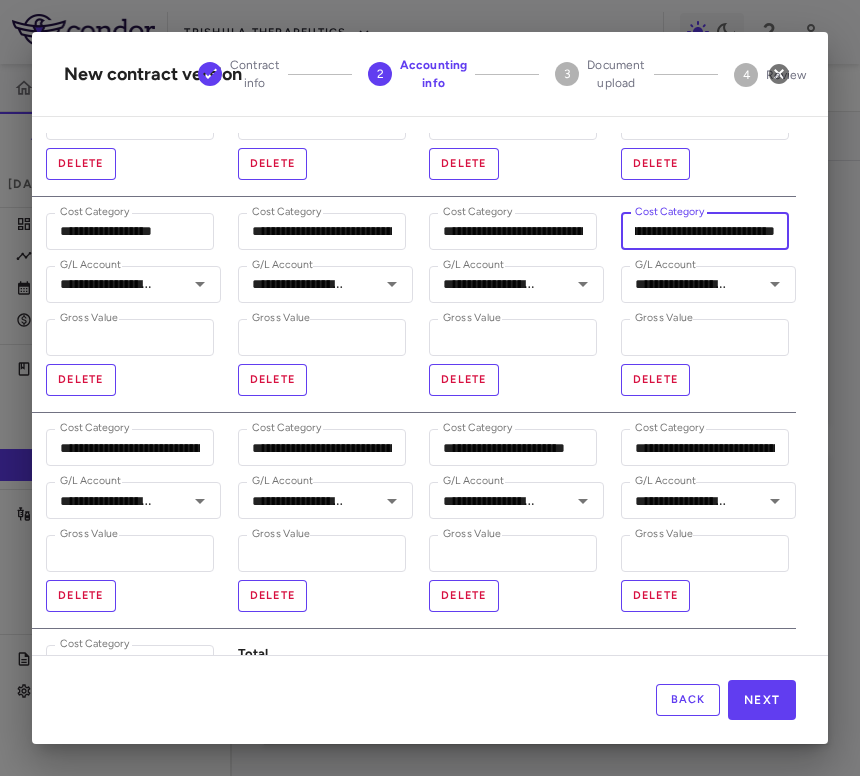 drag, startPoint x: 745, startPoint y: 226, endPoint x: 825, endPoint y: 224, distance: 80.024994 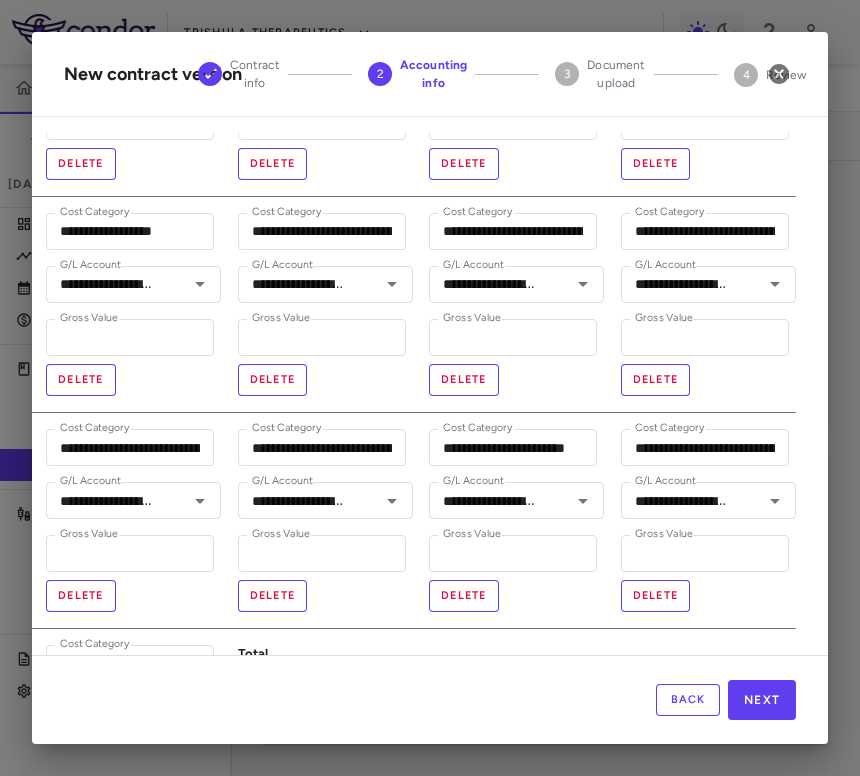 click on "**********" at bounding box center (430, 394) 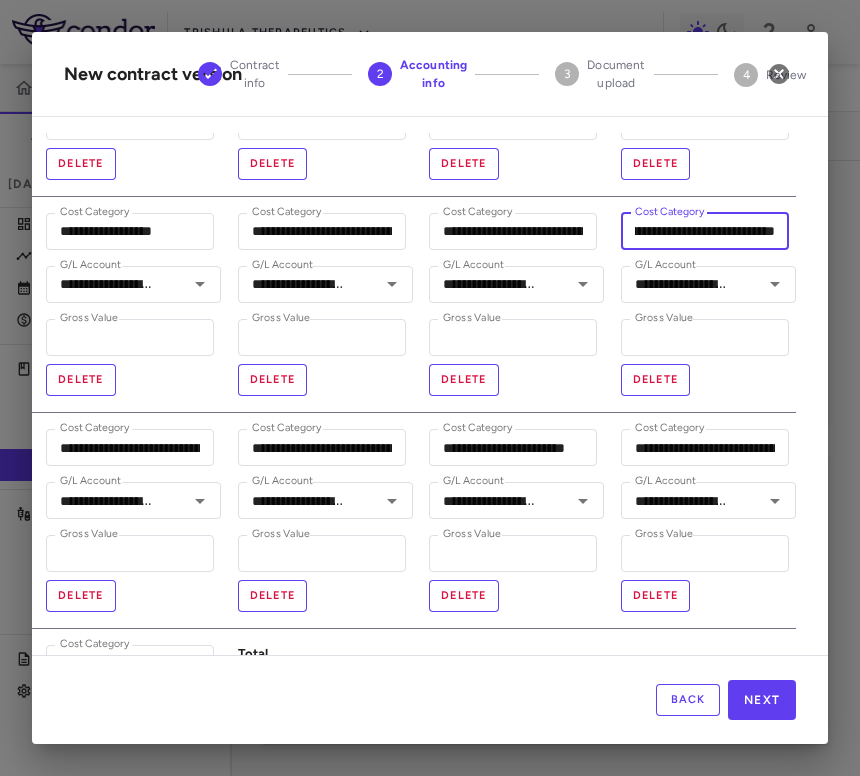 scroll, scrollTop: 0, scrollLeft: 127, axis: horizontal 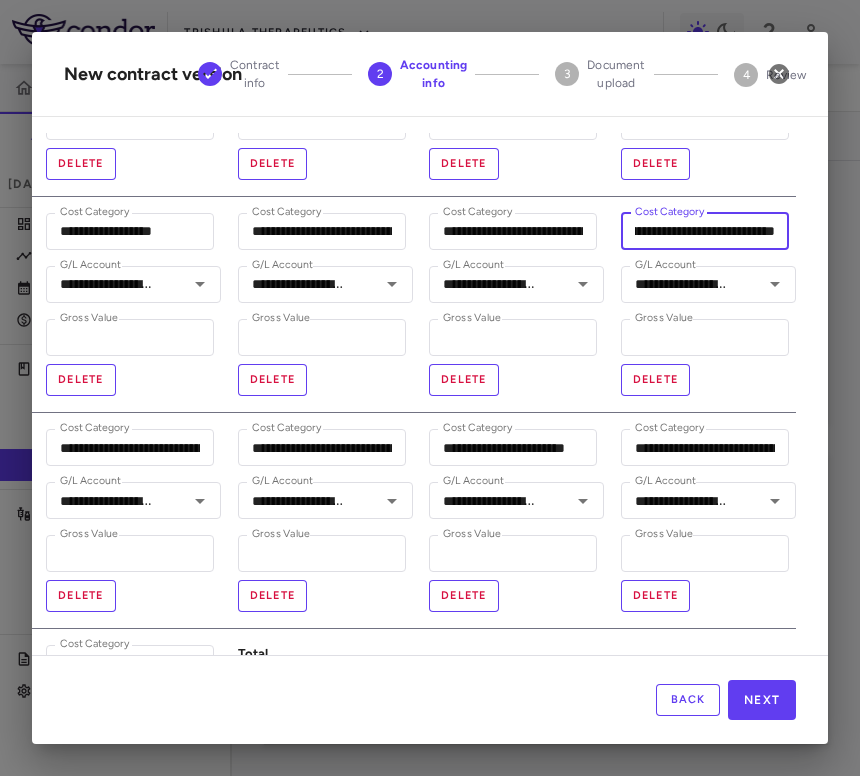 drag, startPoint x: 705, startPoint y: 232, endPoint x: 803, endPoint y: 237, distance: 98.12747 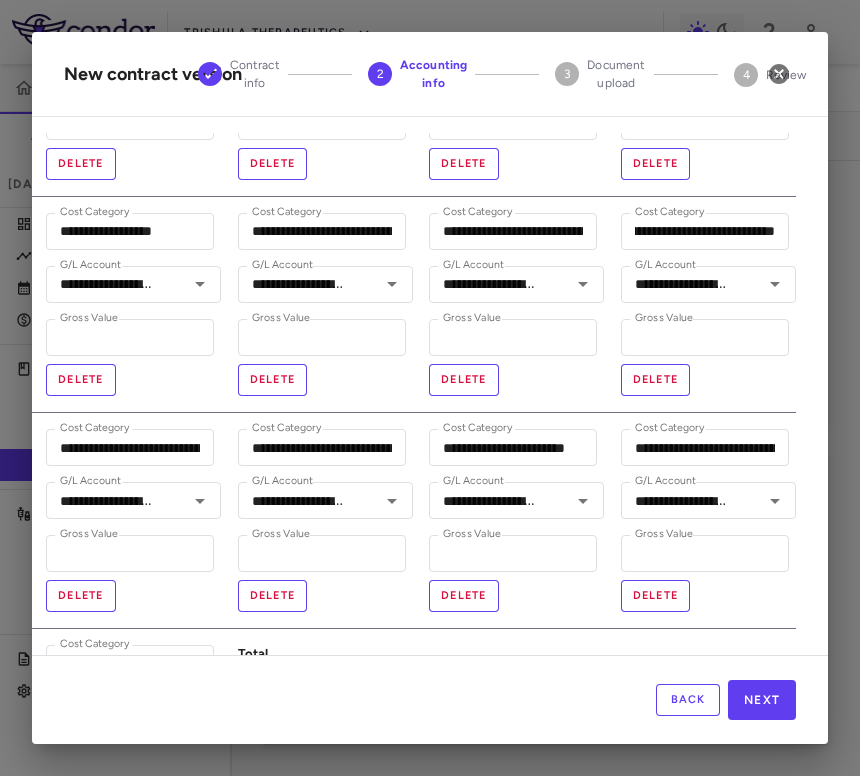 click on "**********" at bounding box center [430, 394] 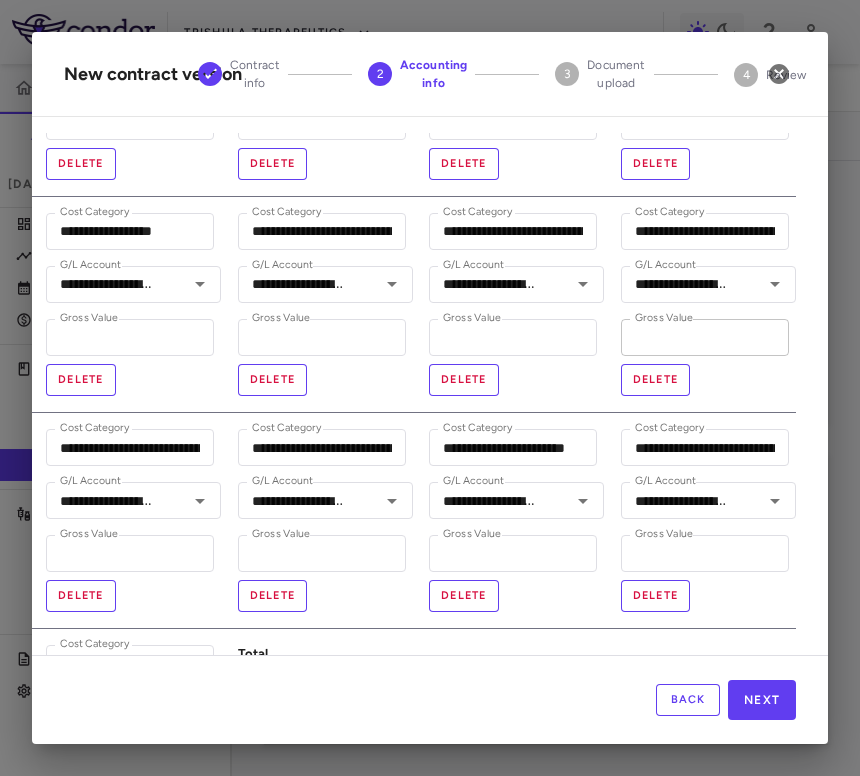 click on "*" at bounding box center (705, 337) 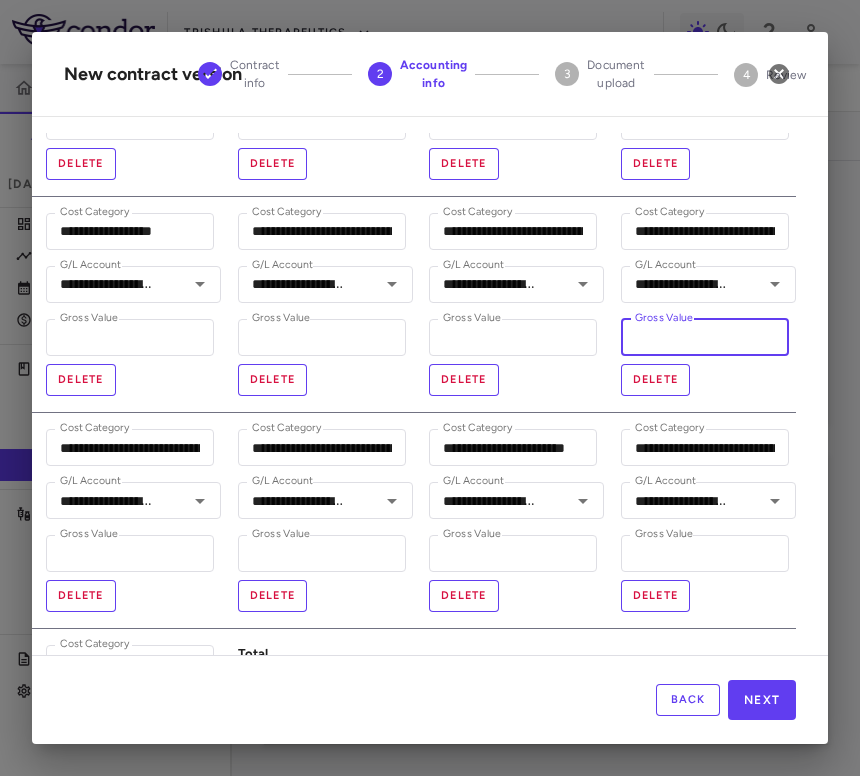 type on "****" 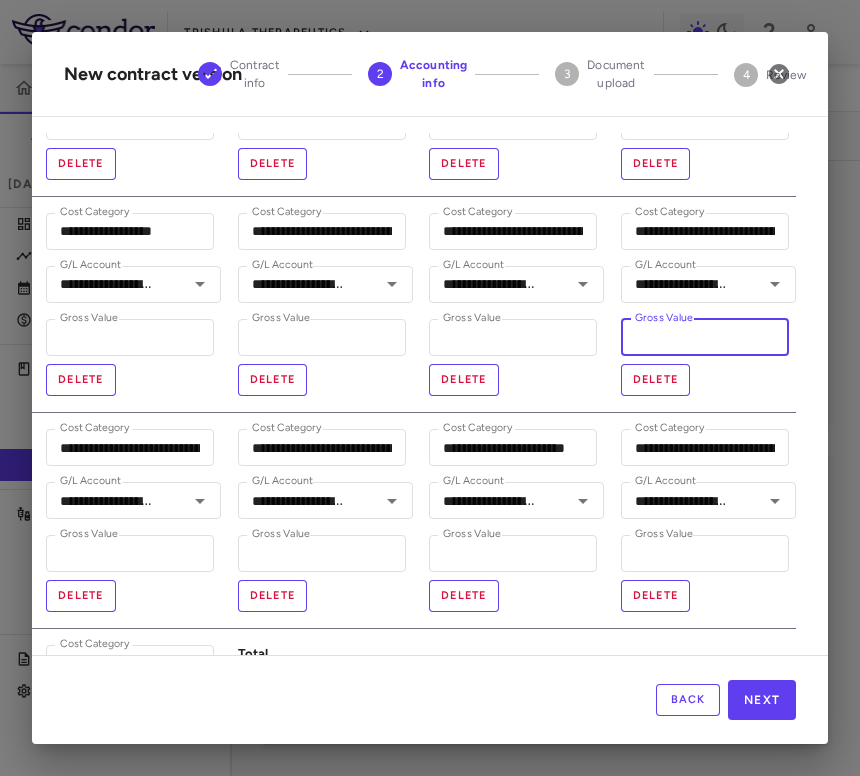 type 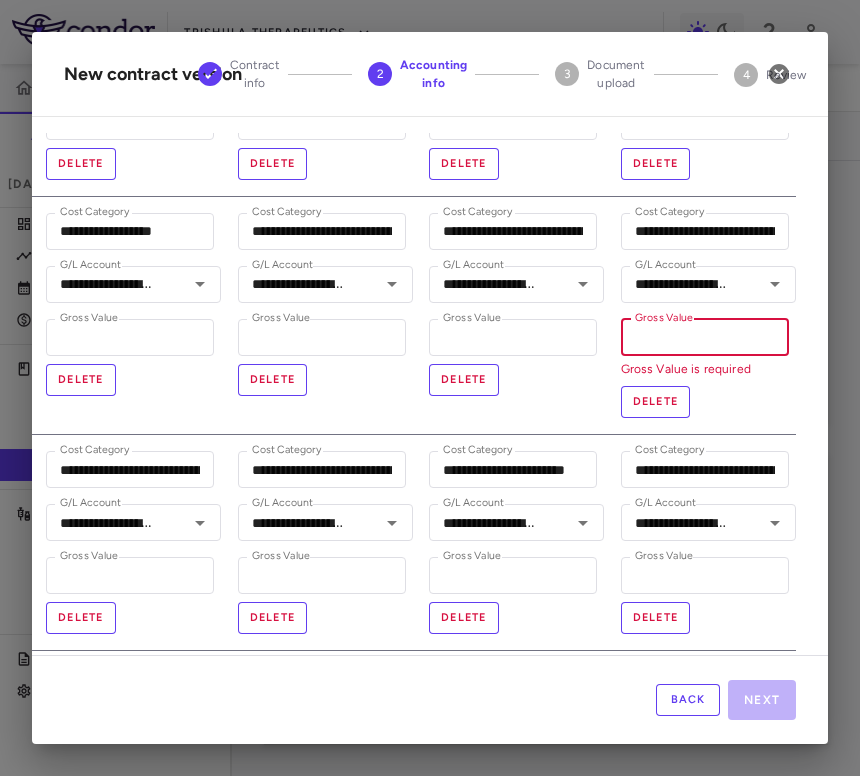 type on "**********" 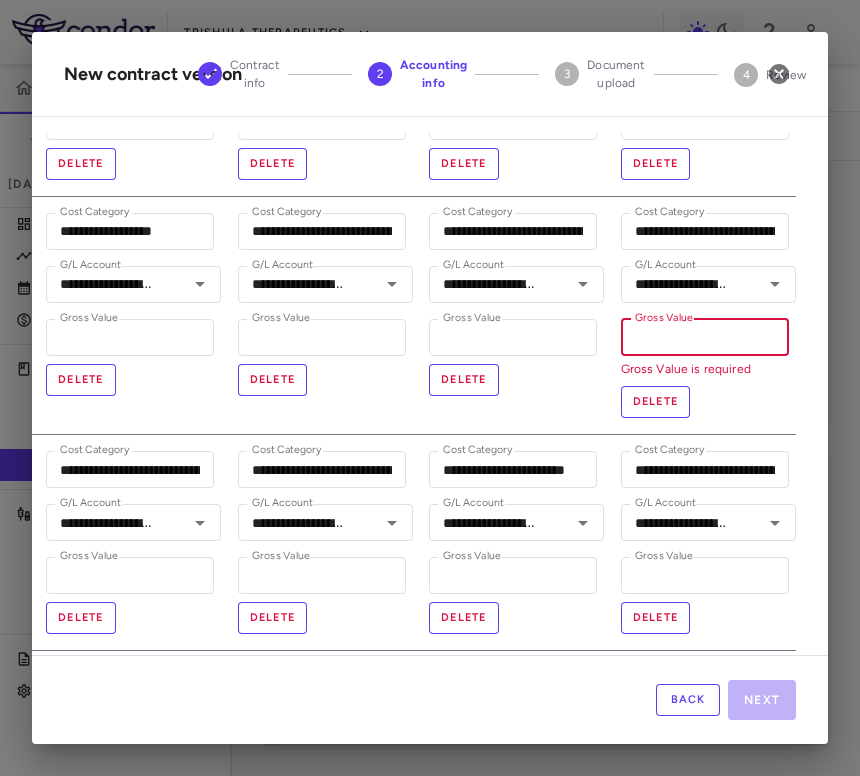 type on "*" 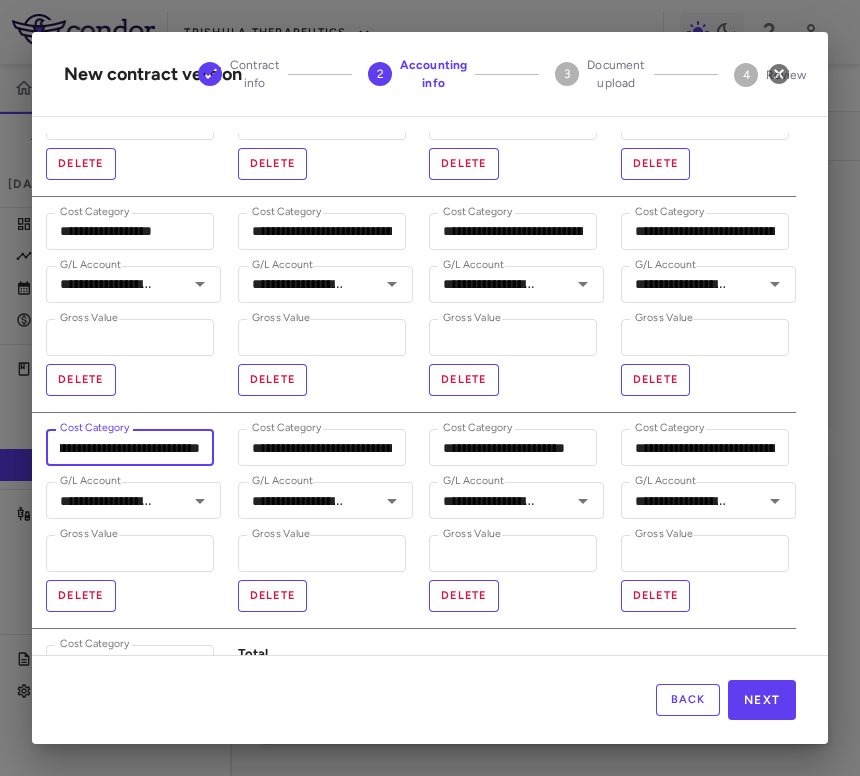 scroll, scrollTop: 0, scrollLeft: 203, axis: horizontal 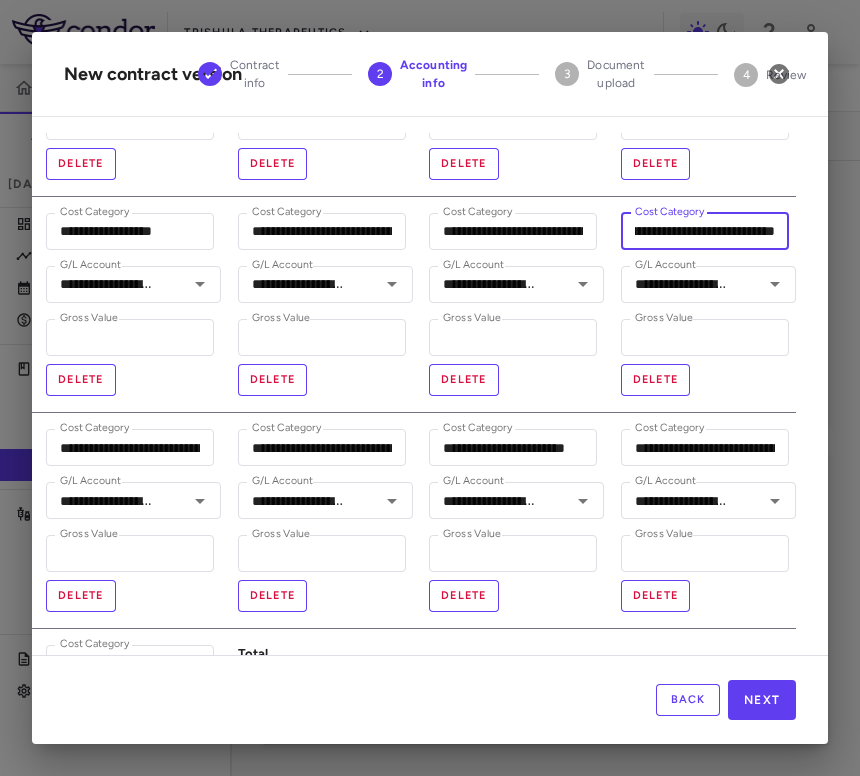 drag, startPoint x: 790, startPoint y: 235, endPoint x: 862, endPoint y: 235, distance: 72 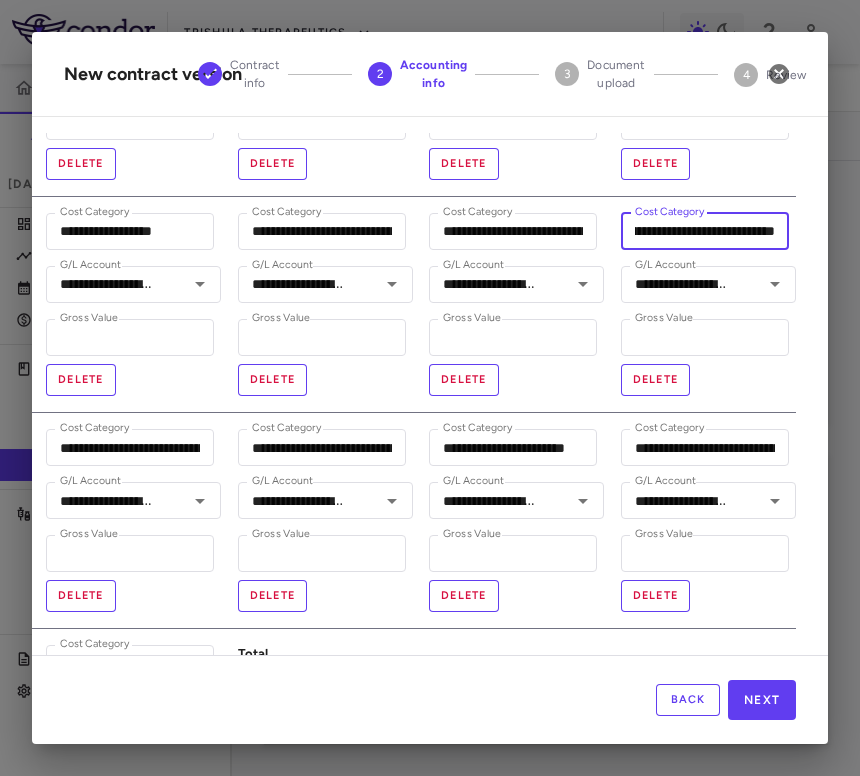 click on "Skip to sidebar Skip to main content Trishula Therapeutics TTX-030-003 Accruals Forecasting [DATE] (Open) Trial dashboard Analytics Financial close Journal entry Clinical expenses Summary CRO PPD Other clinical contracts Trial activity Patient activity Site & lab cost matrix Map procedures Trial files Trial settings TTX-030-003 [MEDICAL_DATA] [DATE] (Open) Overview Expenses Recon & Adjustments OCC Expense Summary Currency native trial Add OCC Drag here to set row groups Drag here to set column labels
Vendor
PO #(s)" at bounding box center [430, 388] 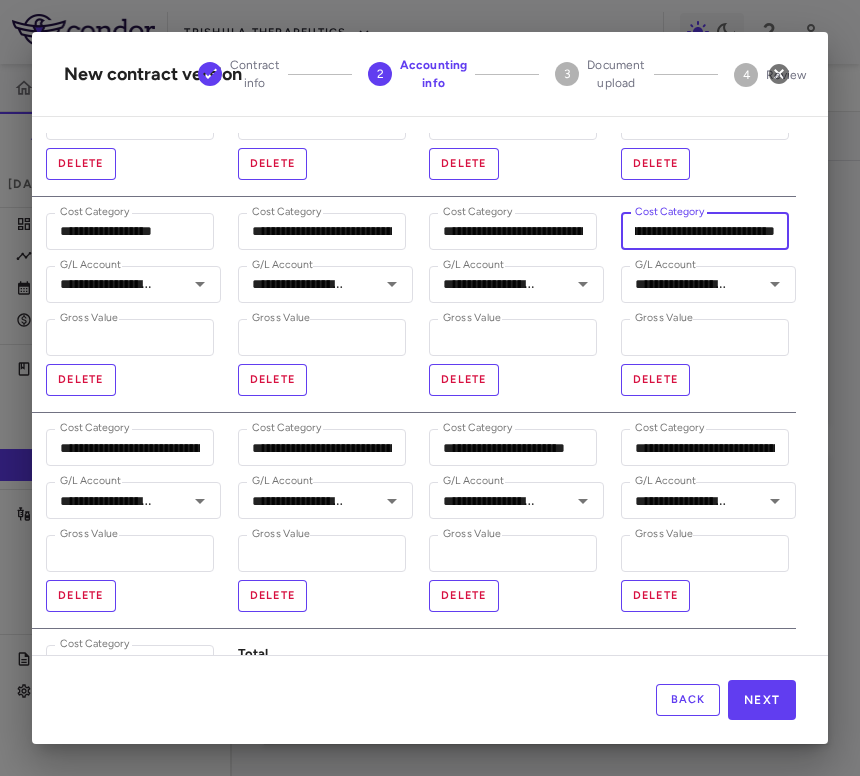 scroll, scrollTop: 0, scrollLeft: 112, axis: horizontal 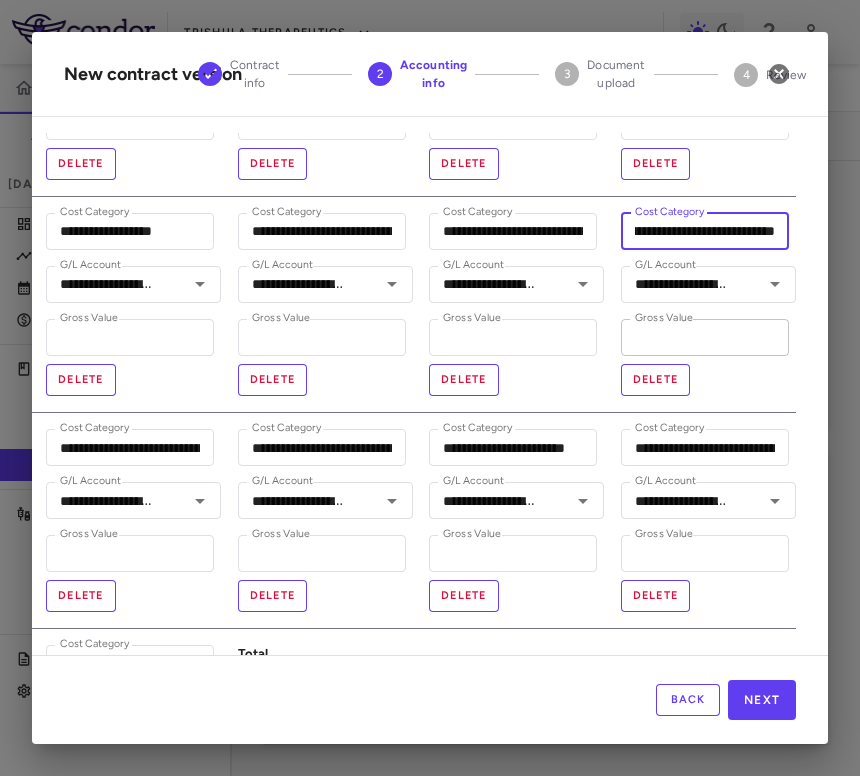 type on "**********" 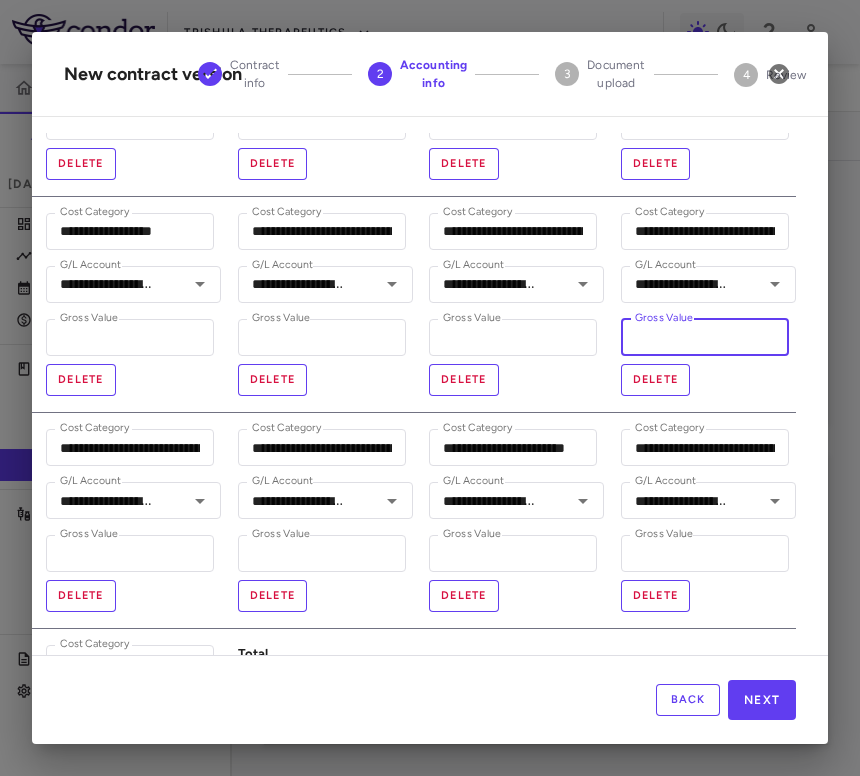 type on "****" 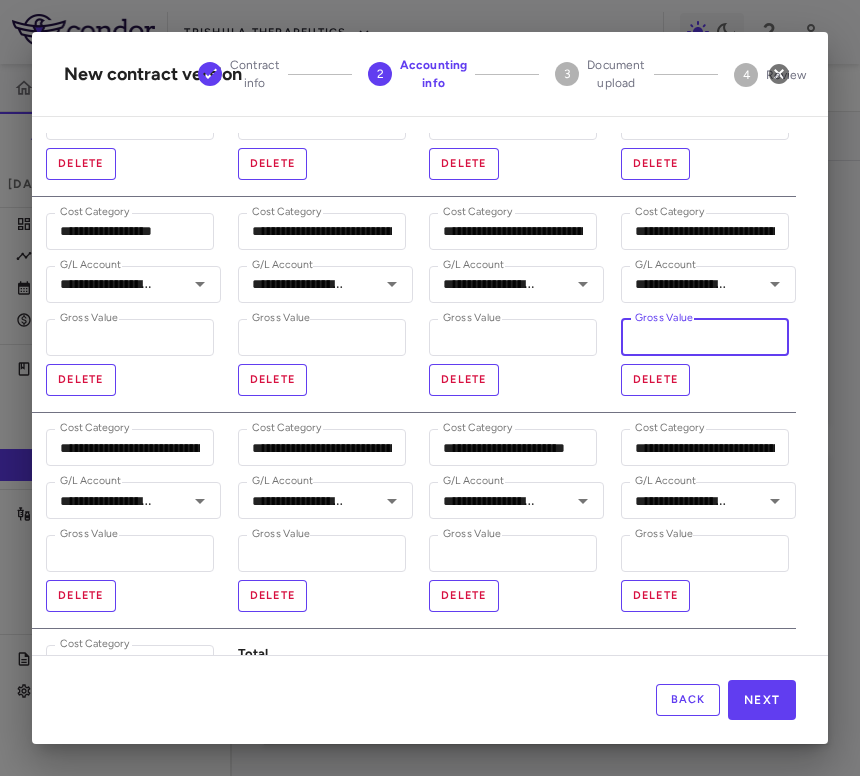 type 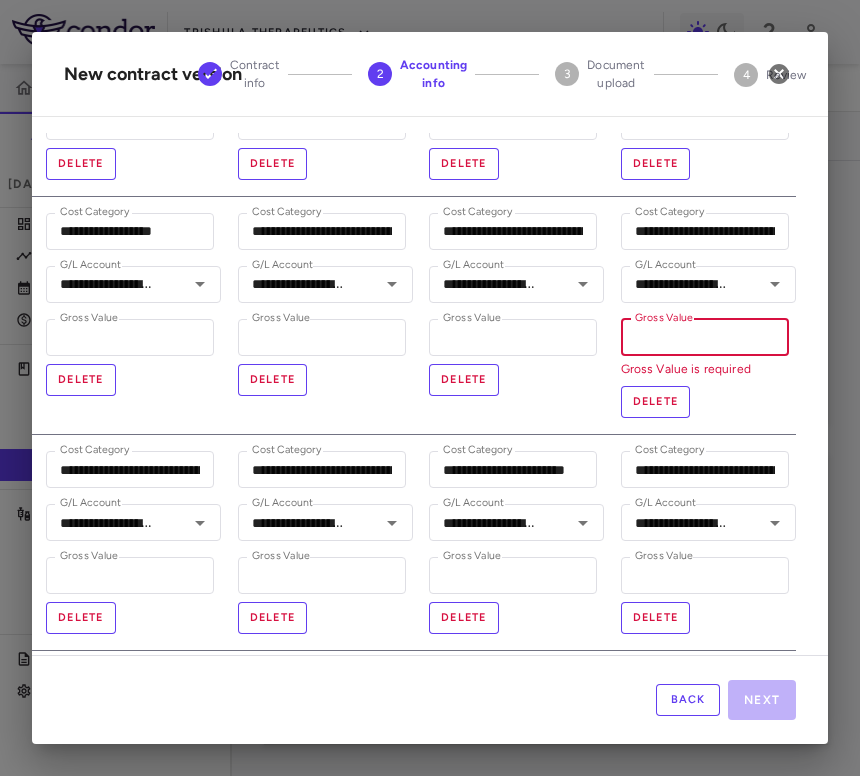 type on "**********" 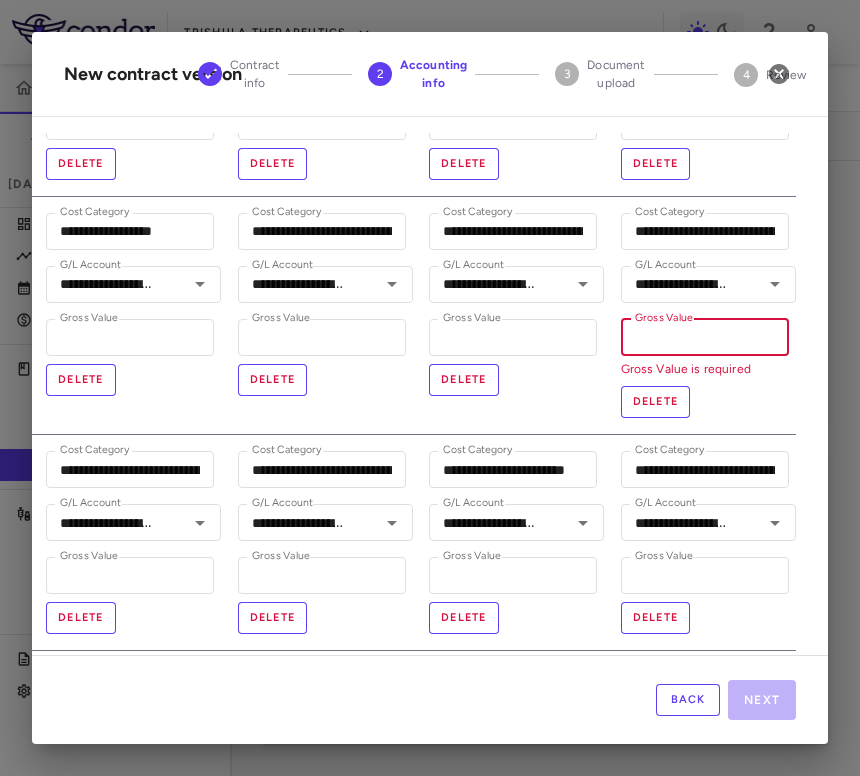 type on "*" 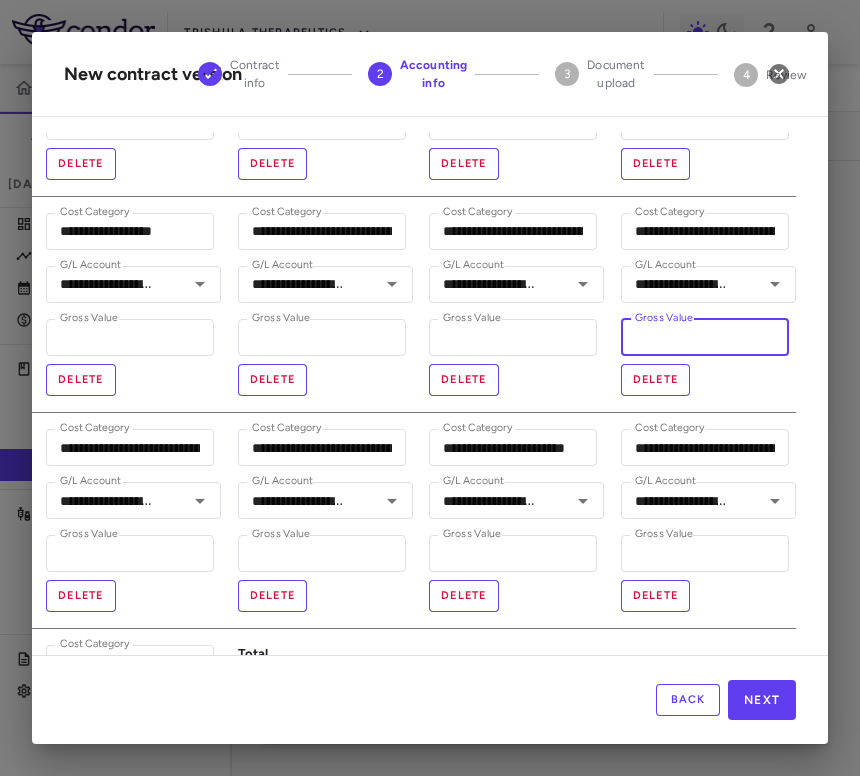 type on "**********" 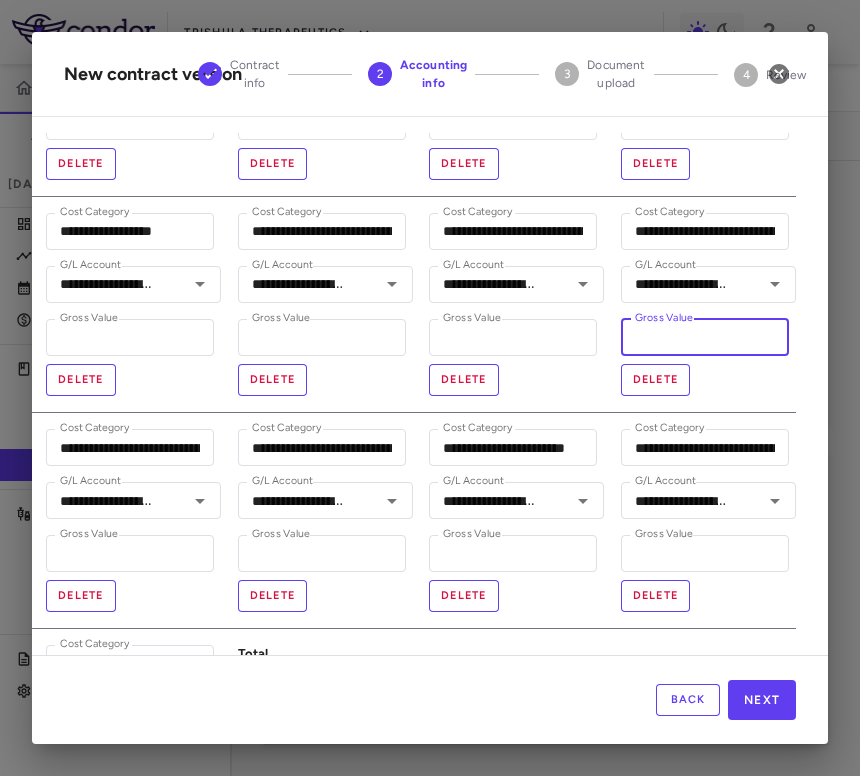 type on "***" 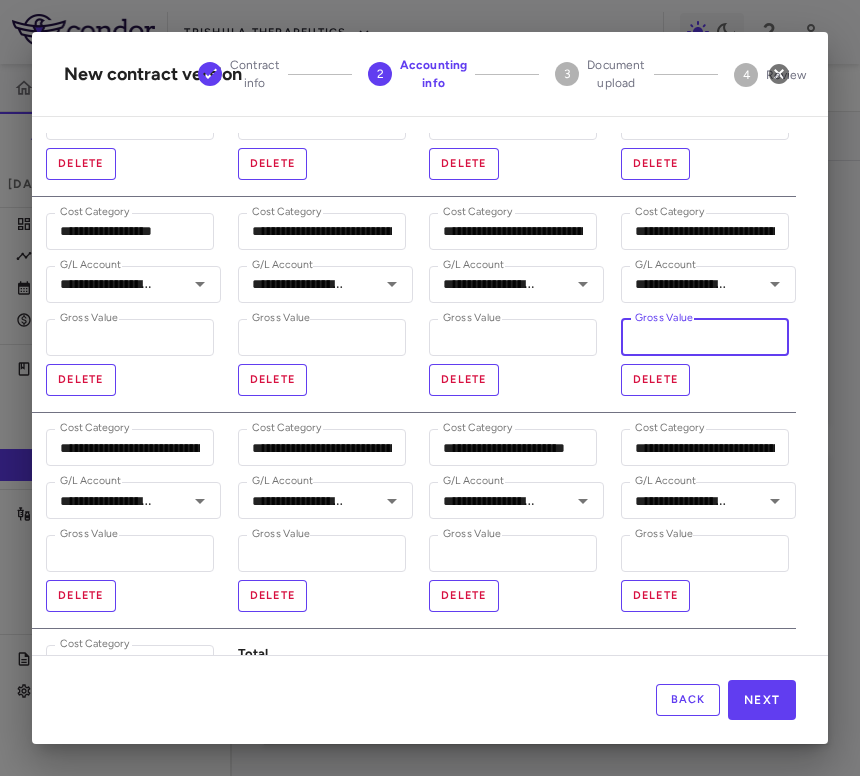 type on "****" 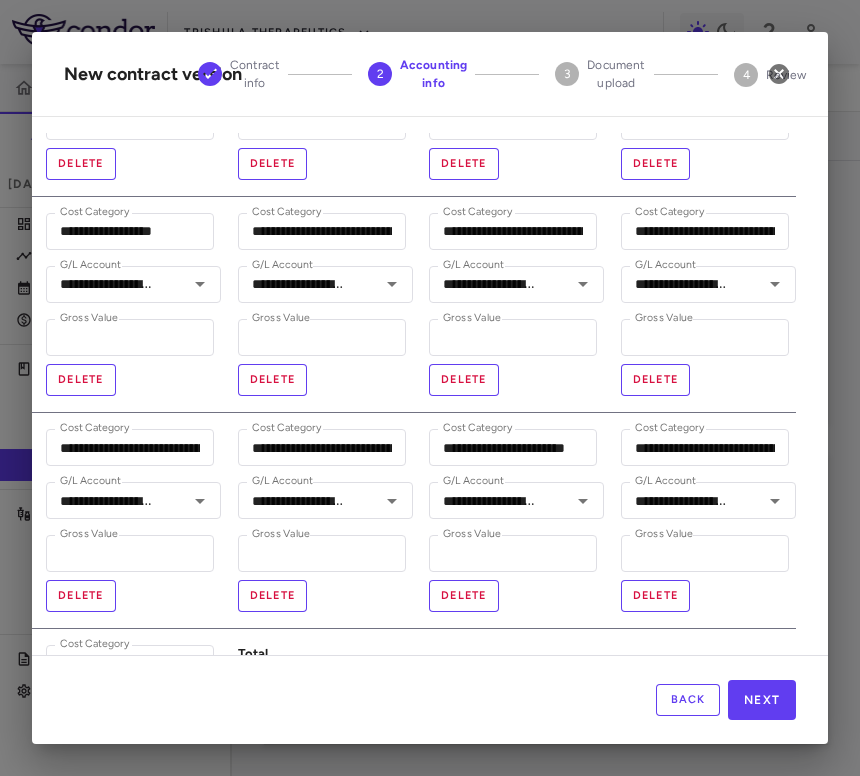 click on "**********" at bounding box center (509, 305) 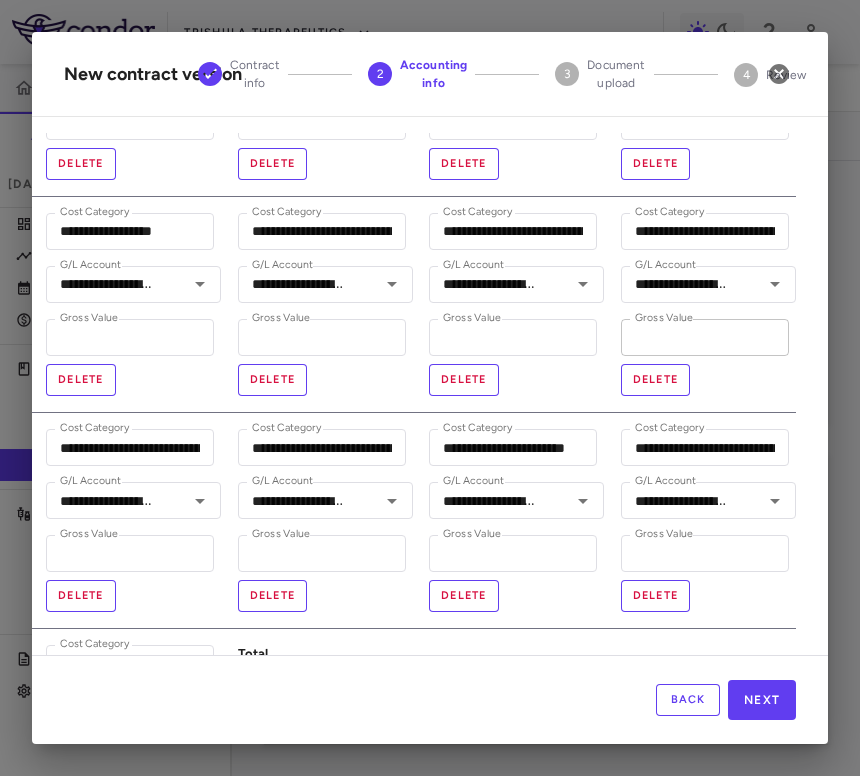 scroll, scrollTop: 293, scrollLeft: 11, axis: both 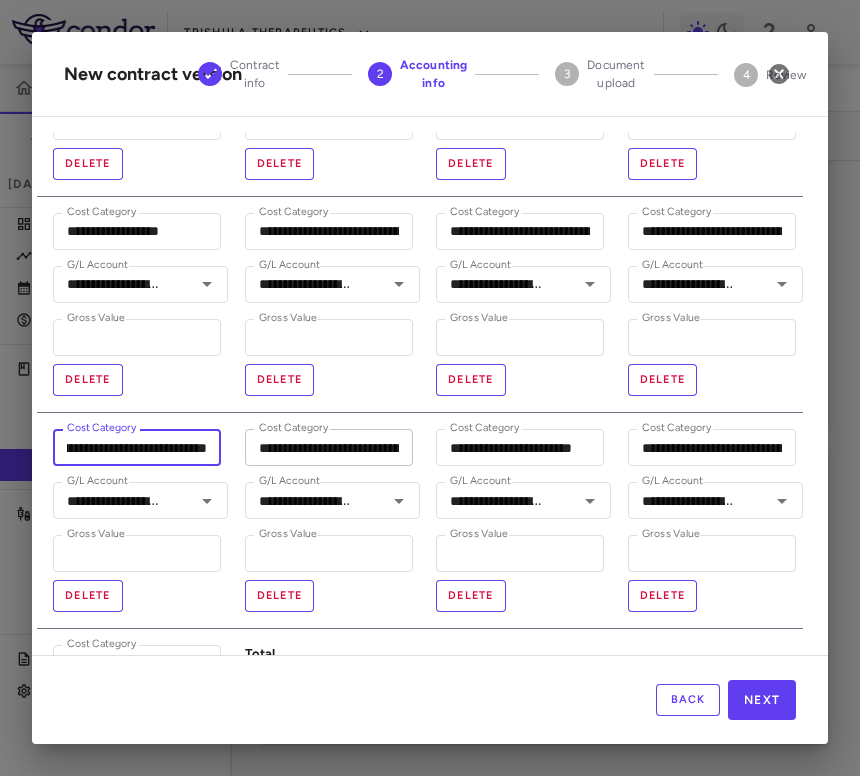 drag, startPoint x: 222, startPoint y: 452, endPoint x: 332, endPoint y: 452, distance: 110 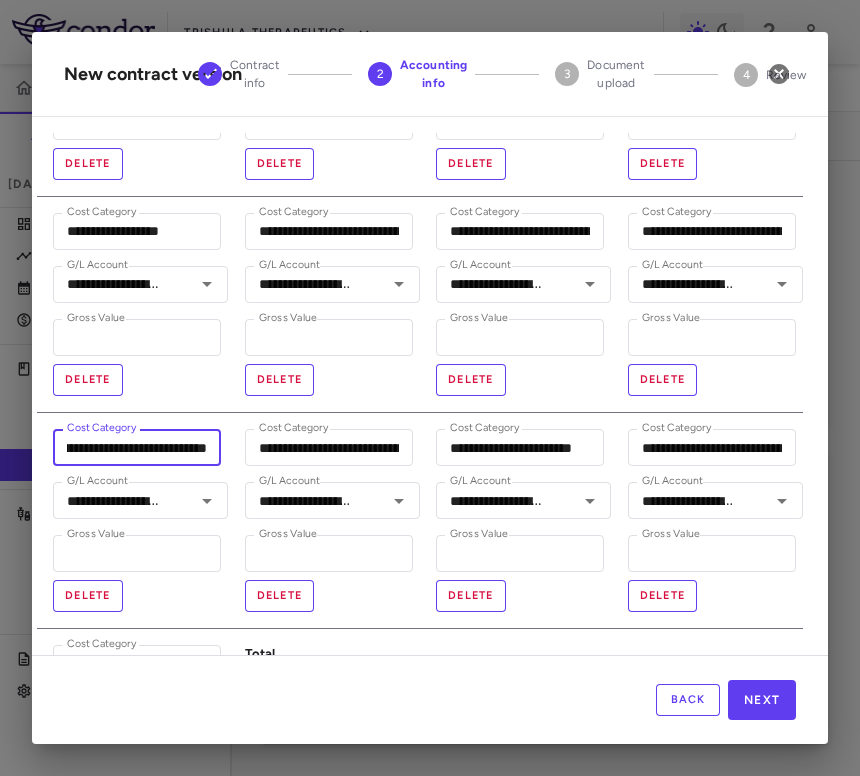 scroll, scrollTop: 0, scrollLeft: 0, axis: both 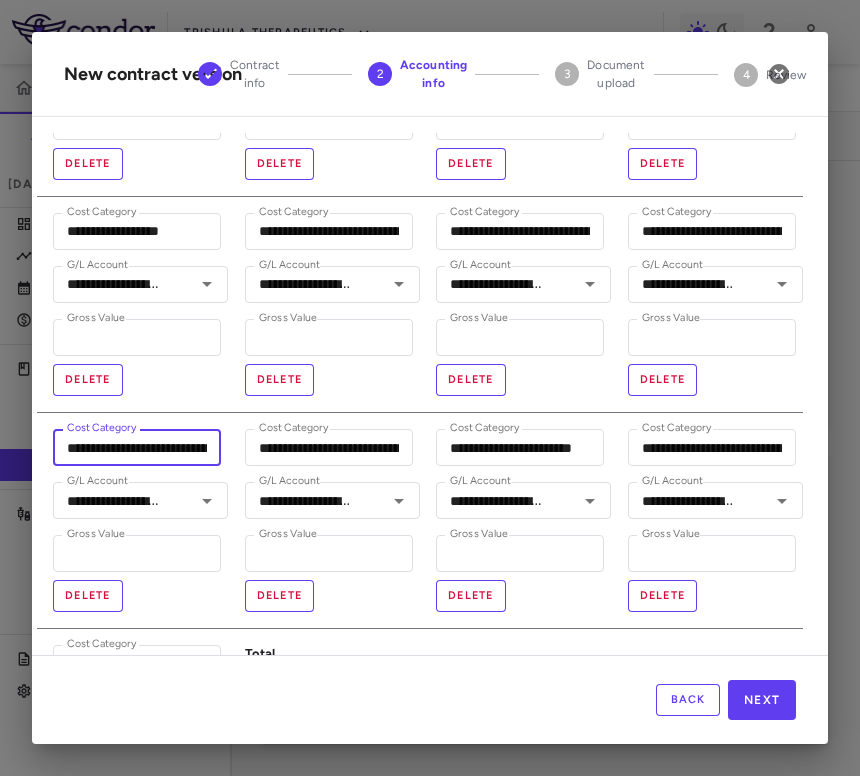 click on "Delete" at bounding box center [88, 596] 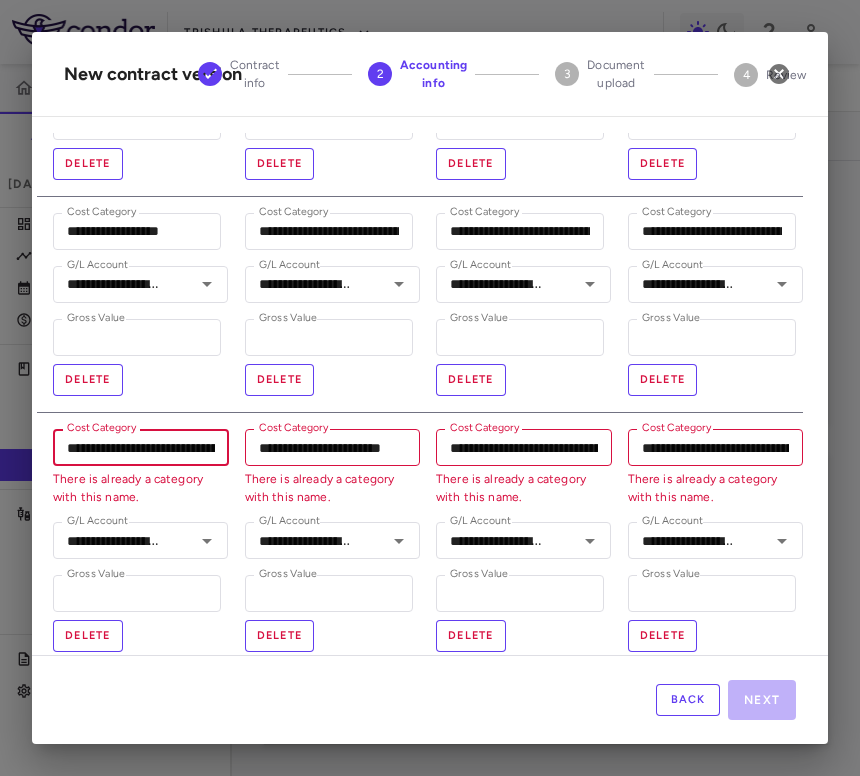 click on "**********" at bounding box center (141, 447) 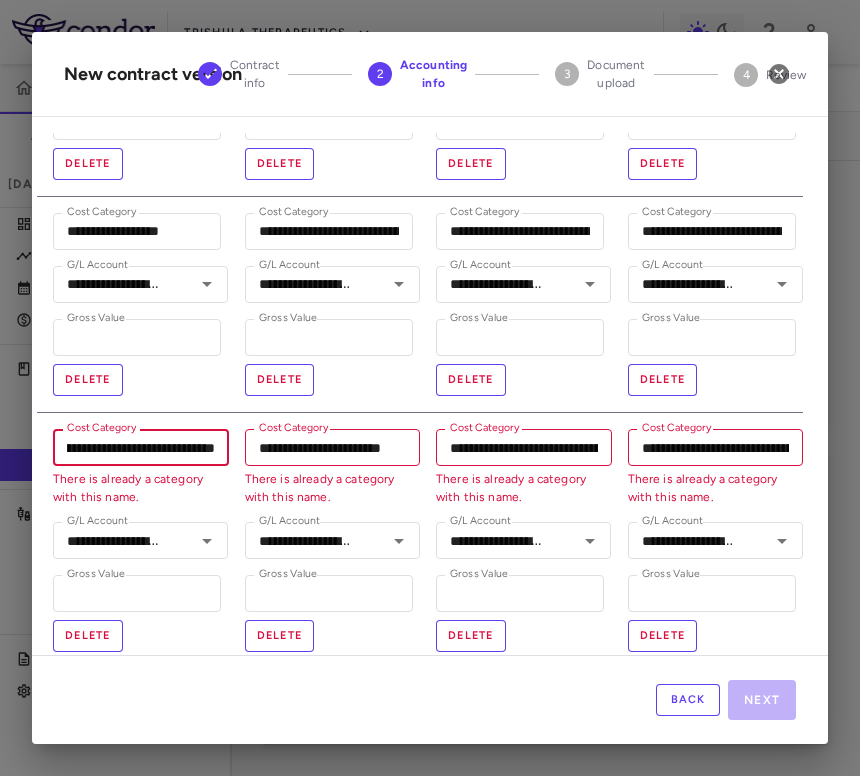 drag, startPoint x: 203, startPoint y: 453, endPoint x: 315, endPoint y: 455, distance: 112.01785 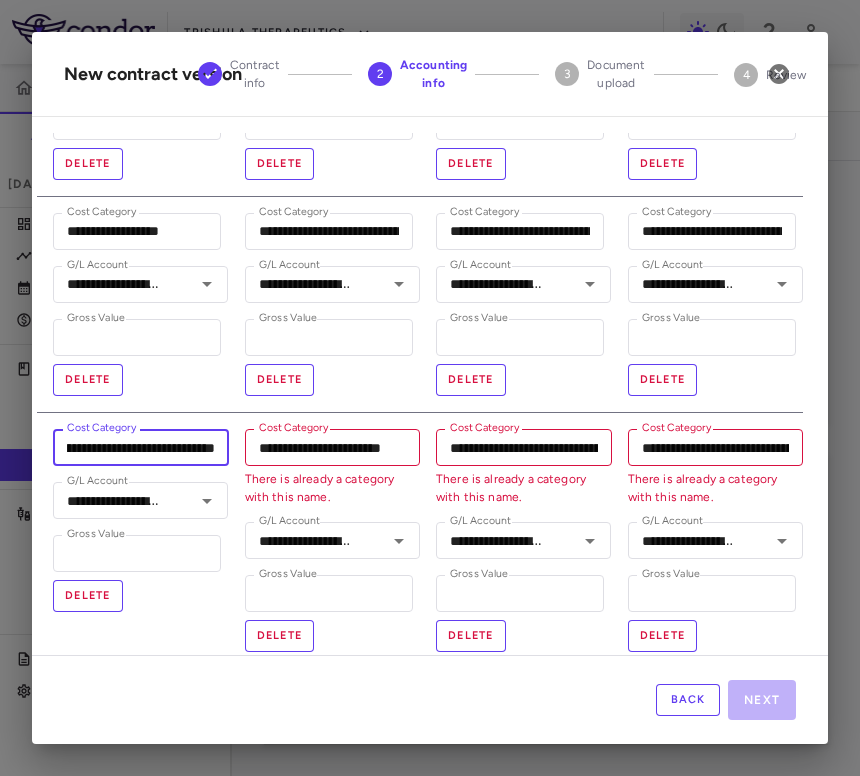 type on "**********" 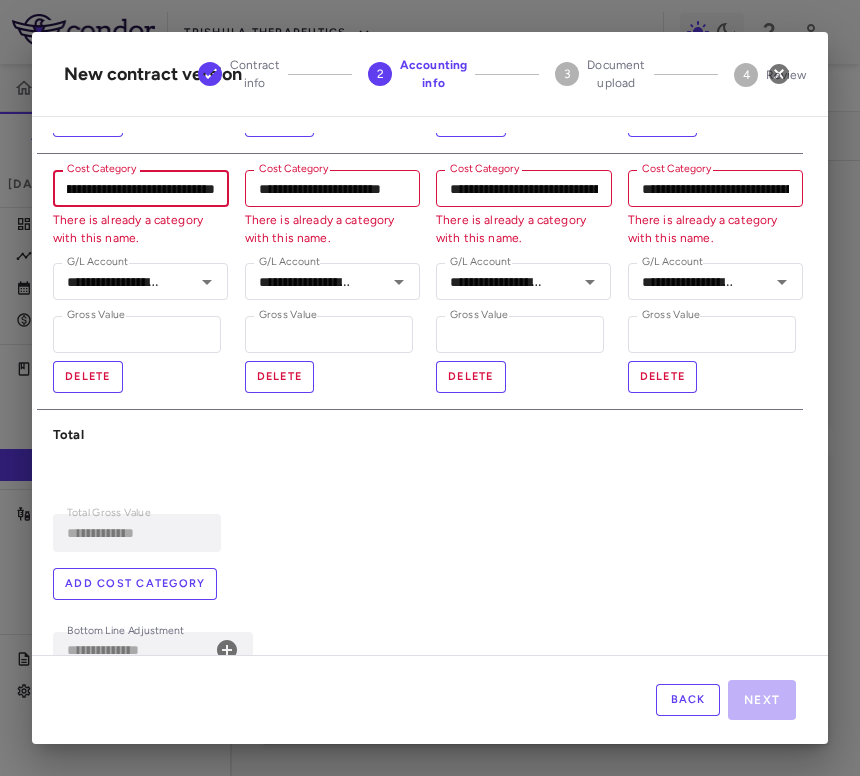 scroll, scrollTop: 554, scrollLeft: 11, axis: both 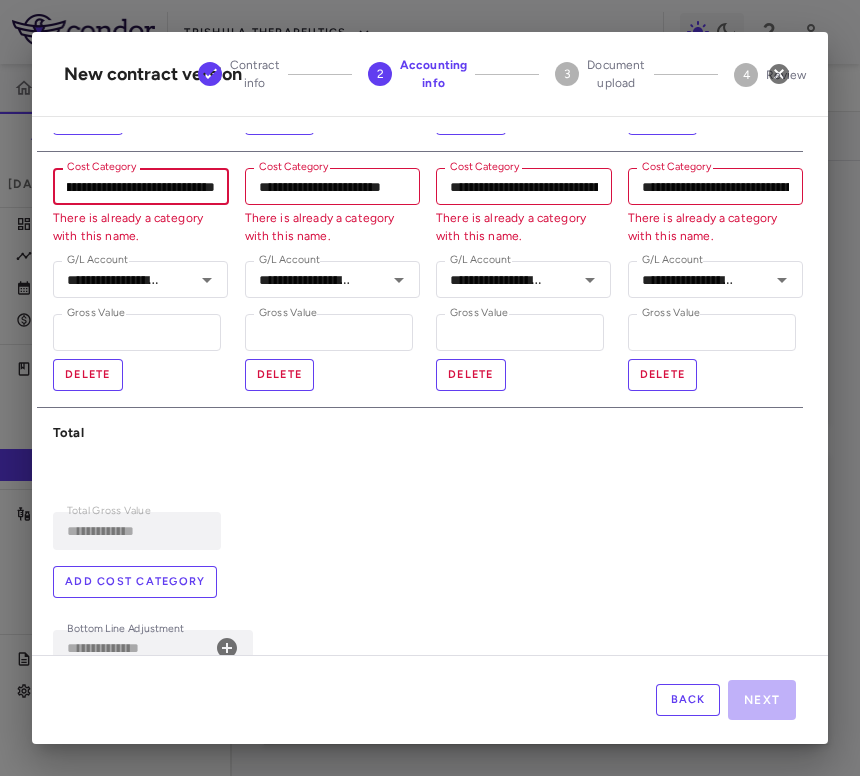 click on "Add cost category" at bounding box center (135, 582) 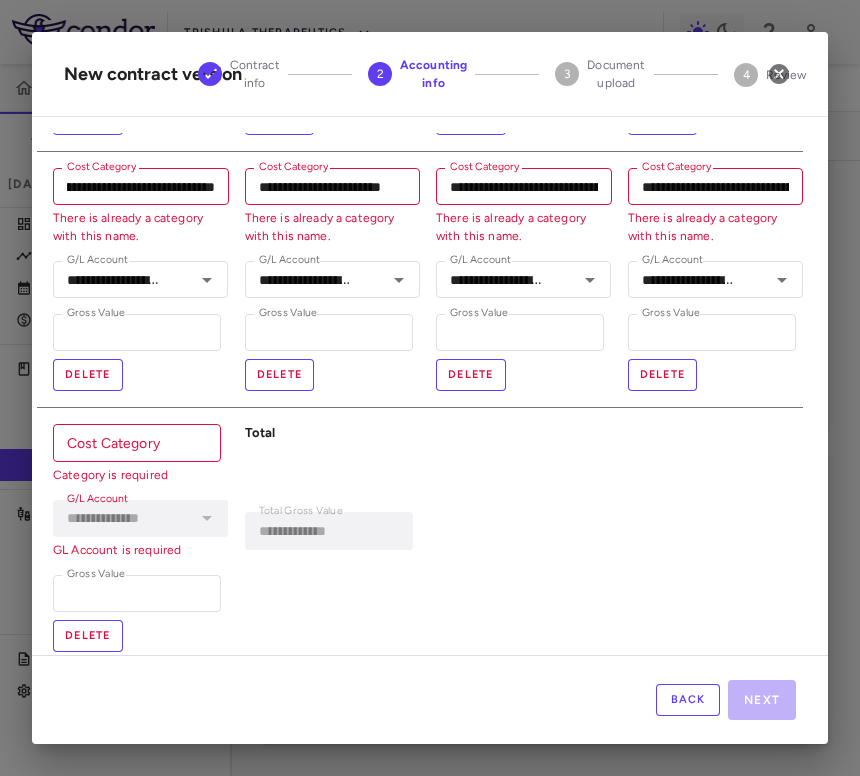 scroll, scrollTop: 0, scrollLeft: 0, axis: both 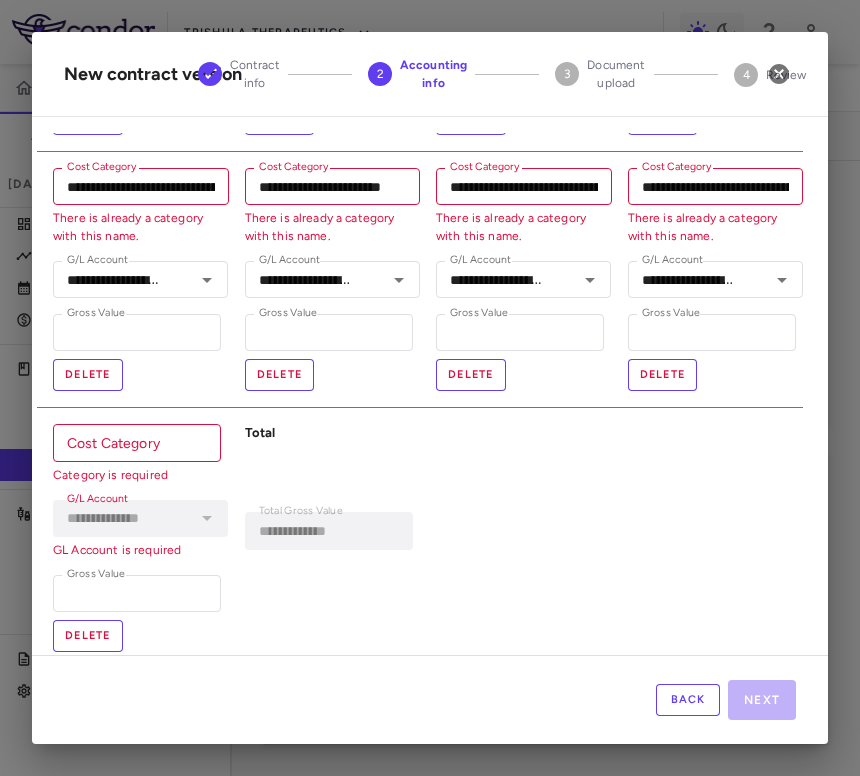 click on "Cost Category" at bounding box center [137, 442] 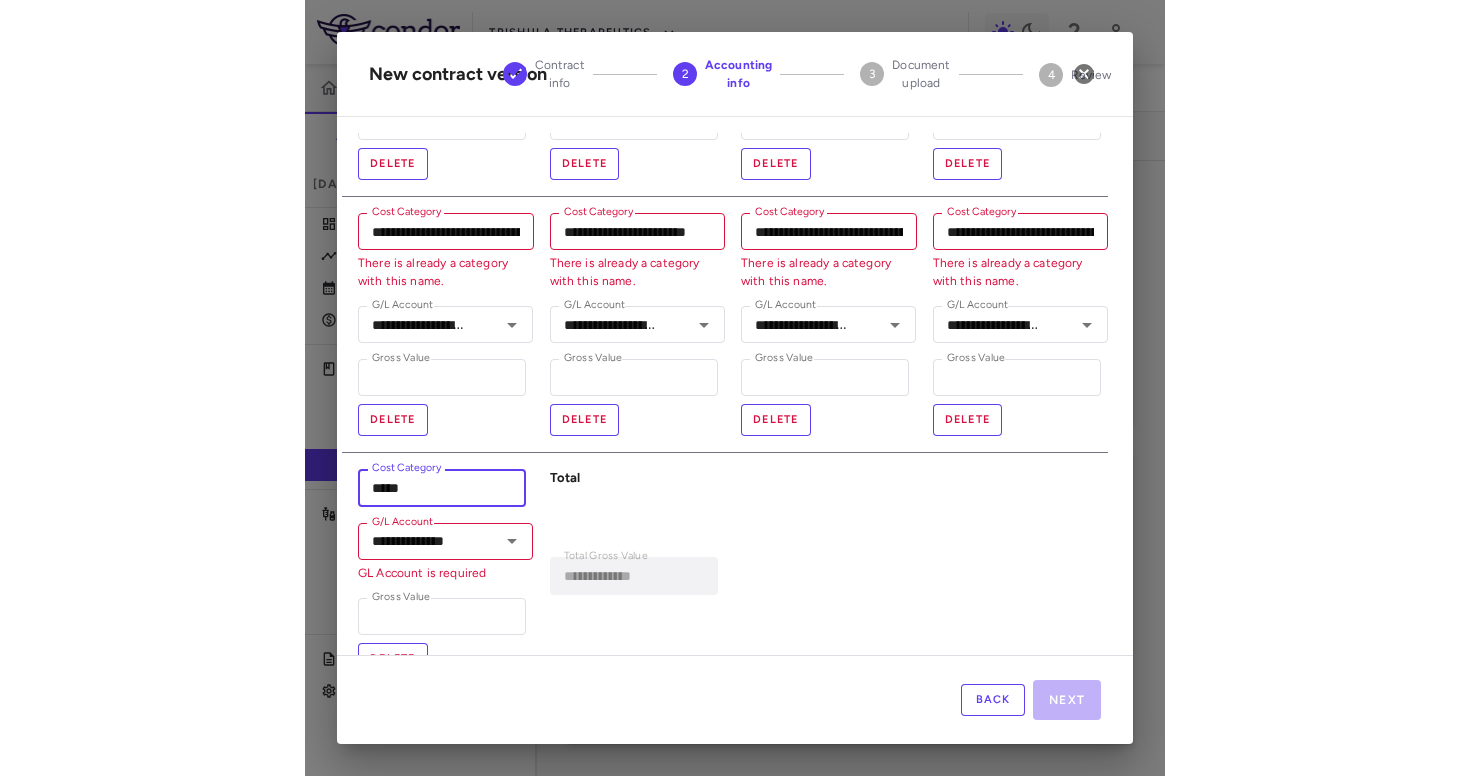 scroll, scrollTop: 509, scrollLeft: 0, axis: vertical 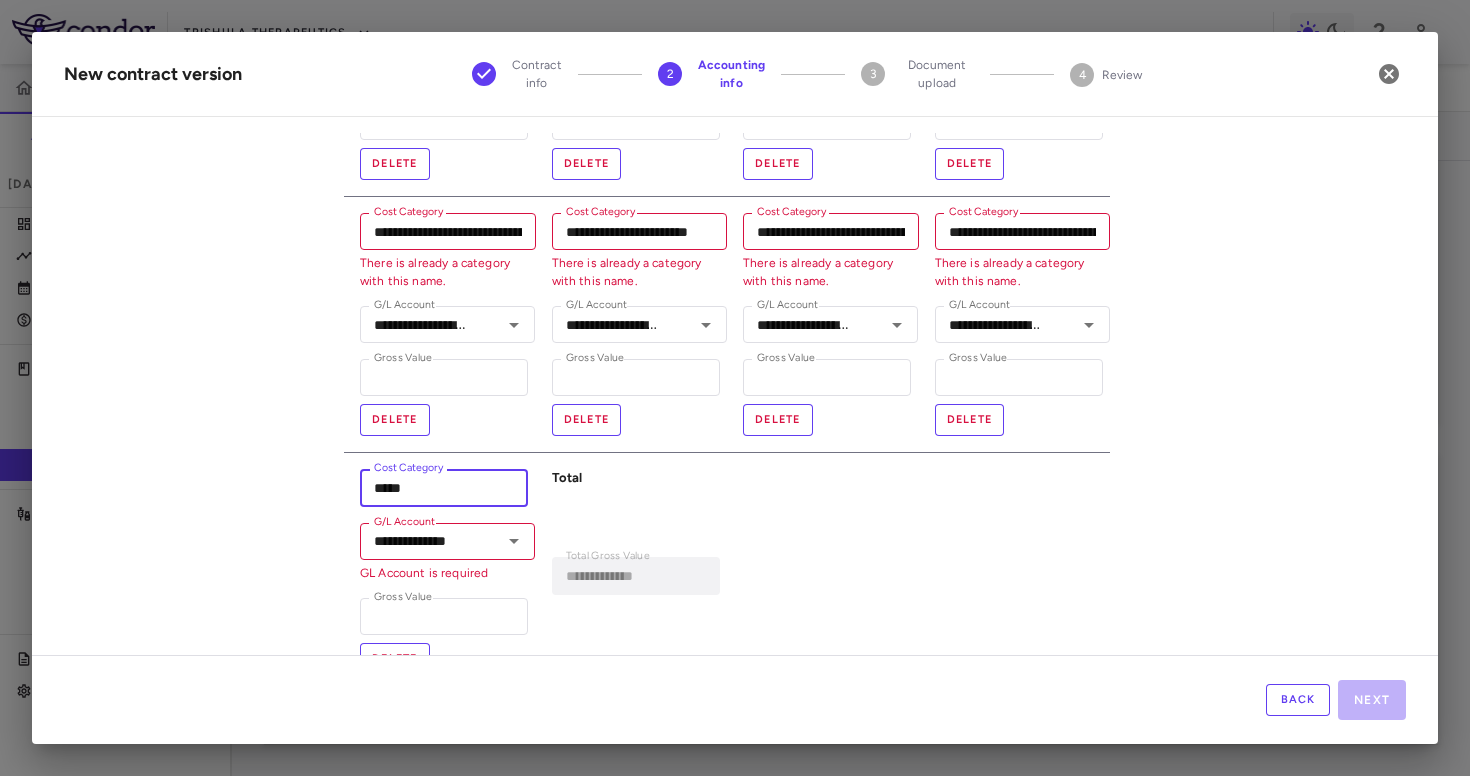 type on "*****" 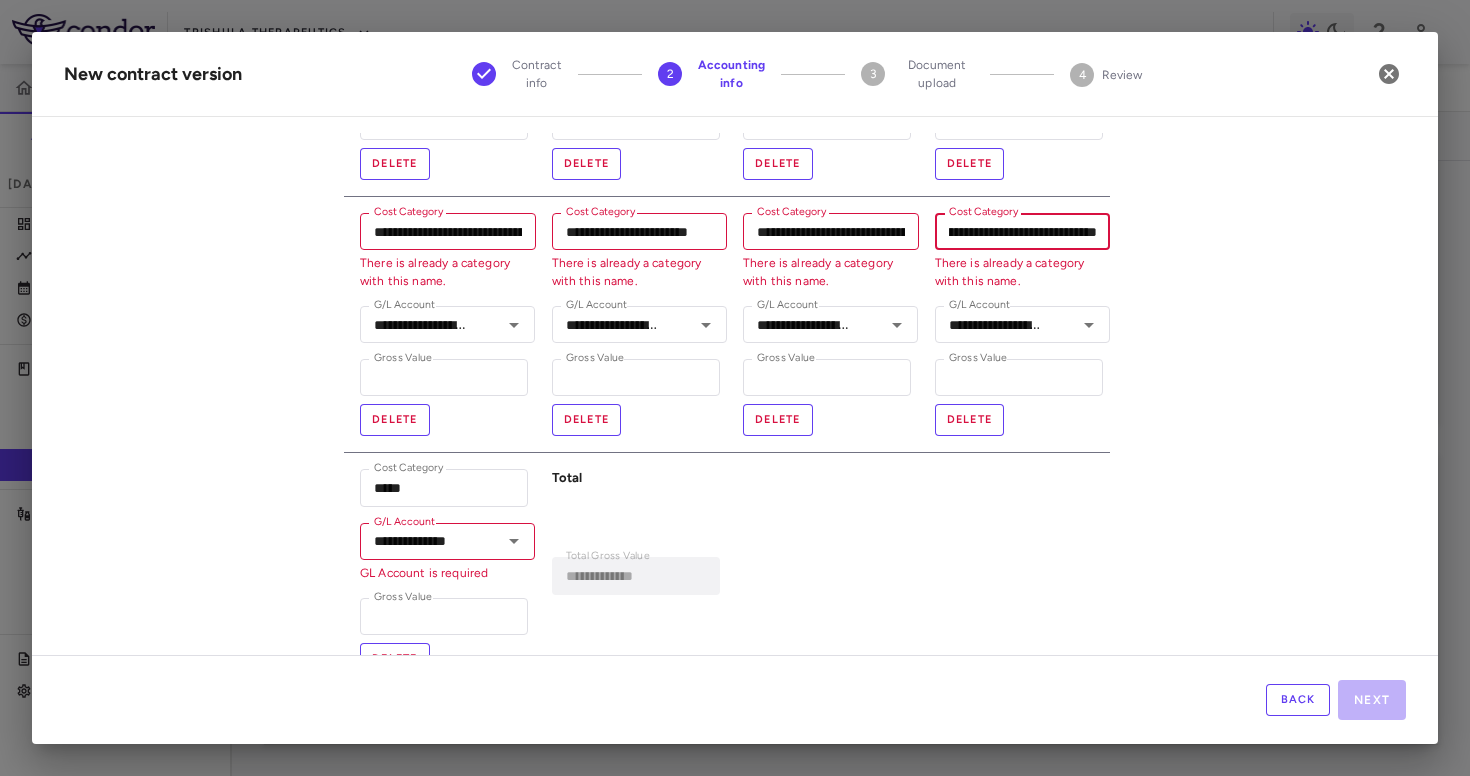 drag, startPoint x: 1063, startPoint y: 234, endPoint x: 1222, endPoint y: 246, distance: 159.4522 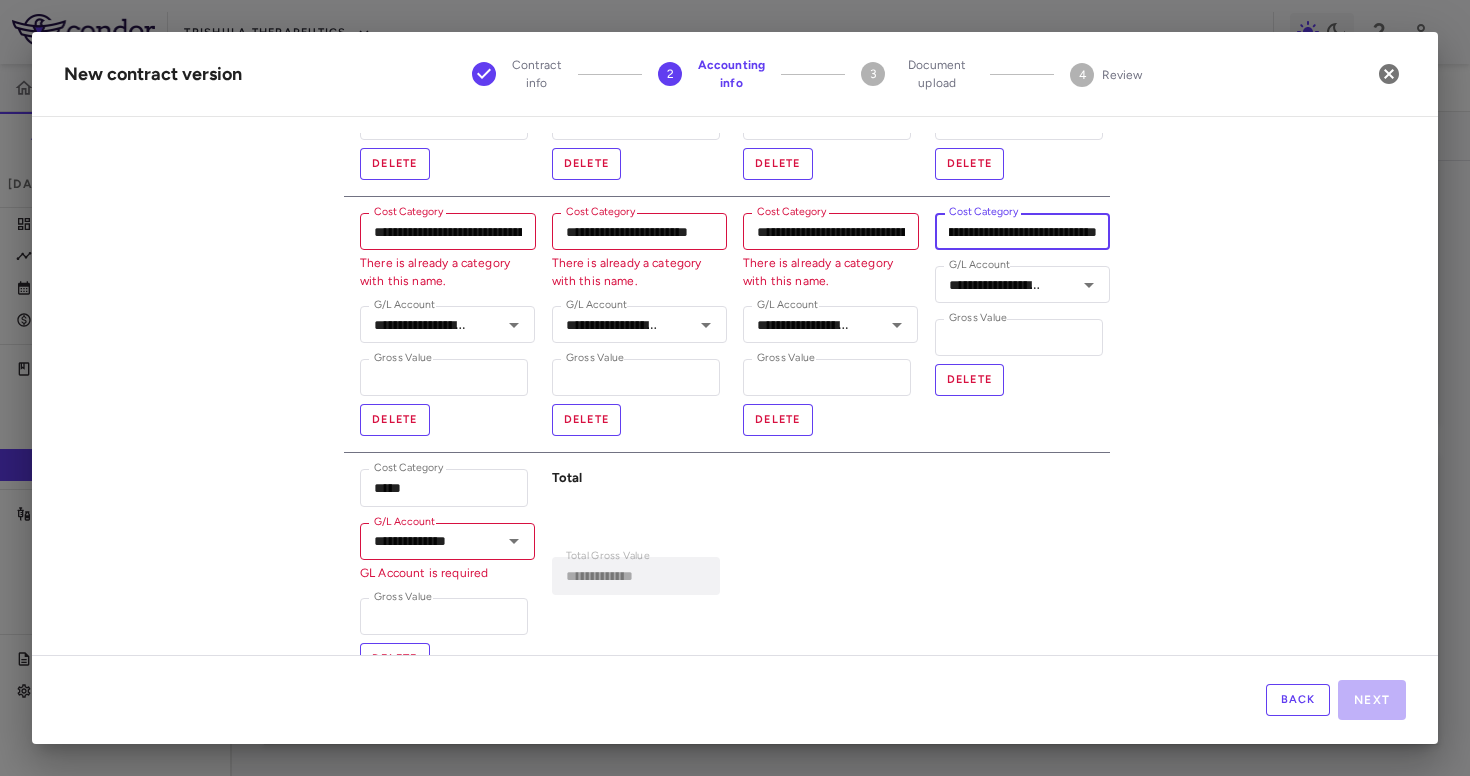 scroll, scrollTop: 0, scrollLeft: 160, axis: horizontal 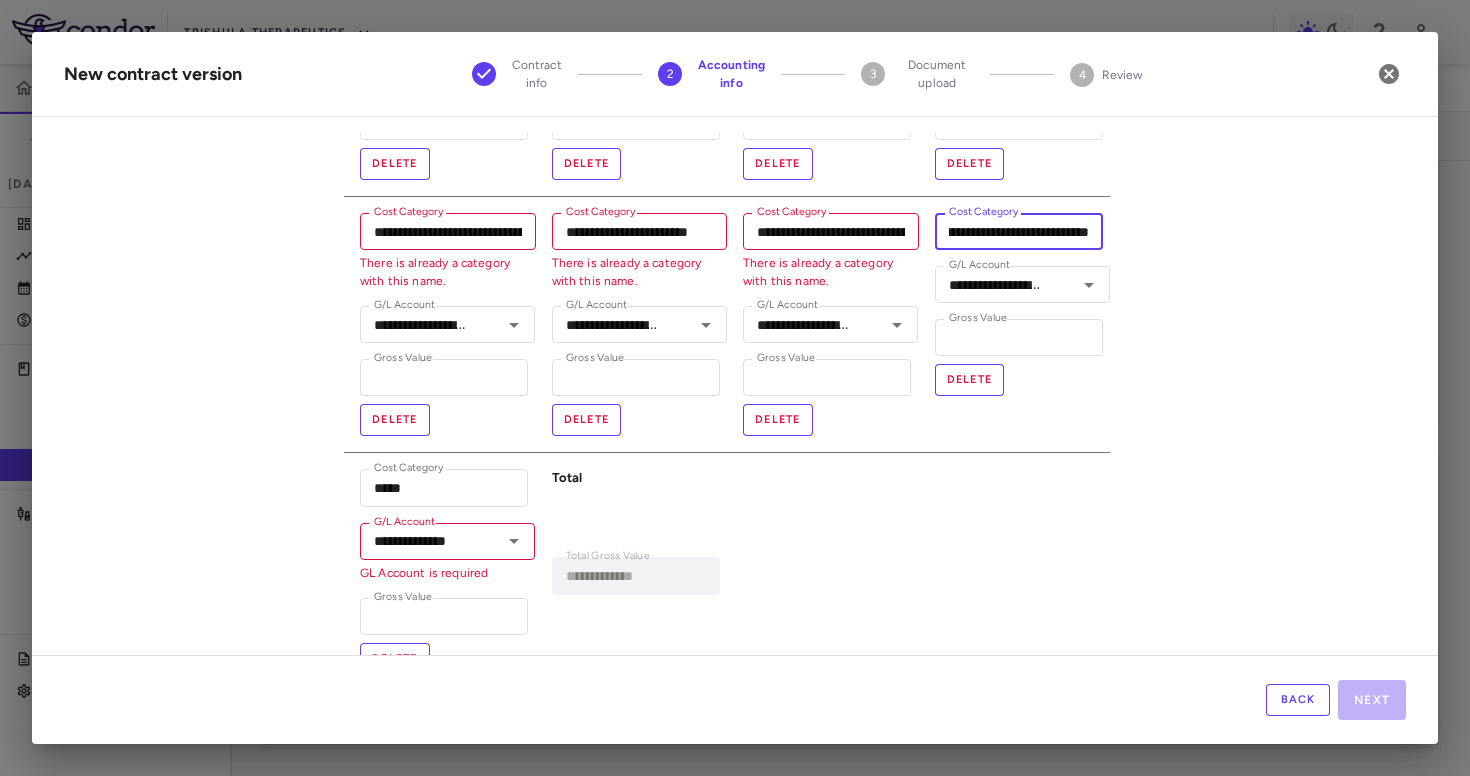 type on "**********" 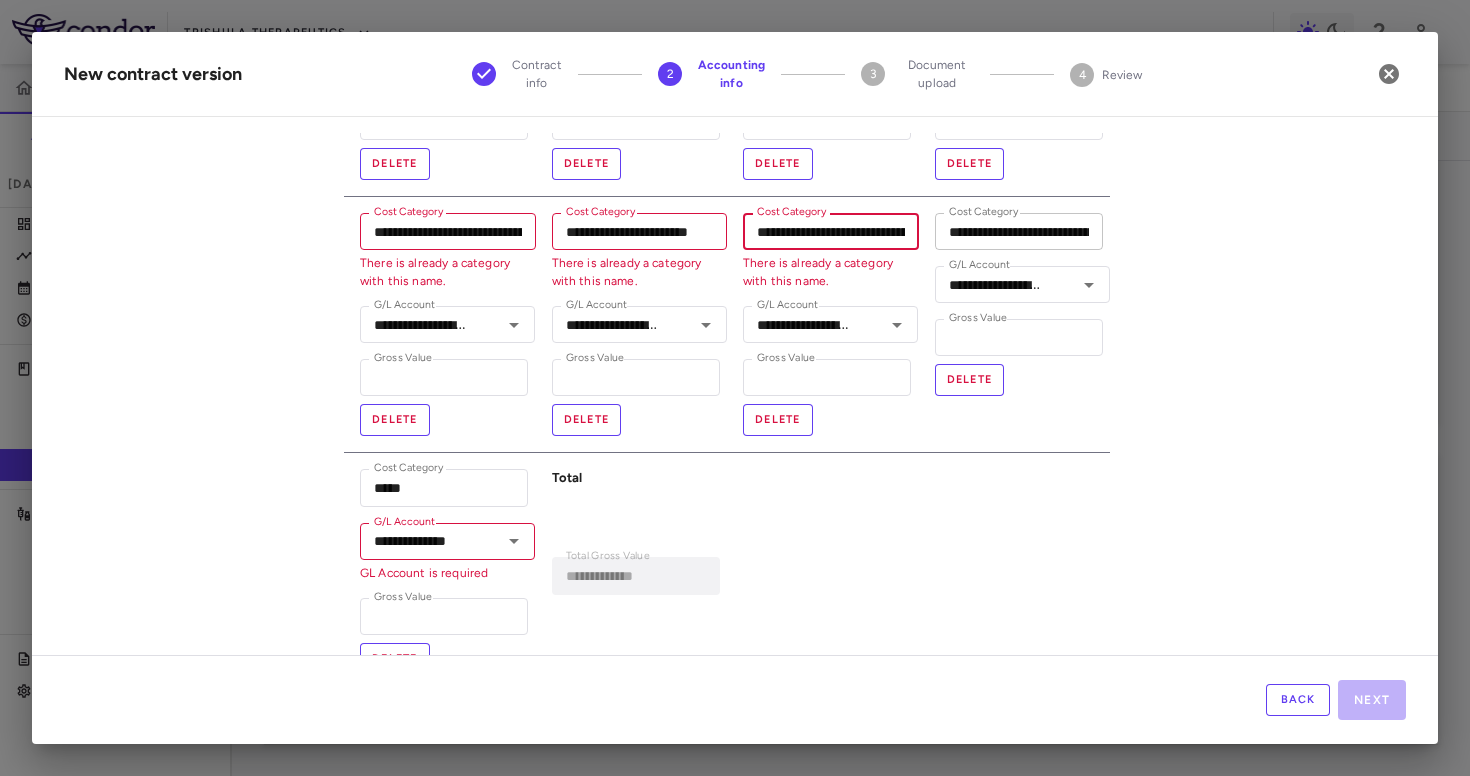 scroll, scrollTop: 0, scrollLeft: 102, axis: horizontal 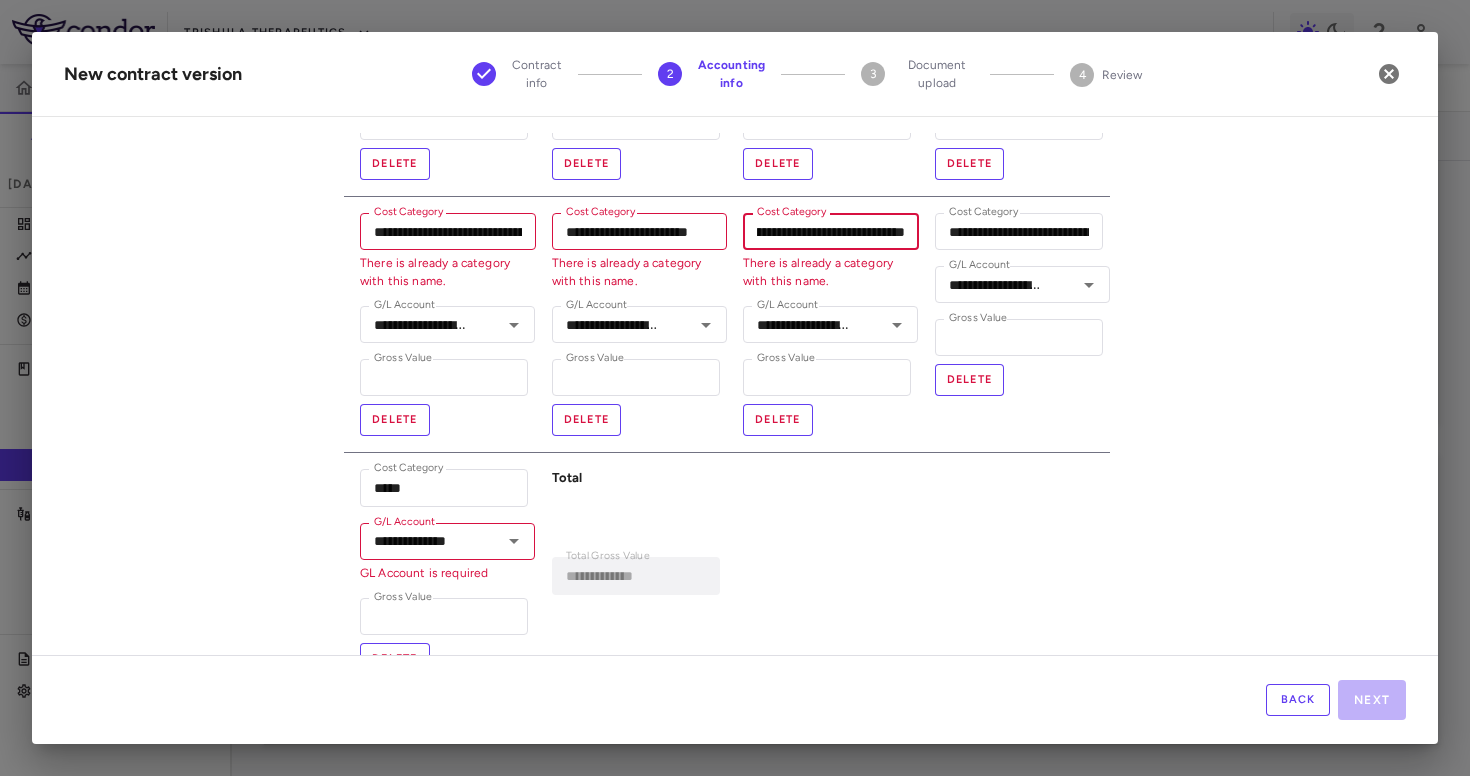 drag, startPoint x: 868, startPoint y: 227, endPoint x: 1044, endPoint y: 210, distance: 176.81912 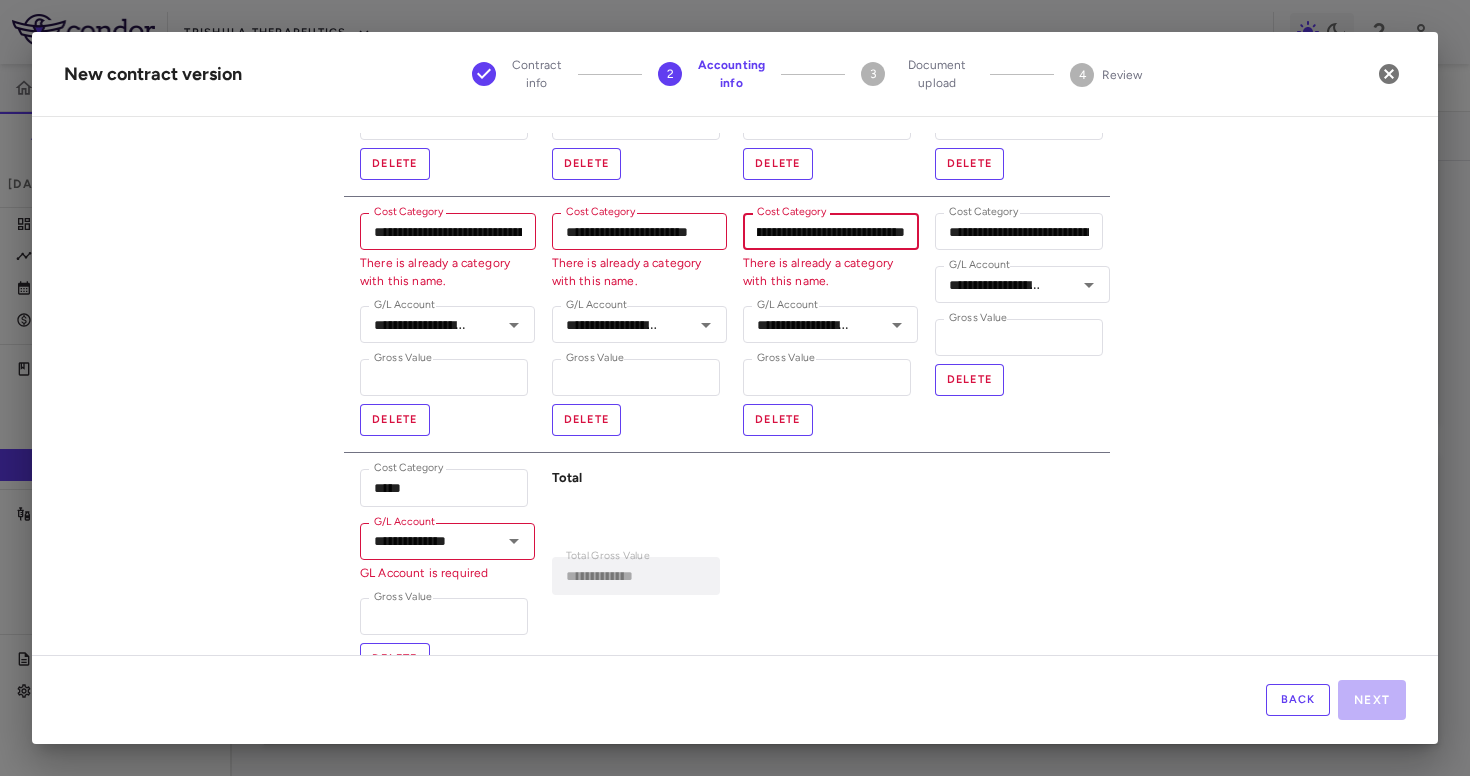click on "**********" at bounding box center [727, 228] 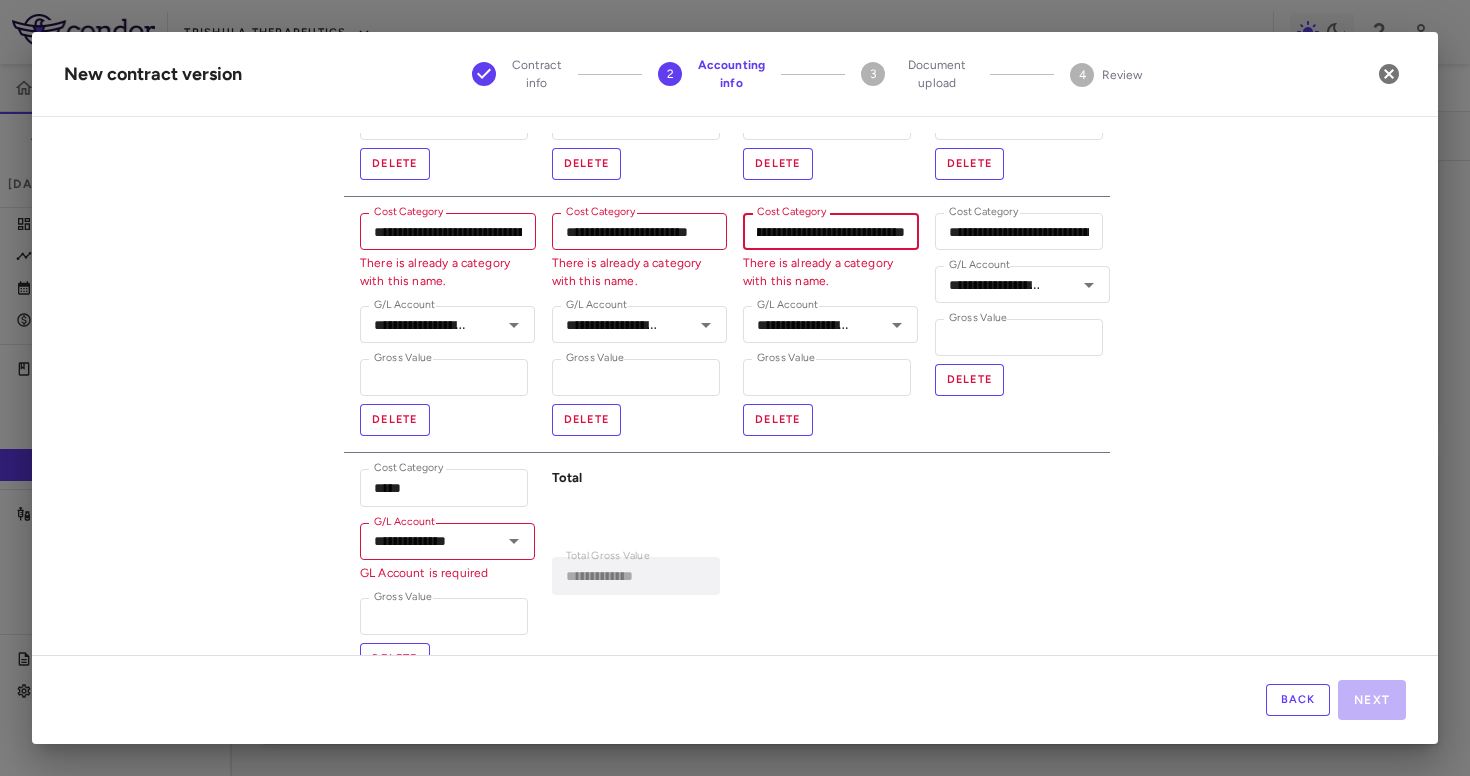 click on "**********" at bounding box center [831, 231] 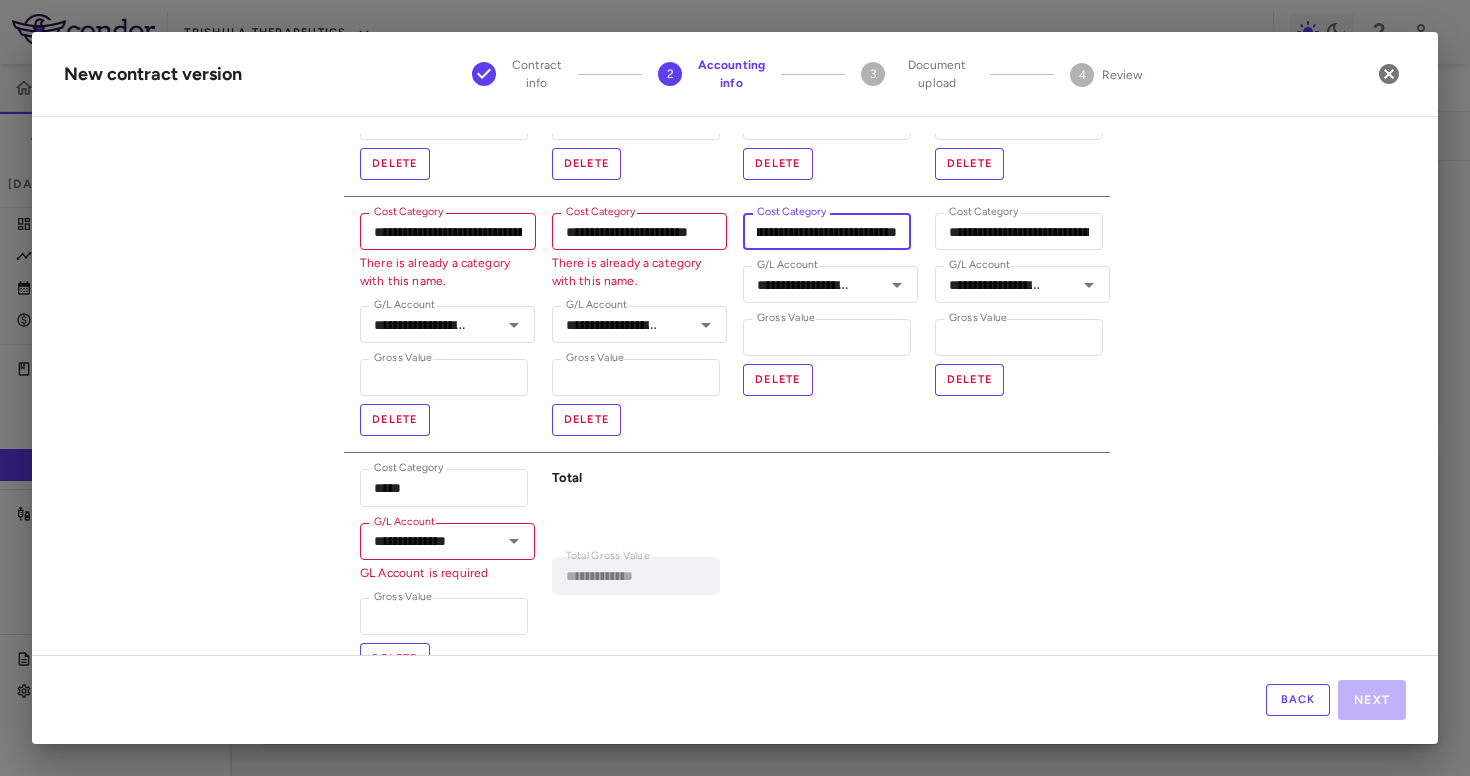 scroll, scrollTop: 0, scrollLeft: 109, axis: horizontal 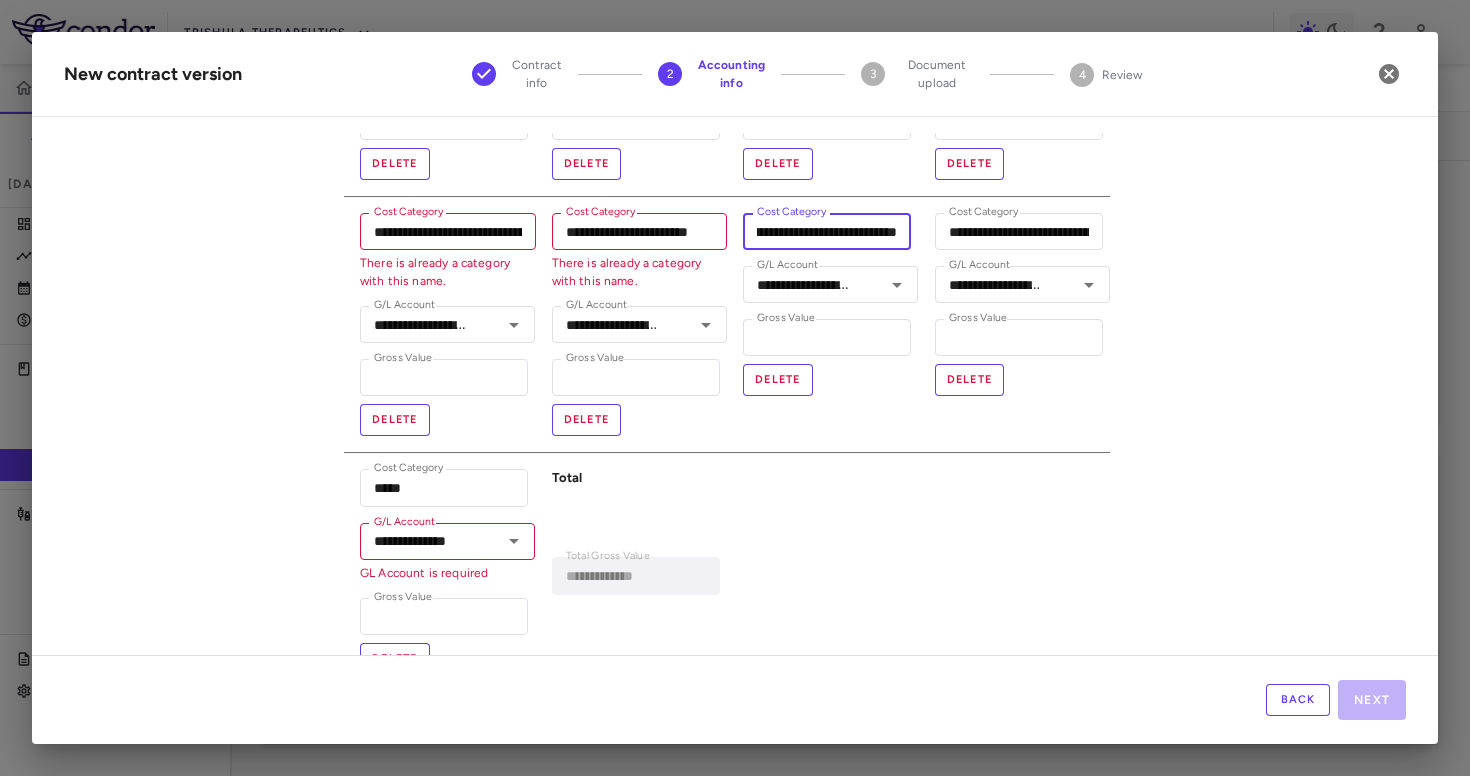type on "**********" 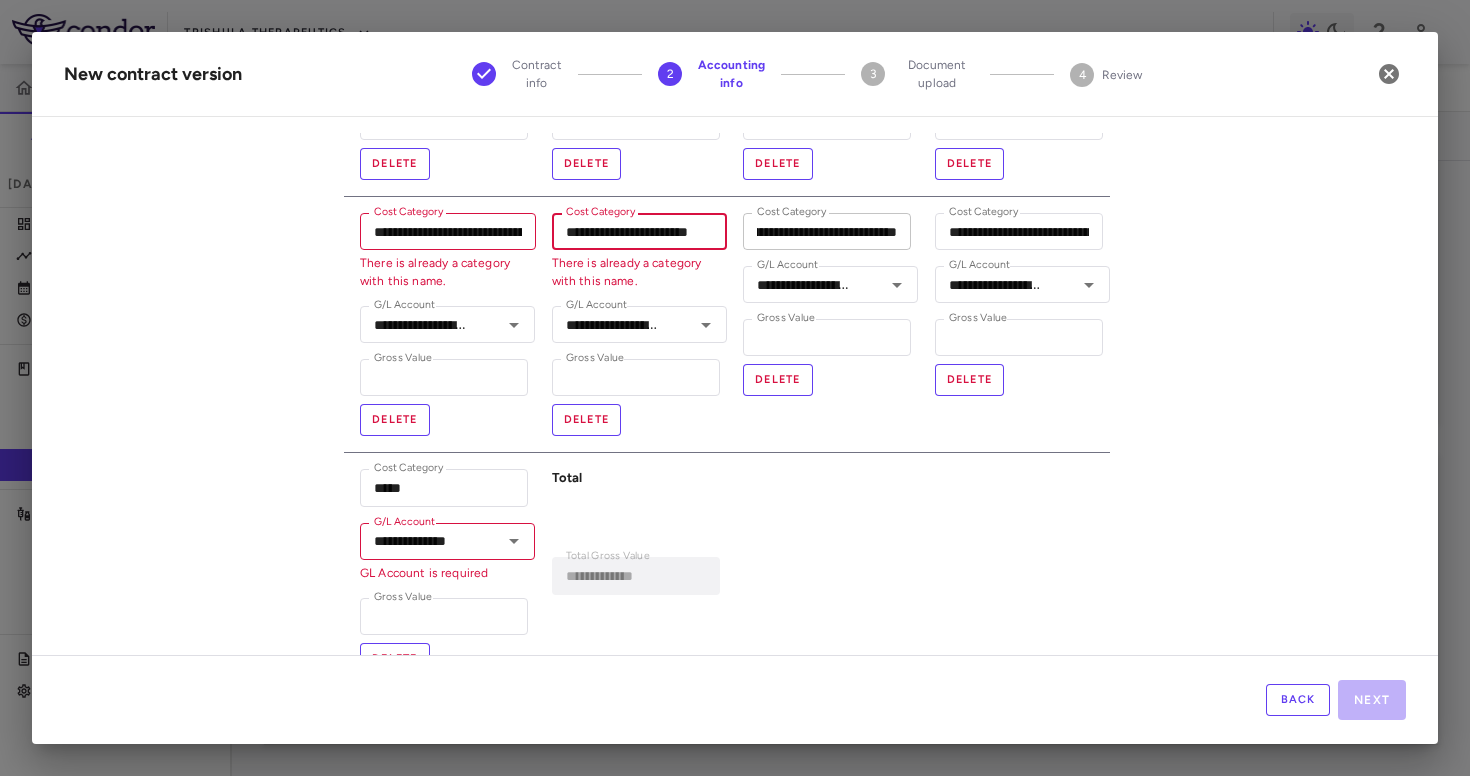 scroll, scrollTop: 0, scrollLeft: 0, axis: both 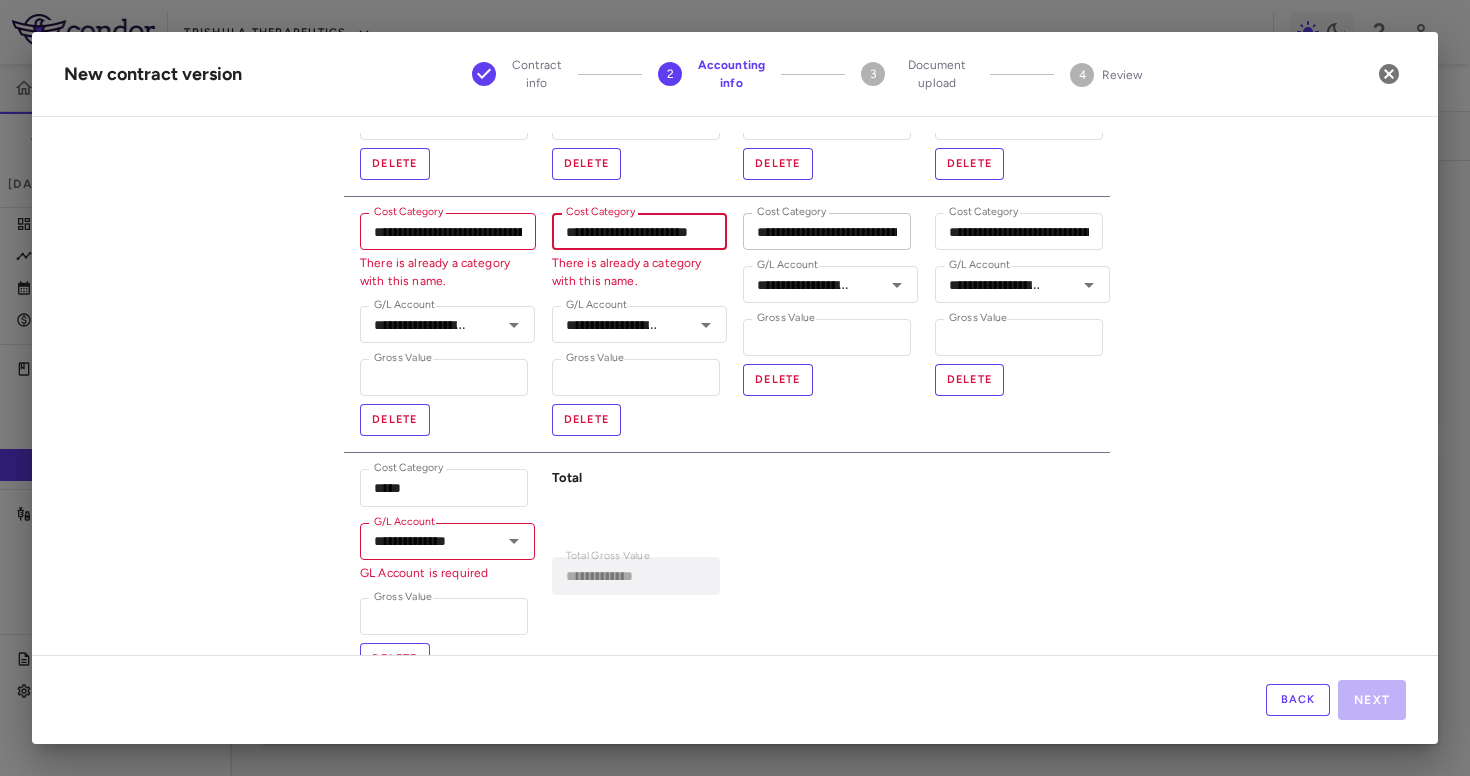 drag, startPoint x: 635, startPoint y: 232, endPoint x: 868, endPoint y: 229, distance: 233.01932 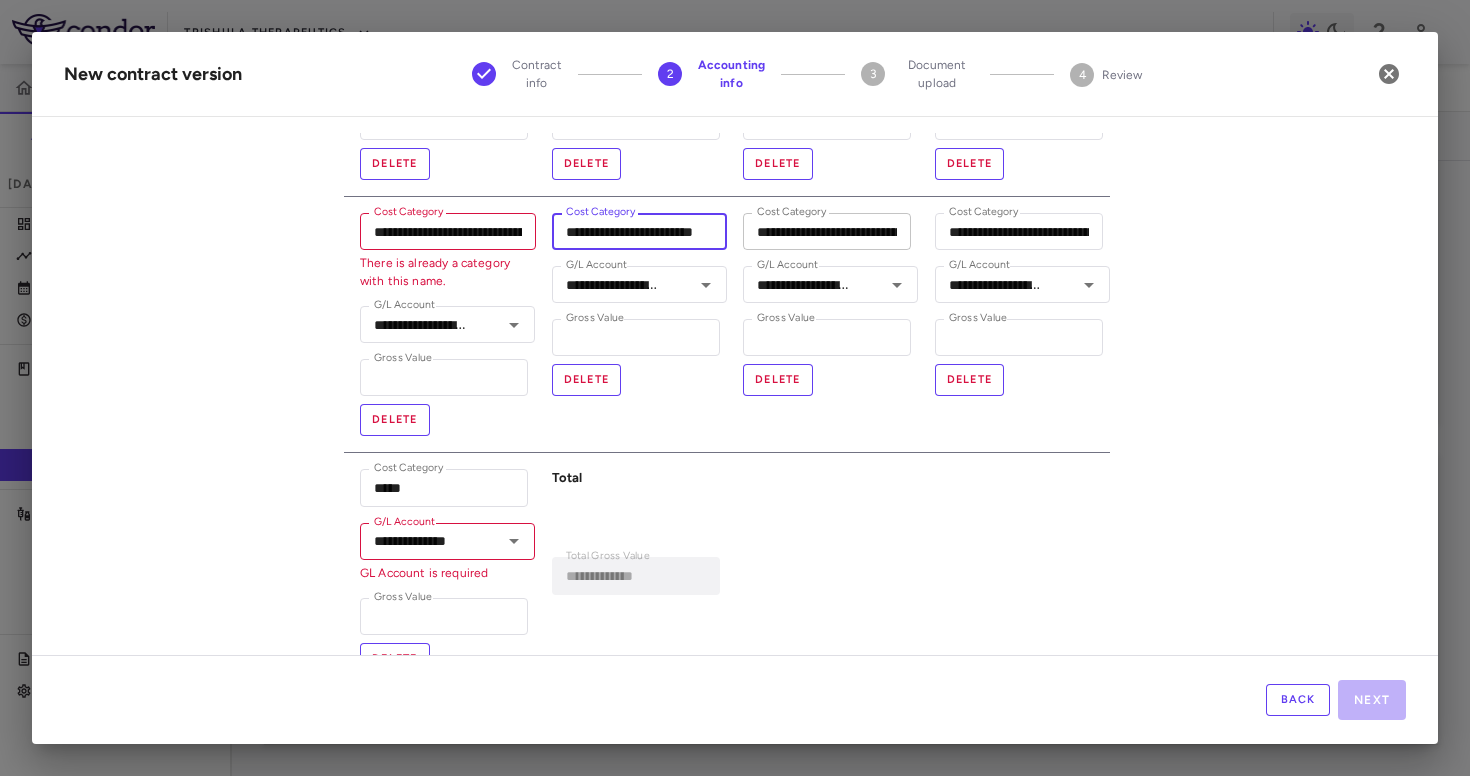 scroll, scrollTop: 0, scrollLeft: 37, axis: horizontal 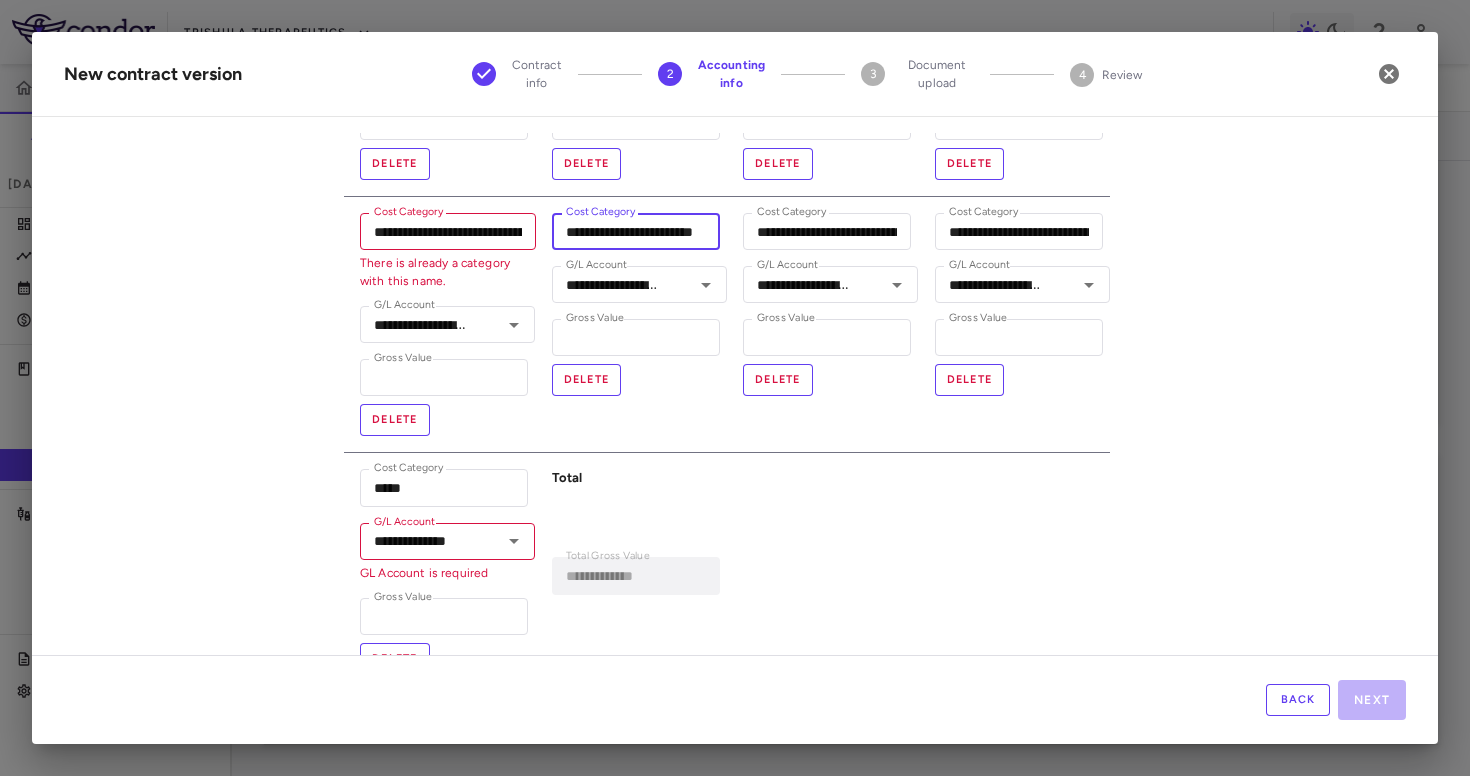 type on "**********" 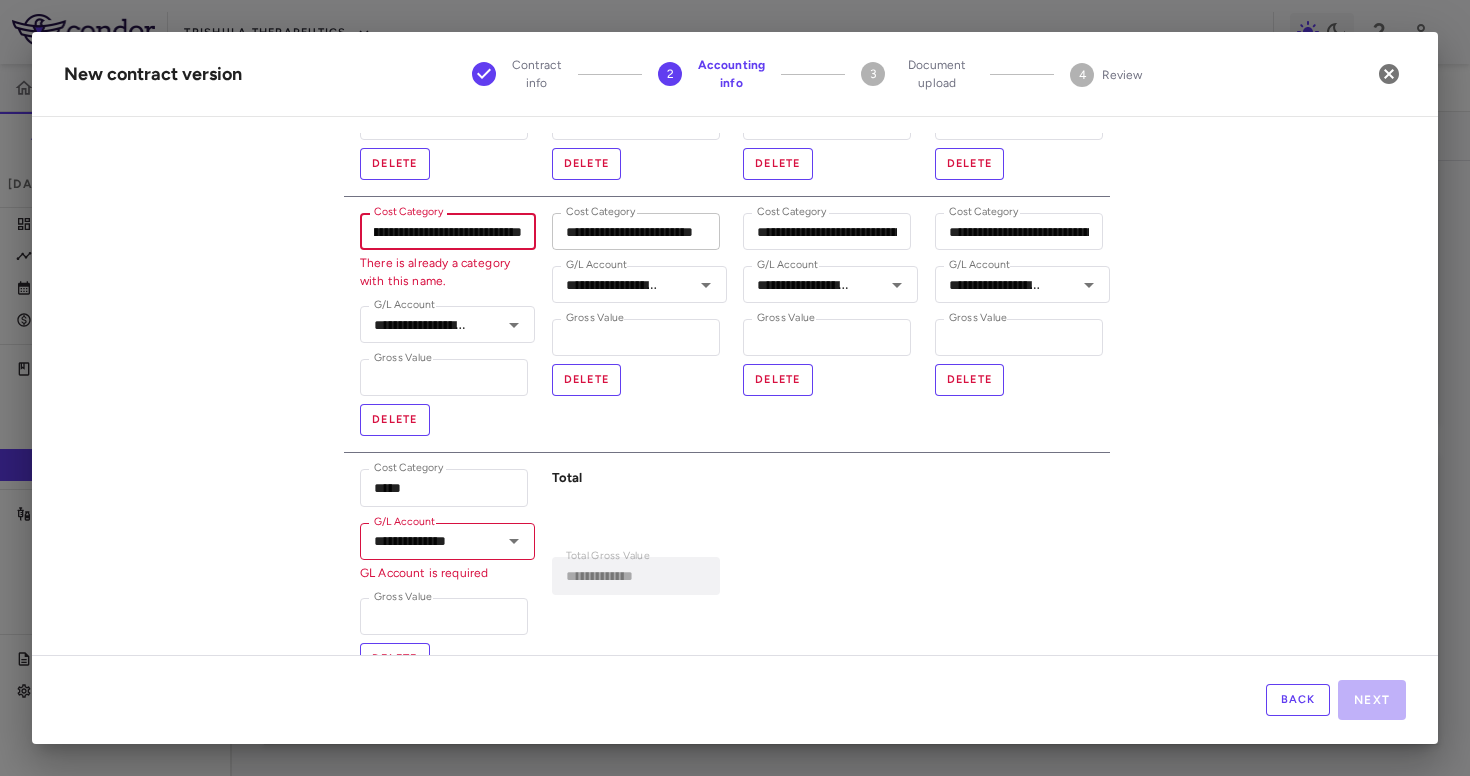 drag, startPoint x: 457, startPoint y: 234, endPoint x: 688, endPoint y: 235, distance: 231.00217 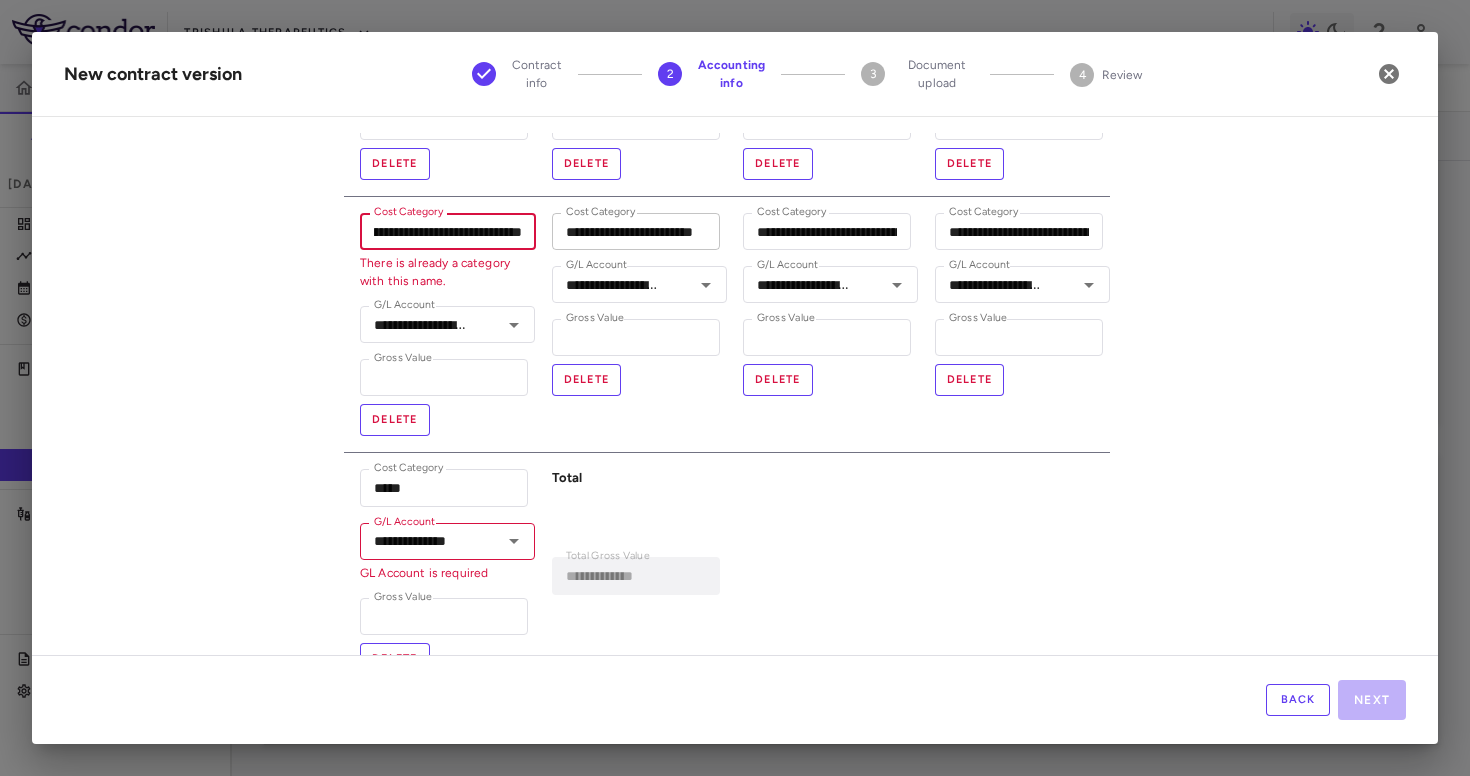 click on "**********" at bounding box center [727, 228] 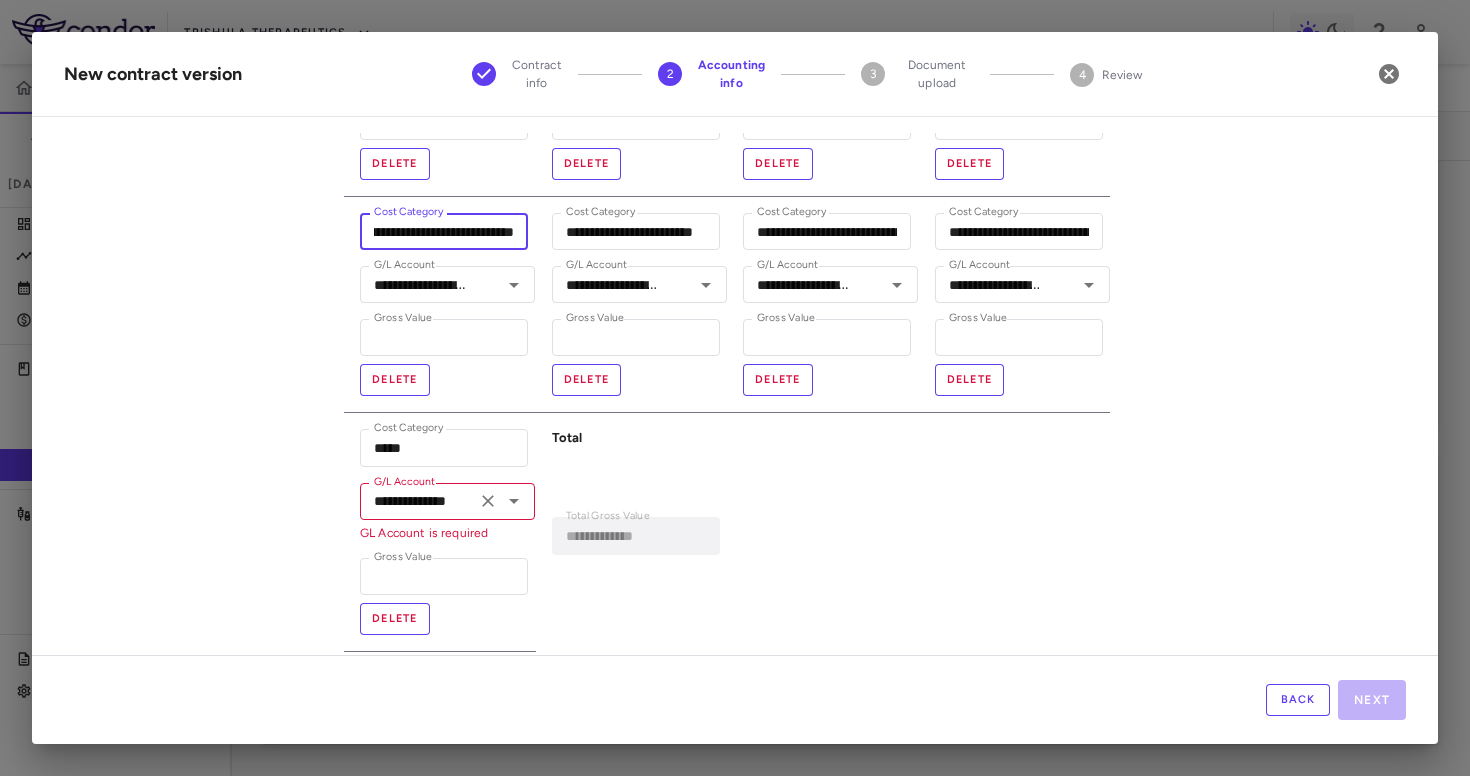 click 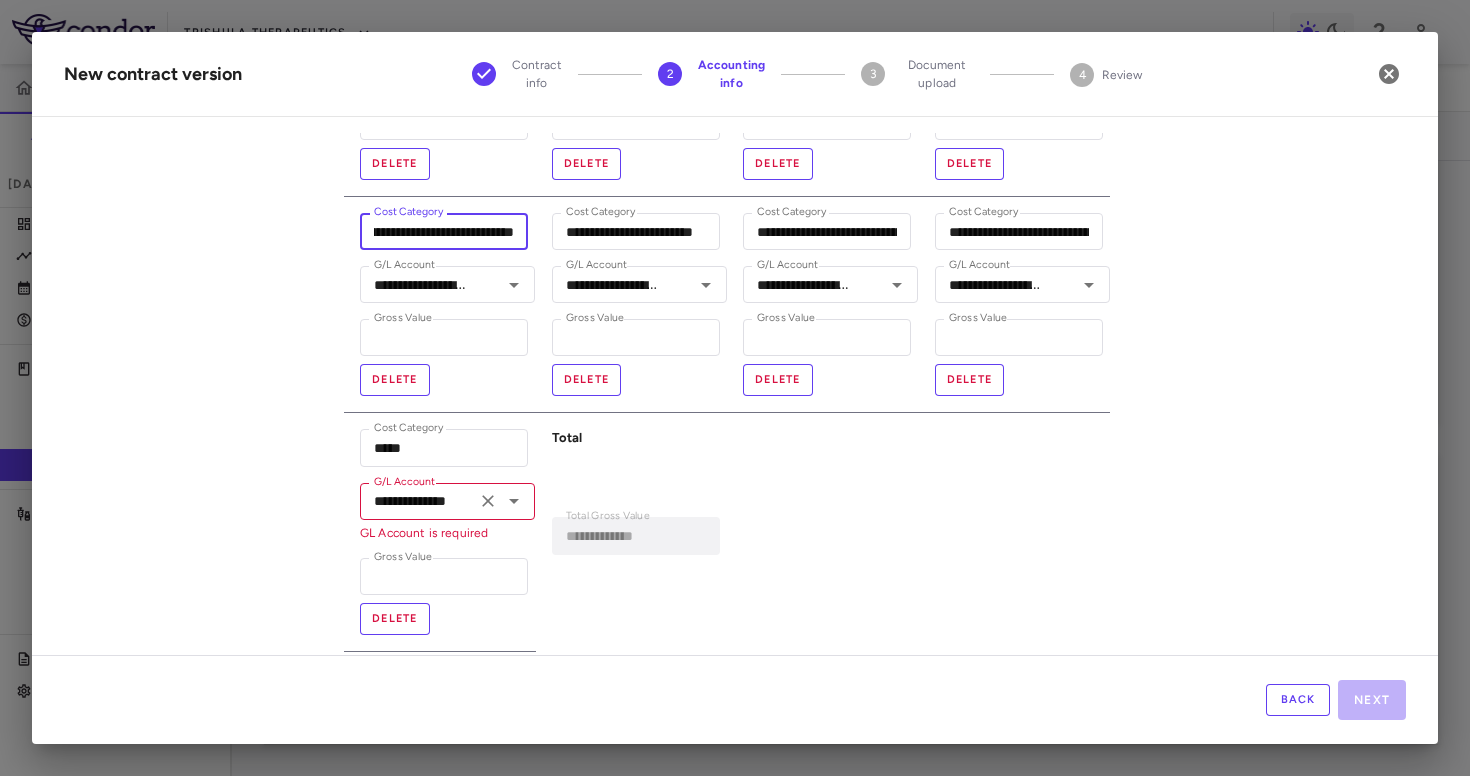 type on "**********" 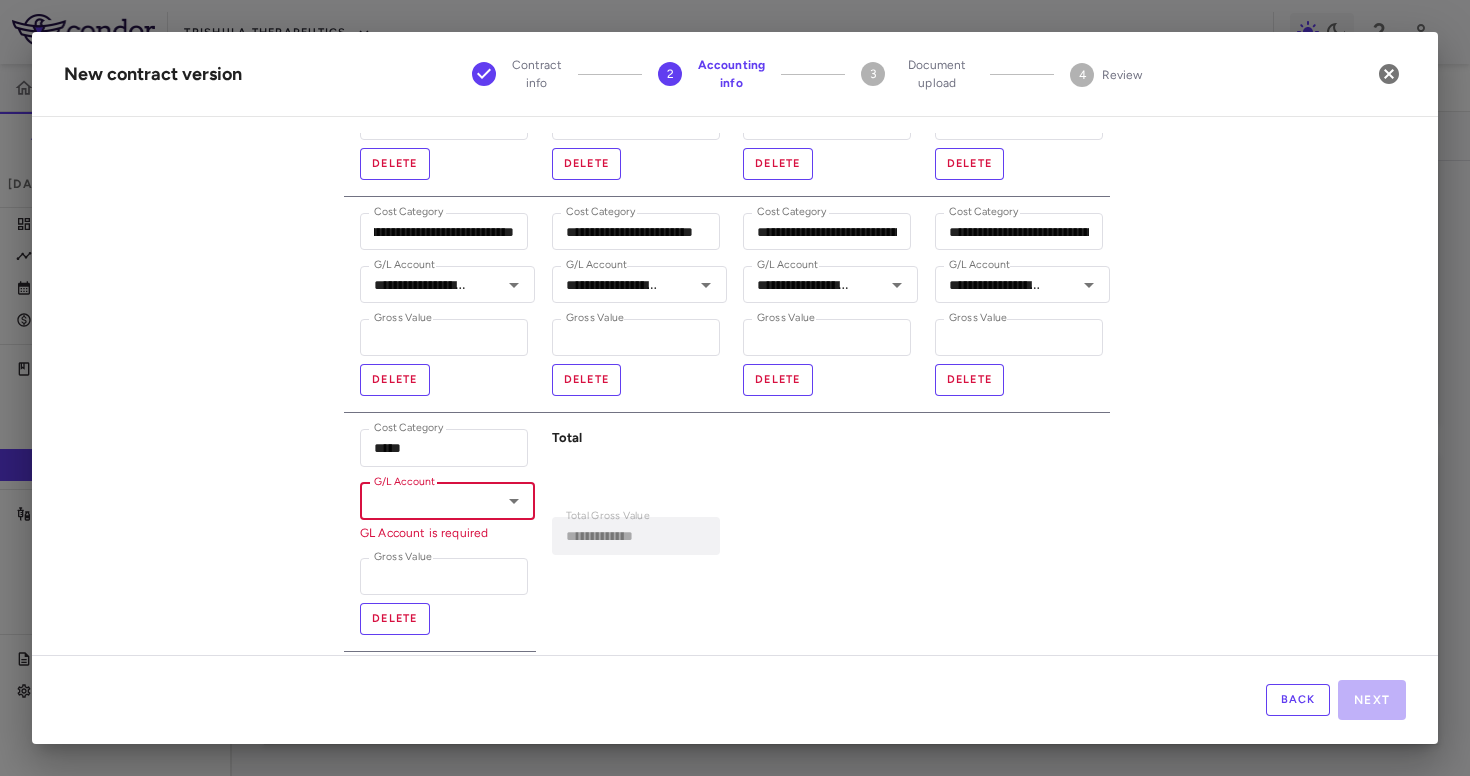 scroll, scrollTop: 0, scrollLeft: 0, axis: both 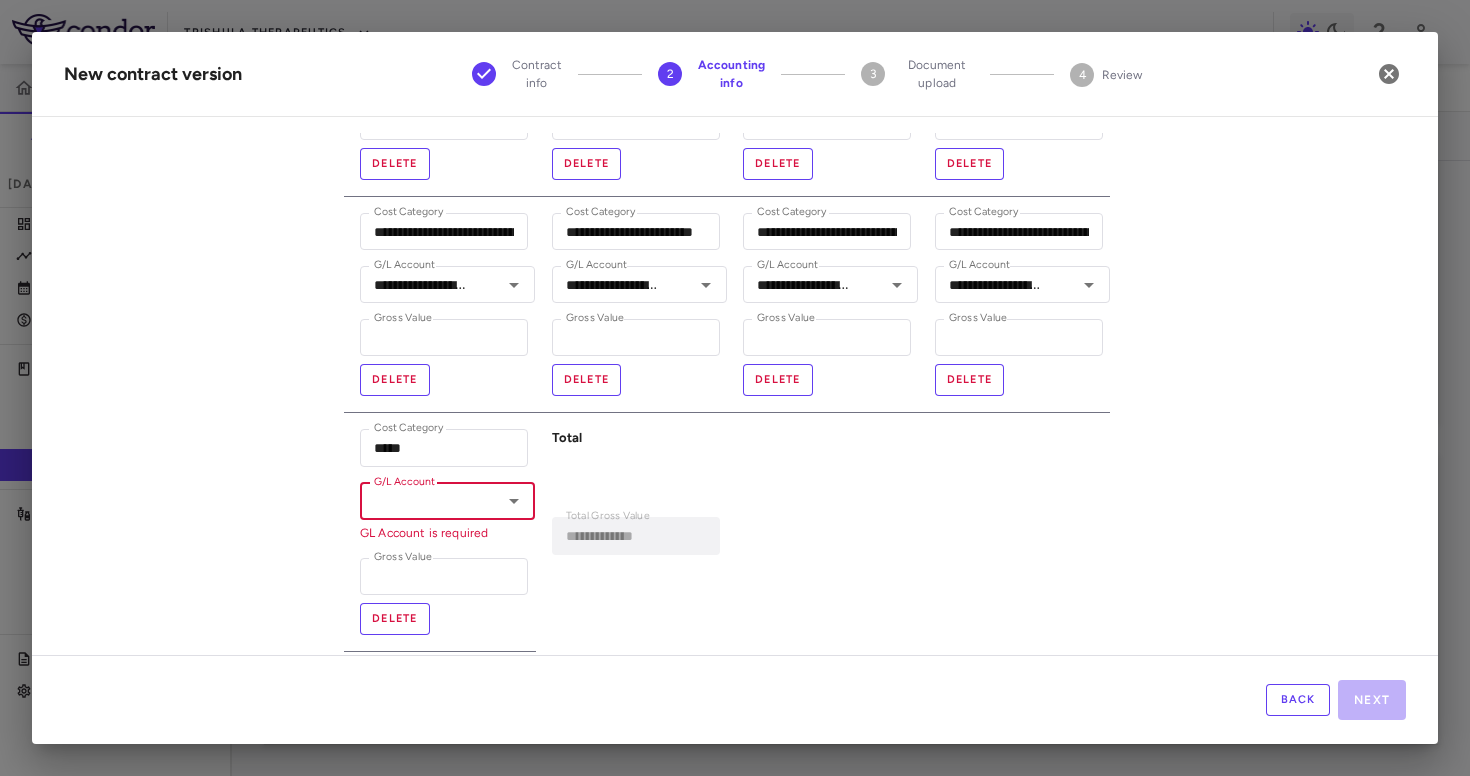 click on "Delete" at bounding box center (395, 619) 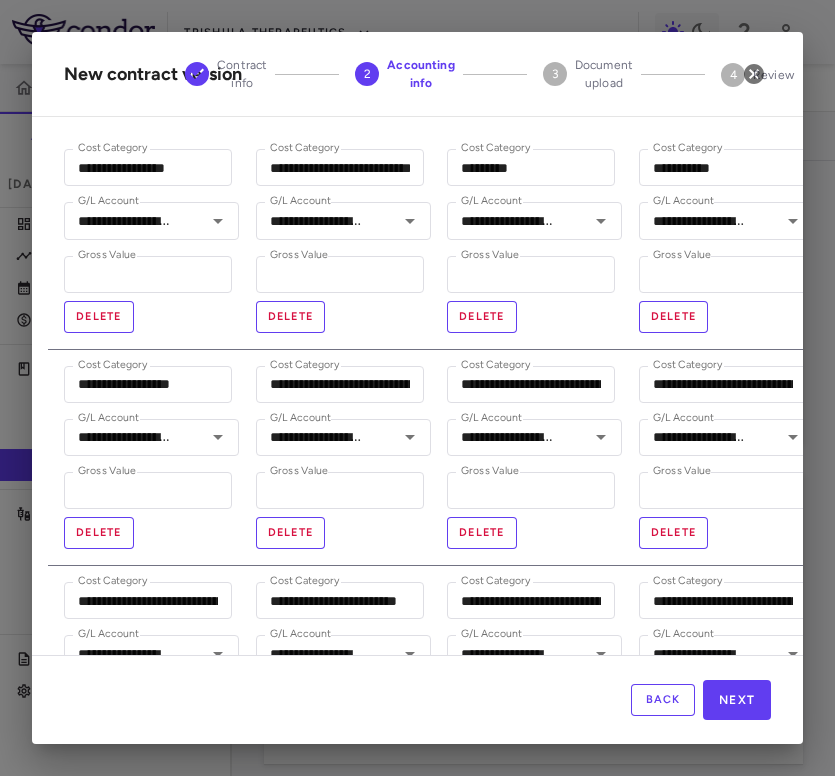 scroll, scrollTop: 161, scrollLeft: 0, axis: vertical 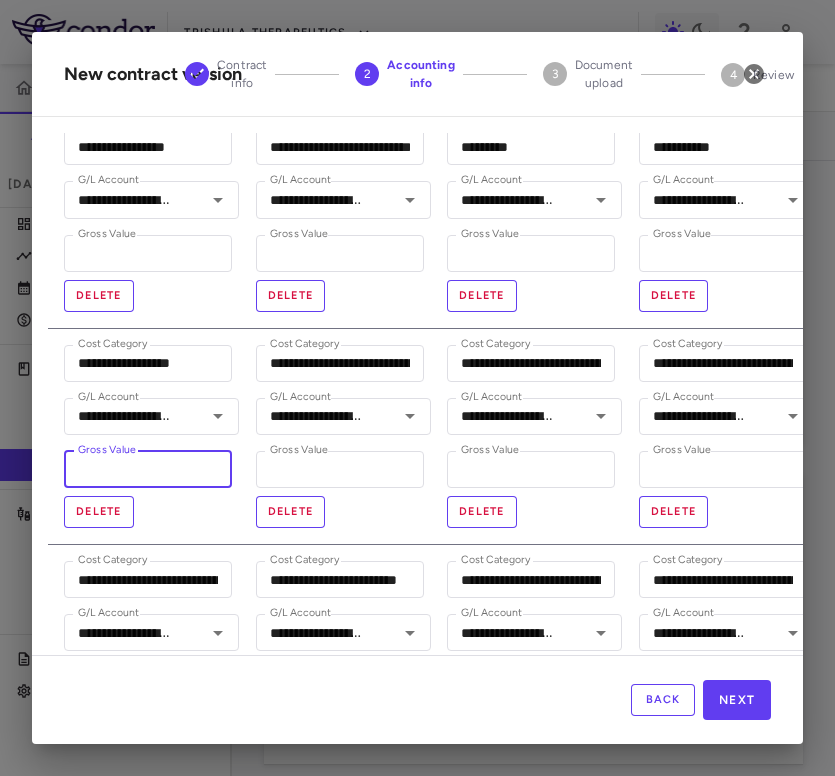 click on "*" at bounding box center (148, 469) 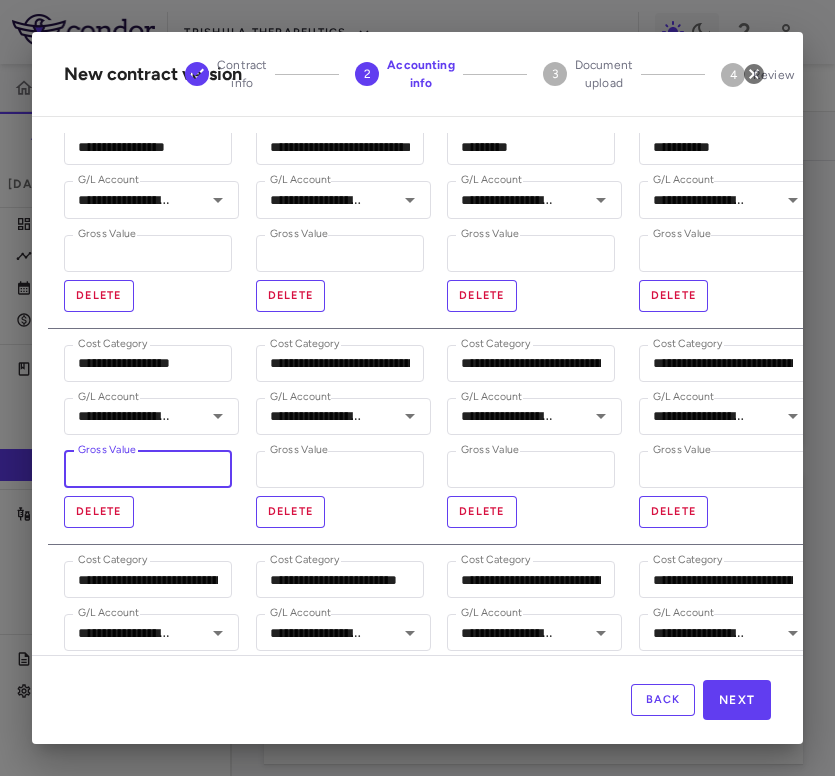 type on "****" 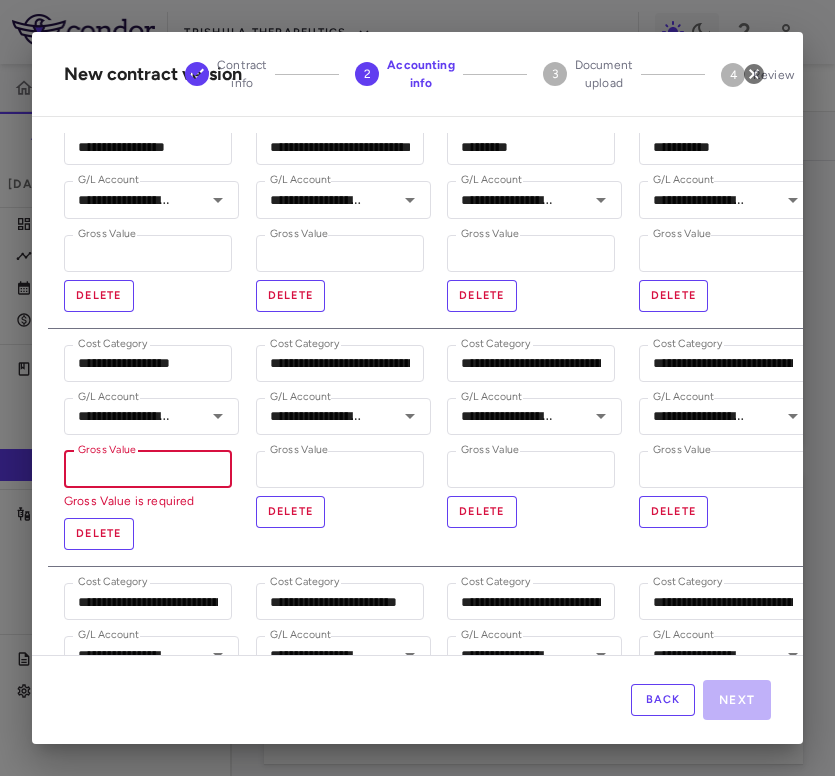 type on "**********" 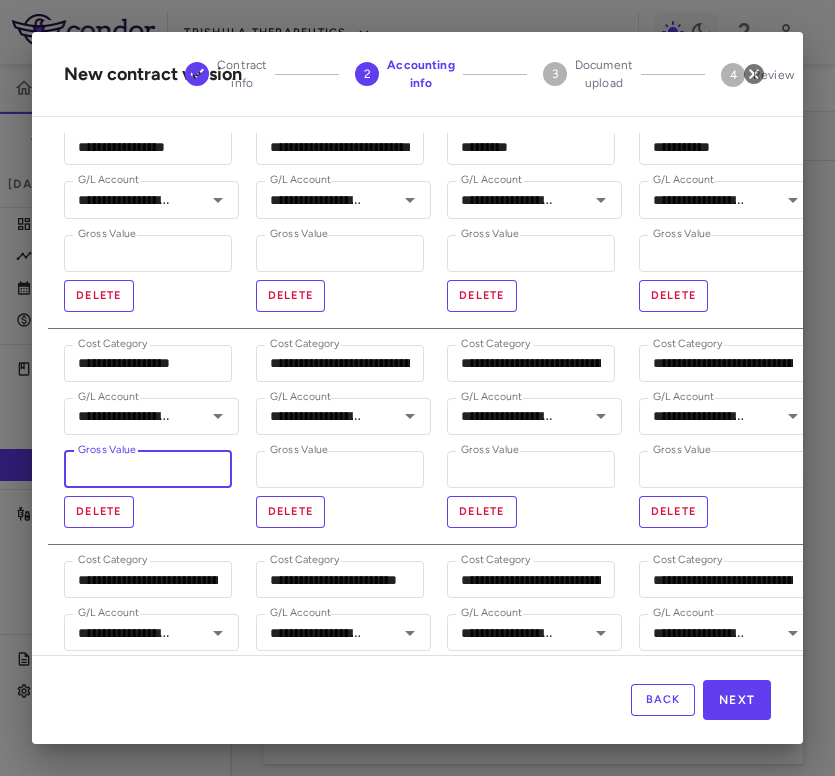 type on "**********" 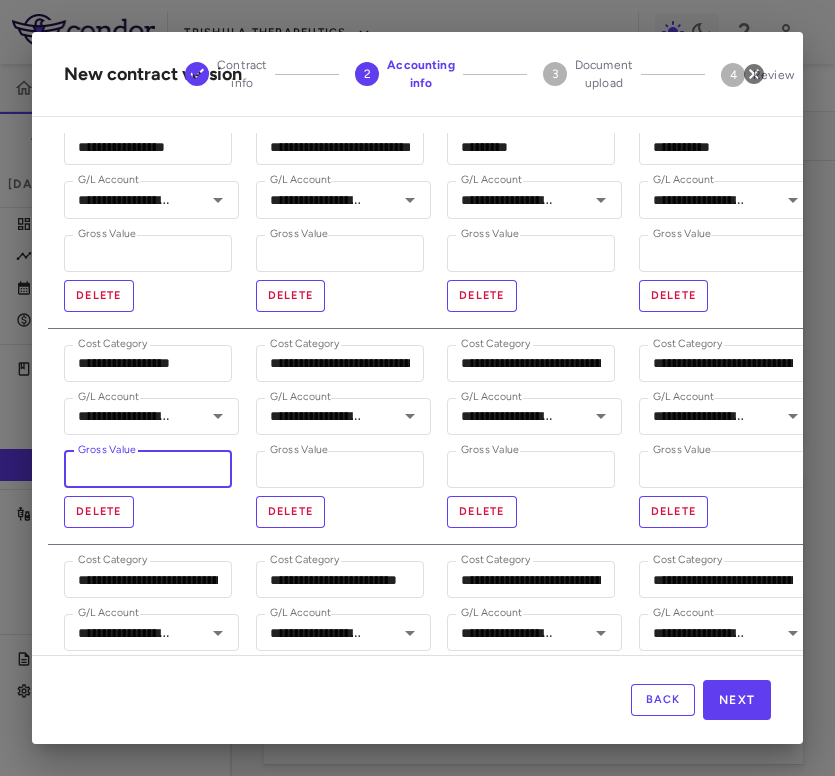 type on "*****" 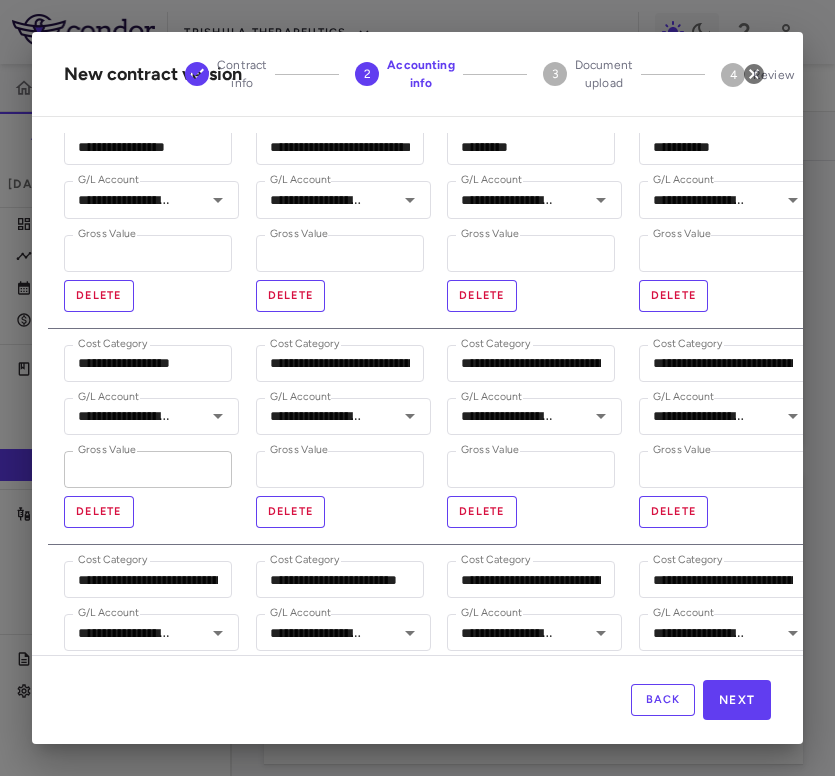 click on "*****" at bounding box center (148, 469) 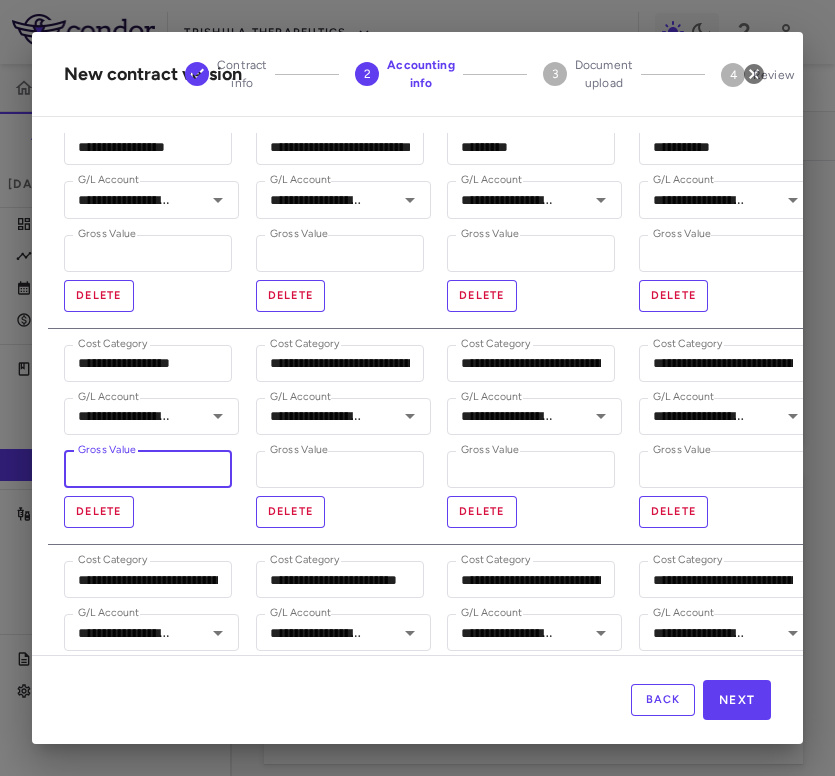 click on "*****" at bounding box center (148, 469) 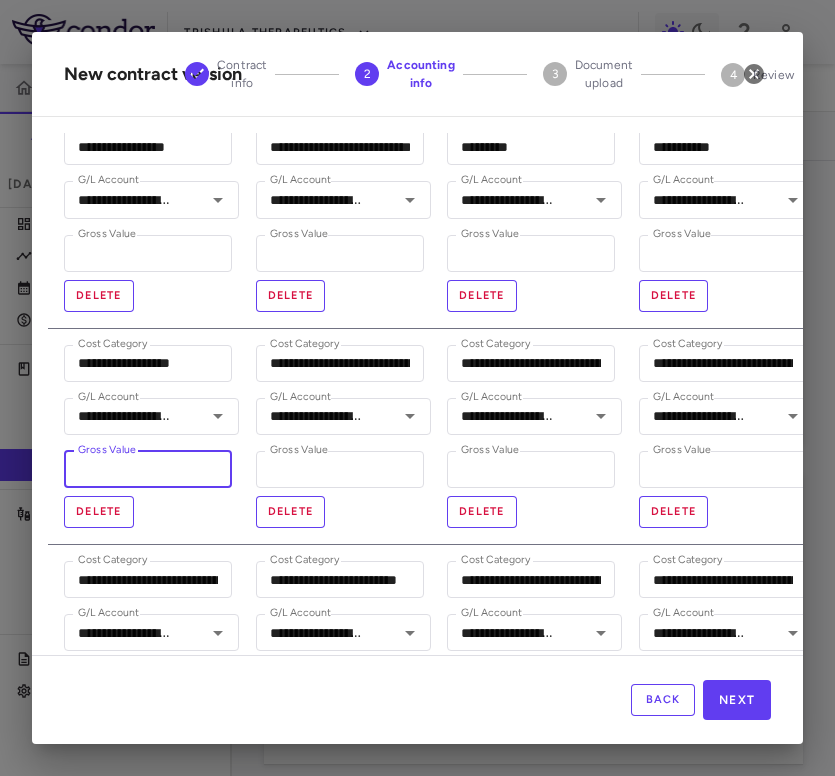 type on "**********" 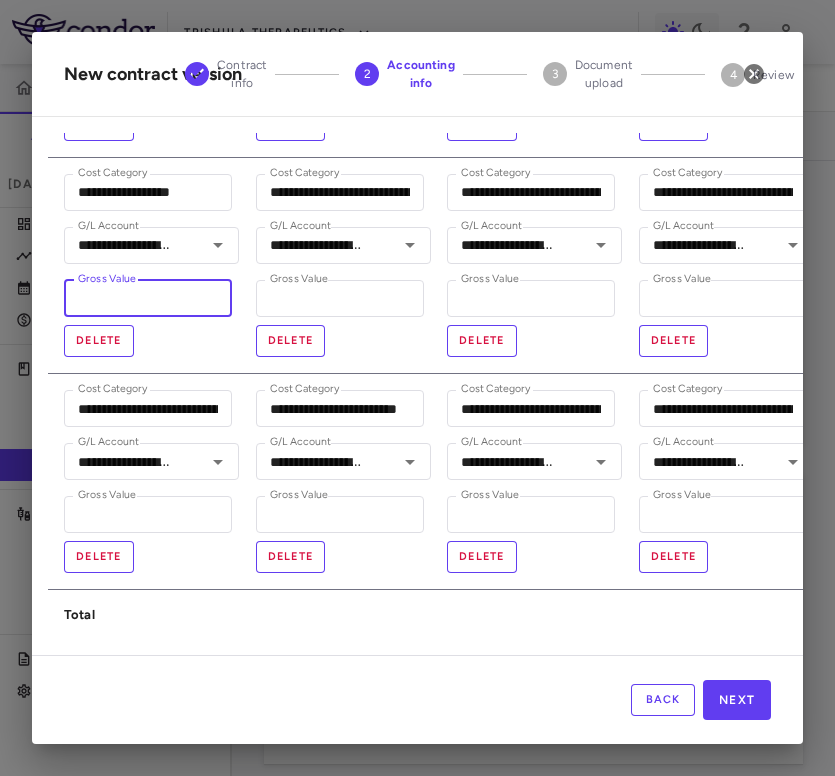 scroll, scrollTop: 333, scrollLeft: 0, axis: vertical 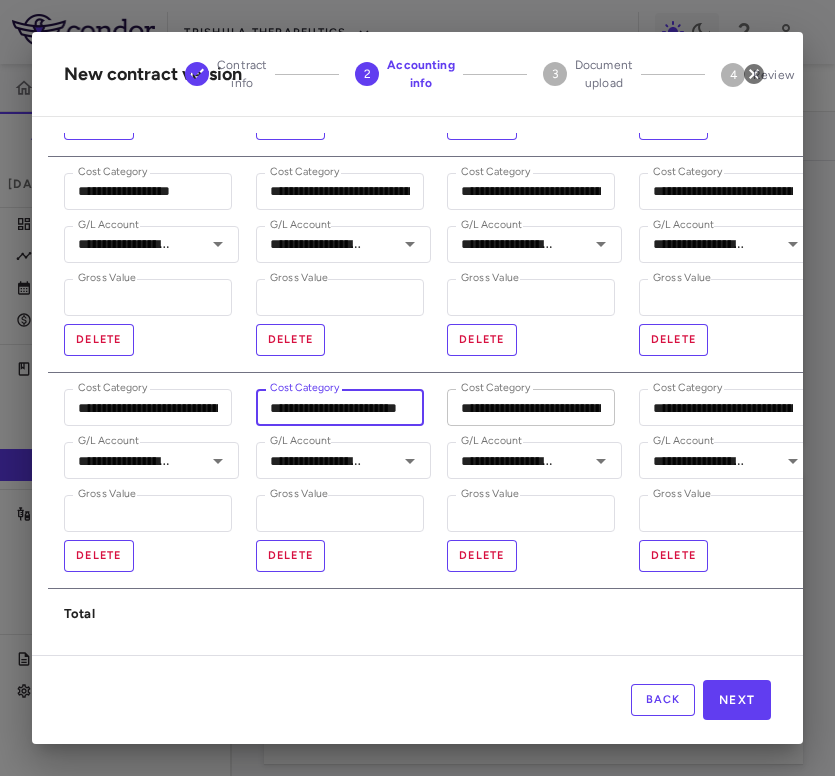 drag, startPoint x: 334, startPoint y: 411, endPoint x: 484, endPoint y: 411, distance: 150 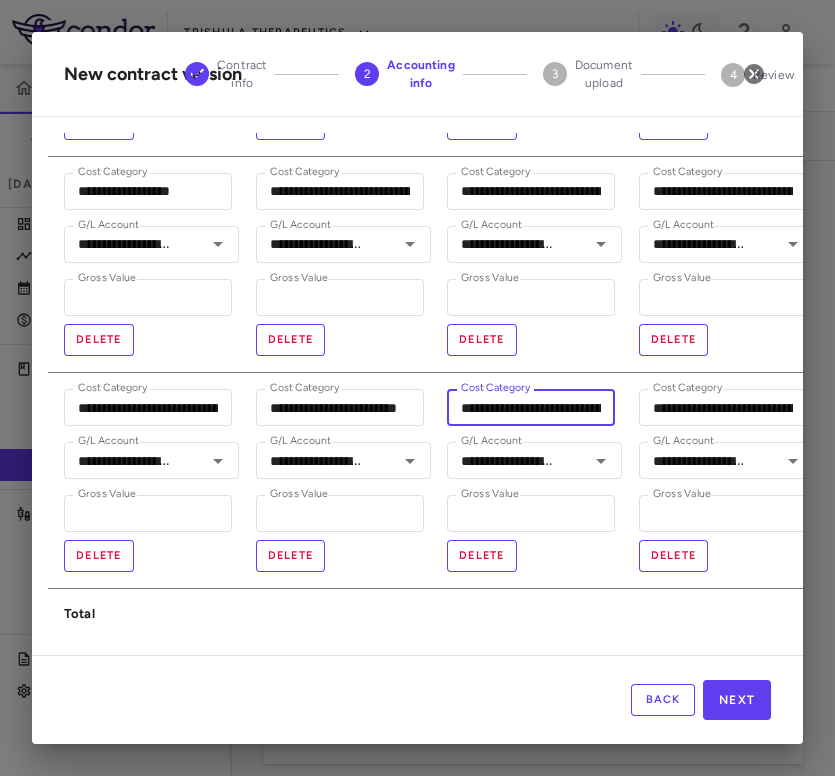scroll, scrollTop: 0, scrollLeft: 0, axis: both 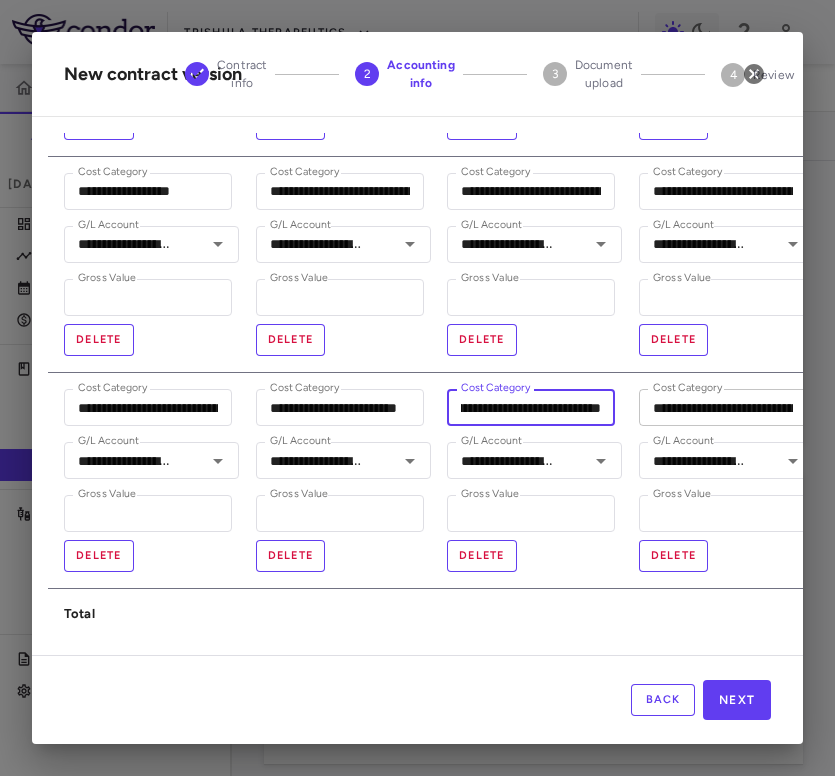 drag, startPoint x: 526, startPoint y: 408, endPoint x: 657, endPoint y: 406, distance: 131.01526 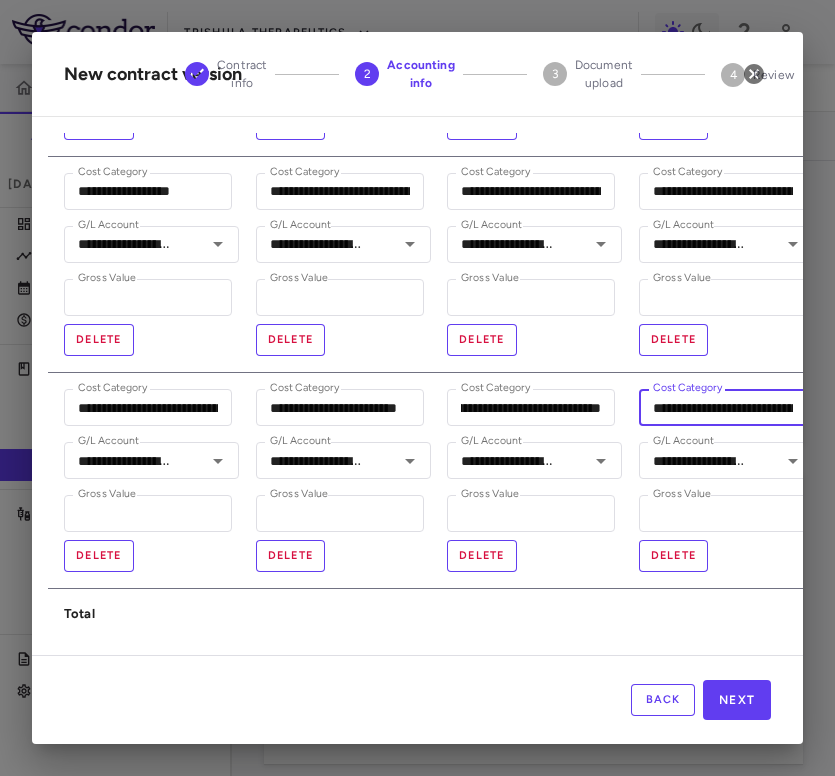 scroll, scrollTop: 0, scrollLeft: 0, axis: both 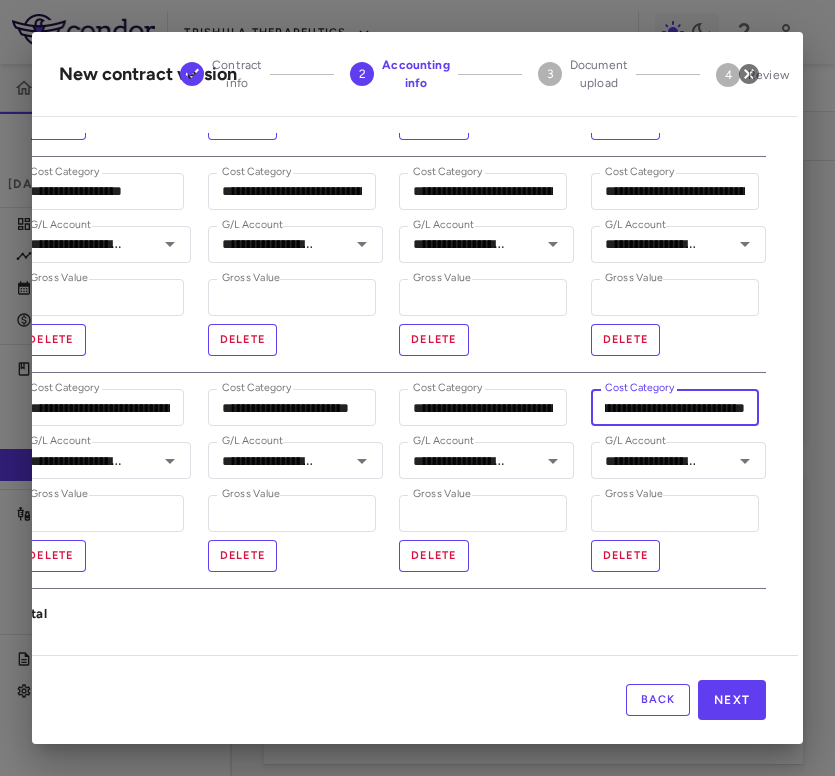 drag, startPoint x: 694, startPoint y: 406, endPoint x: 867, endPoint y: 410, distance: 173.04623 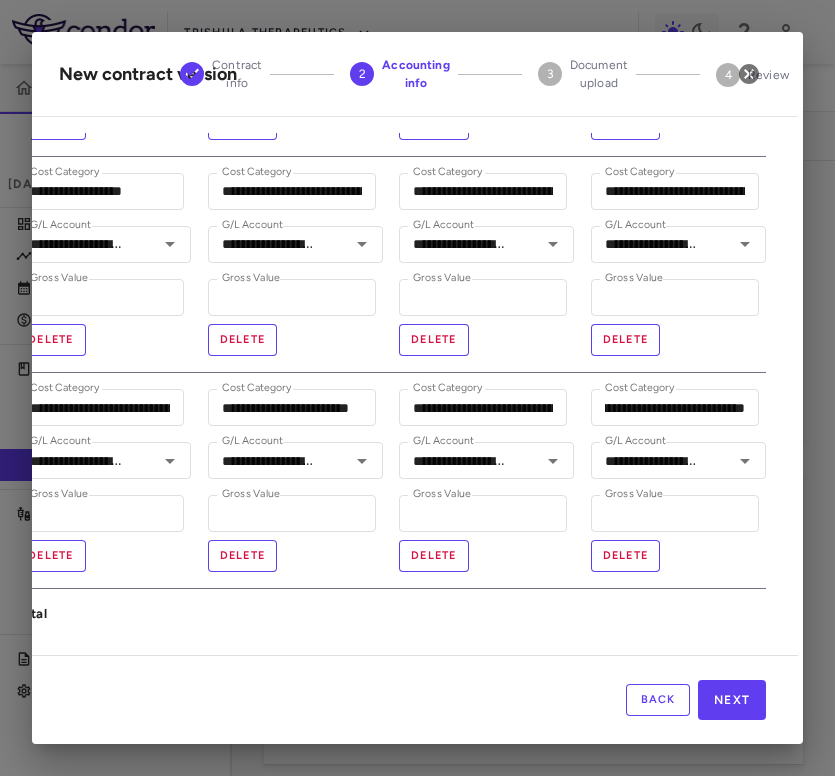 click on "**********" at bounding box center [412, 394] 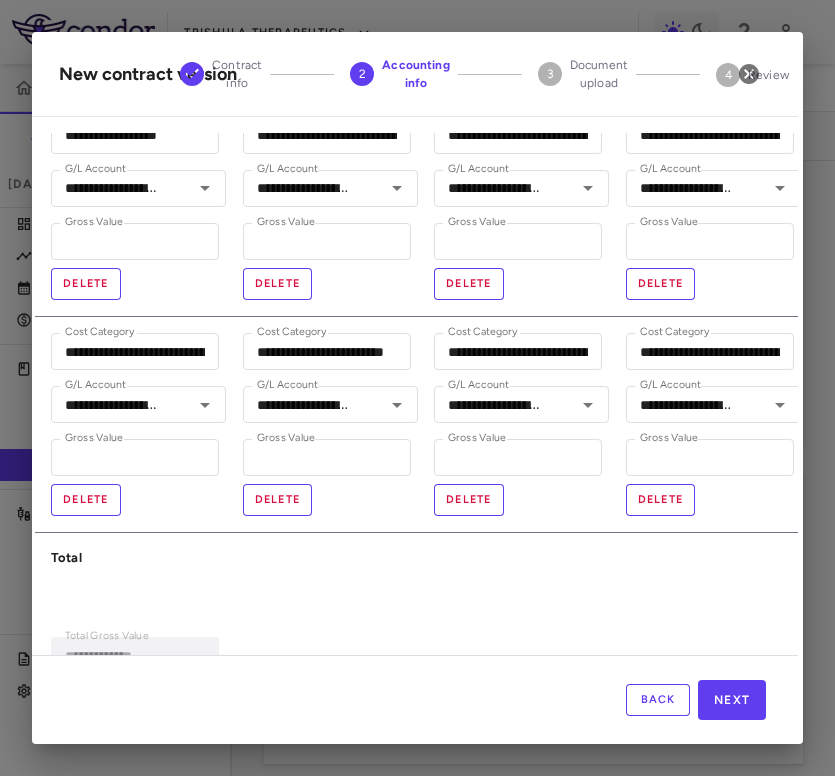 scroll, scrollTop: 388, scrollLeft: 8, axis: both 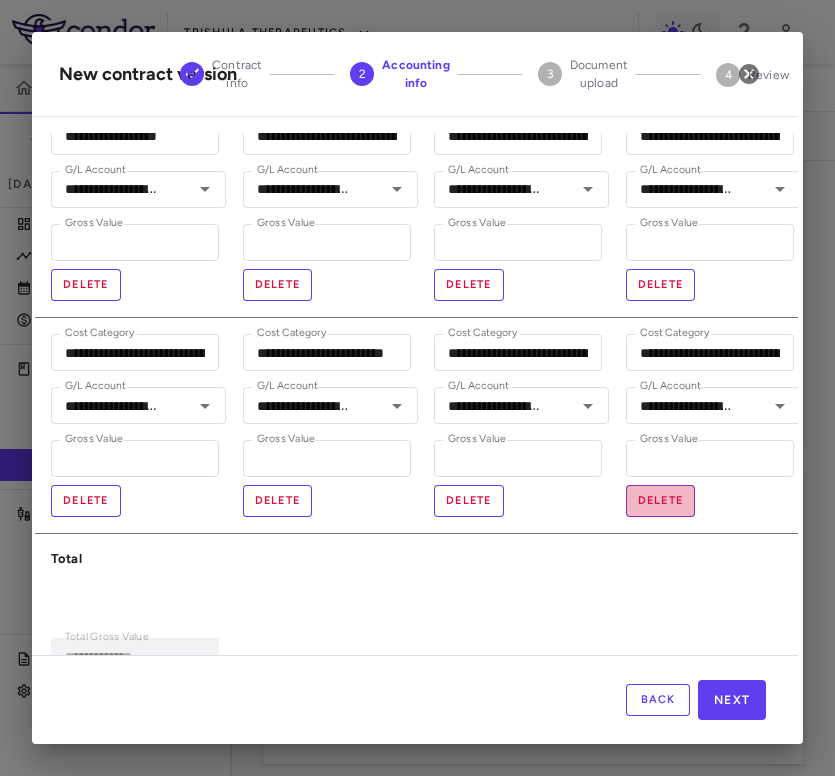 click on "Delete" at bounding box center [661, 501] 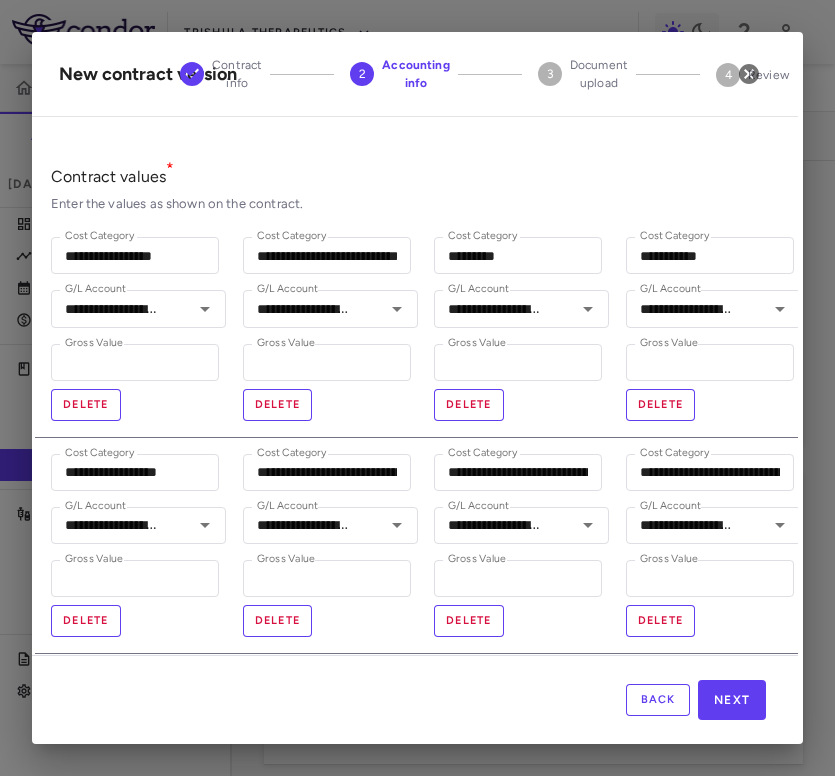 scroll, scrollTop: 50, scrollLeft: 8, axis: both 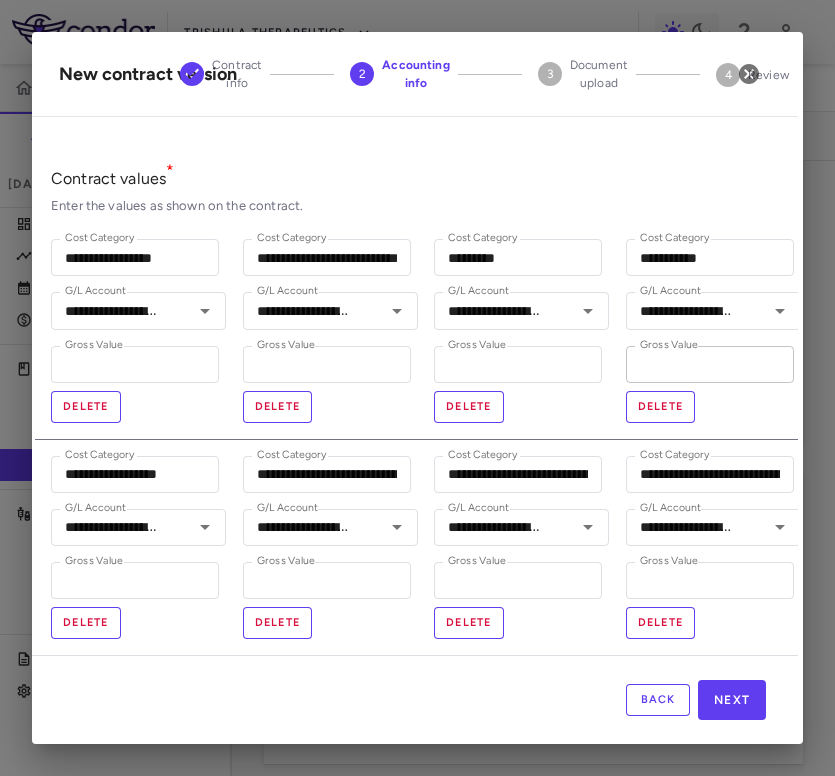 click on "*" at bounding box center [710, 364] 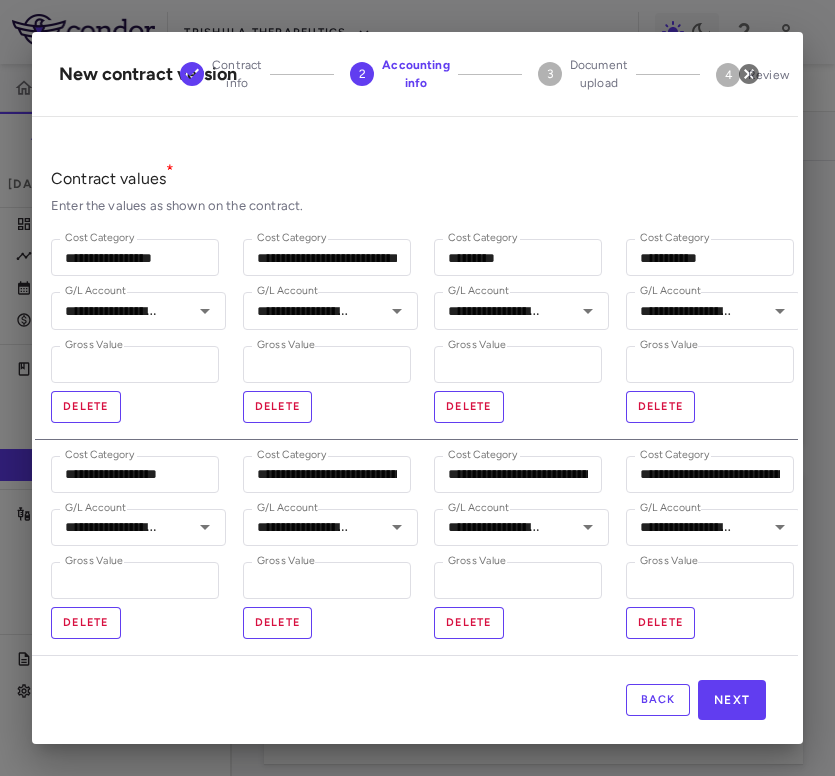 click on "Contract values *" at bounding box center [426, 178] 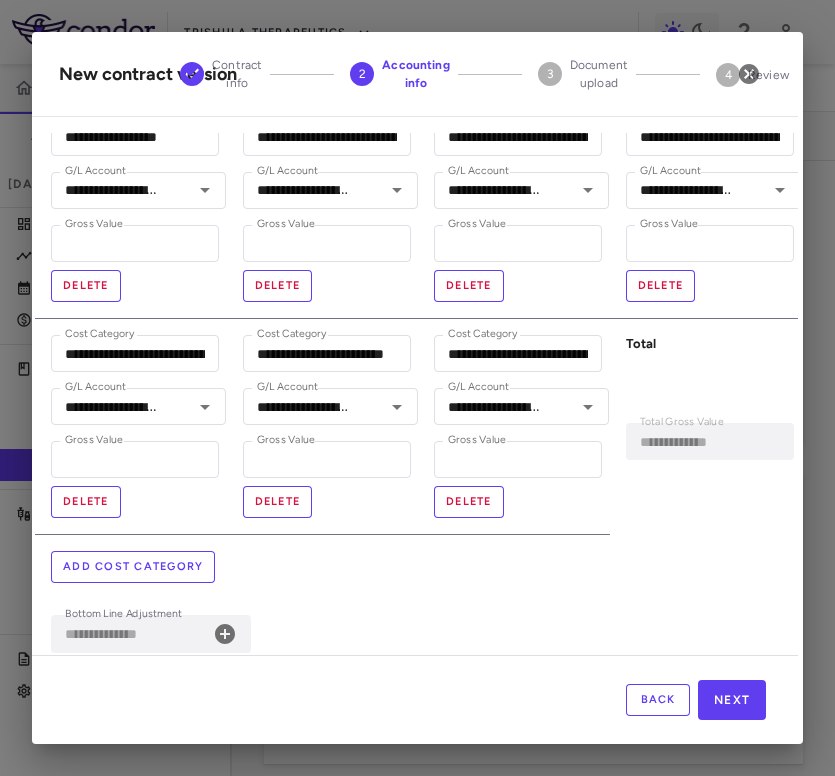 scroll, scrollTop: 524, scrollLeft: 8, axis: both 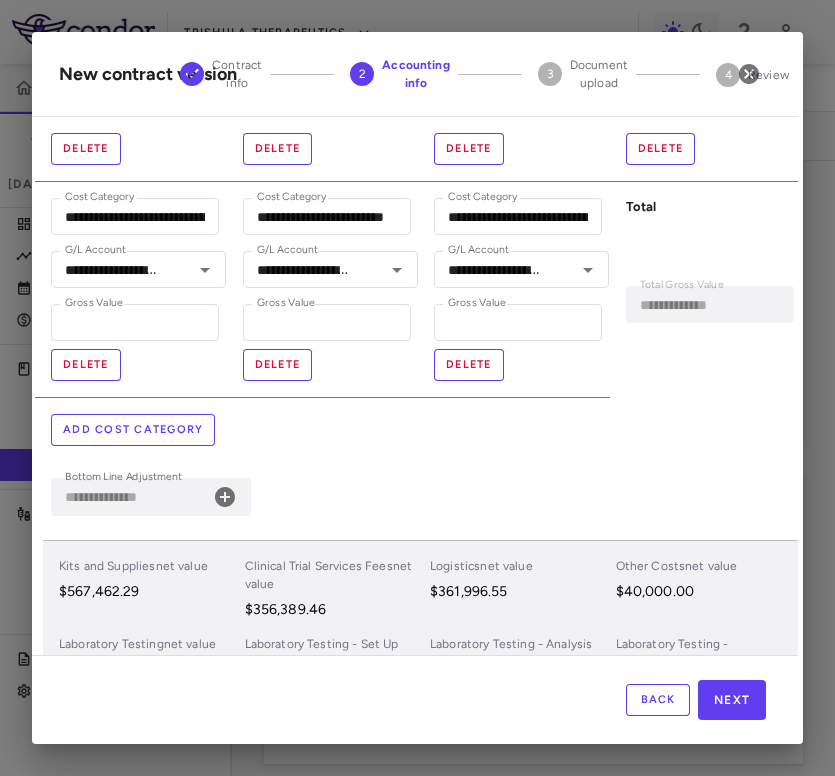 click on "**********" at bounding box center [151, 496] 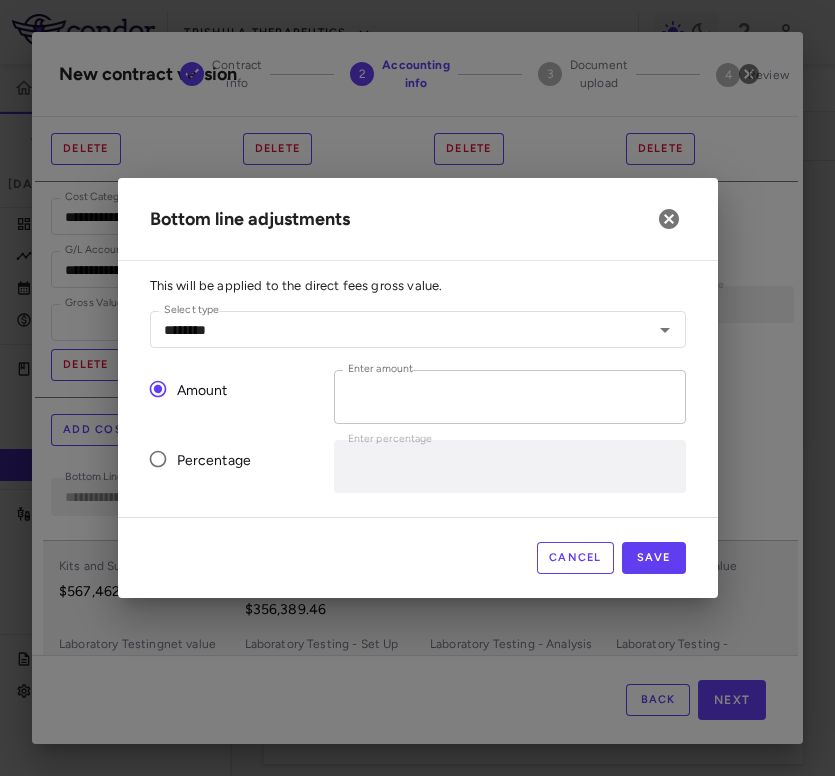 click on "*" at bounding box center [510, 396] 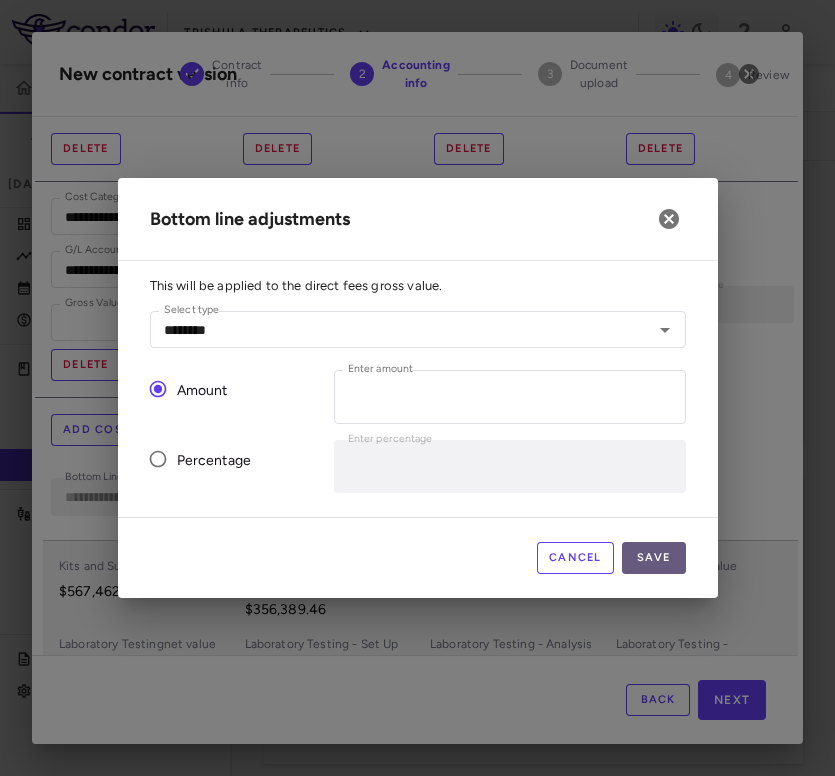 click on "Save" at bounding box center (654, 558) 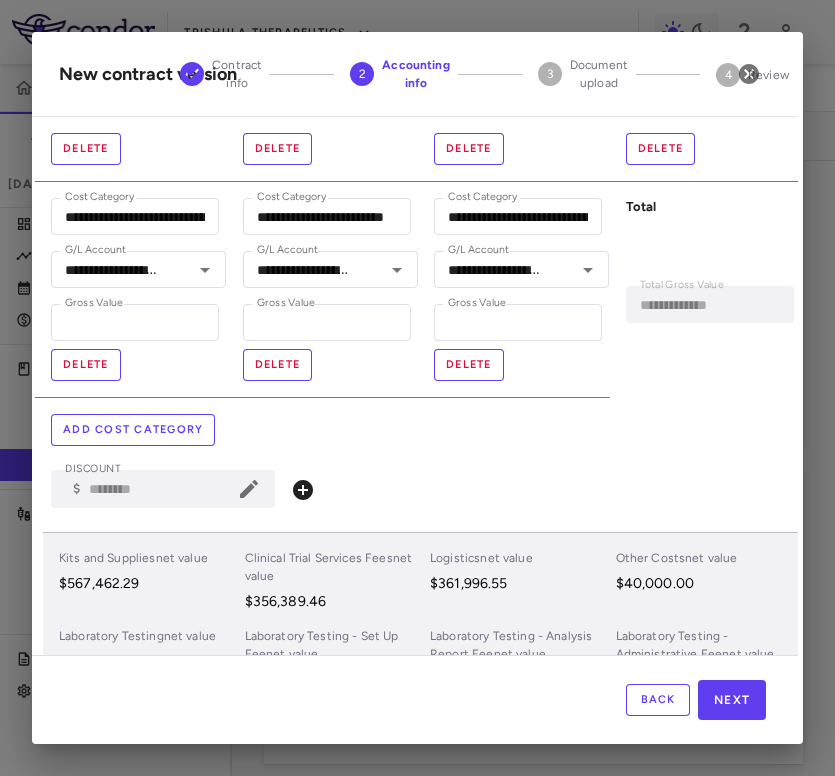 click 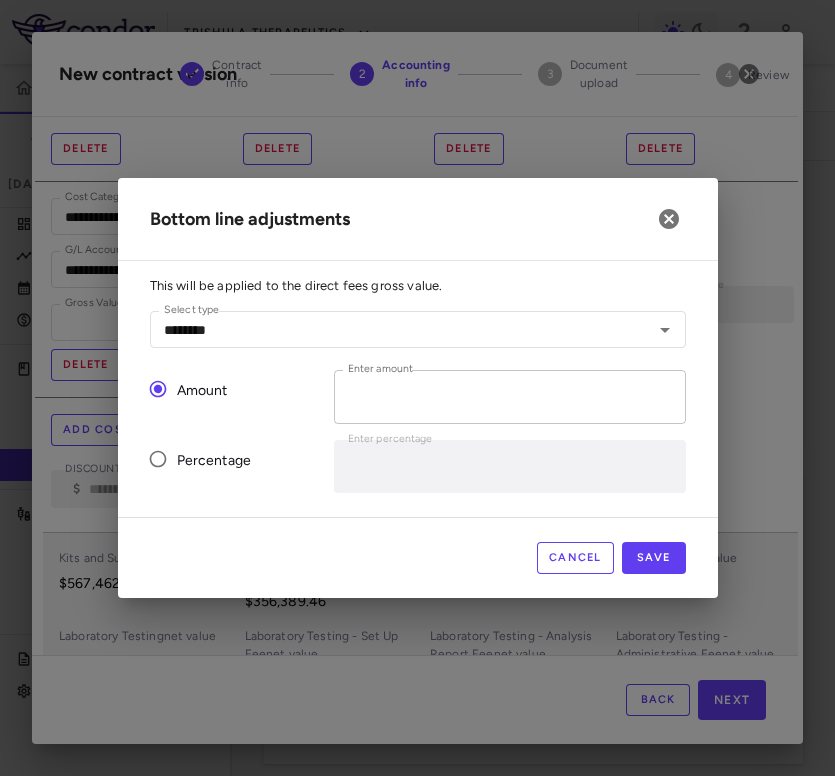 click on "*" at bounding box center (510, 396) 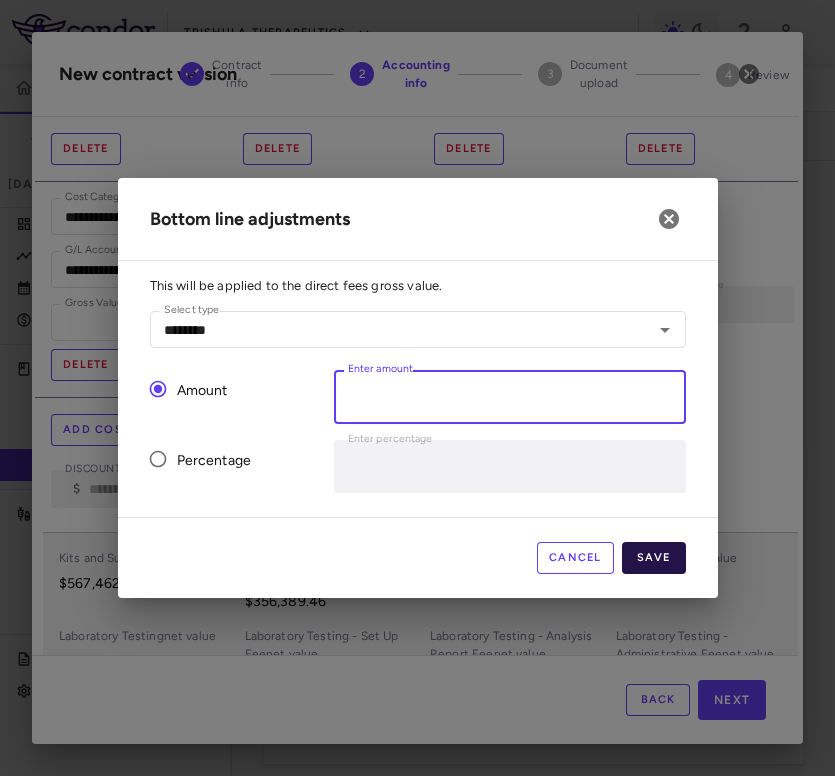 click on "Save" at bounding box center [654, 558] 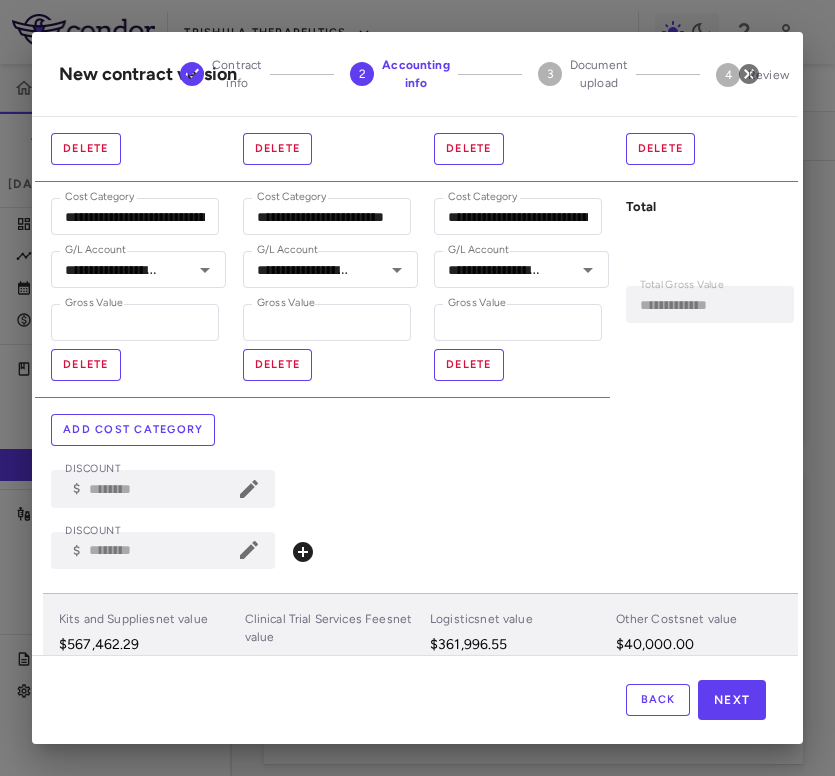 click on "DISCOUNT ​ $ ******** DISCOUNT" at bounding box center (426, 550) 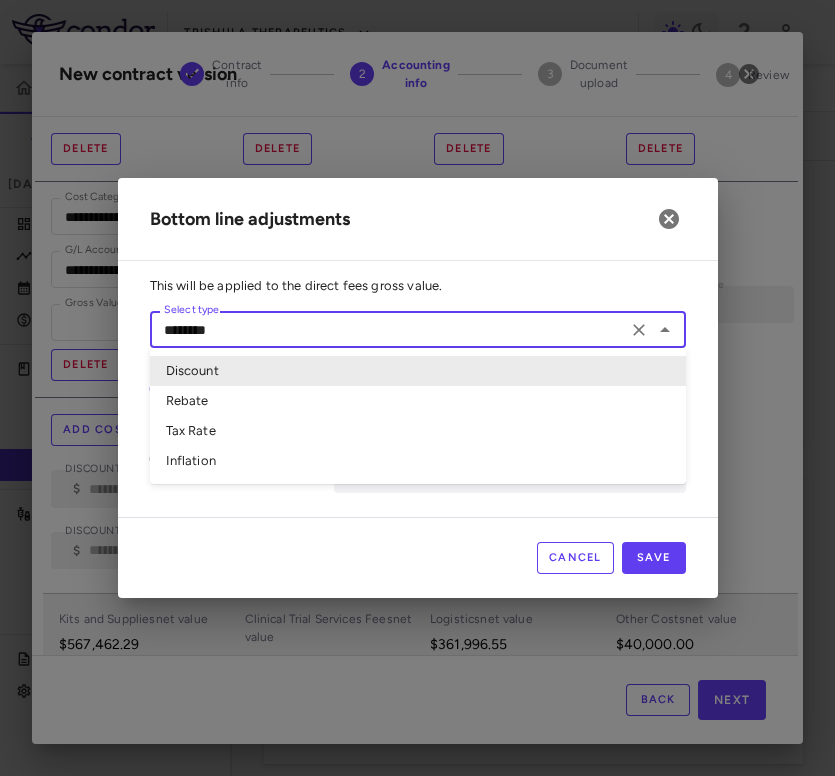 click on "********" at bounding box center (388, 329) 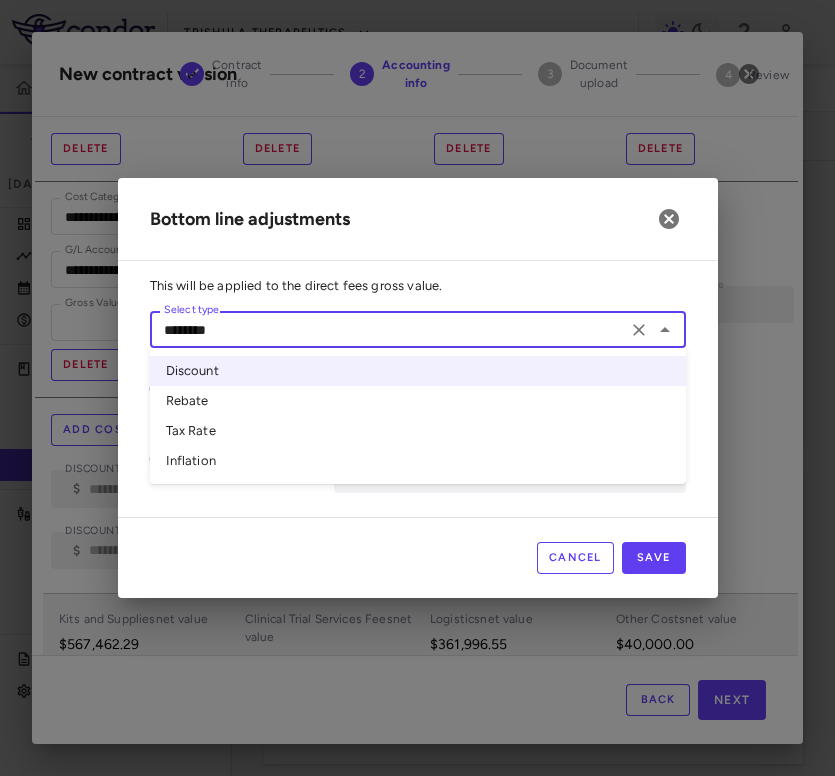 click on "Inflation" at bounding box center [418, 461] 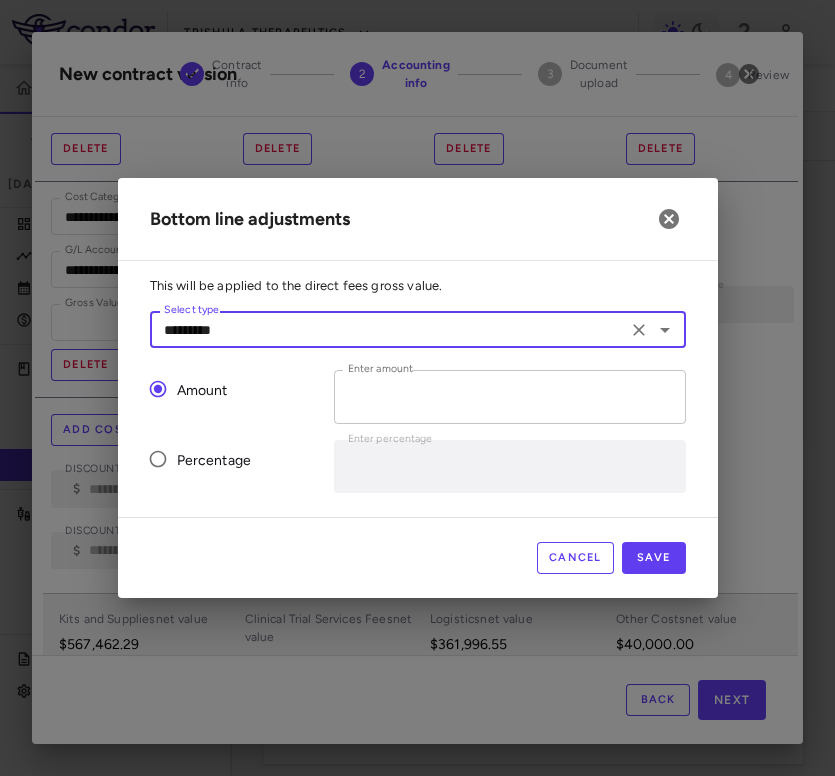 click on "*" at bounding box center [510, 396] 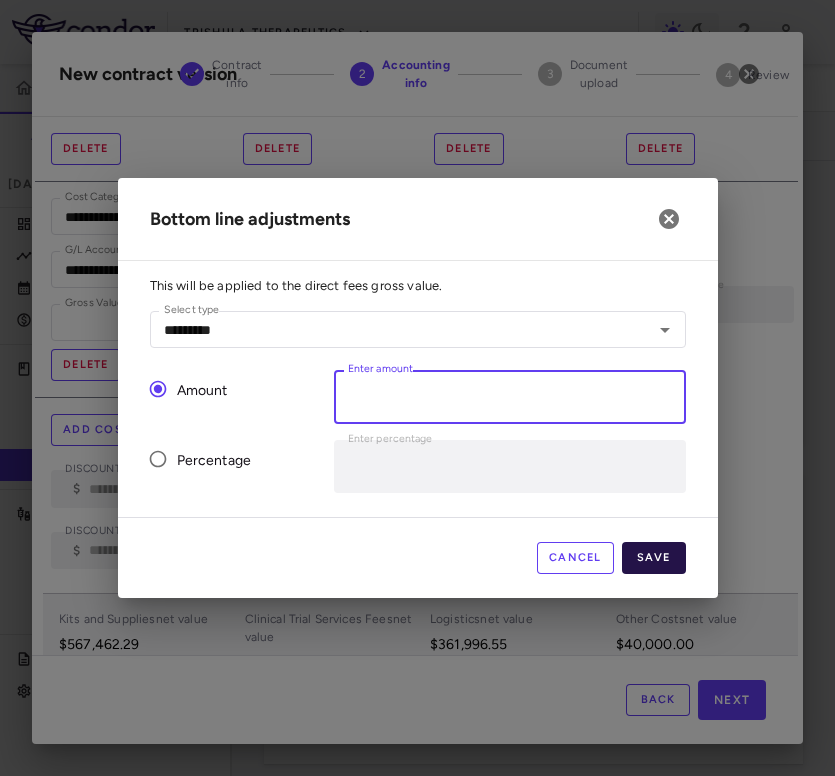 click on "Save" at bounding box center [654, 558] 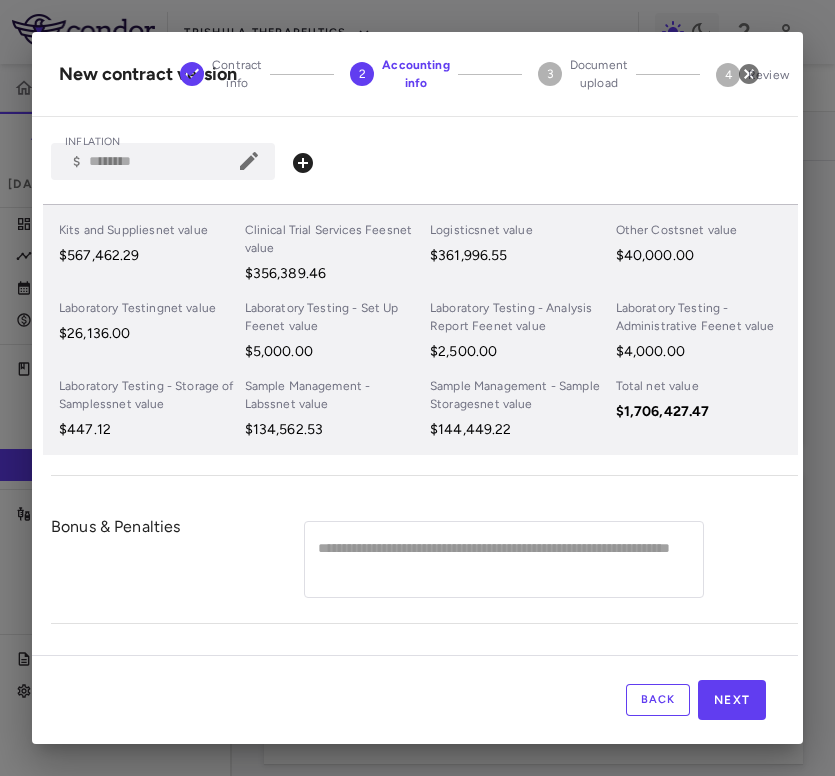 scroll, scrollTop: 981, scrollLeft: 8, axis: both 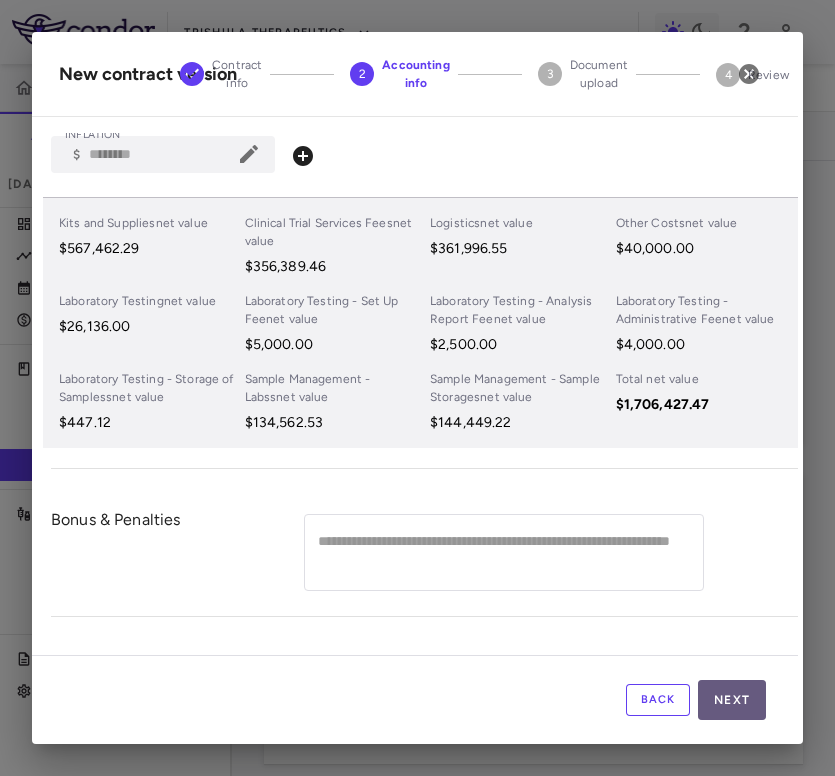 click on "Next" at bounding box center (732, 700) 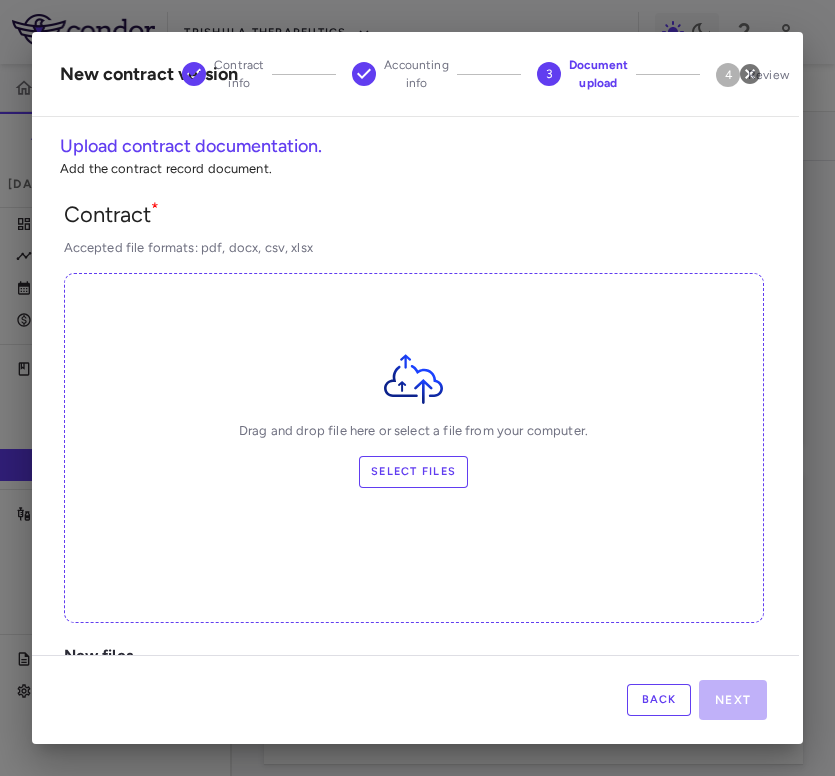 scroll, scrollTop: 238, scrollLeft: 0, axis: vertical 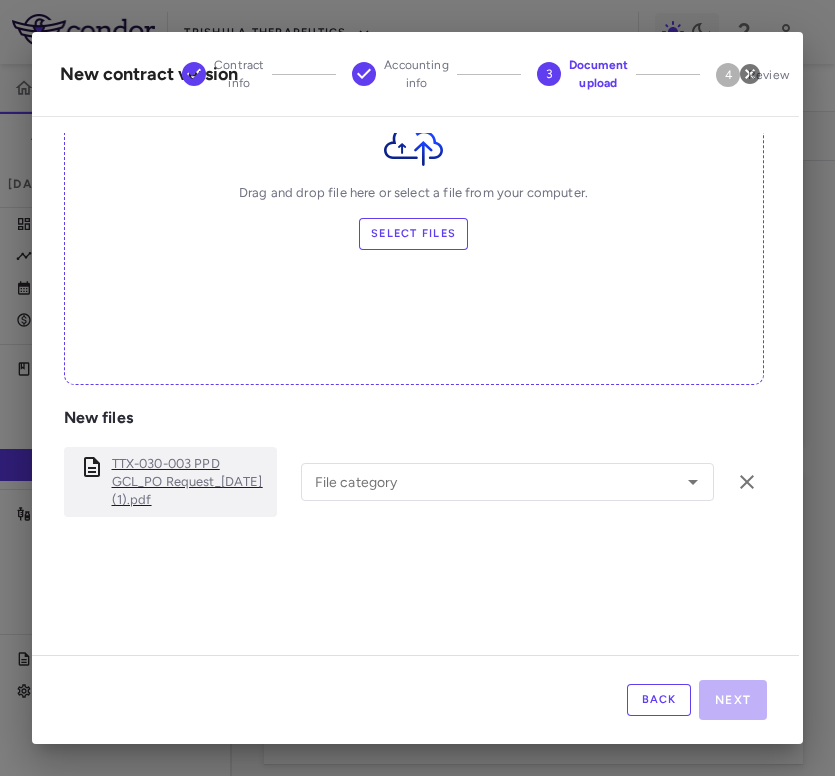 click on "TTX-030-003 PPD GCL_PO Request_[DATE] (1).pdf File category File category" at bounding box center (414, 482) 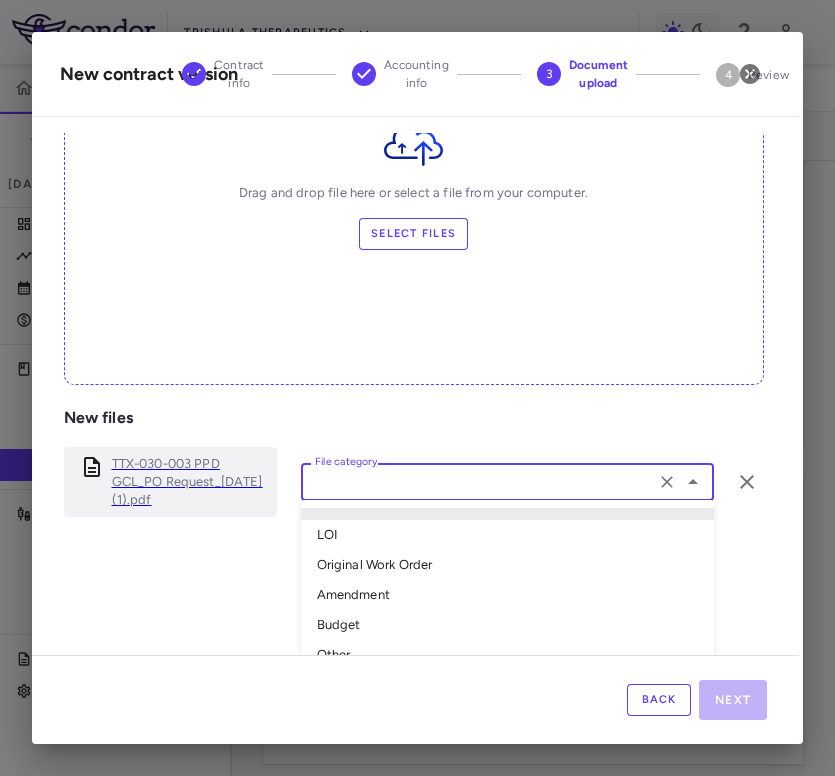 click on "File category" at bounding box center [478, 481] 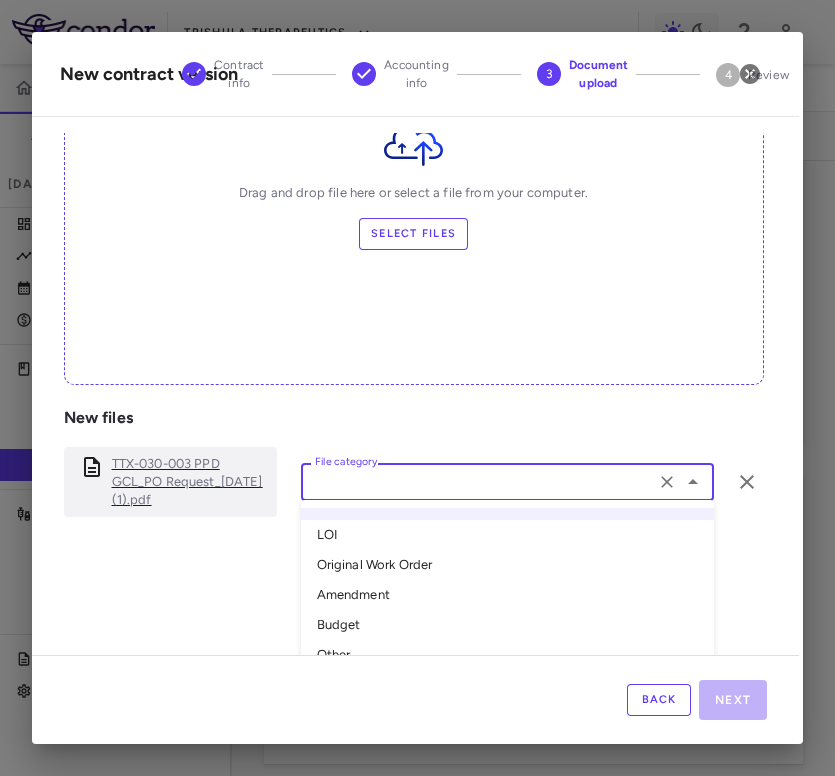 click on "Amendment" at bounding box center [507, 595] 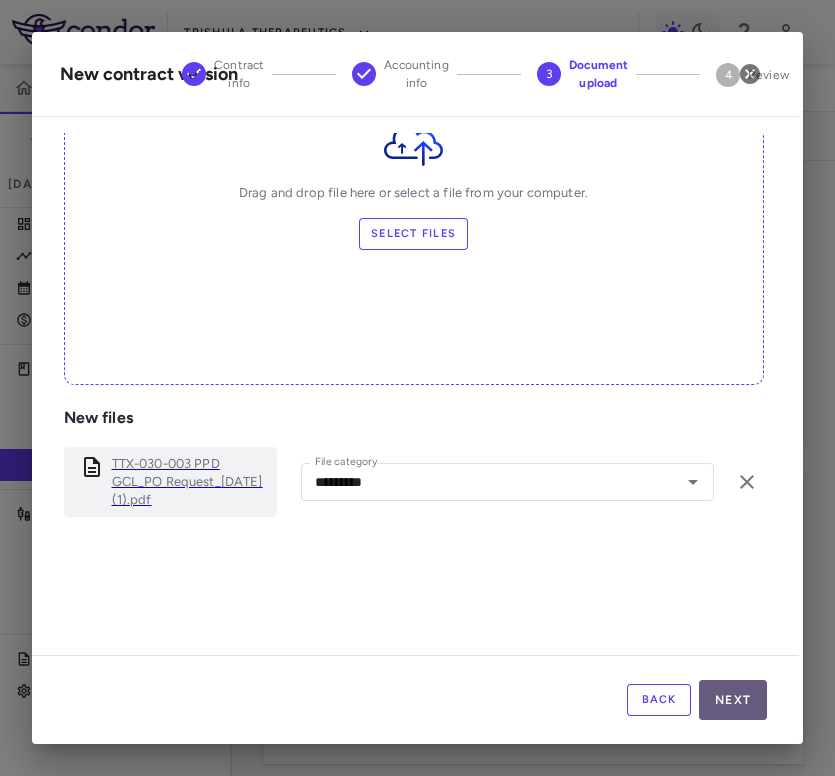click on "Next" at bounding box center [733, 700] 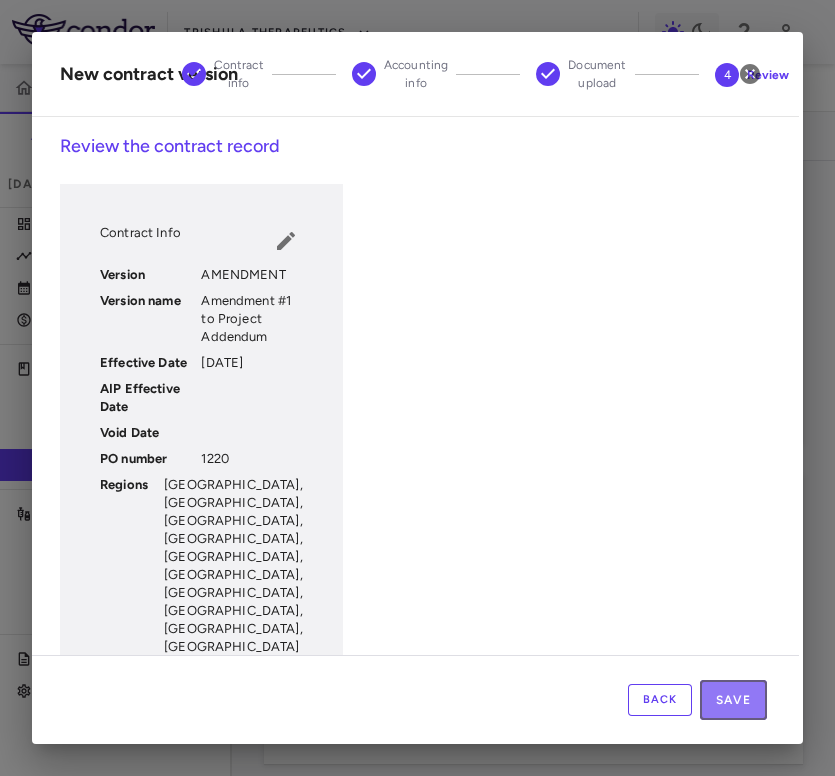 click on "Save" at bounding box center (733, 700) 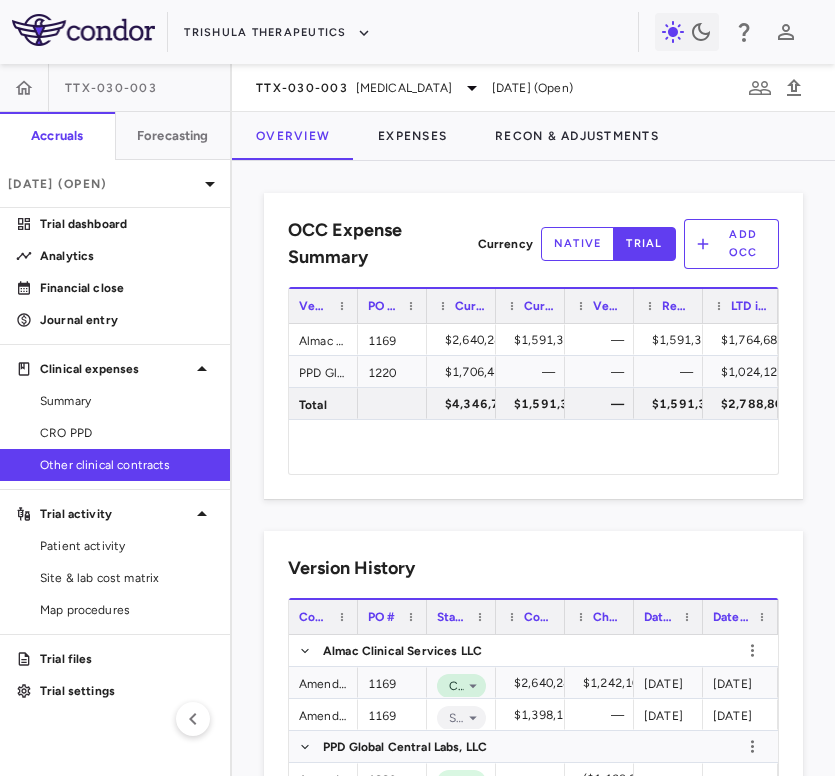 scroll, scrollTop: 108, scrollLeft: 0, axis: vertical 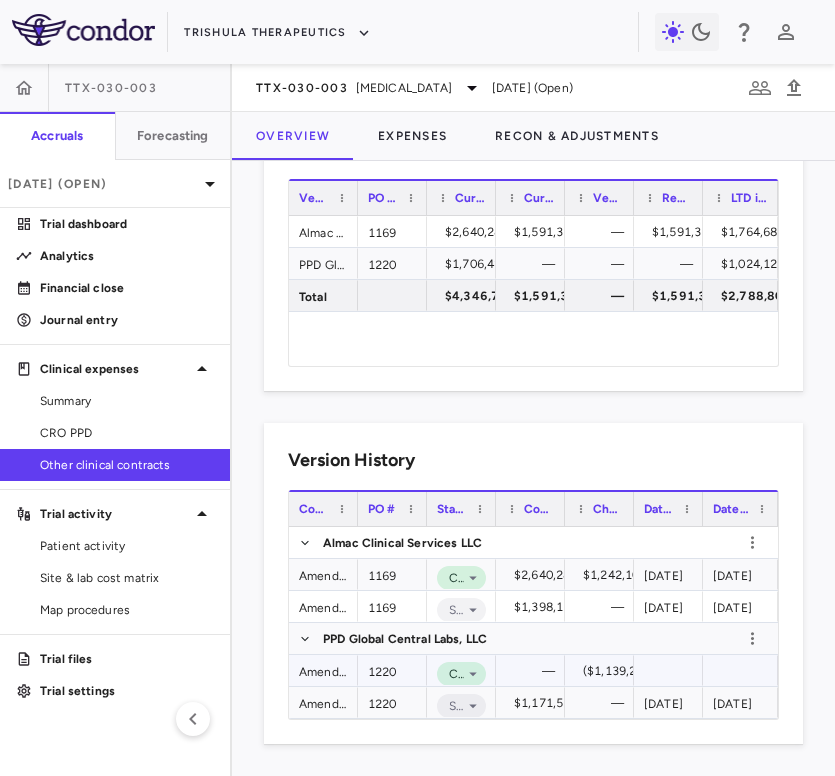 click on "Amendment #2" at bounding box center (323, 670) 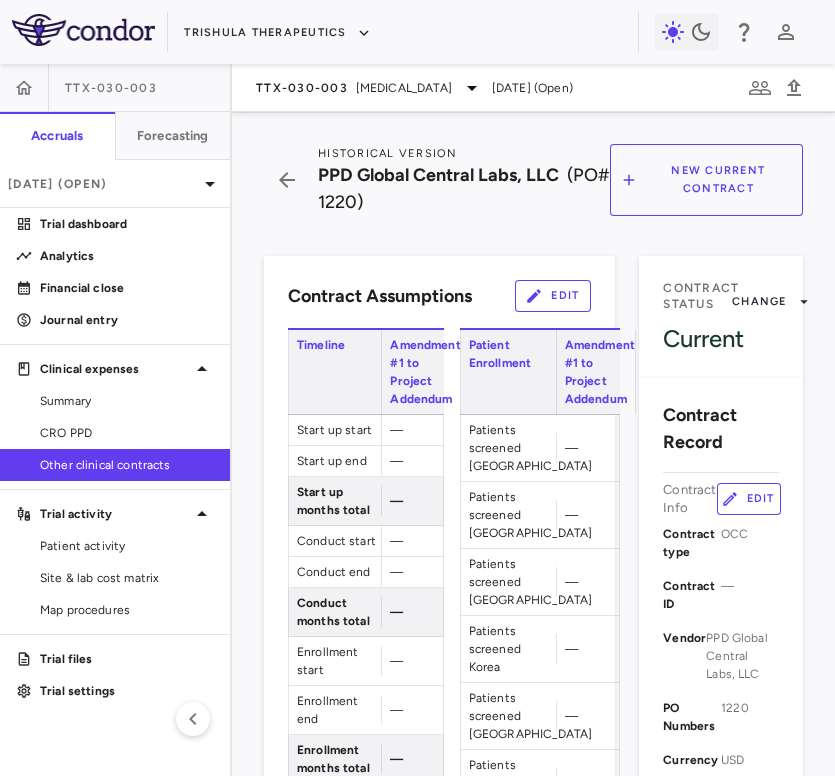 click on "Edit" at bounding box center [553, 296] 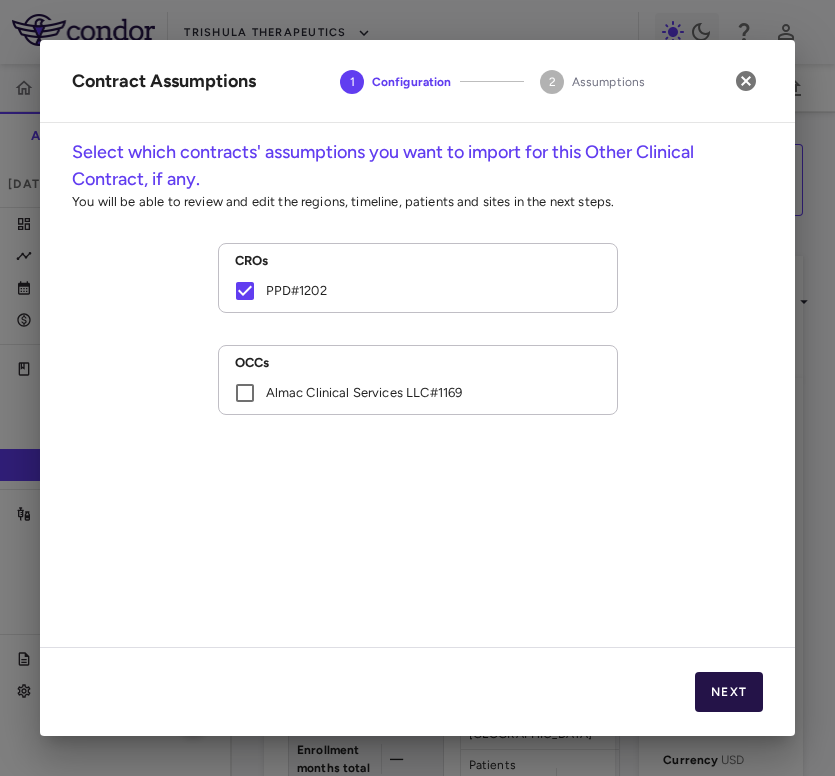 click on "Next" at bounding box center (729, 692) 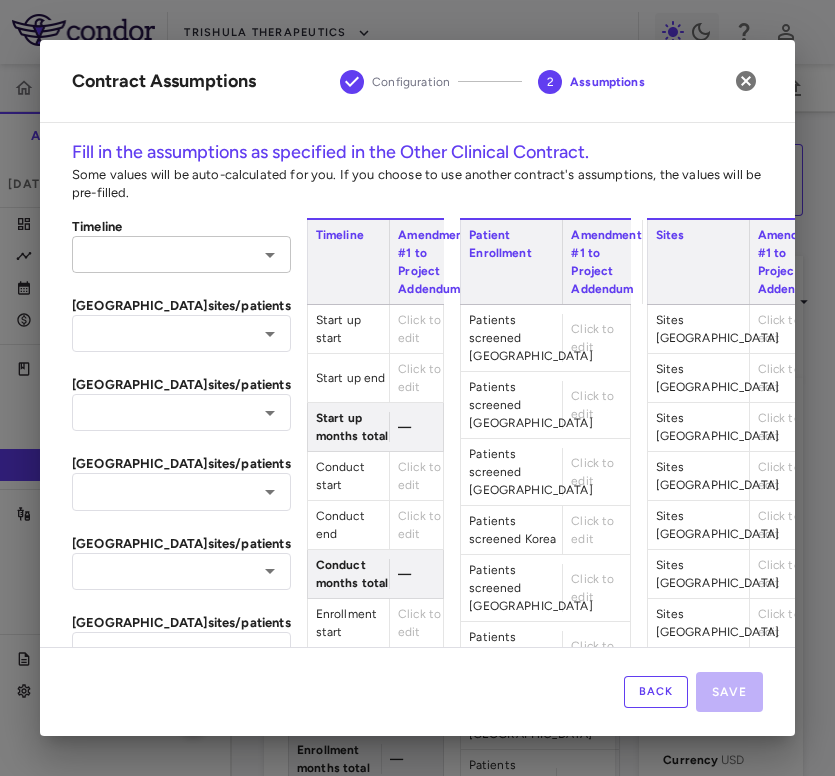 click on "​" at bounding box center (181, 254) 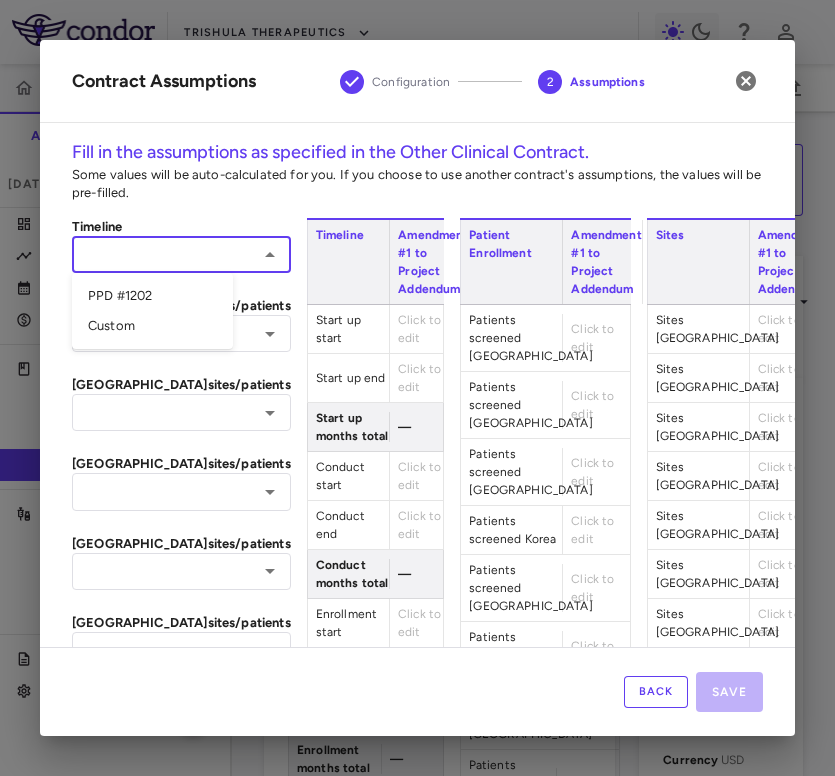 click on "PPD #1202" at bounding box center [152, 296] 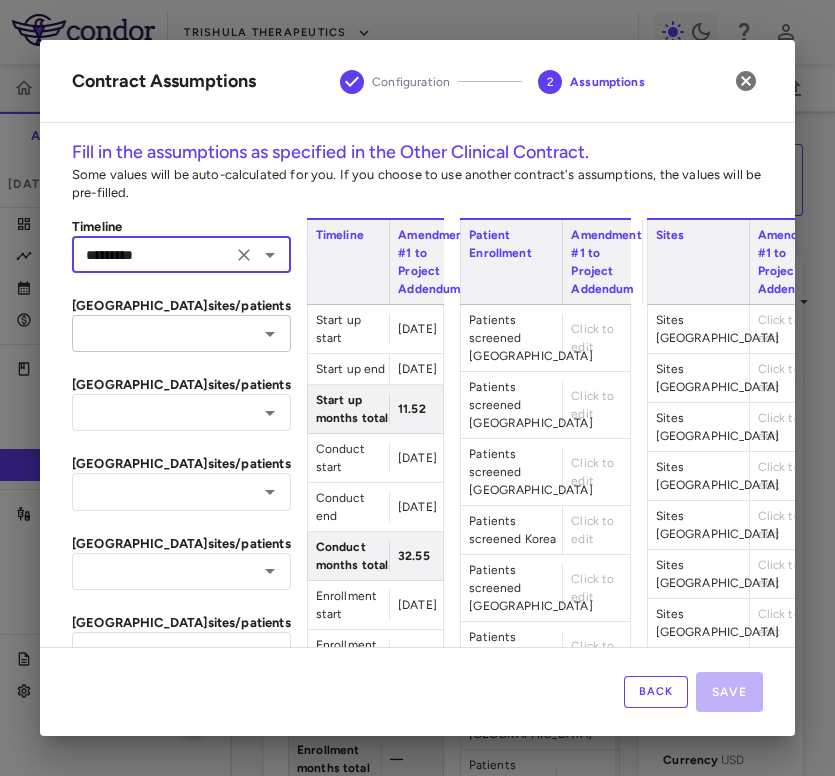 click at bounding box center (165, 333) 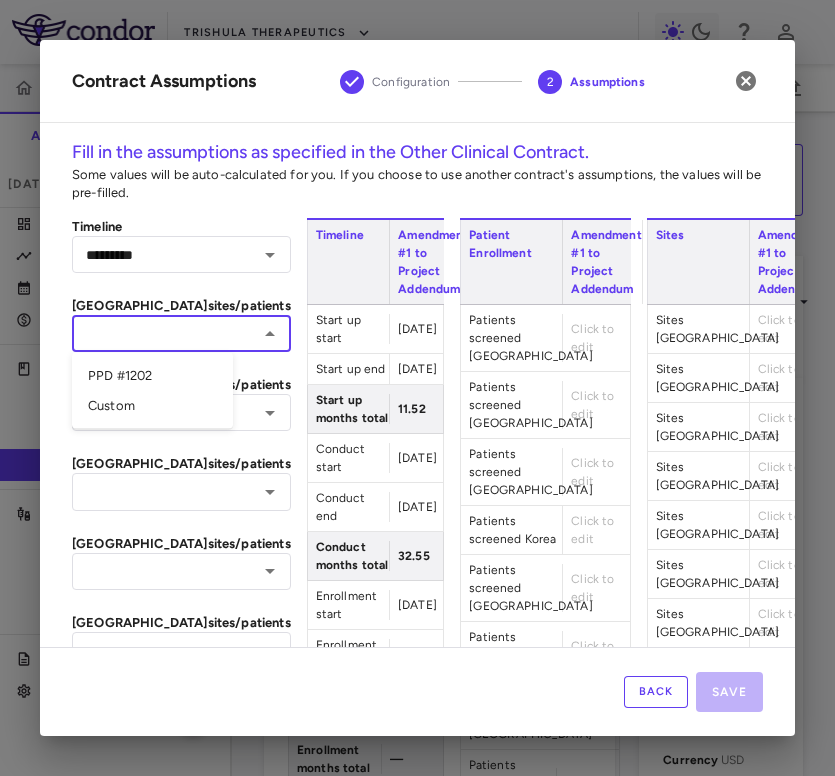 click on "PPD #1202" at bounding box center (152, 376) 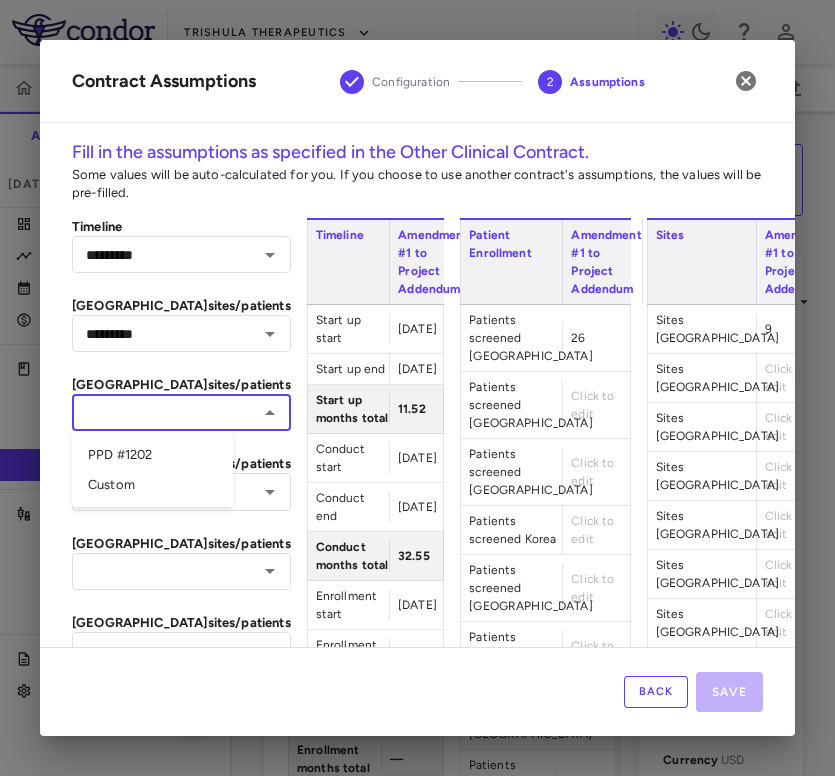 click at bounding box center (165, 412) 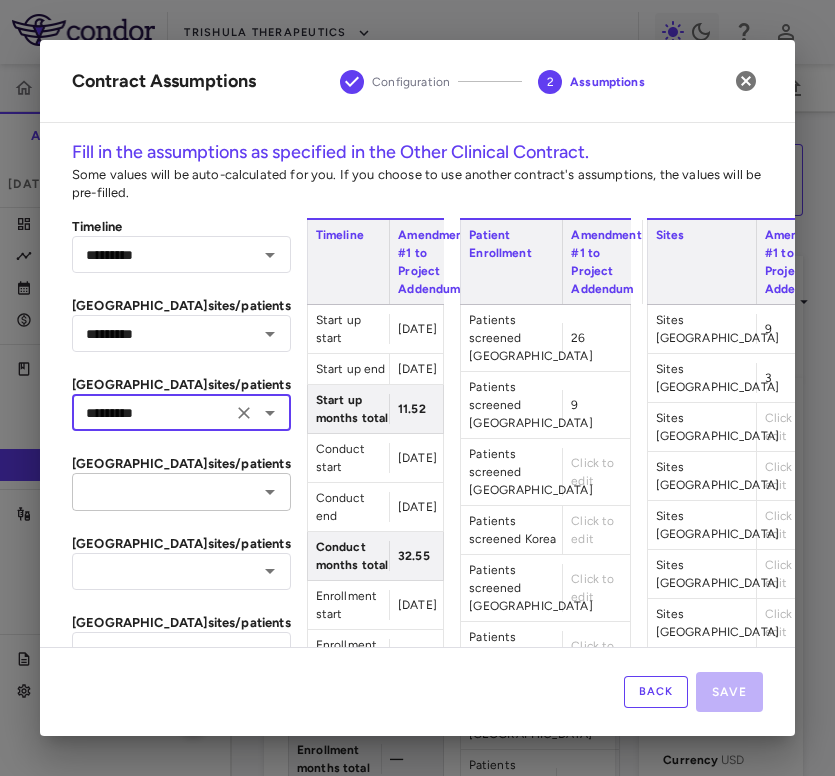 click on "​" at bounding box center (181, 491) 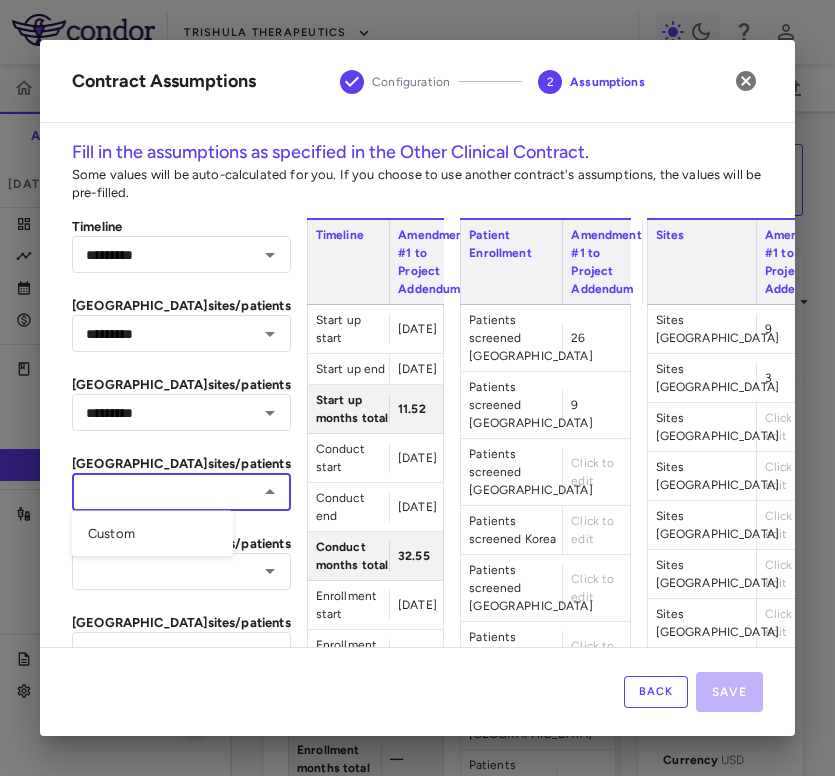 click on "Custom" at bounding box center (152, 534) 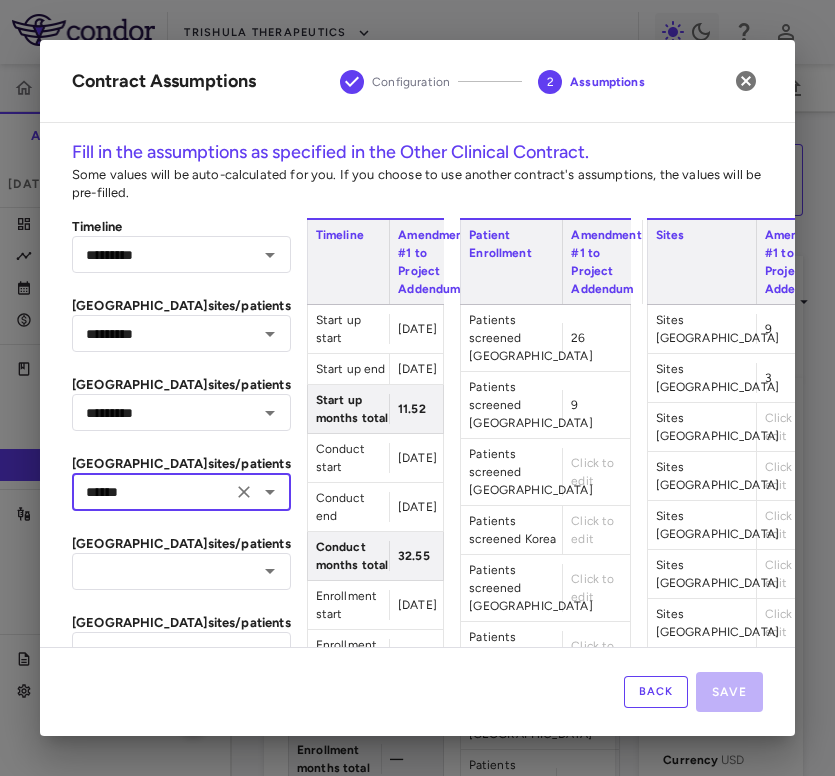 click 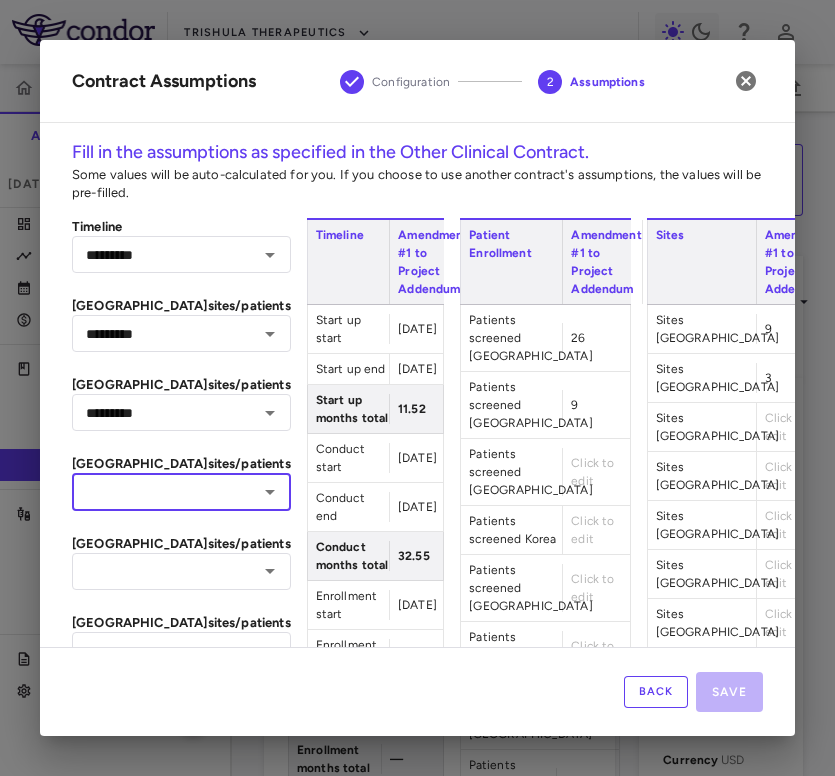 scroll, scrollTop: 109, scrollLeft: 0, axis: vertical 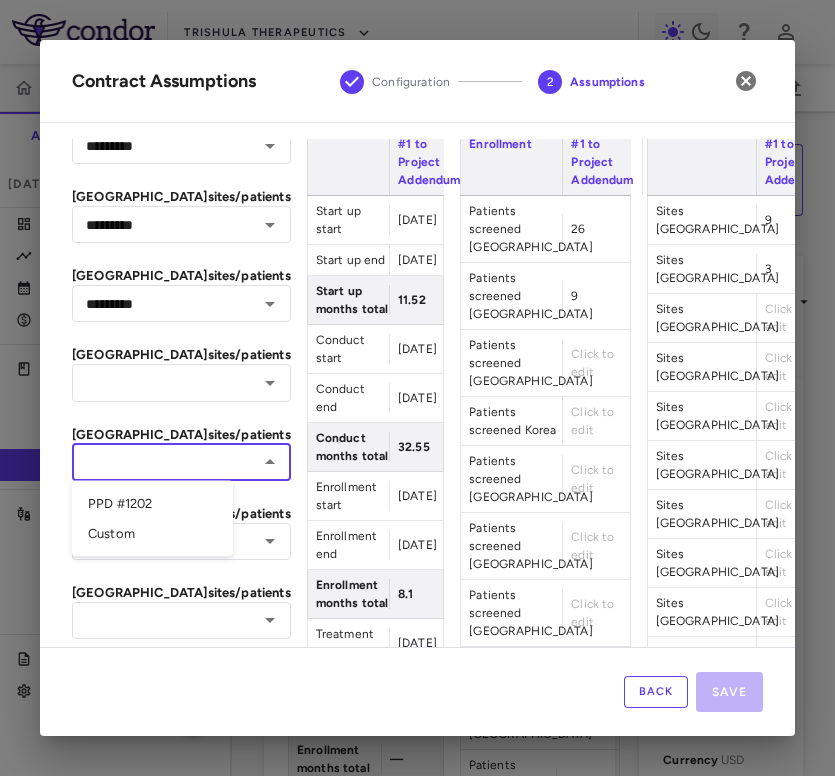 click at bounding box center [165, 462] 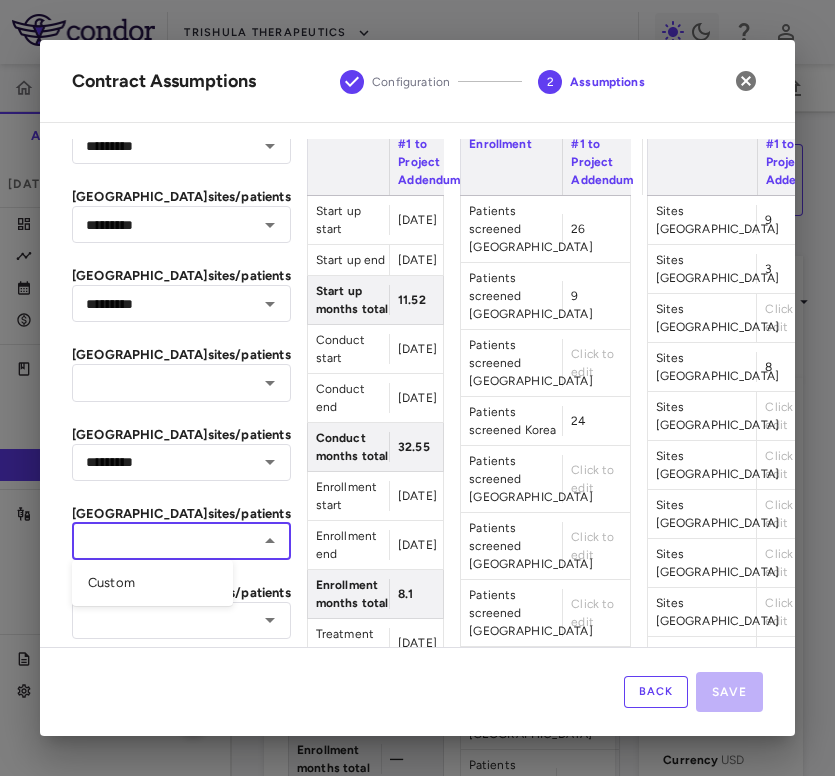 click at bounding box center (165, 541) 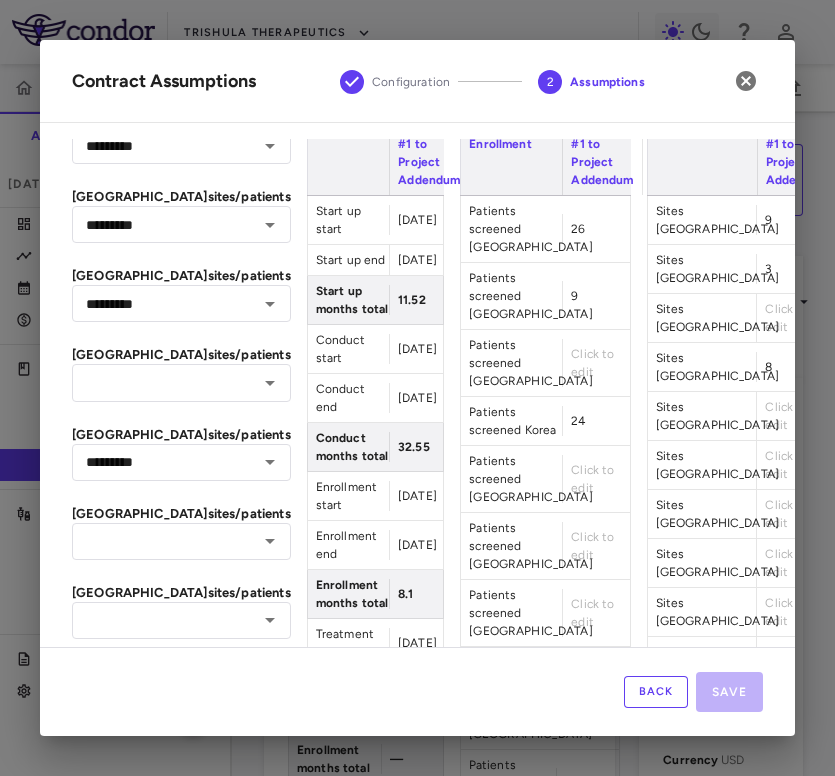 click on "Back" at bounding box center [656, 692] 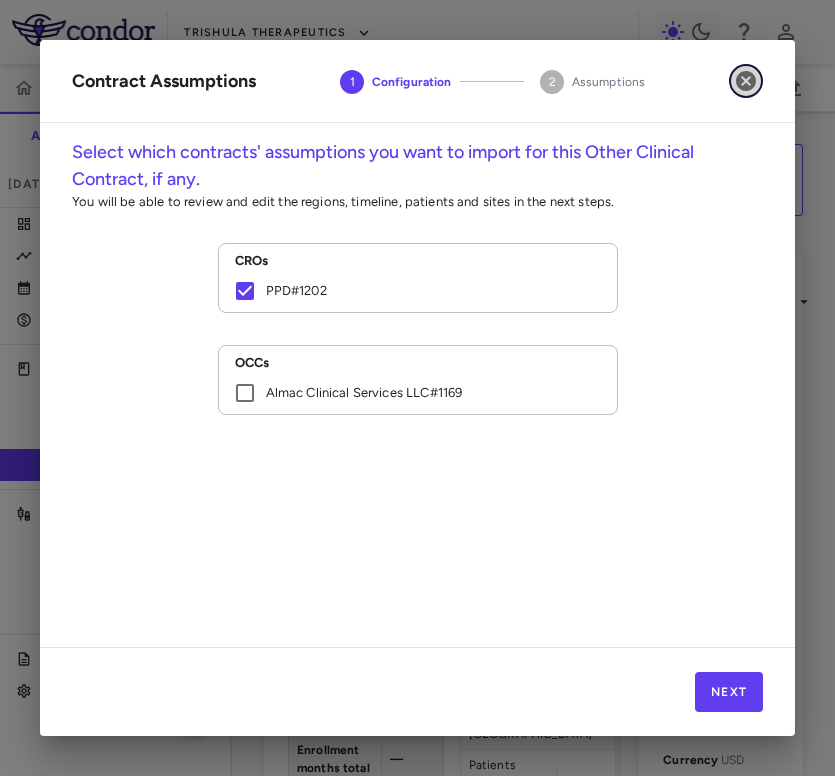 click 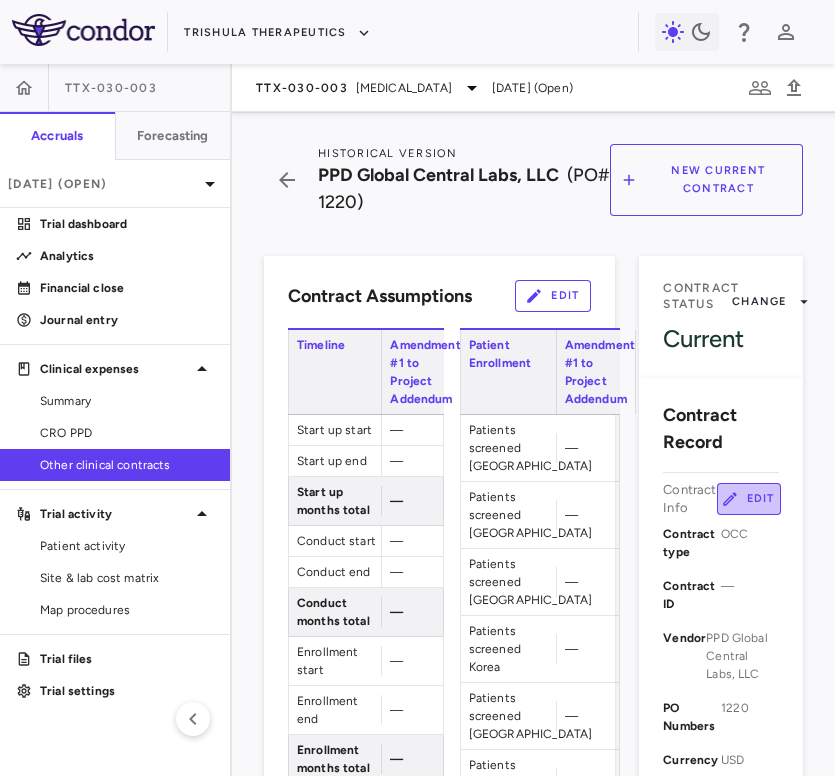 click on "Edit" at bounding box center (749, 499) 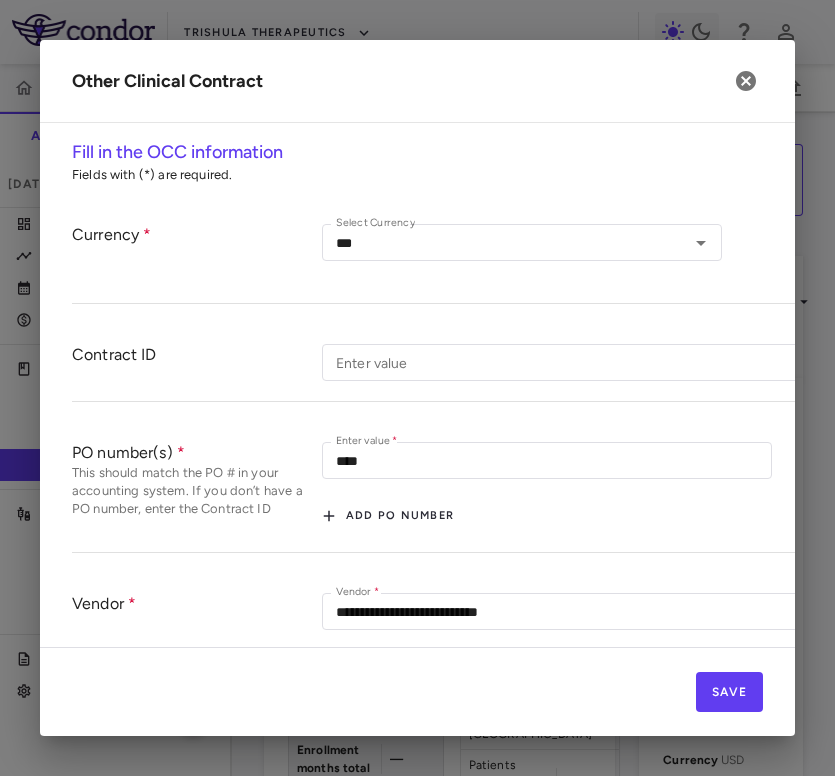 scroll, scrollTop: 95, scrollLeft: 0, axis: vertical 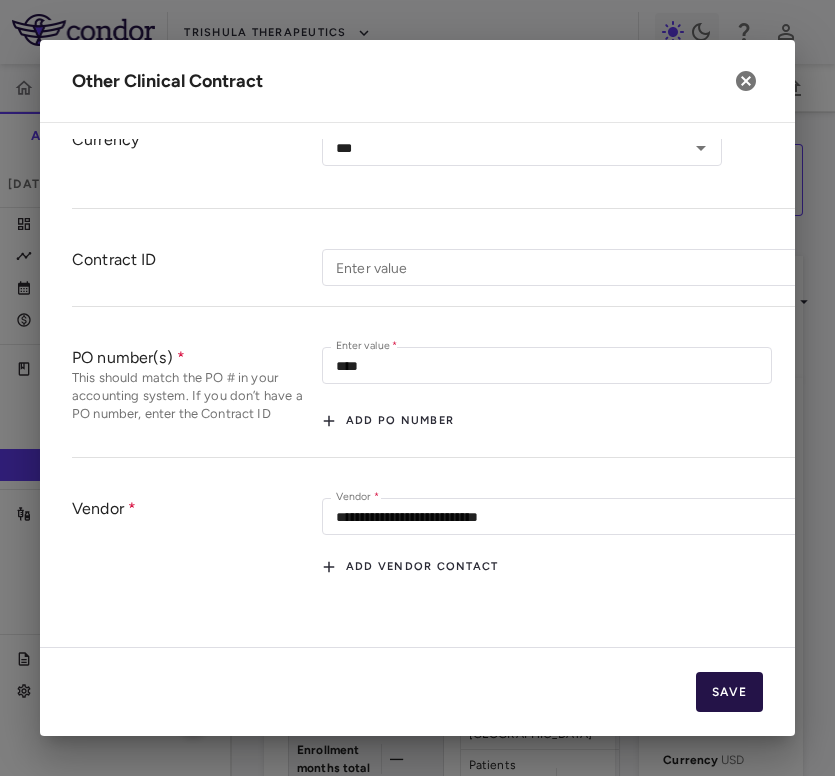 click on "Save" at bounding box center (729, 692) 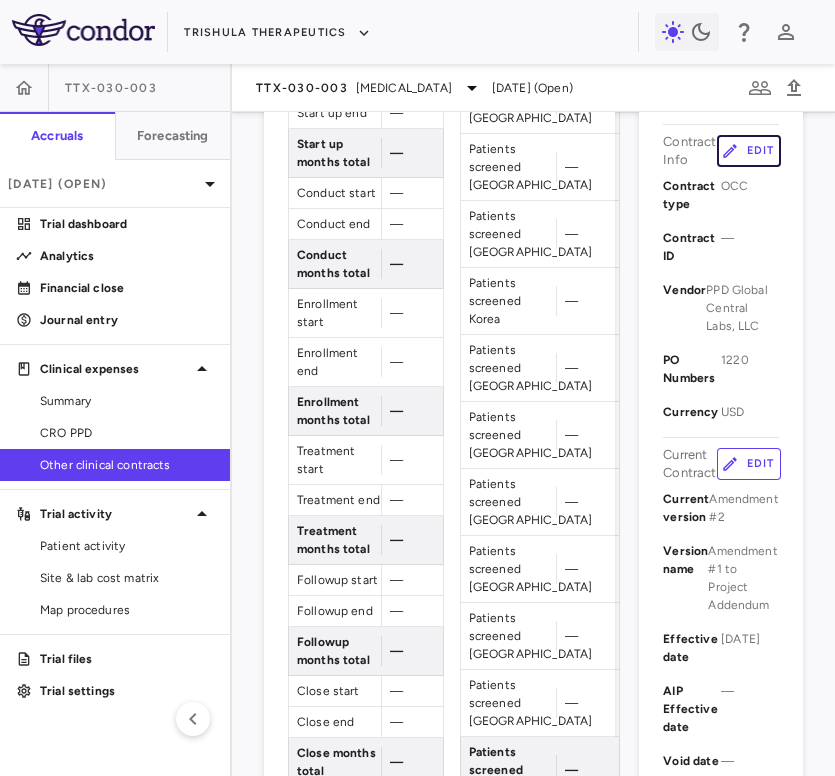 scroll, scrollTop: 481, scrollLeft: 0, axis: vertical 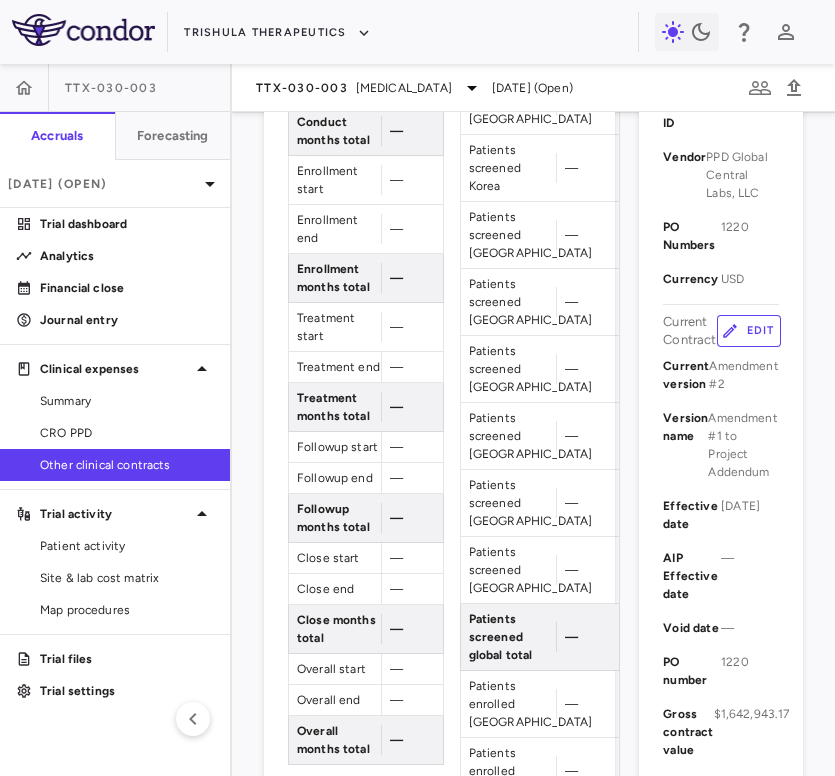 click on "Edit" at bounding box center (749, 331) 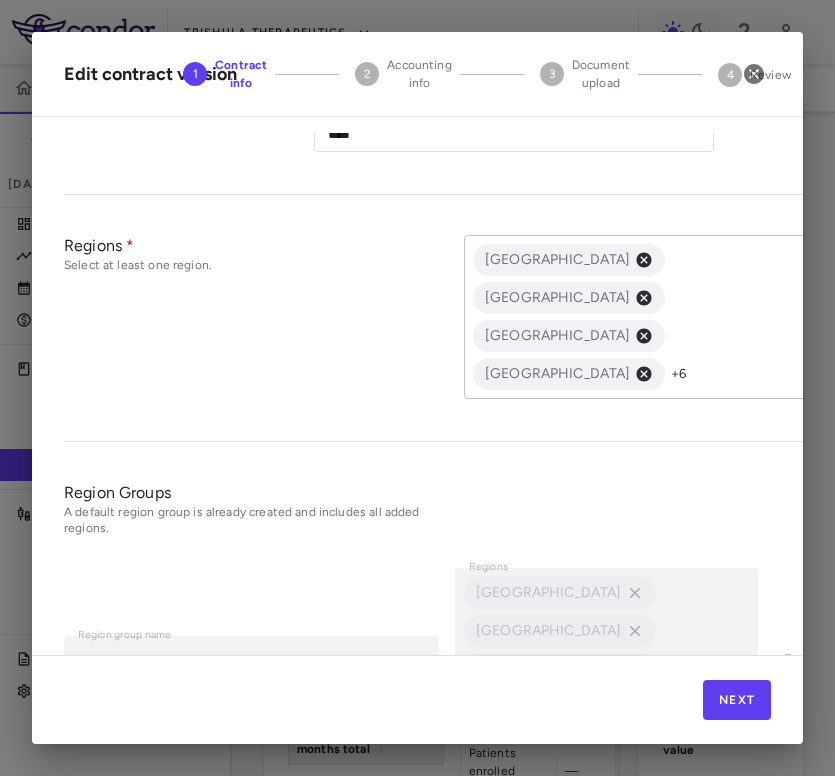 scroll, scrollTop: 875, scrollLeft: 0, axis: vertical 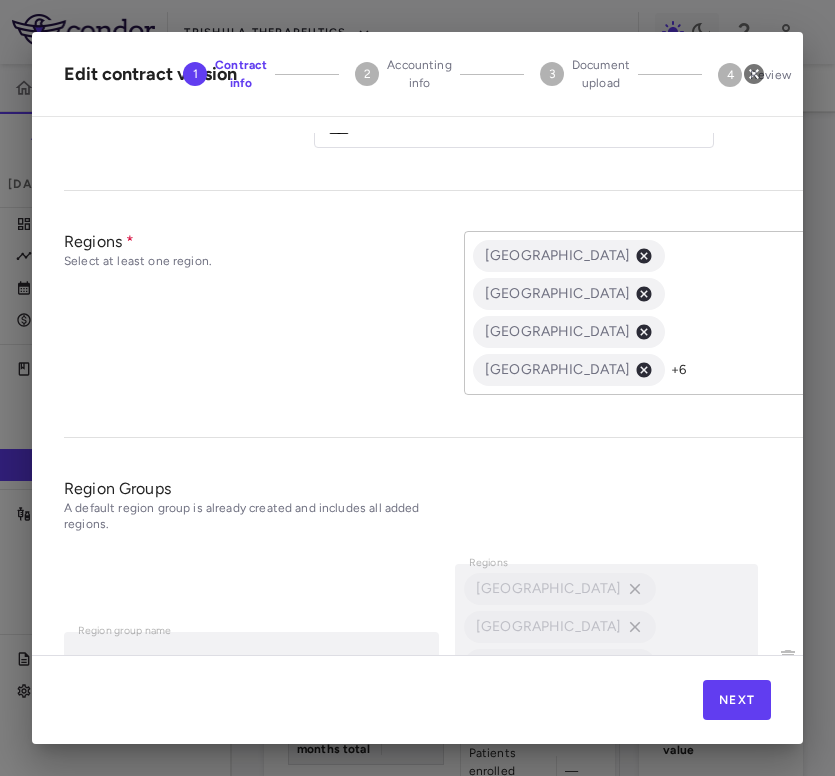 click on "[GEOGRAPHIC_DATA] [GEOGRAPHIC_DATA] [GEOGRAPHIC_DATA] [GEOGRAPHIC_DATA] +6 ​" at bounding box center [664, 313] 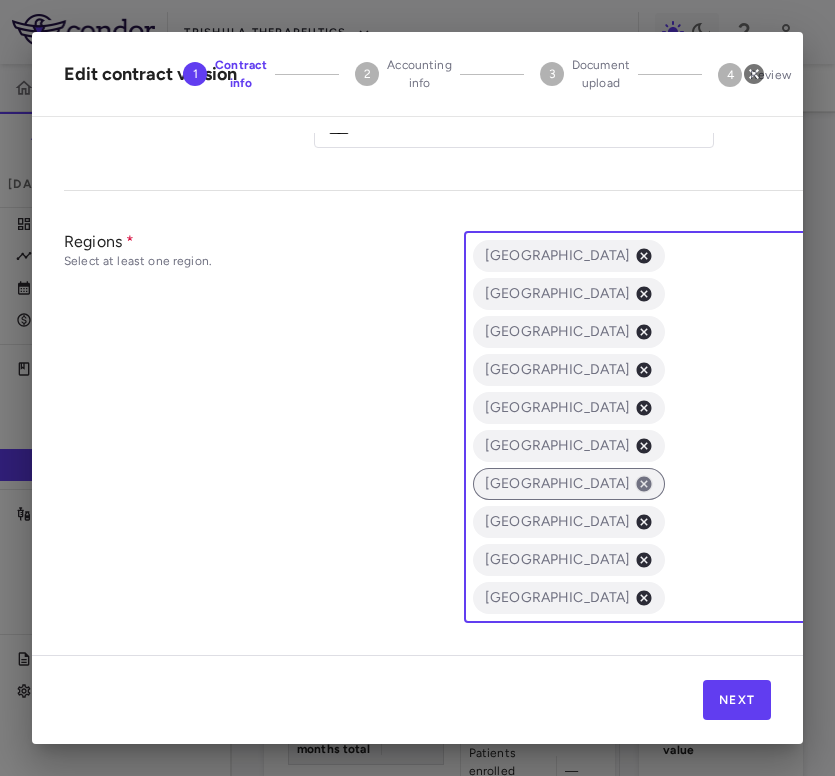 click 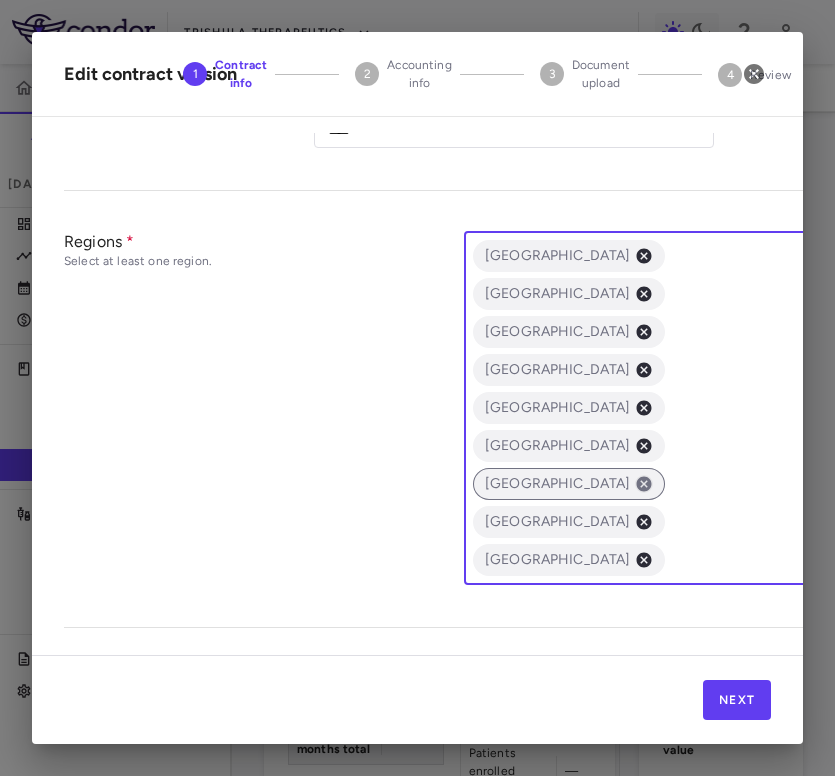 click 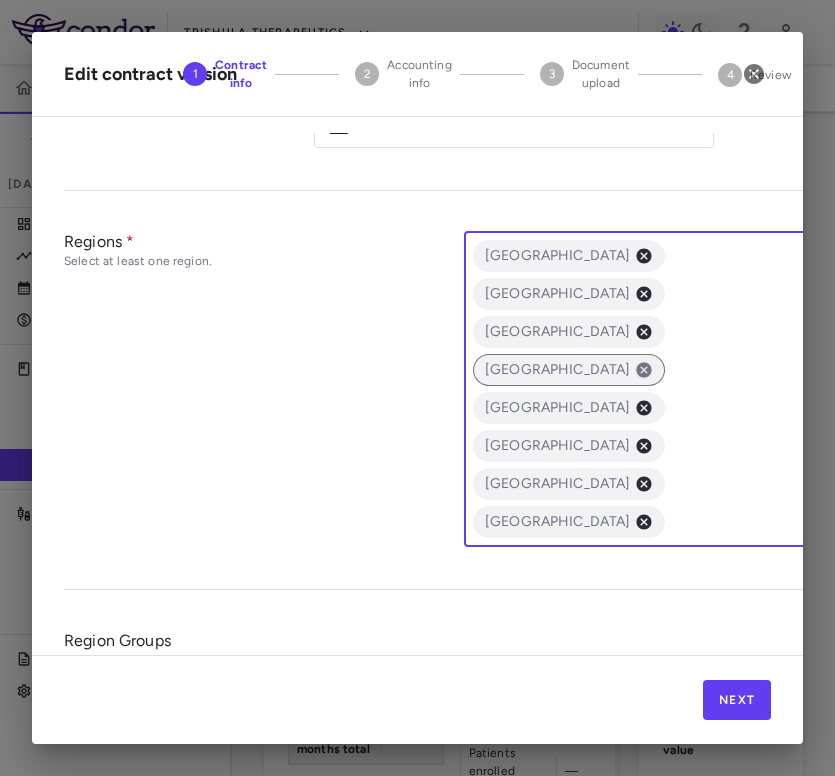 click 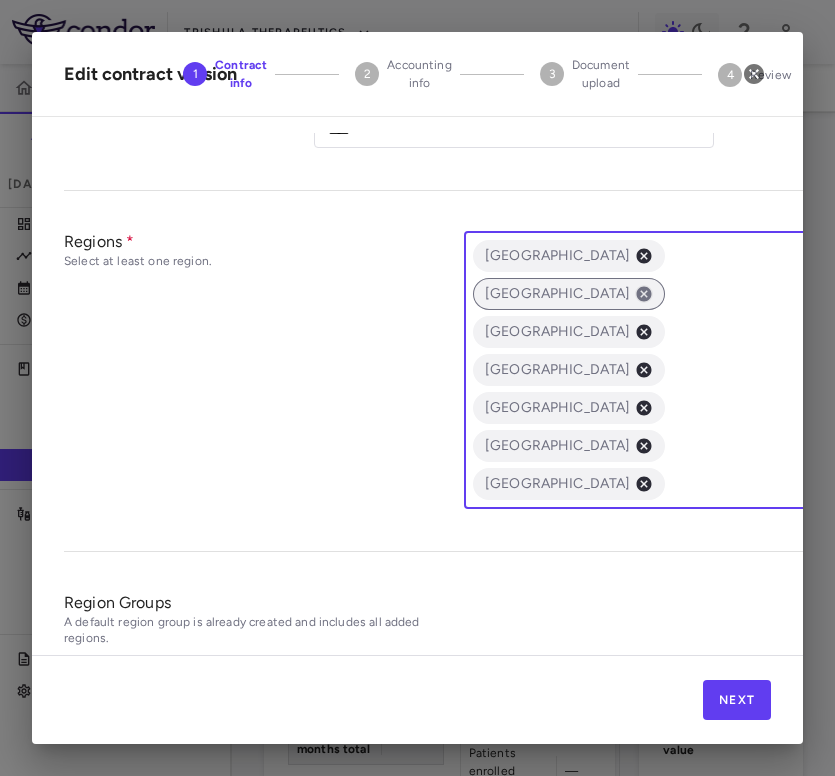 click 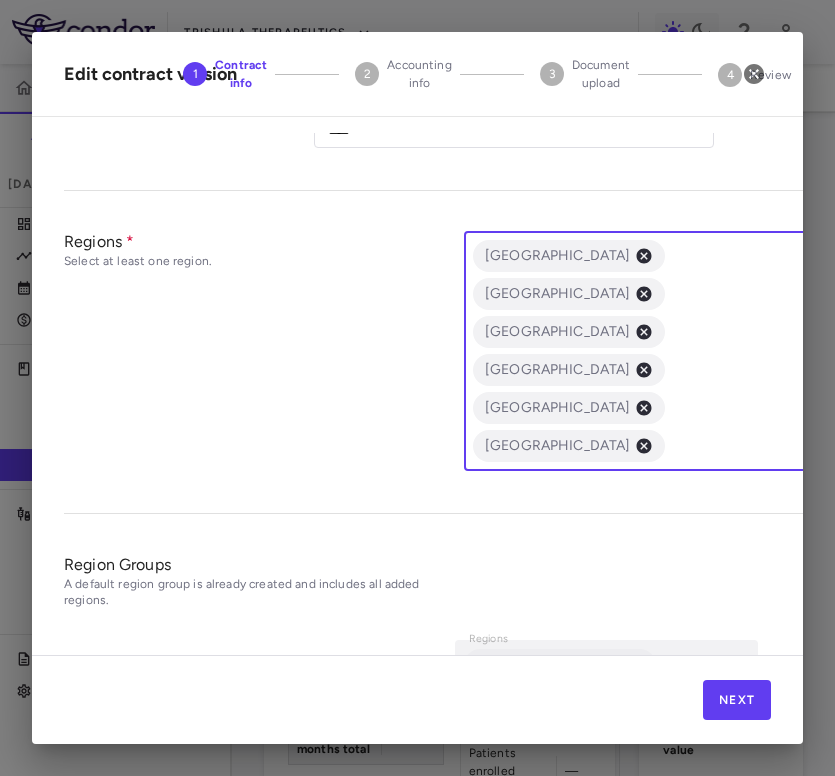 scroll, scrollTop: 889, scrollLeft: 0, axis: vertical 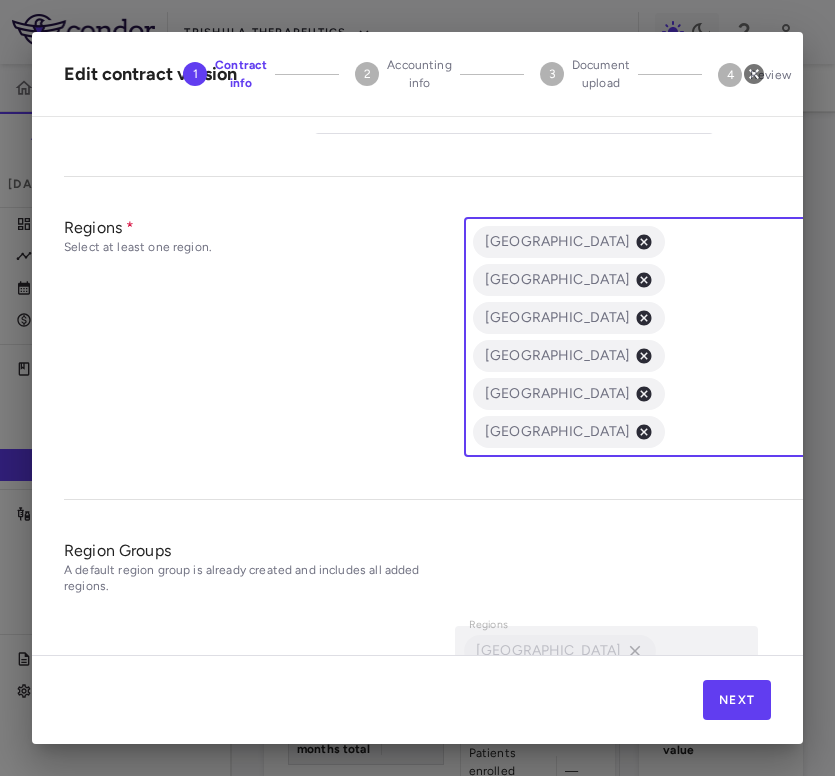 click on "[GEOGRAPHIC_DATA] [GEOGRAPHIC_DATA] [GEOGRAPHIC_DATA] [GEOGRAPHIC_DATA] [GEOGRAPHIC_DATA] [GEOGRAPHIC_DATA] ​" at bounding box center (664, 337) 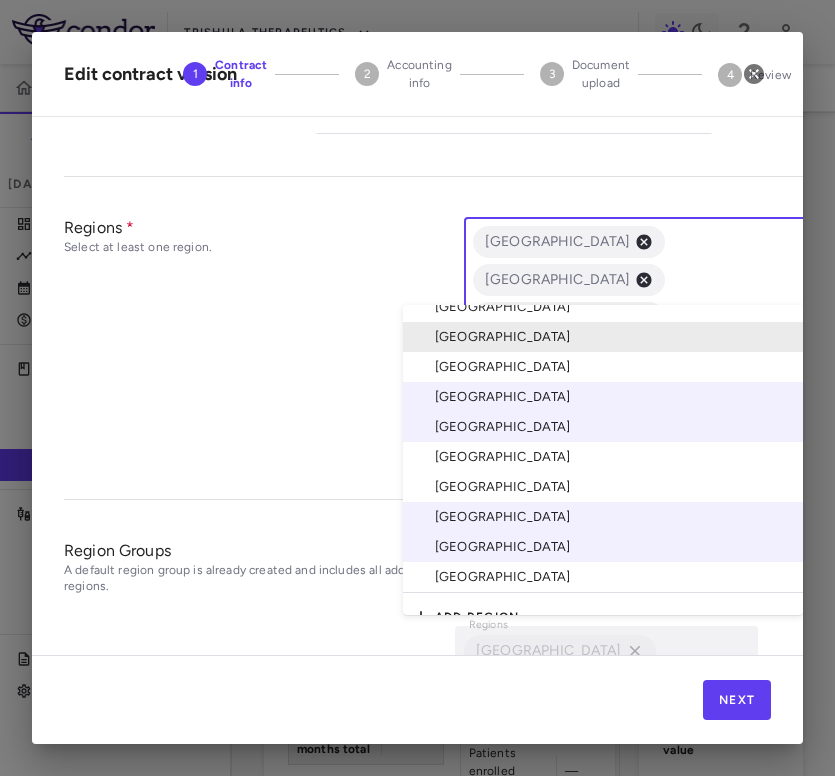 scroll, scrollTop: 68, scrollLeft: 0, axis: vertical 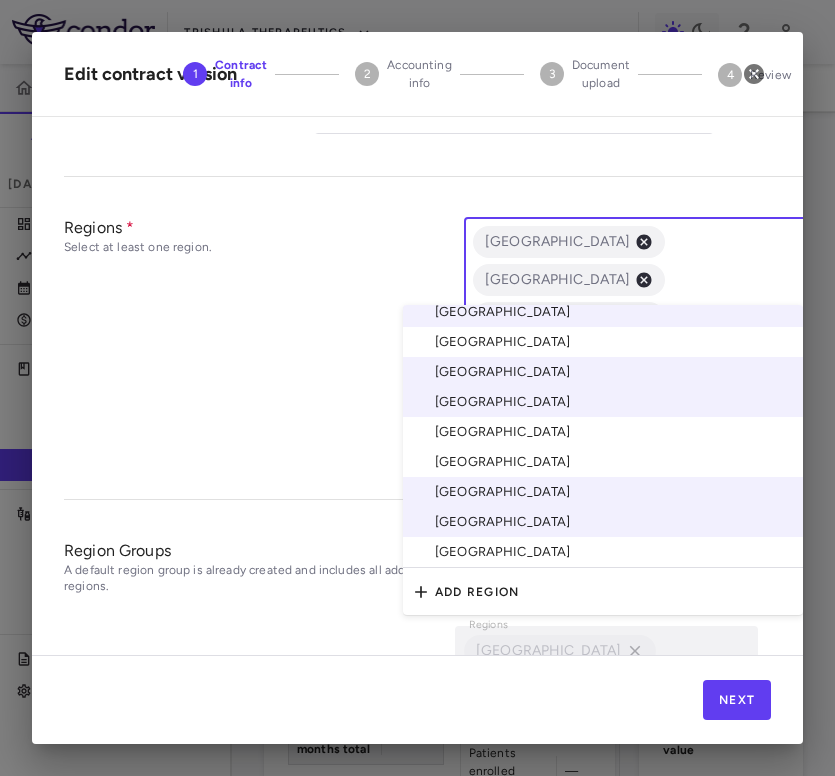 click on "[GEOGRAPHIC_DATA]" at bounding box center (603, 552) 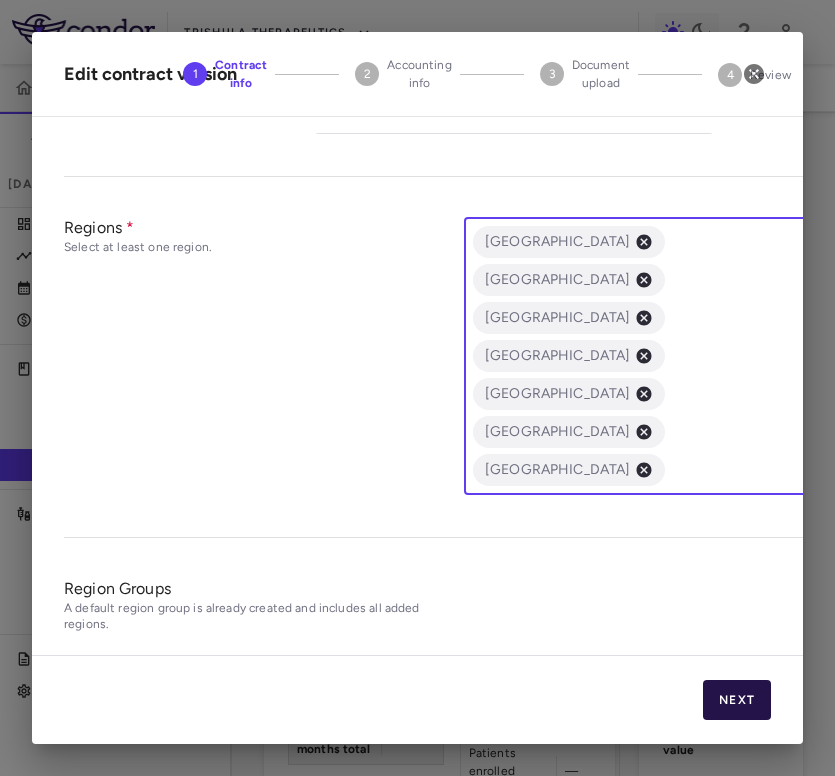 click on "Next" at bounding box center [737, 700] 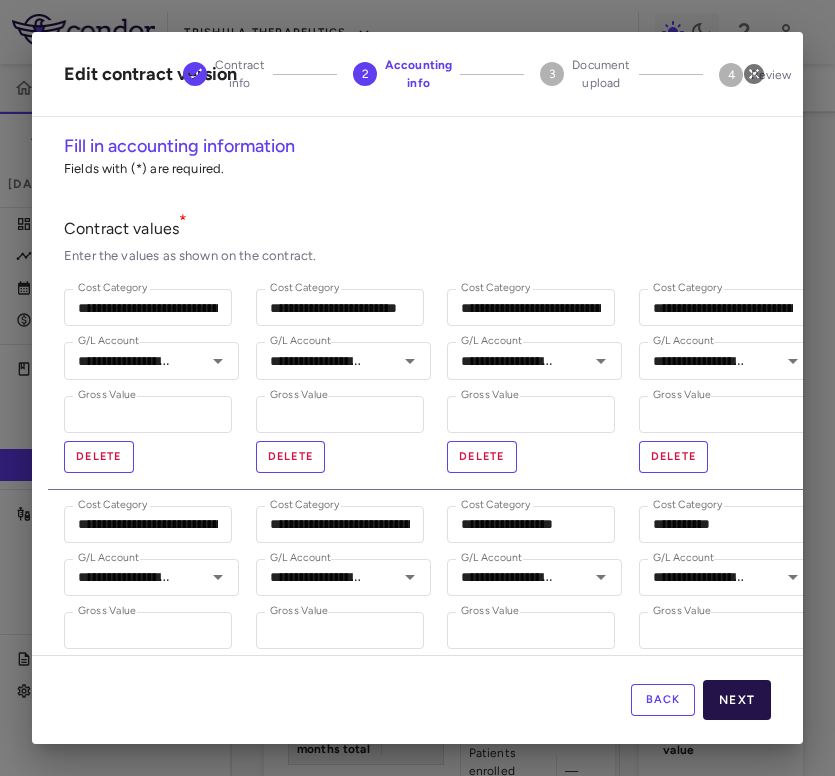 click on "Next" at bounding box center [737, 700] 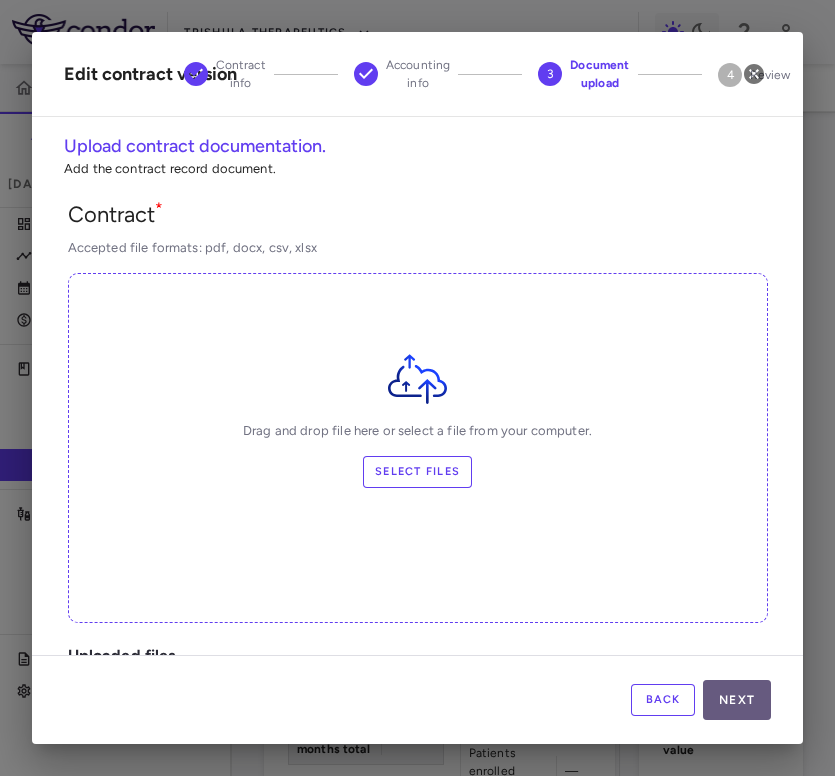 click on "Next" at bounding box center (737, 700) 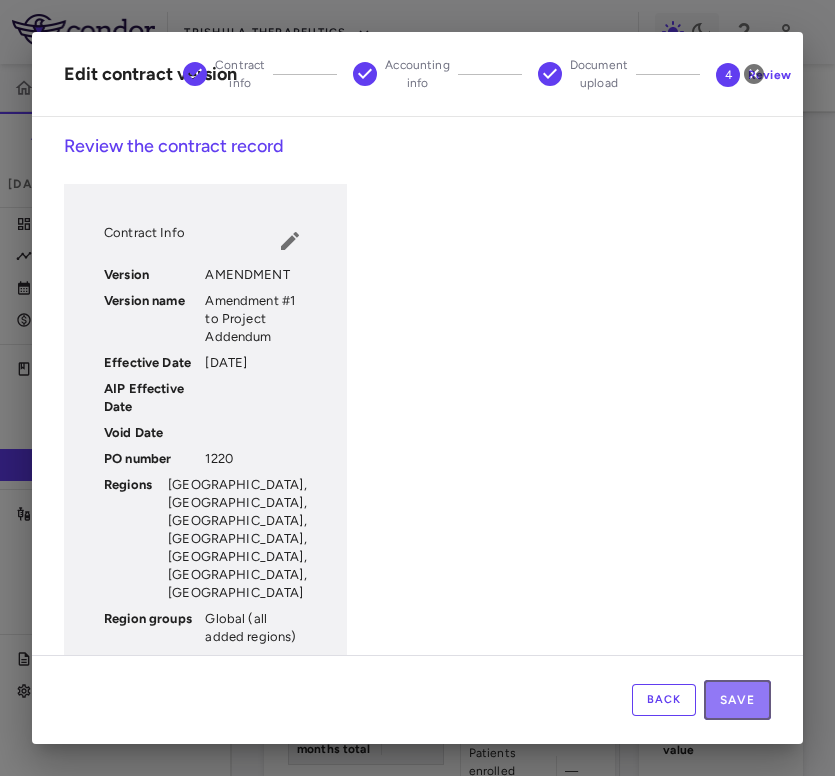 click on "Save" at bounding box center [737, 700] 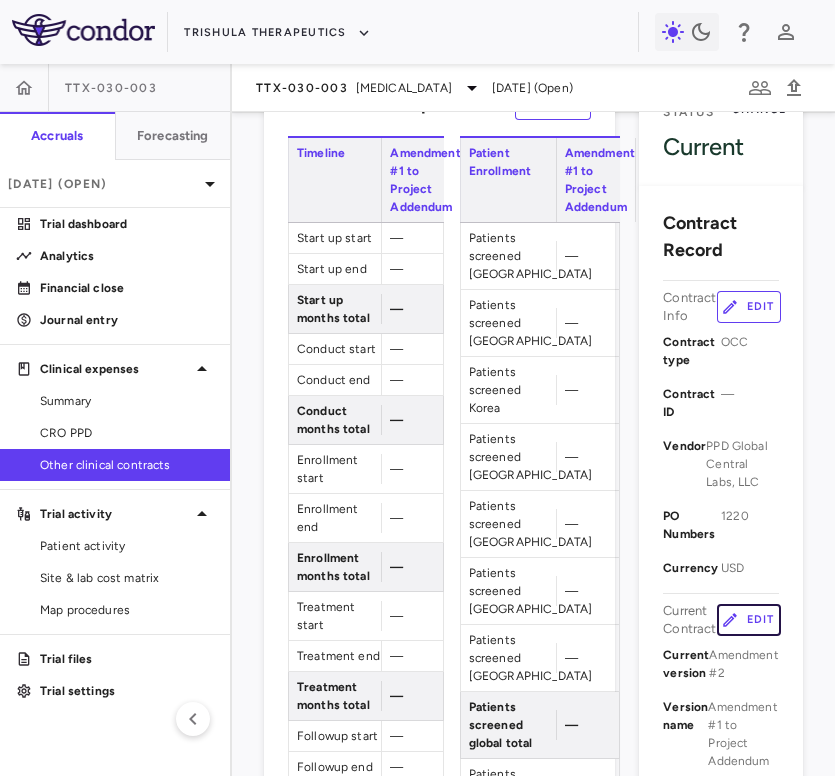 scroll, scrollTop: 153, scrollLeft: 0, axis: vertical 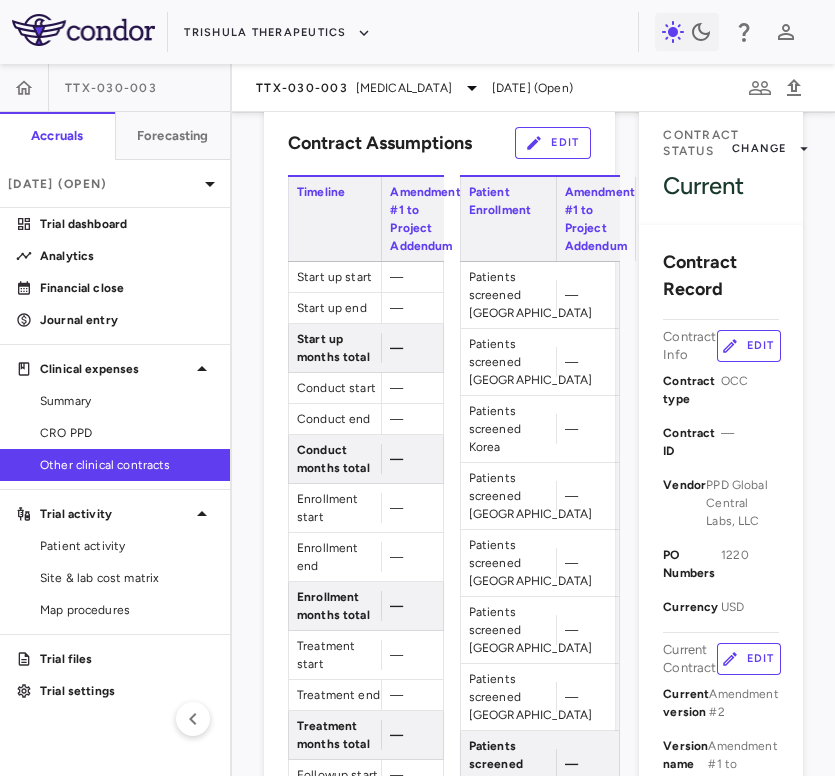 click on "Edit" at bounding box center [553, 143] 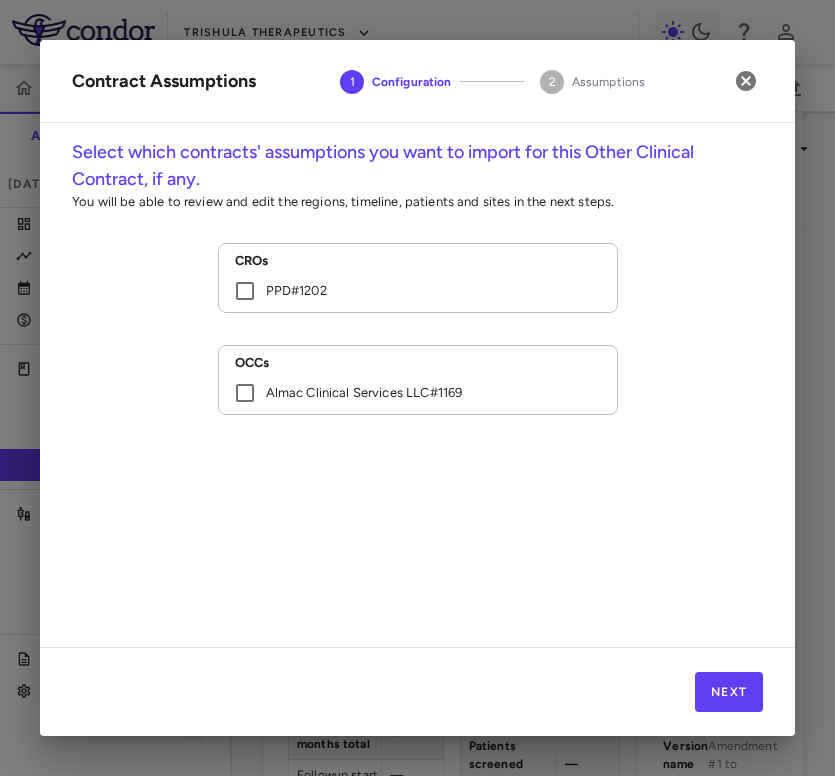 click on "PPD  # 1202" at bounding box center [404, 291] 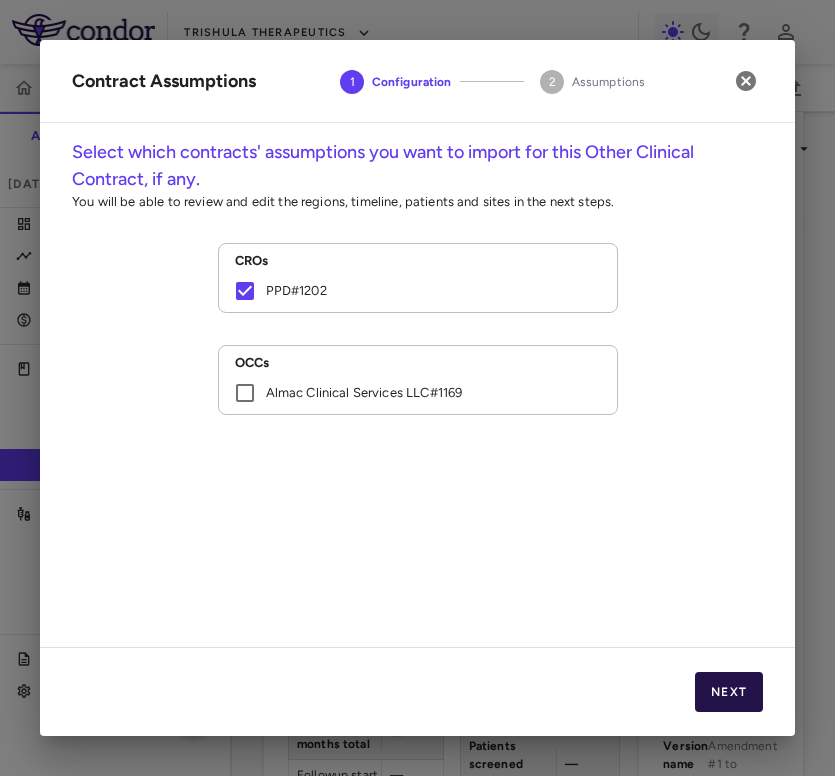 click on "Next" at bounding box center (729, 692) 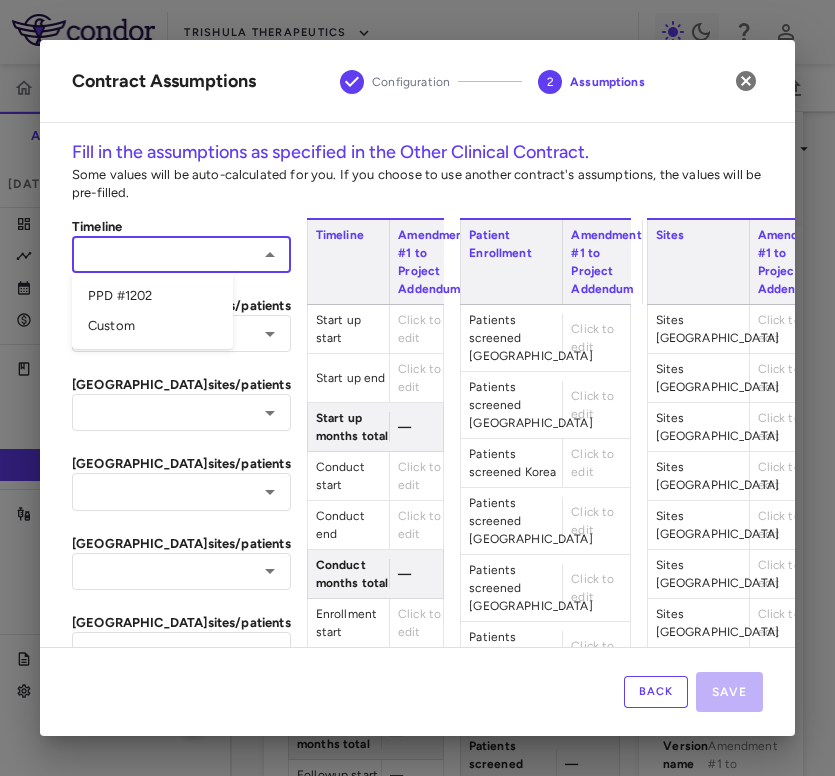 click at bounding box center (165, 254) 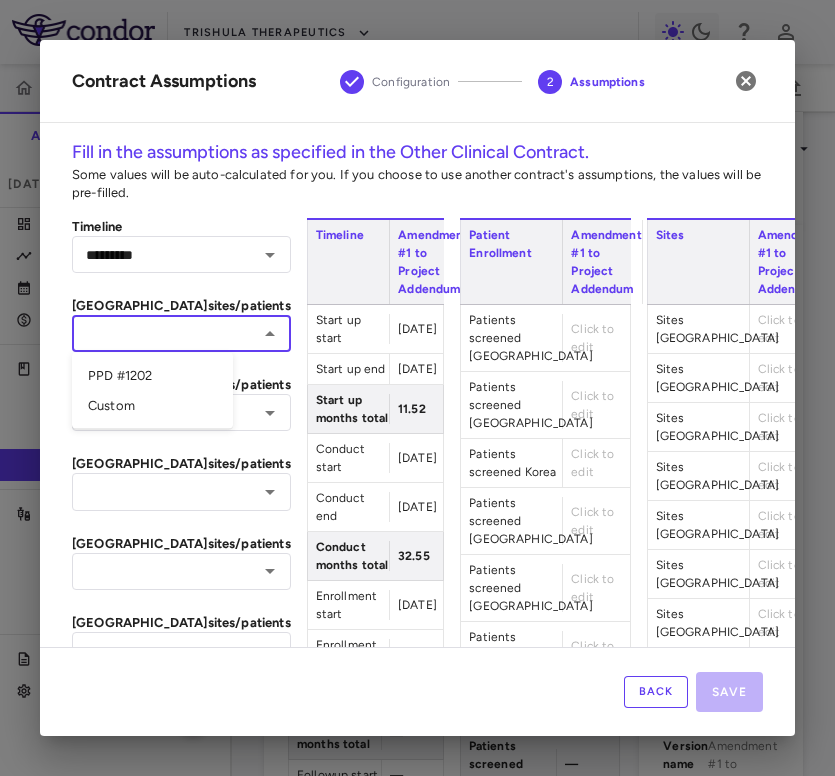click at bounding box center (165, 333) 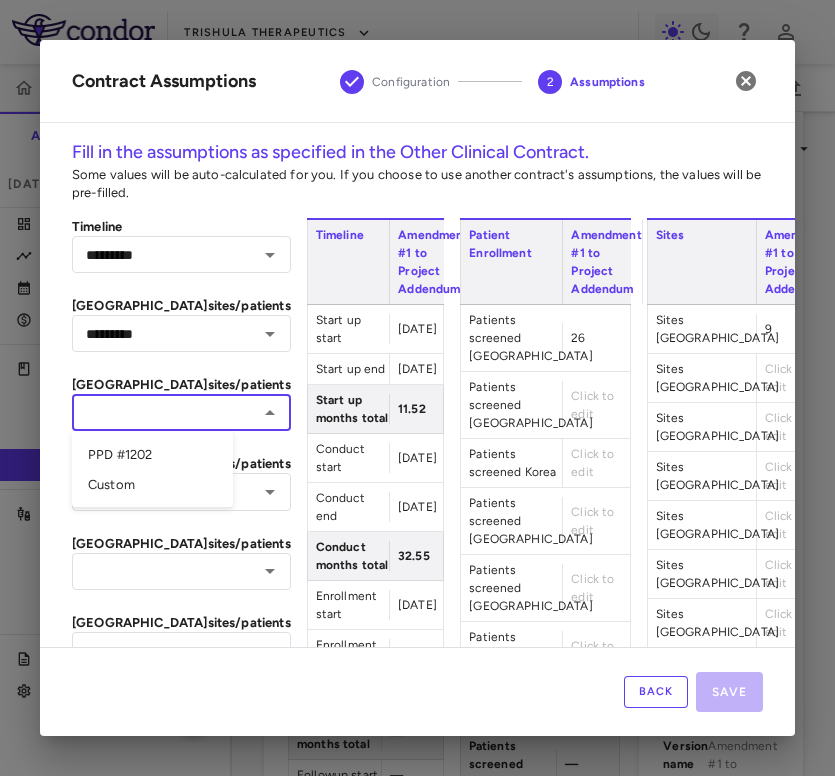 click at bounding box center [165, 412] 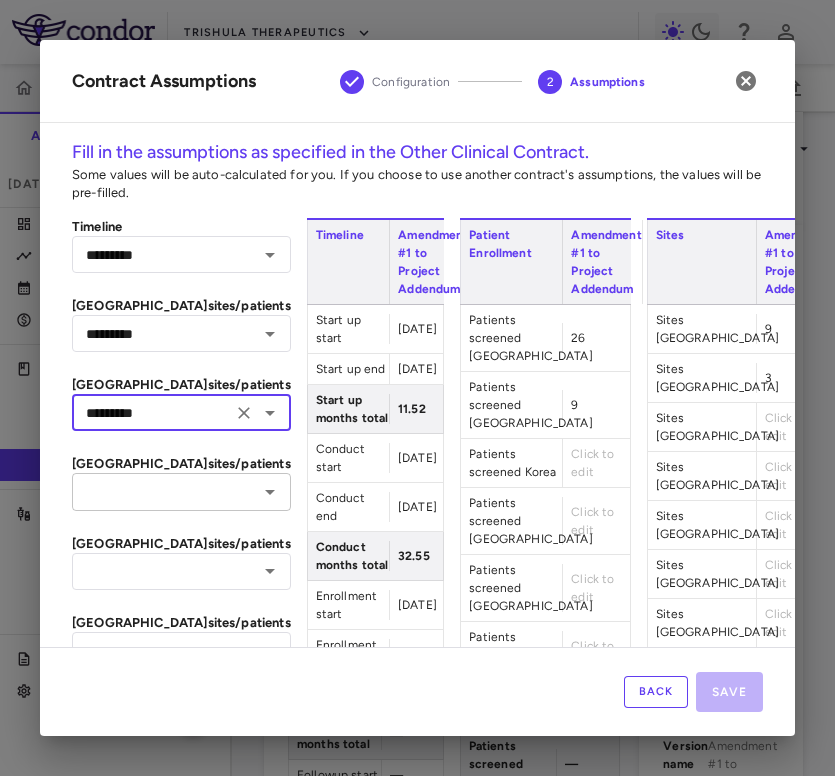 click on "​" at bounding box center [181, 491] 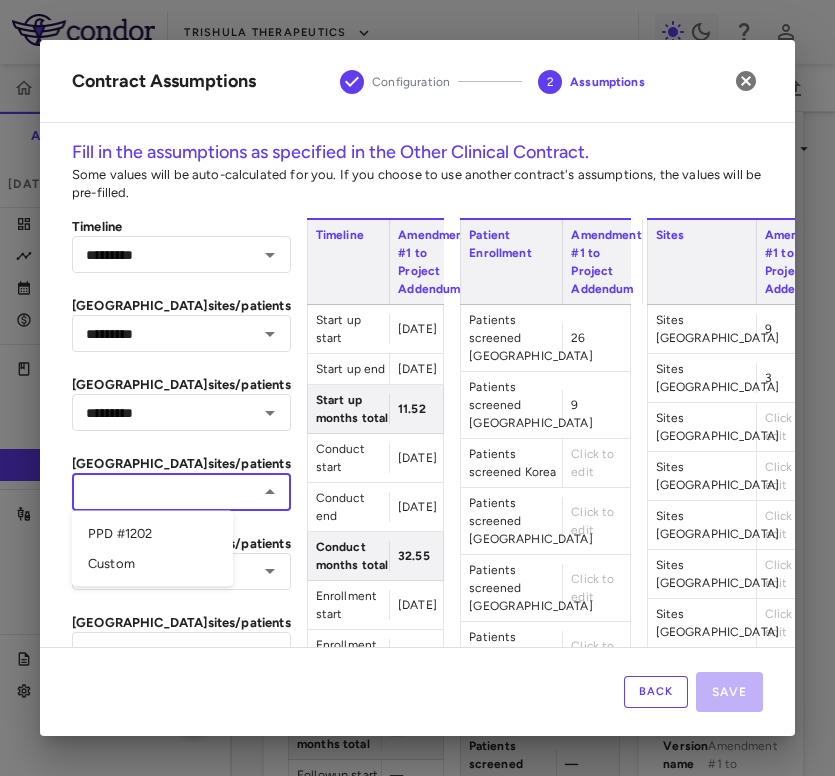 click on "PPD #1202" at bounding box center [152, 534] 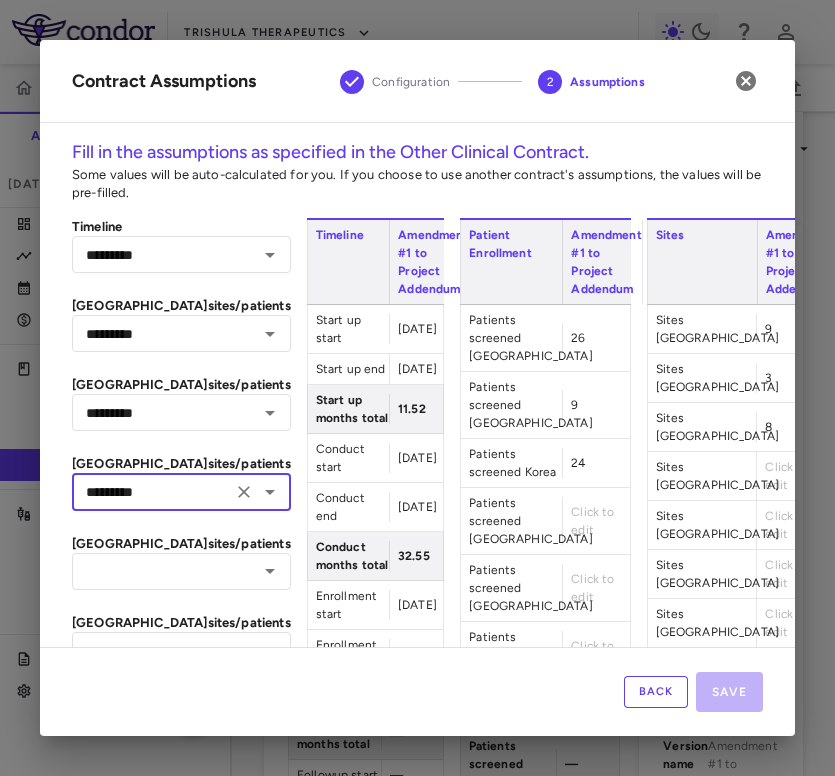 click on "Timeline ********* ​ [GEOGRAPHIC_DATA]  sites/patients ********* ​ Australia  sites/patients ********* ​ [GEOGRAPHIC_DATA]  sites/patients ********* ​ [GEOGRAPHIC_DATA]  sites/patients ​ [GEOGRAPHIC_DATA]  sites/patients ​ [GEOGRAPHIC_DATA]  sites/patients ​ [GEOGRAPHIC_DATA]  sites/patients ​" at bounding box center (181, 1371) 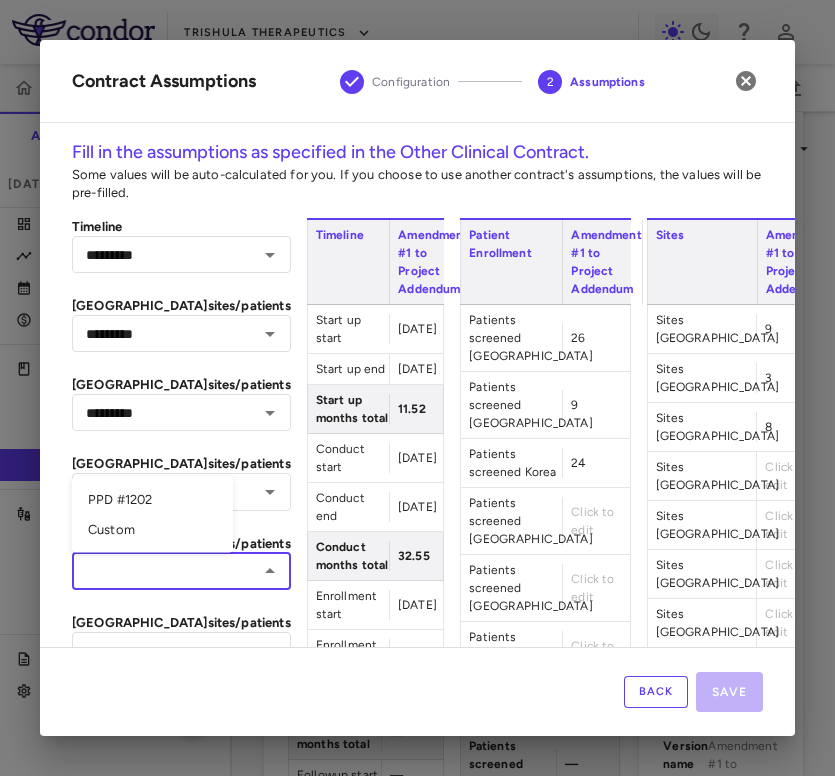 click at bounding box center (165, 571) 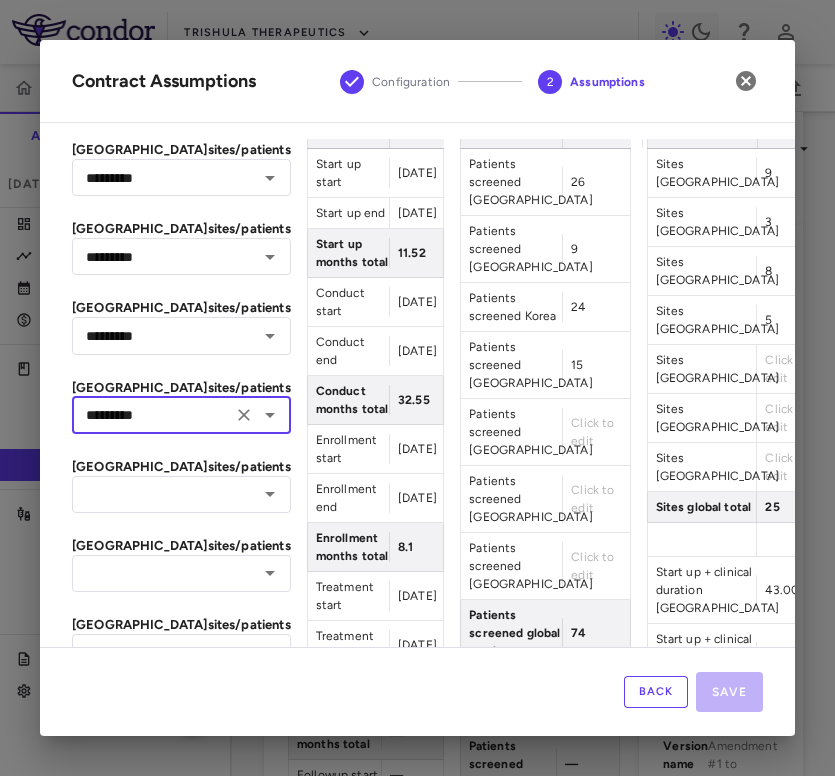 scroll, scrollTop: 177, scrollLeft: 0, axis: vertical 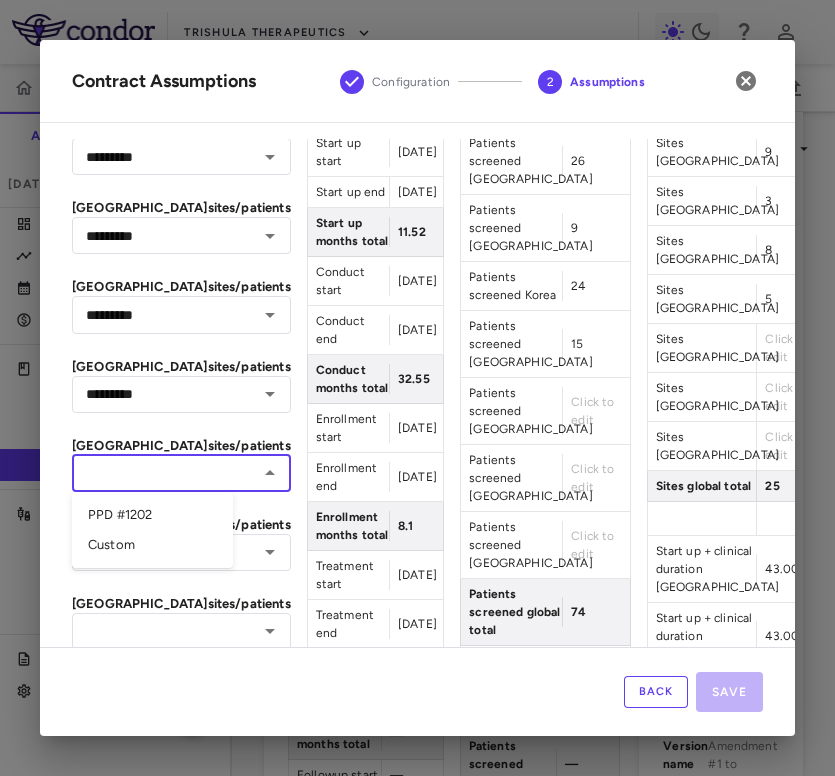 click at bounding box center [165, 473] 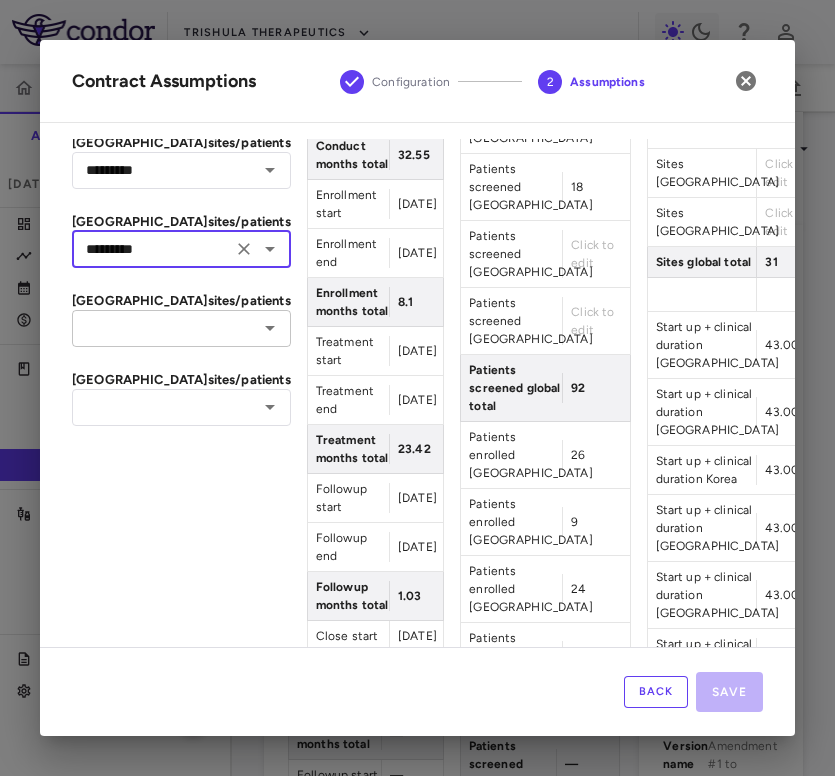 scroll, scrollTop: 402, scrollLeft: 0, axis: vertical 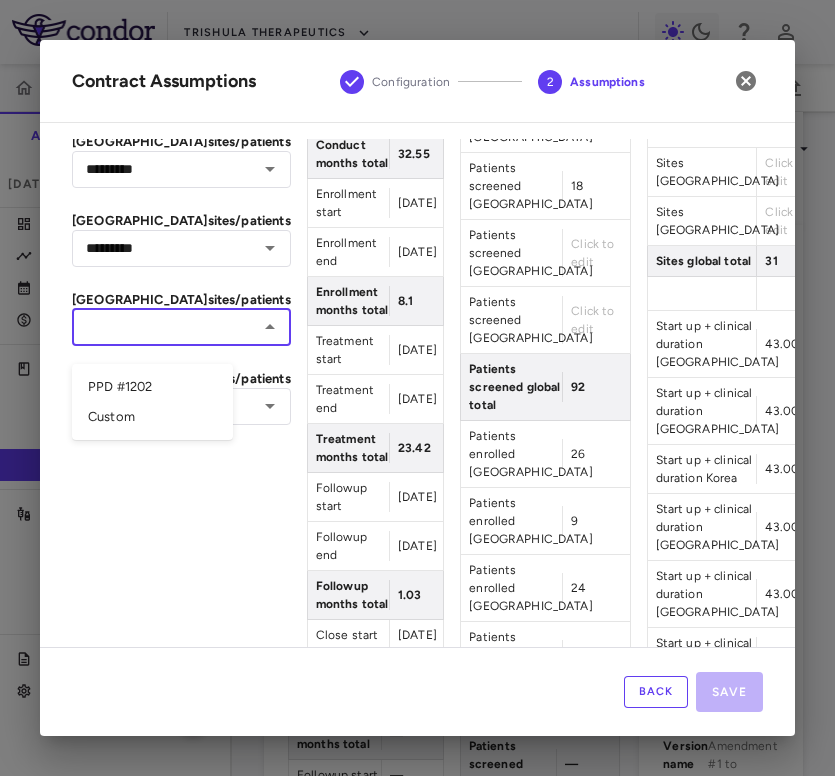 click at bounding box center [165, 327] 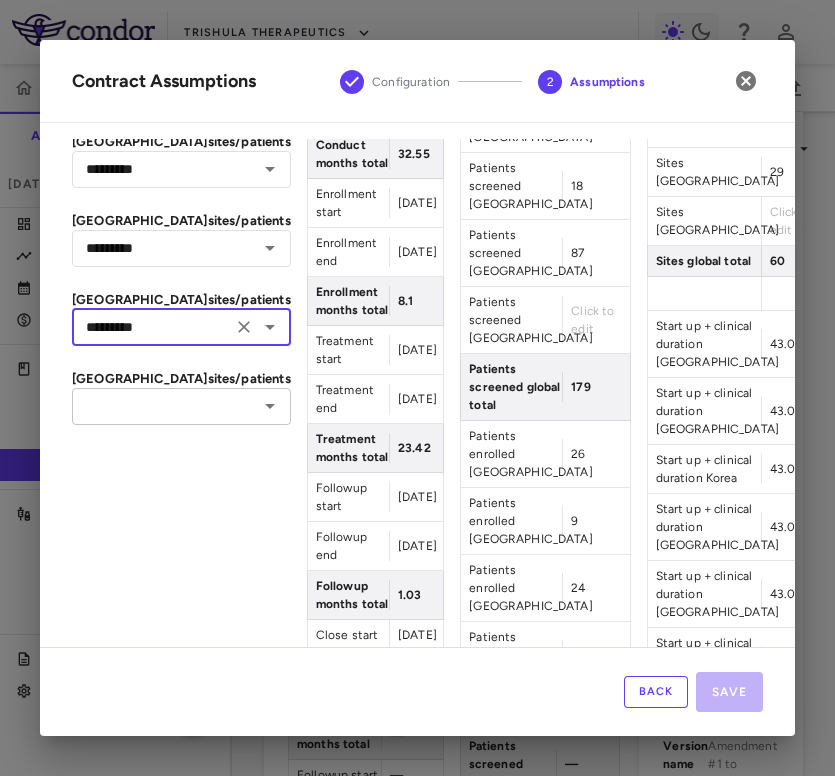 click at bounding box center [165, 406] 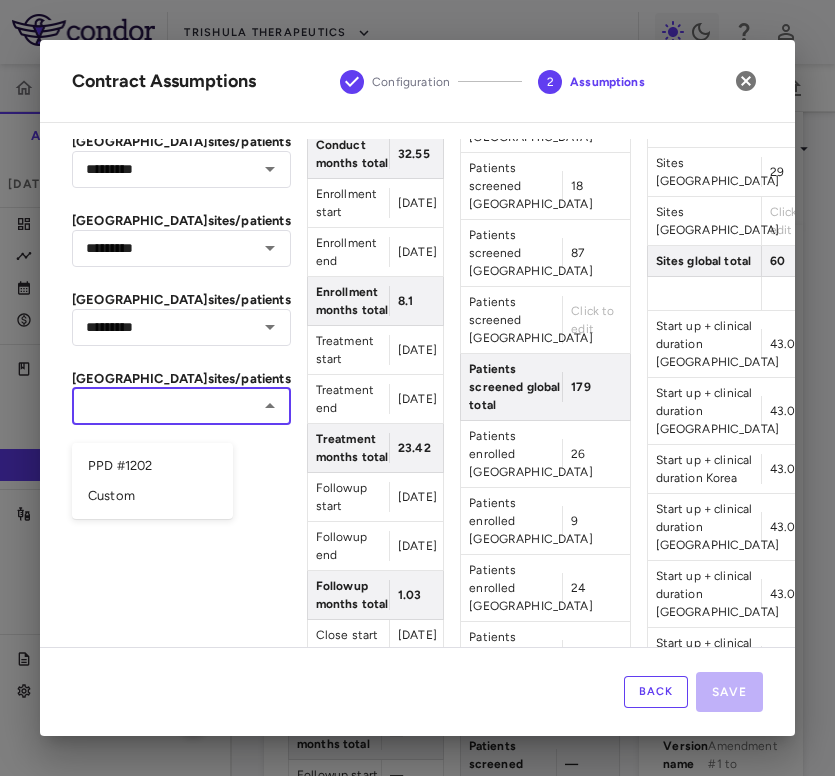 click on "PPD #1202" at bounding box center (152, 466) 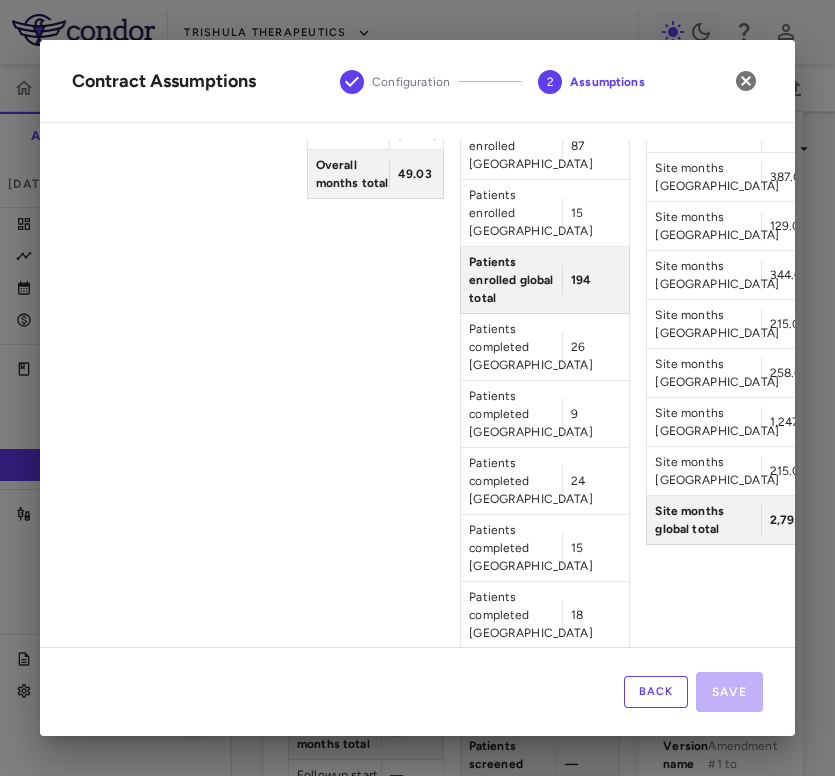 scroll, scrollTop: 1388, scrollLeft: 0, axis: vertical 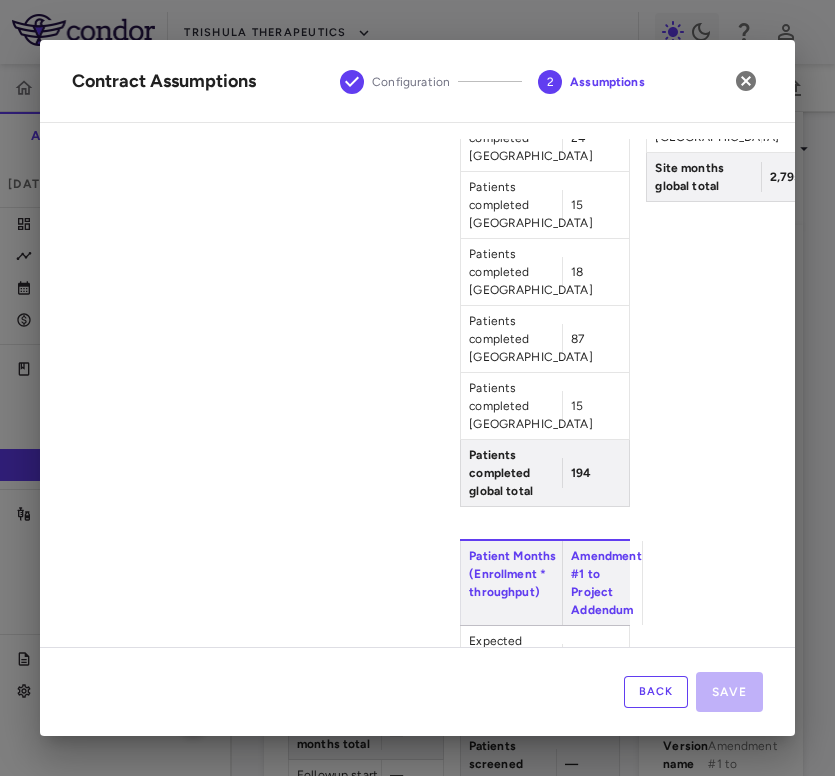 click on "Click to edit" at bounding box center [592, 668] 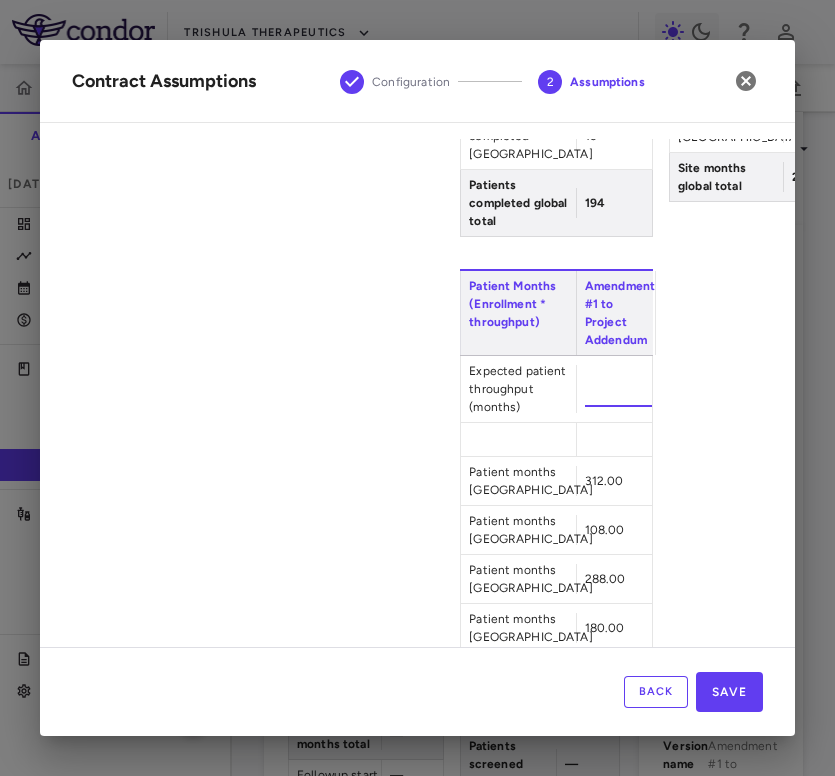 scroll, scrollTop: 0, scrollLeft: 6, axis: horizontal 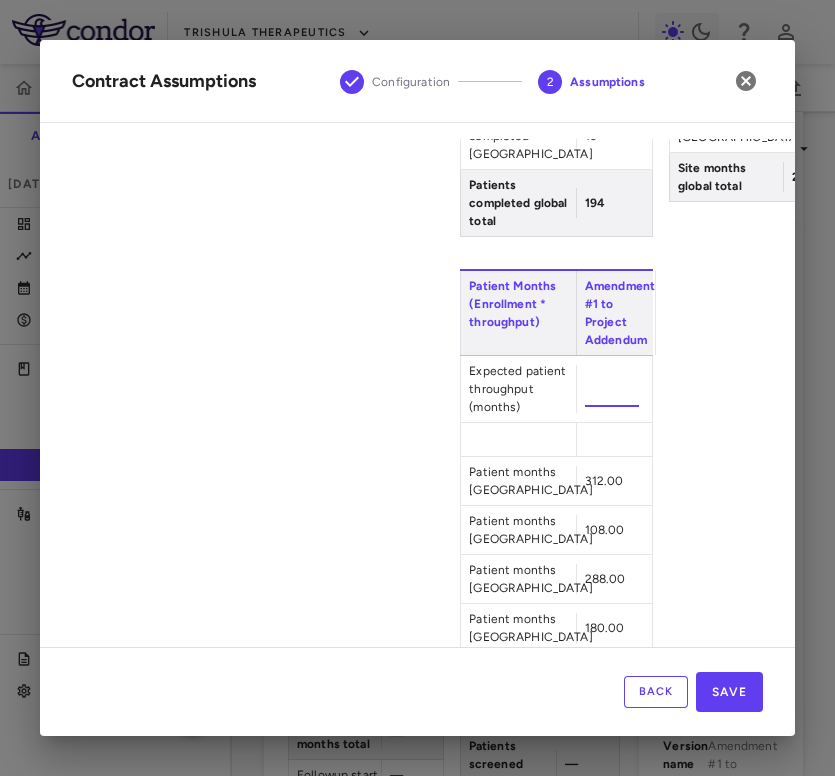 click on "Sites Amendment #1 to Project Addendum Sites [GEOGRAPHIC_DATA] 9 Sites [GEOGRAPHIC_DATA] 3 Sites [GEOGRAPHIC_DATA] 8 Sites [GEOGRAPHIC_DATA] 5 Sites [GEOGRAPHIC_DATA] 6 Sites [GEOGRAPHIC_DATA] 29 Sites [GEOGRAPHIC_DATA] 5 Sites global total 65       Start up + clinical duration [GEOGRAPHIC_DATA] 43.00 Start up + clinical duration [GEOGRAPHIC_DATA] 43.00 Start up + clinical duration [GEOGRAPHIC_DATA] 43.00 Start up + clinical duration [GEOGRAPHIC_DATA] 43.00 Start up + clinical duration [GEOGRAPHIC_DATA] 43.00 Start up + clinical duration [GEOGRAPHIC_DATA] 43.00 Start up + clinical duration [GEOGRAPHIC_DATA] 43.00       Site months [GEOGRAPHIC_DATA] 387.00 Site months [GEOGRAPHIC_DATA] 129.00 Site months [GEOGRAPHIC_DATA] 344.00 Site months [GEOGRAPHIC_DATA] 215.00 Site months [GEOGRAPHIC_DATA] 258.00 Site months [GEOGRAPHIC_DATA] 1,247.00 Site months [GEOGRAPHIC_DATA] 215.00 Site months global total 2,795.00" at bounding box center (764, -161) 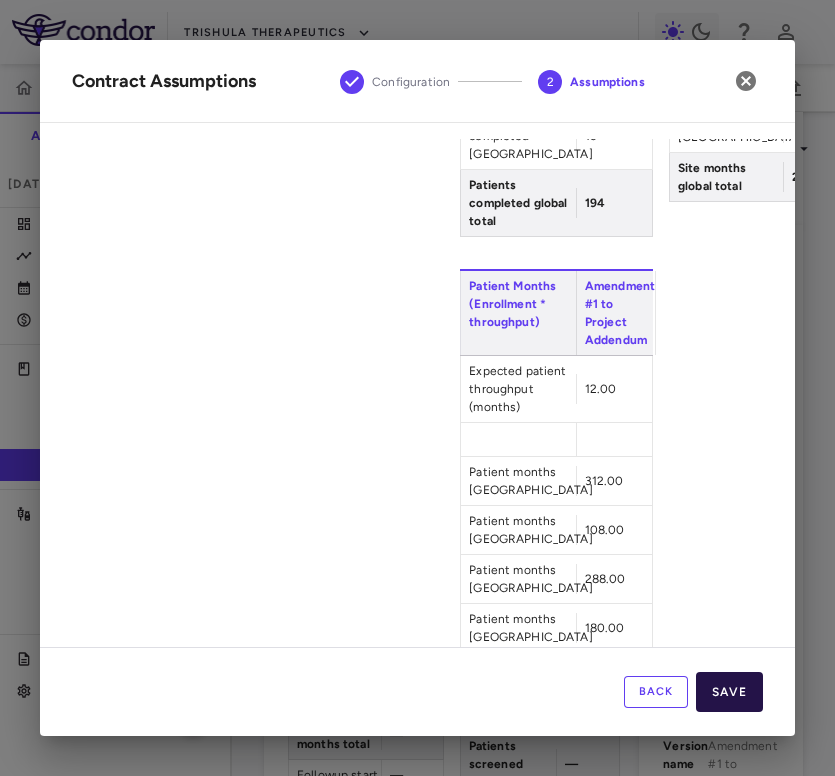 click on "Save" at bounding box center [729, 692] 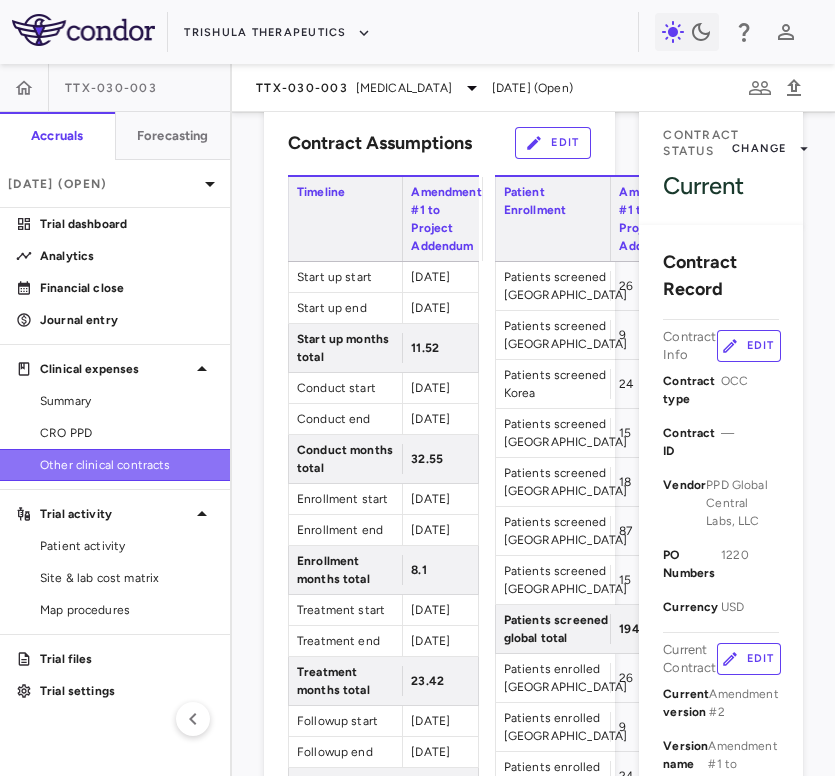 click on "Other clinical contracts" at bounding box center (127, 465) 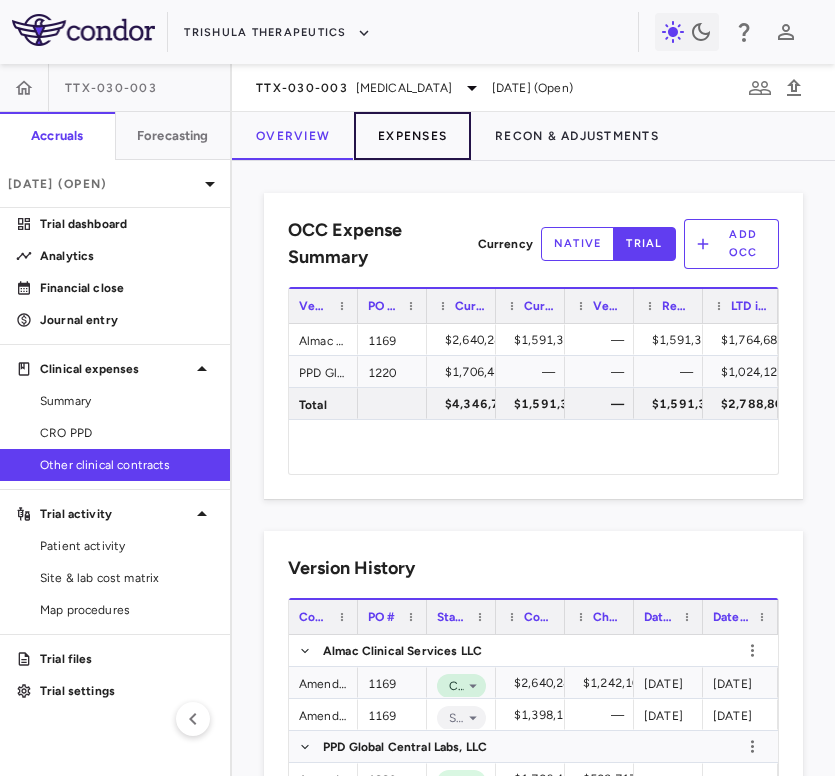 click on "Expenses" at bounding box center [412, 136] 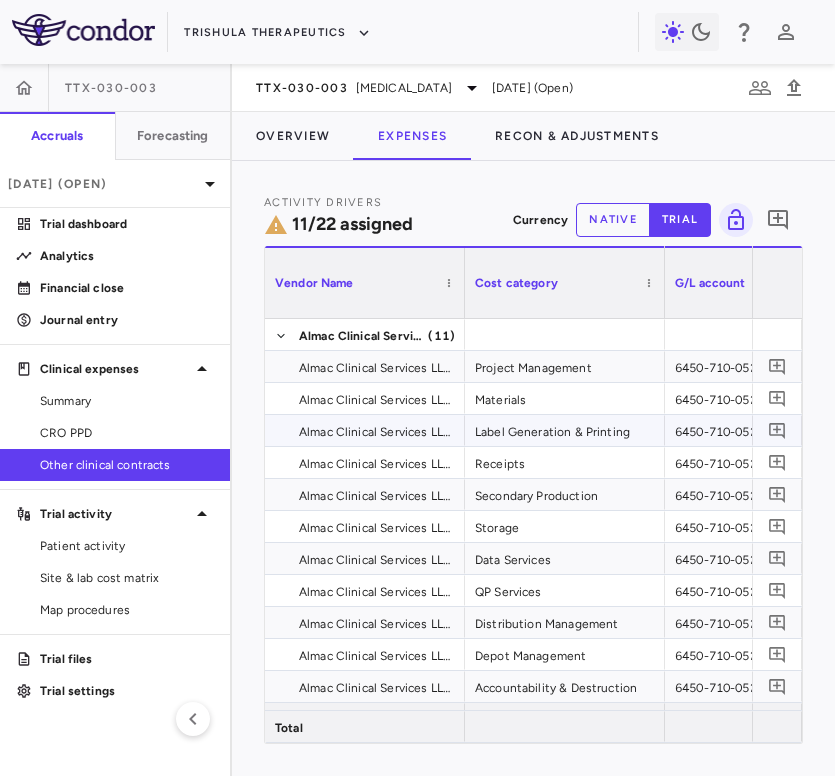 scroll, scrollTop: 504, scrollLeft: 0, axis: vertical 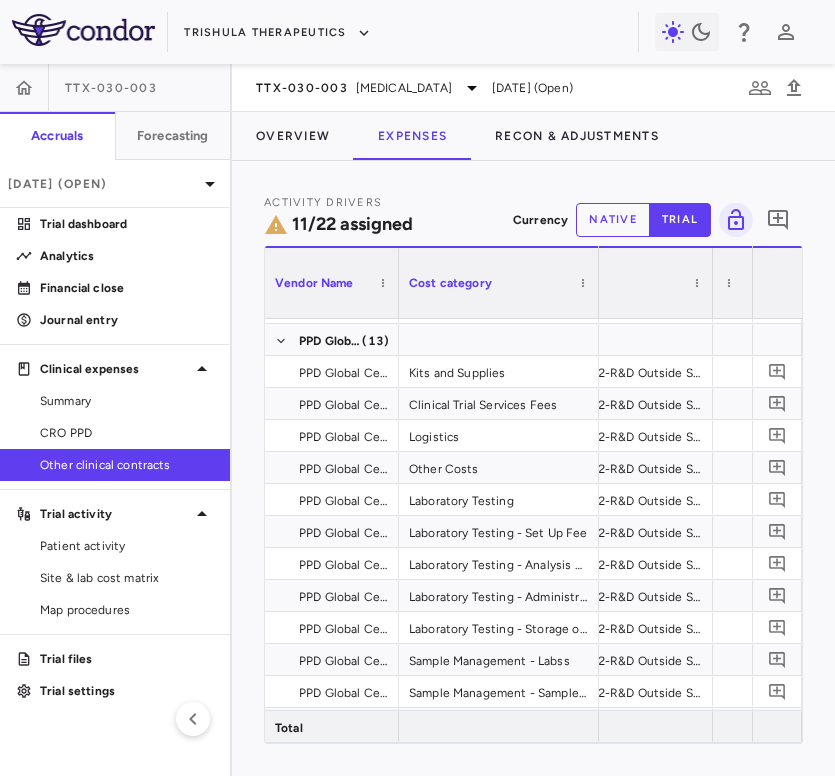 drag, startPoint x: 462, startPoint y: 287, endPoint x: 386, endPoint y: 291, distance: 76.105194 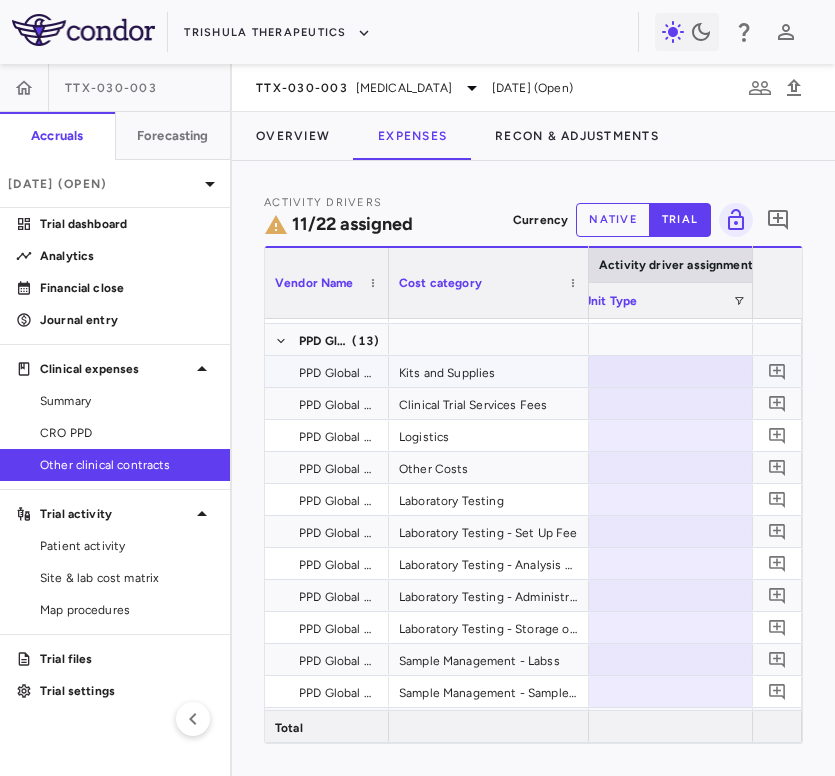 click at bounding box center (673, 371) 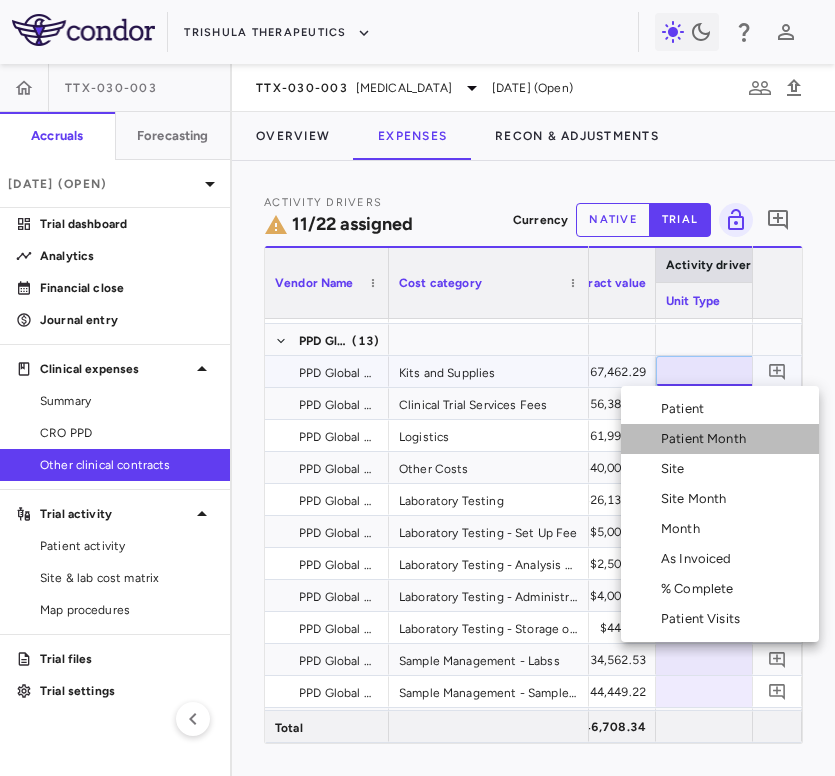 click on "Patient Month" at bounding box center (707, 439) 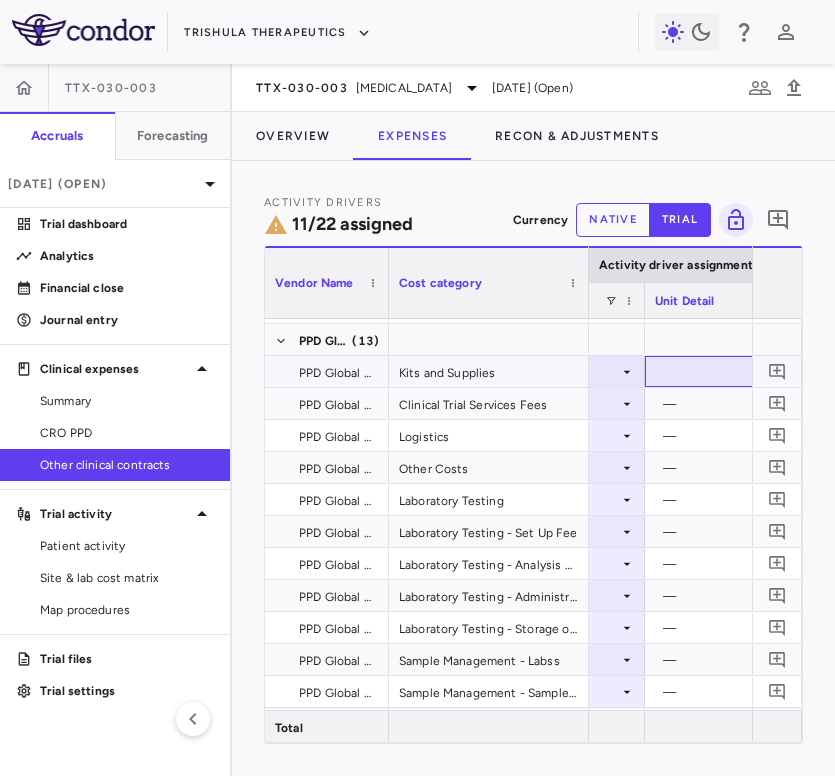click at bounding box center [745, 371] 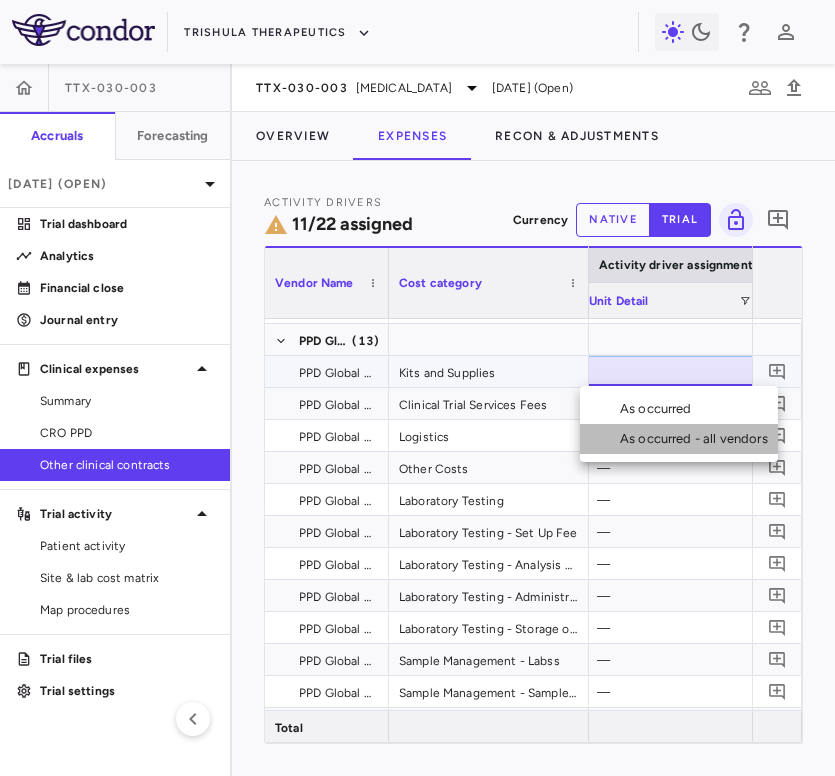 click on "As occurred - all vendors" at bounding box center (698, 439) 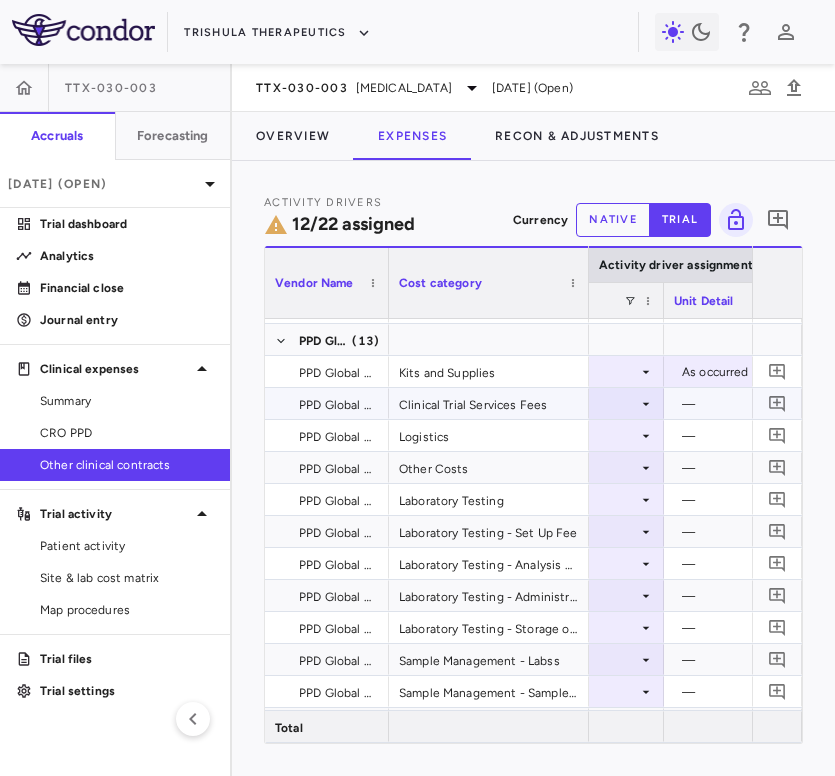 click at bounding box center [564, 403] 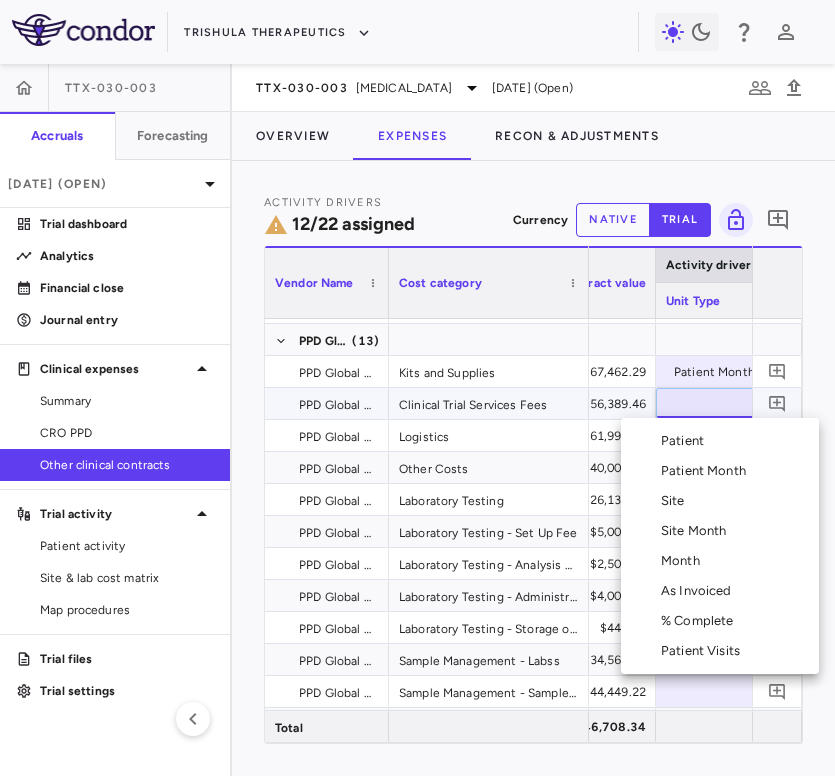 click on "Month" at bounding box center (684, 561) 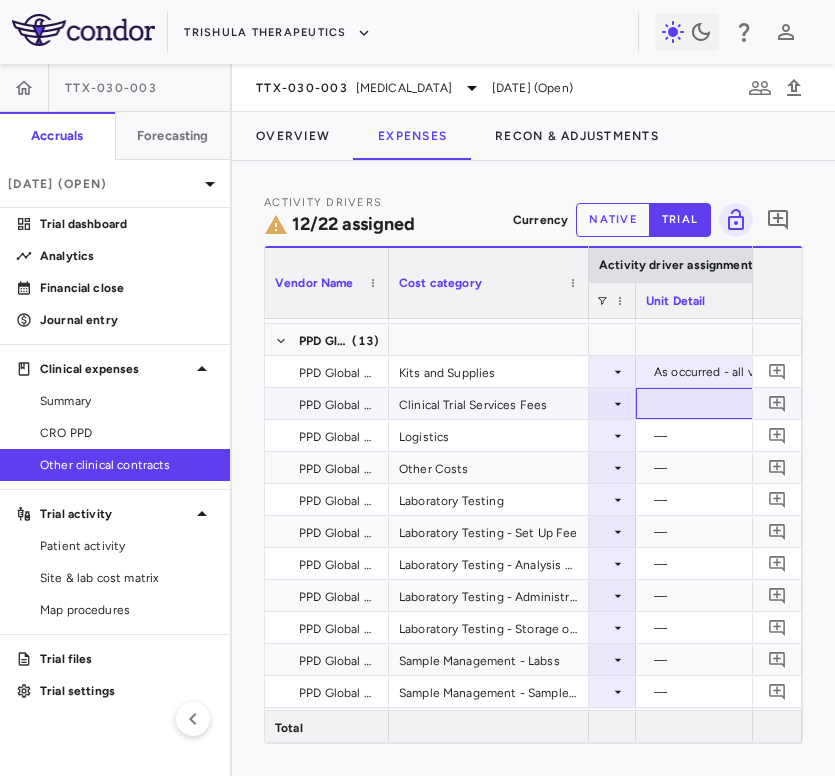 click at bounding box center [736, 403] 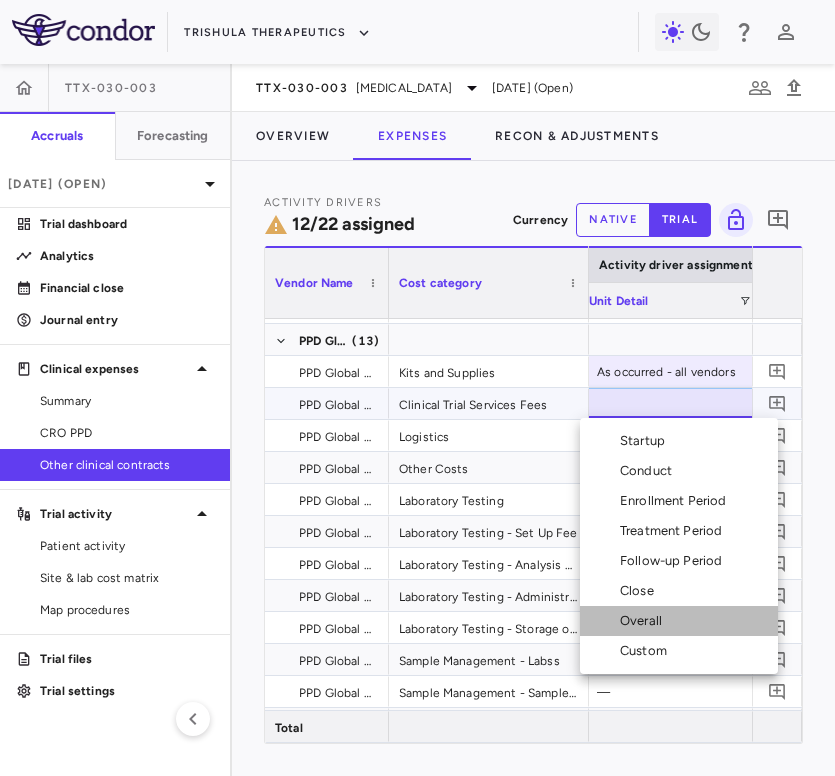 click on "Overall" at bounding box center (645, 621) 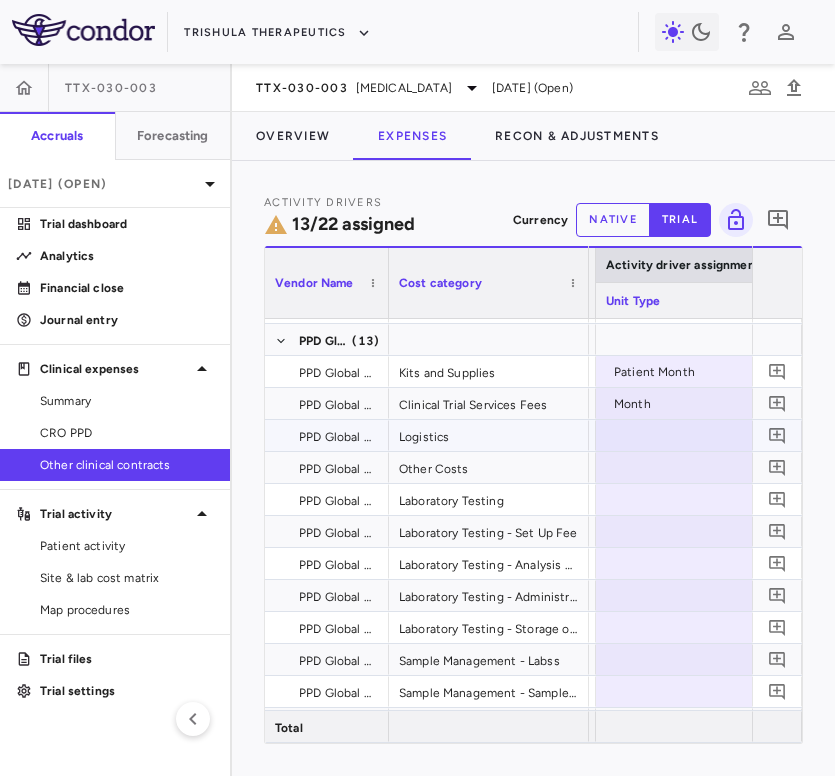 click at bounding box center (696, 435) 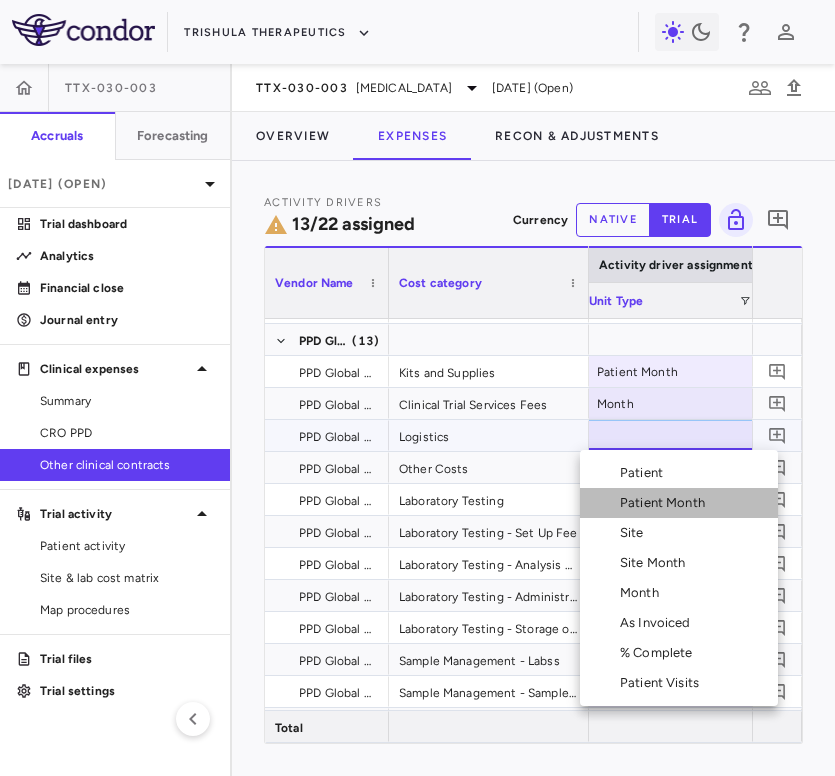 click on "Patient Month" at bounding box center (666, 503) 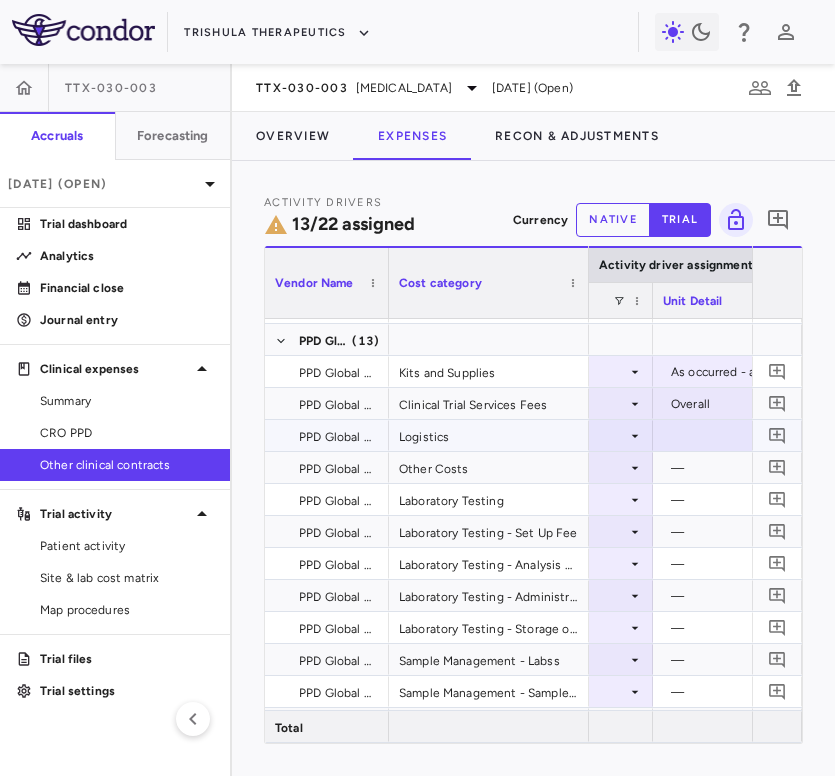 click at bounding box center (753, 435) 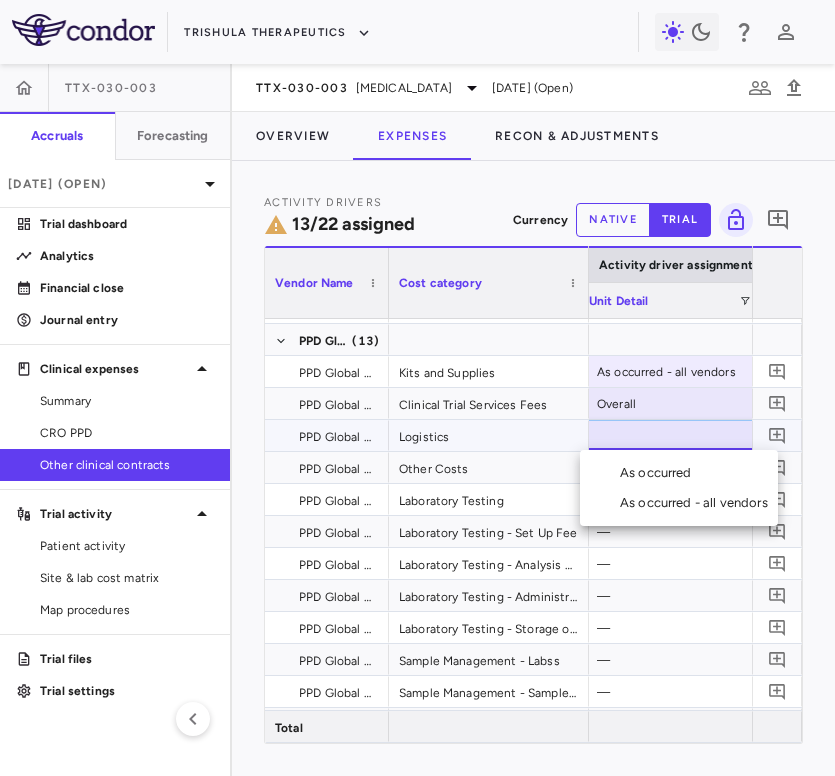 click on "As occurred - all vendors" at bounding box center (698, 503) 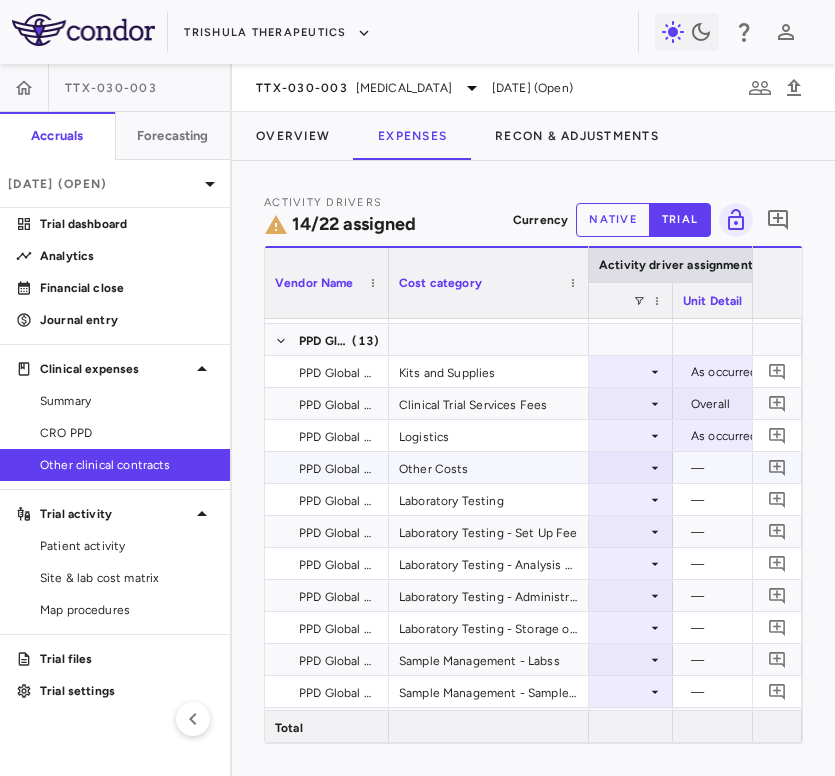 click at bounding box center (573, 467) 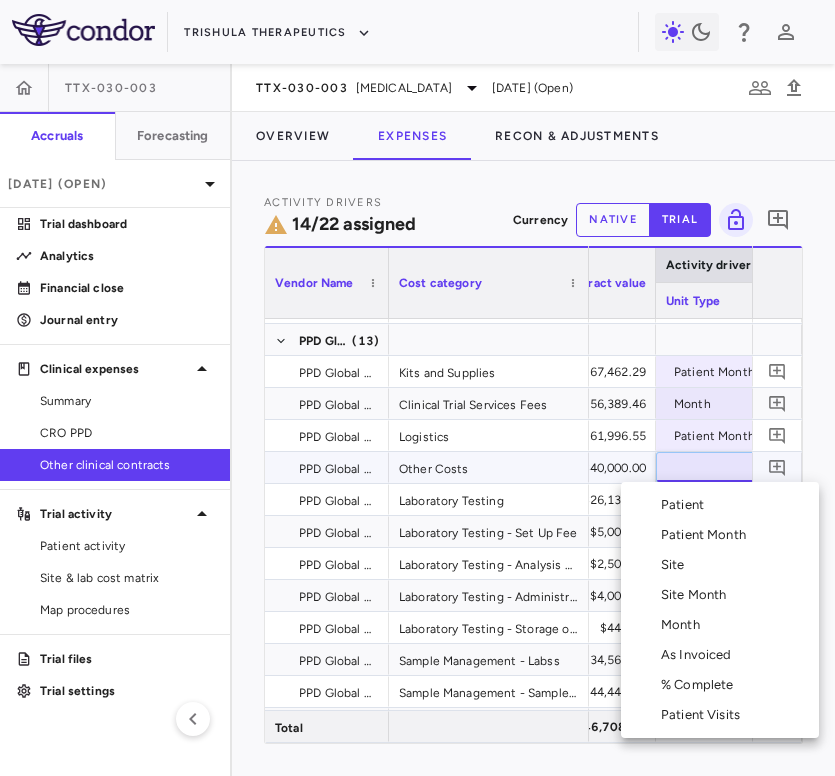 click on "Patient Month" at bounding box center [707, 535] 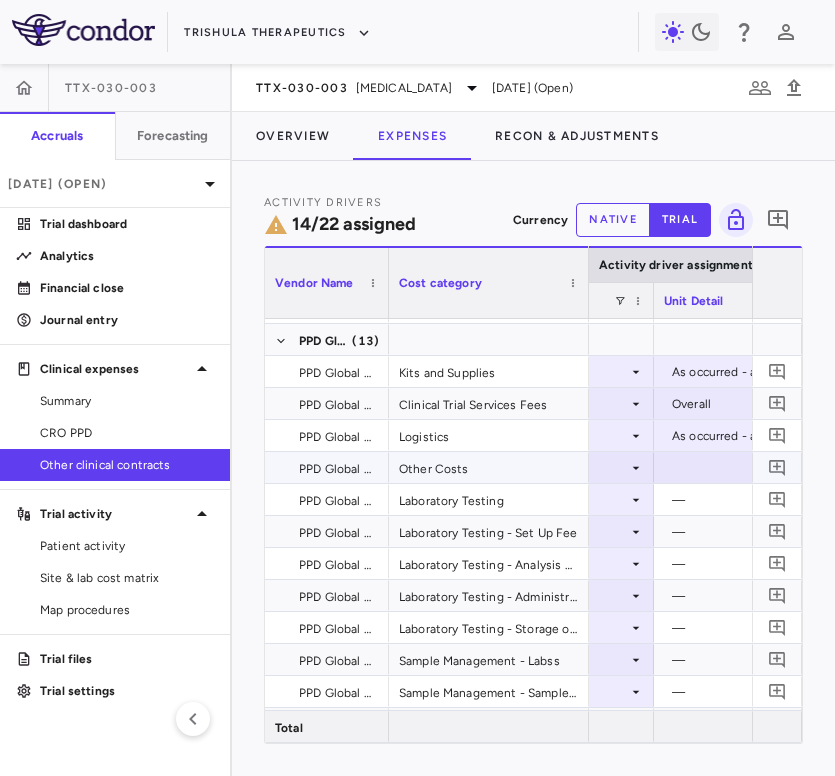 click at bounding box center (754, 467) 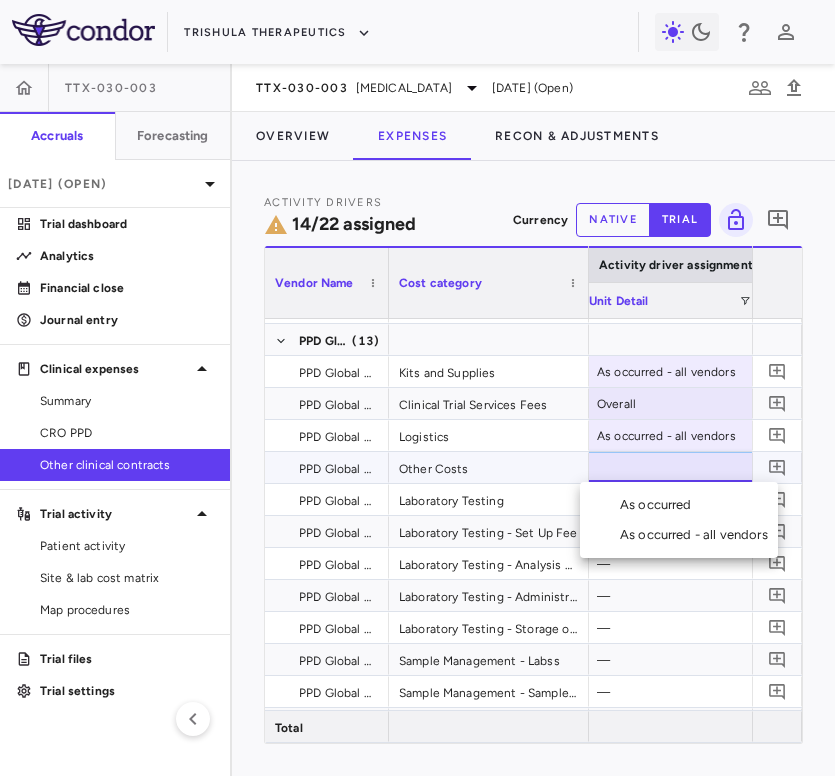 click on "As occurred - all vendors" at bounding box center [698, 535] 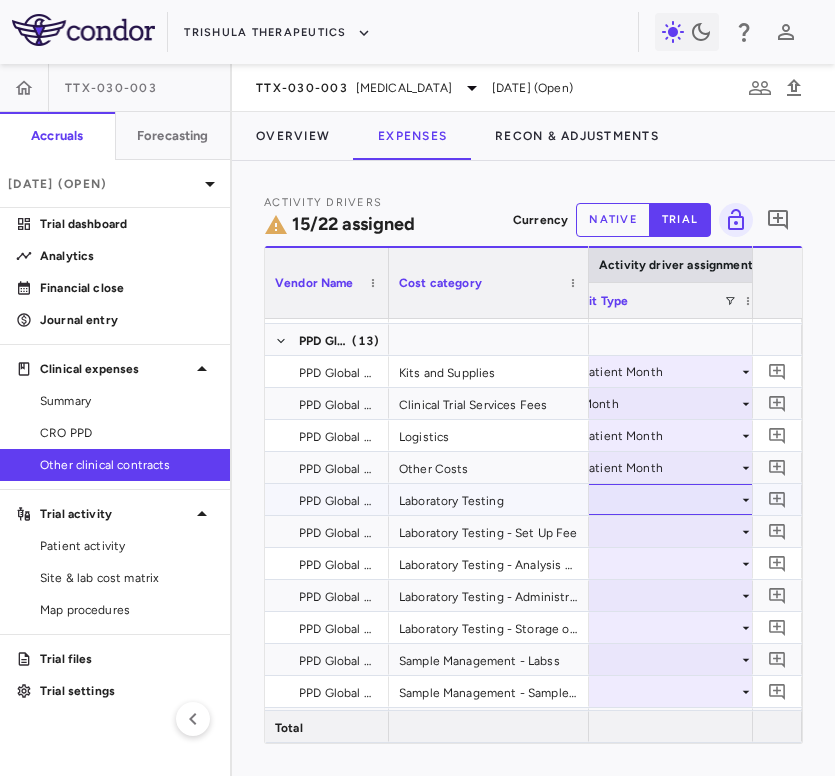 click at bounding box center [664, 499] 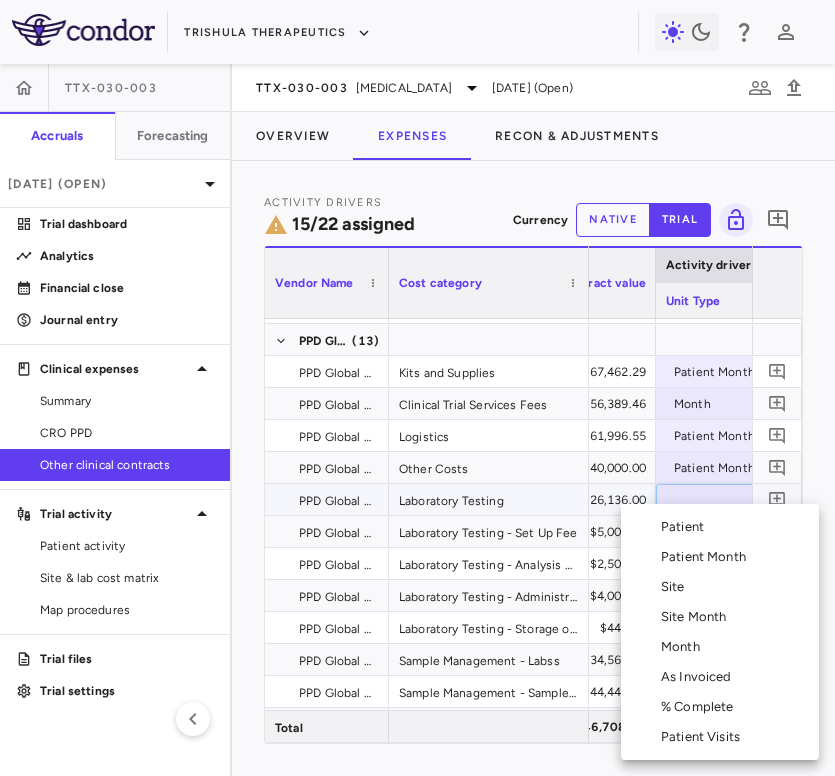 click on "Patient Month" at bounding box center (707, 557) 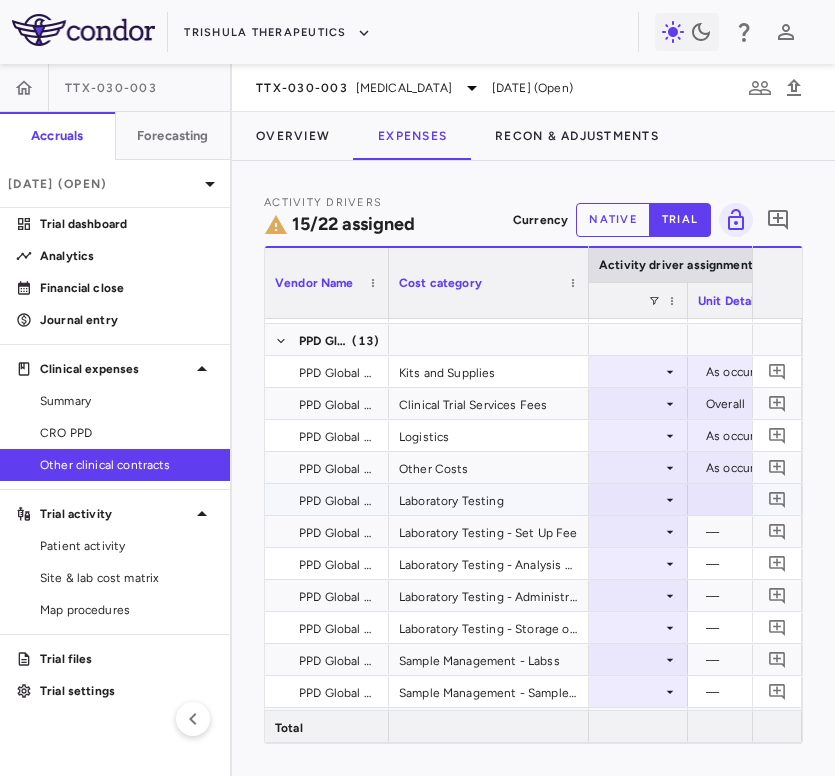 click at bounding box center (788, 499) 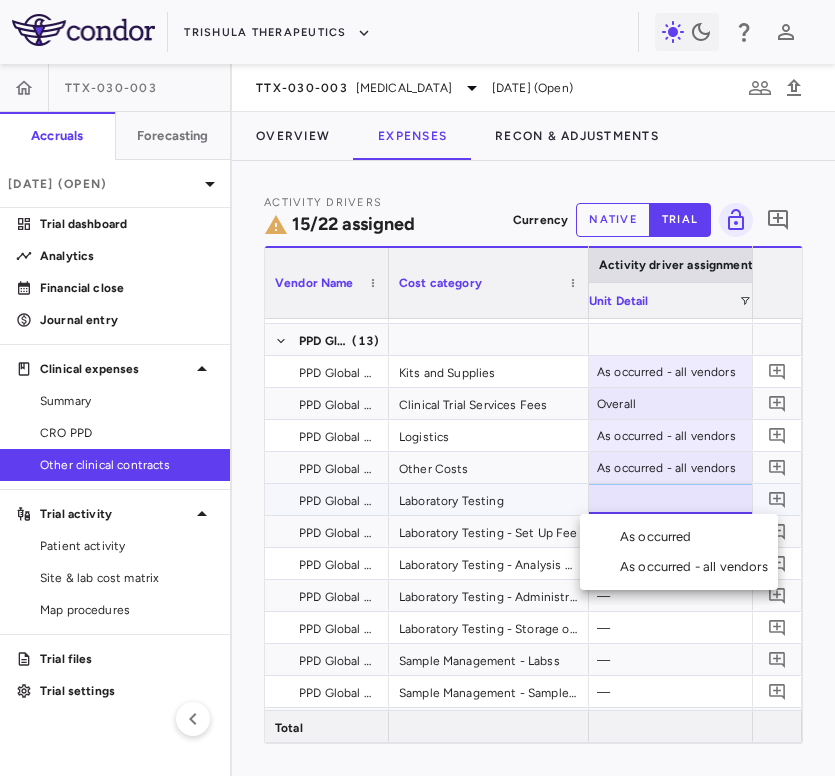 click on "As occurred - all vendors" at bounding box center [698, 567] 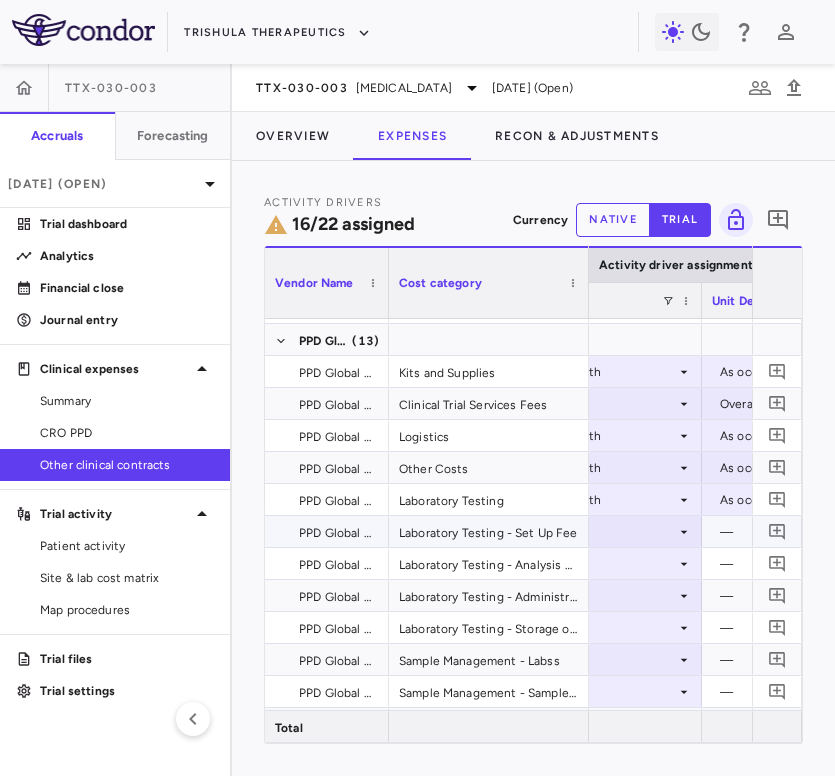 click at bounding box center (602, 531) 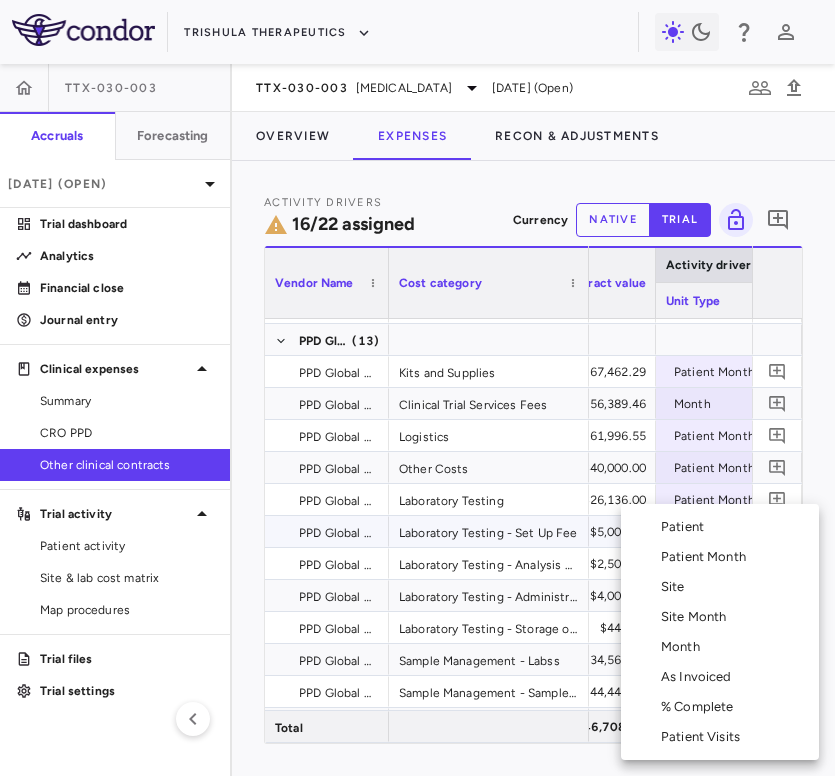 click on "Month" at bounding box center [664, 647] 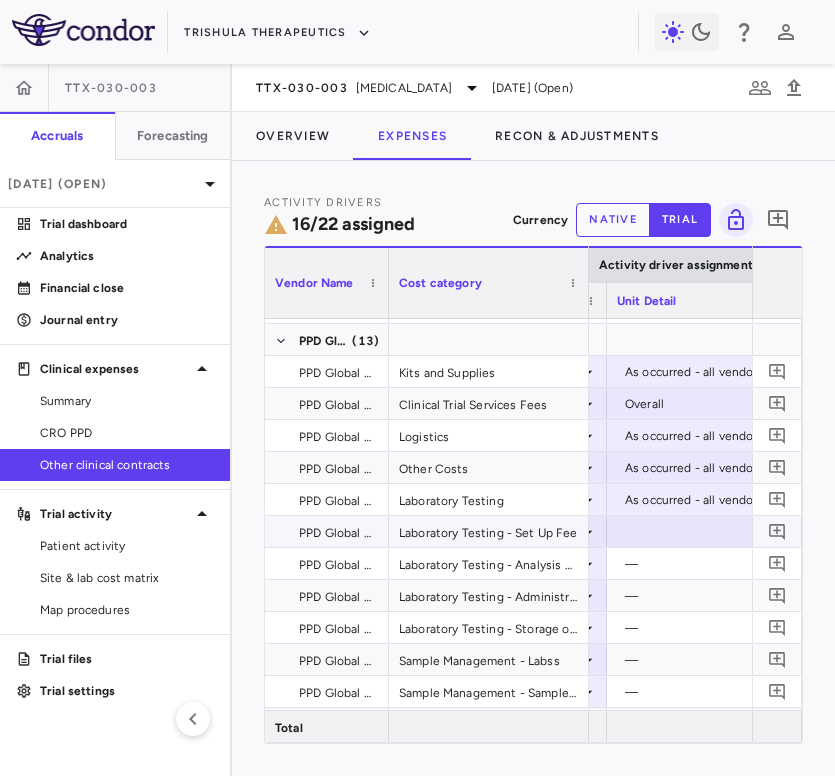 click at bounding box center [707, 531] 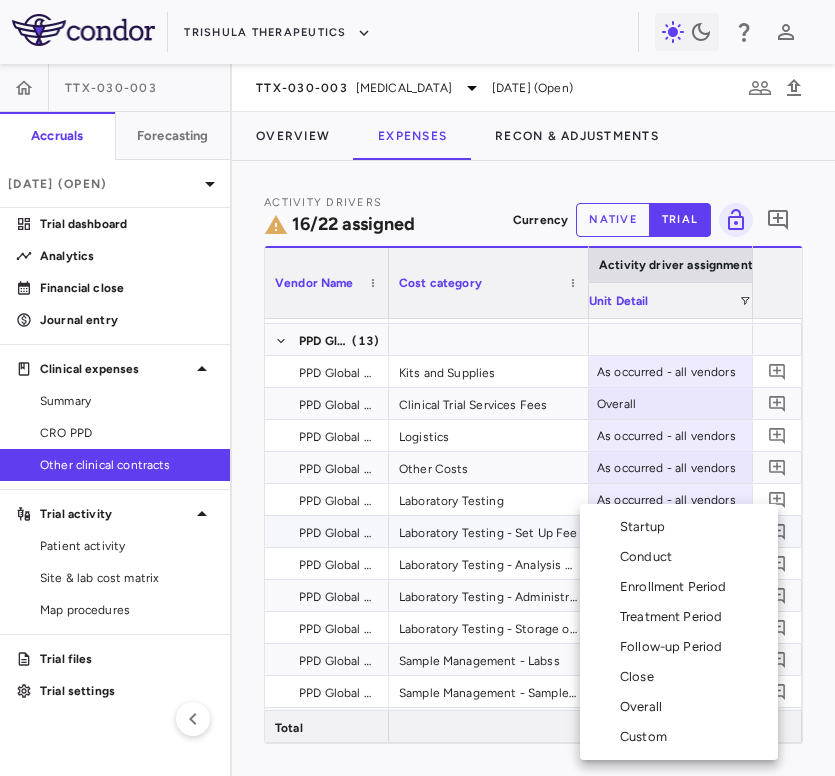 click on "Startup" at bounding box center [679, 527] 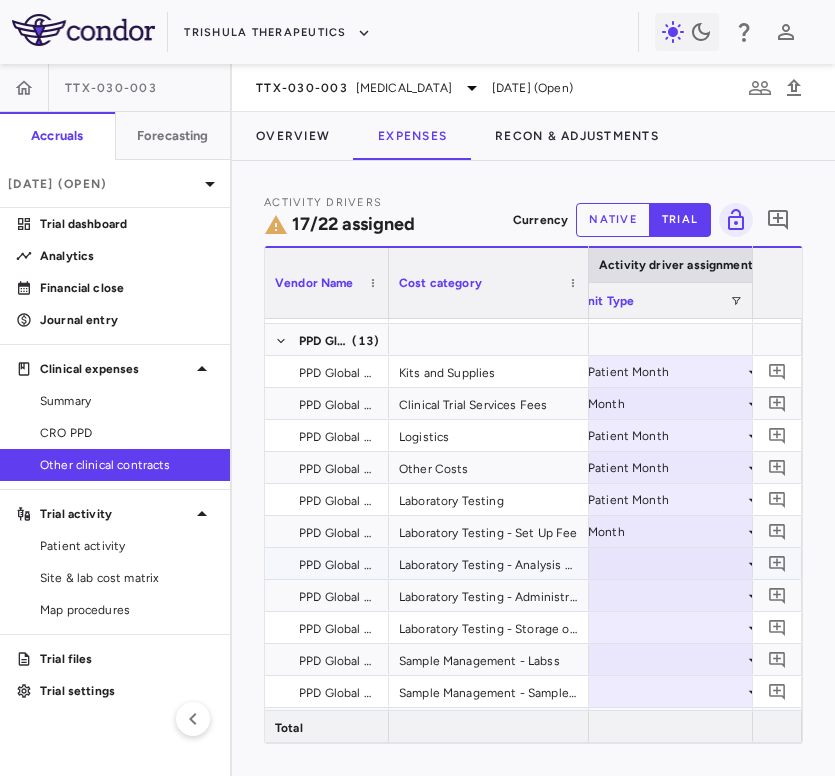 click at bounding box center (670, 563) 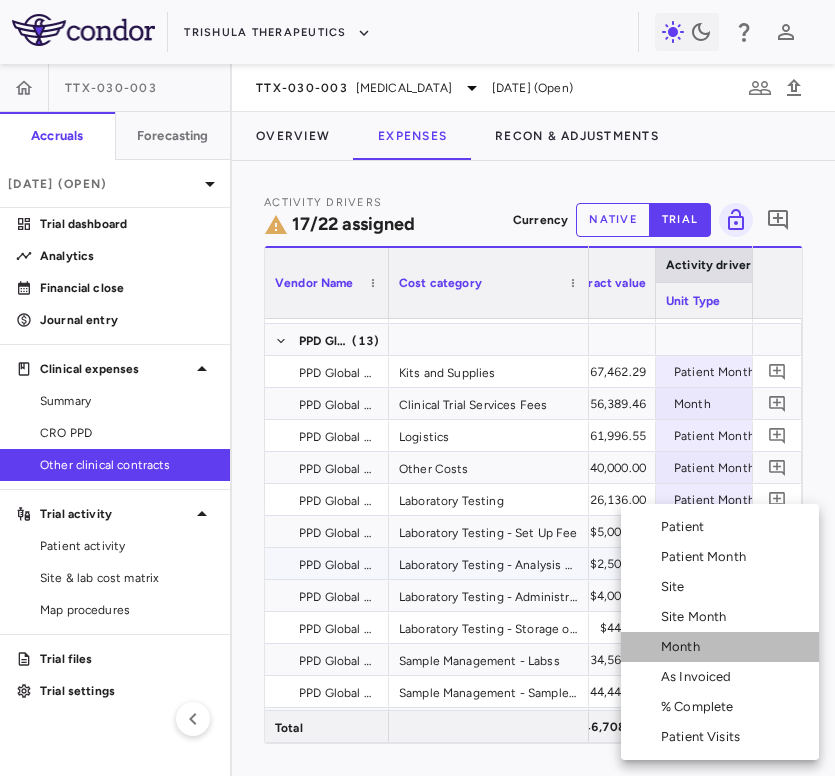 click on "Month" at bounding box center [684, 647] 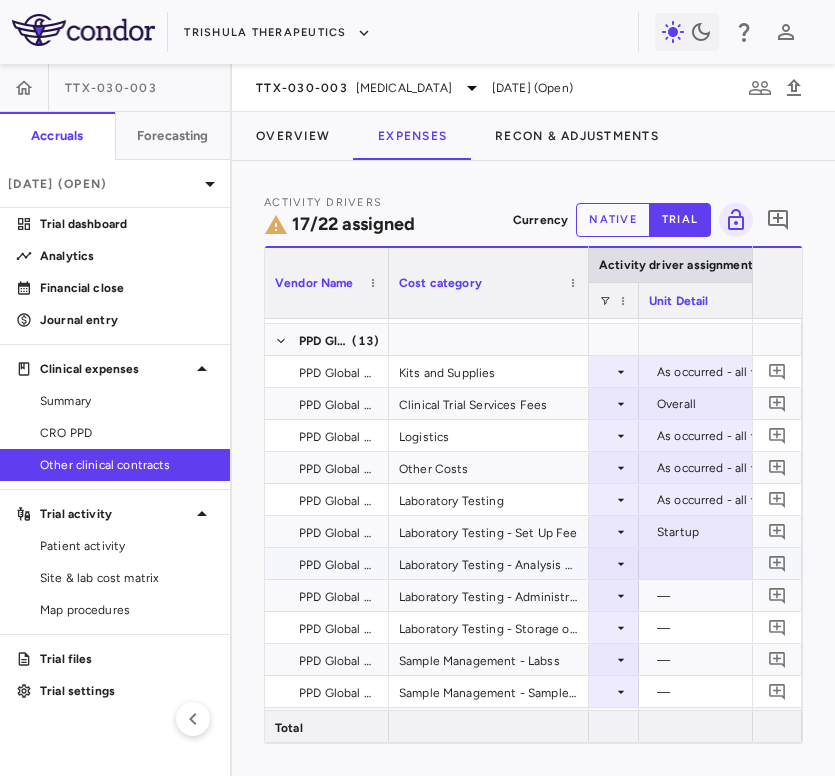 click at bounding box center [739, 563] 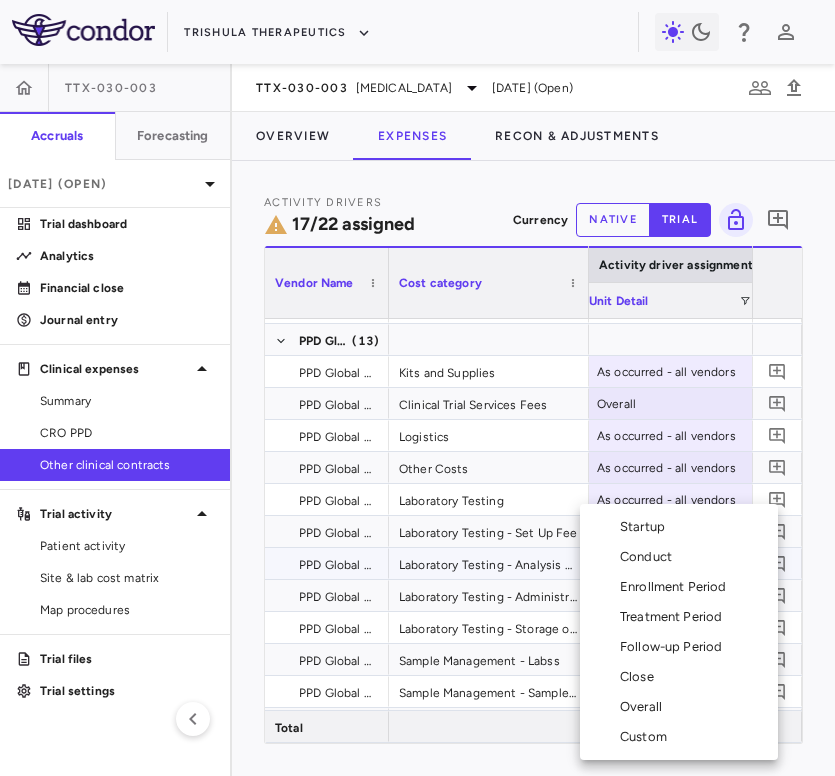 click on "Close" at bounding box center (679, 677) 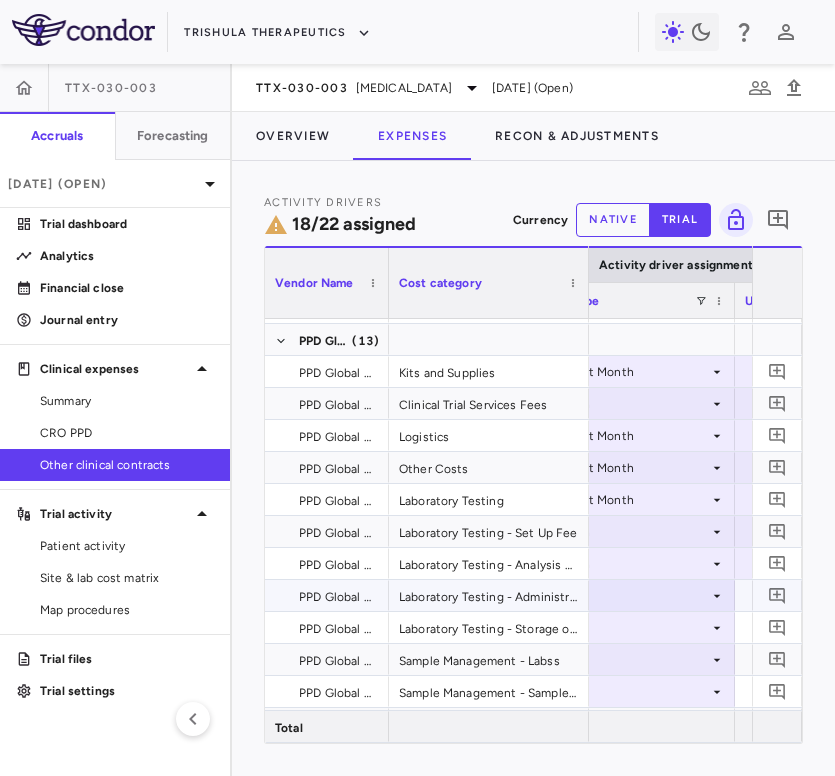 click at bounding box center (635, 595) 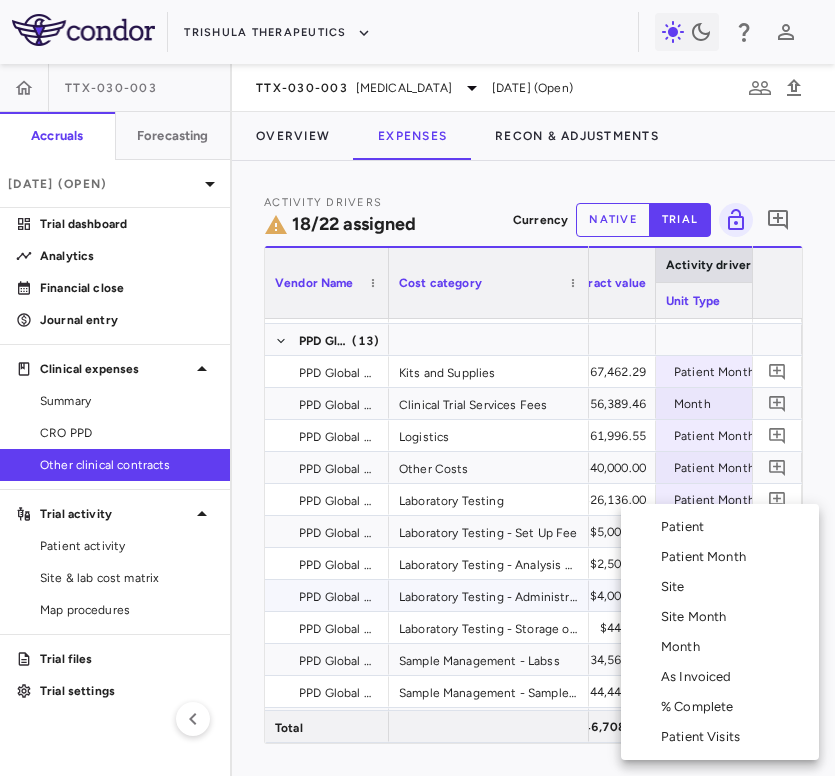 click on "Month" at bounding box center (684, 647) 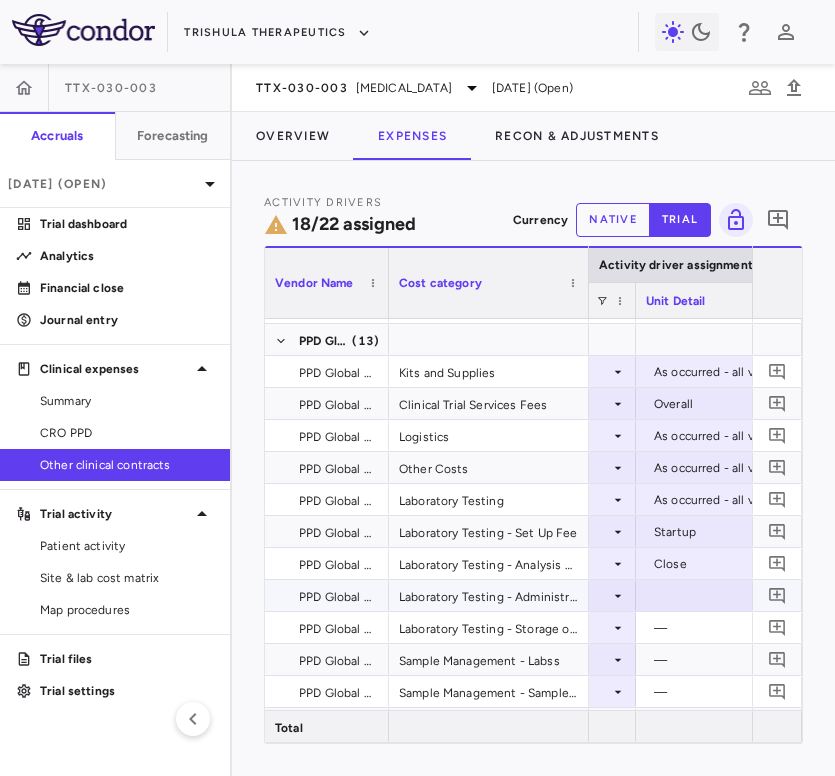 click at bounding box center (736, 595) 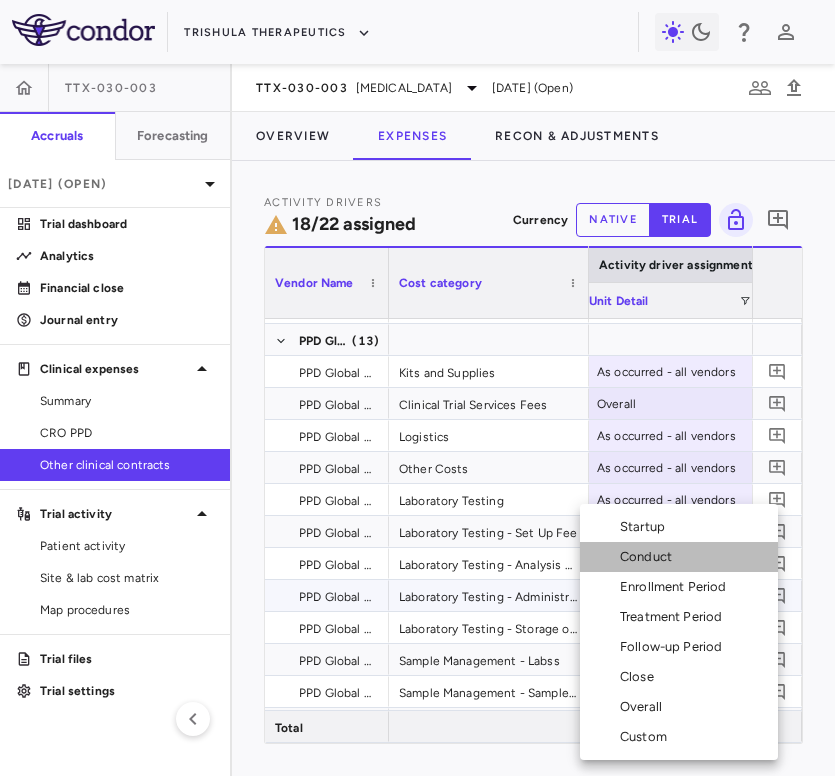 click on "Conduct" at bounding box center (679, 557) 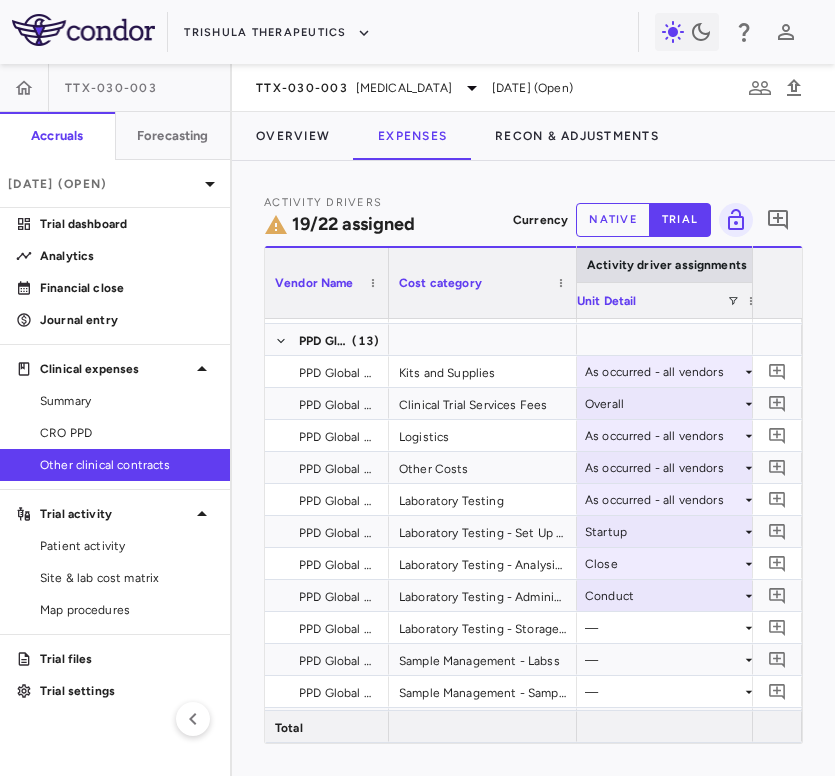 drag, startPoint x: 585, startPoint y: 305, endPoint x: 572, endPoint y: 313, distance: 15.264338 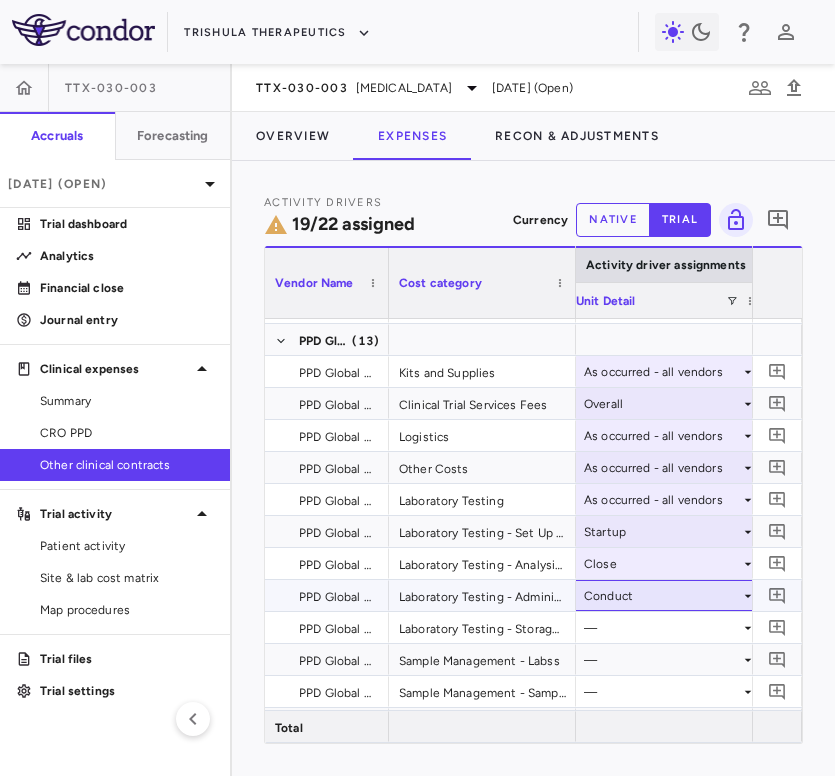 click on "Conduct" at bounding box center [662, 596] 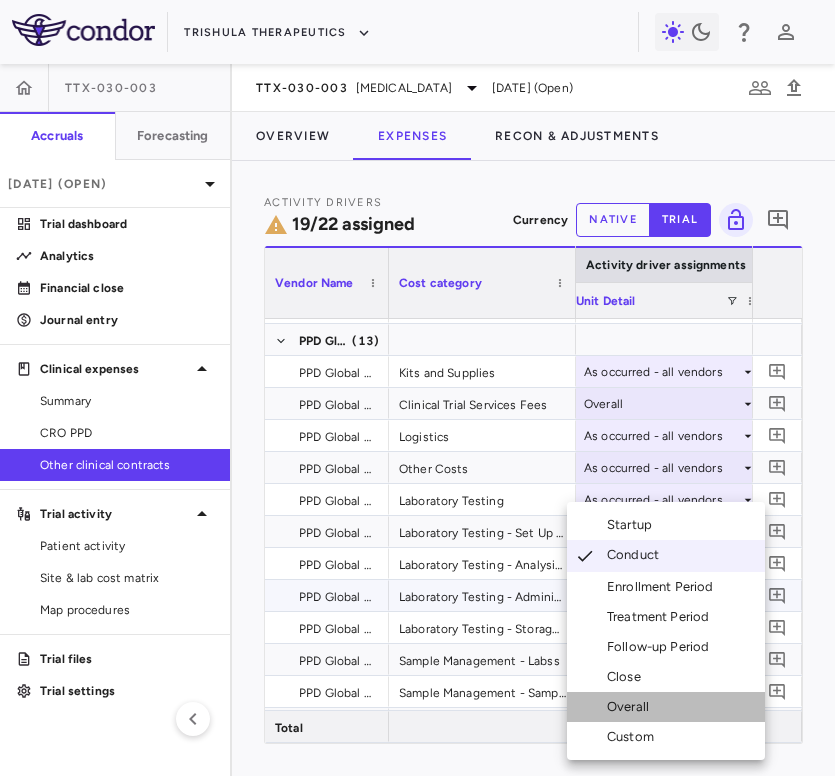 click on "Overall" at bounding box center [632, 707] 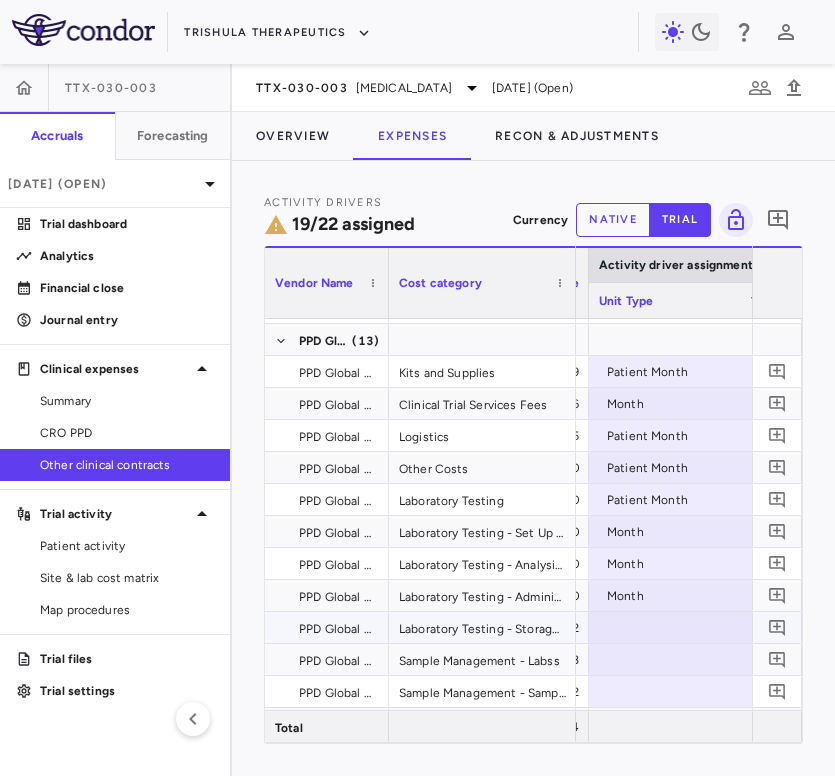 click at bounding box center [689, 627] 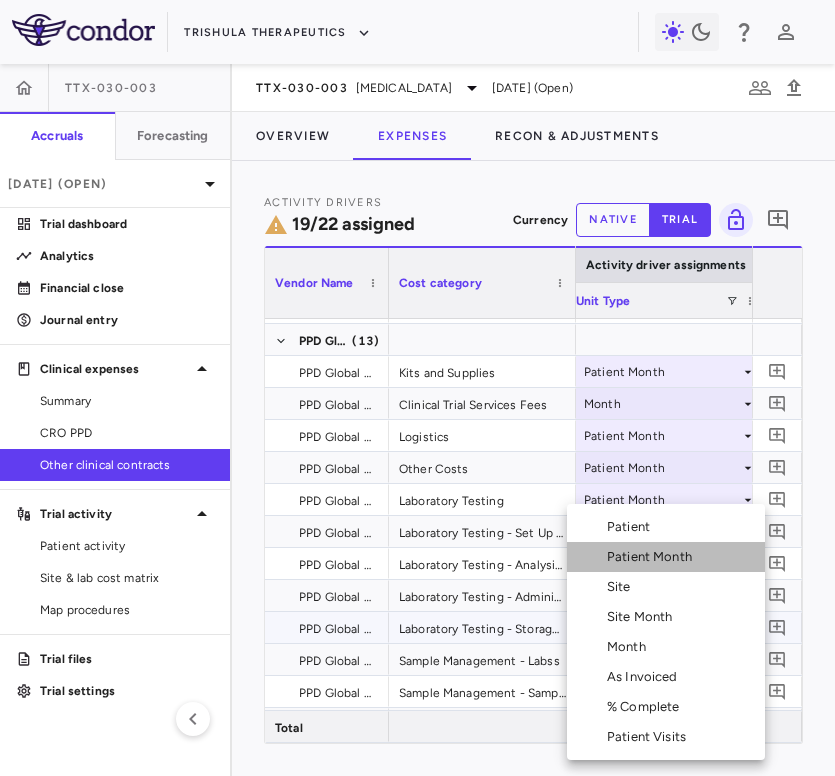 click on "Patient Month" at bounding box center (653, 557) 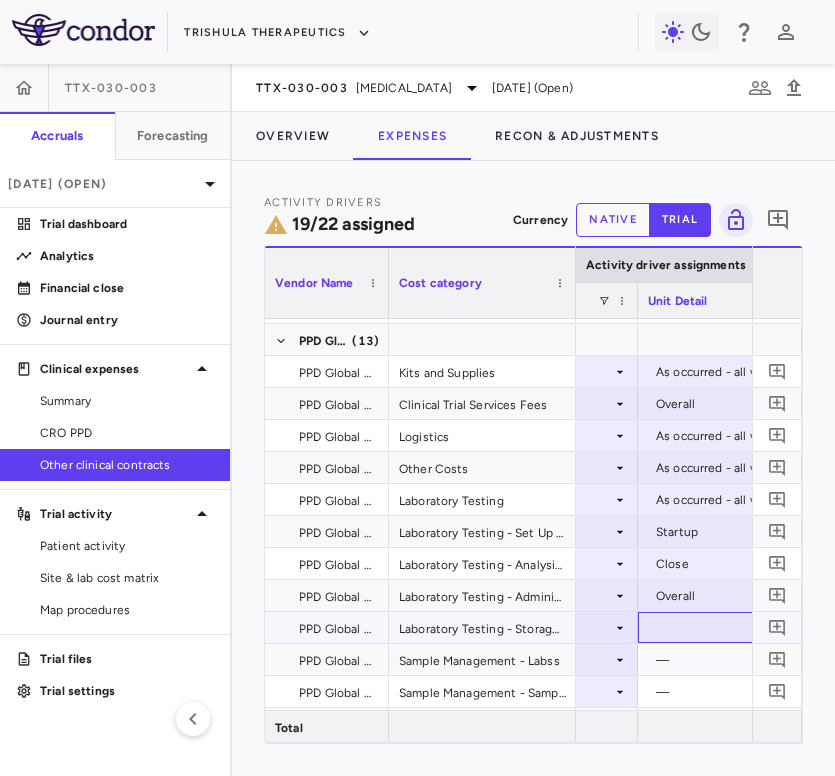 click at bounding box center [738, 627] 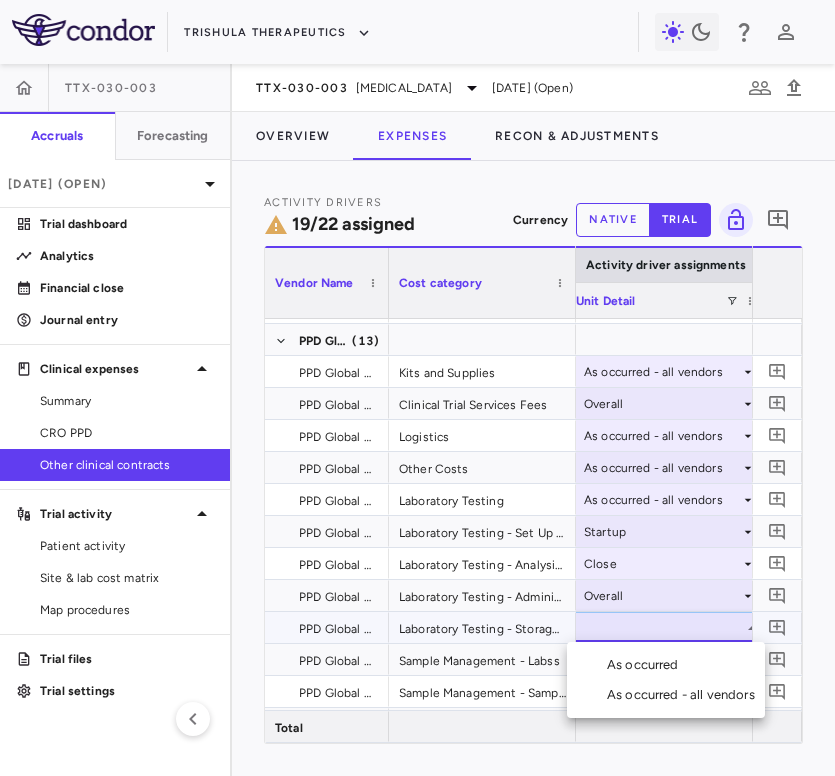click on "As occurred - all vendors" at bounding box center [685, 695] 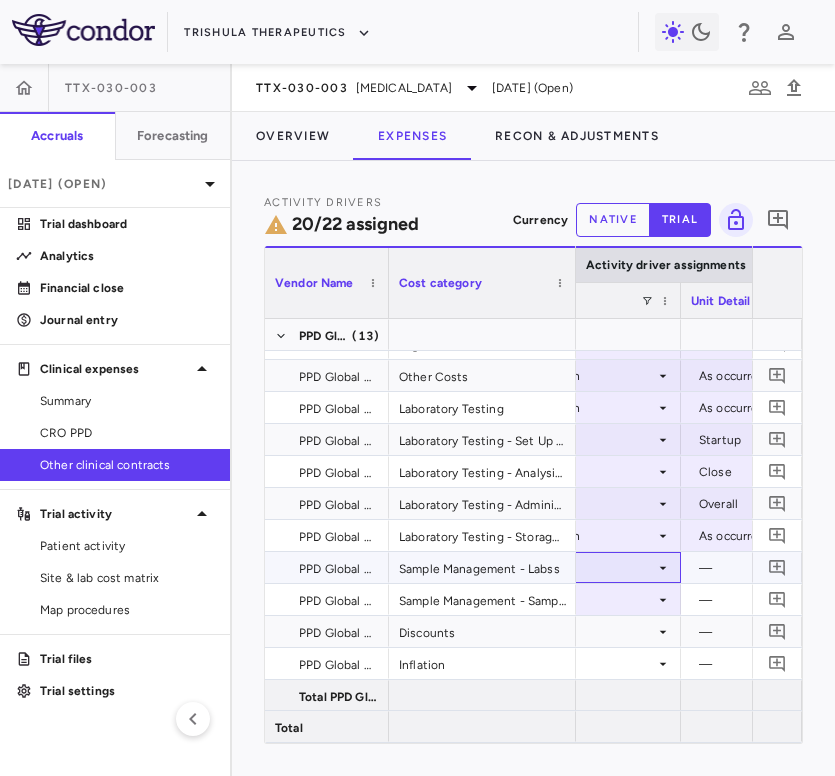 click at bounding box center [581, 567] 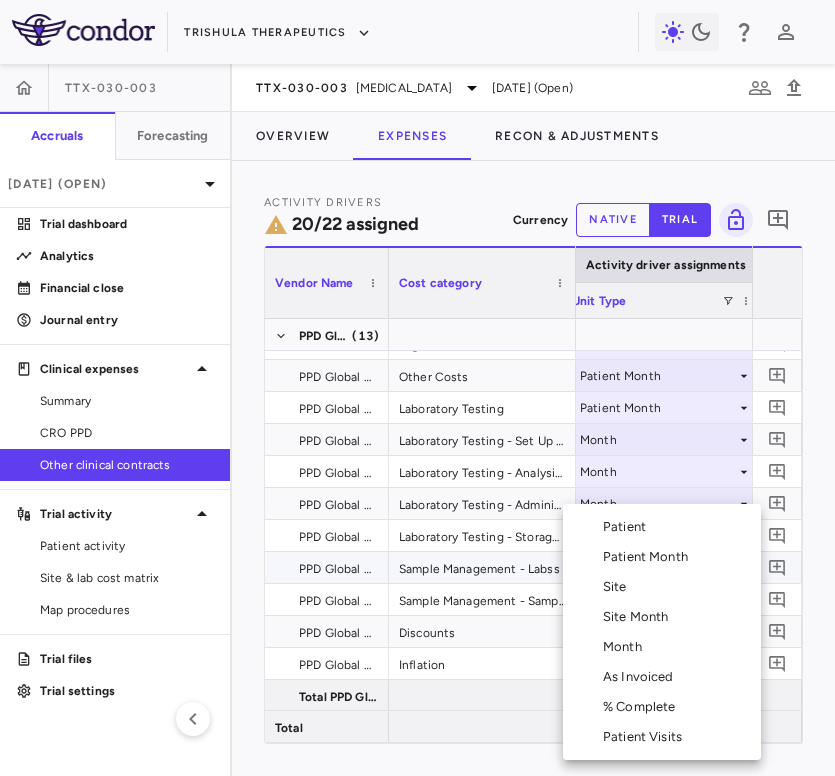 click on "Patient Visits" at bounding box center (646, 737) 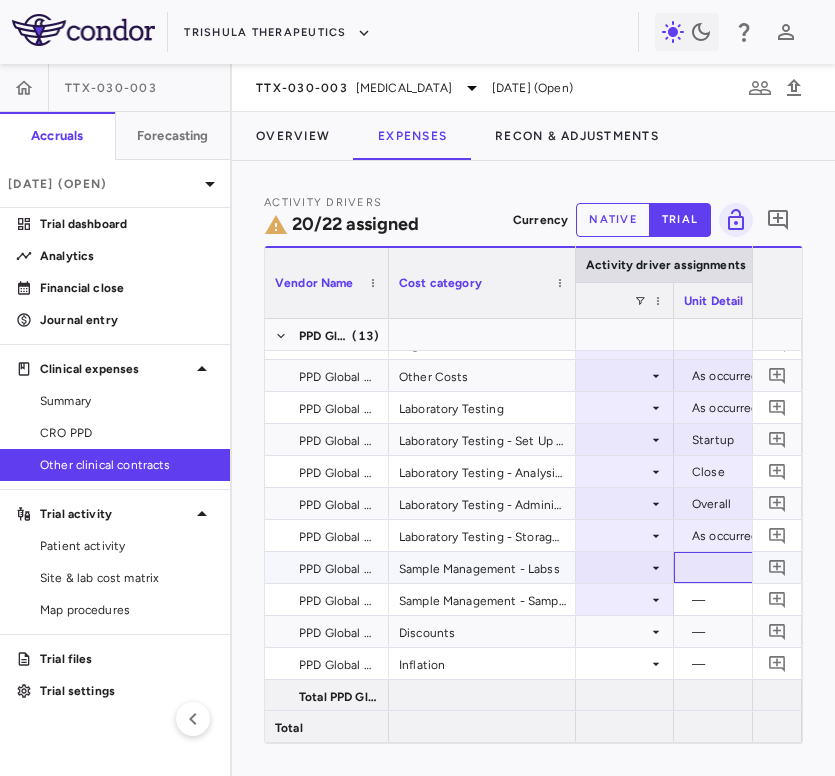 click at bounding box center [774, 567] 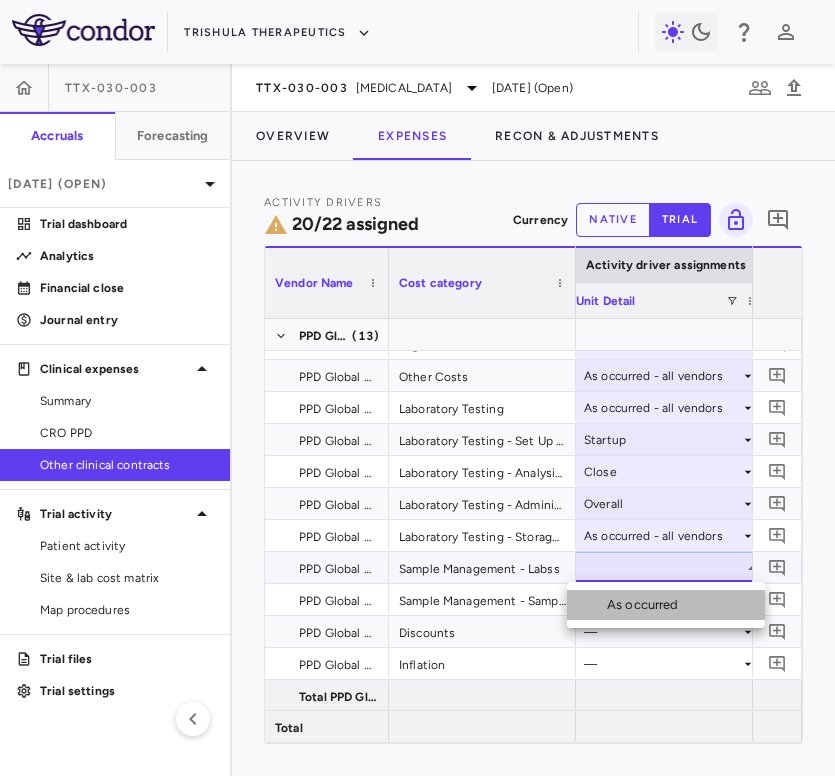 click on "As occurred" at bounding box center (666, 605) 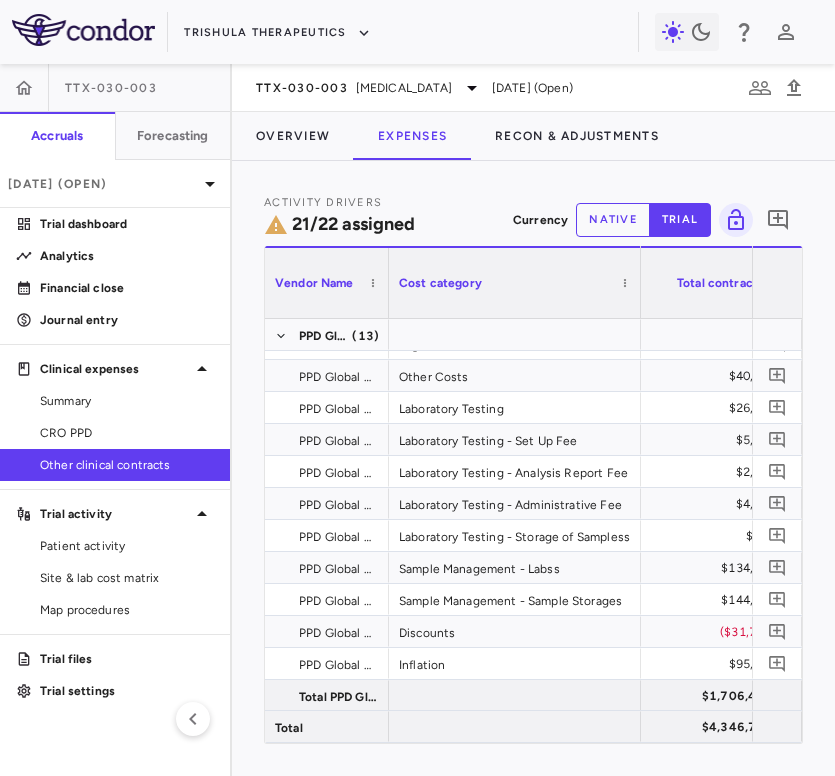 drag, startPoint x: 571, startPoint y: 294, endPoint x: 634, endPoint y: 301, distance: 63.387695 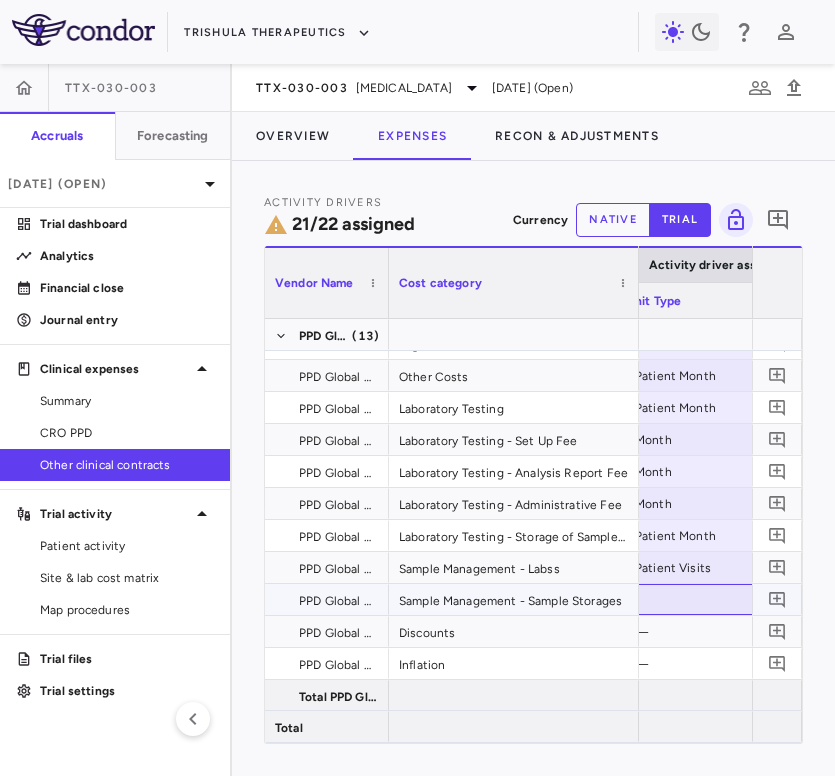 click at bounding box center [717, 599] 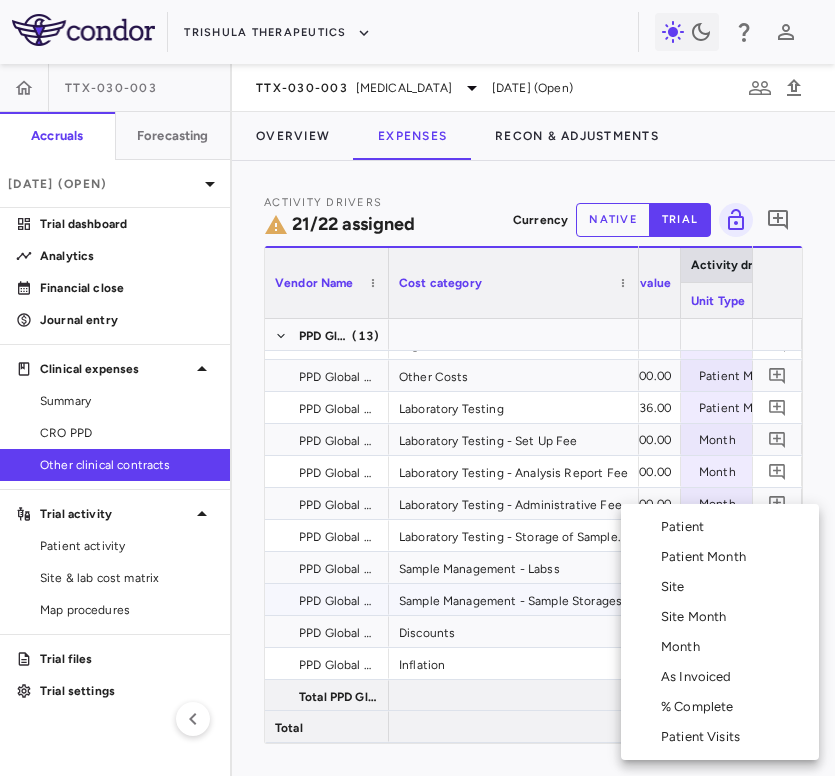 click on "Patient Month" at bounding box center (707, 557) 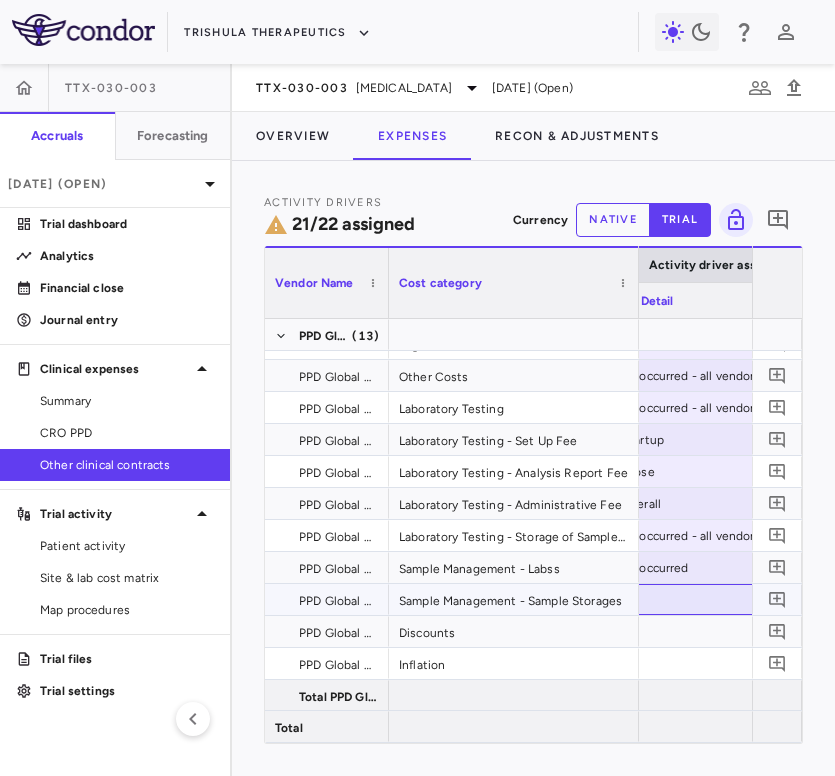 click at bounding box center (704, 599) 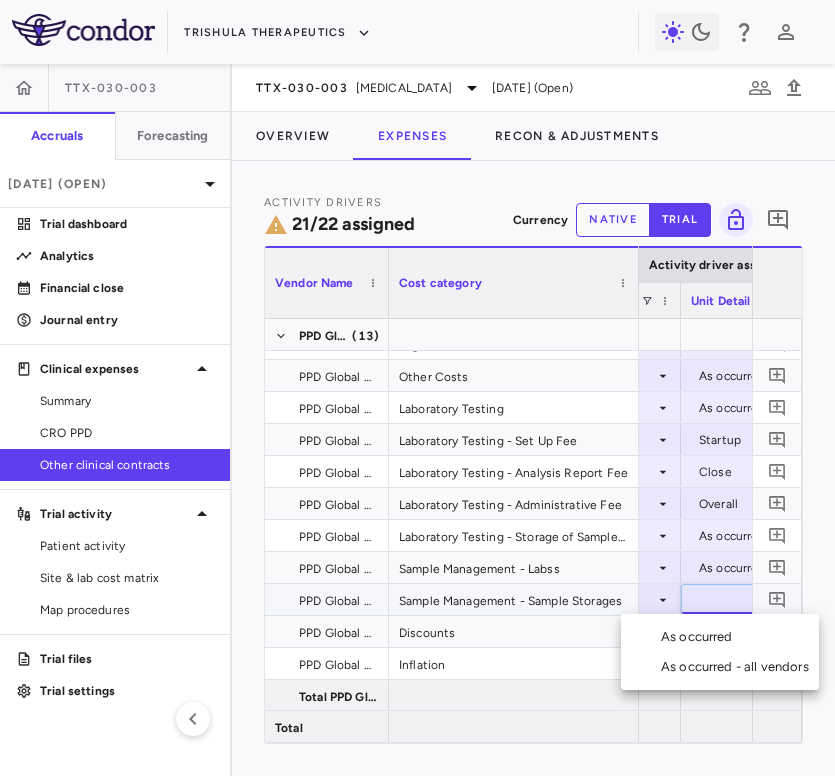 click on "As occurred - all vendors" at bounding box center (739, 667) 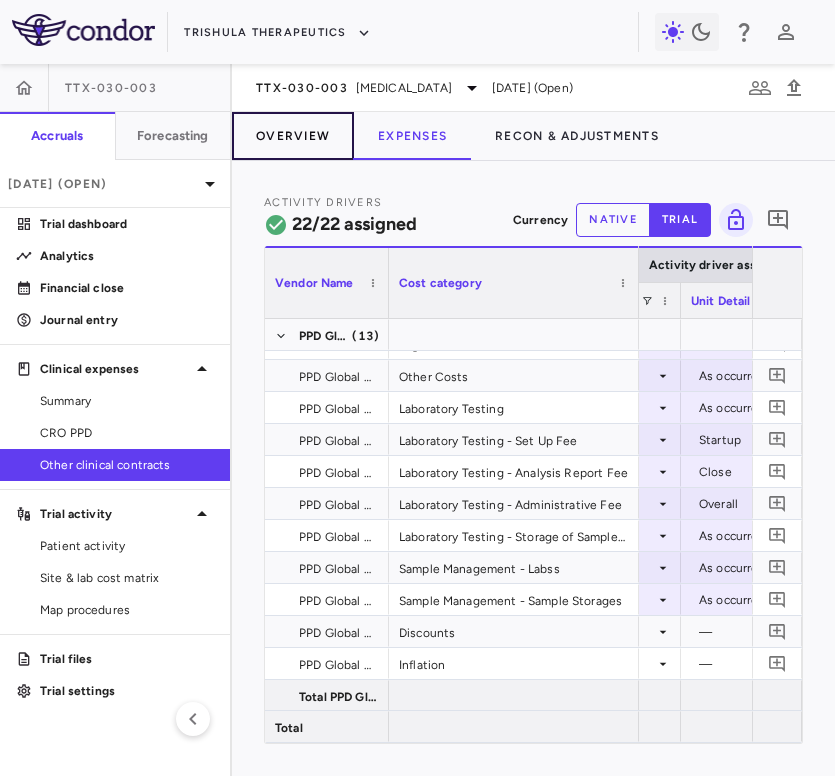 click on "Overview" at bounding box center [293, 136] 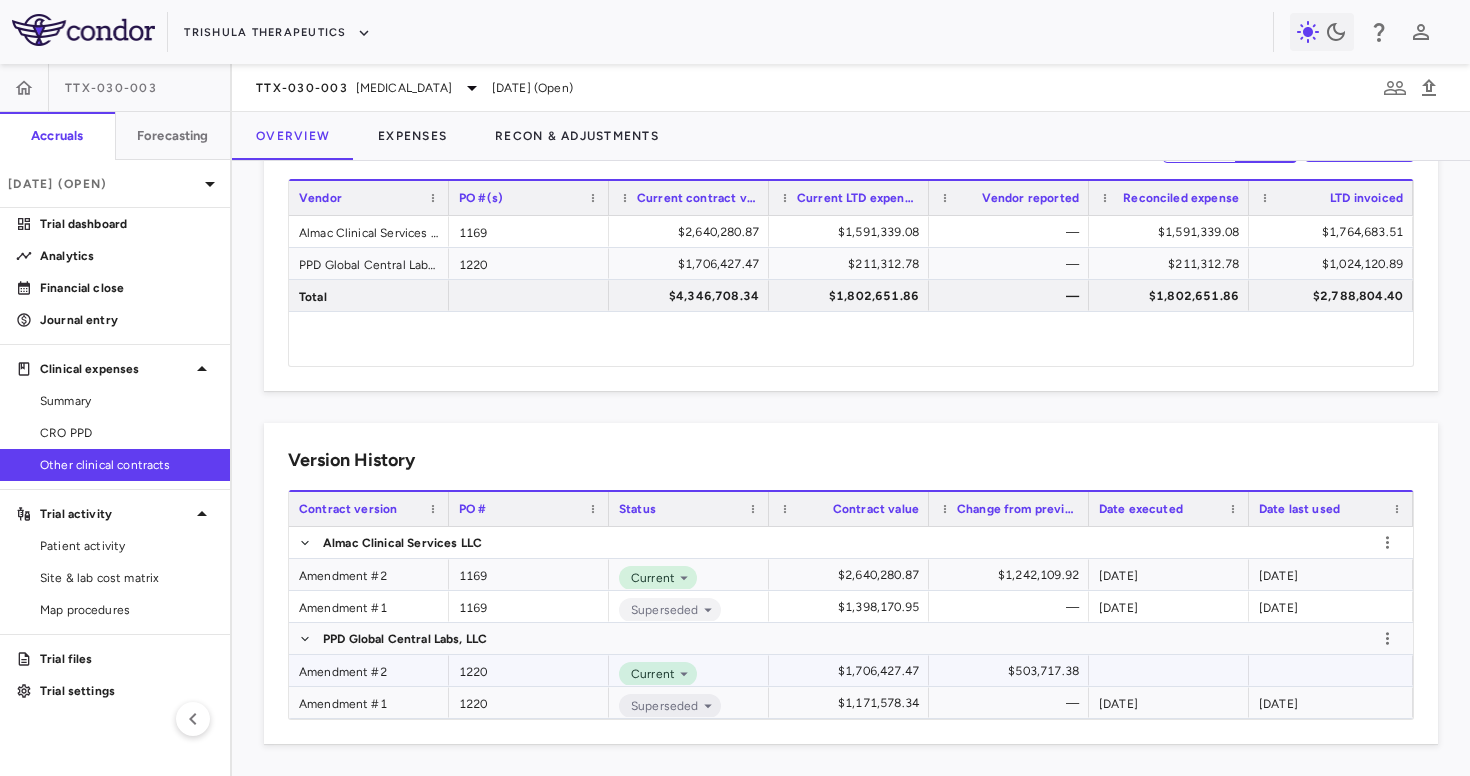 click on "Amendment #2" at bounding box center (369, 670) 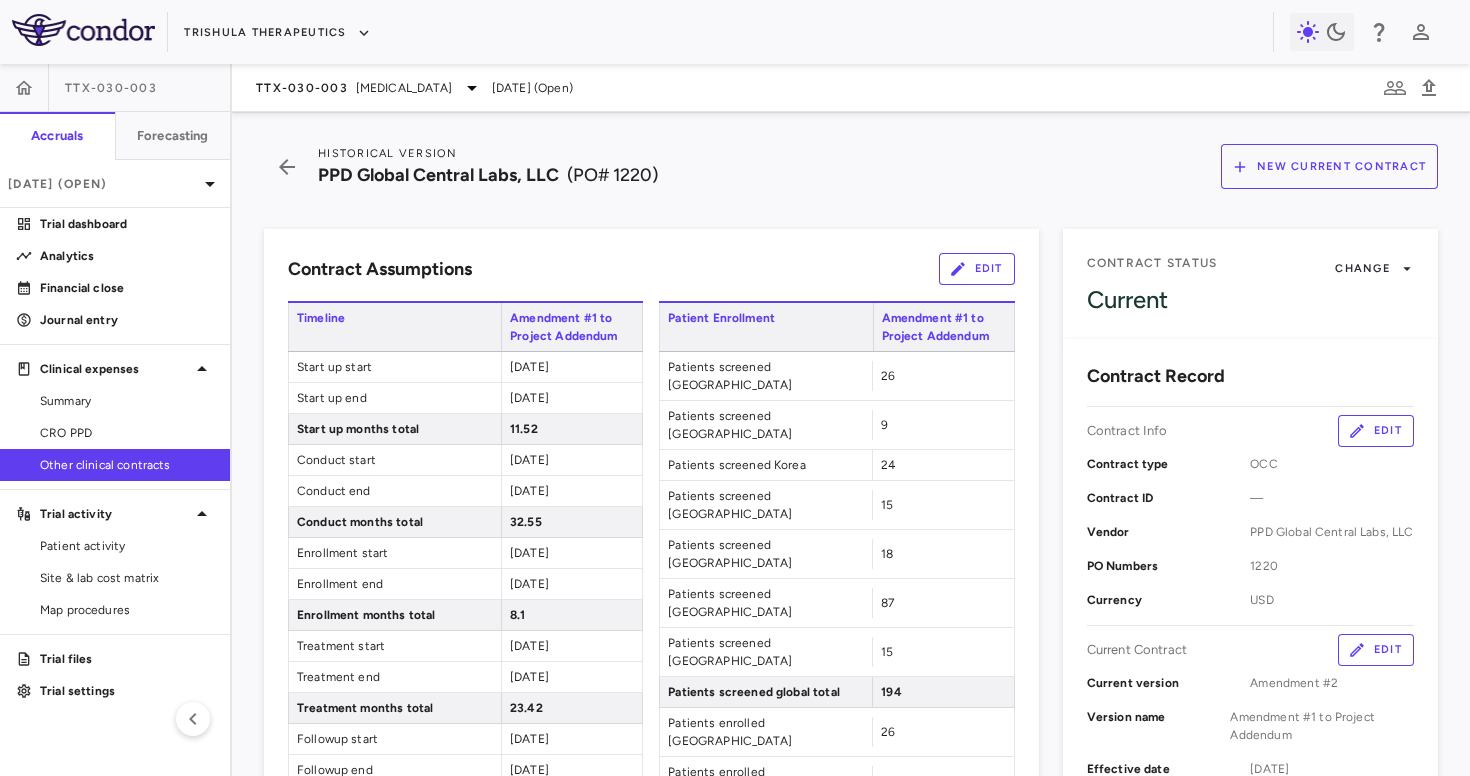click on "Edit" at bounding box center [1376, 650] 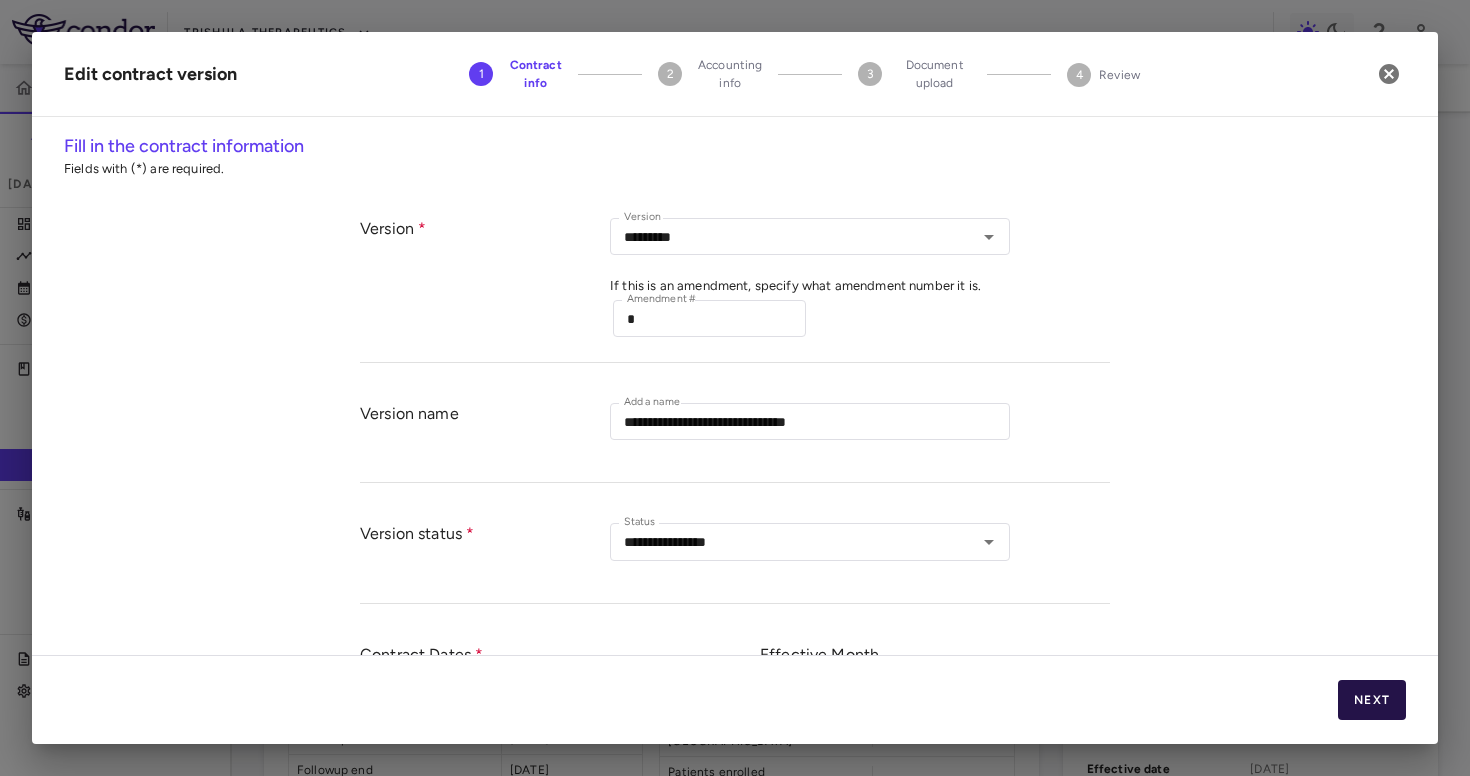 click on "Next" at bounding box center (1372, 700) 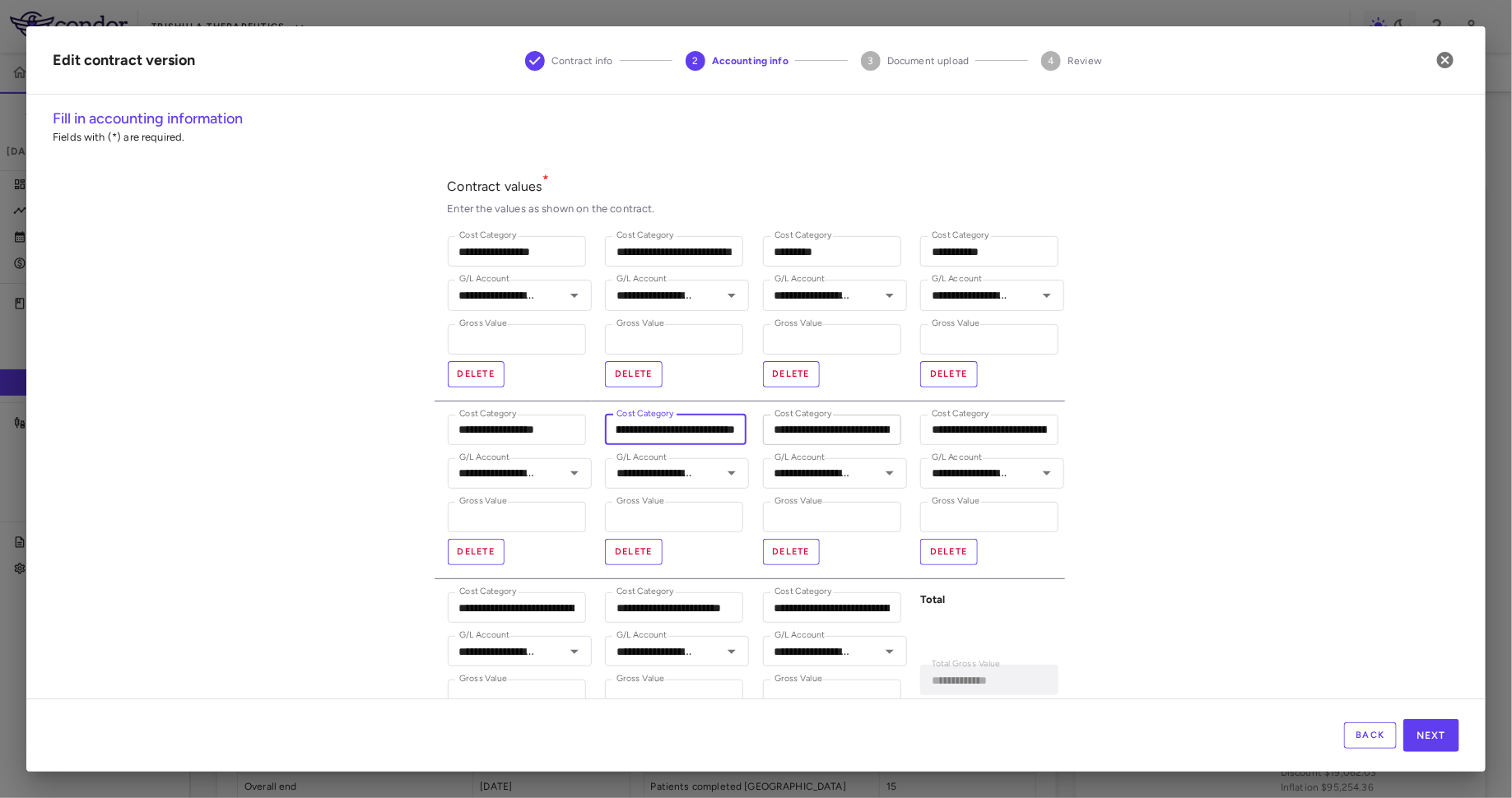 drag, startPoint x: 638, startPoint y: 427, endPoint x: 816, endPoint y: 435, distance: 178.17968 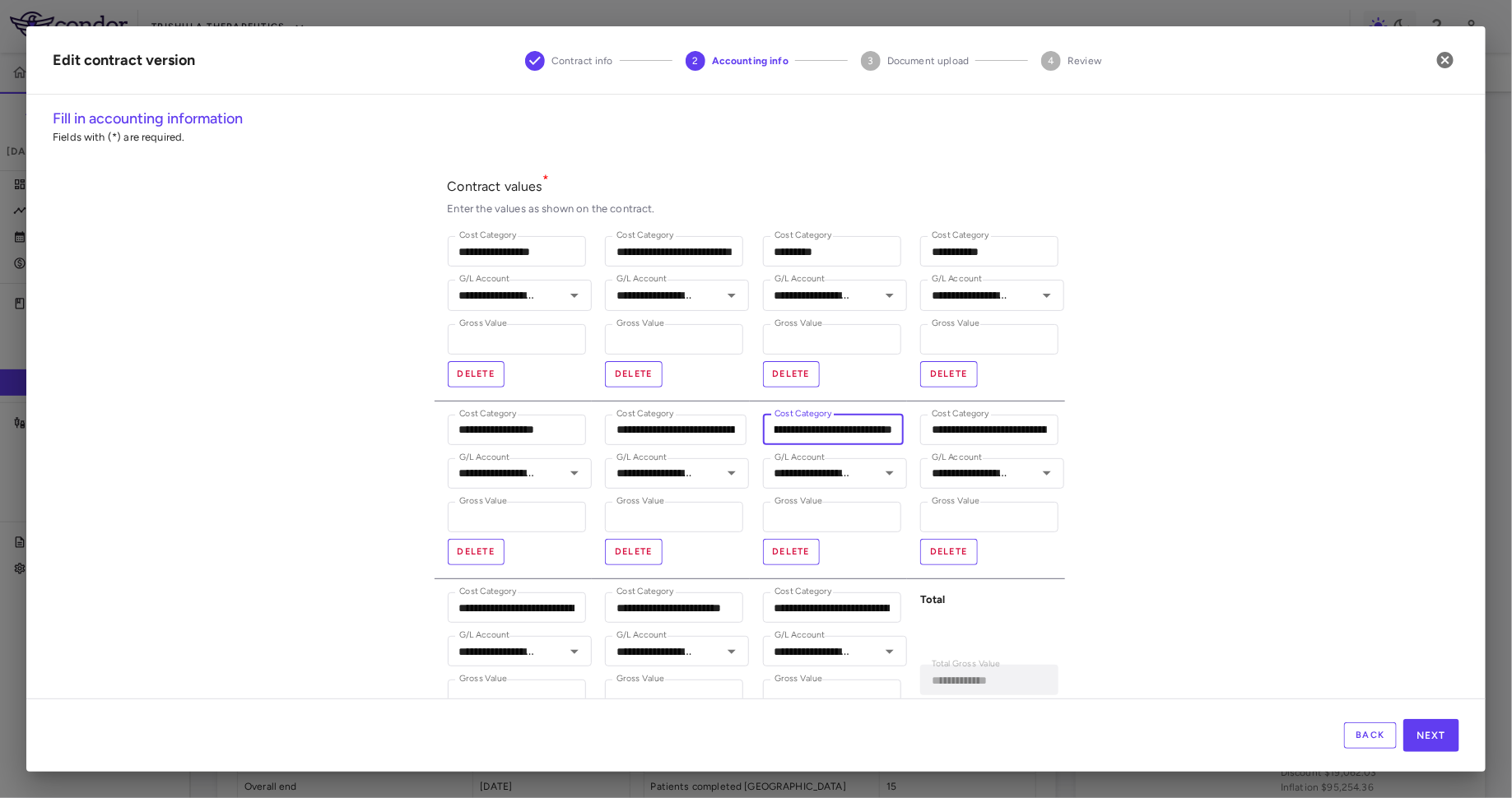 drag, startPoint x: 827, startPoint y: 435, endPoint x: 985, endPoint y: 444, distance: 158.25612 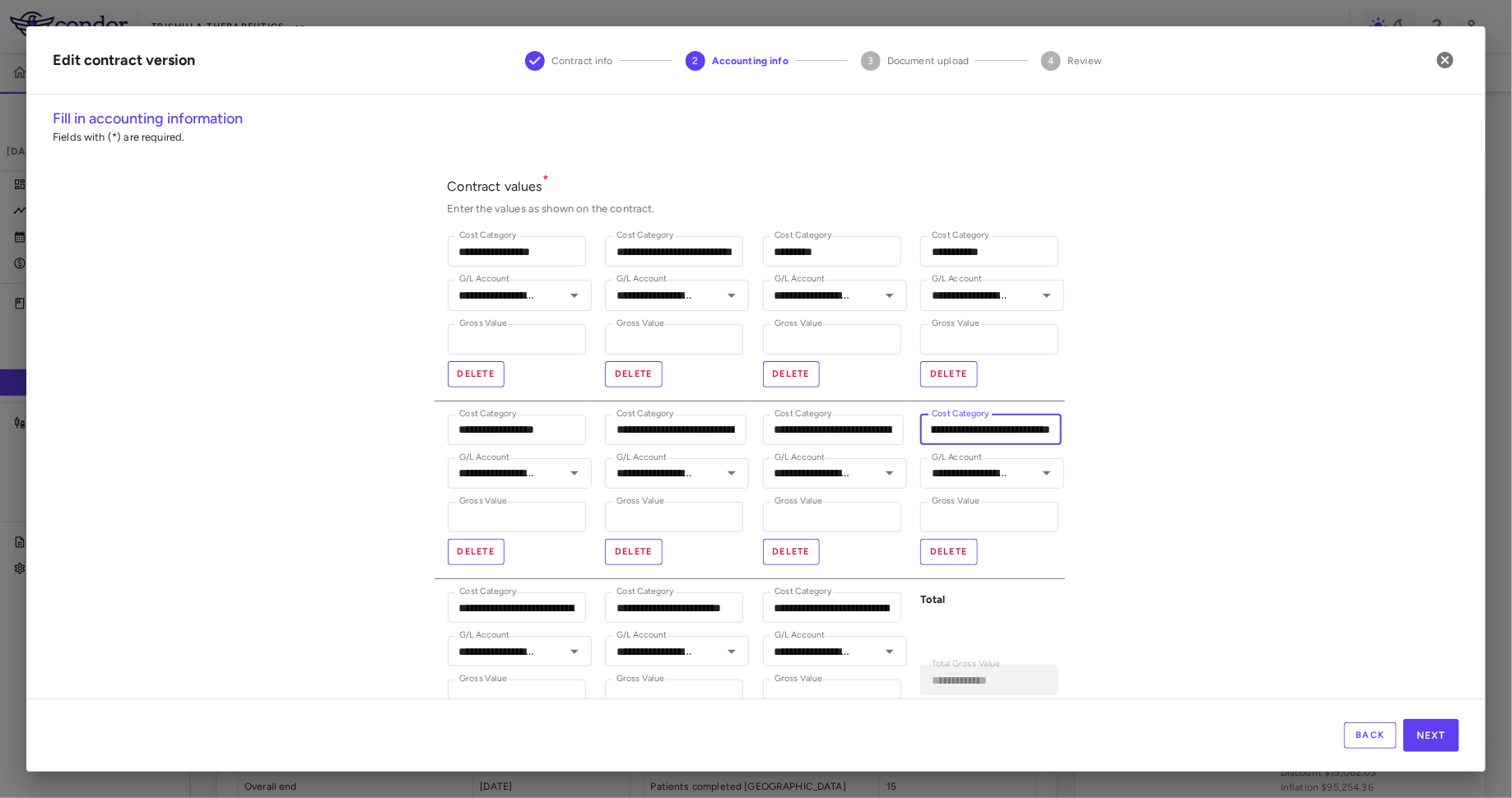 drag, startPoint x: 1005, startPoint y: 428, endPoint x: 1163, endPoint y: 433, distance: 158.07909 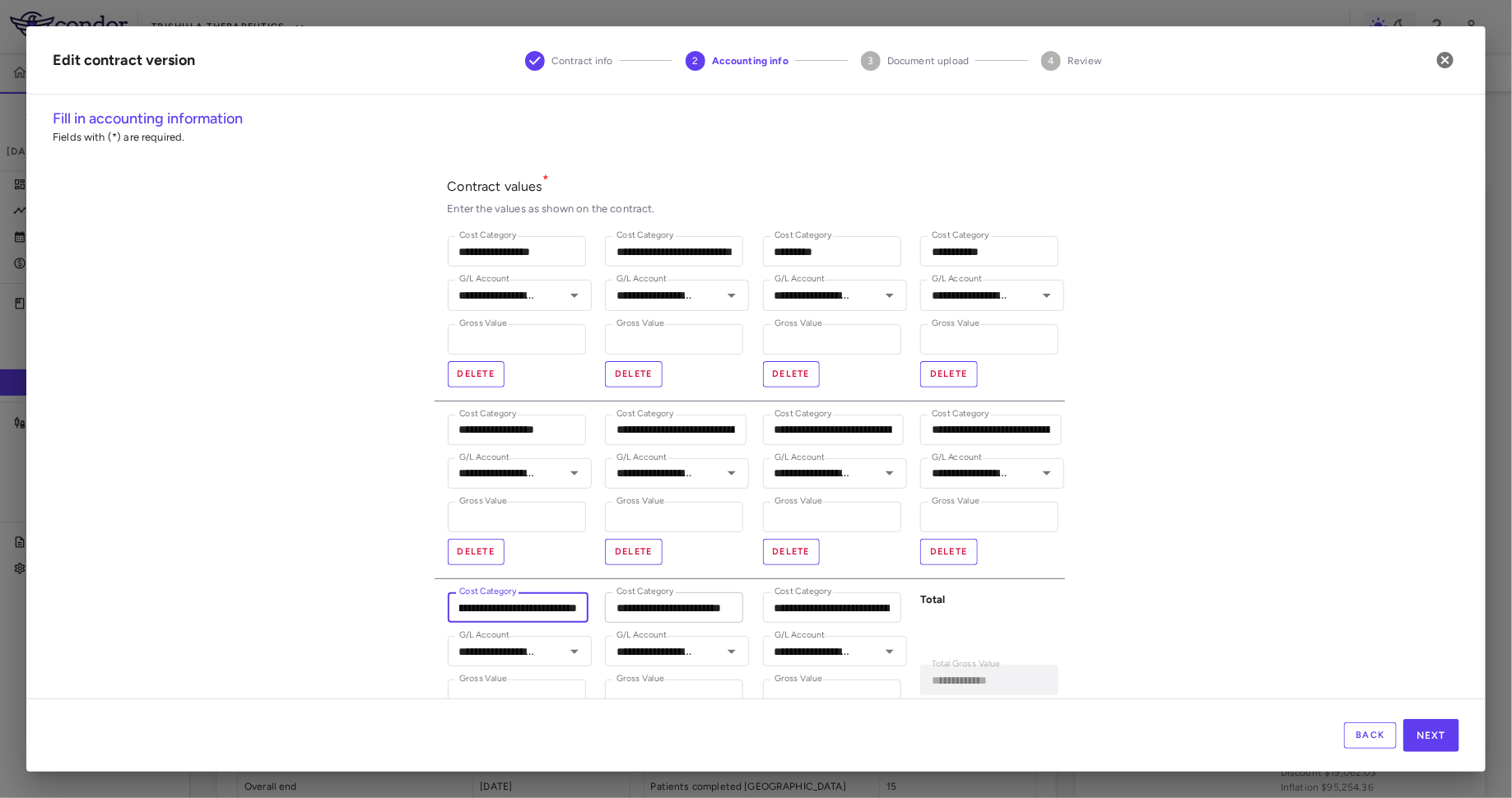 drag, startPoint x: 481, startPoint y: 600, endPoint x: 663, endPoint y: 600, distance: 182 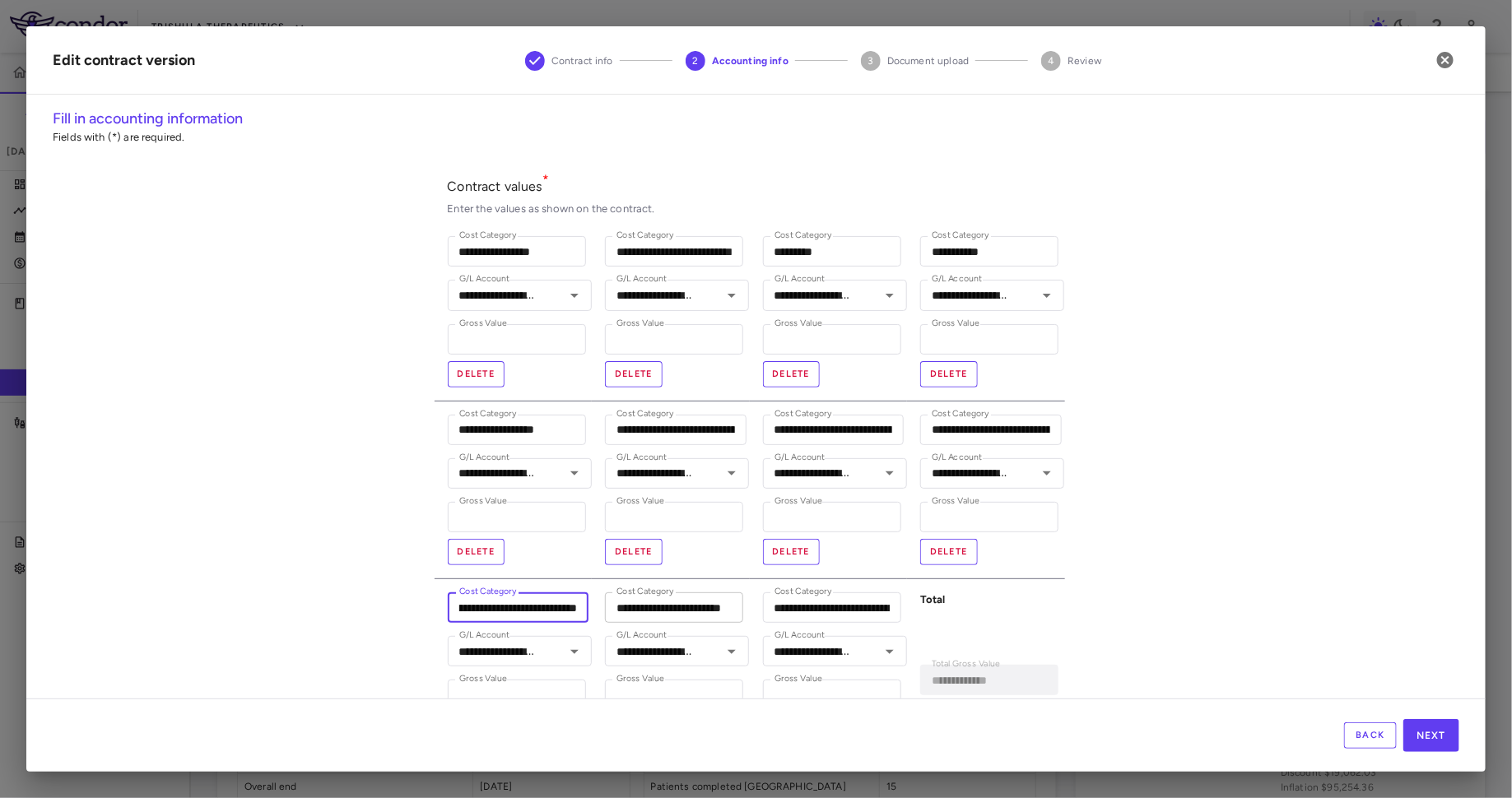 click on "**********" at bounding box center [750, 489] 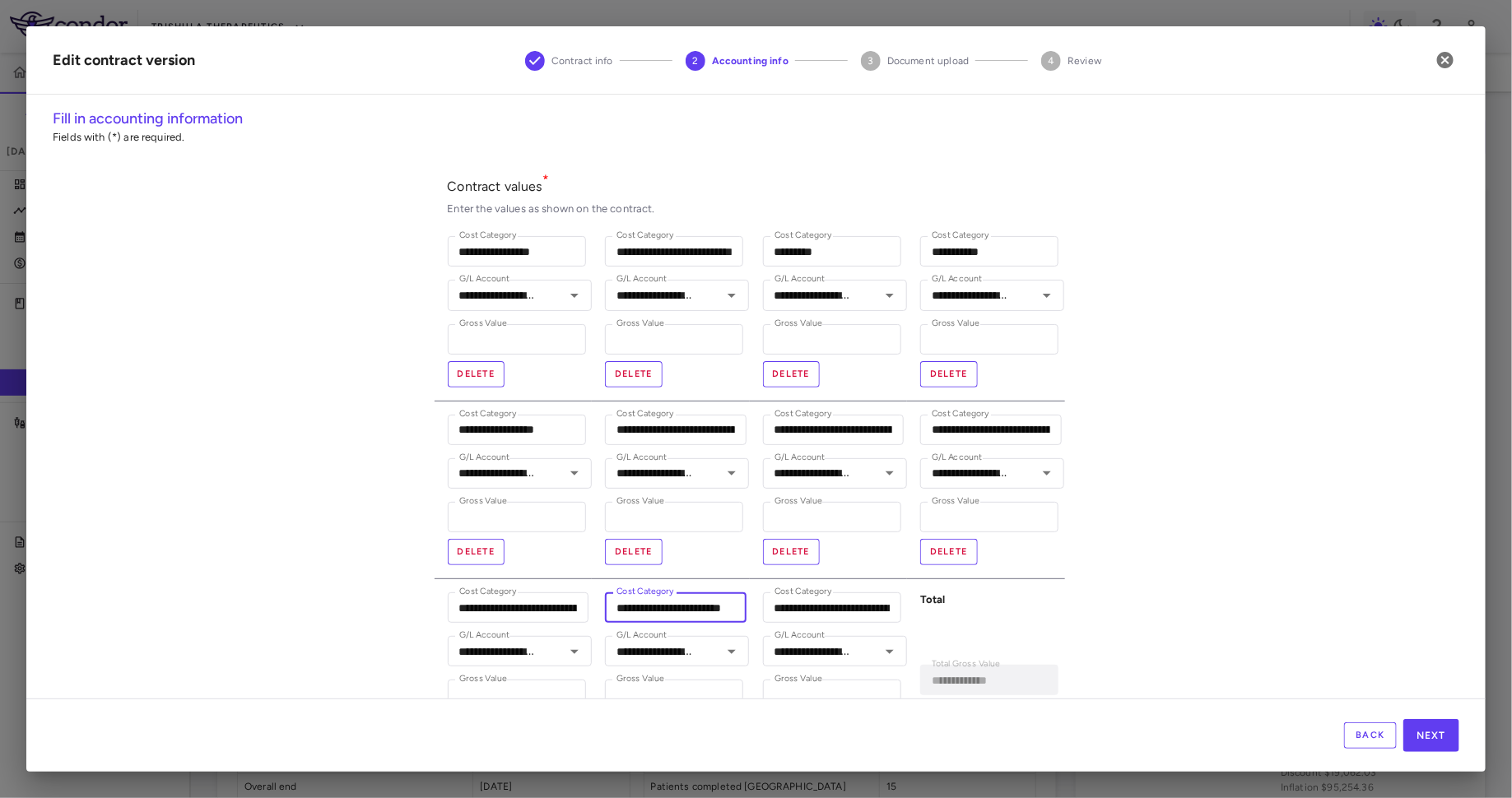 drag, startPoint x: 688, startPoint y: 608, endPoint x: 930, endPoint y: 606, distance: 242.0083 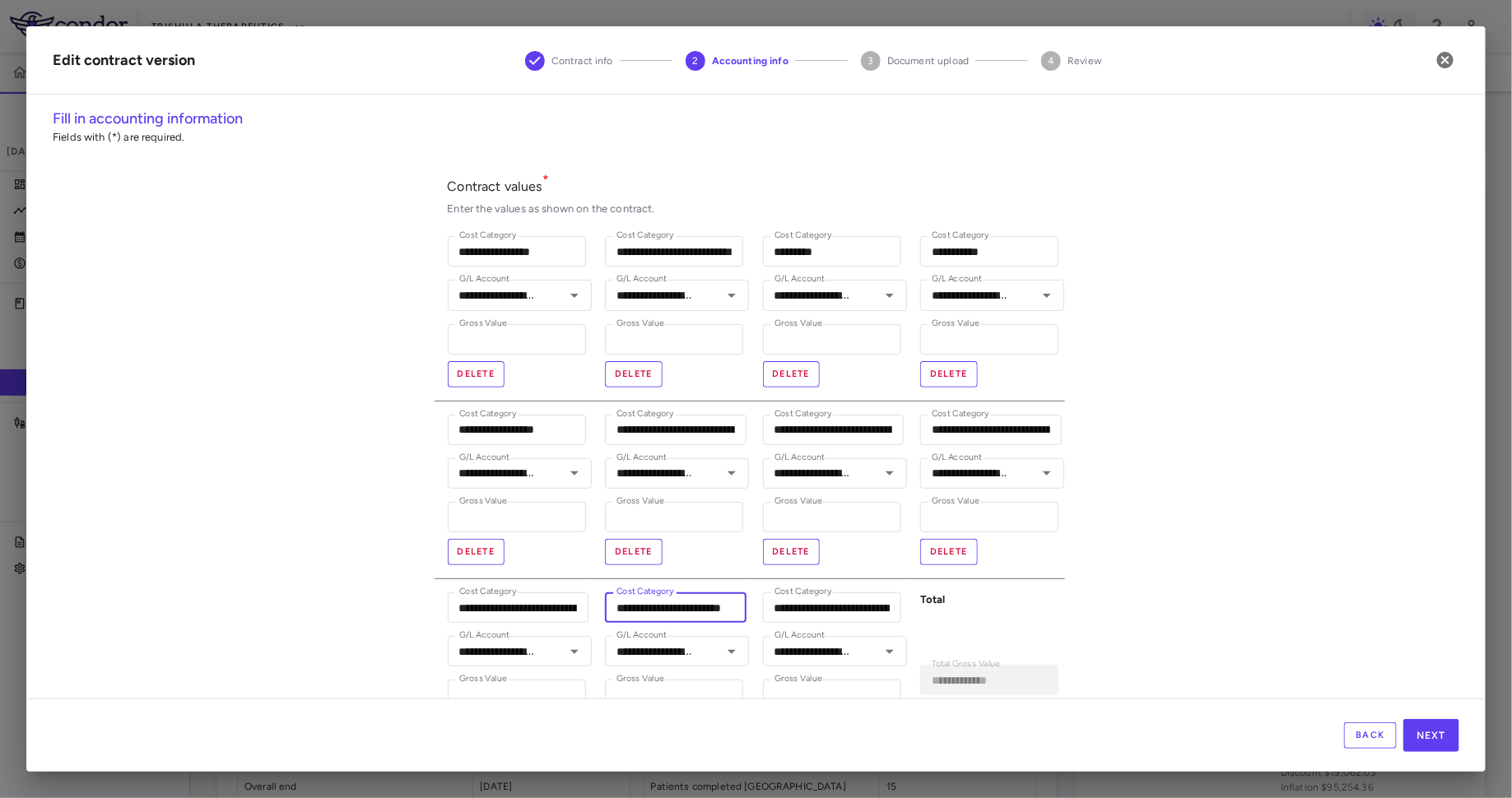 click on "**********" at bounding box center (750, 489) 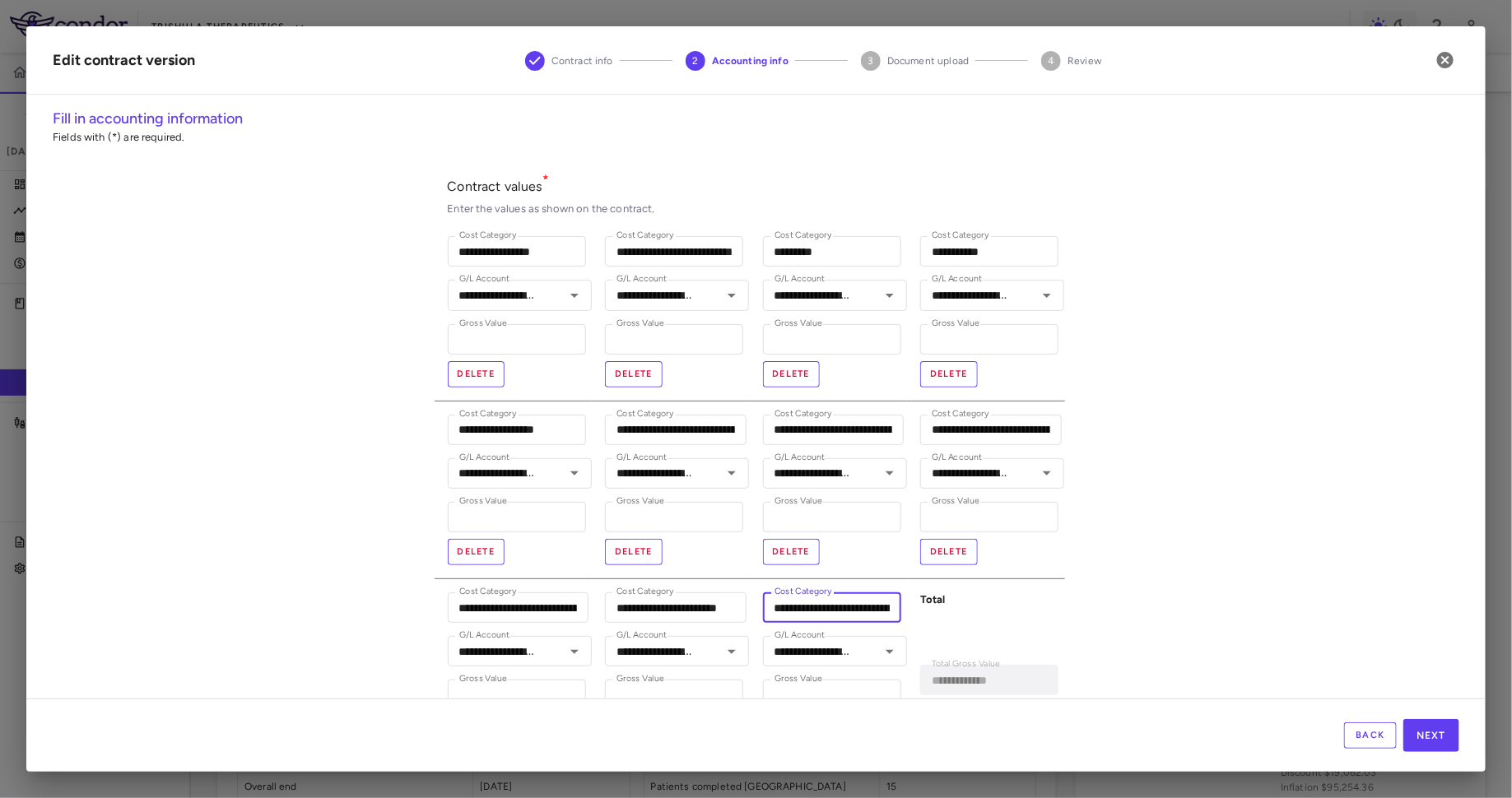 drag, startPoint x: 872, startPoint y: 597, endPoint x: 1060, endPoint y: 595, distance: 188.01064 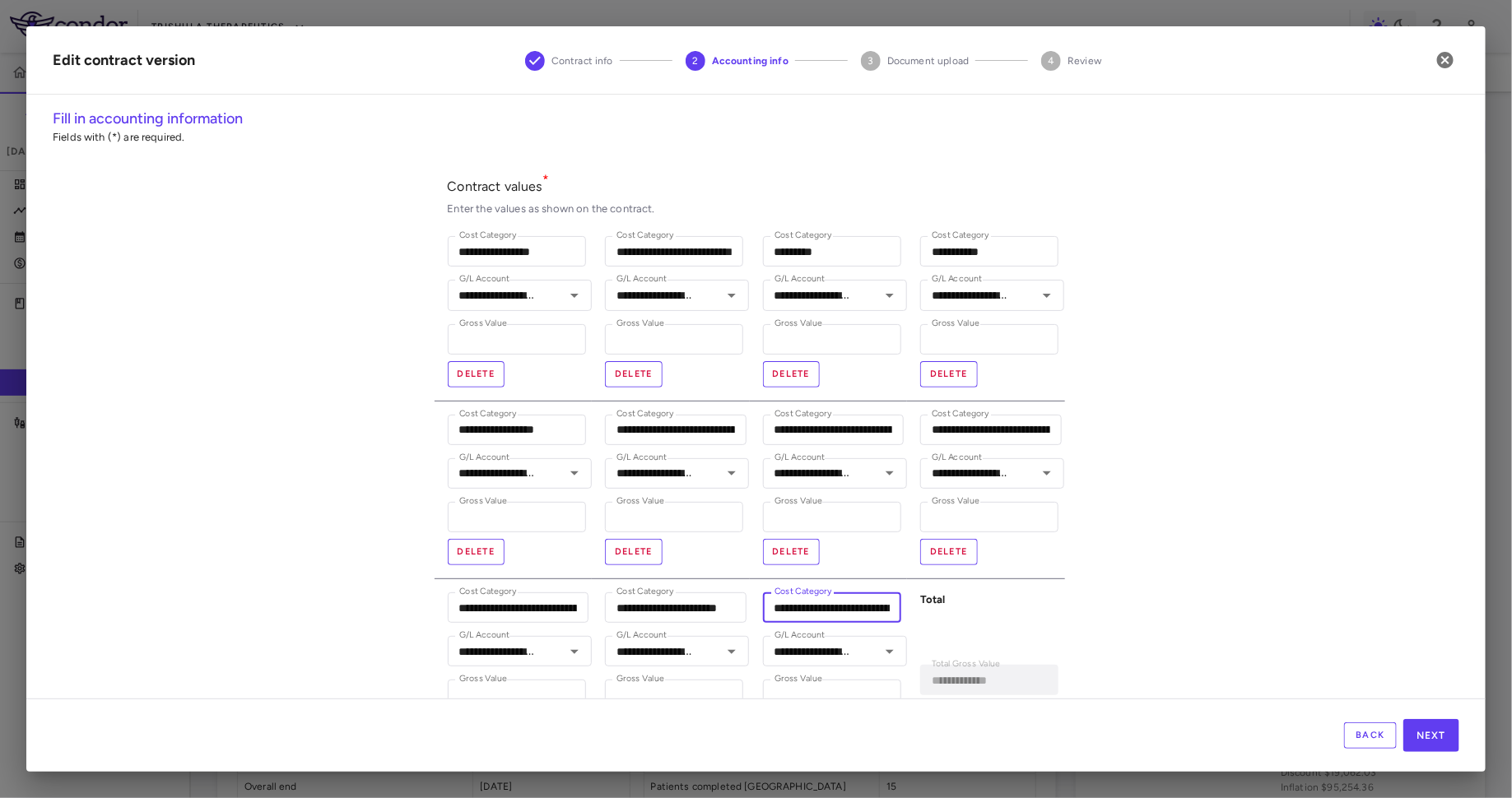 click on "**********" at bounding box center [750, 489] 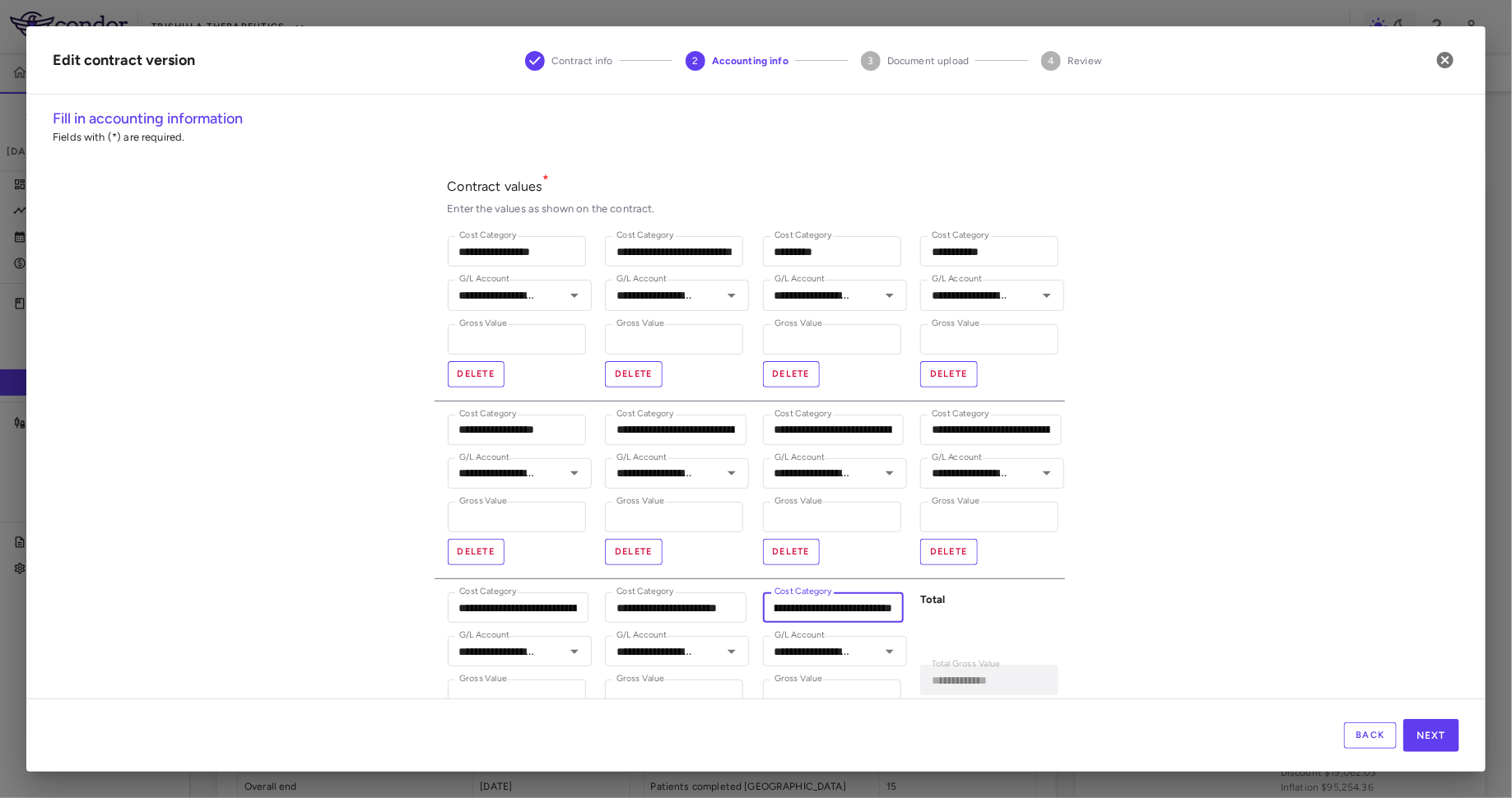 drag, startPoint x: 830, startPoint y: 610, endPoint x: 1010, endPoint y: 612, distance: 180.01111 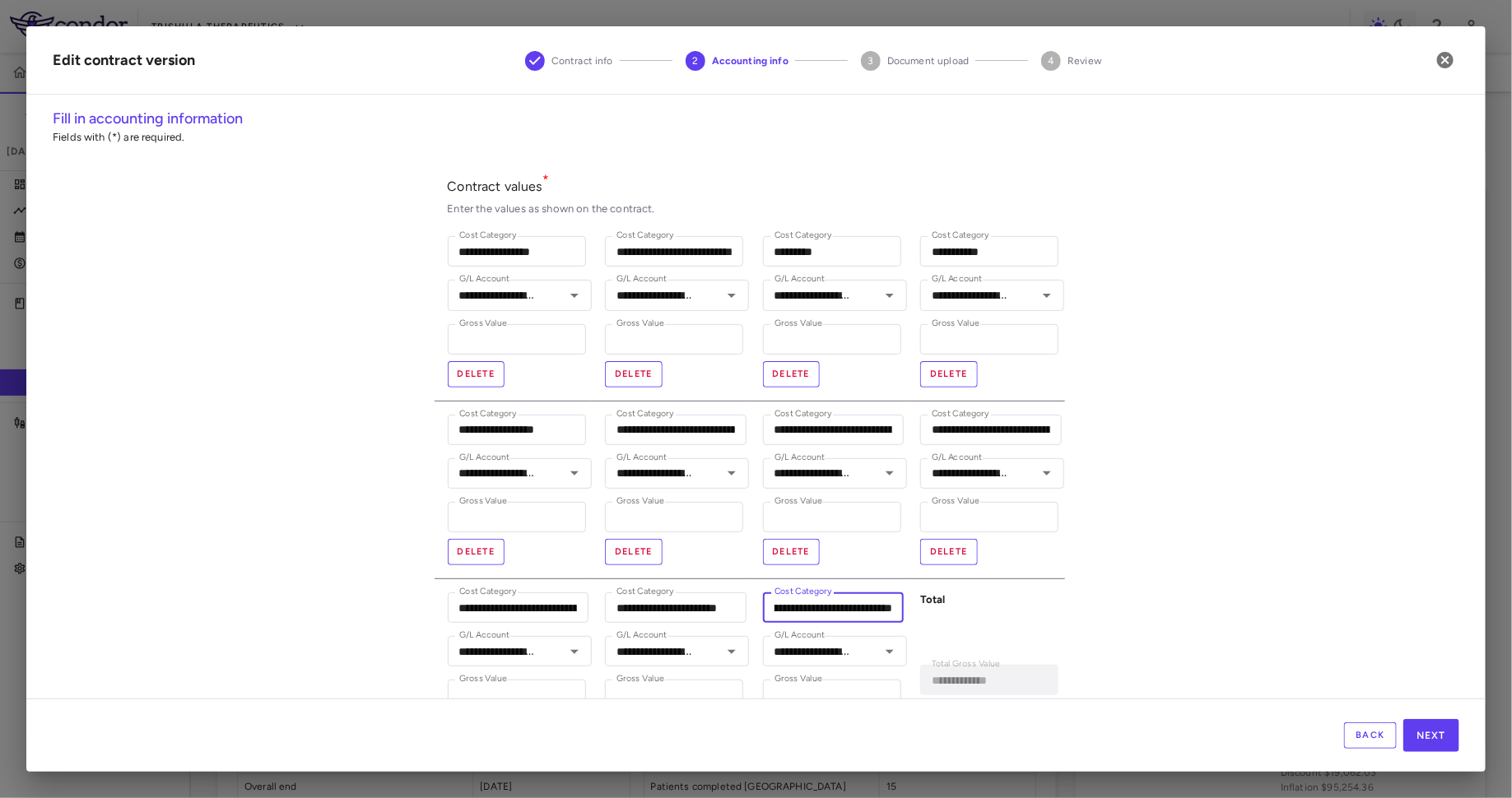 click on "**********" at bounding box center (750, 489) 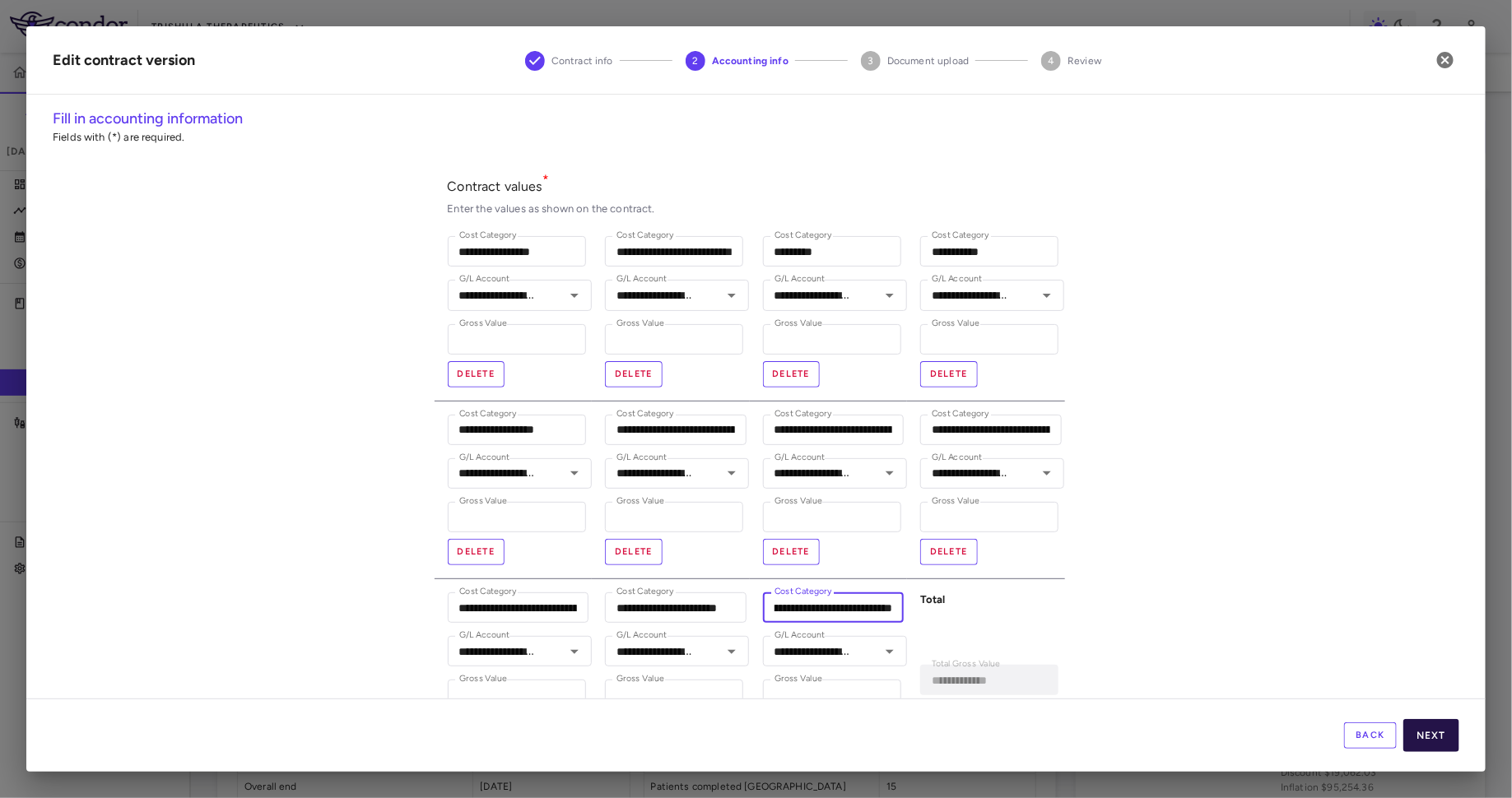 click on "Next" at bounding box center (1431, 735) 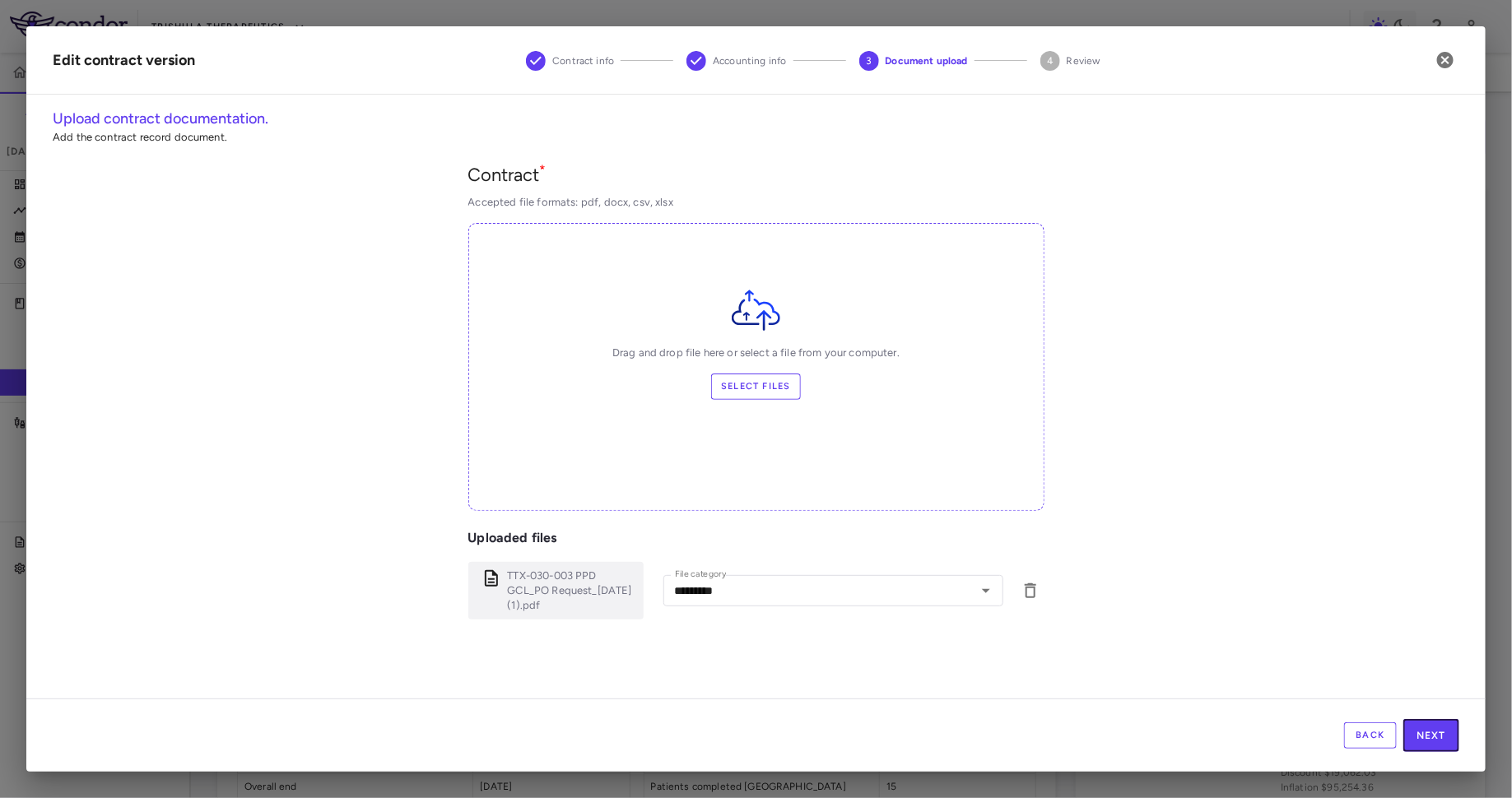 click on "Next" at bounding box center [1431, 735] 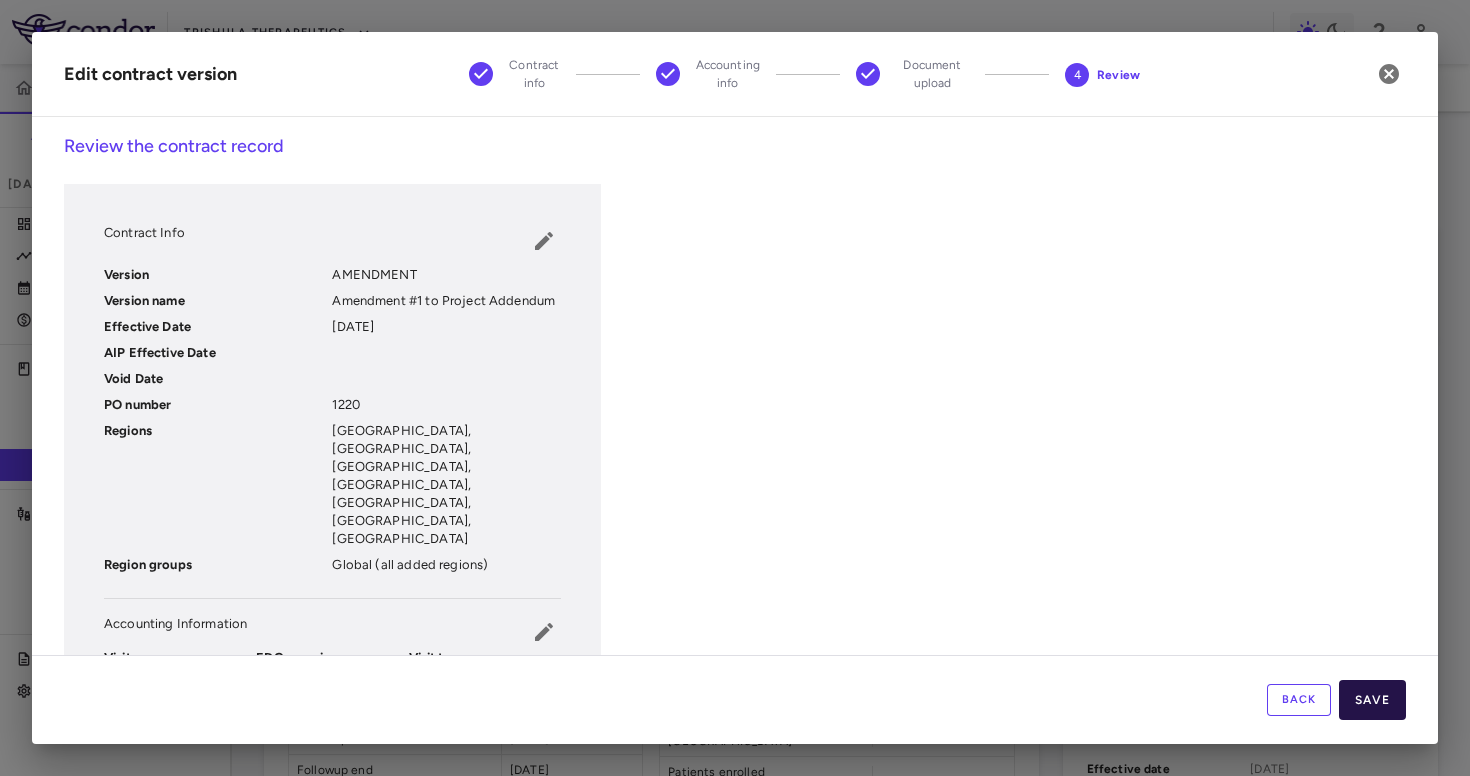 click on "Save" at bounding box center (1372, 700) 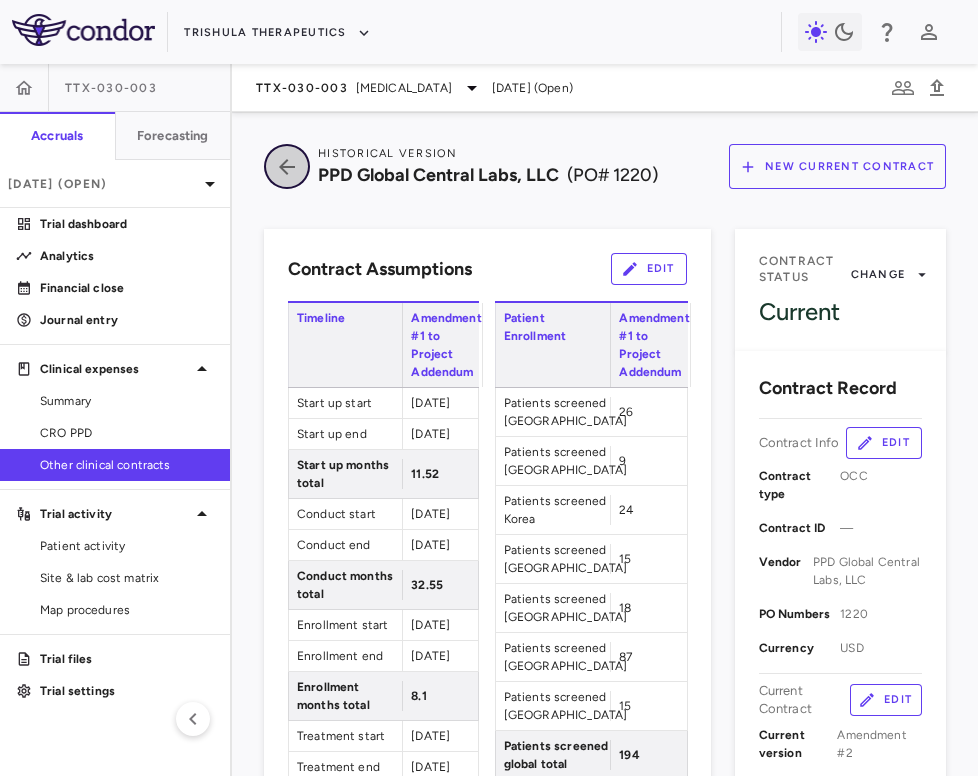 click at bounding box center (287, 166) 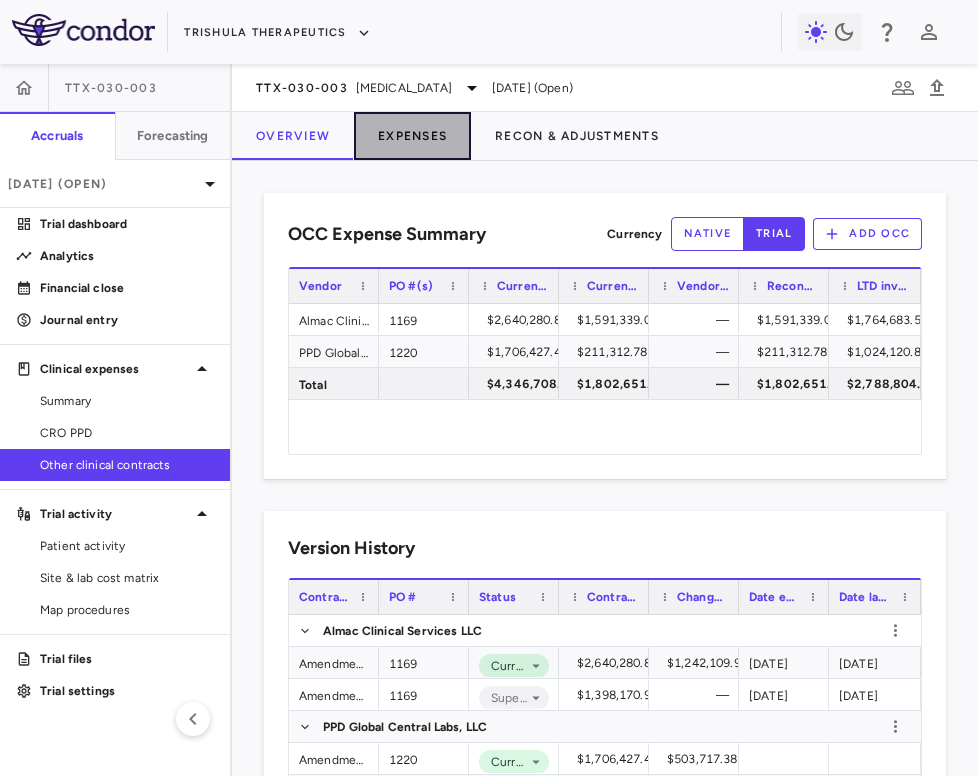 click on "Expenses" at bounding box center (412, 136) 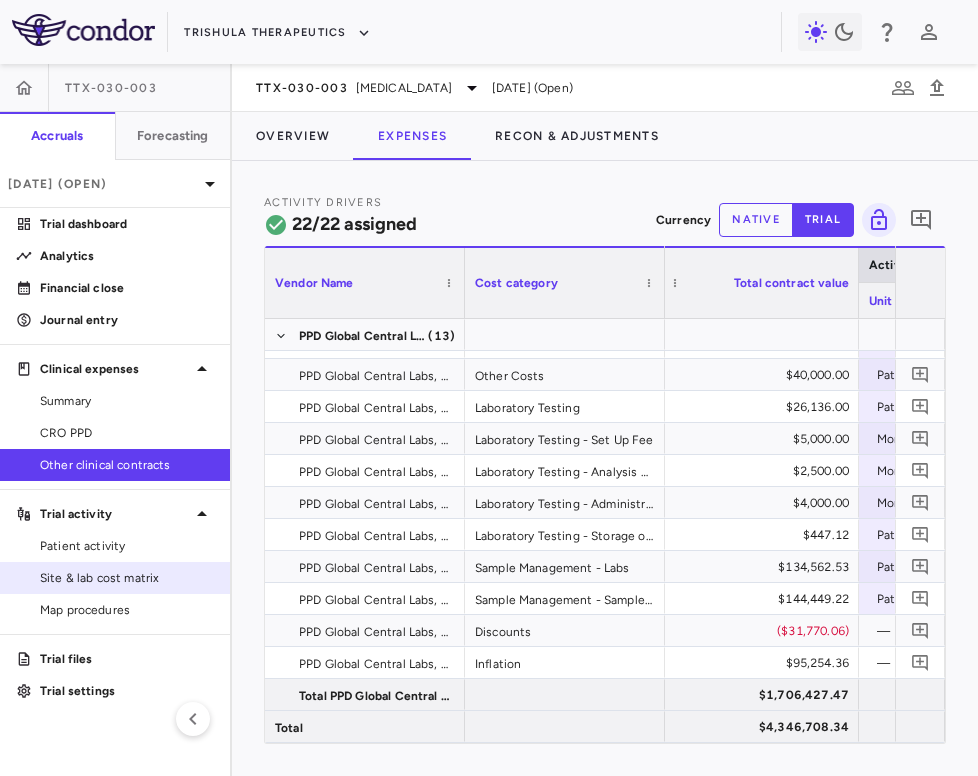 click on "Site & lab cost matrix" at bounding box center [127, 578] 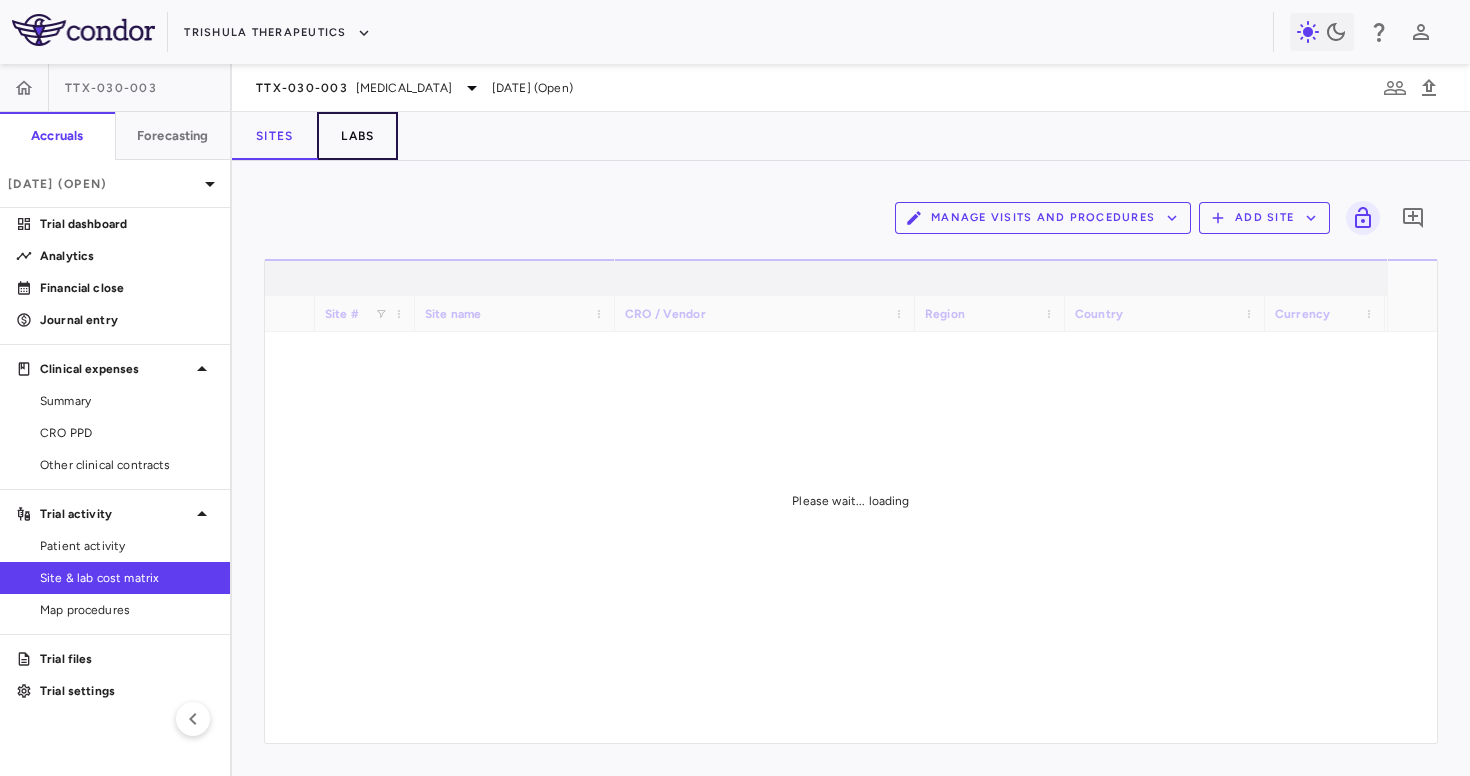 click on "Labs" at bounding box center (357, 136) 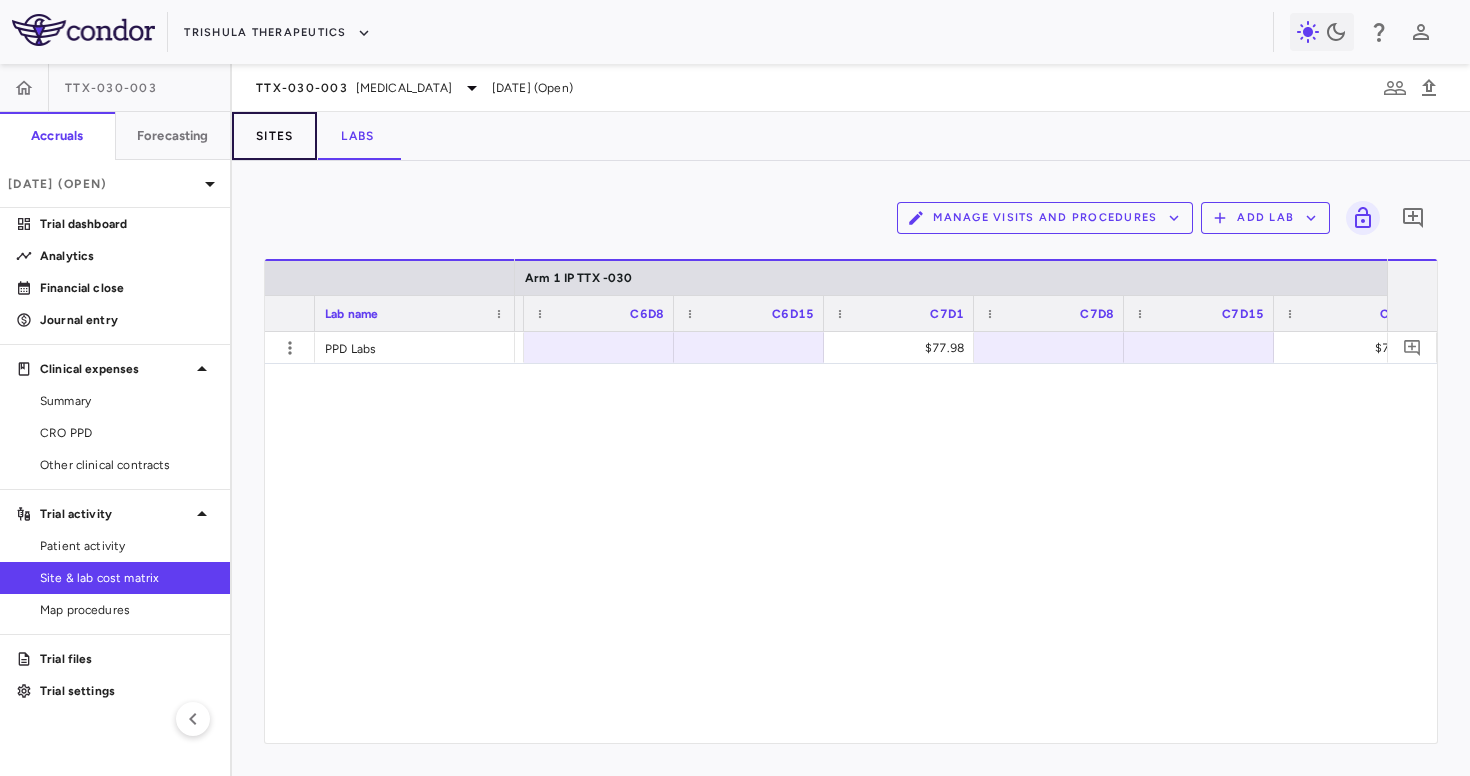 click on "Sites" at bounding box center (274, 136) 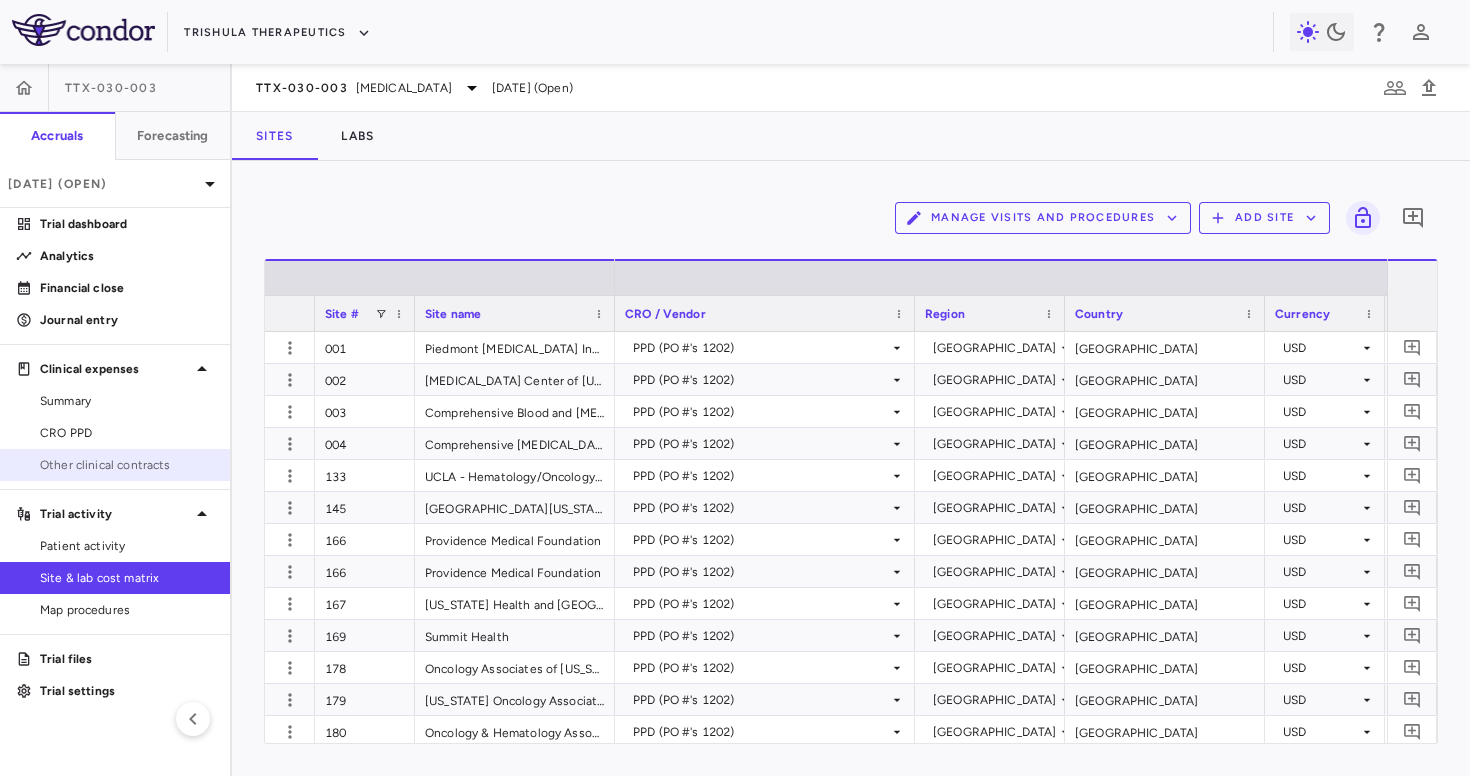 click on "Other clinical contracts" at bounding box center (127, 465) 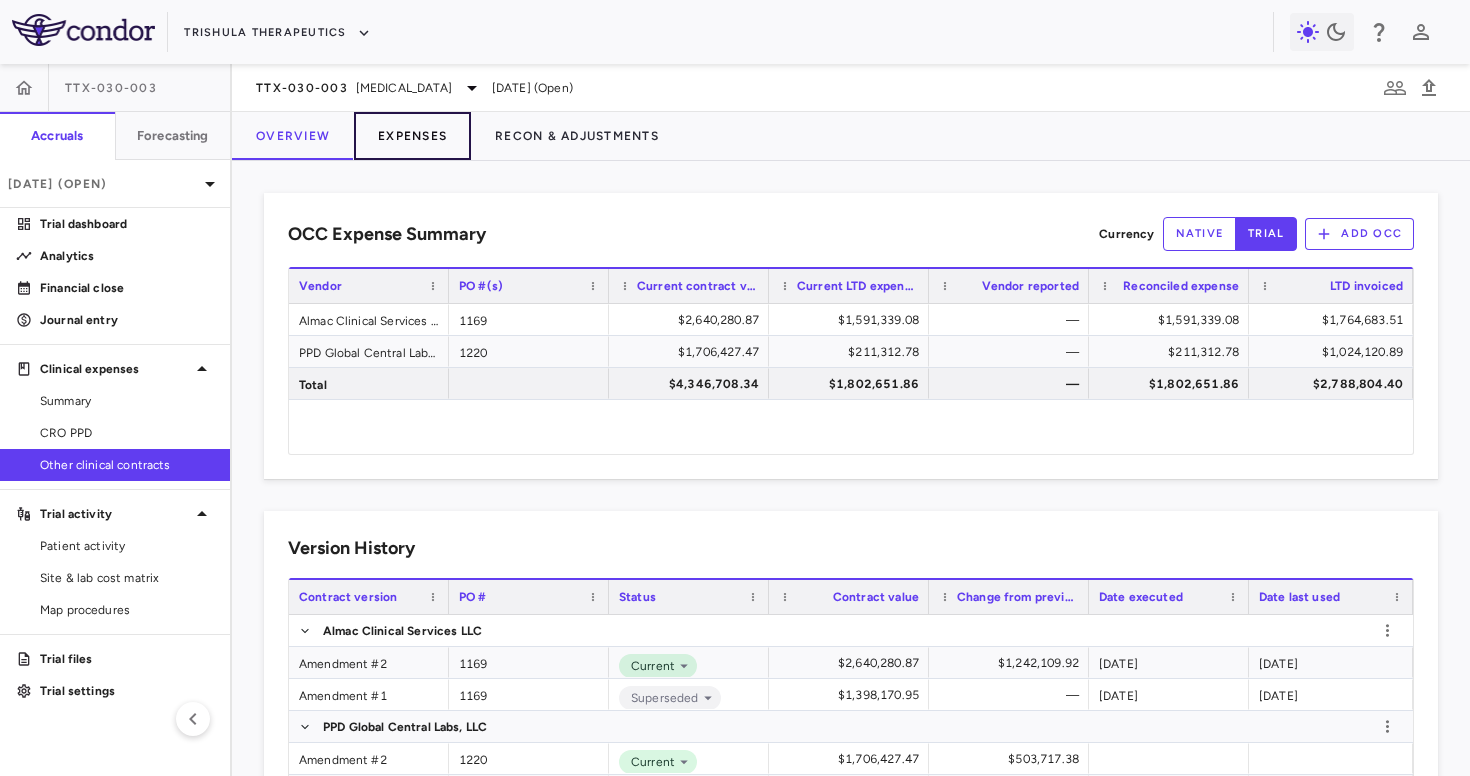 click on "Expenses" at bounding box center [412, 136] 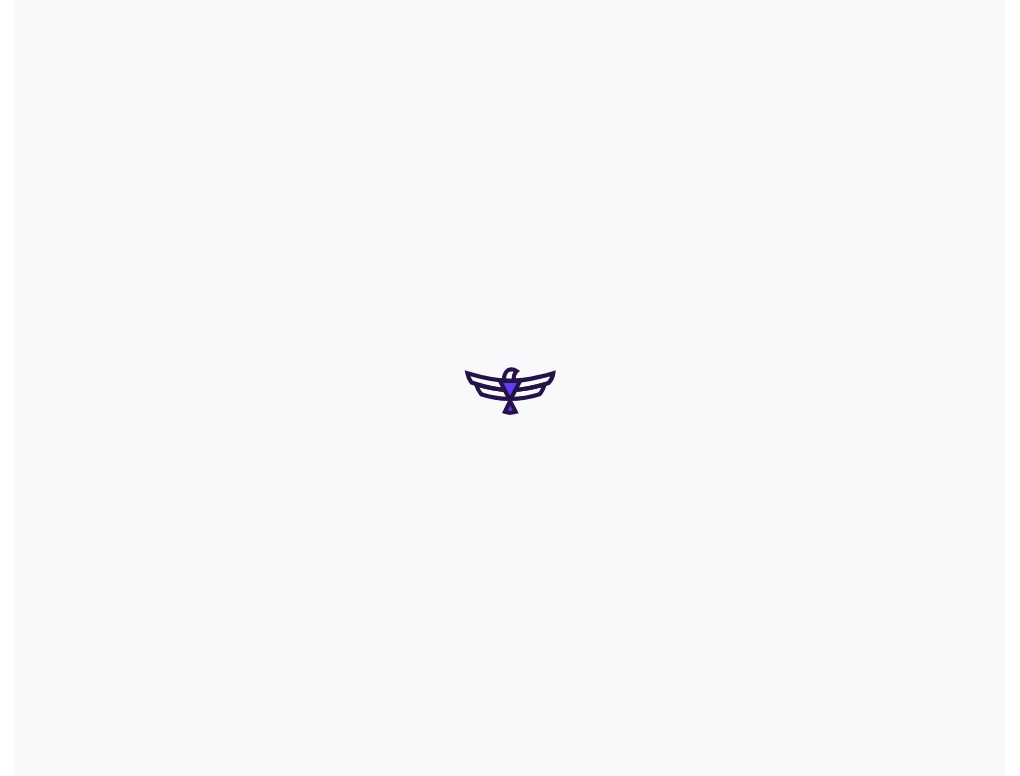 scroll, scrollTop: 0, scrollLeft: 0, axis: both 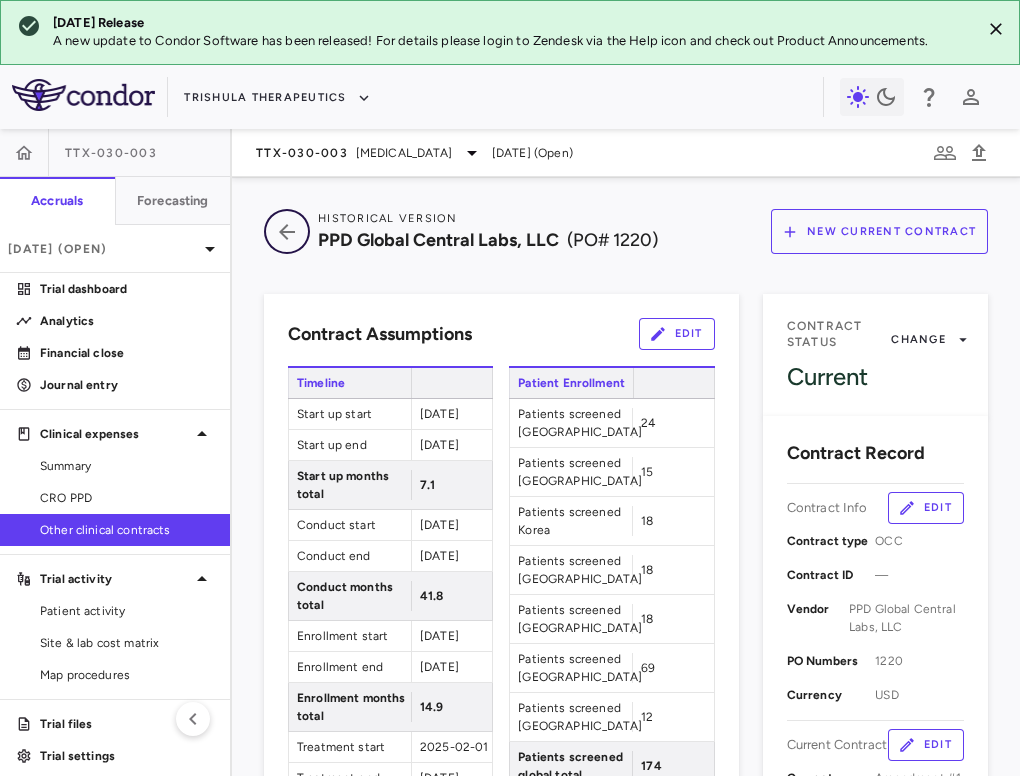 click 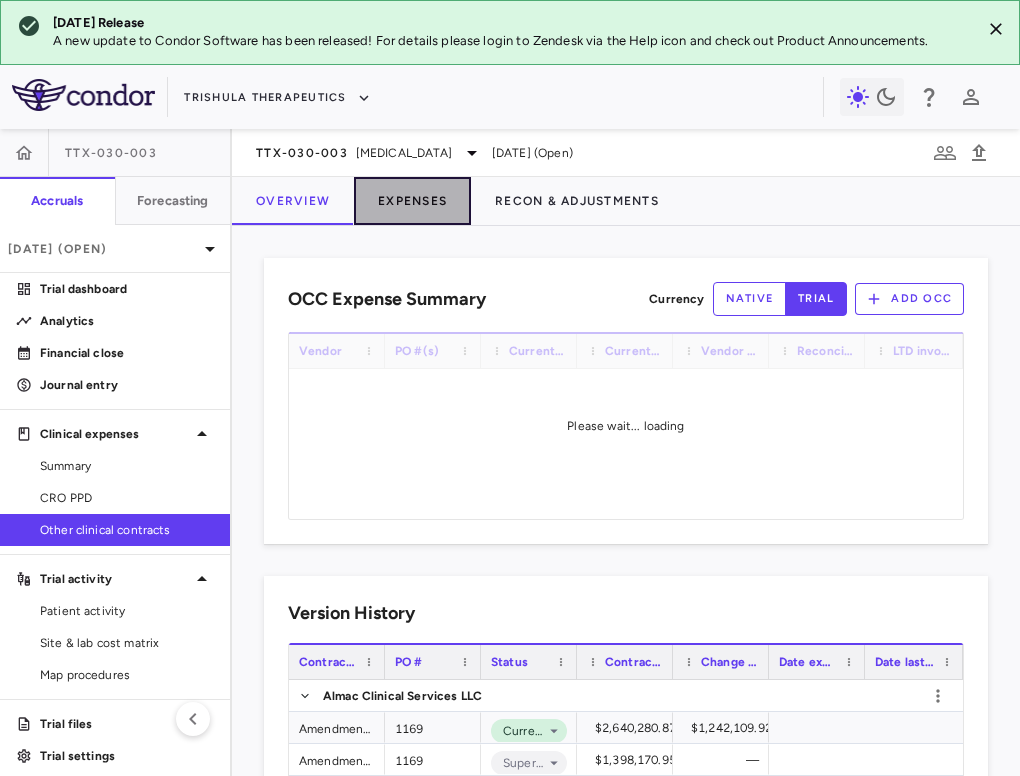 click on "Expenses" at bounding box center (412, 201) 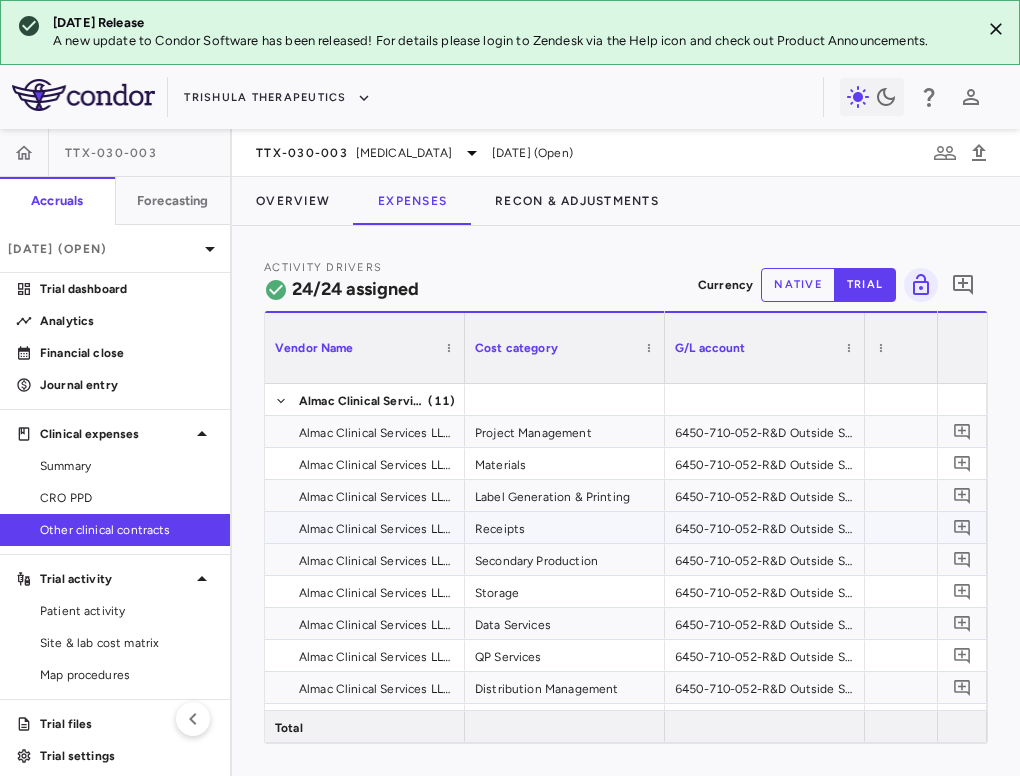 scroll, scrollTop: 42, scrollLeft: 0, axis: vertical 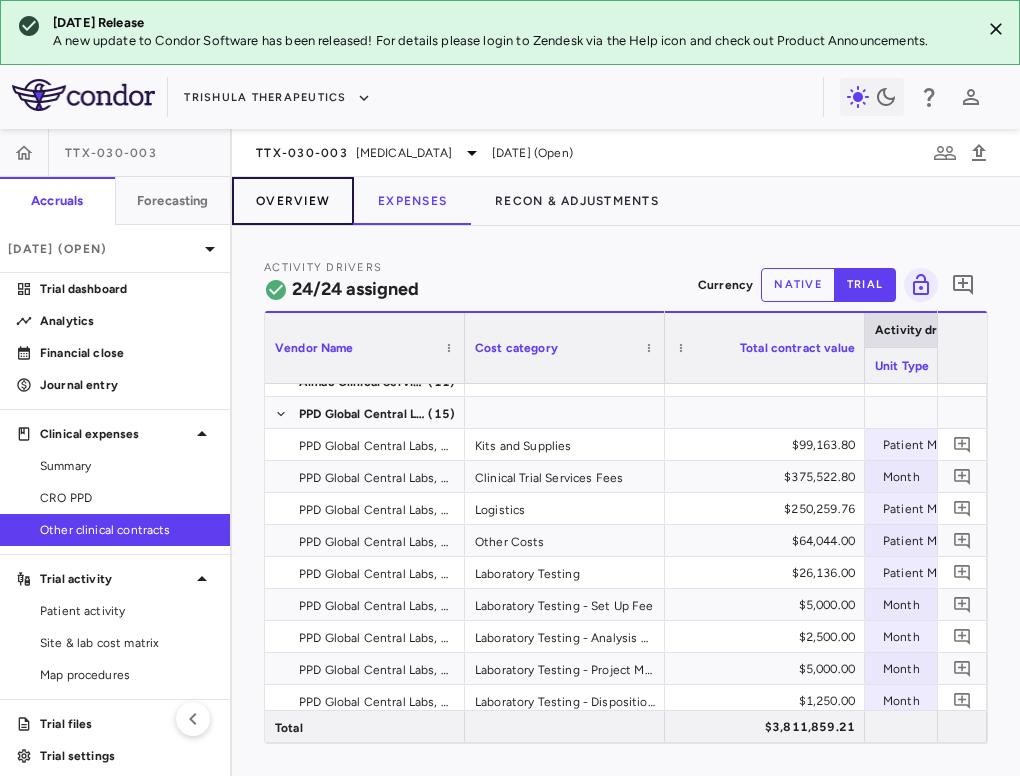 click on "Overview" at bounding box center [293, 201] 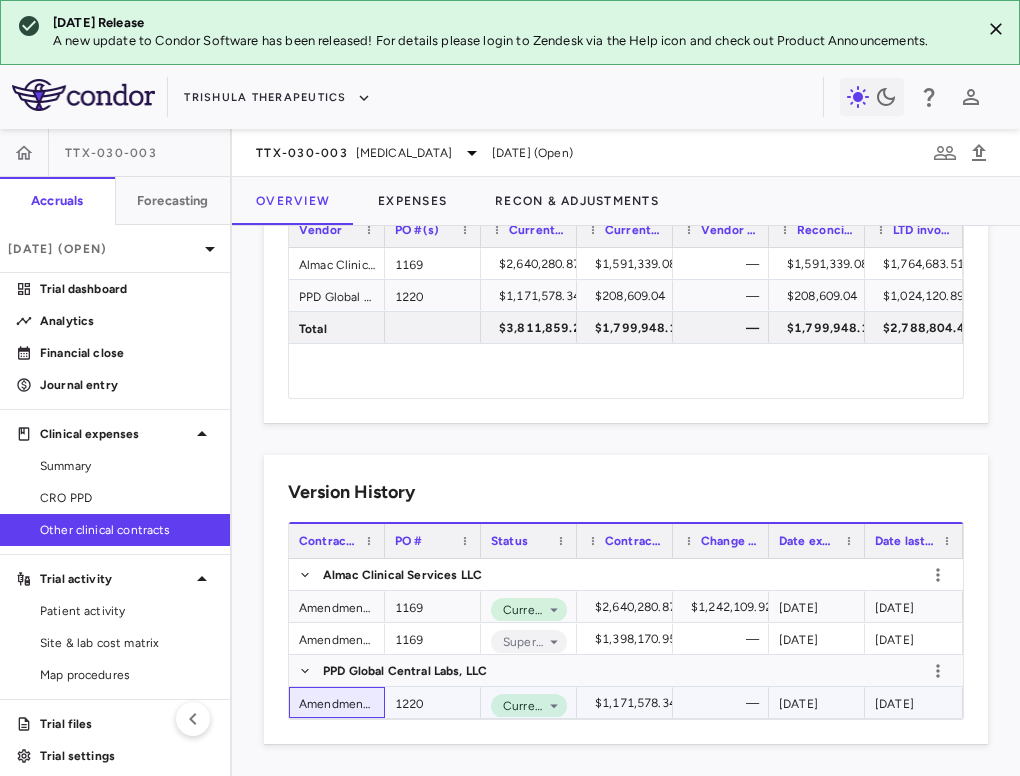 click on "Amendment #1" at bounding box center [337, 702] 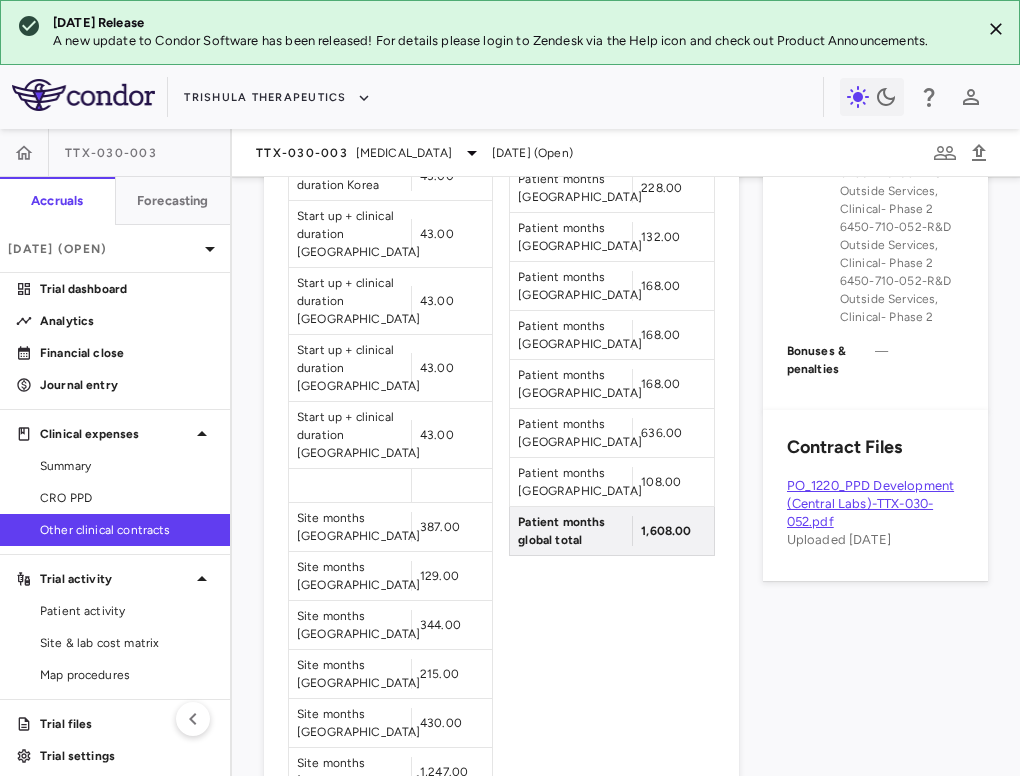 click on "PO_1220_PPD Development (Central Labs)-TTX-030-052.pdf" at bounding box center [870, 503] 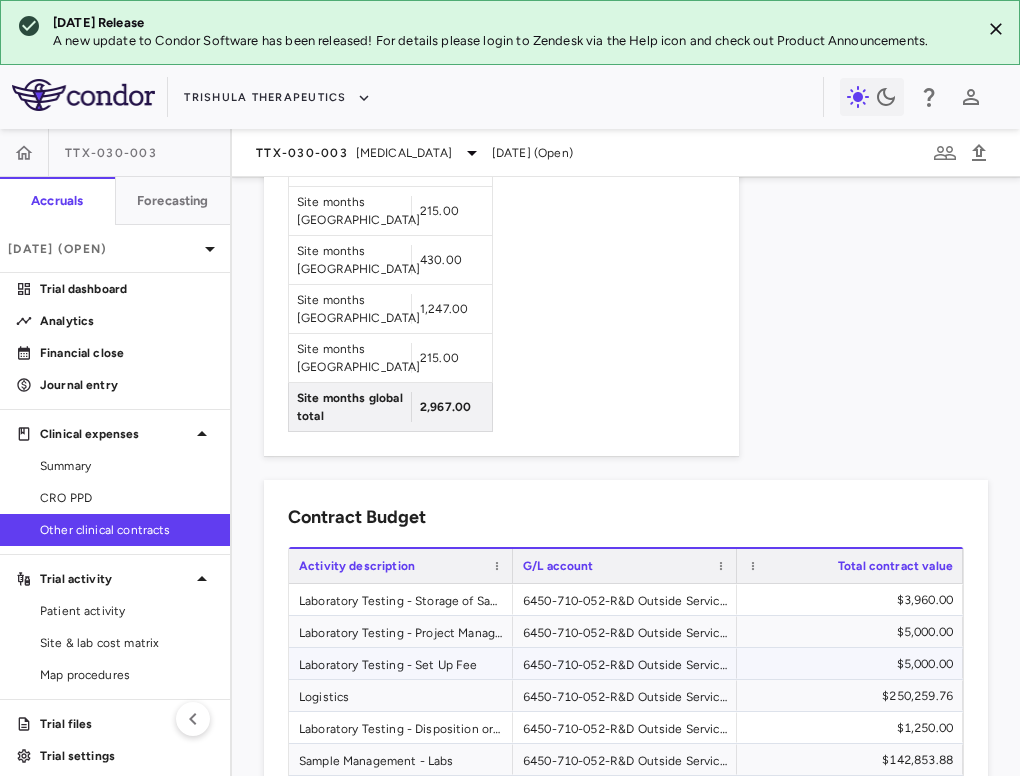 scroll, scrollTop: 2129, scrollLeft: 0, axis: vertical 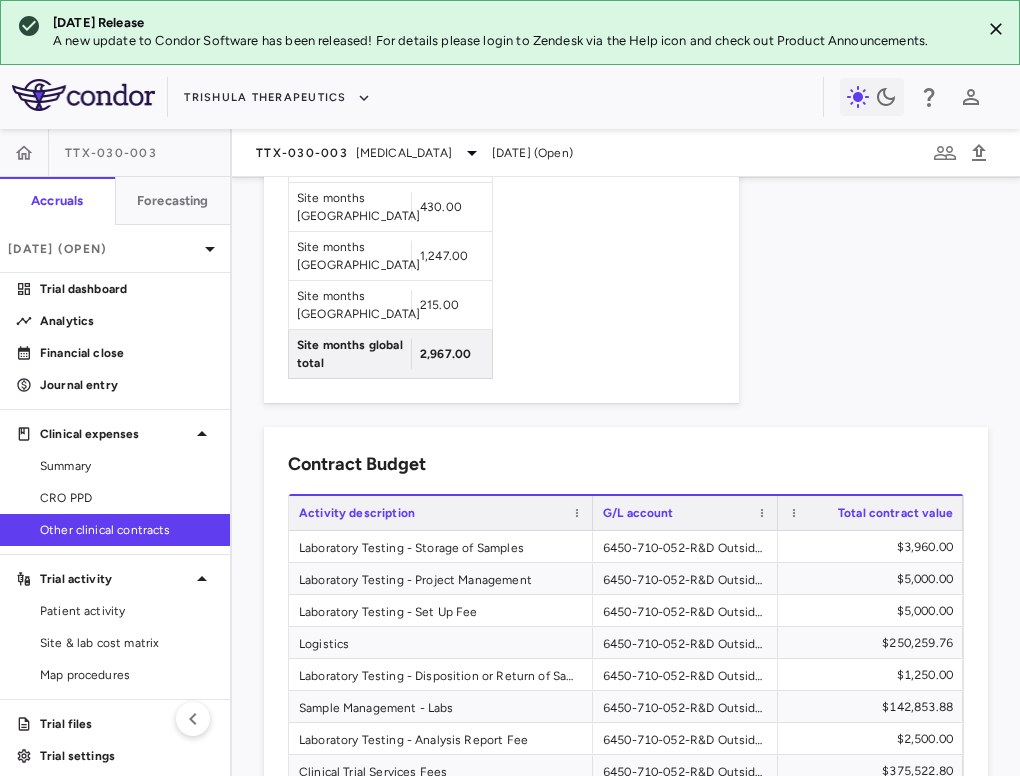 drag, startPoint x: 510, startPoint y: 216, endPoint x: 590, endPoint y: 225, distance: 80.50466 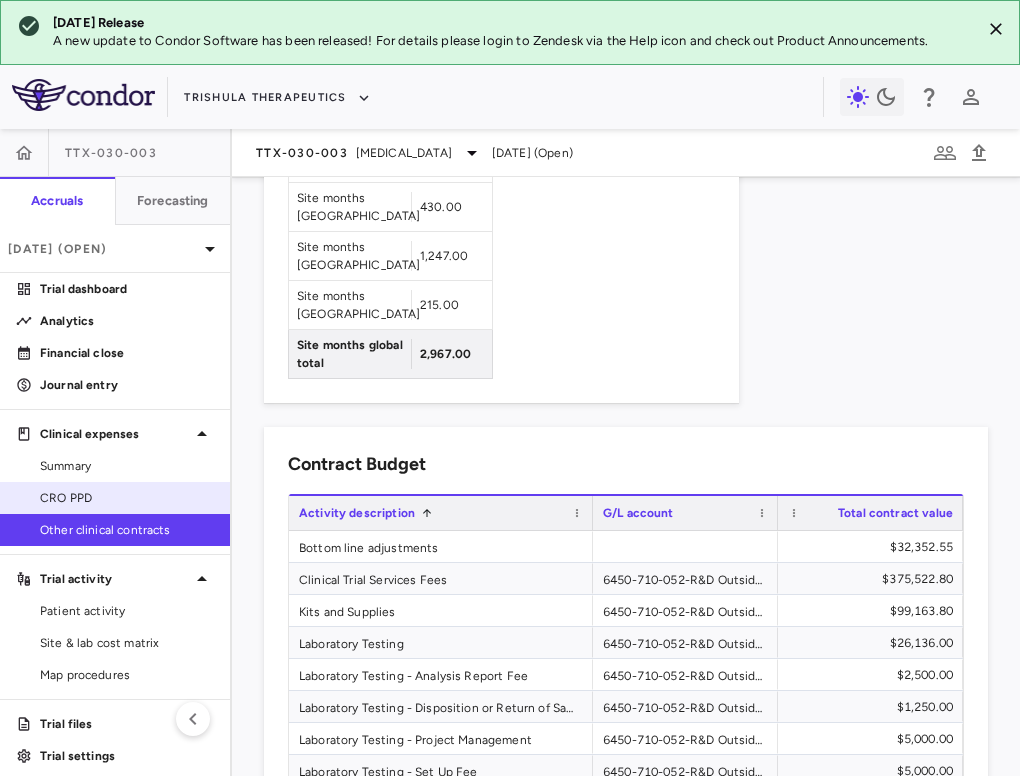 click on "CRO PPD" at bounding box center (127, 498) 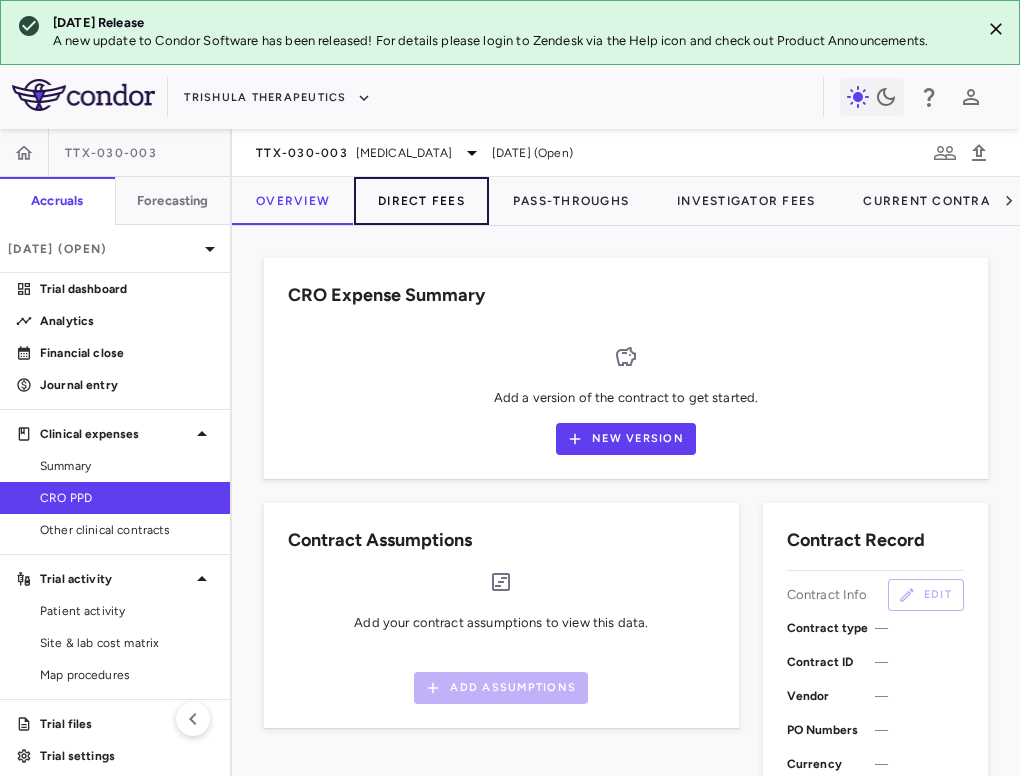 click on "Direct Fees" at bounding box center (421, 201) 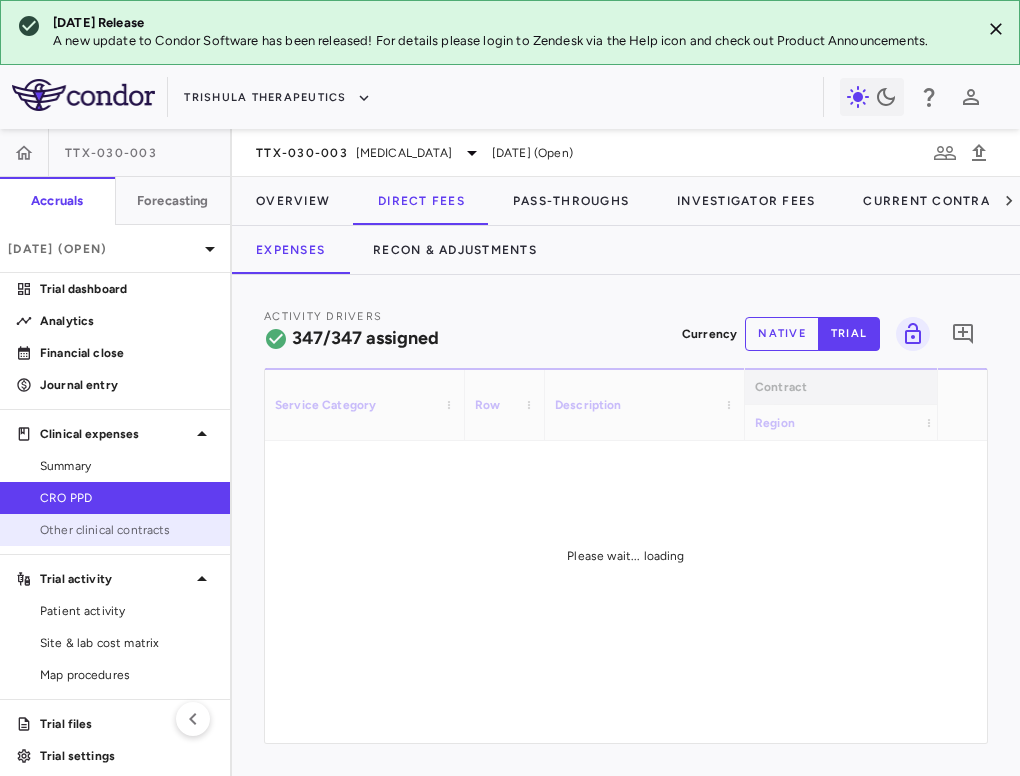 click on "Other clinical contracts" at bounding box center [127, 530] 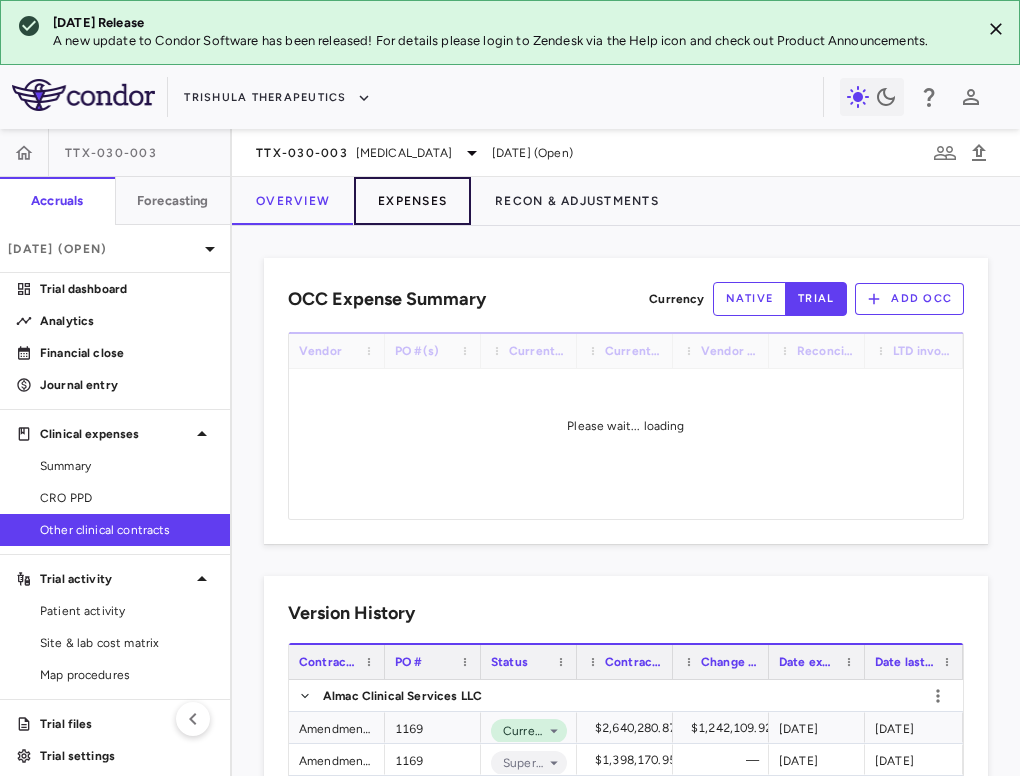 click on "Expenses" at bounding box center (412, 201) 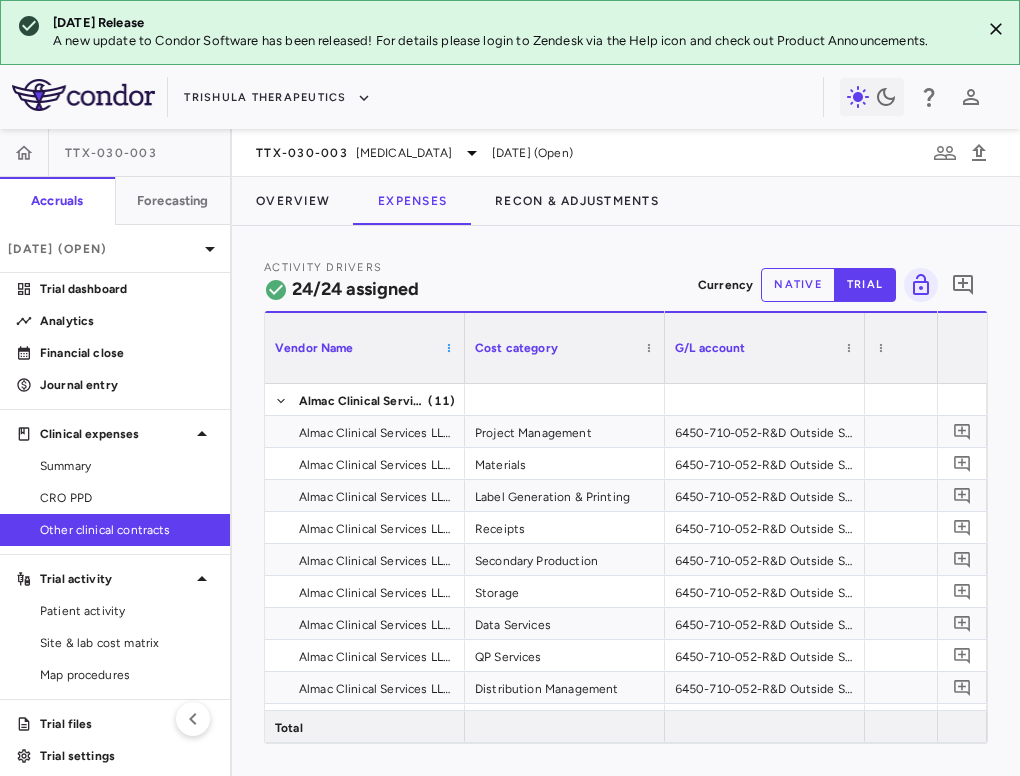 click at bounding box center [449, 348] 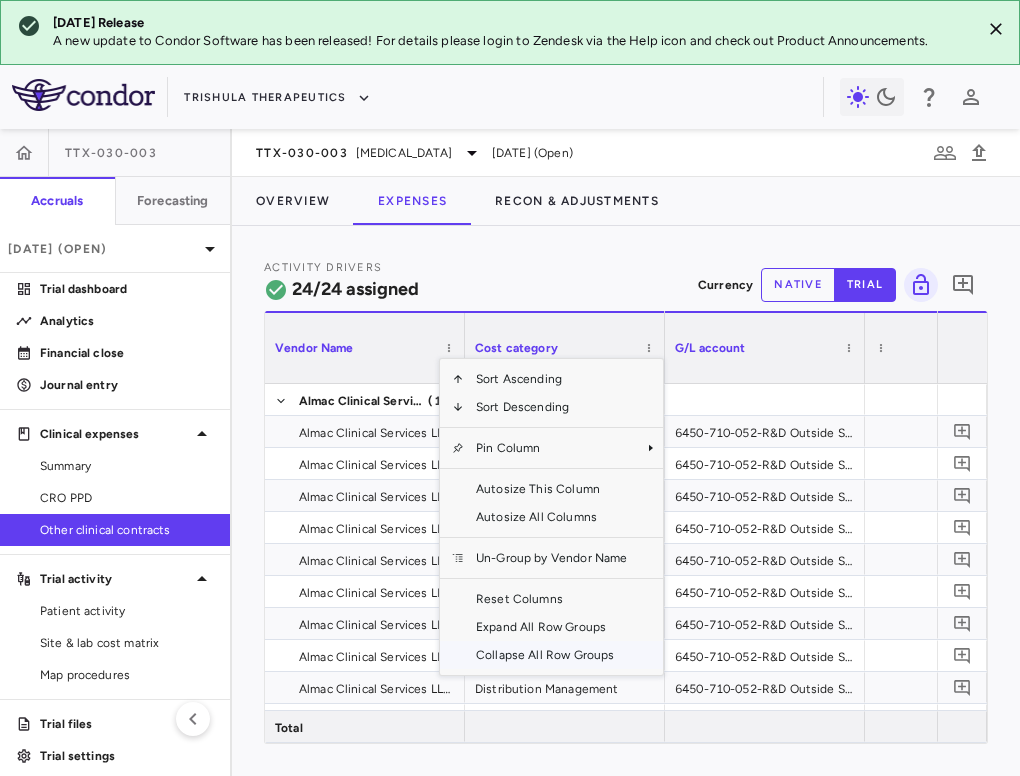 click on "Collapse All Row Groups" at bounding box center (551, 655) 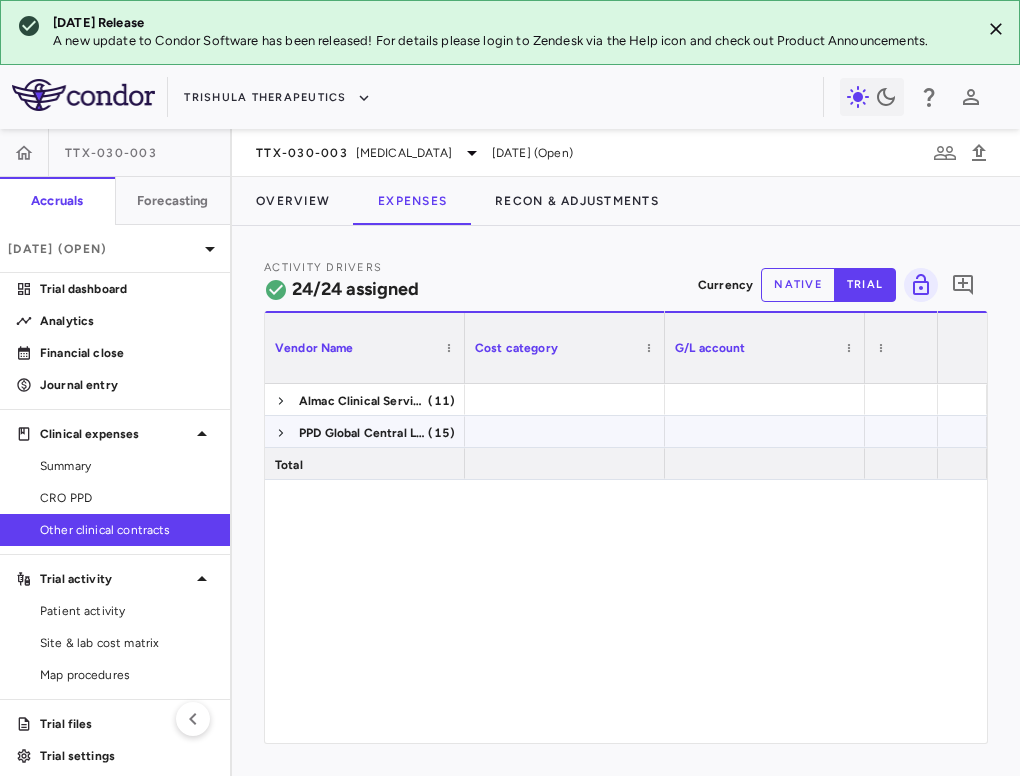 click at bounding box center [281, 433] 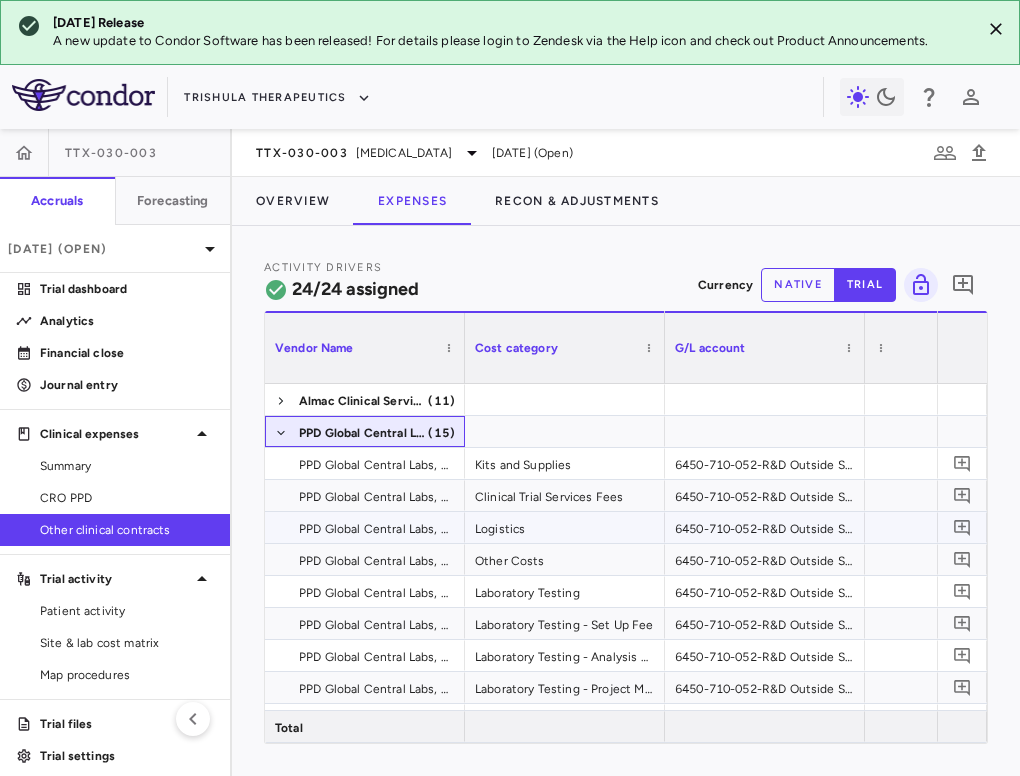 scroll, scrollTop: 14, scrollLeft: 0, axis: vertical 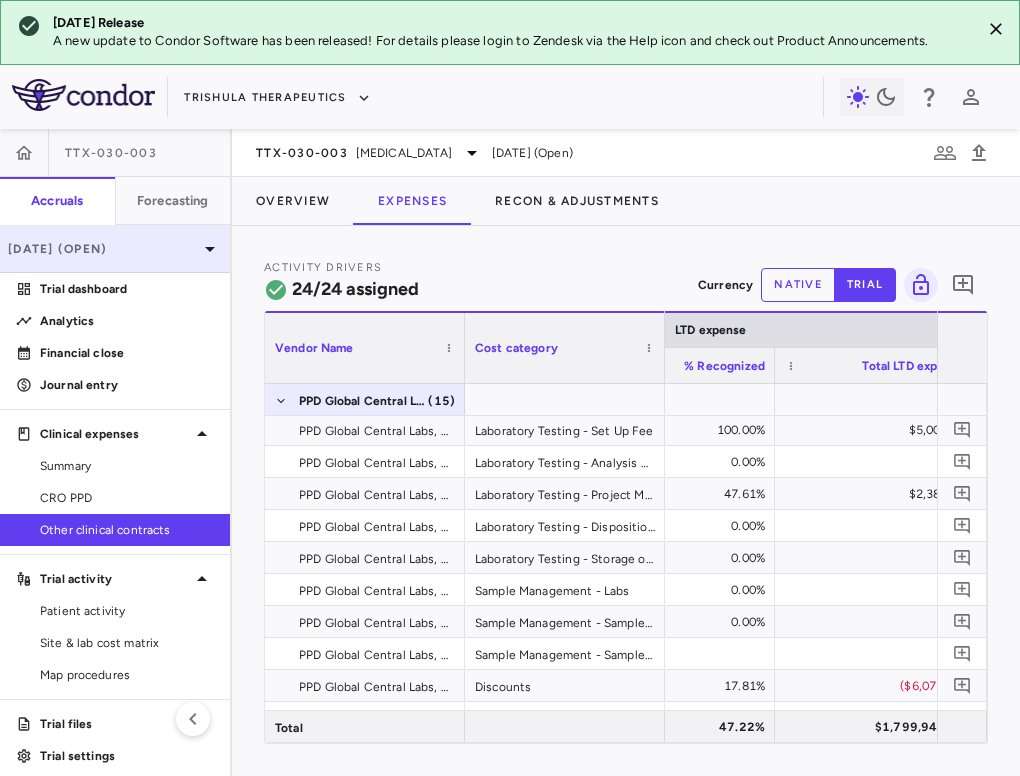 click on "[DATE] (Open)" at bounding box center [115, 249] 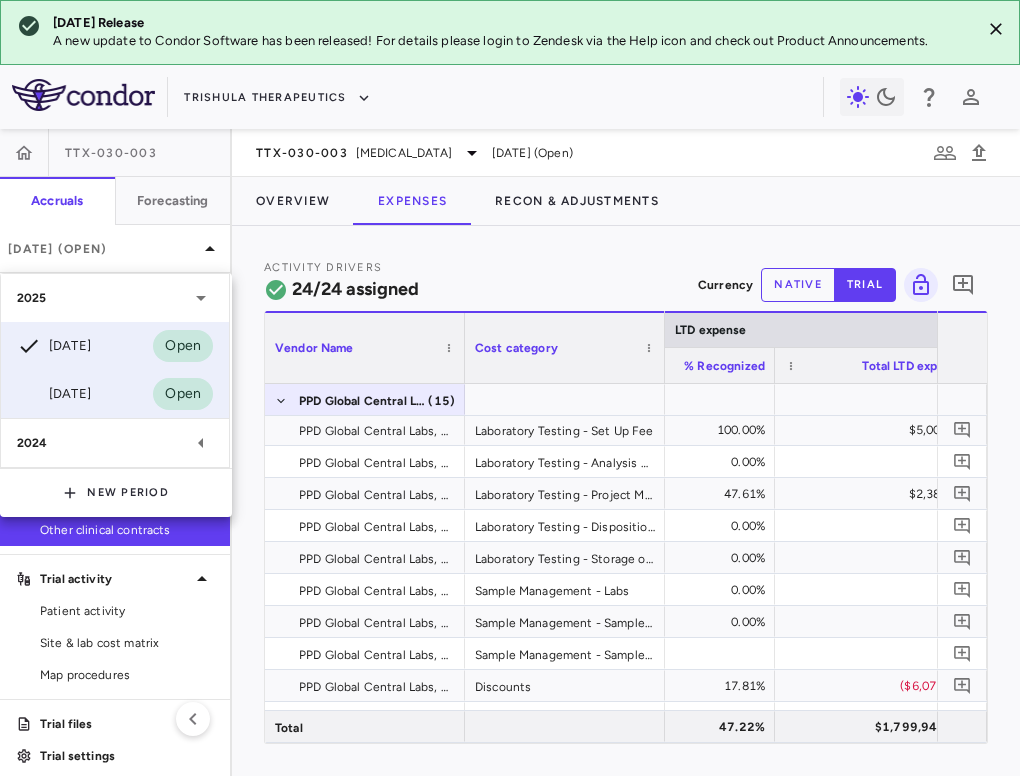 click on "[DATE] Open" at bounding box center (115, 394) 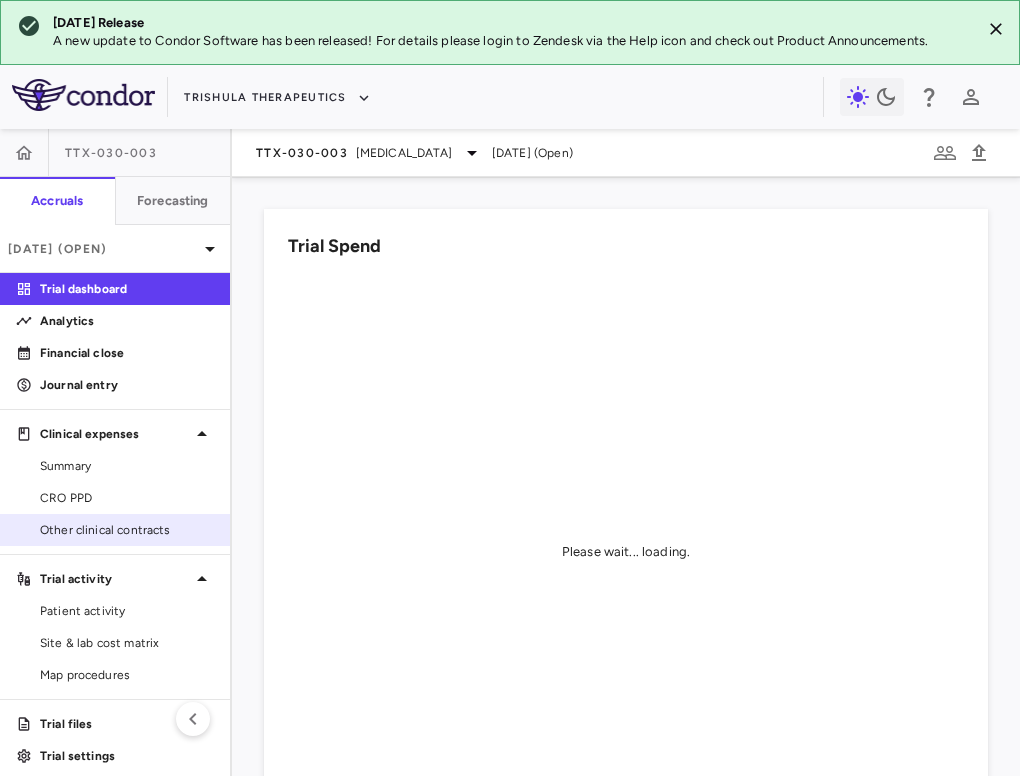 click on "Other clinical contracts" at bounding box center (127, 530) 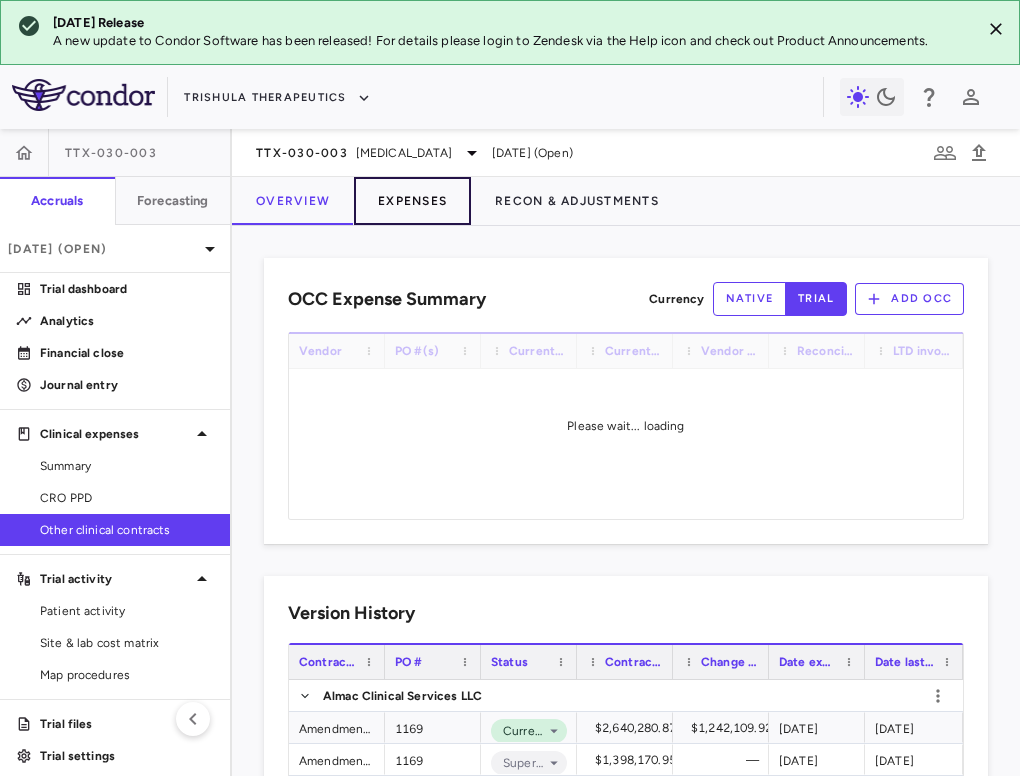 click on "Expenses" at bounding box center [412, 201] 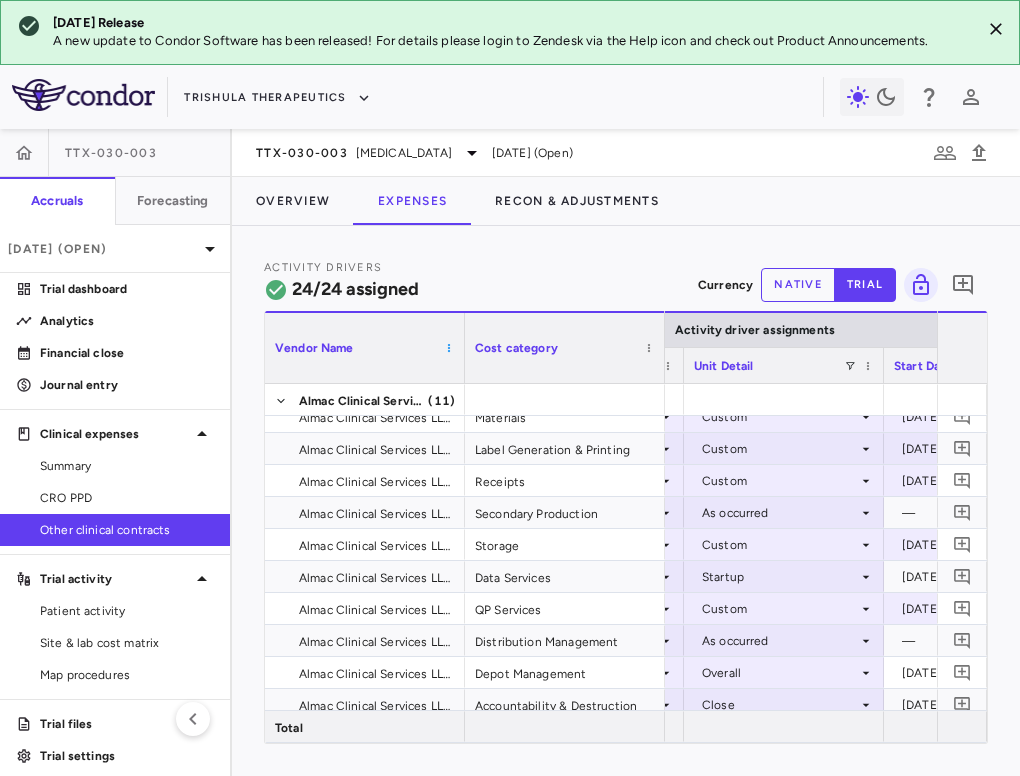 click at bounding box center (449, 348) 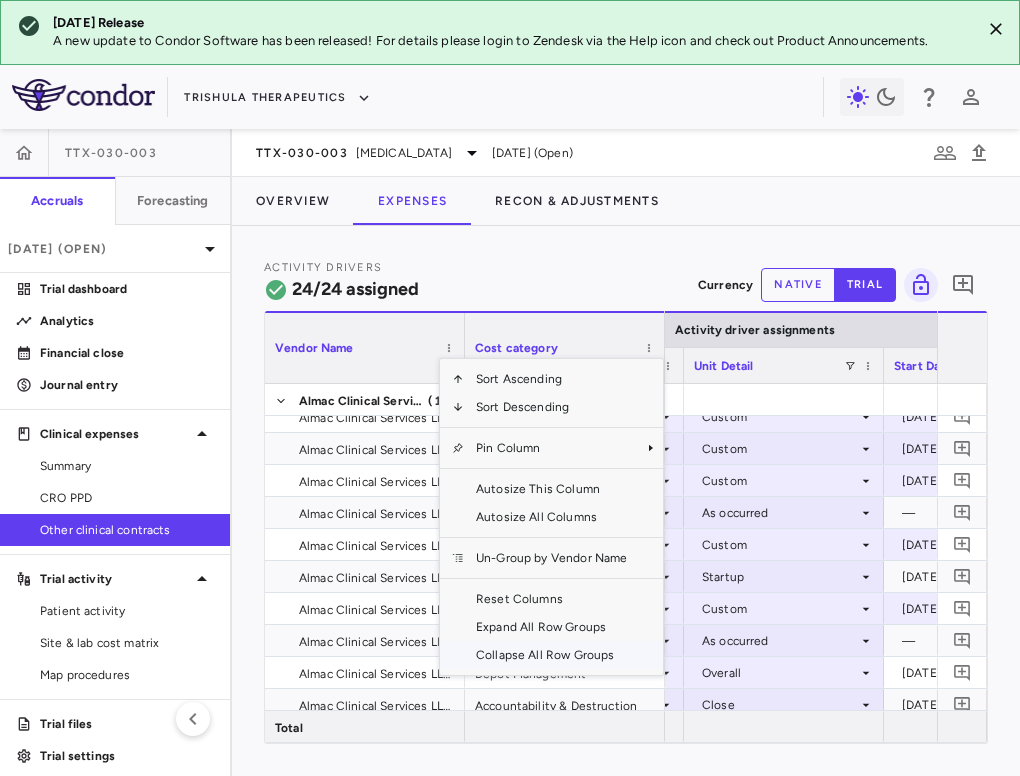 click on "Collapse All Row Groups" at bounding box center [551, 655] 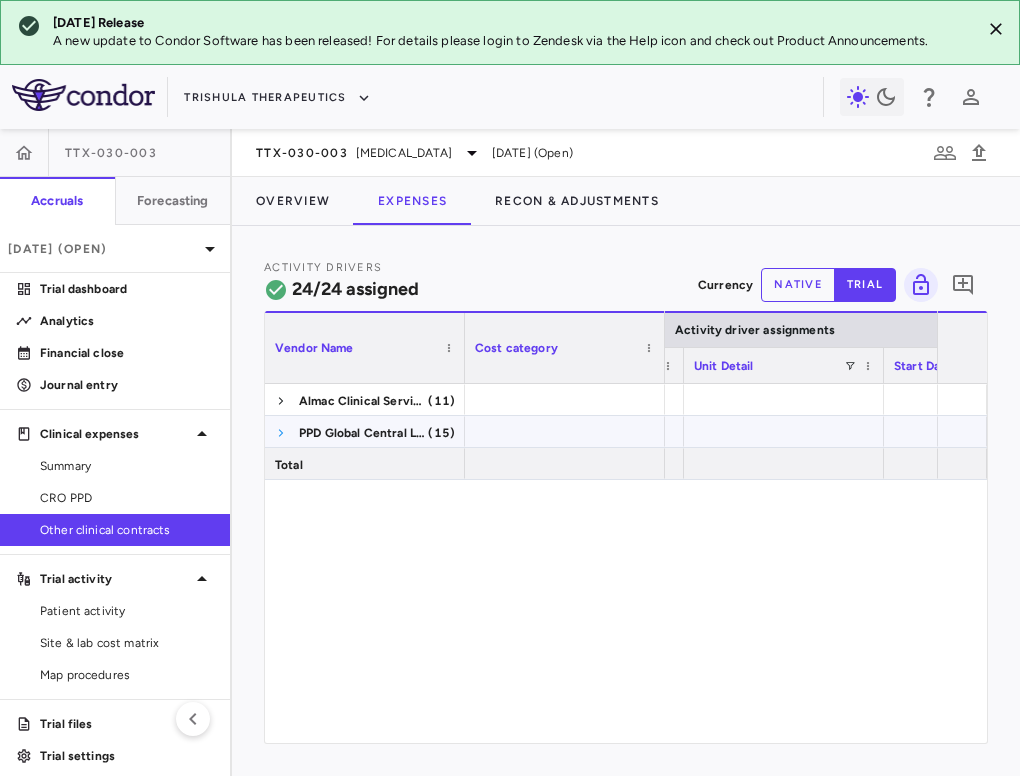 click at bounding box center (281, 433) 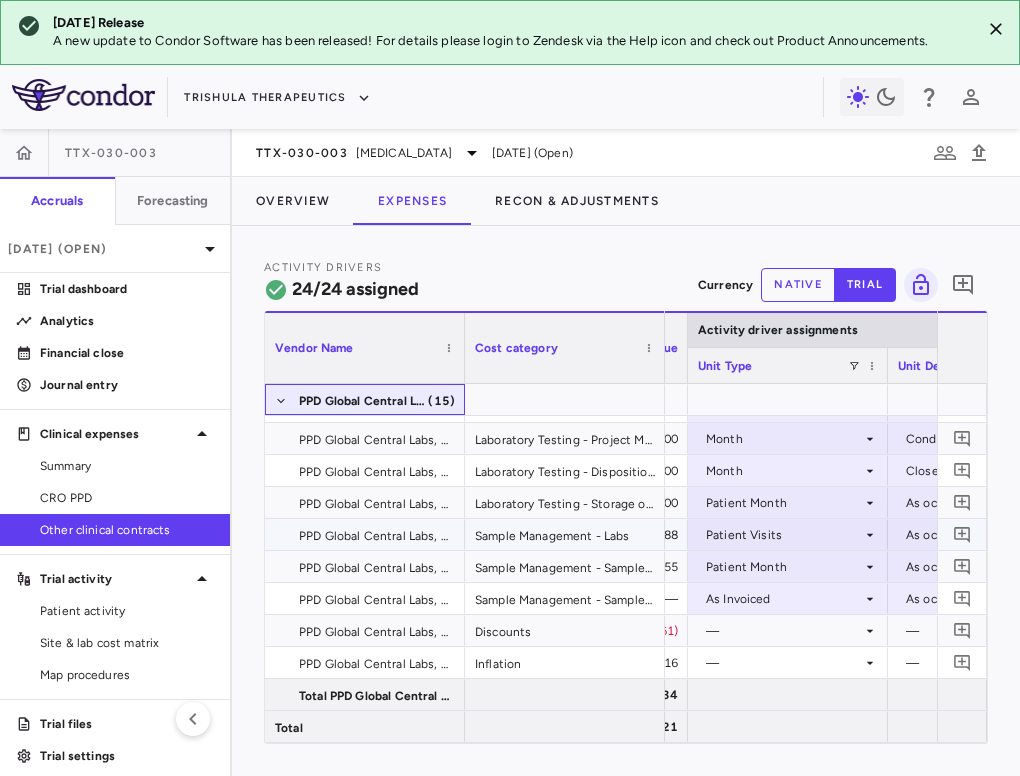 scroll, scrollTop: 0, scrollLeft: 349, axis: horizontal 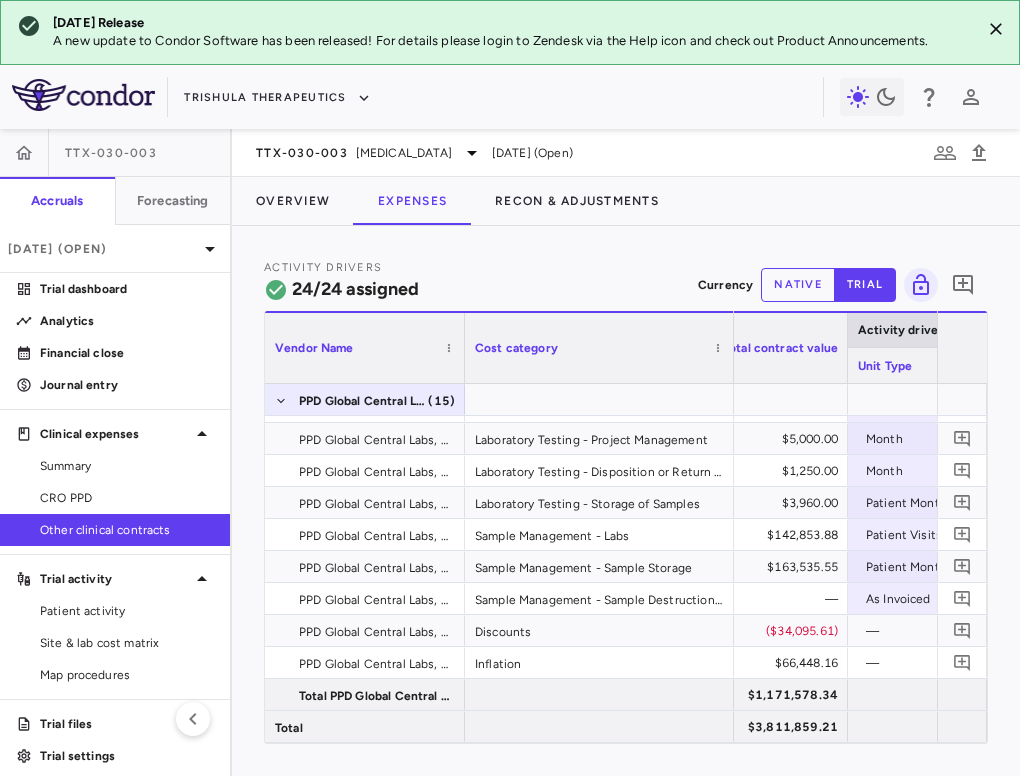 drag, startPoint x: 662, startPoint y: 364, endPoint x: 731, endPoint y: 364, distance: 69 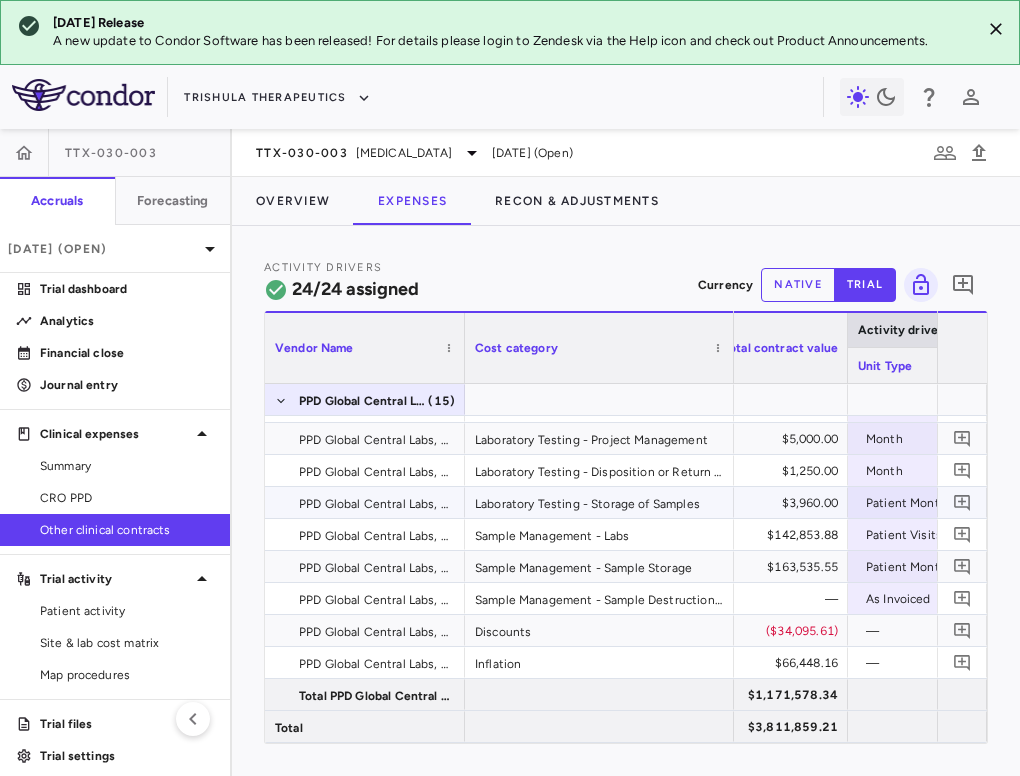 scroll, scrollTop: 219, scrollLeft: 0, axis: vertical 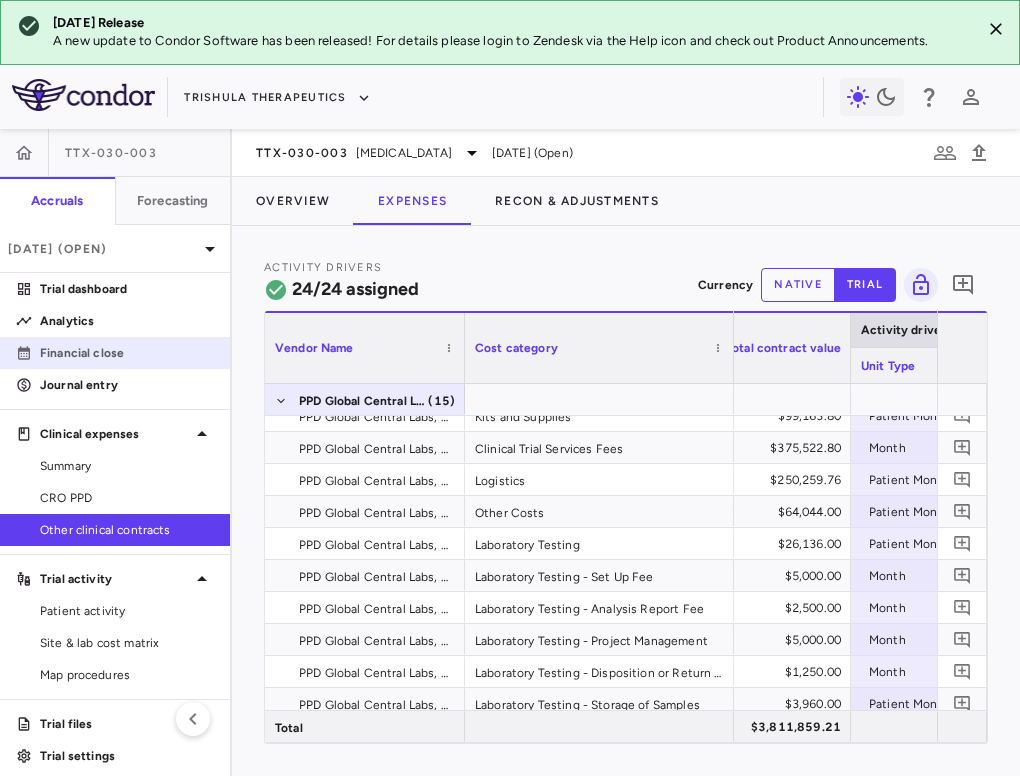 click on "Financial close" at bounding box center [127, 353] 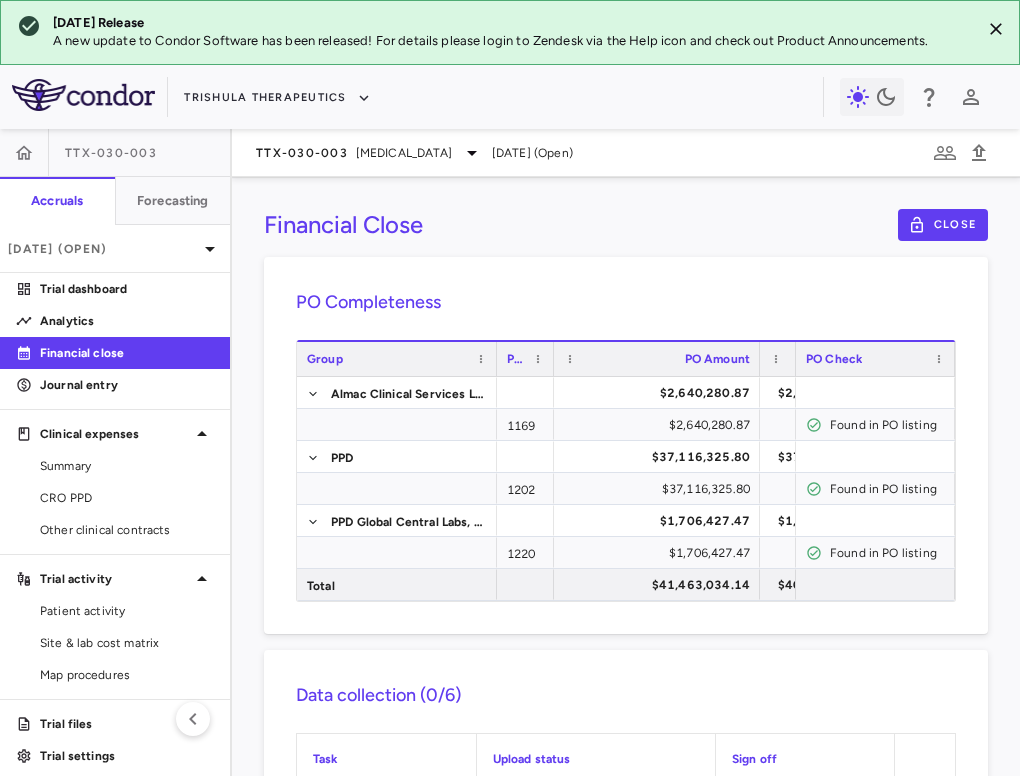 drag, startPoint x: 606, startPoint y: 369, endPoint x: 755, endPoint y: 369, distance: 149 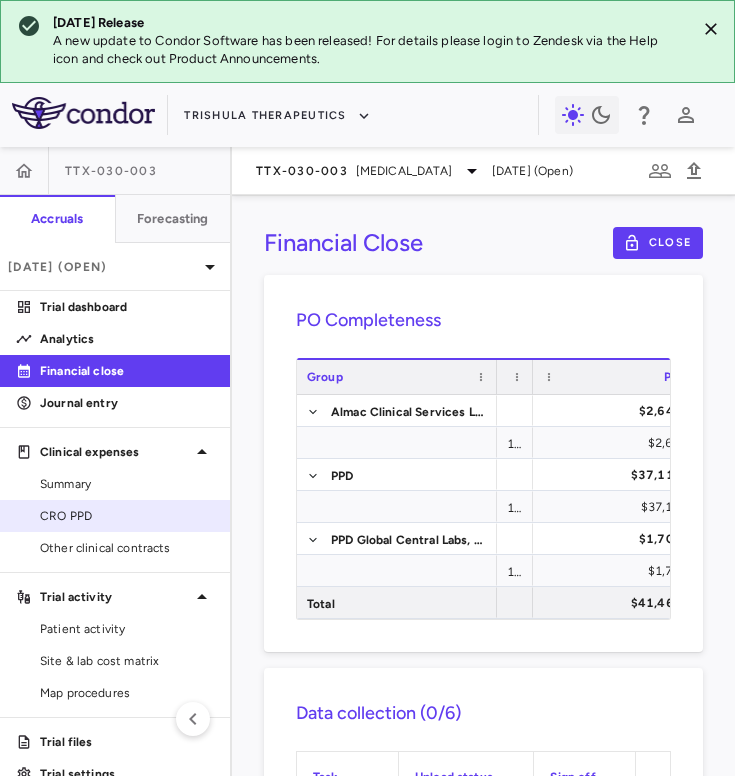 click on "CRO PPD" at bounding box center [115, 516] 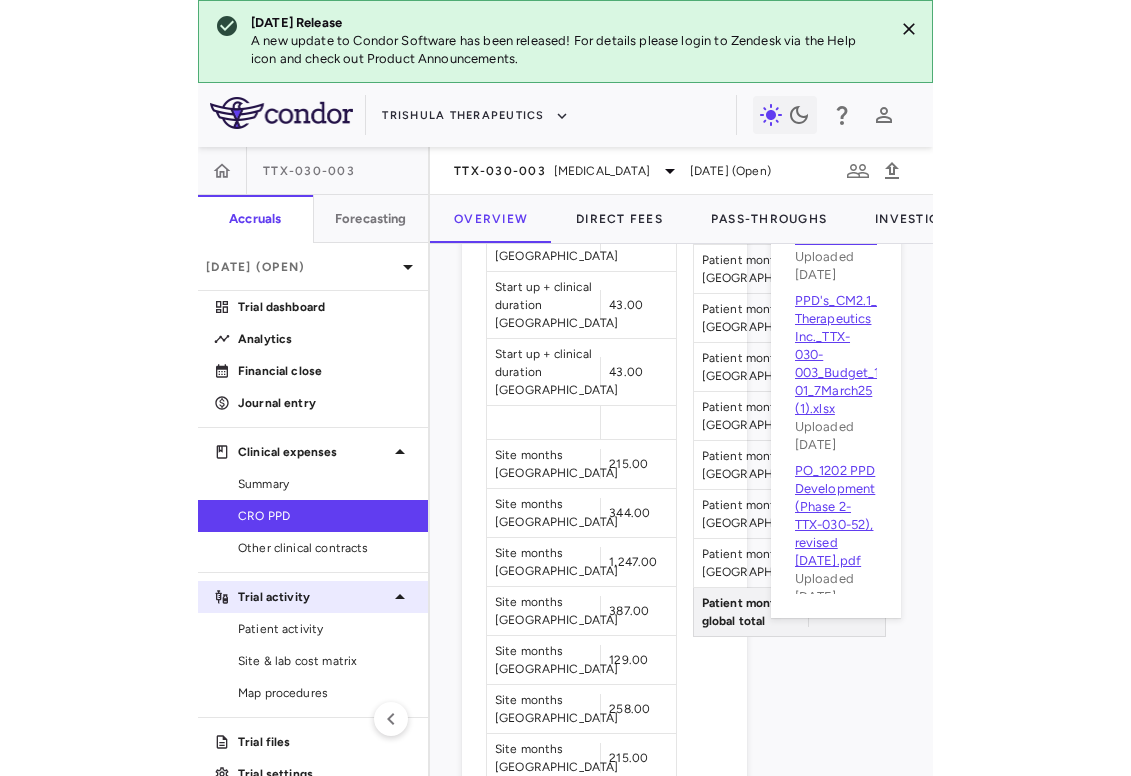 scroll, scrollTop: 2038, scrollLeft: 0, axis: vertical 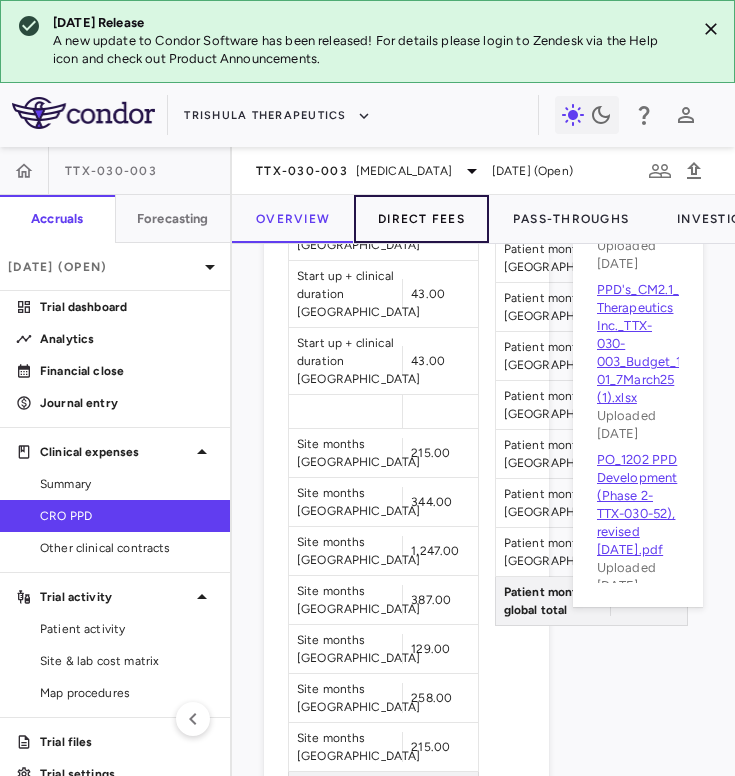 click on "Direct Fees" at bounding box center (421, 219) 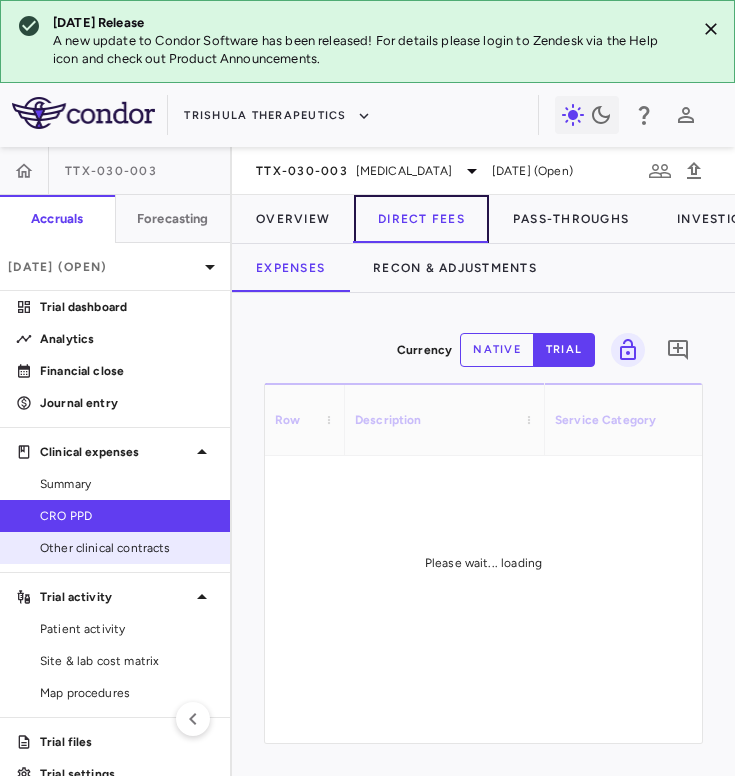 scroll, scrollTop: 0, scrollLeft: 0, axis: both 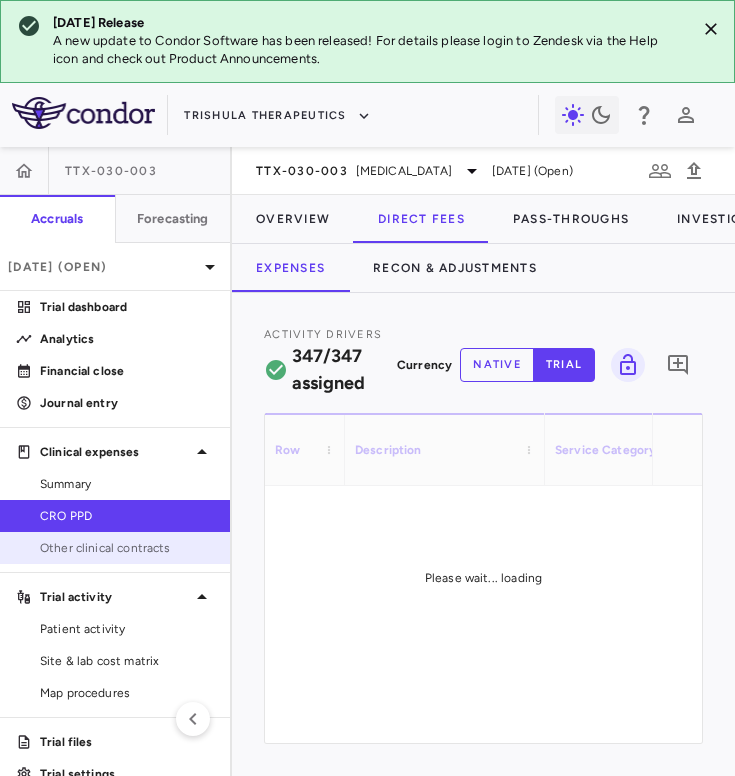 click on "Other clinical contracts" at bounding box center (127, 548) 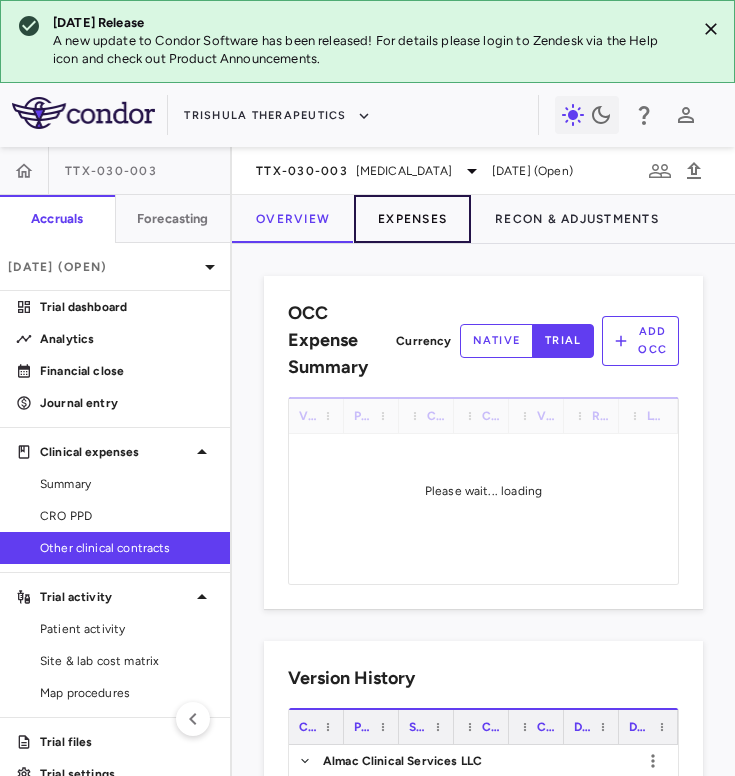 click on "Expenses" at bounding box center (412, 219) 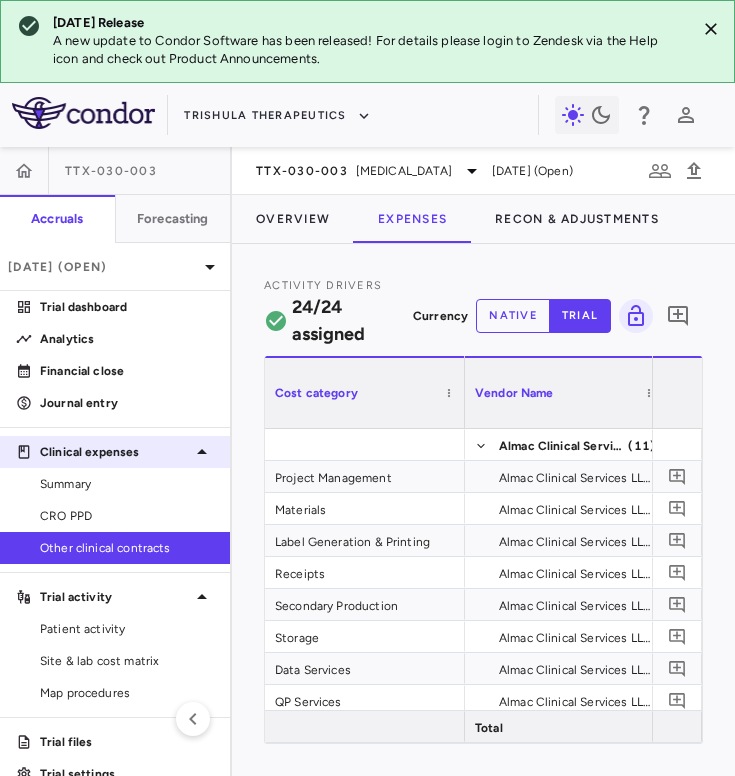 scroll, scrollTop: 33, scrollLeft: 0, axis: vertical 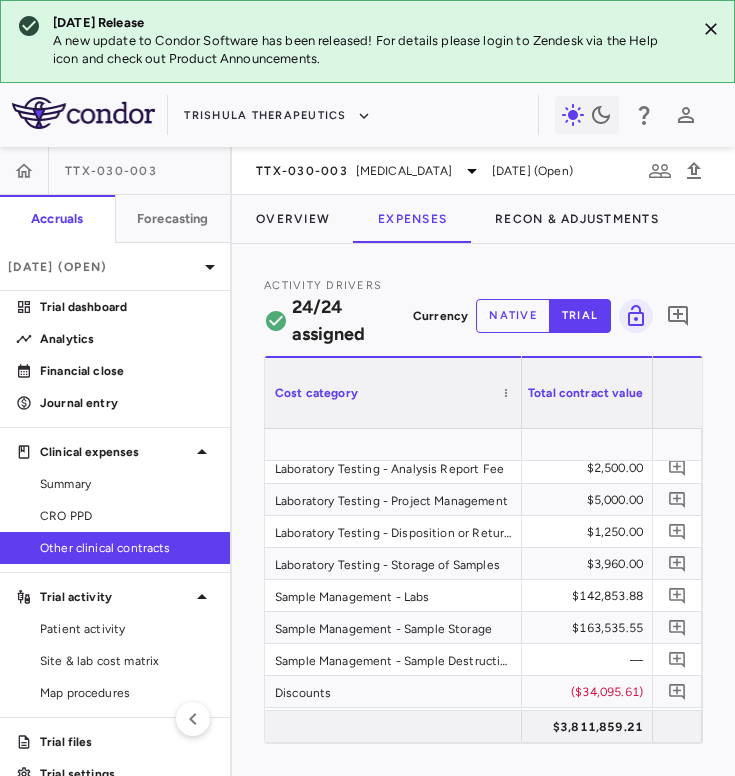 drag, startPoint x: 462, startPoint y: 400, endPoint x: 519, endPoint y: 403, distance: 57.07889 